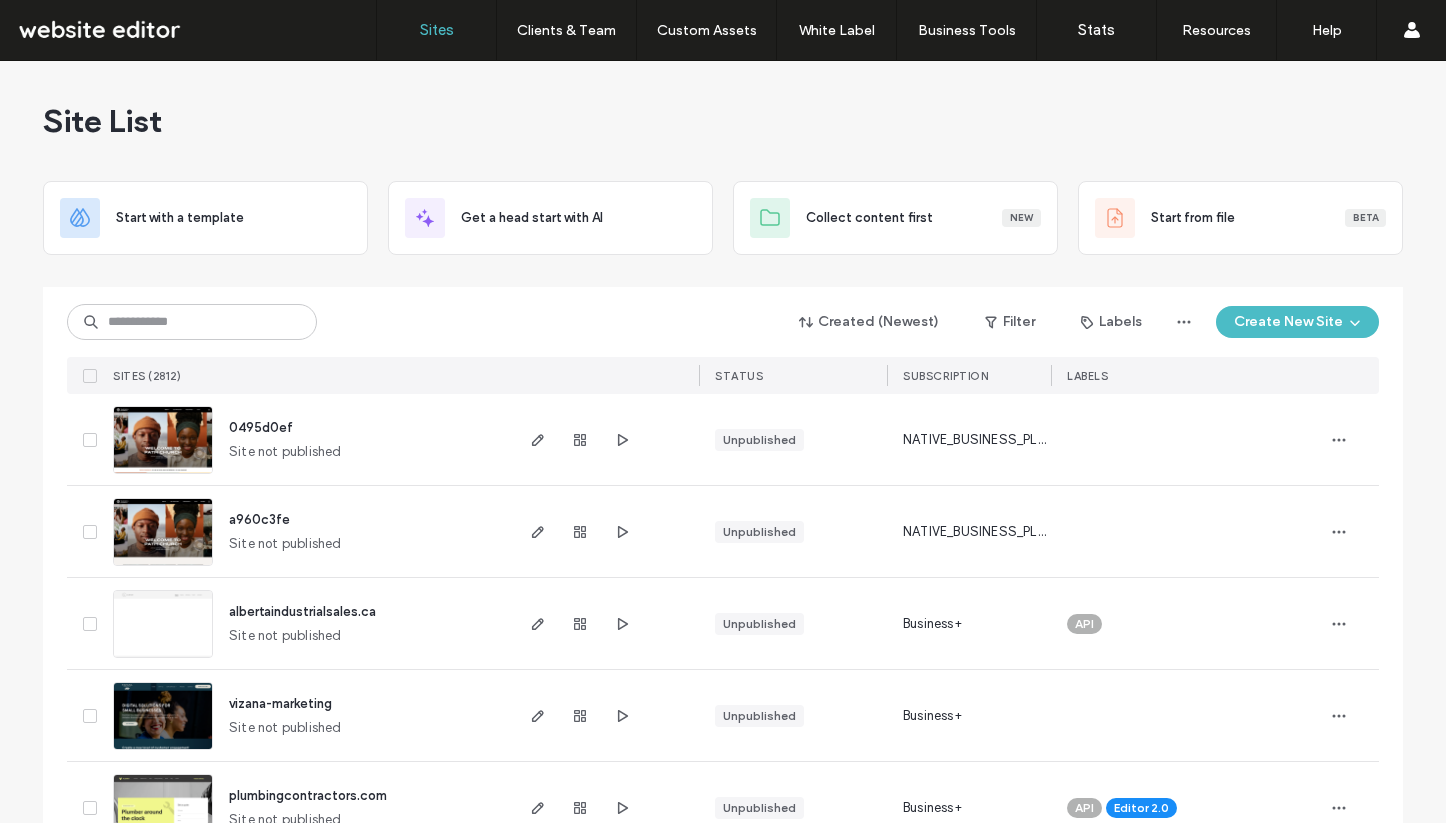 scroll, scrollTop: 0, scrollLeft: 0, axis: both 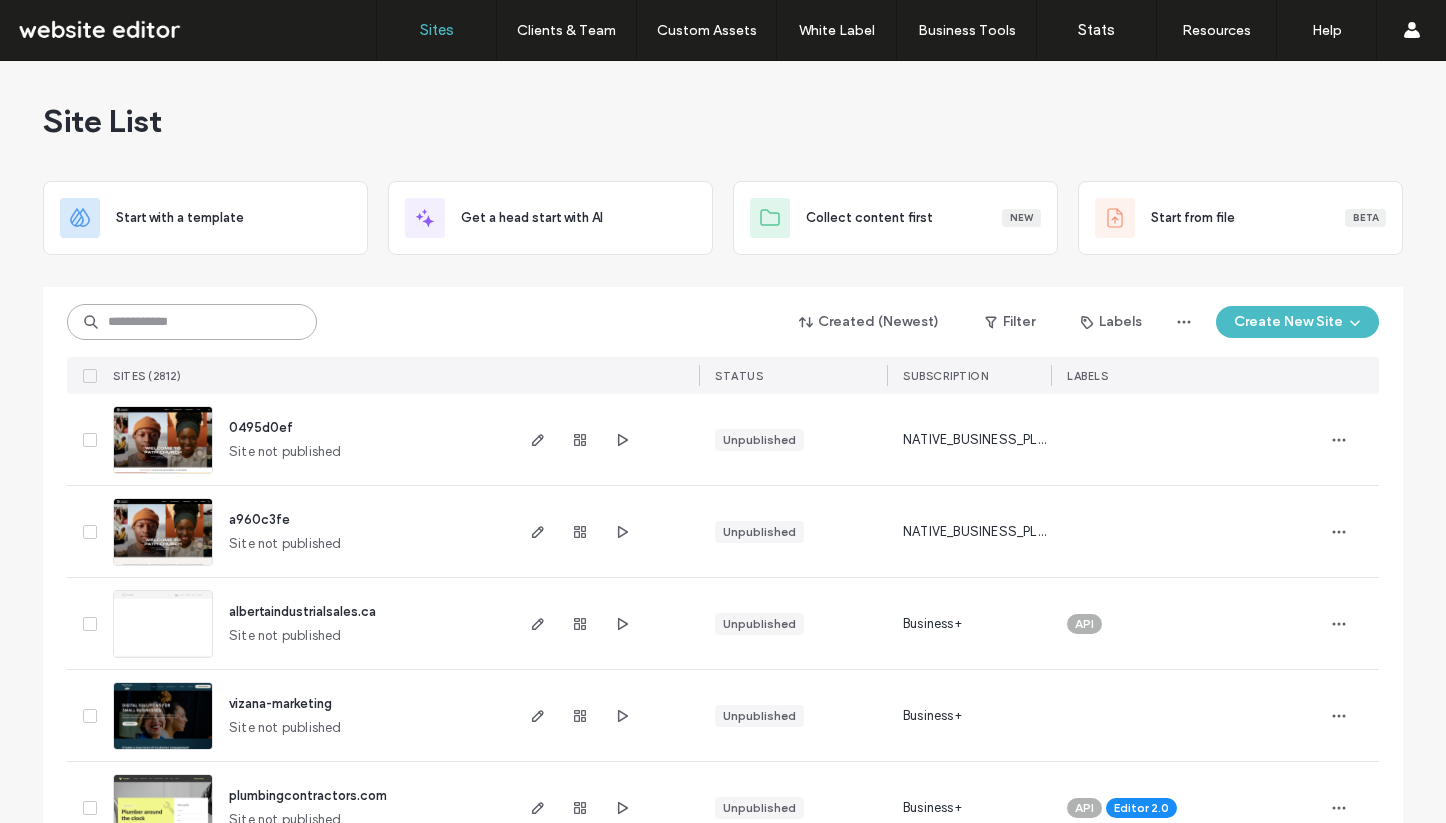 click at bounding box center [192, 322] 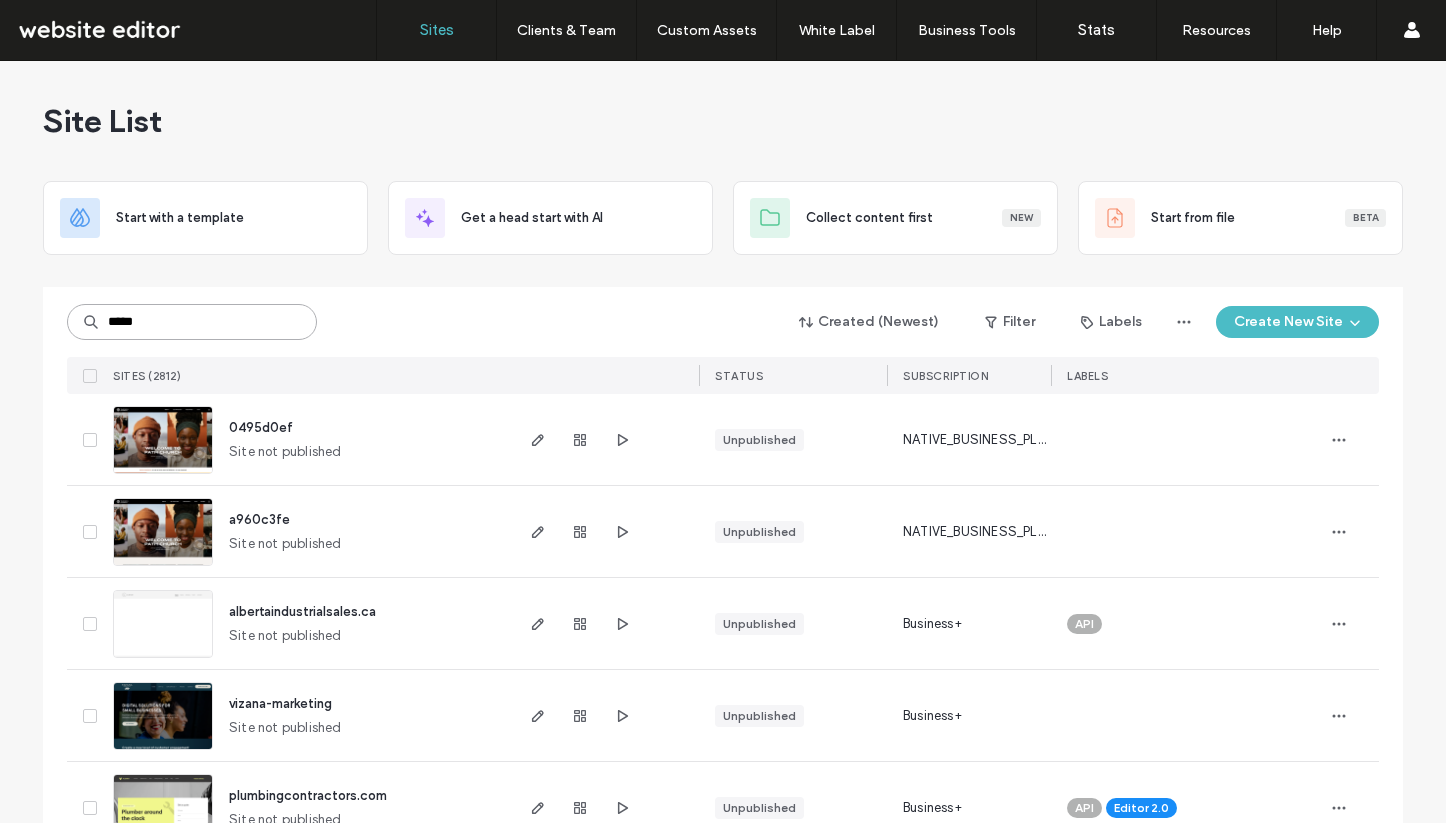type on "*****" 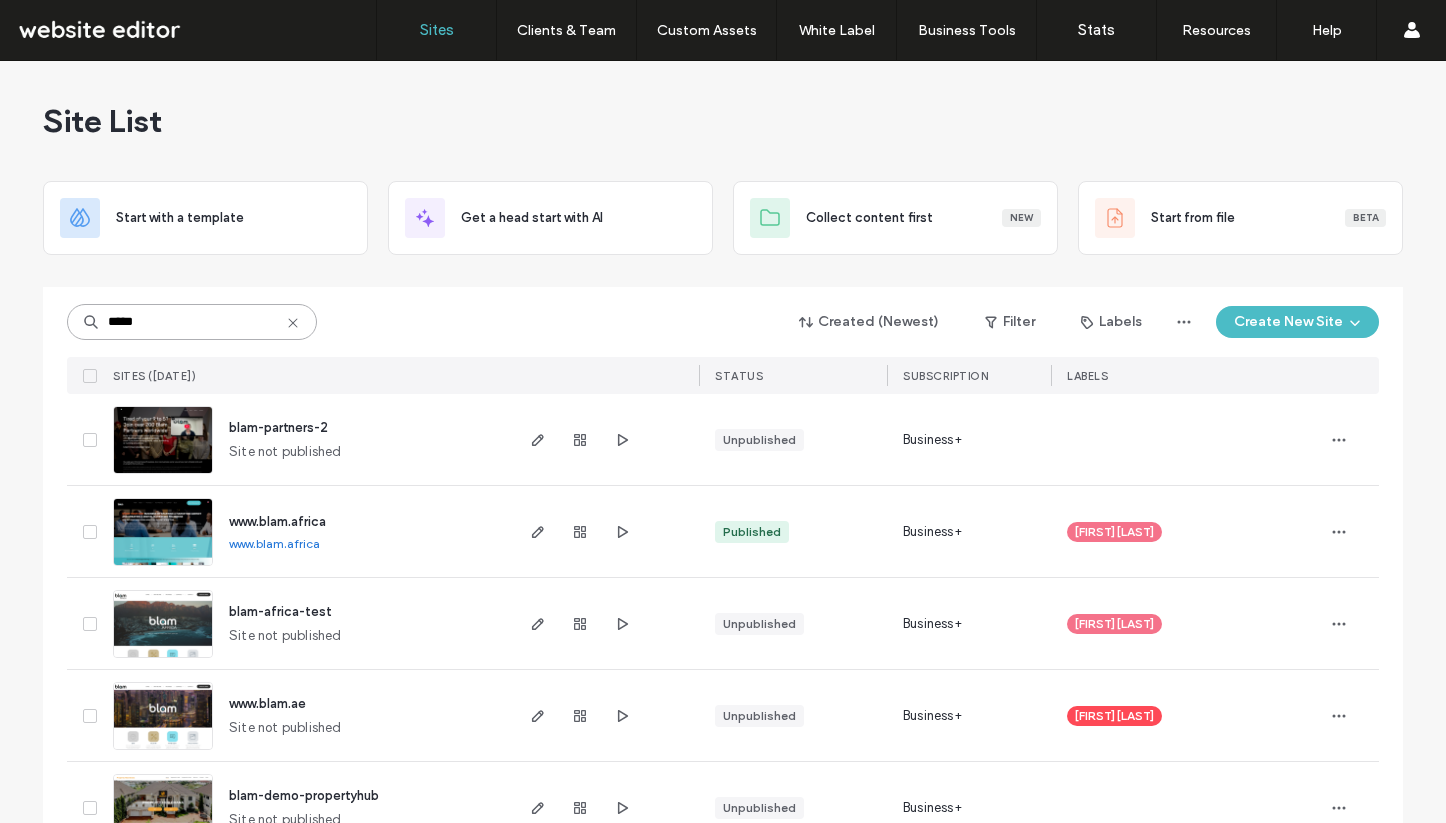 scroll, scrollTop: 147, scrollLeft: 0, axis: vertical 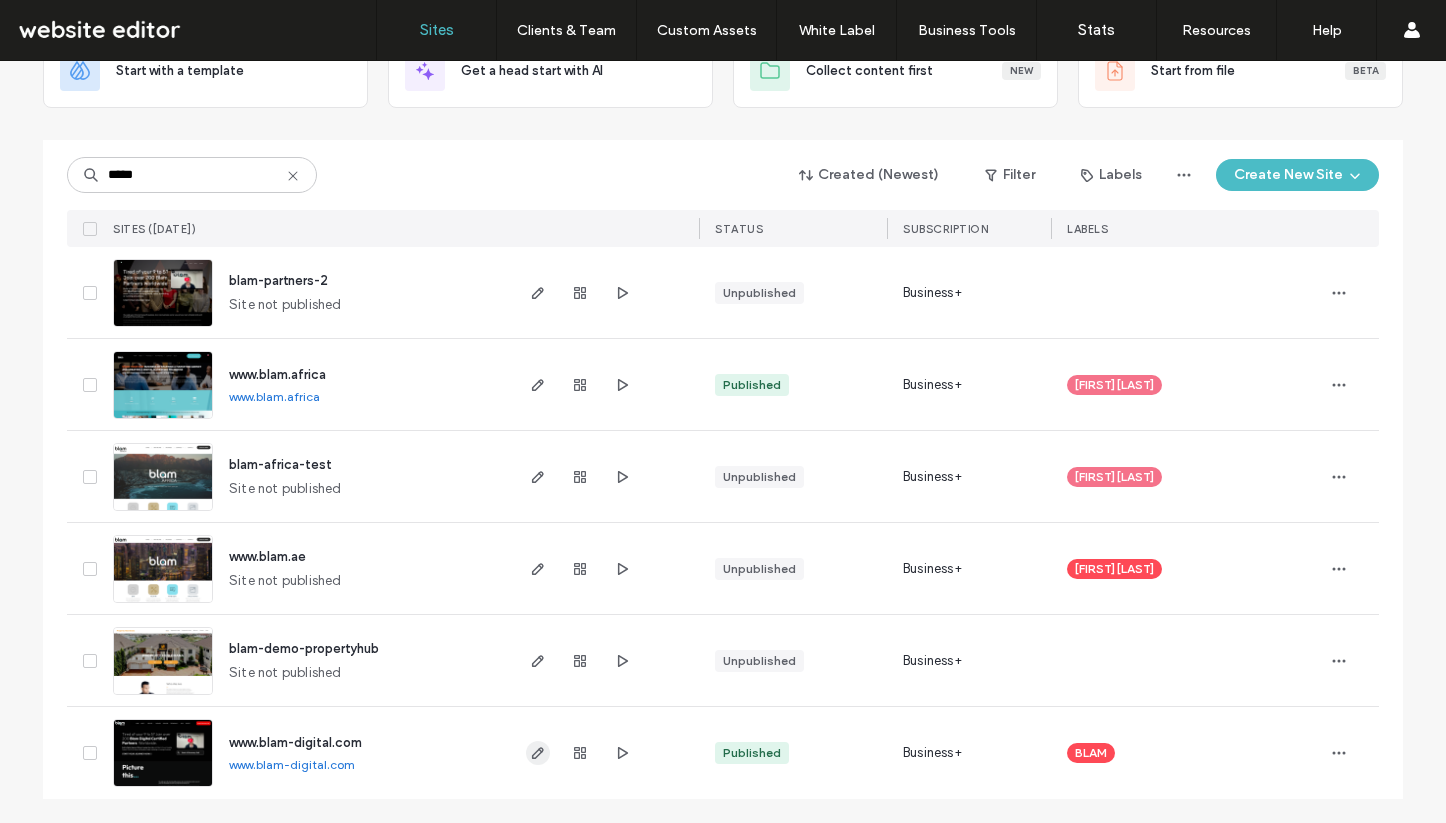 click 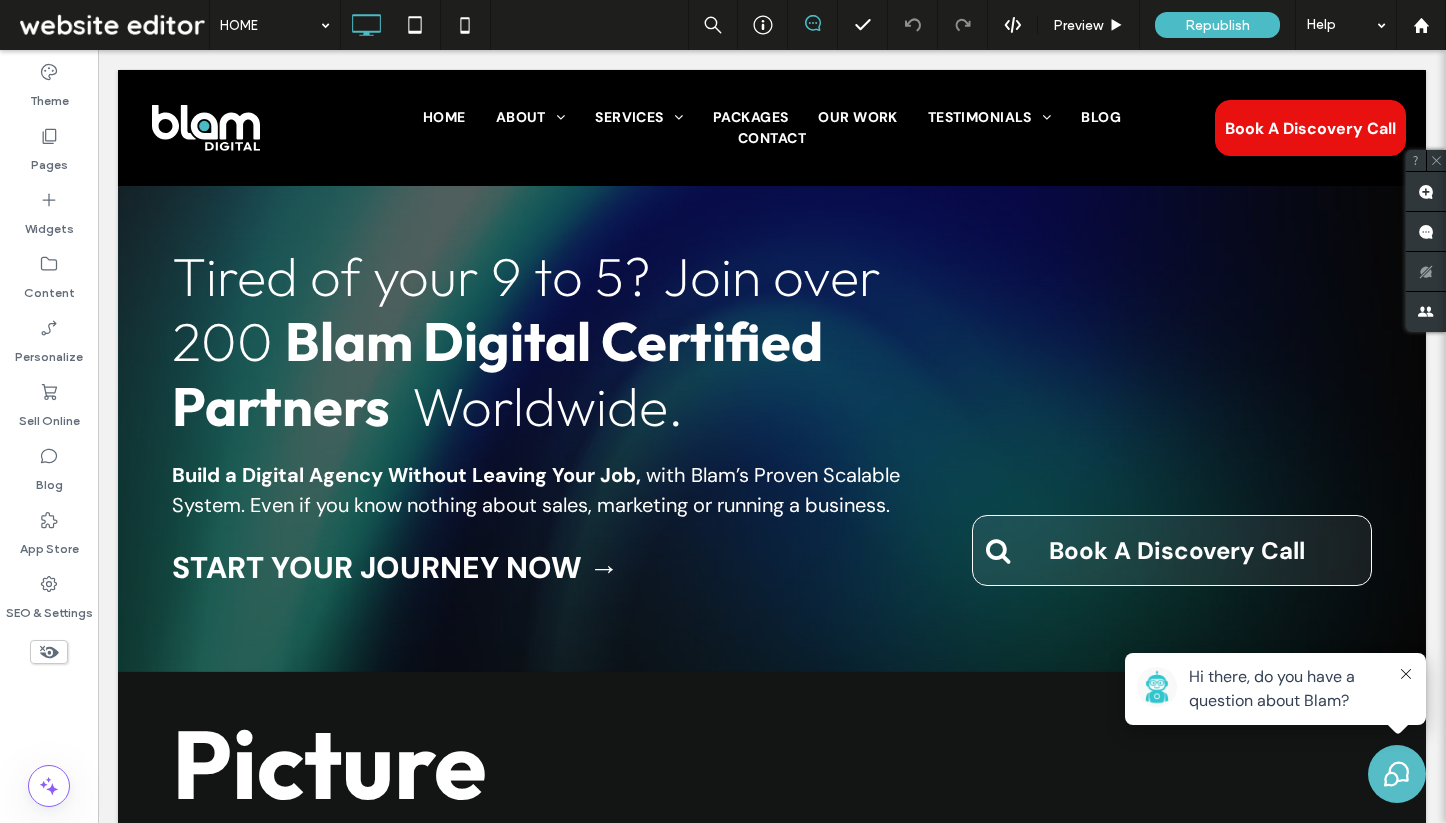 scroll, scrollTop: 158, scrollLeft: 0, axis: vertical 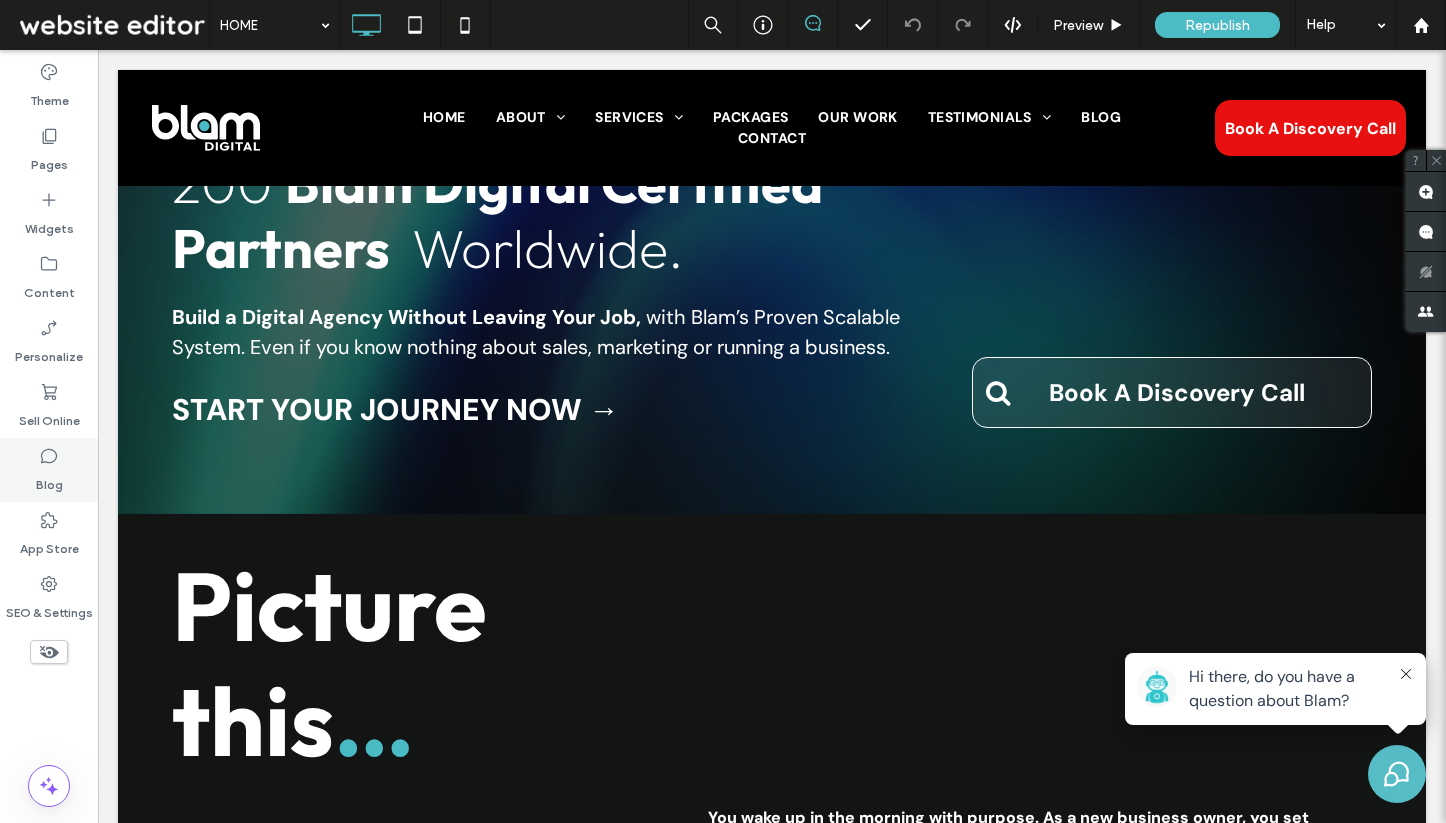 click 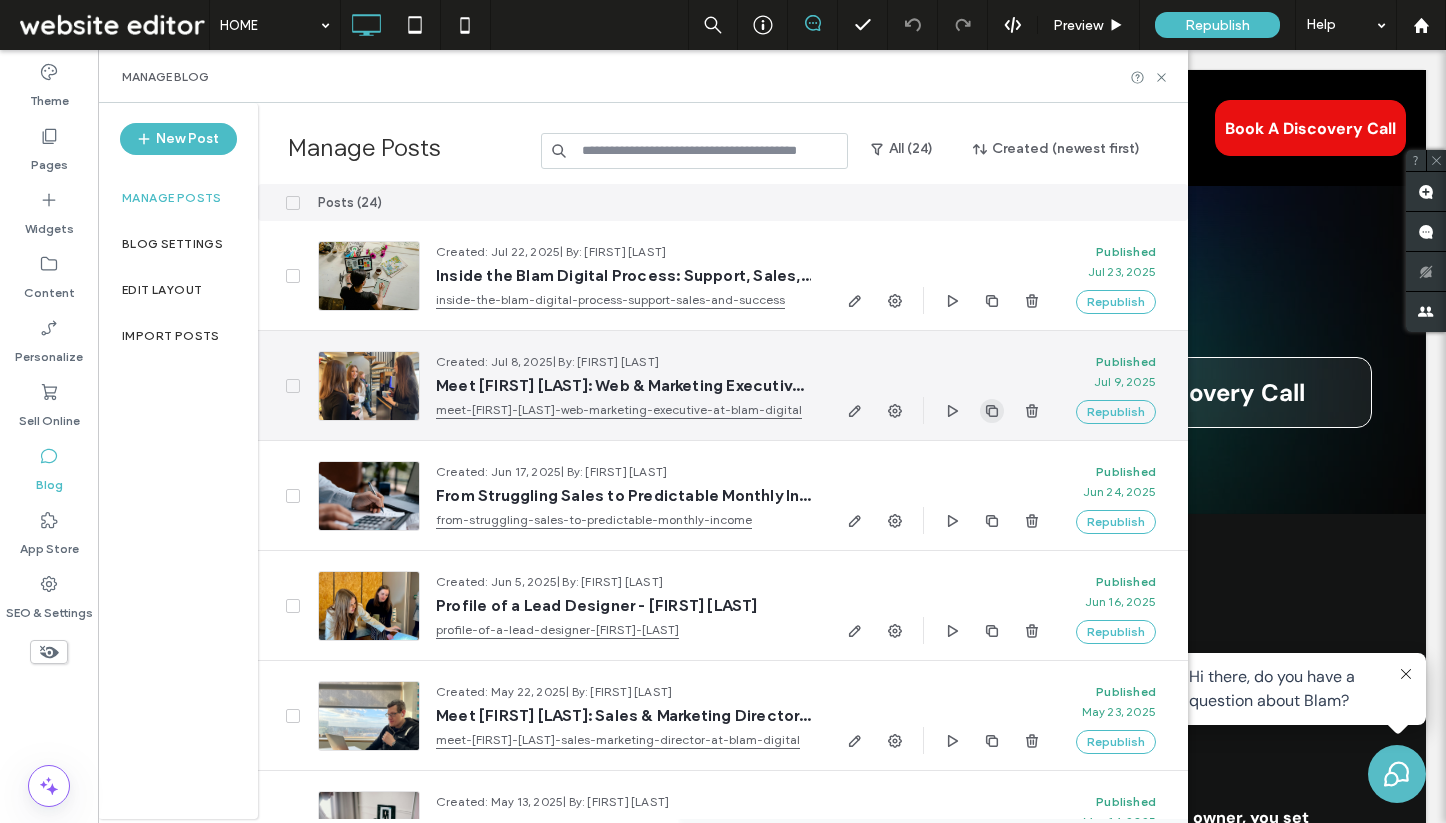 click 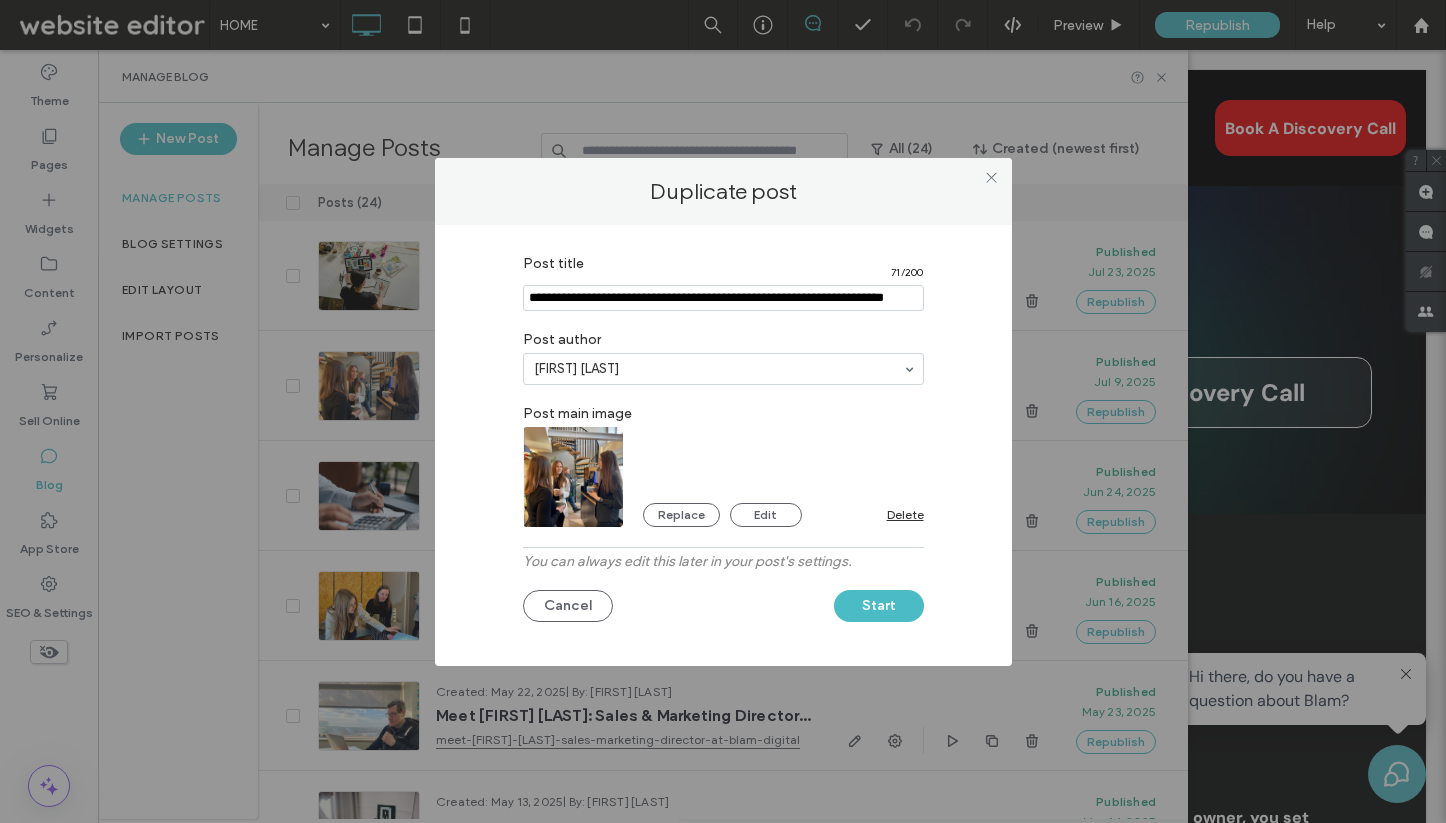 click at bounding box center [723, 298] 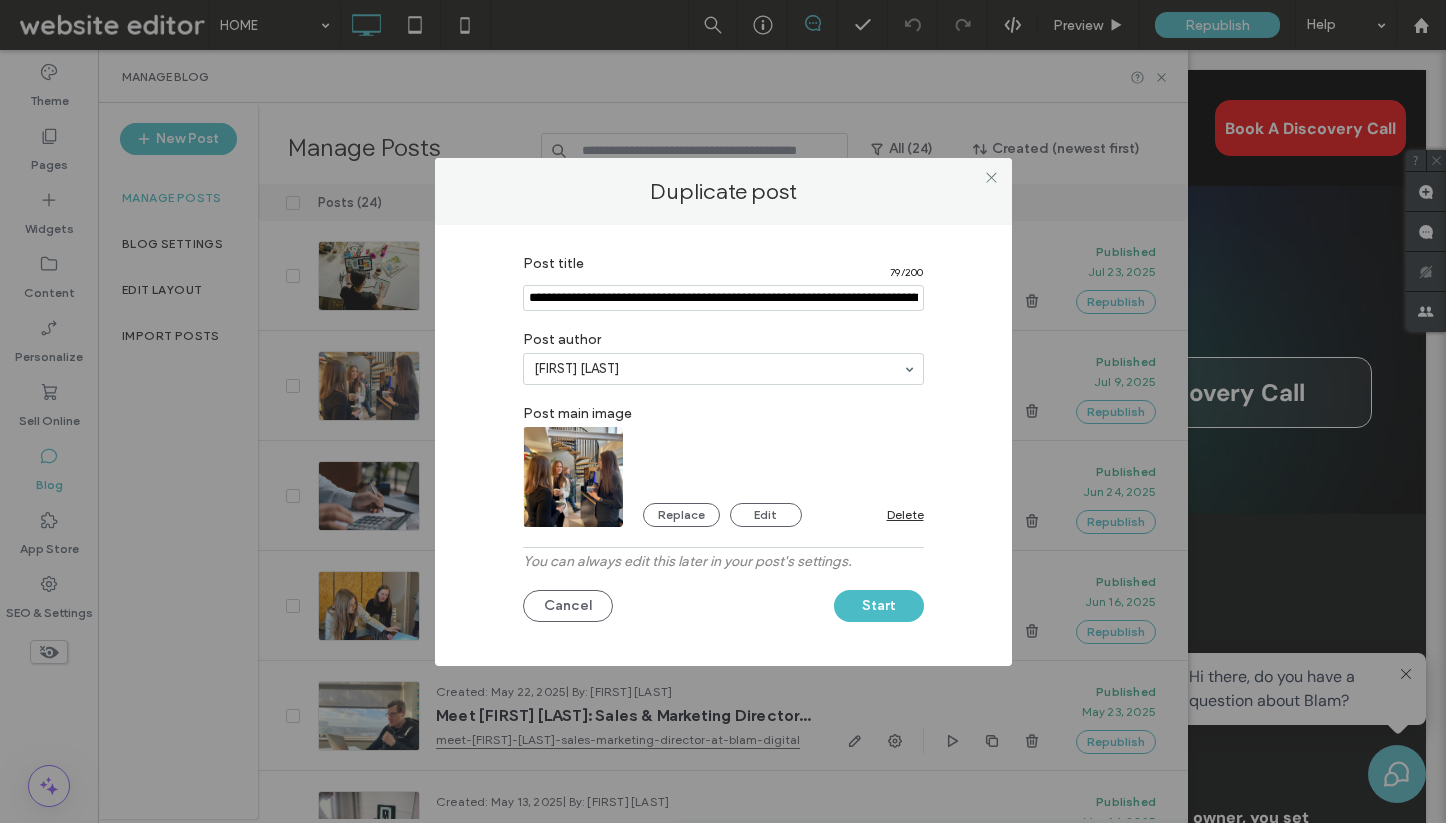 scroll, scrollTop: 0, scrollLeft: 91, axis: horizontal 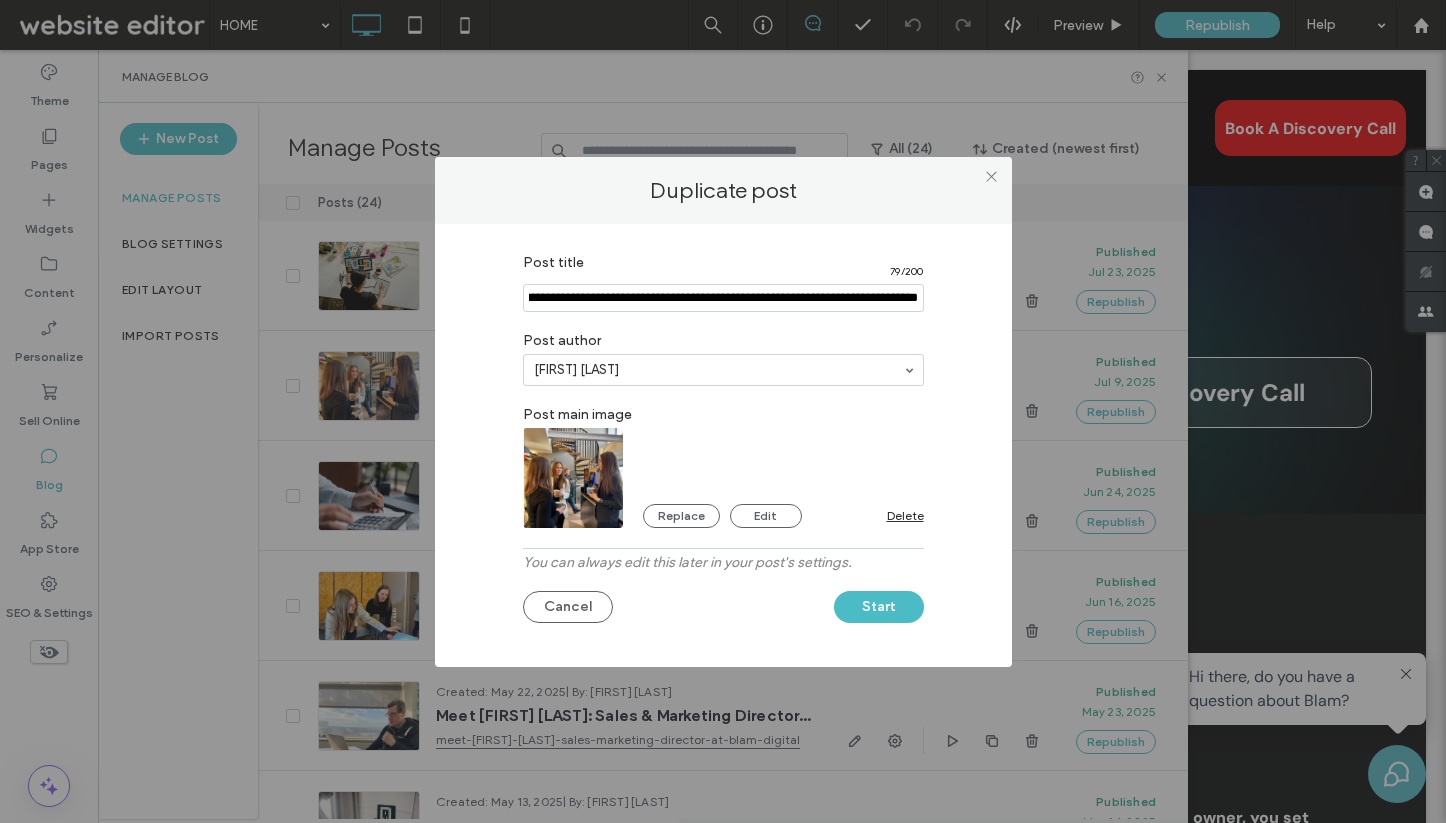 click at bounding box center [723, 298] 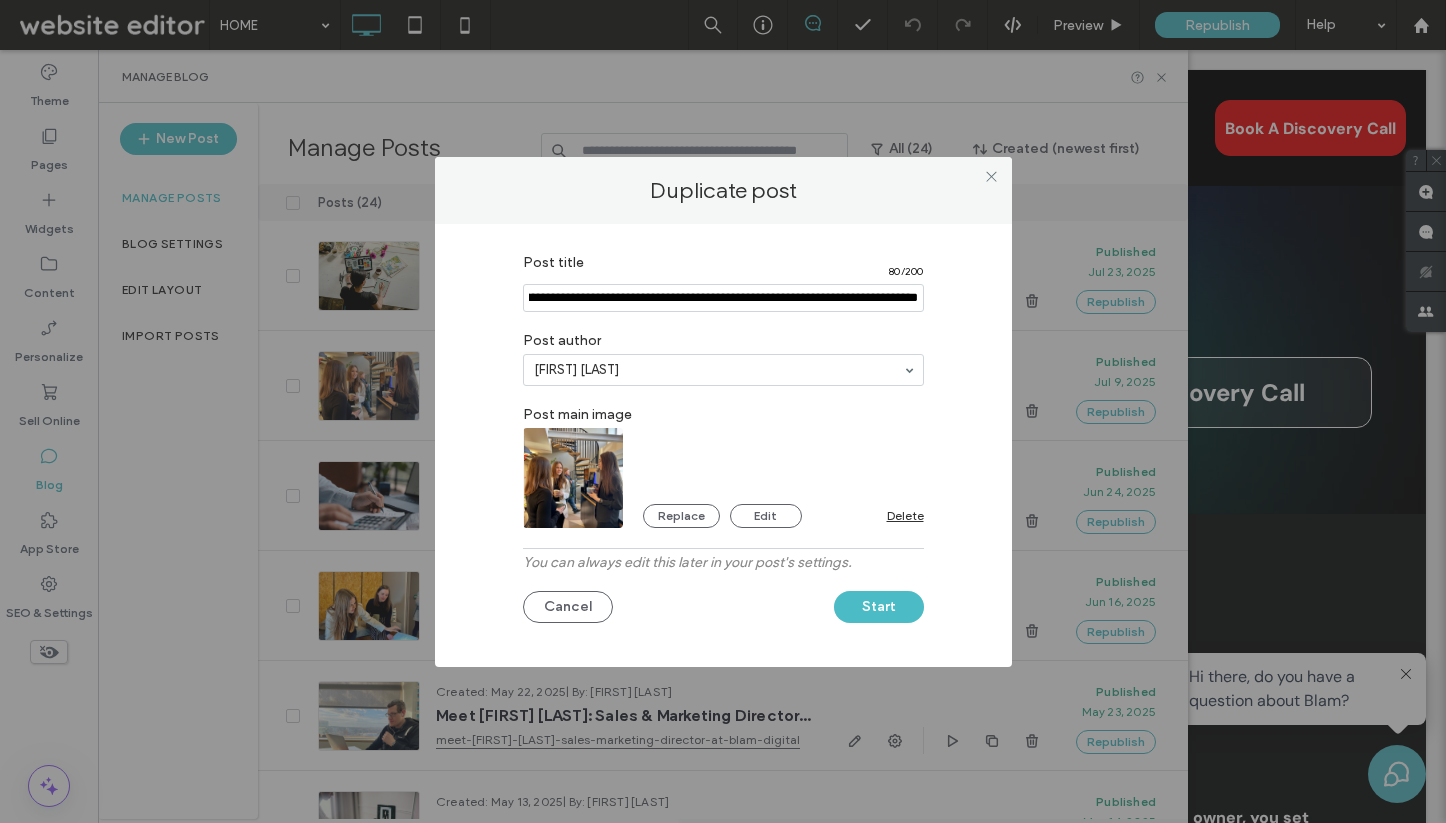 drag, startPoint x: 835, startPoint y: 301, endPoint x: 986, endPoint y: 313, distance: 151.47607 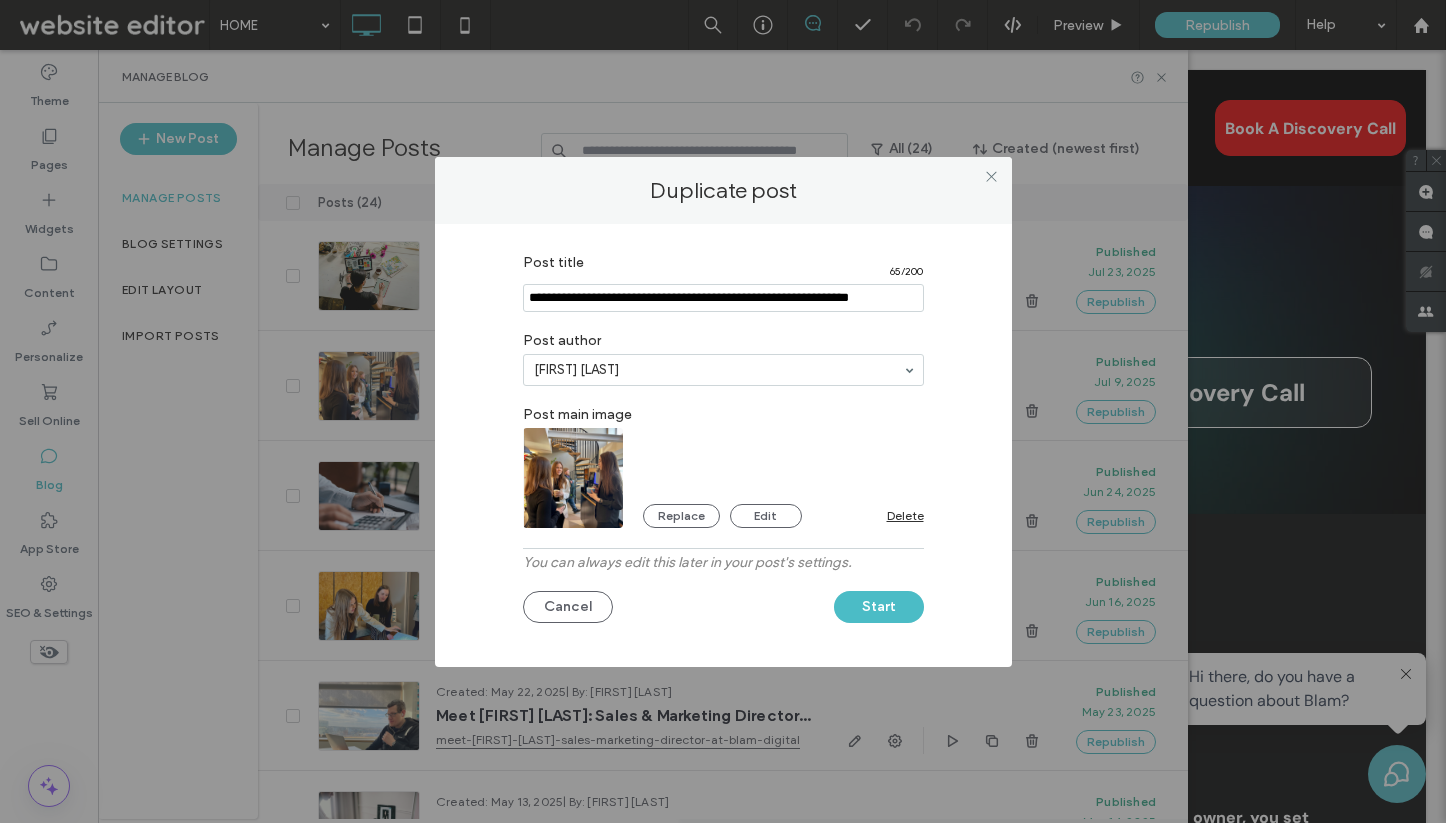 scroll, scrollTop: 0, scrollLeft: 6, axis: horizontal 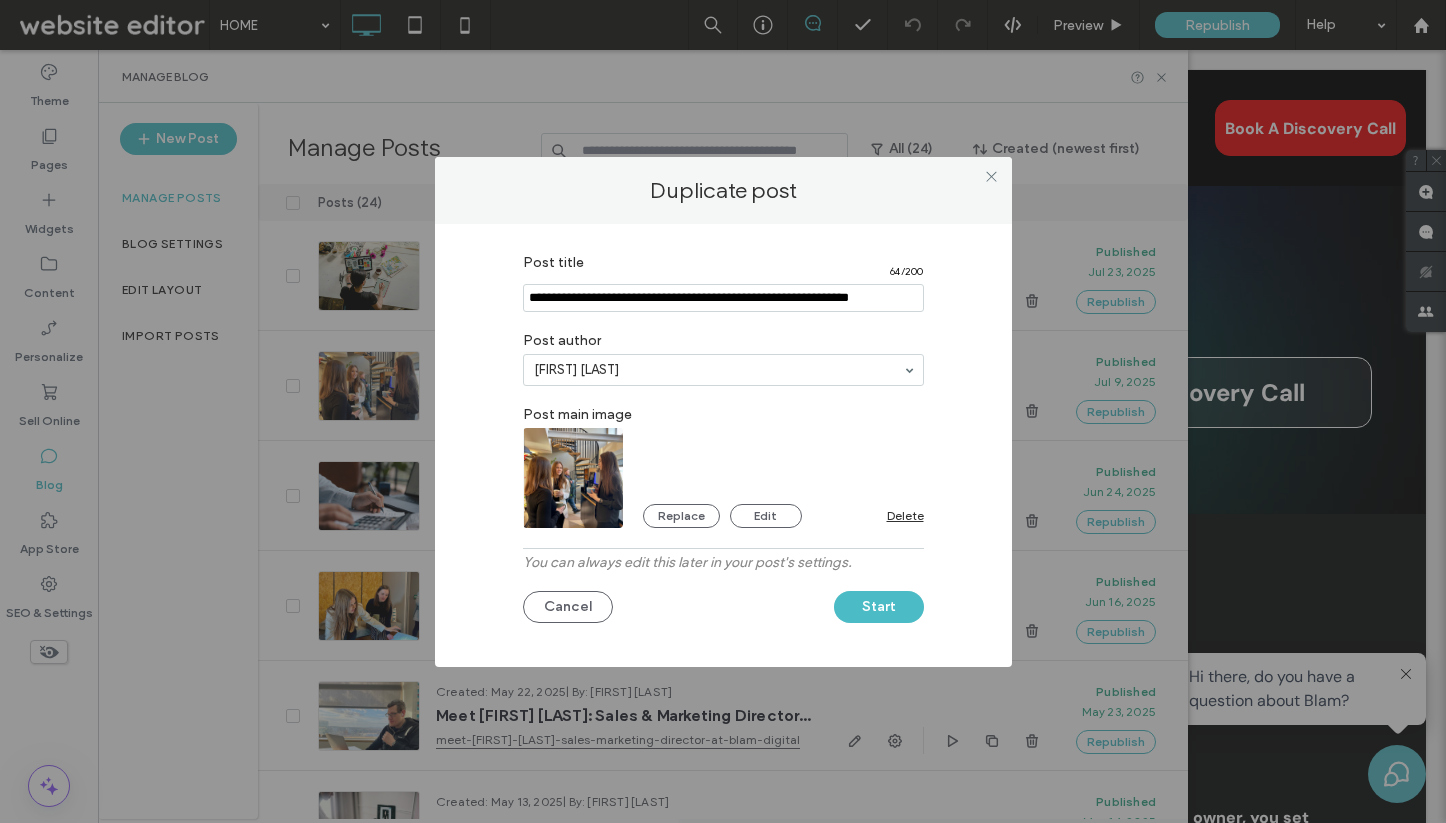 type on "**********" 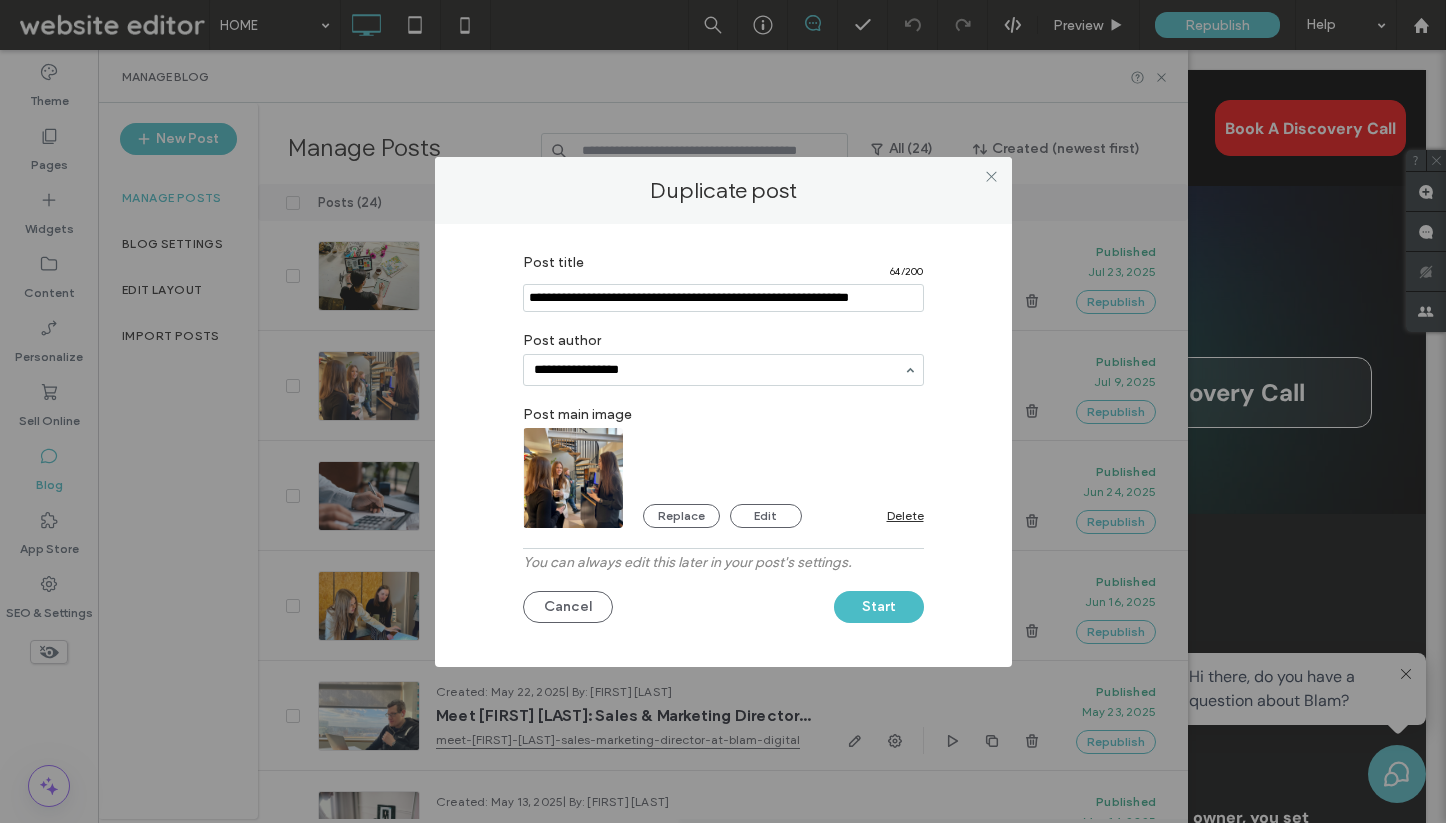 type on "**********" 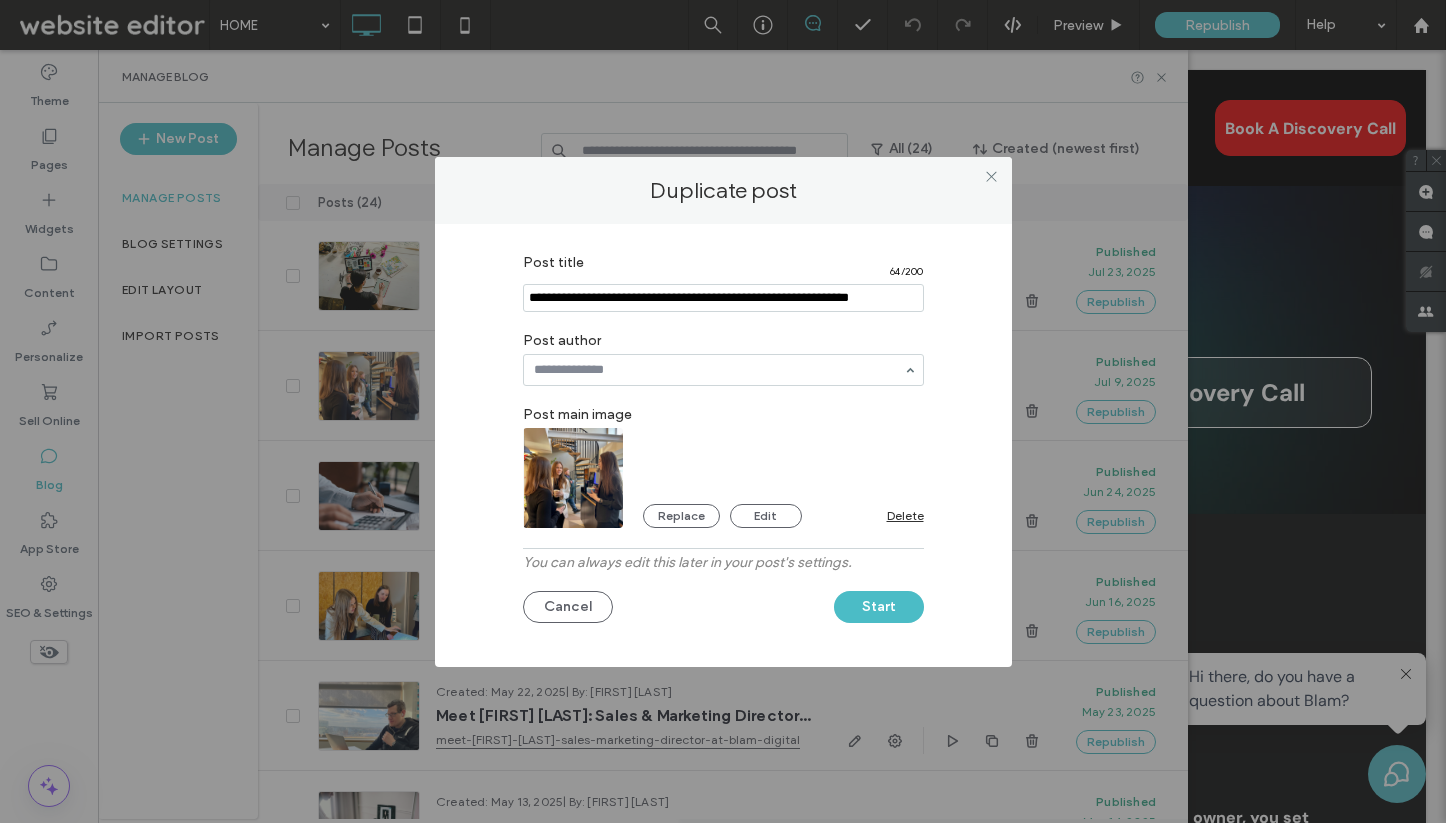 click on "Post title 64 / 200 Post author Post main image Replace Edit Delete You can always edit this later in your post's settings. Cancel Start" at bounding box center (723, 440) 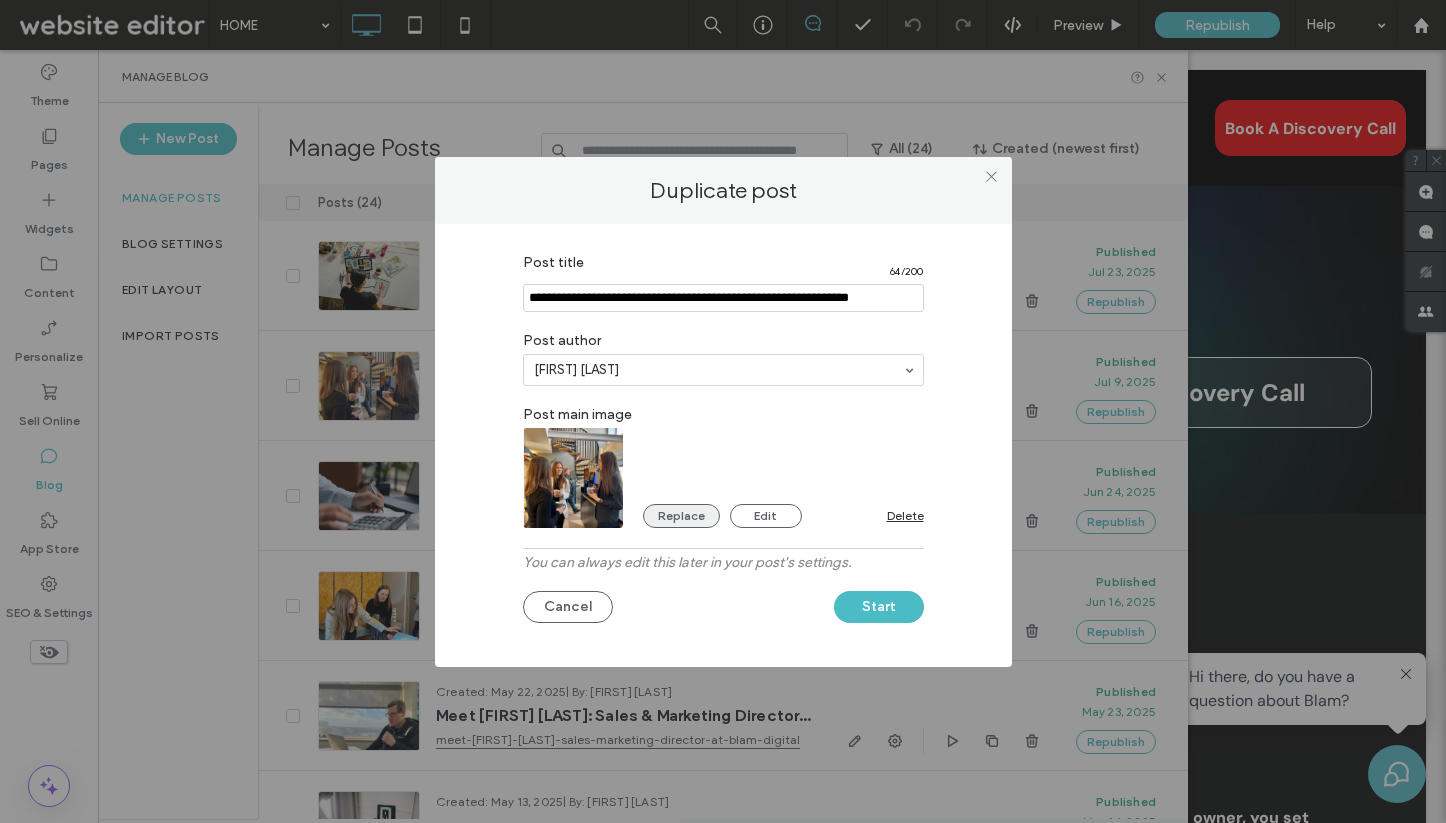 click on "Replace" at bounding box center (681, 516) 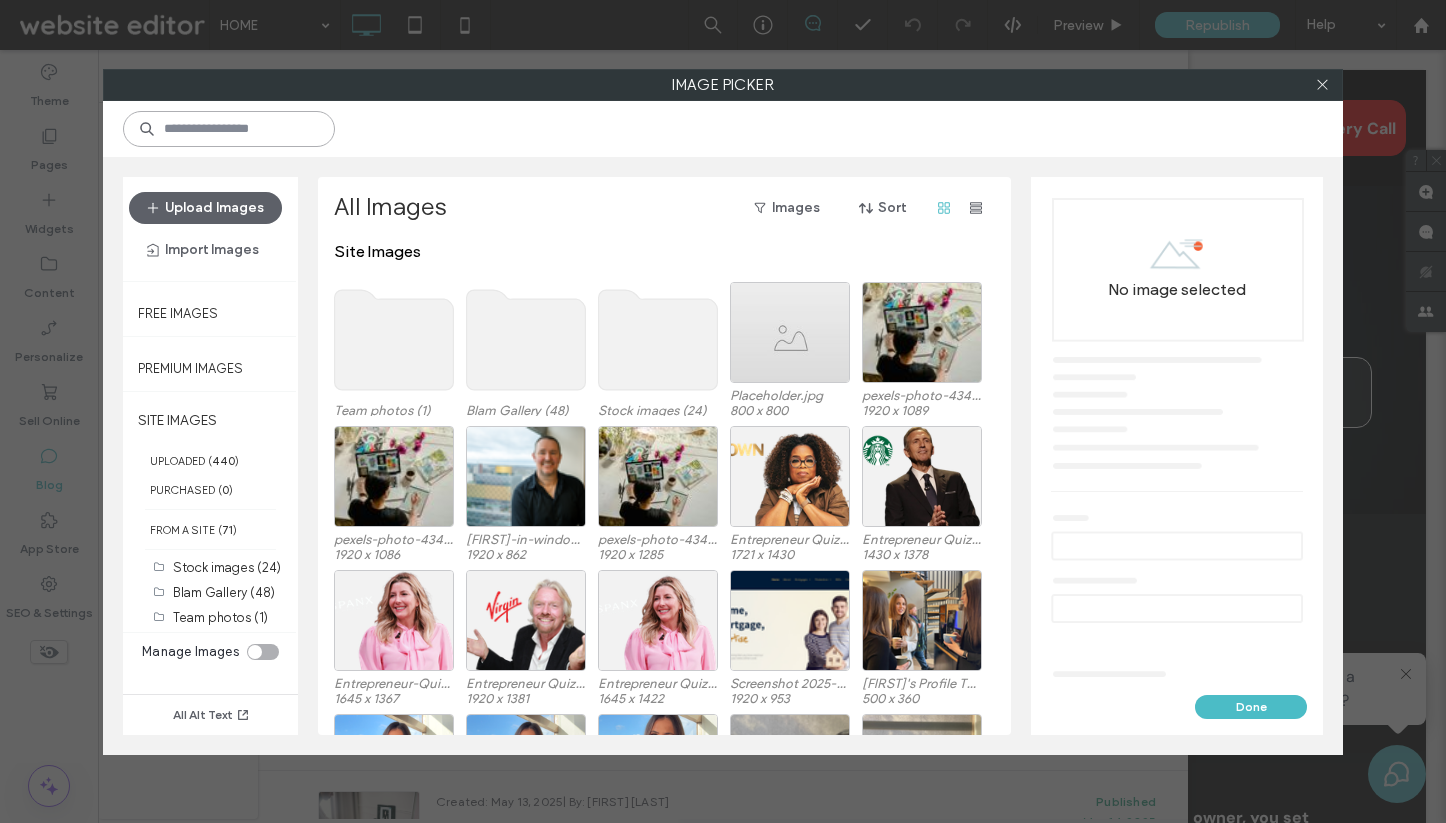 click at bounding box center (229, 129) 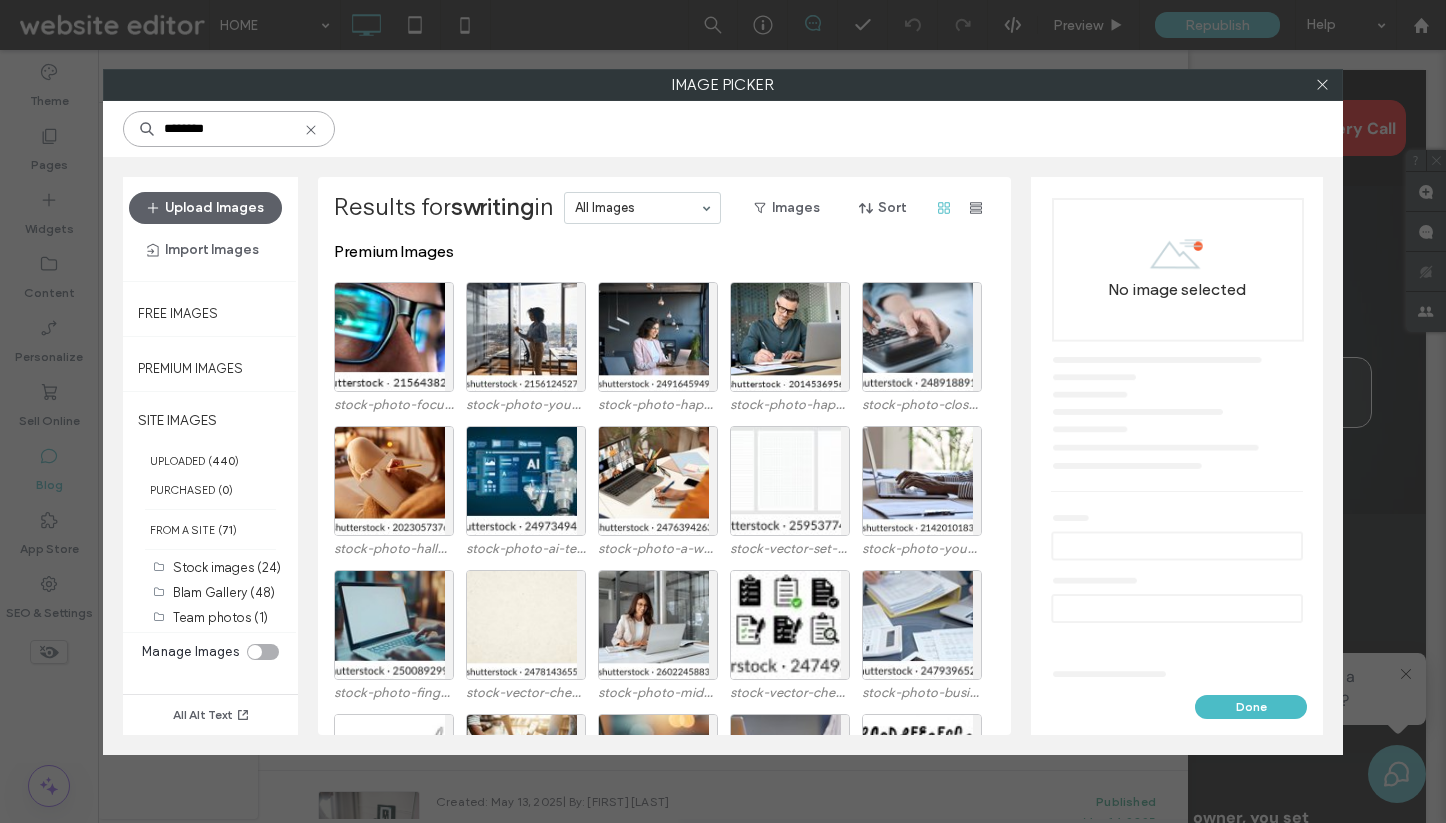 click on "********" at bounding box center (229, 129) 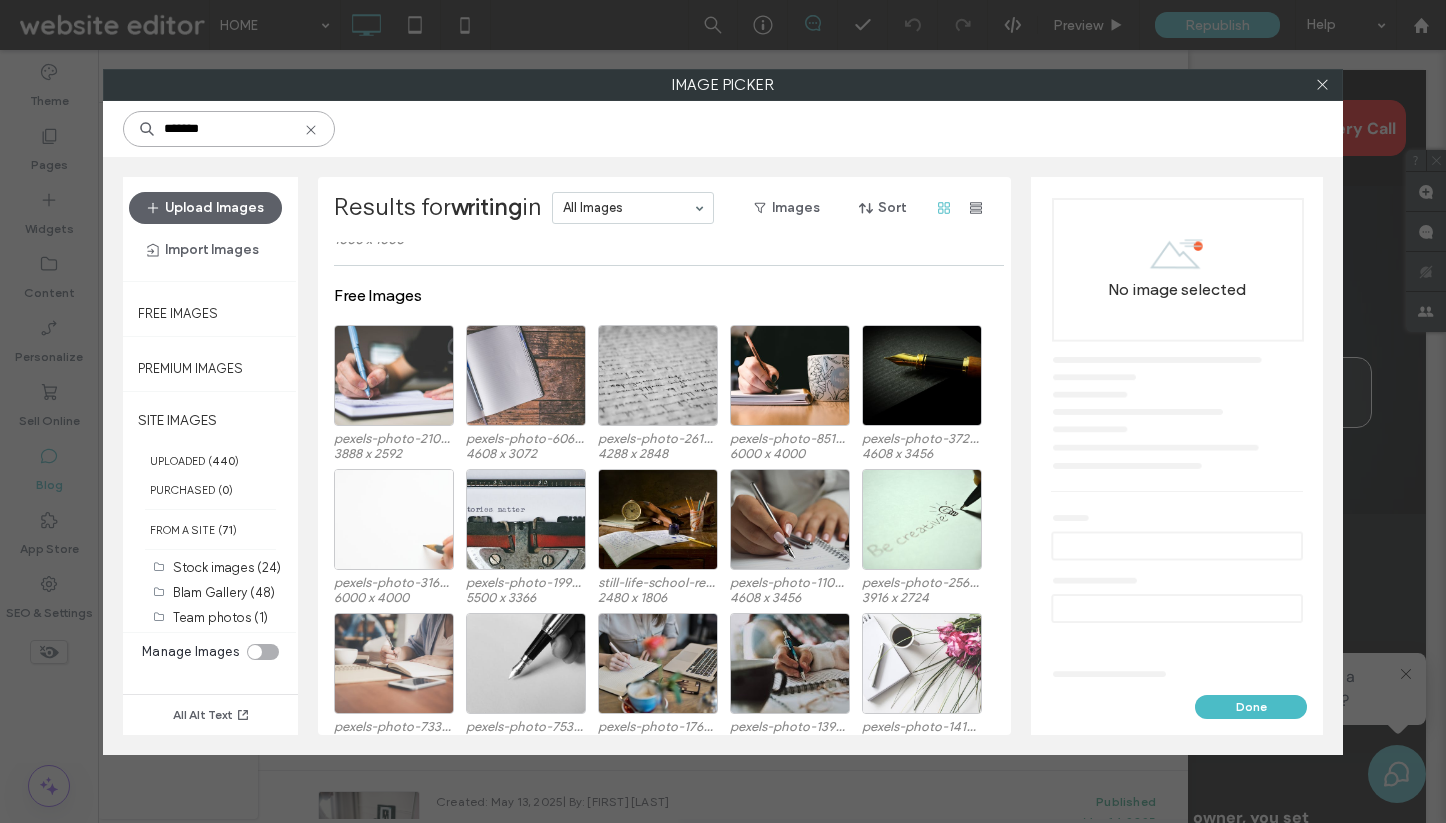 scroll, scrollTop: 176, scrollLeft: 0, axis: vertical 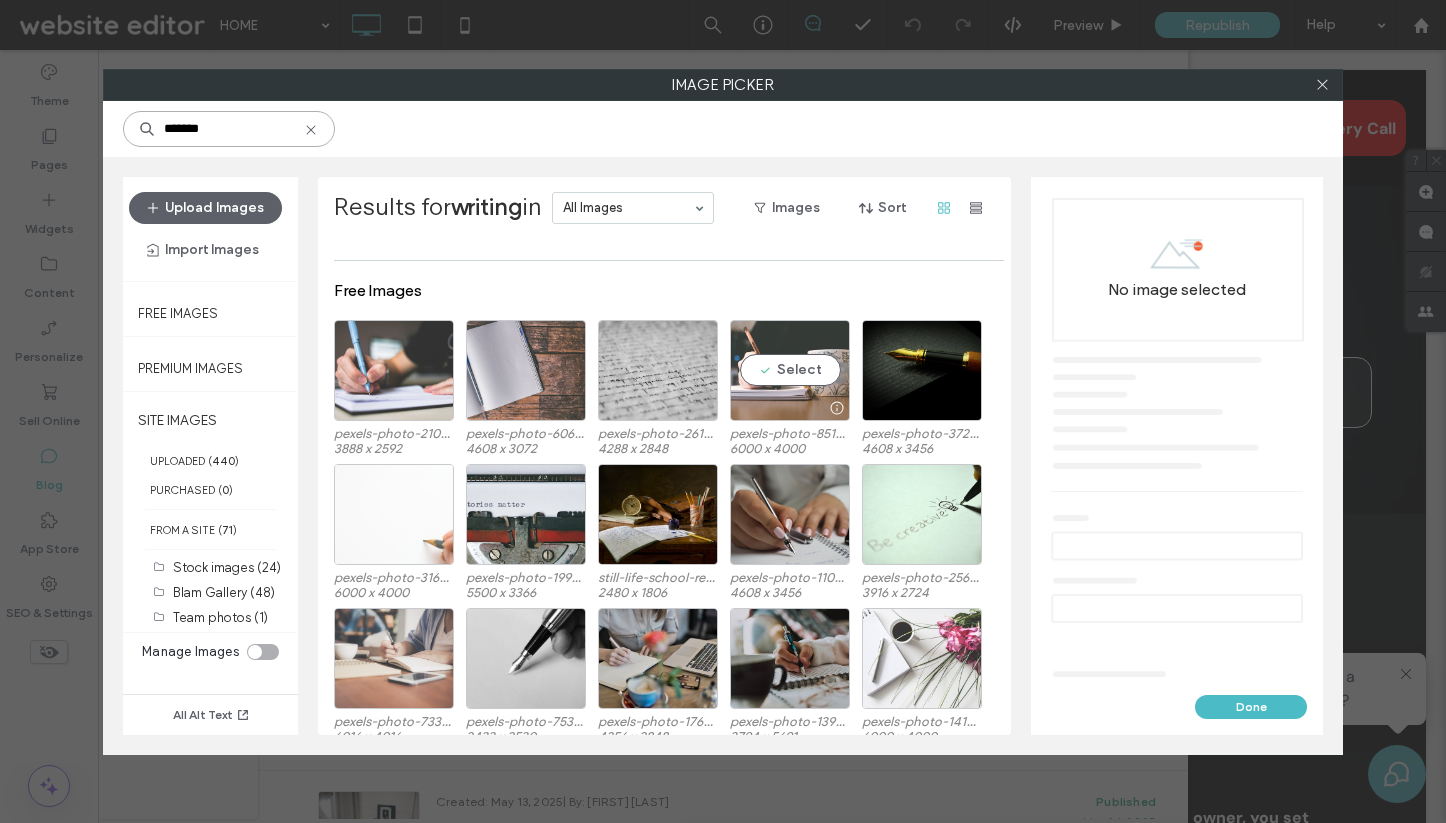 type on "*******" 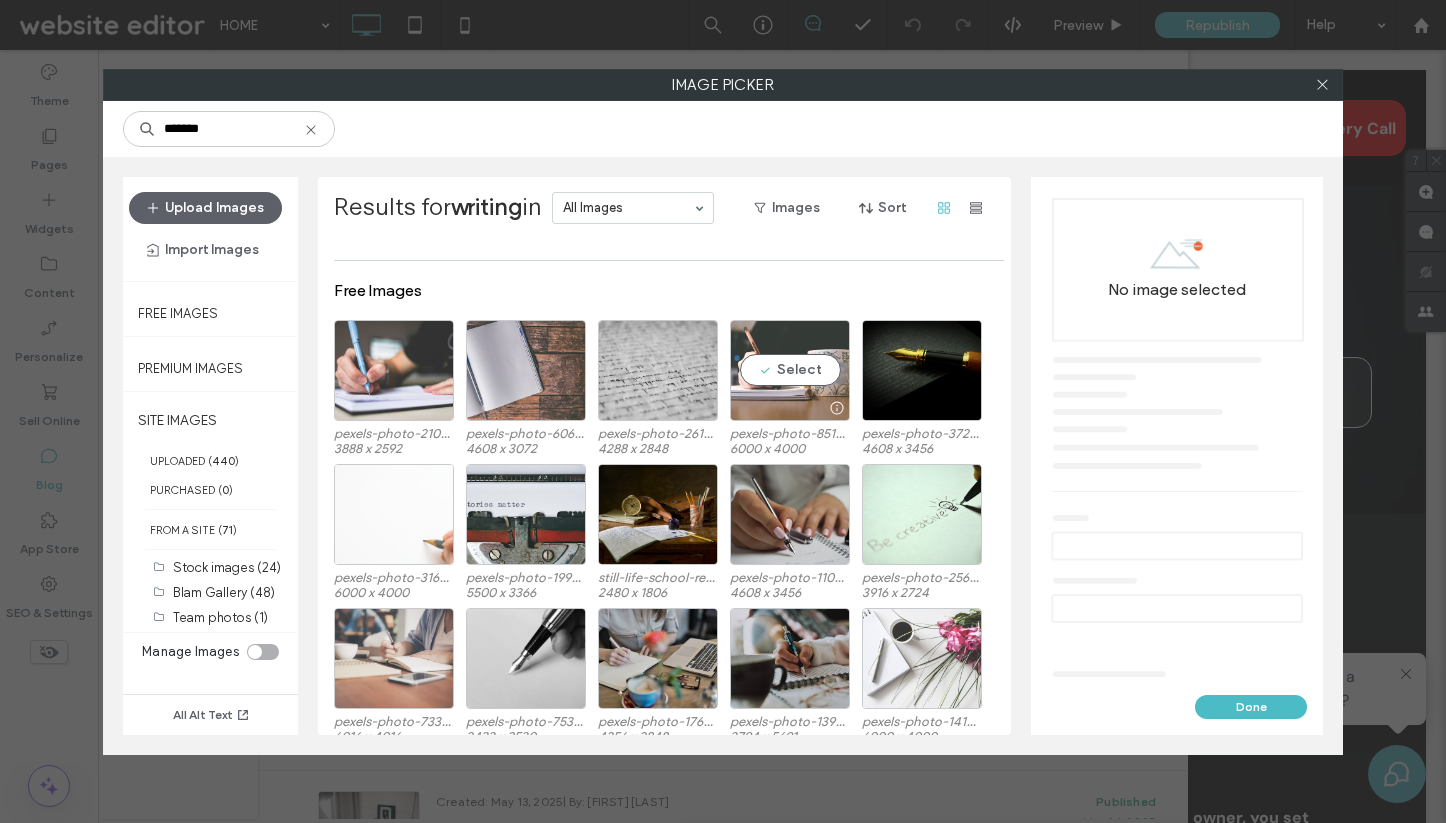 click on "Select" at bounding box center (790, 370) 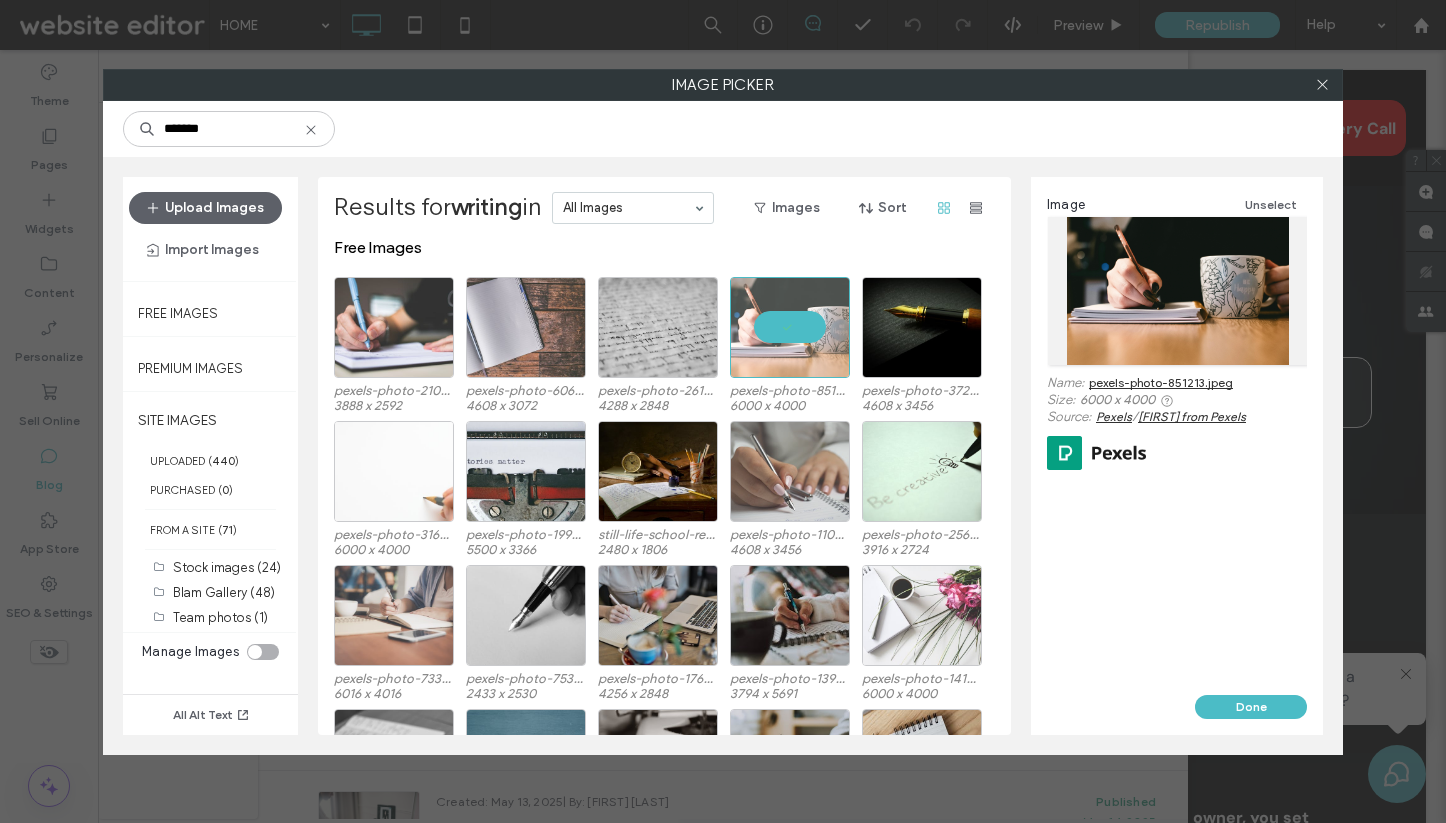 scroll, scrollTop: 221, scrollLeft: 0, axis: vertical 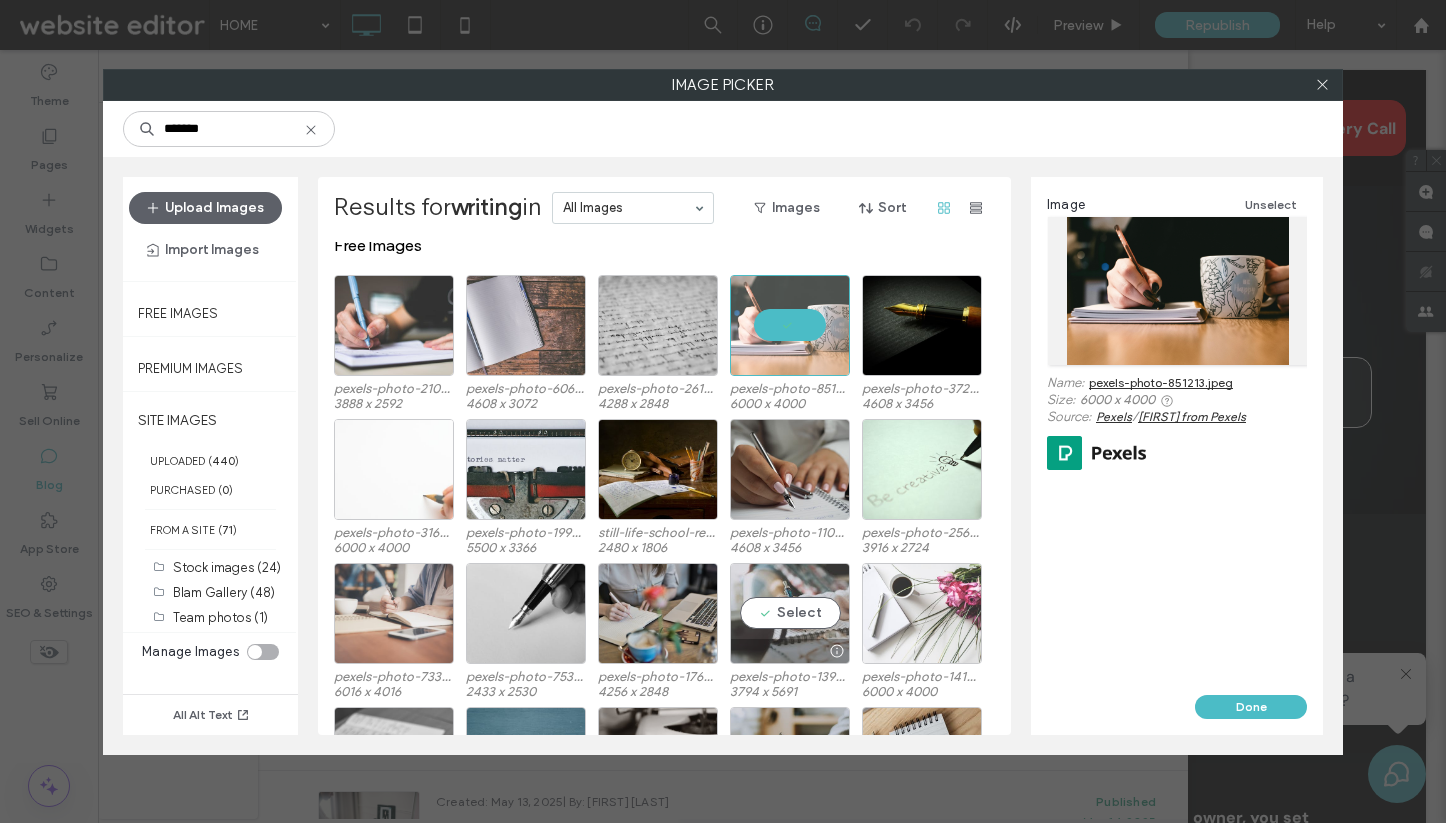click on "Select" at bounding box center (790, 613) 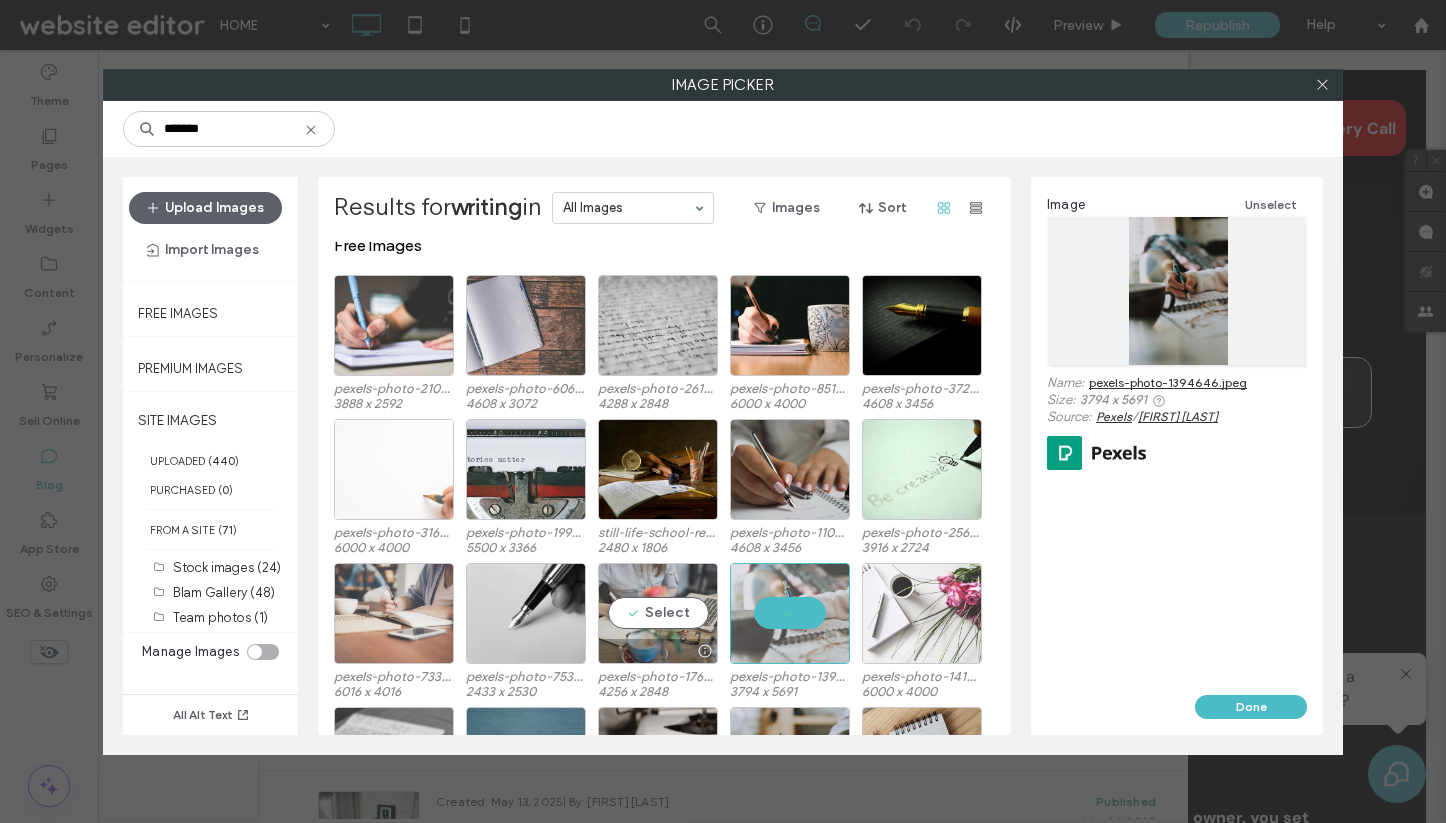 click on "Select" at bounding box center (658, 613) 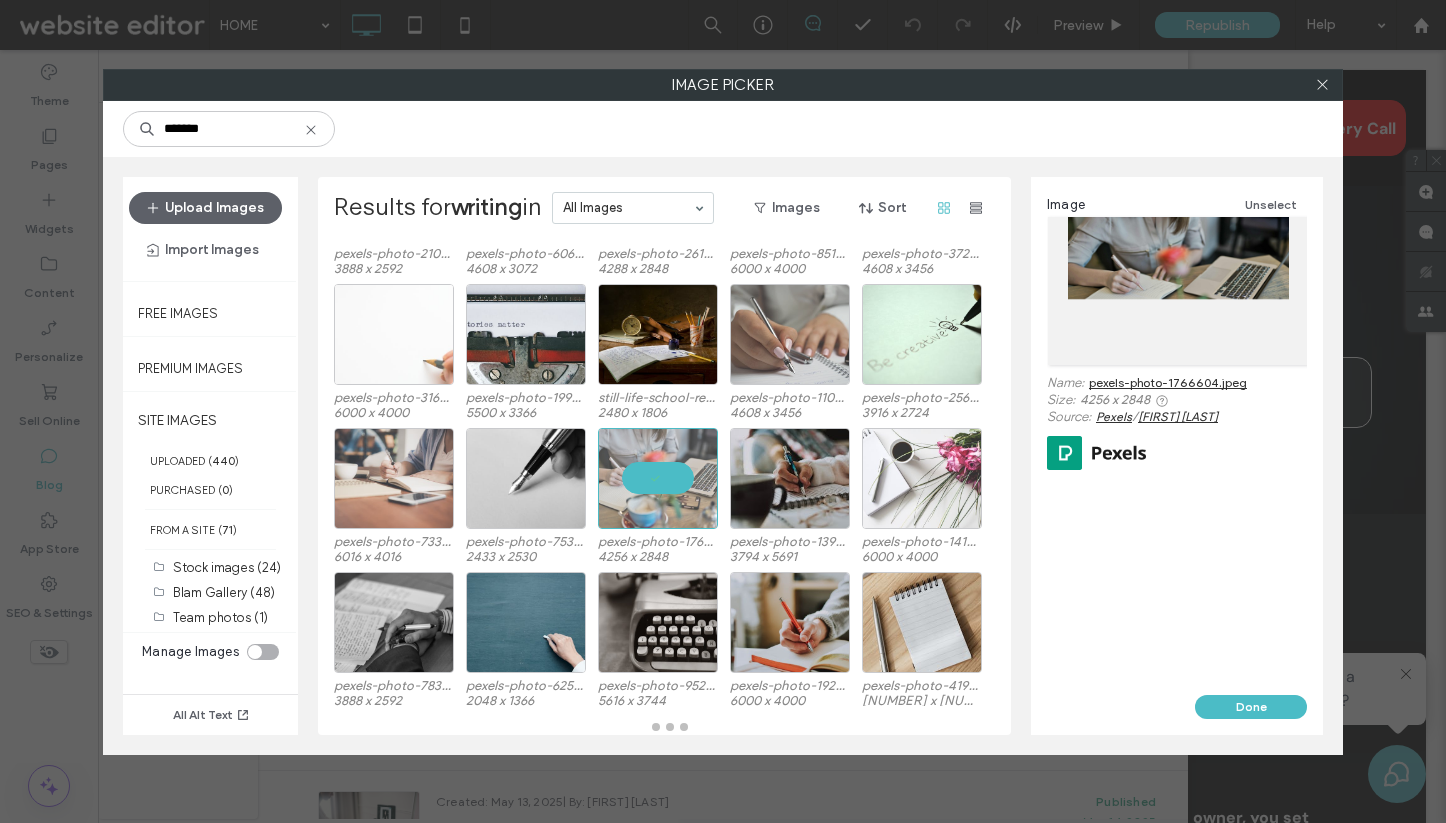 scroll, scrollTop: 356, scrollLeft: 0, axis: vertical 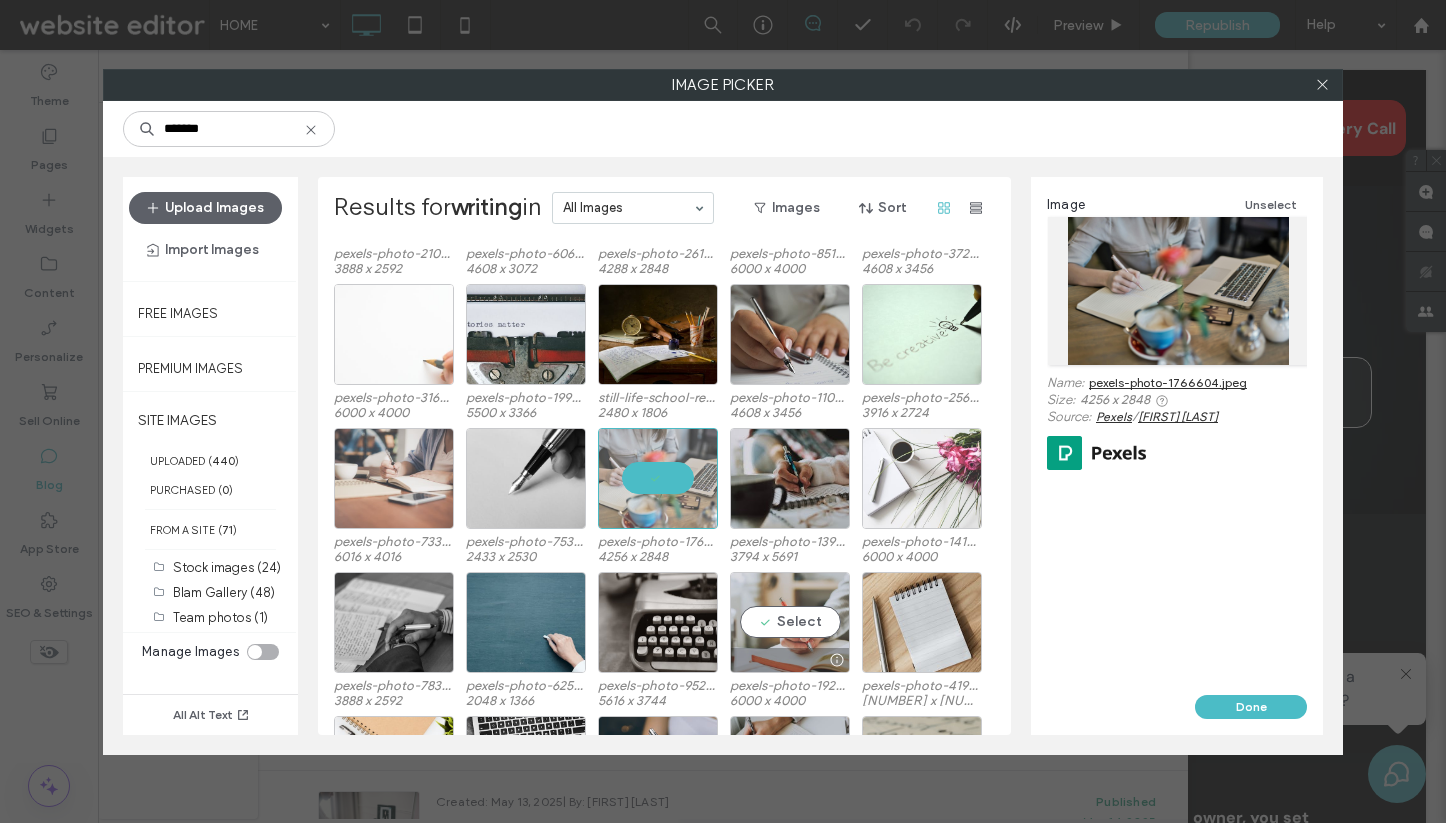 click on "Select" at bounding box center (790, 622) 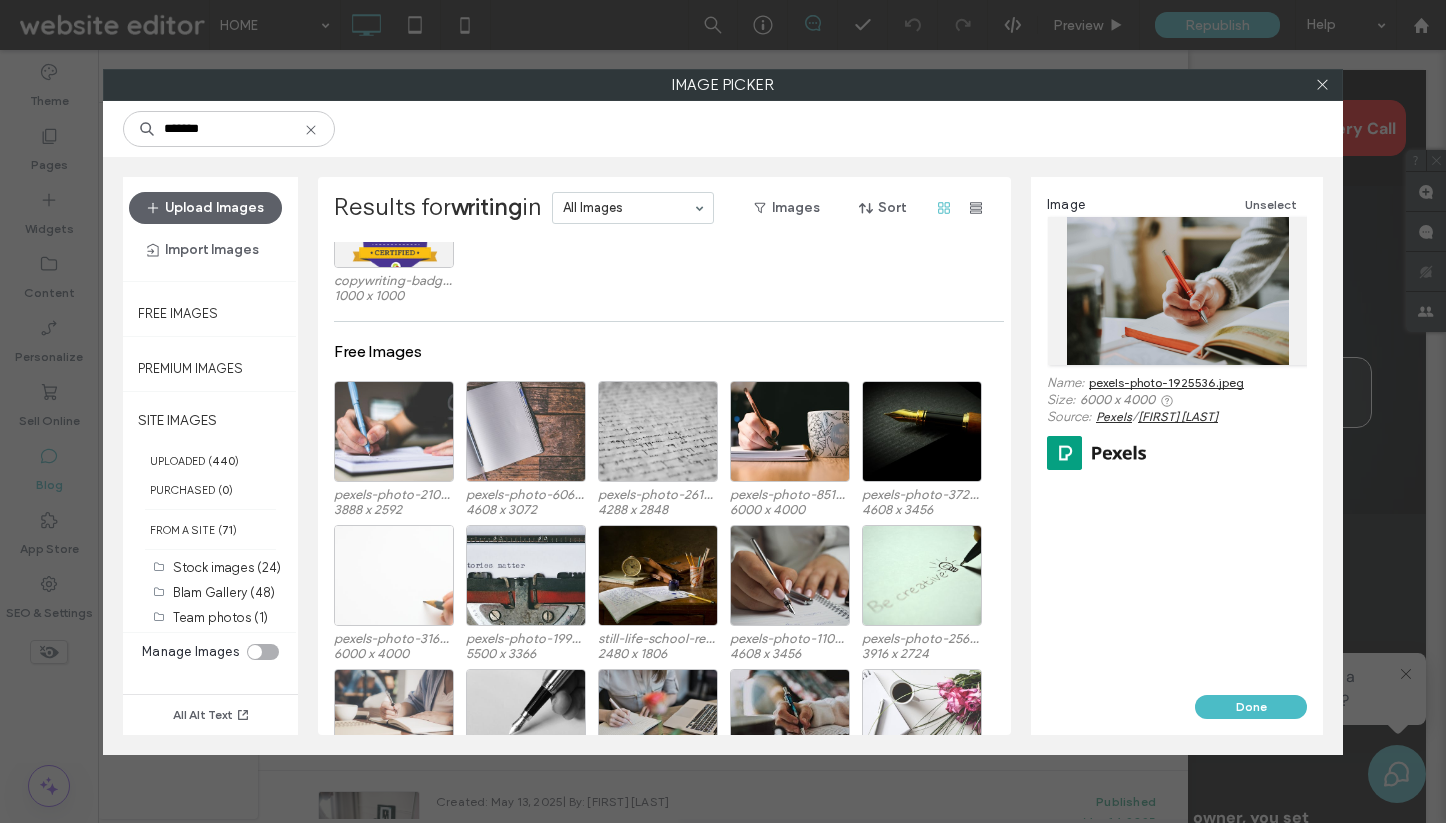 scroll, scrollTop: 0, scrollLeft: 0, axis: both 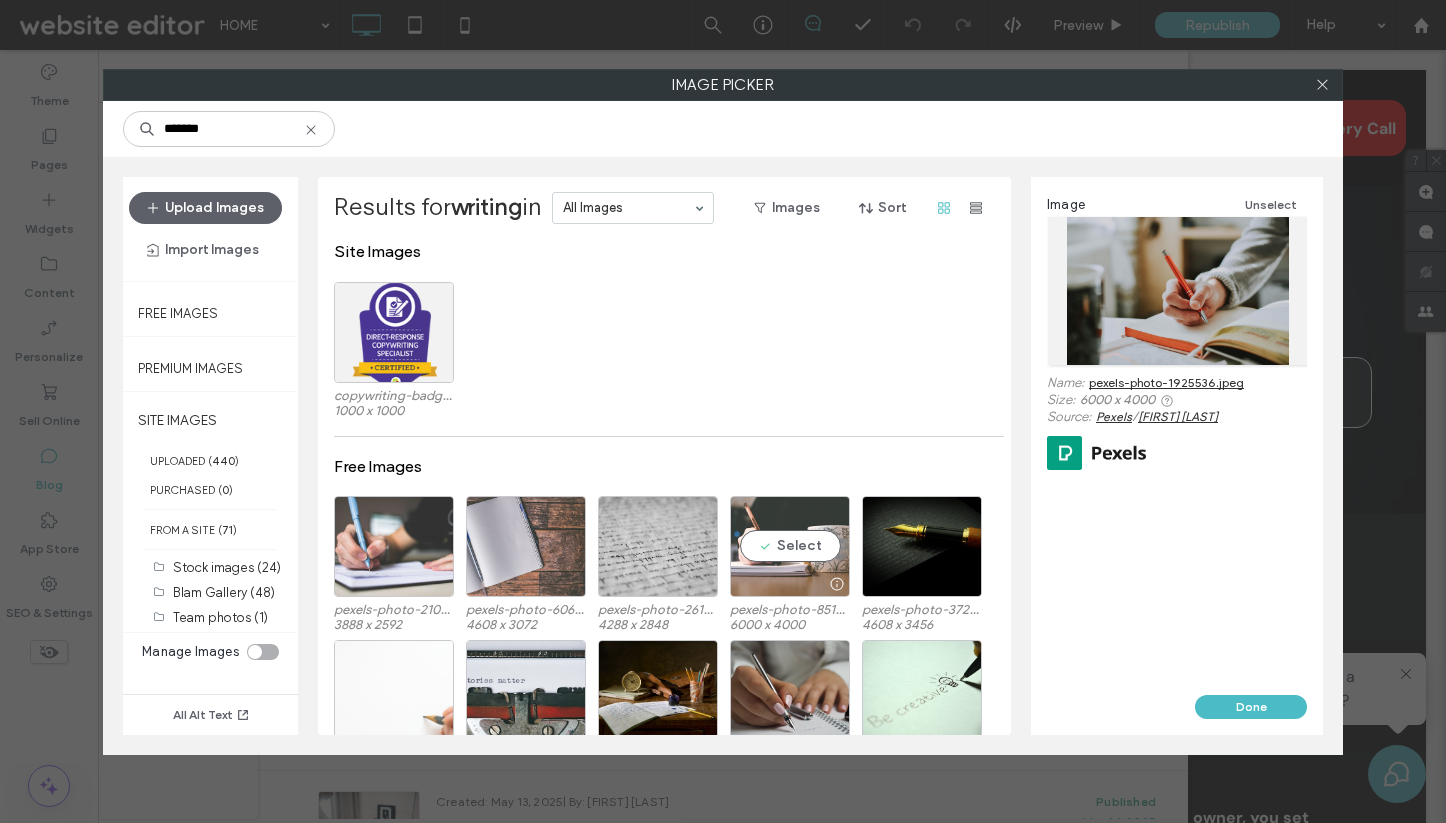 click on "Select" at bounding box center (790, 546) 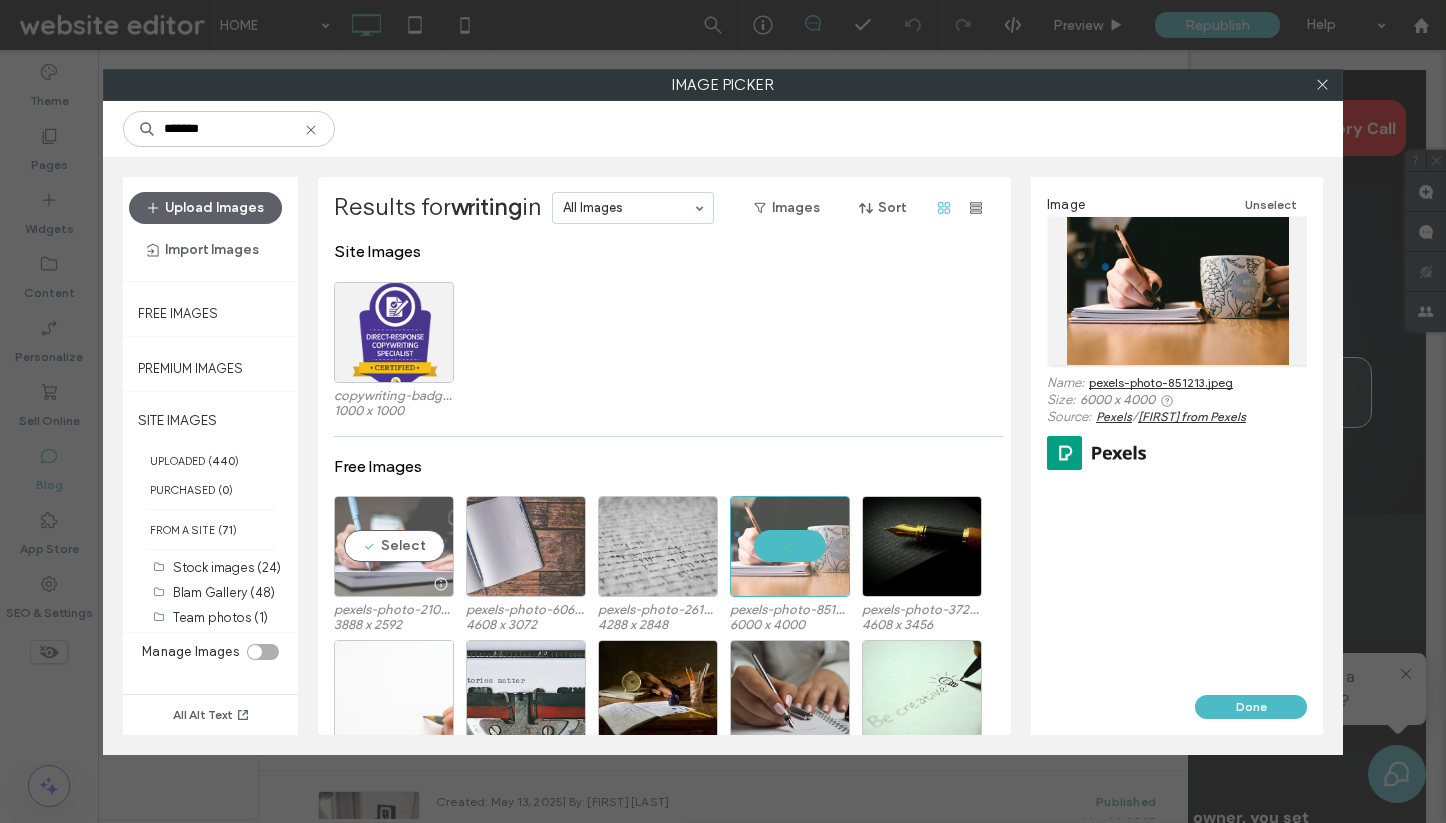 click on "Select" at bounding box center (394, 546) 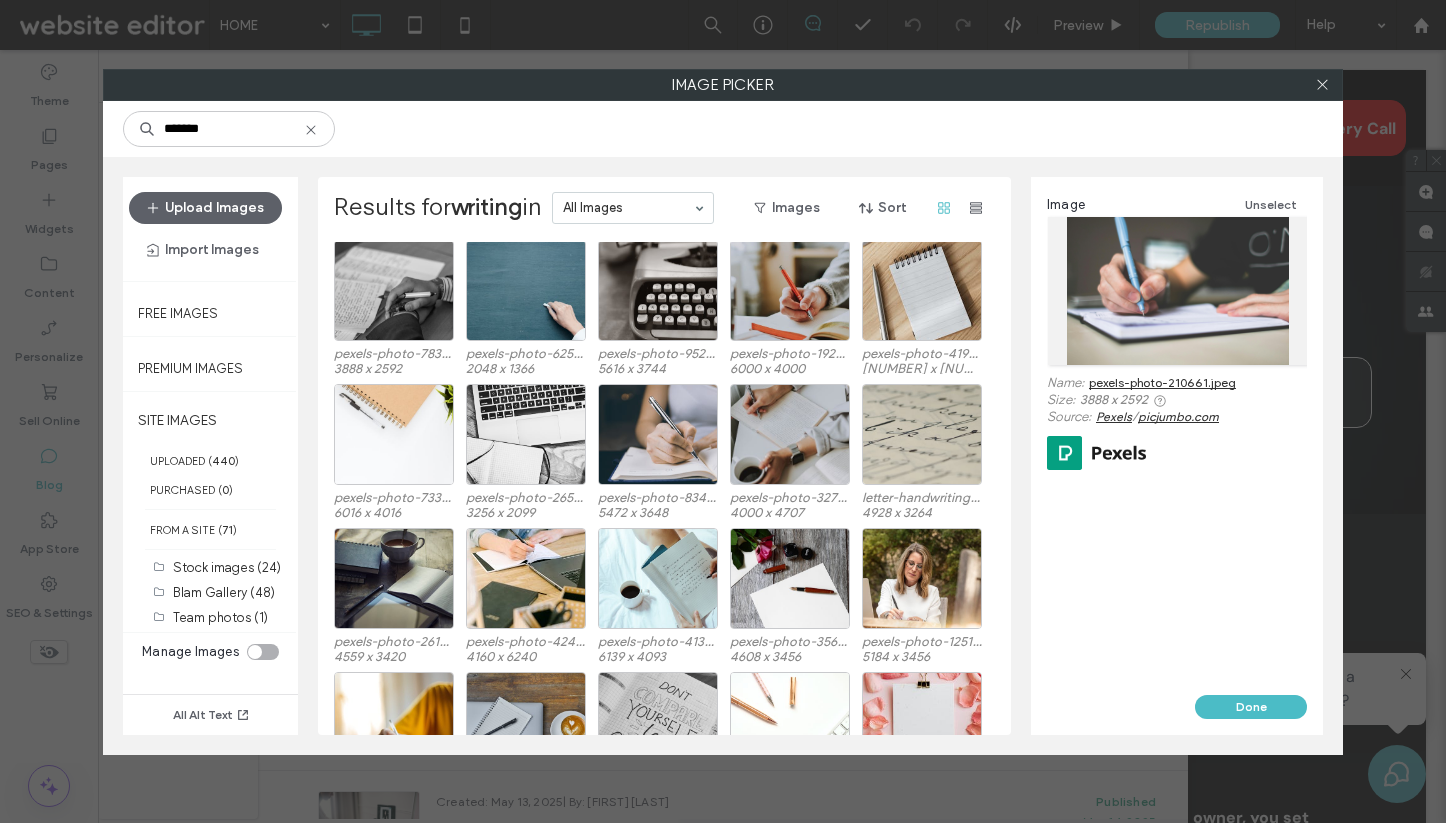 scroll, scrollTop: 741, scrollLeft: 0, axis: vertical 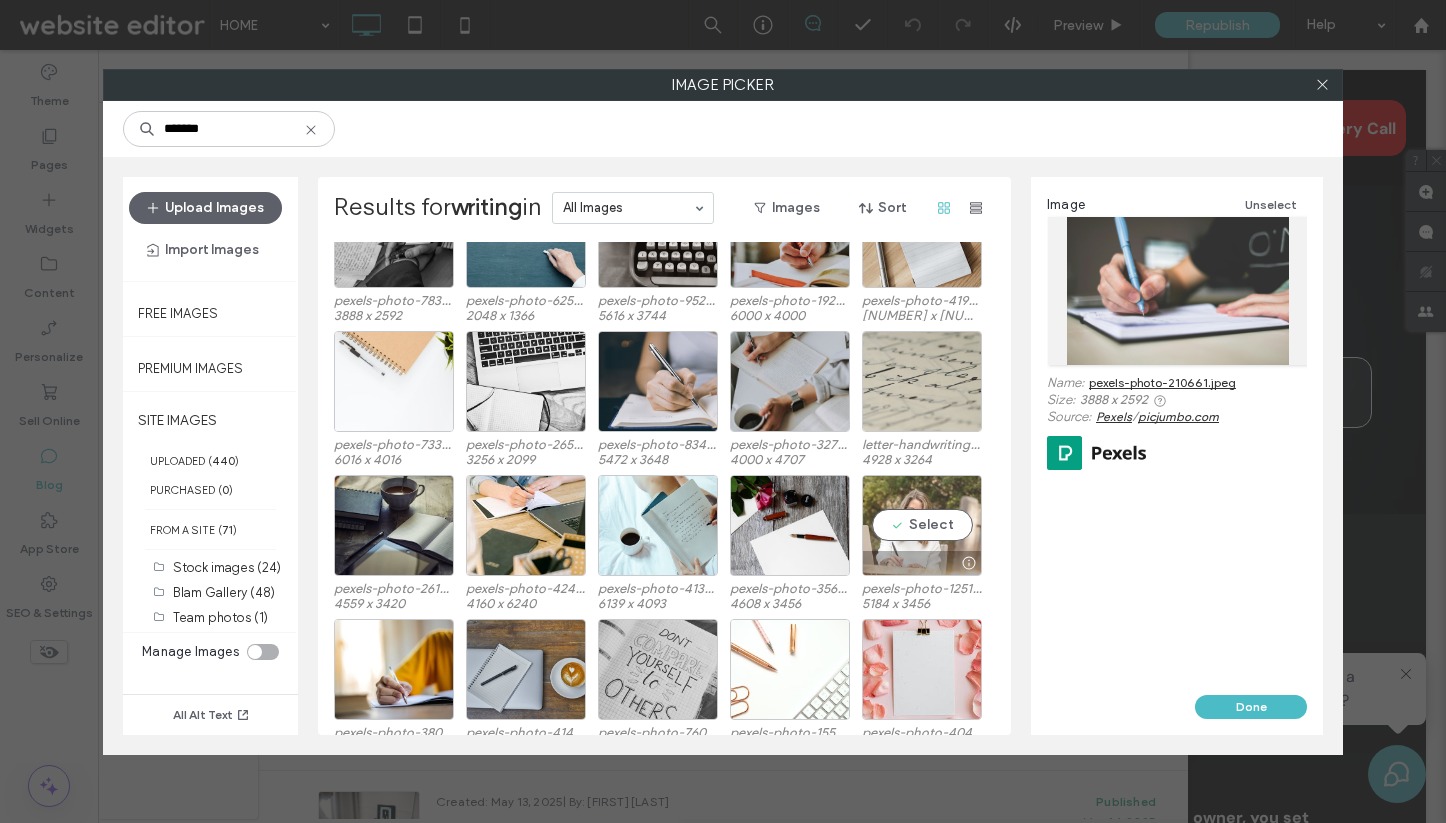 click on "Select" at bounding box center [922, 525] 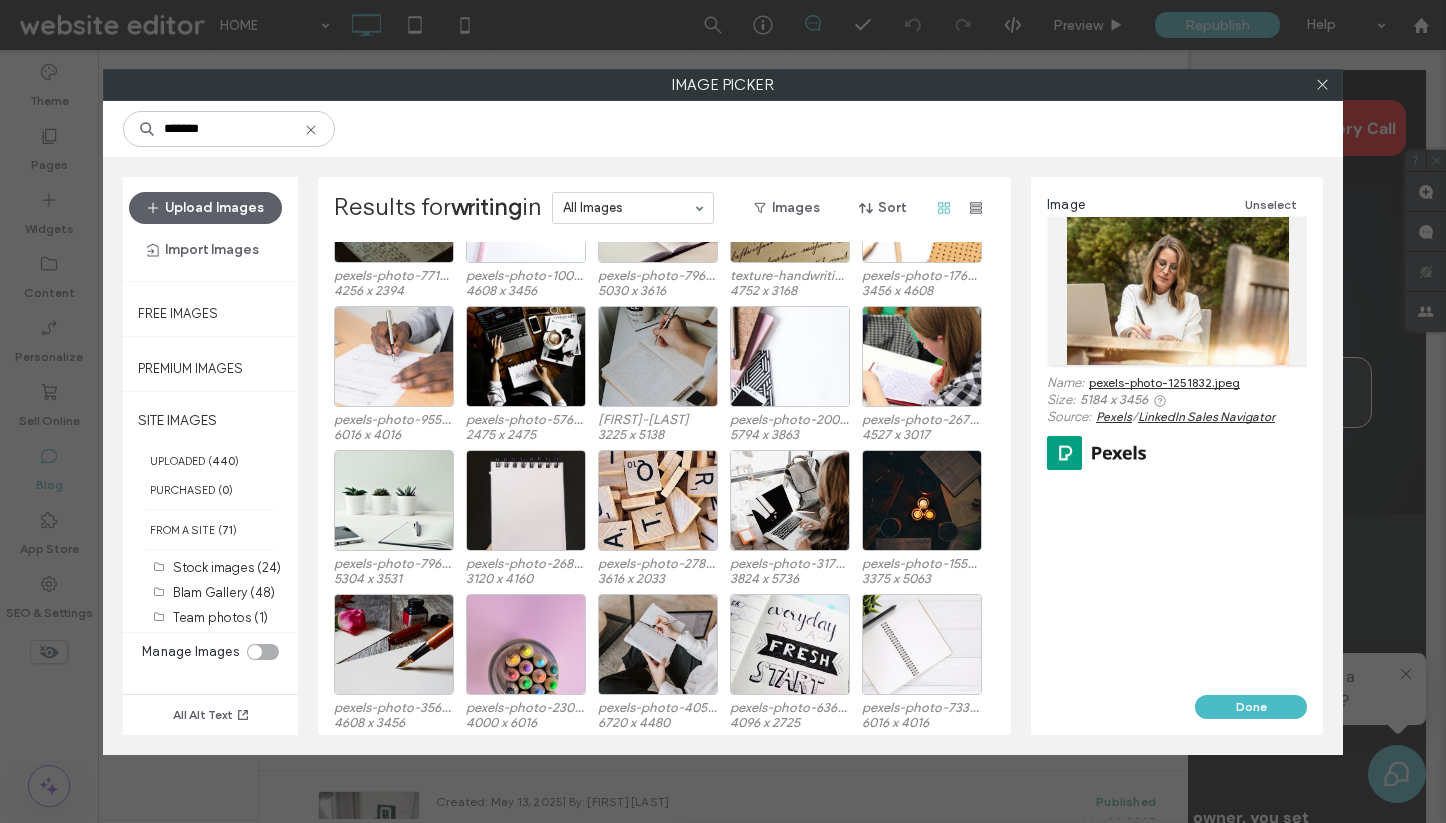 scroll, scrollTop: 1389, scrollLeft: 0, axis: vertical 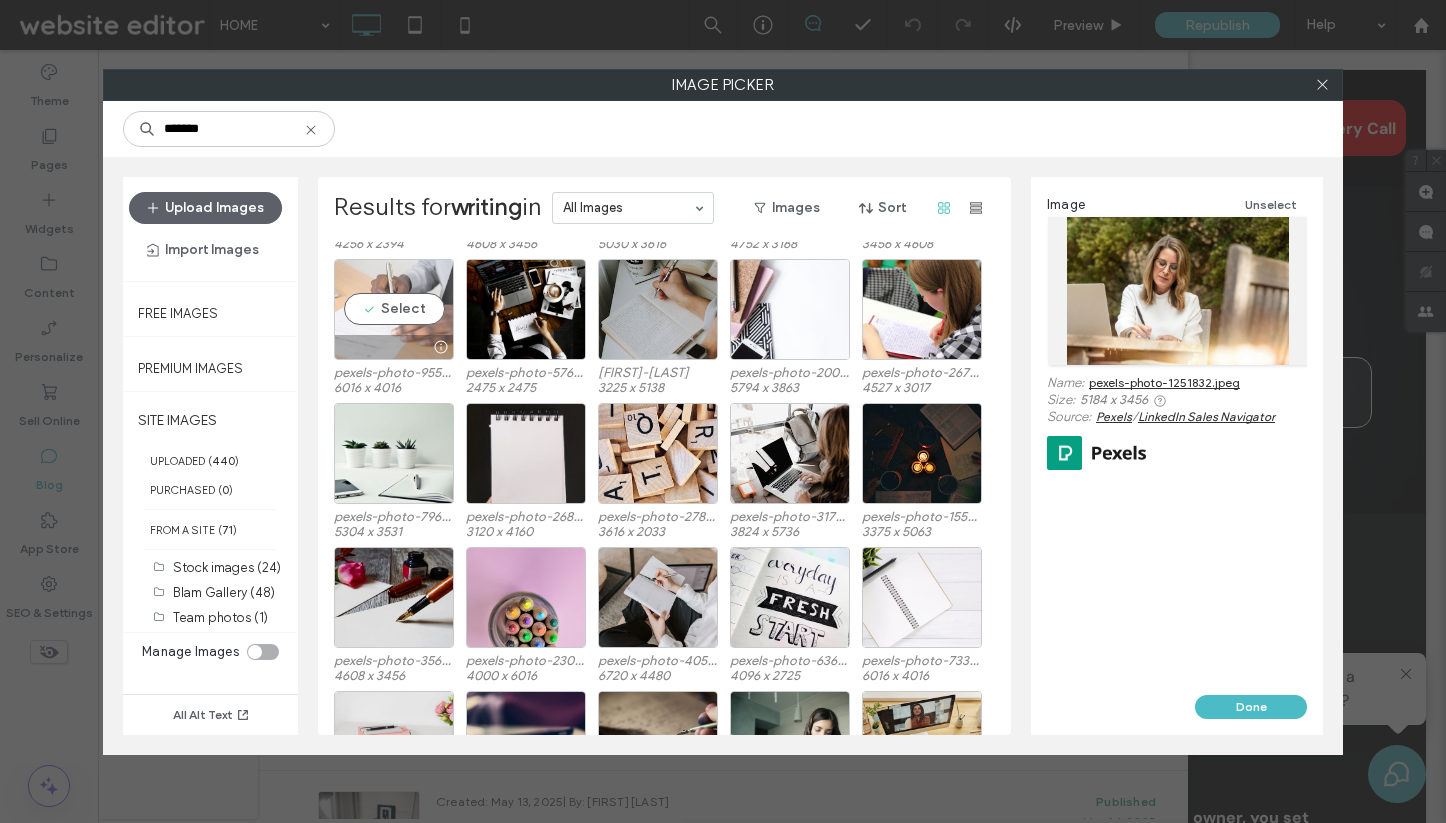 click on "Select" at bounding box center [394, 309] 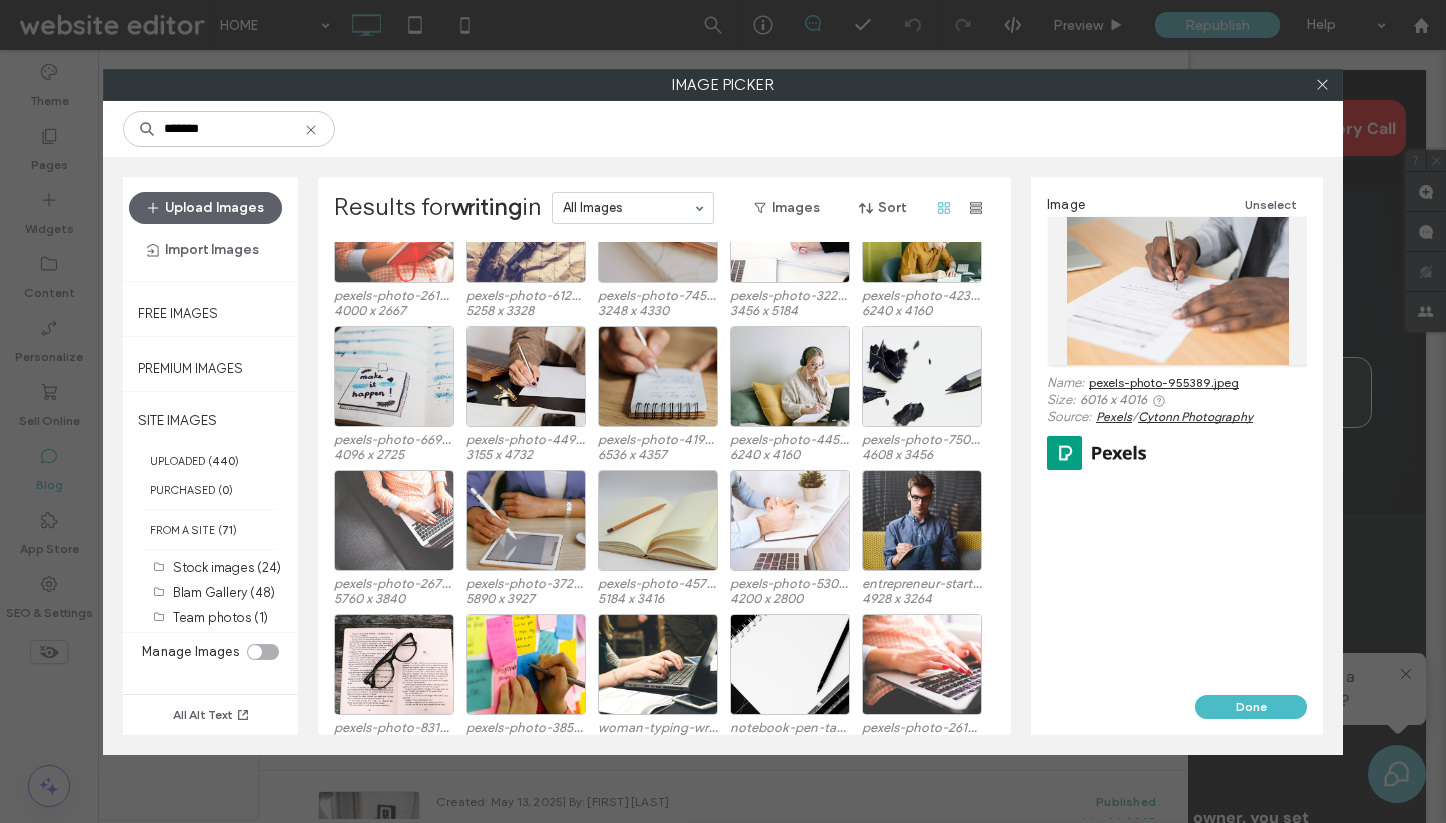scroll, scrollTop: 2187, scrollLeft: 0, axis: vertical 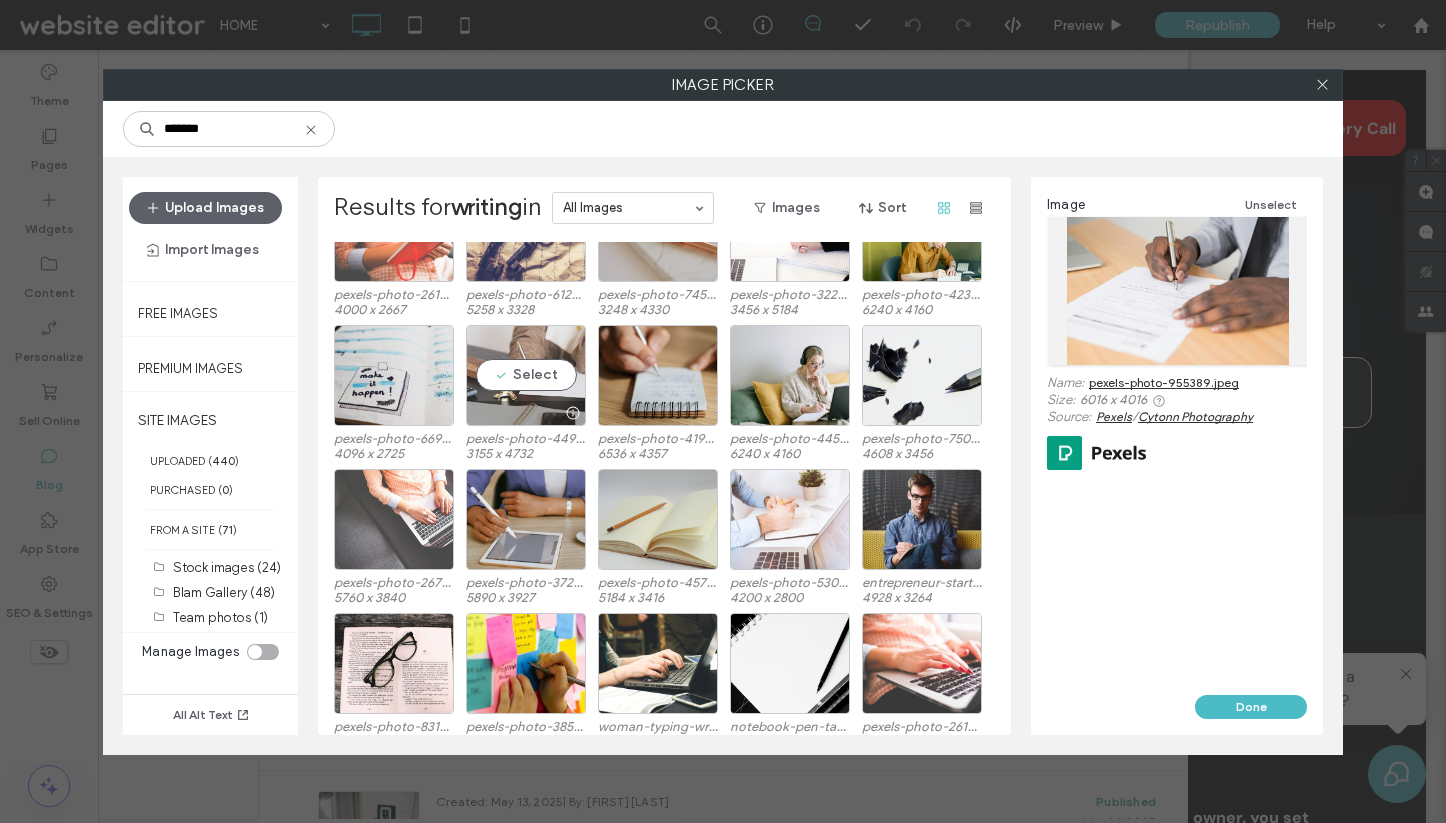 click on "Select" at bounding box center [526, 375] 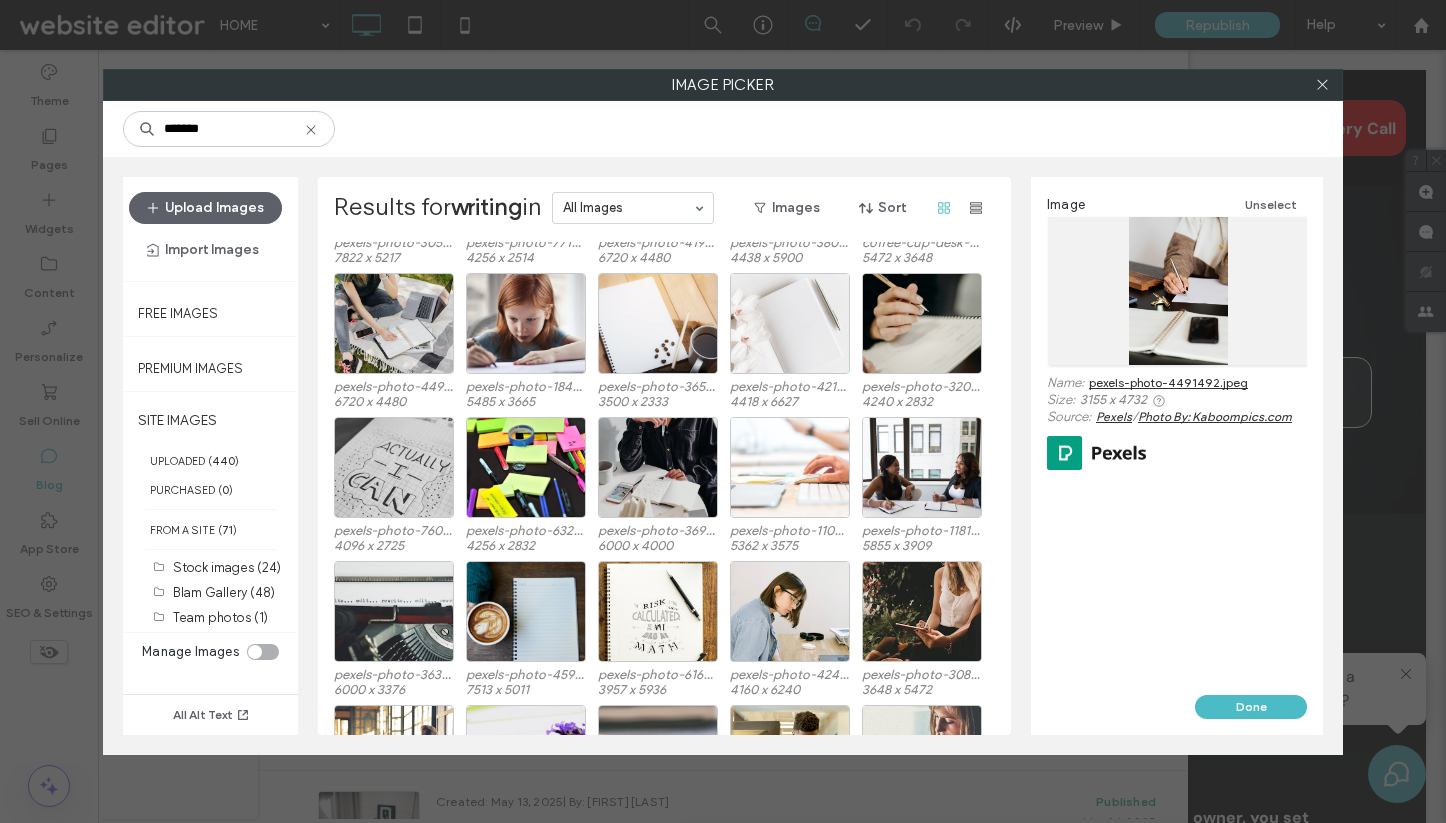 scroll, scrollTop: 2801, scrollLeft: 0, axis: vertical 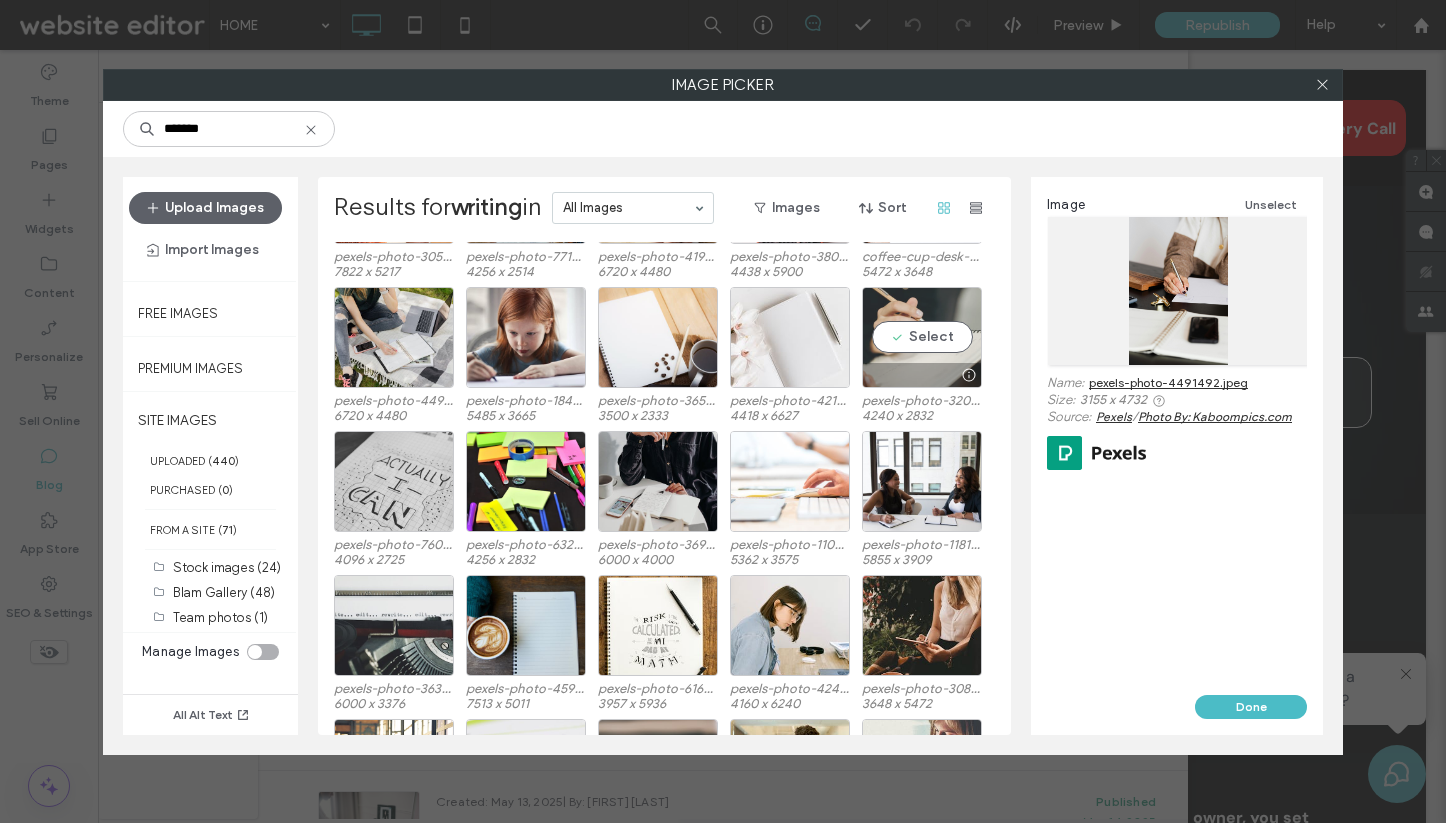 click on "Select" at bounding box center (922, 337) 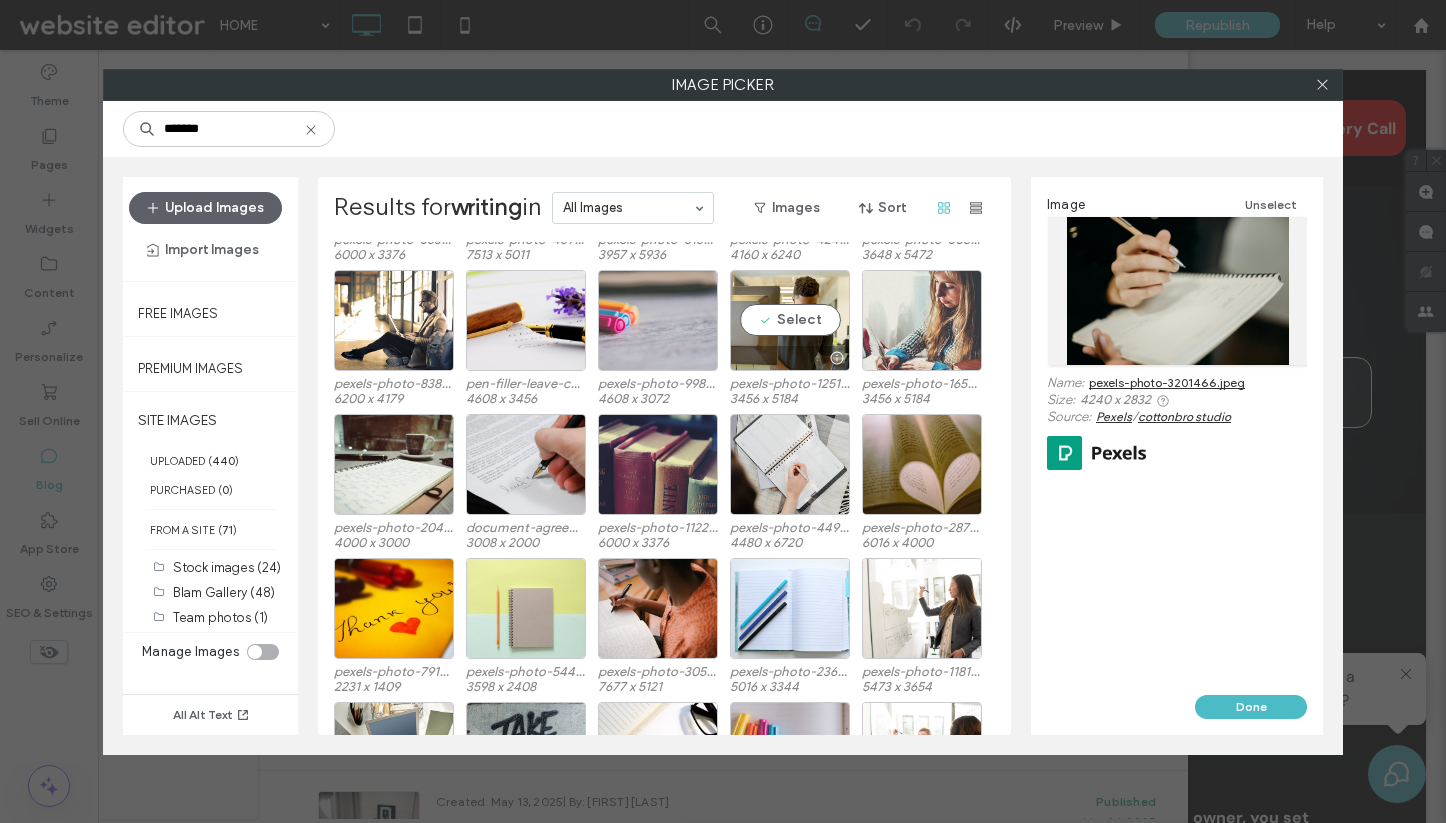 scroll, scrollTop: 3259, scrollLeft: 0, axis: vertical 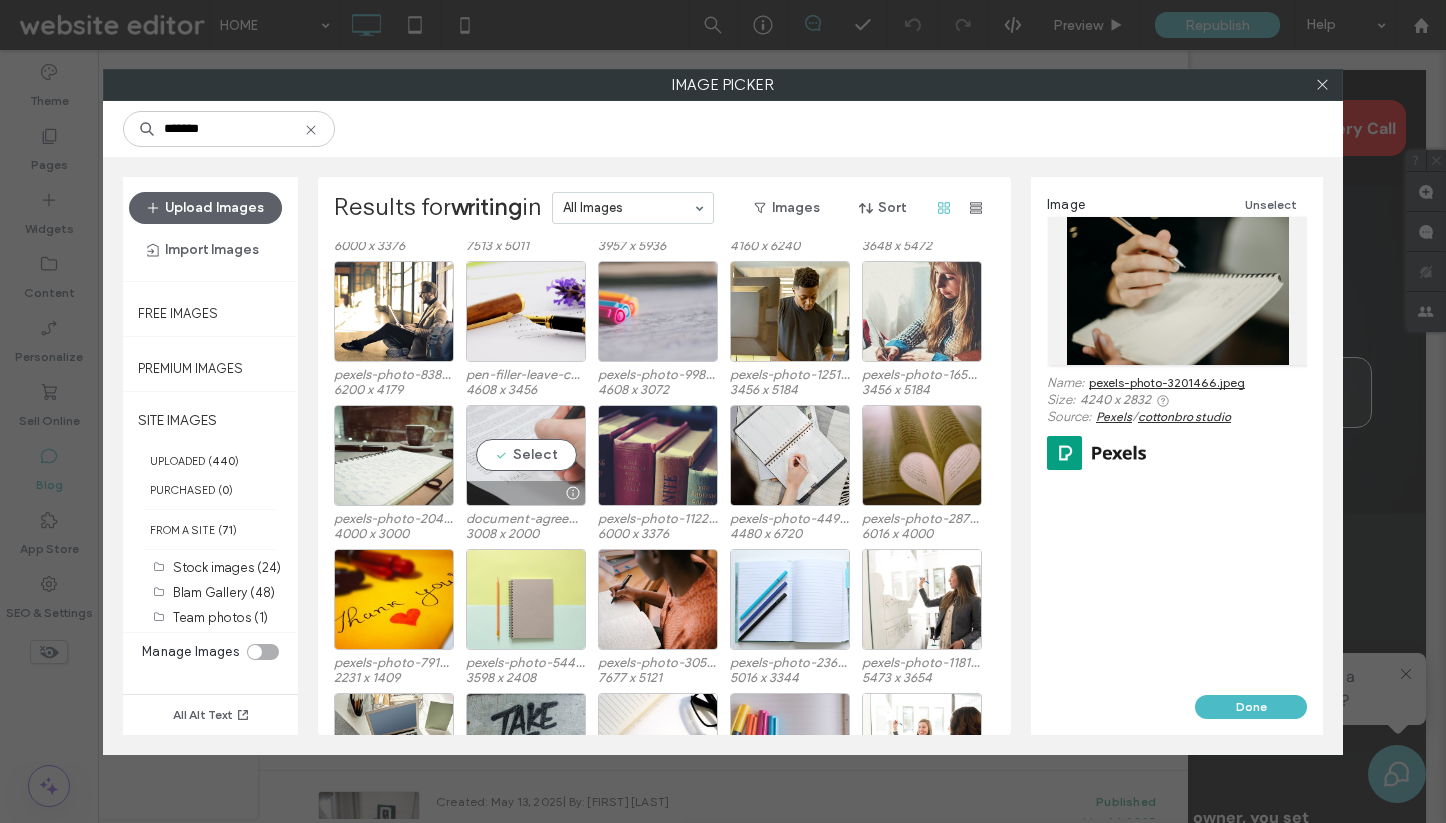 click on "Select" at bounding box center [526, 455] 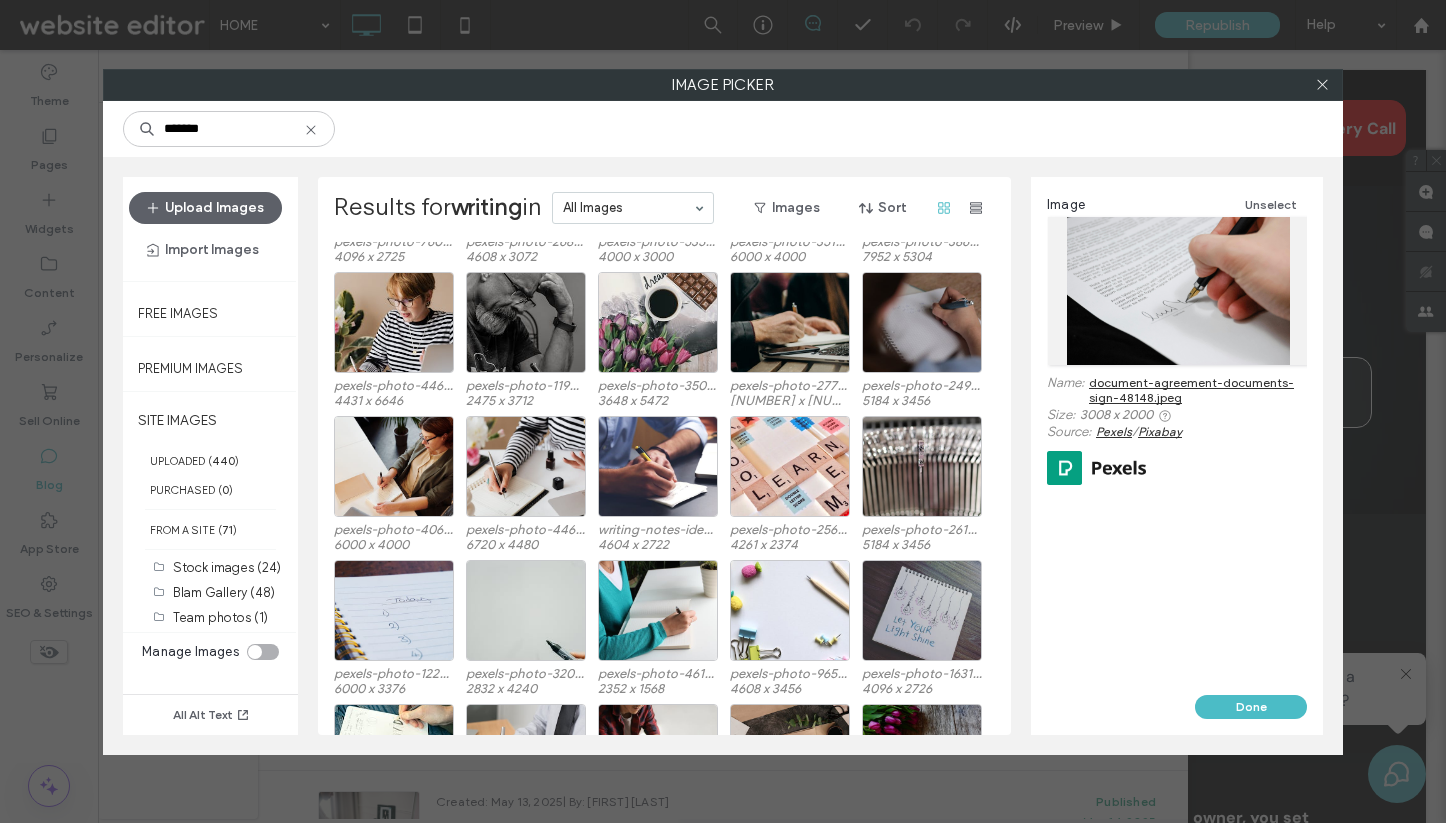 scroll, scrollTop: 4294, scrollLeft: 0, axis: vertical 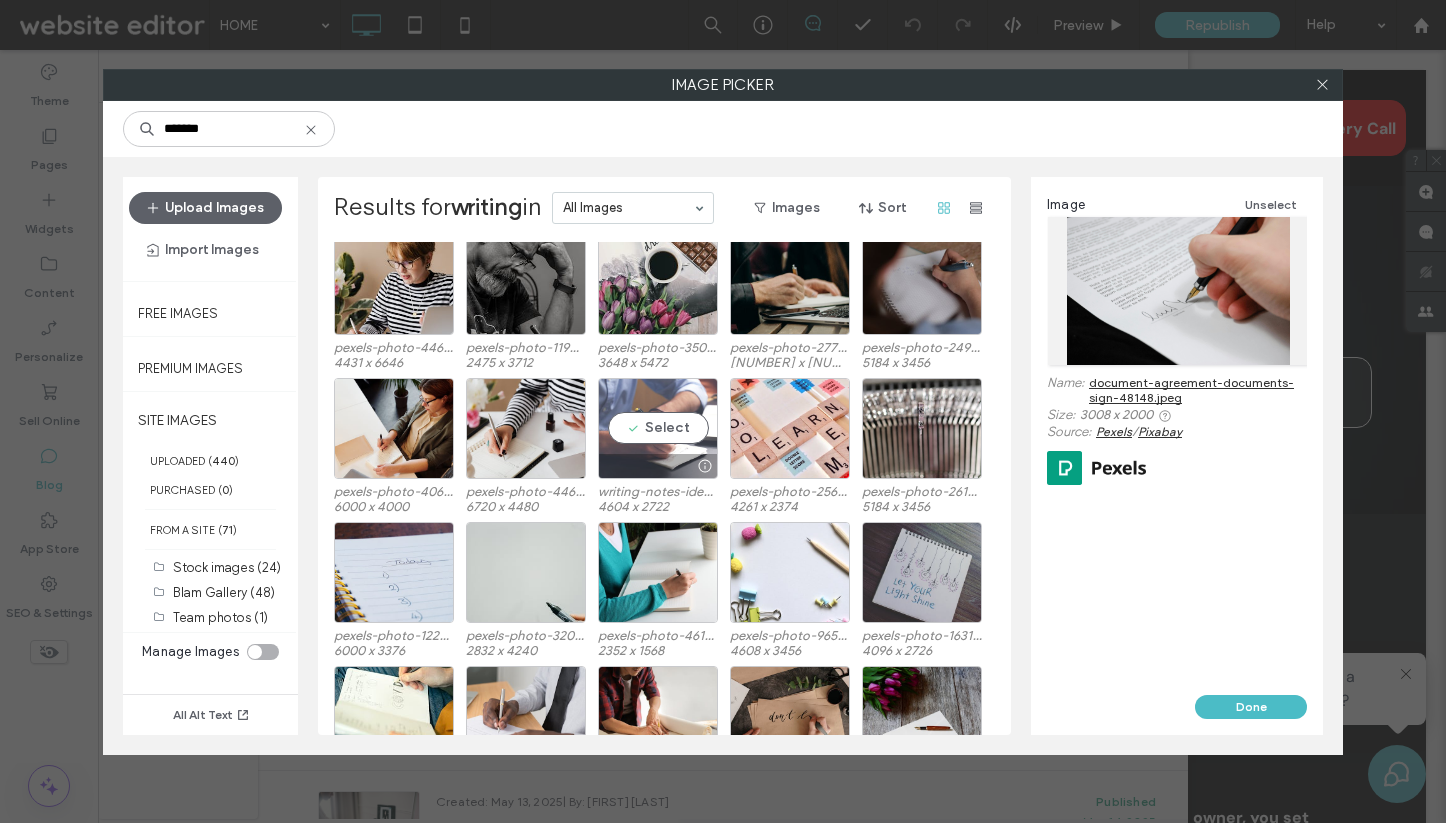 click on "Select" at bounding box center [658, 428] 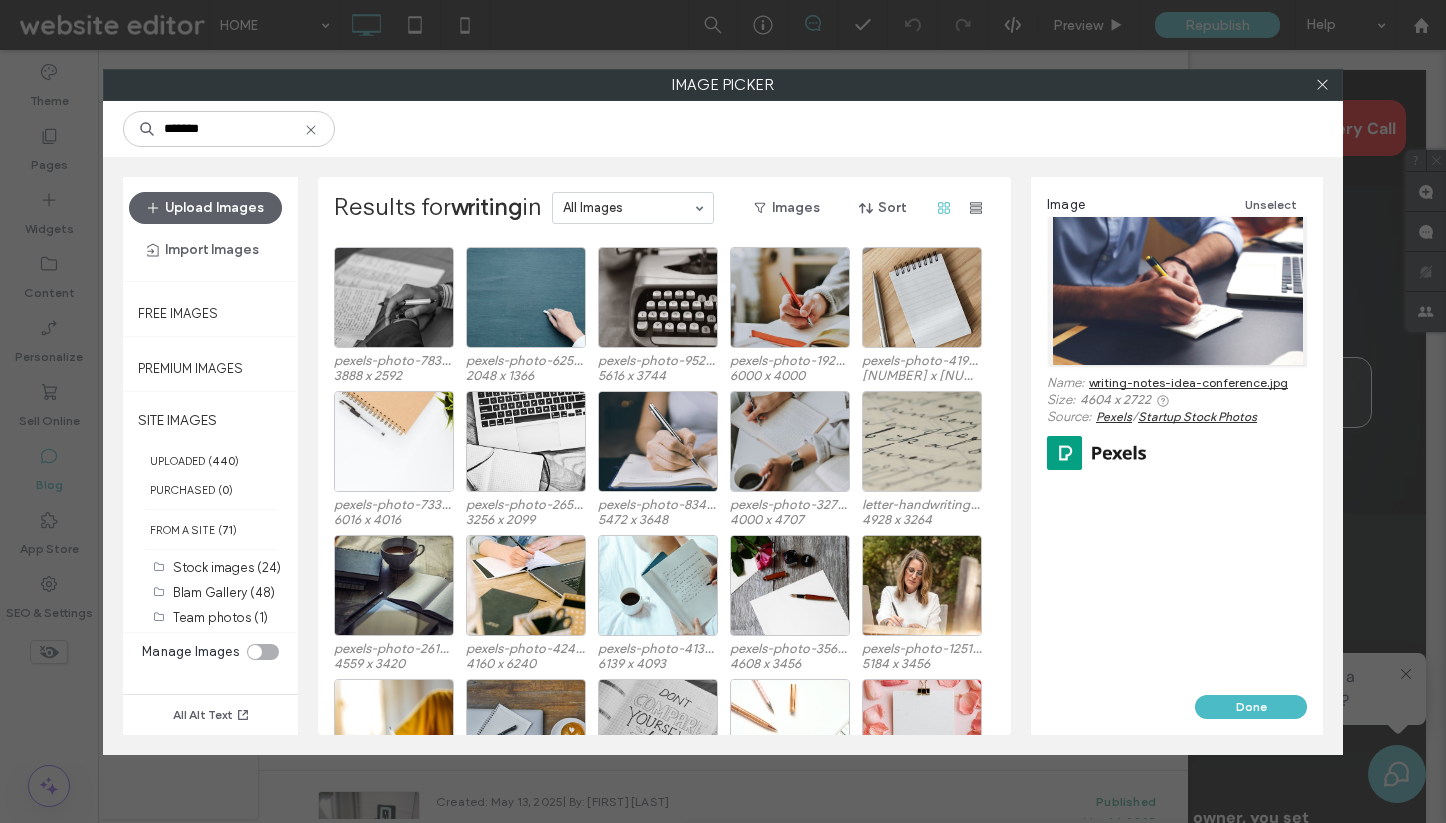 scroll, scrollTop: 0, scrollLeft: 0, axis: both 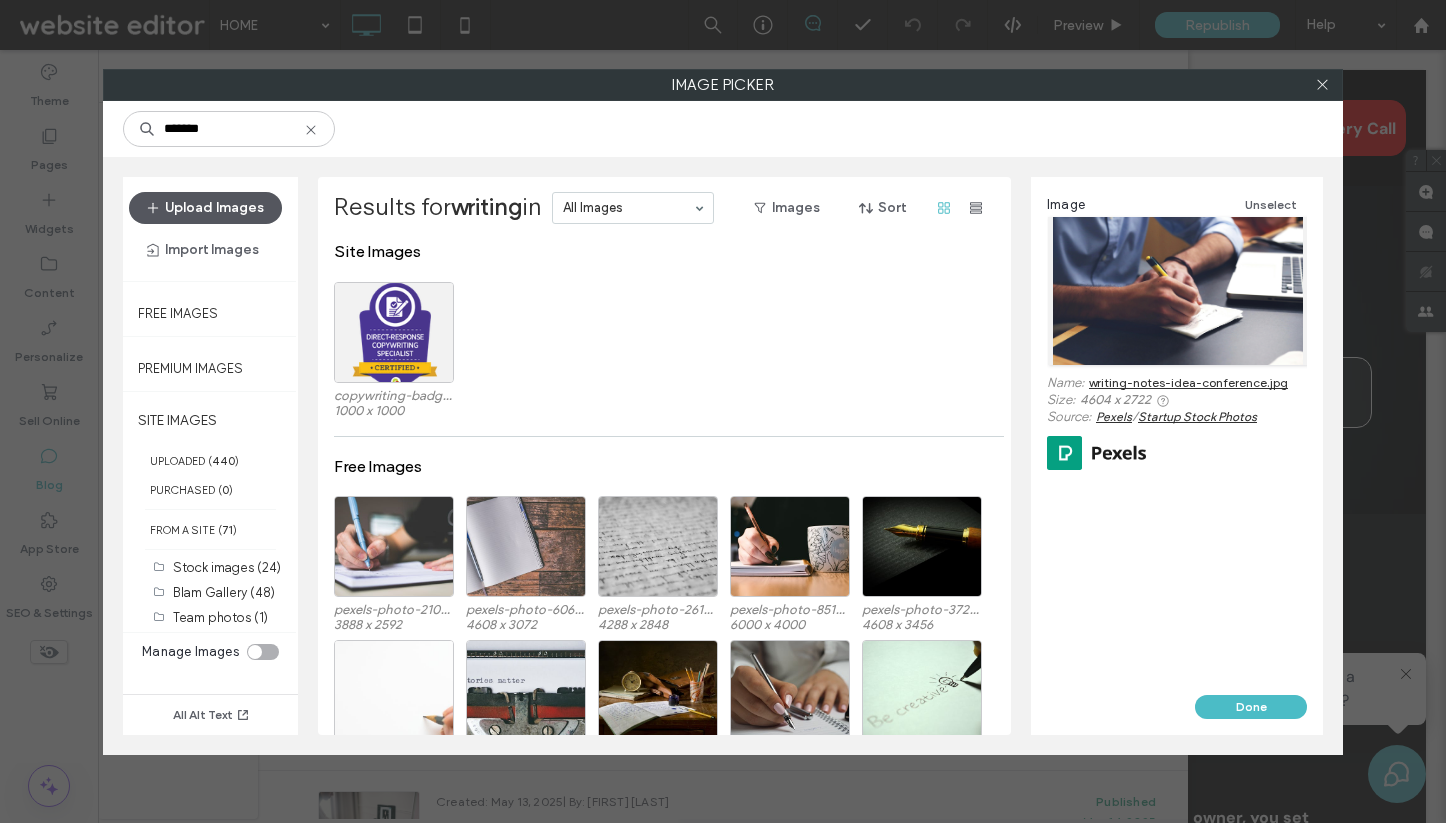 click on "Upload Images" at bounding box center [205, 208] 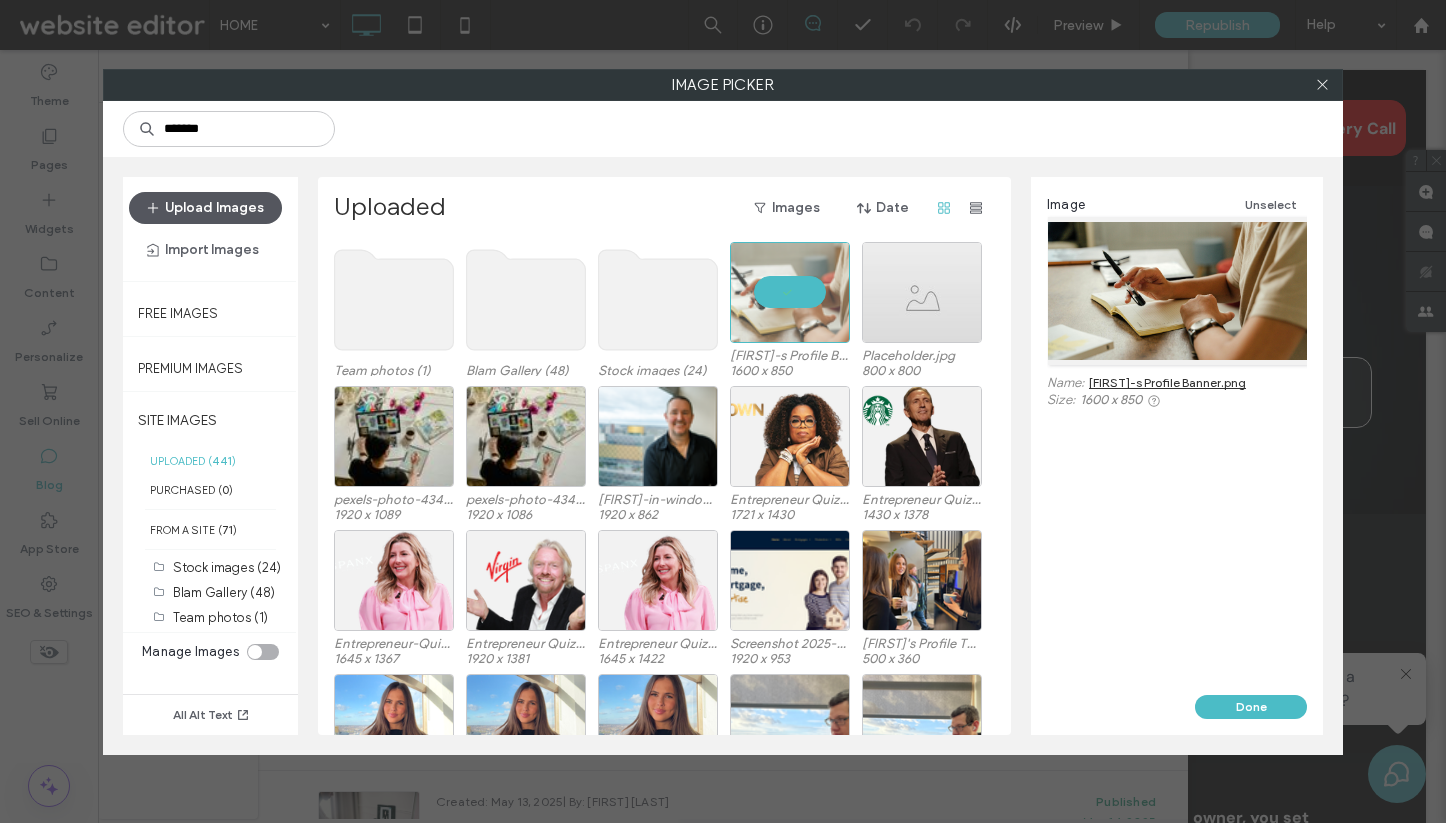 click on "Upload Images" at bounding box center (205, 208) 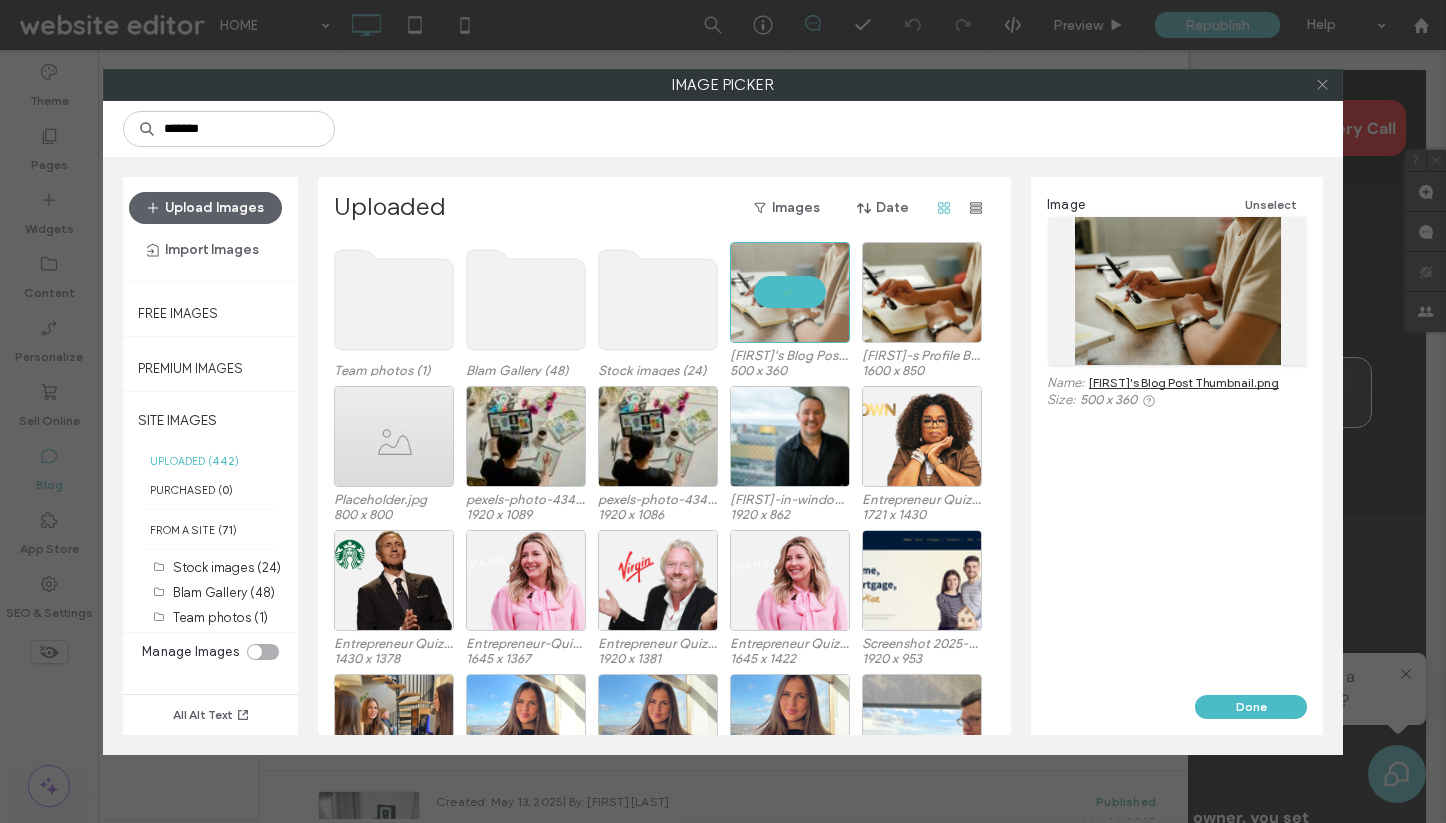 click 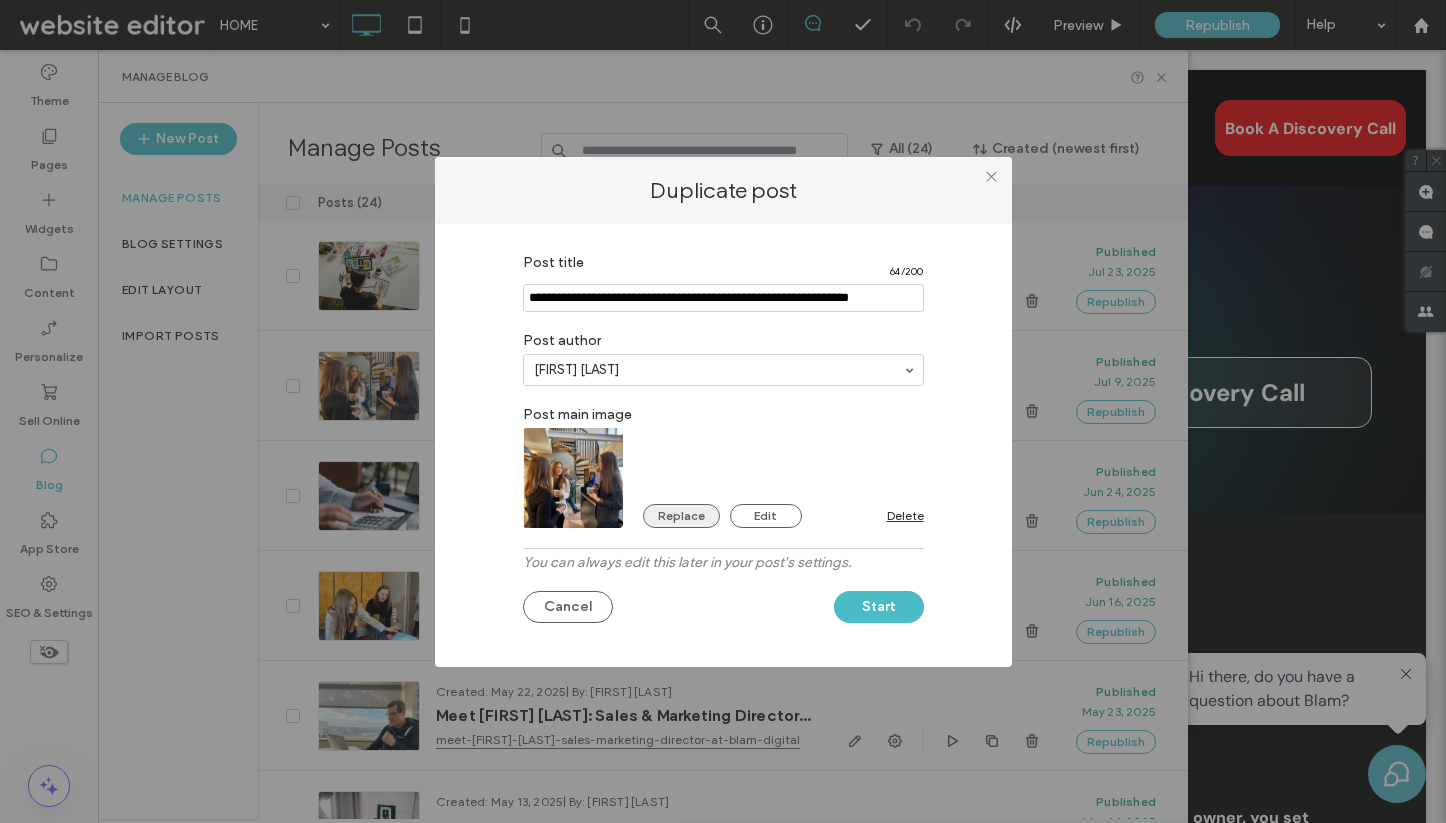 click on "Replace" at bounding box center [681, 516] 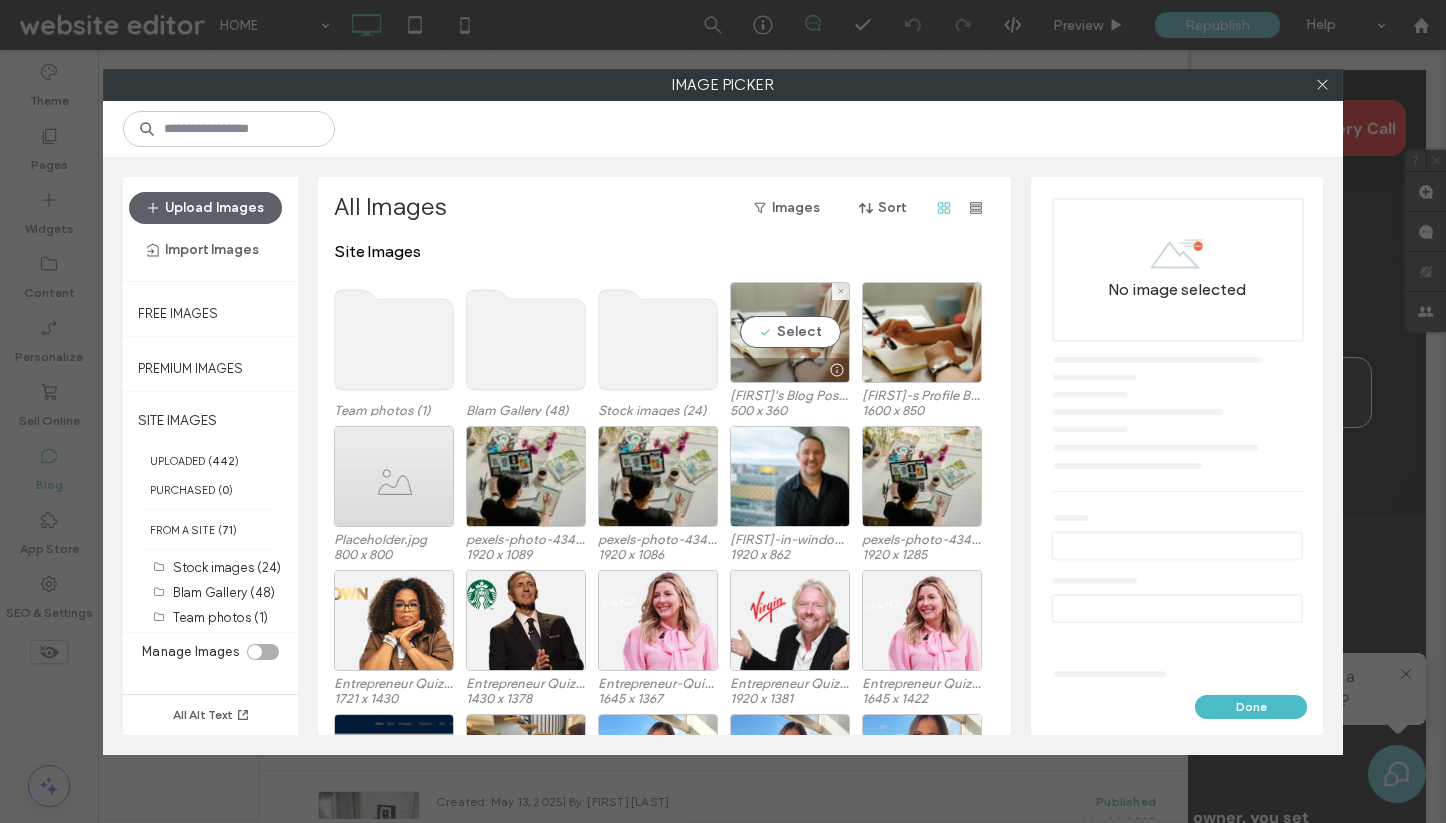 click on "Select" at bounding box center (790, 332) 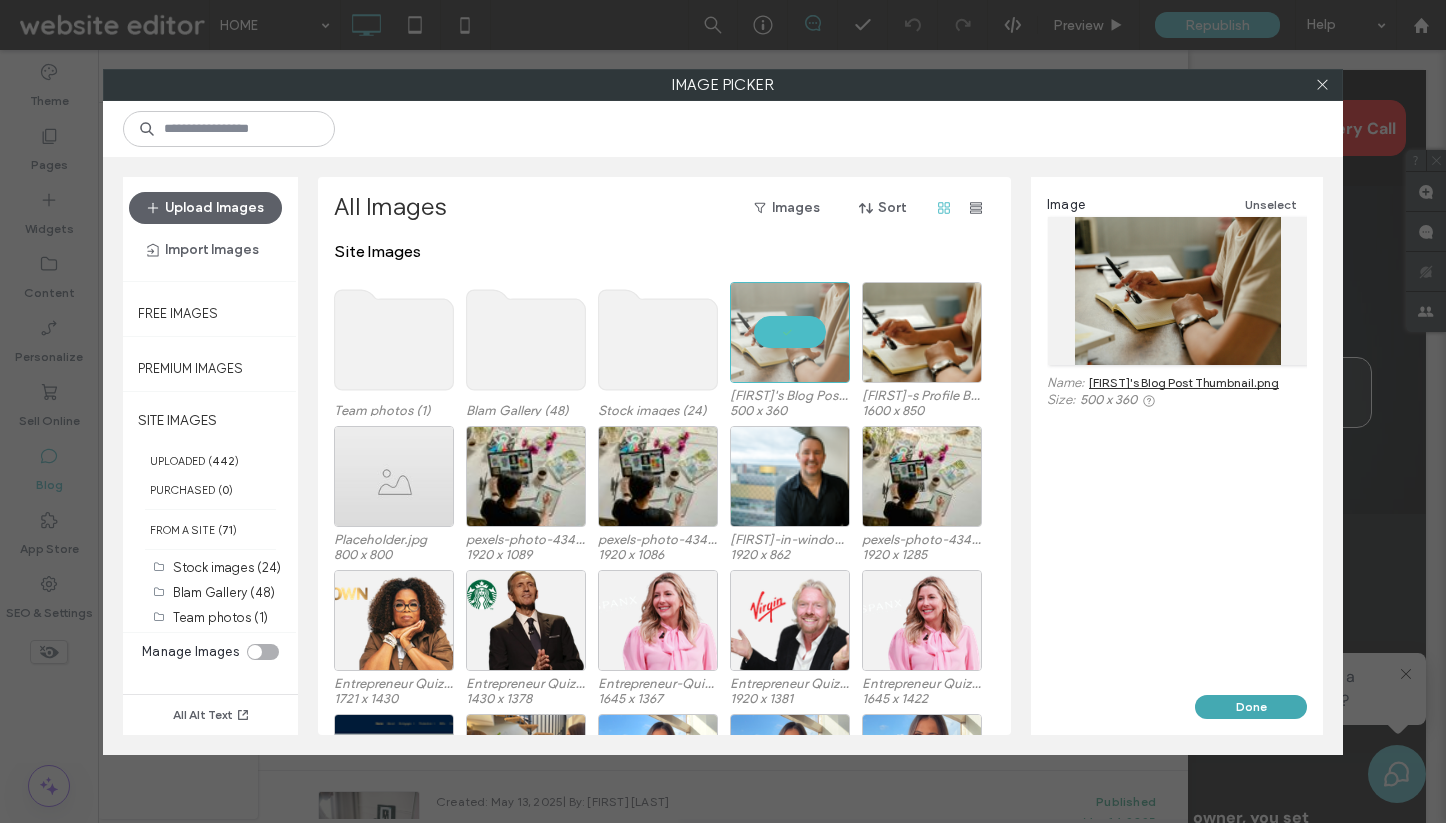 click on "Done" at bounding box center (1251, 707) 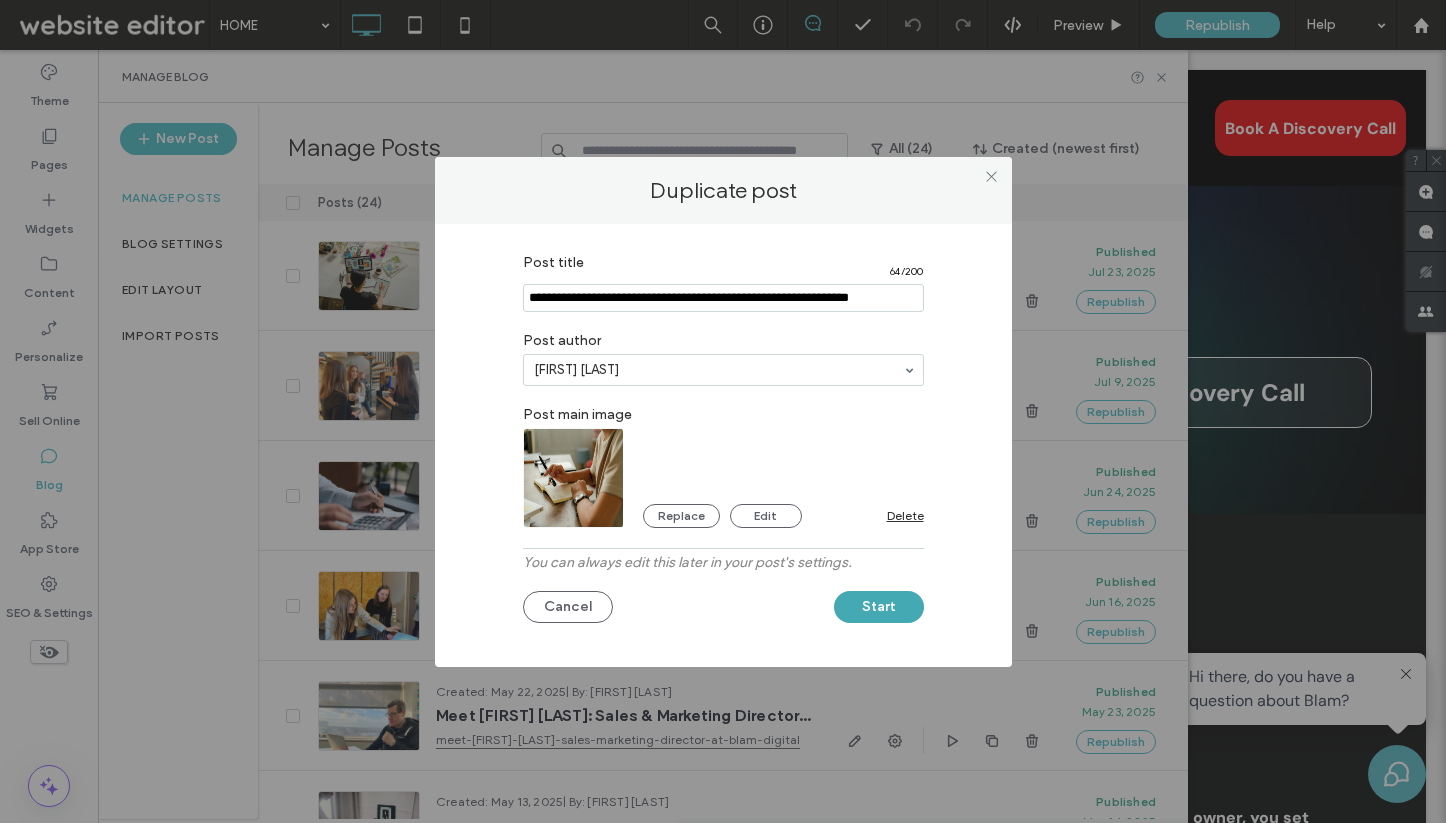 click on "Start" at bounding box center (879, 607) 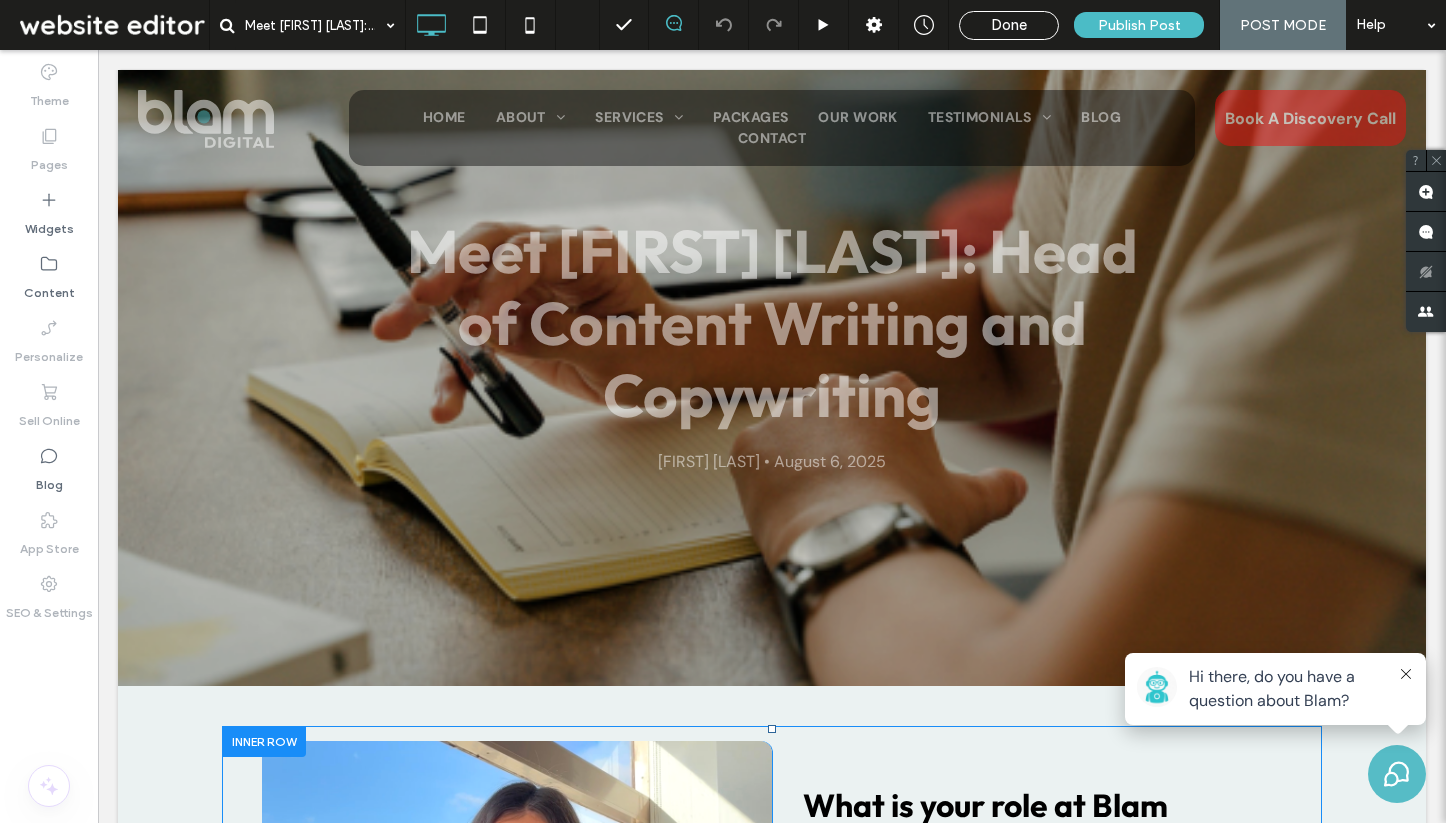 scroll, scrollTop: 40, scrollLeft: 0, axis: vertical 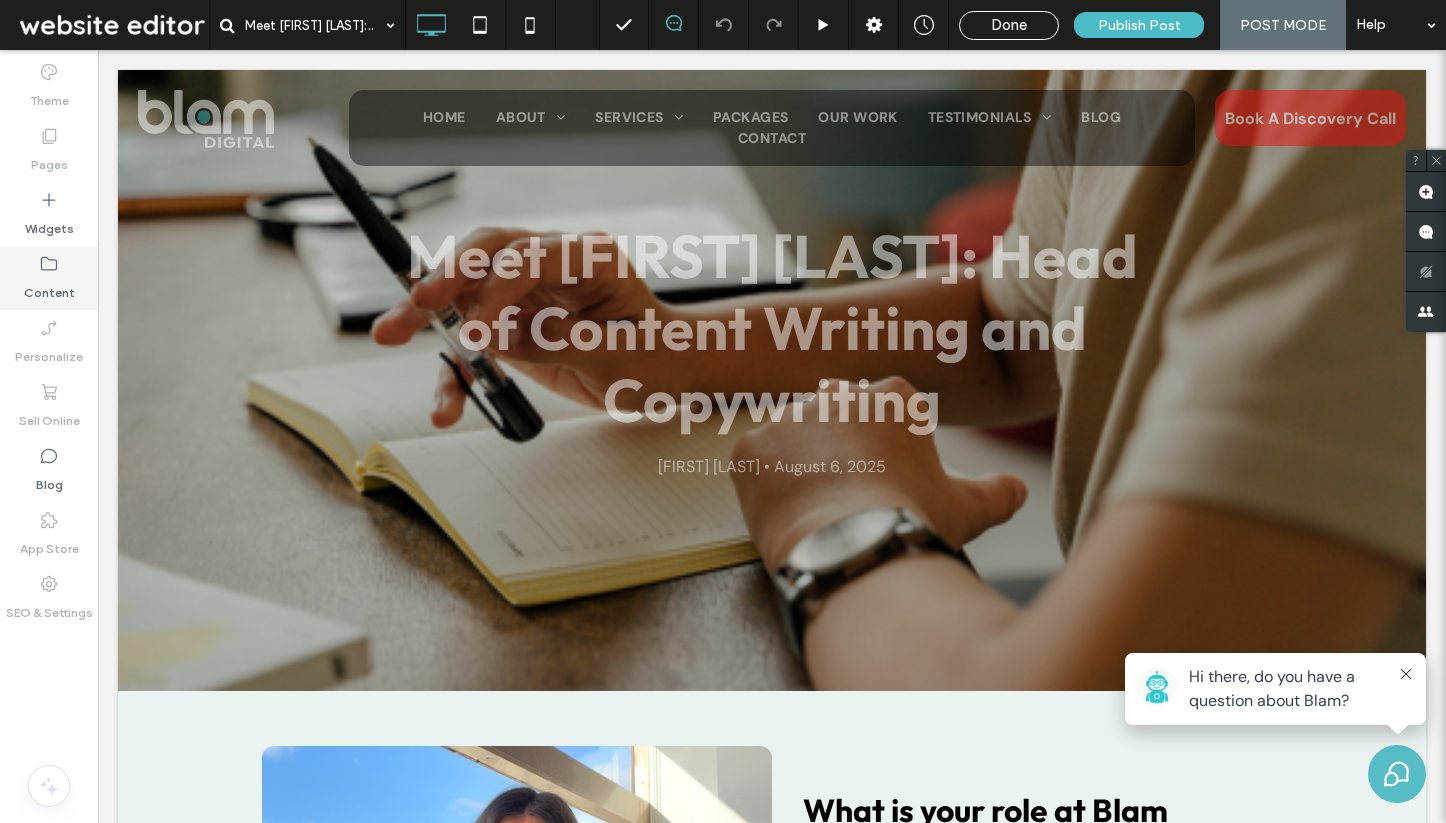 click on "Content" at bounding box center (49, 288) 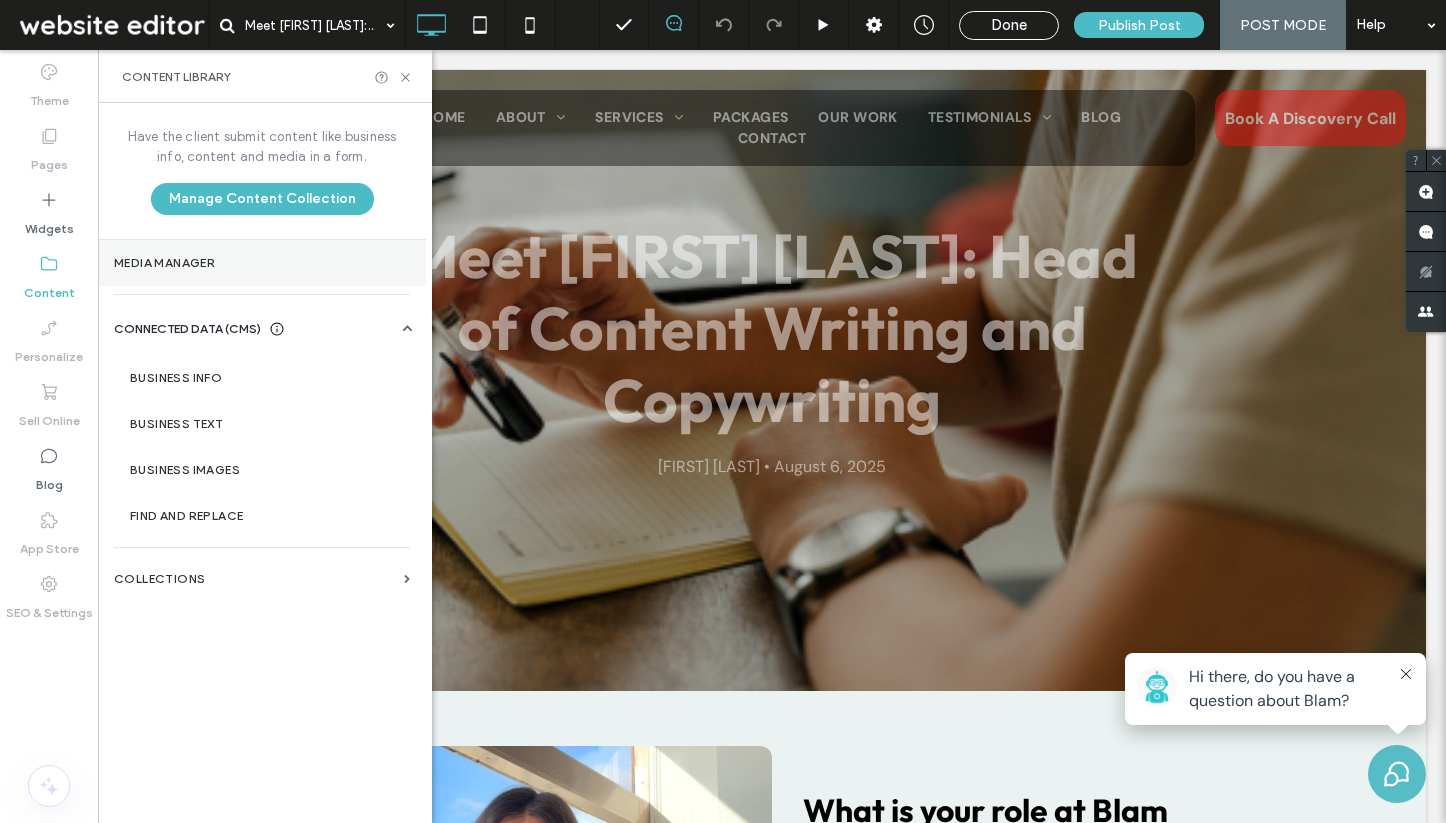click on "Media Manager" at bounding box center [262, 263] 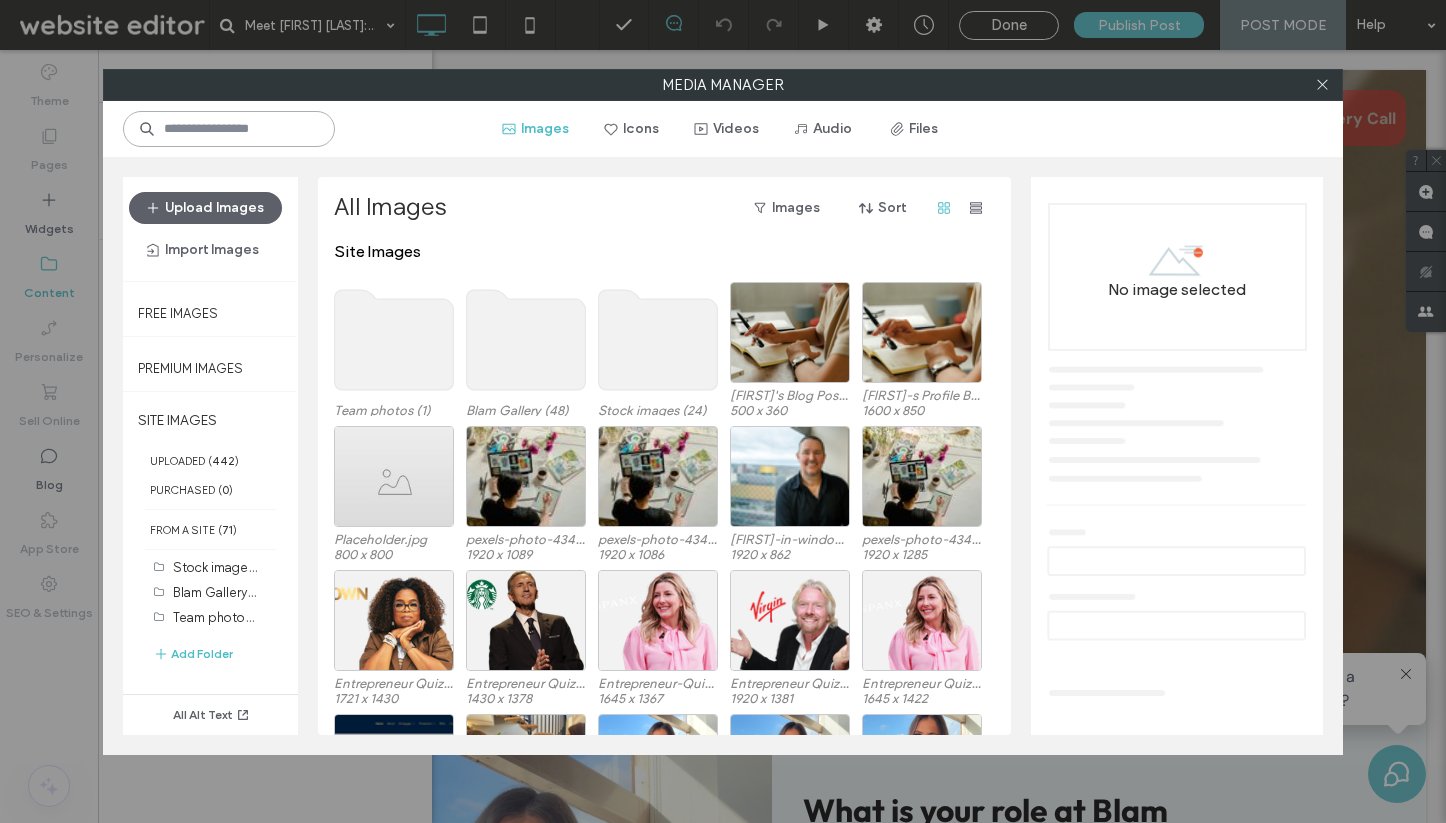 click at bounding box center [229, 129] 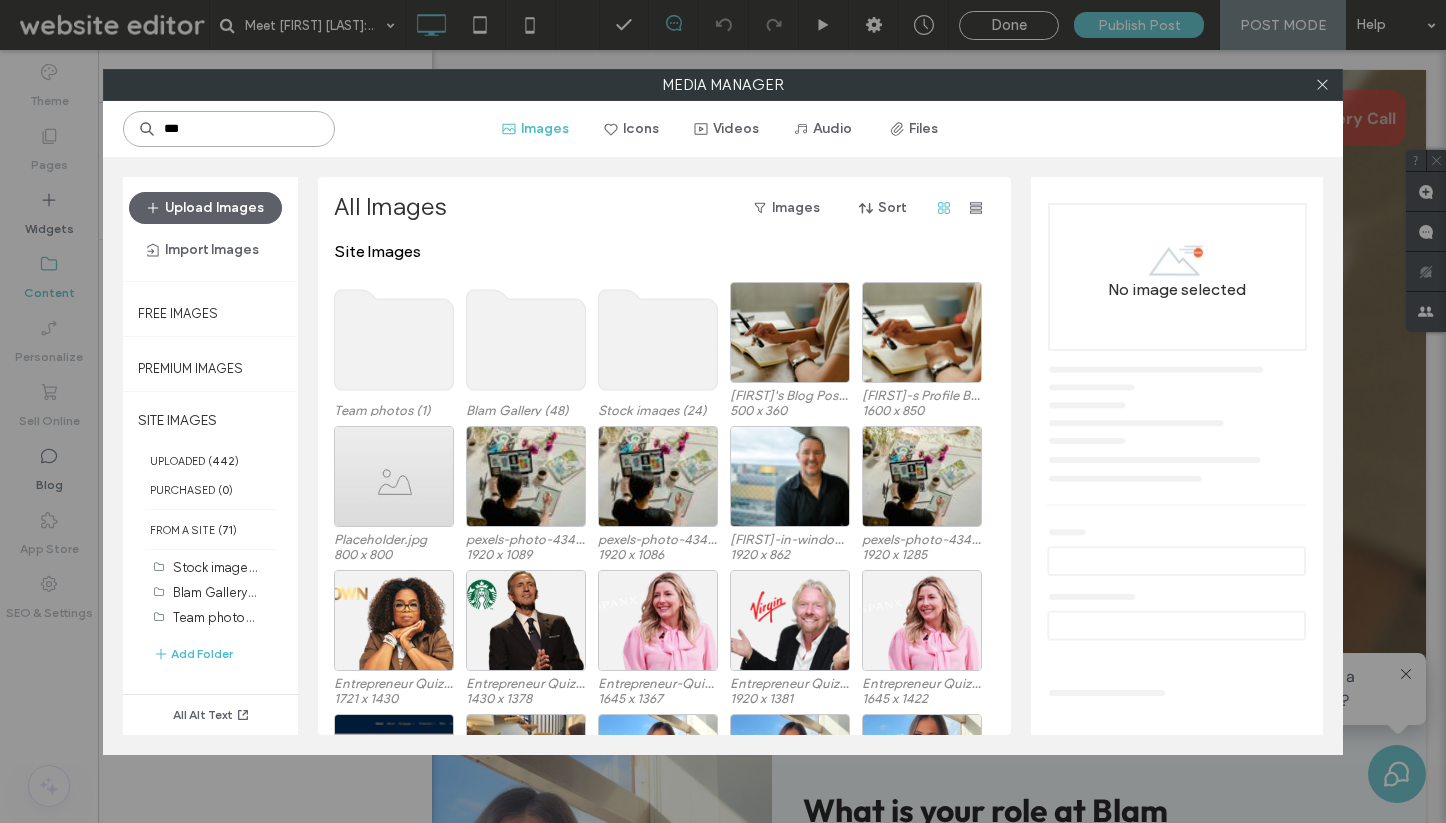 type on "***" 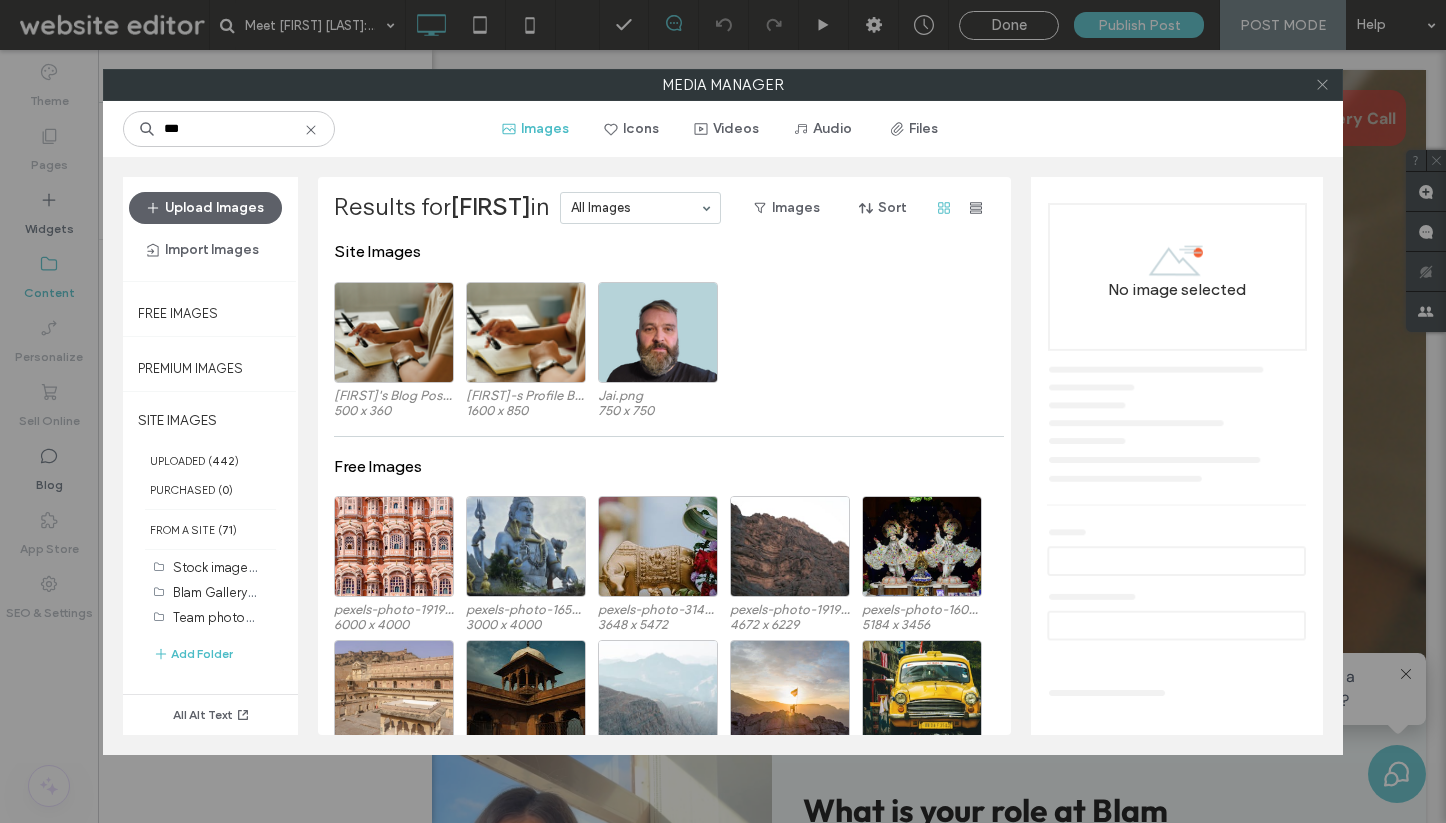 click 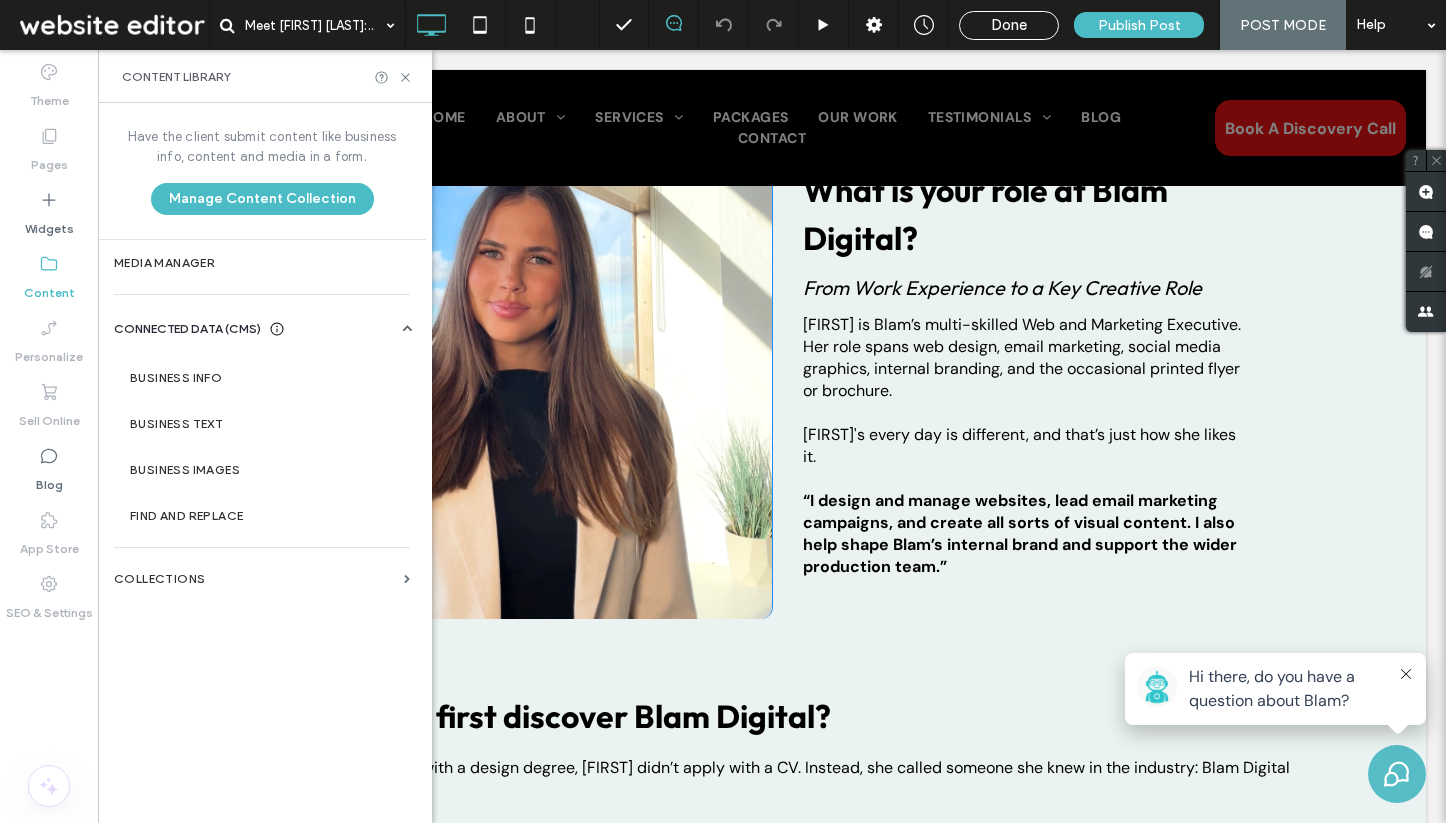 scroll, scrollTop: 709, scrollLeft: 0, axis: vertical 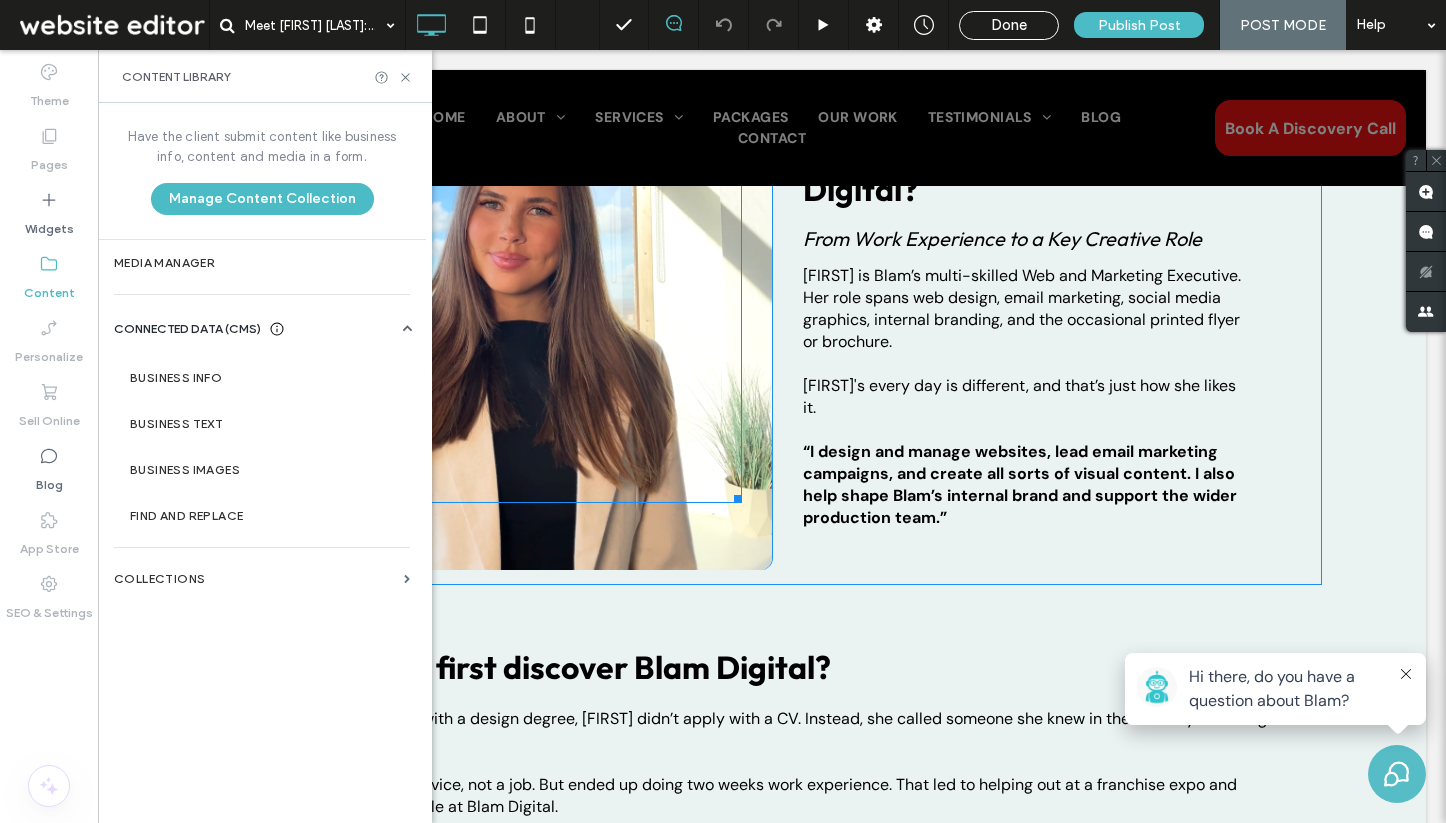 click at bounding box center [517, 305] 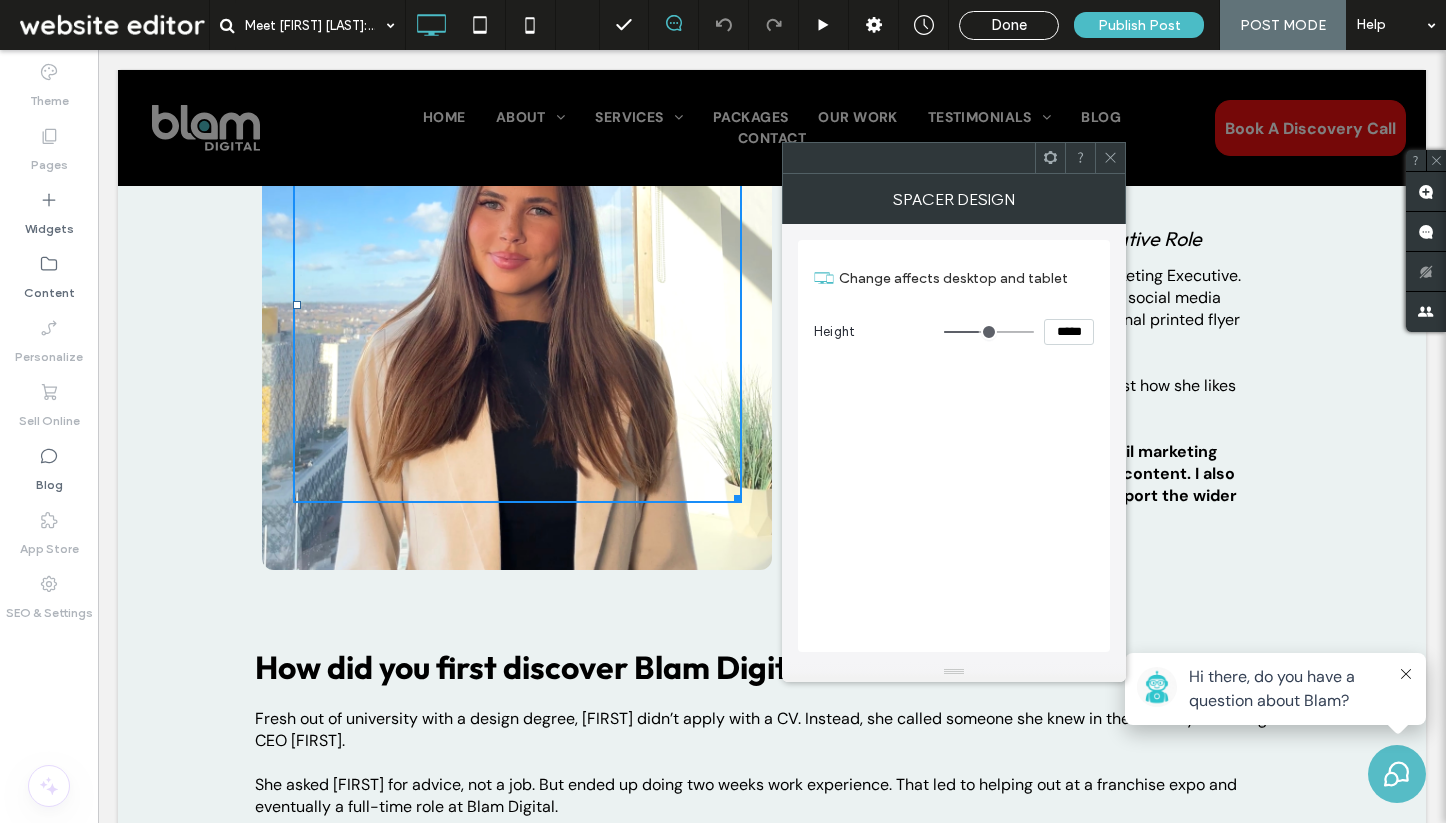 click on "Click To Paste" at bounding box center [517, 323] 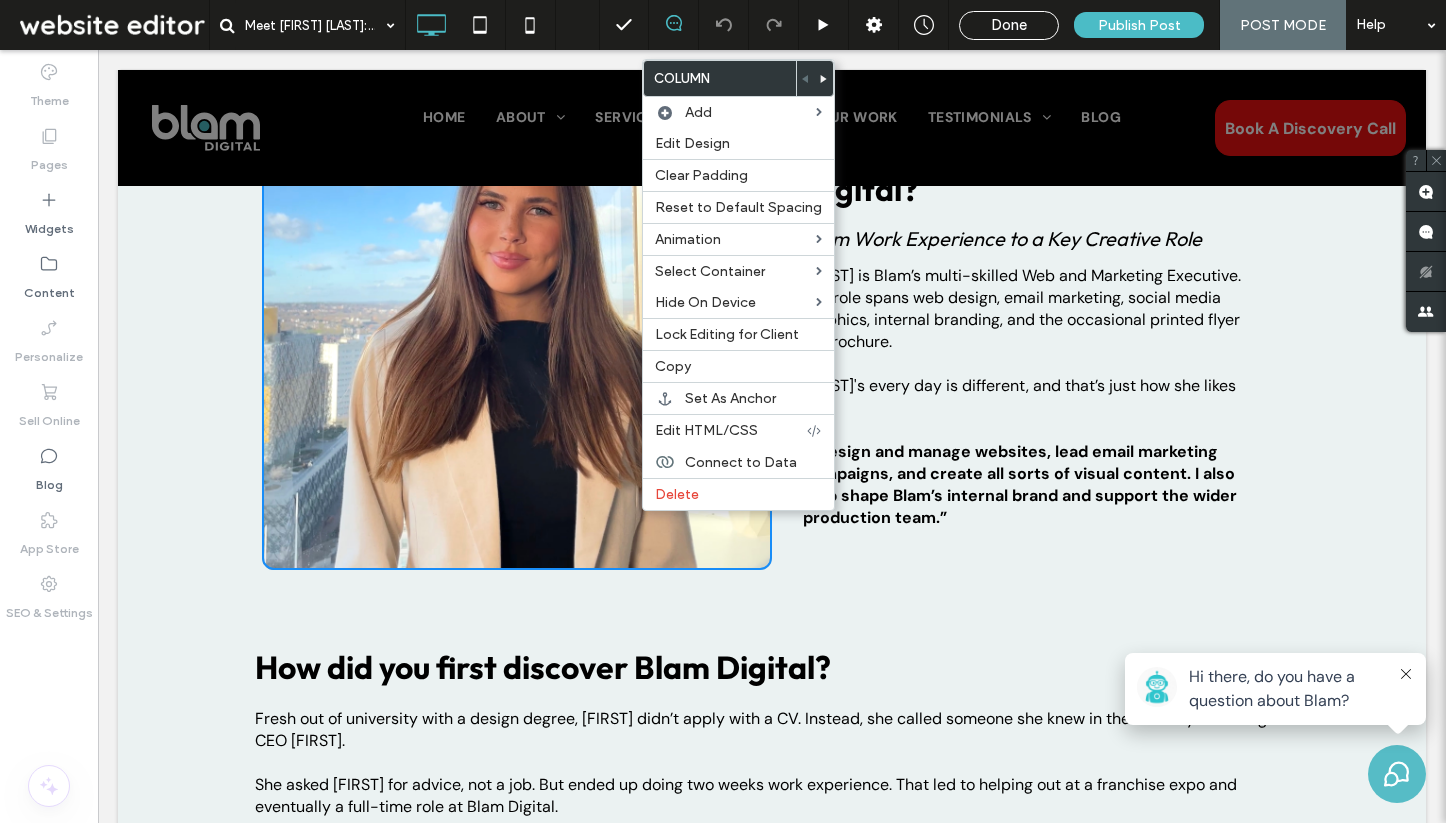 click on "Click To Paste" at bounding box center (517, 323) 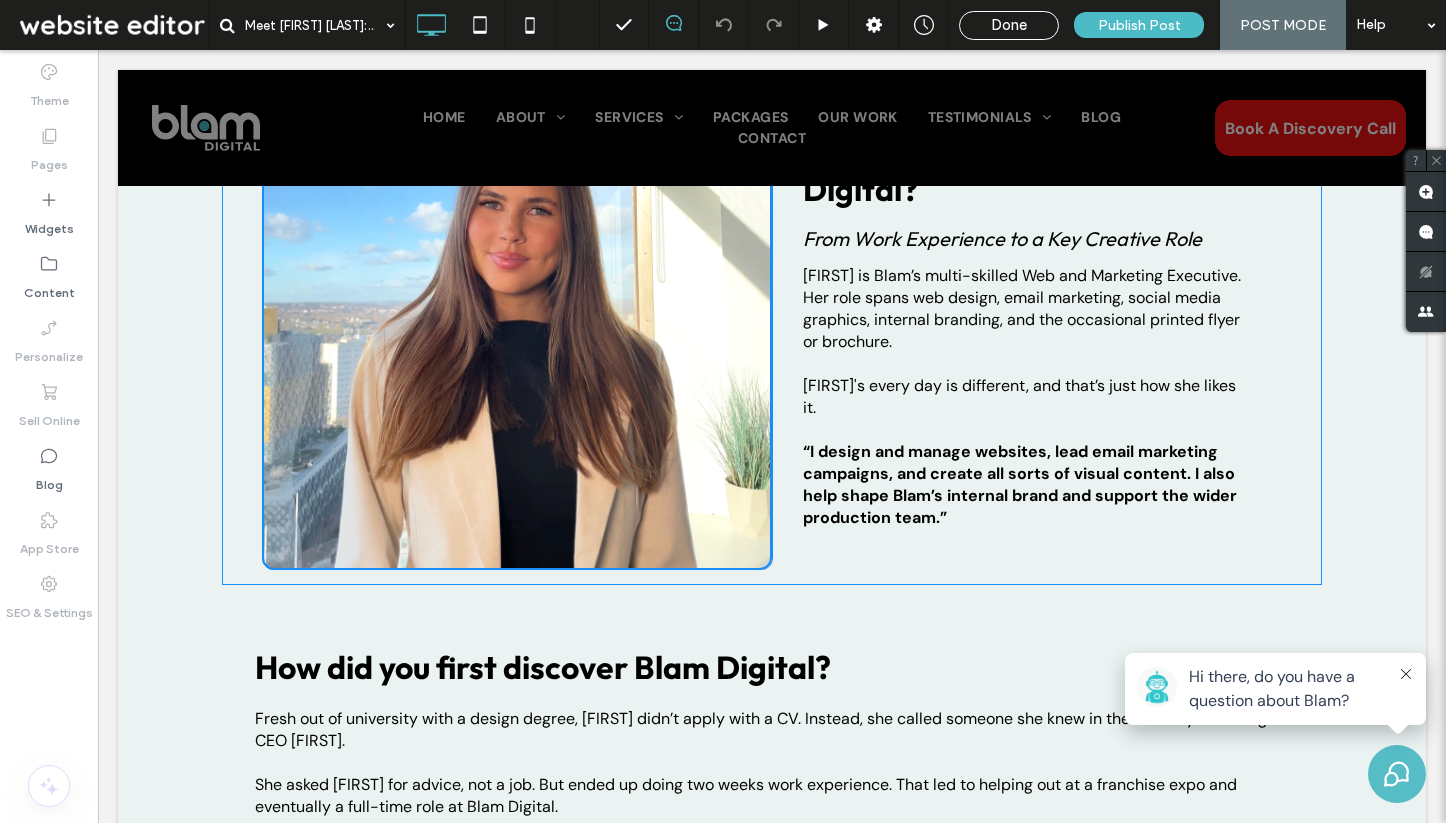 click on "Click To Paste" at bounding box center (517, 323) 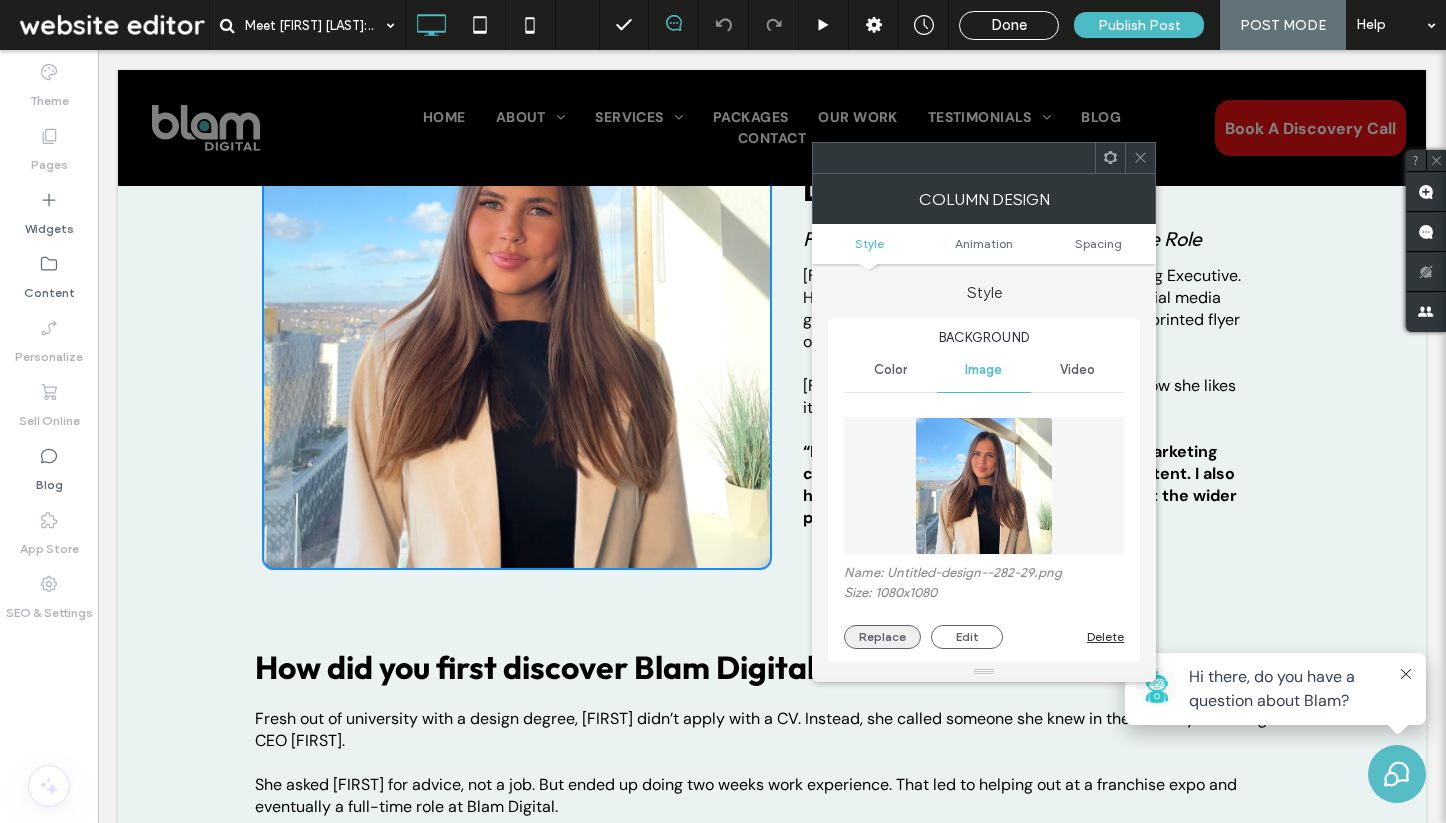 click on "Replace" at bounding box center [882, 637] 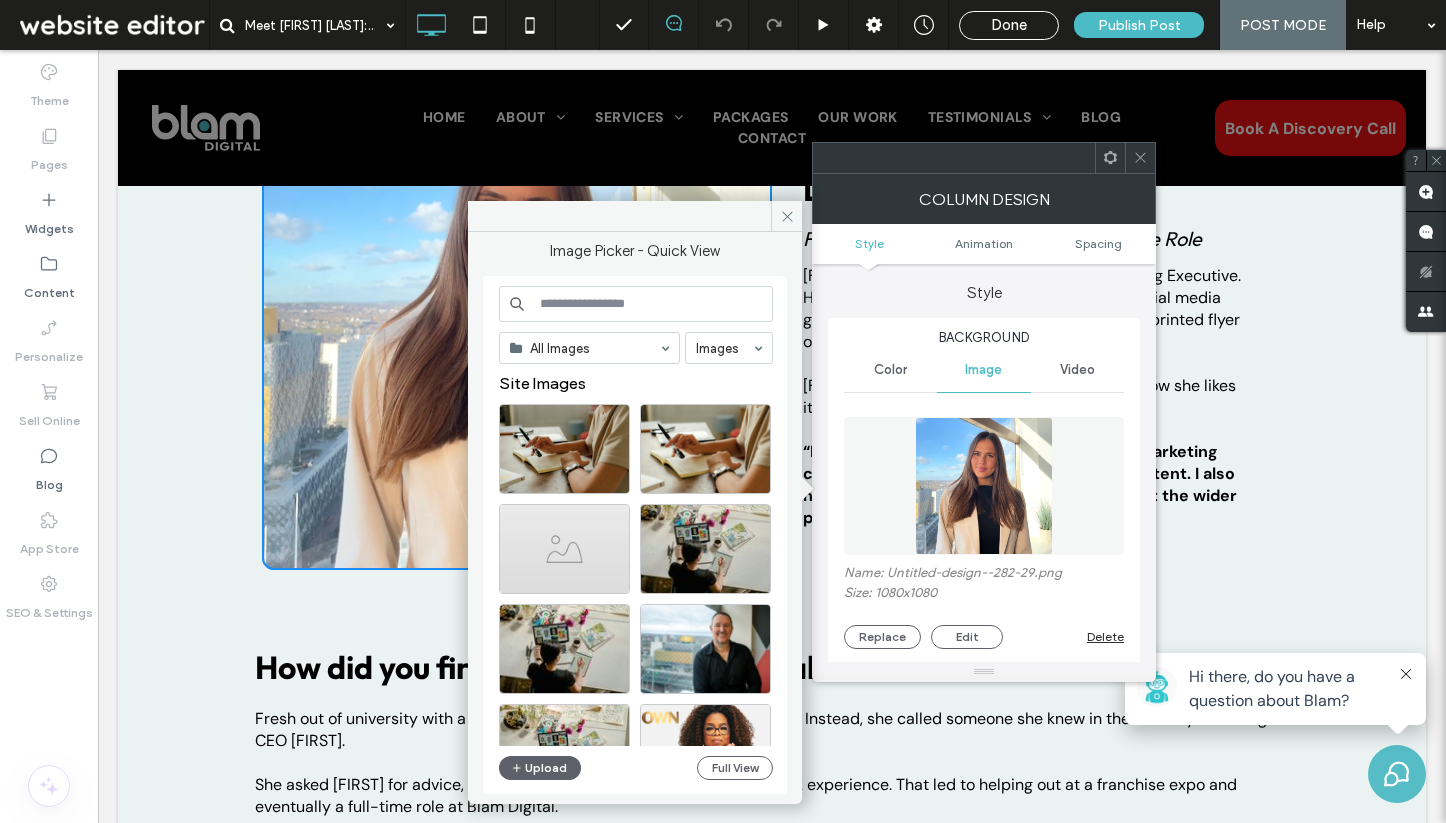 click at bounding box center (636, 304) 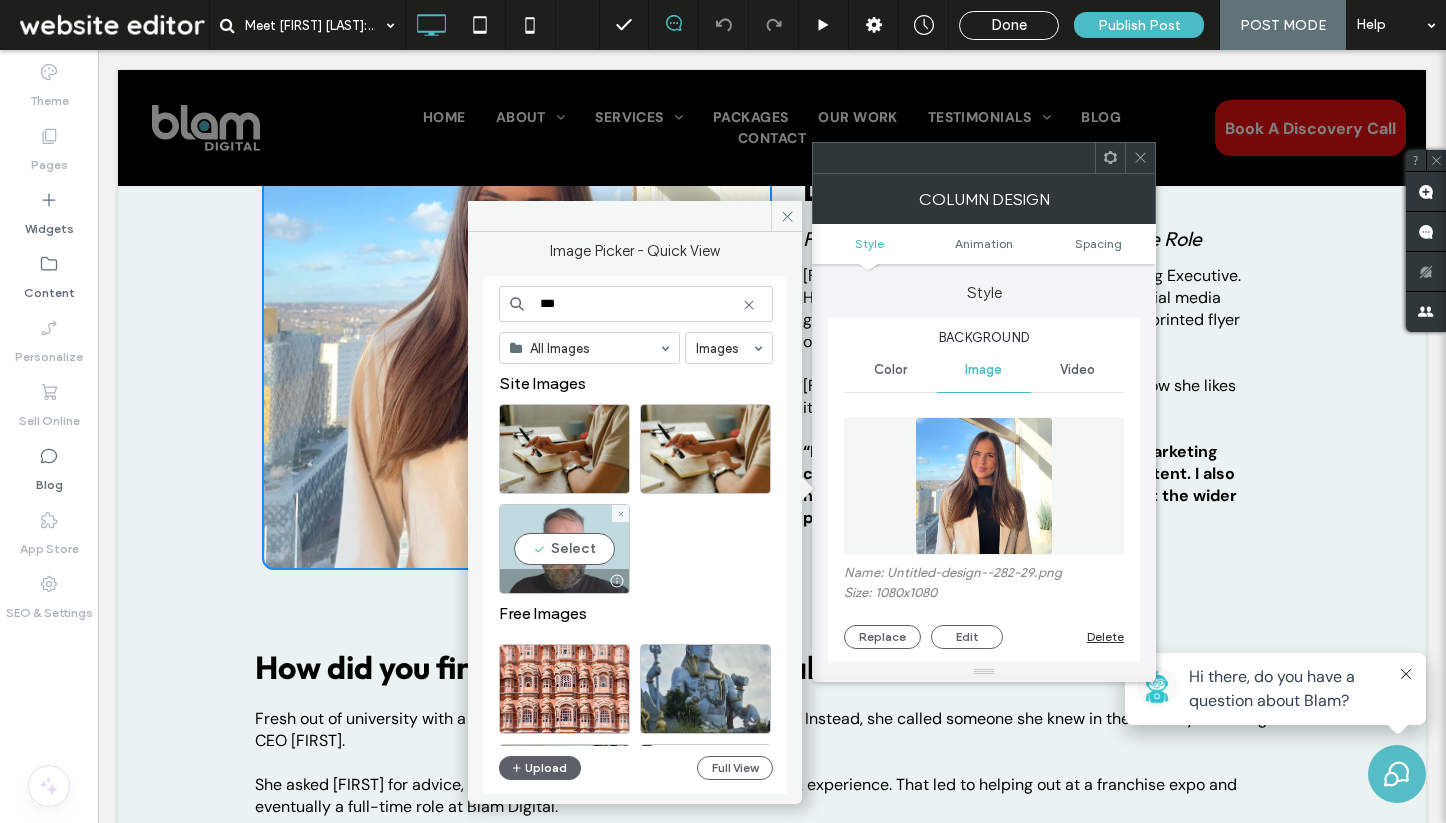 type on "***" 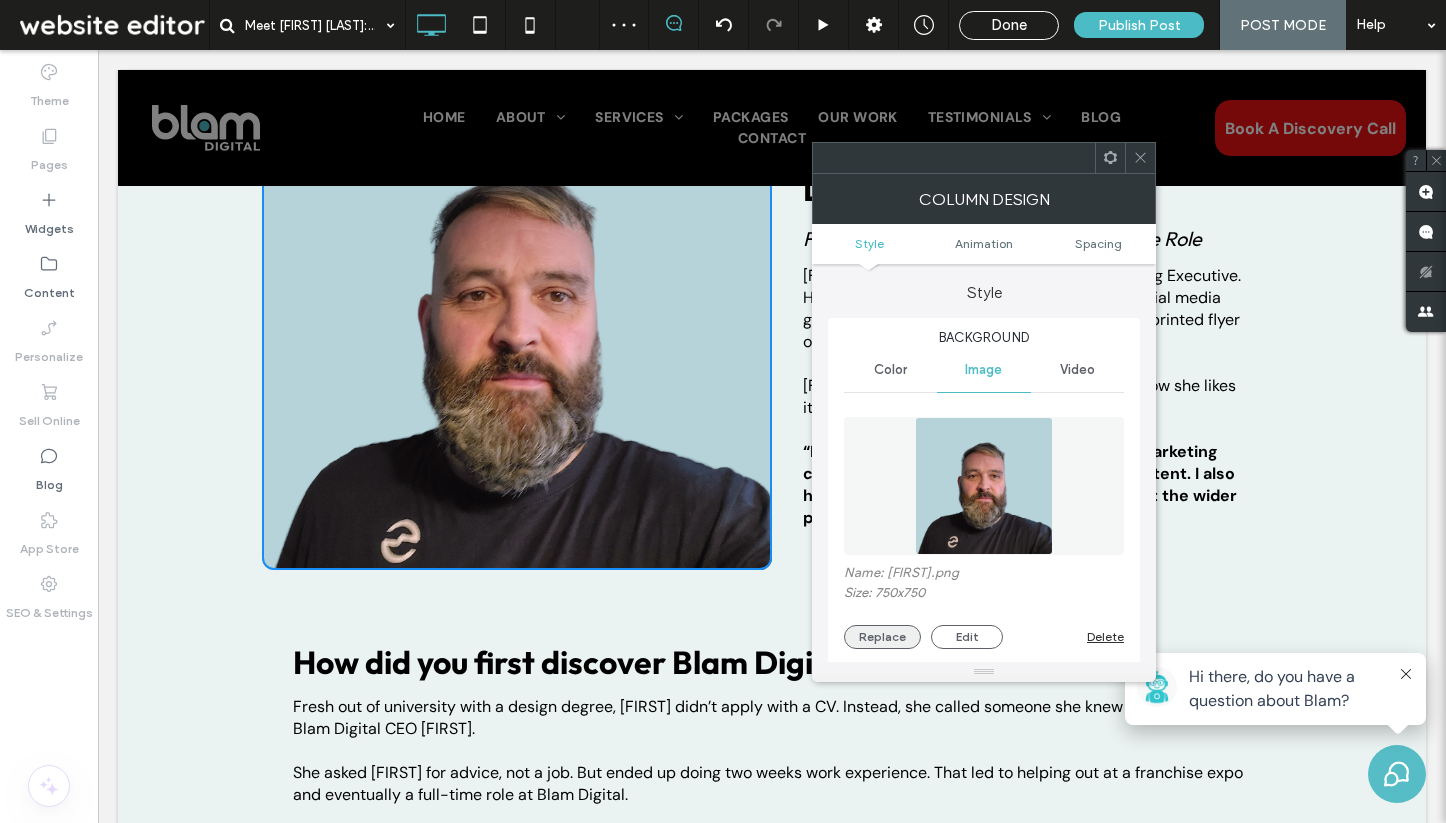 click on "Replace" at bounding box center (882, 637) 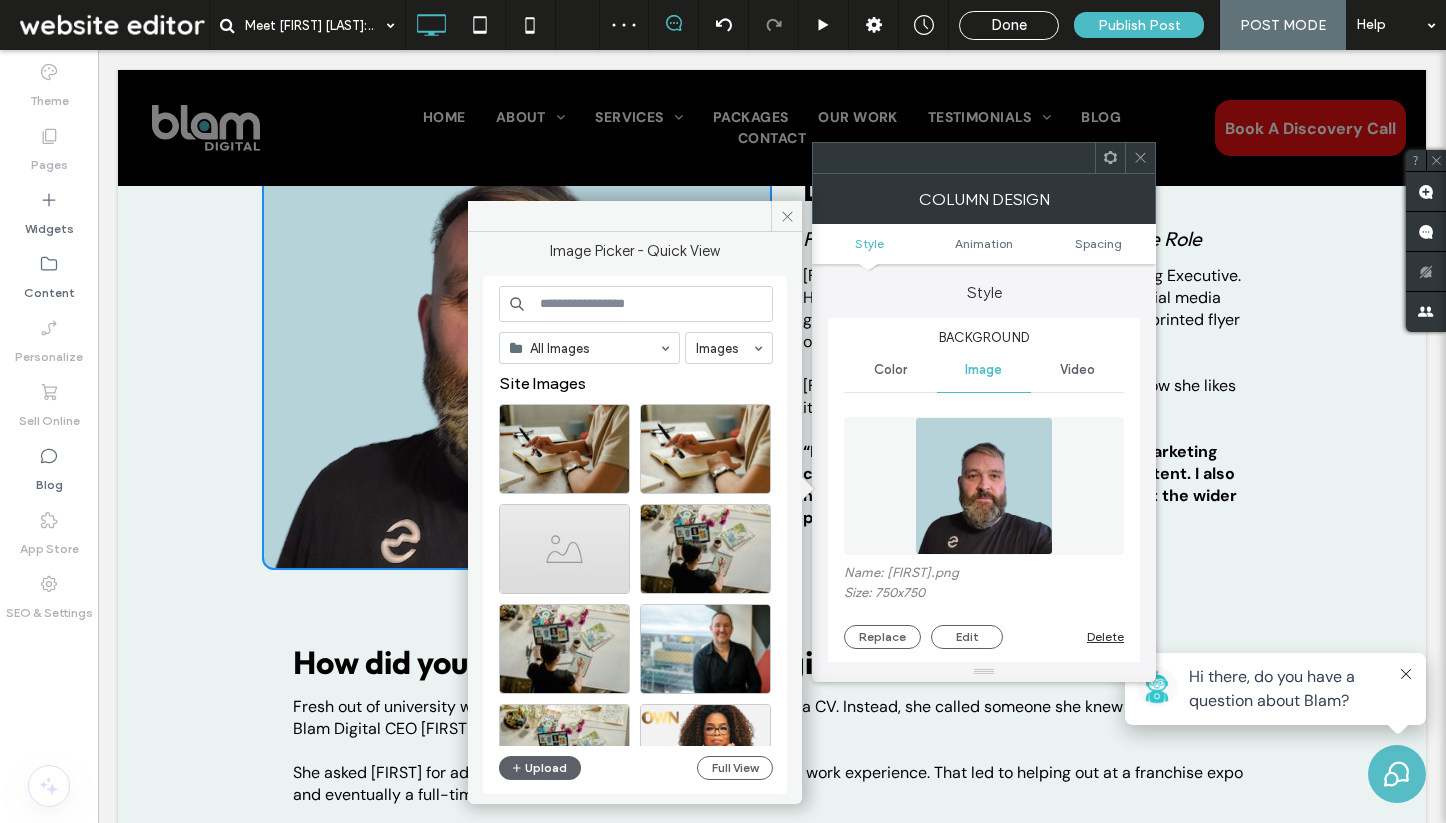 click 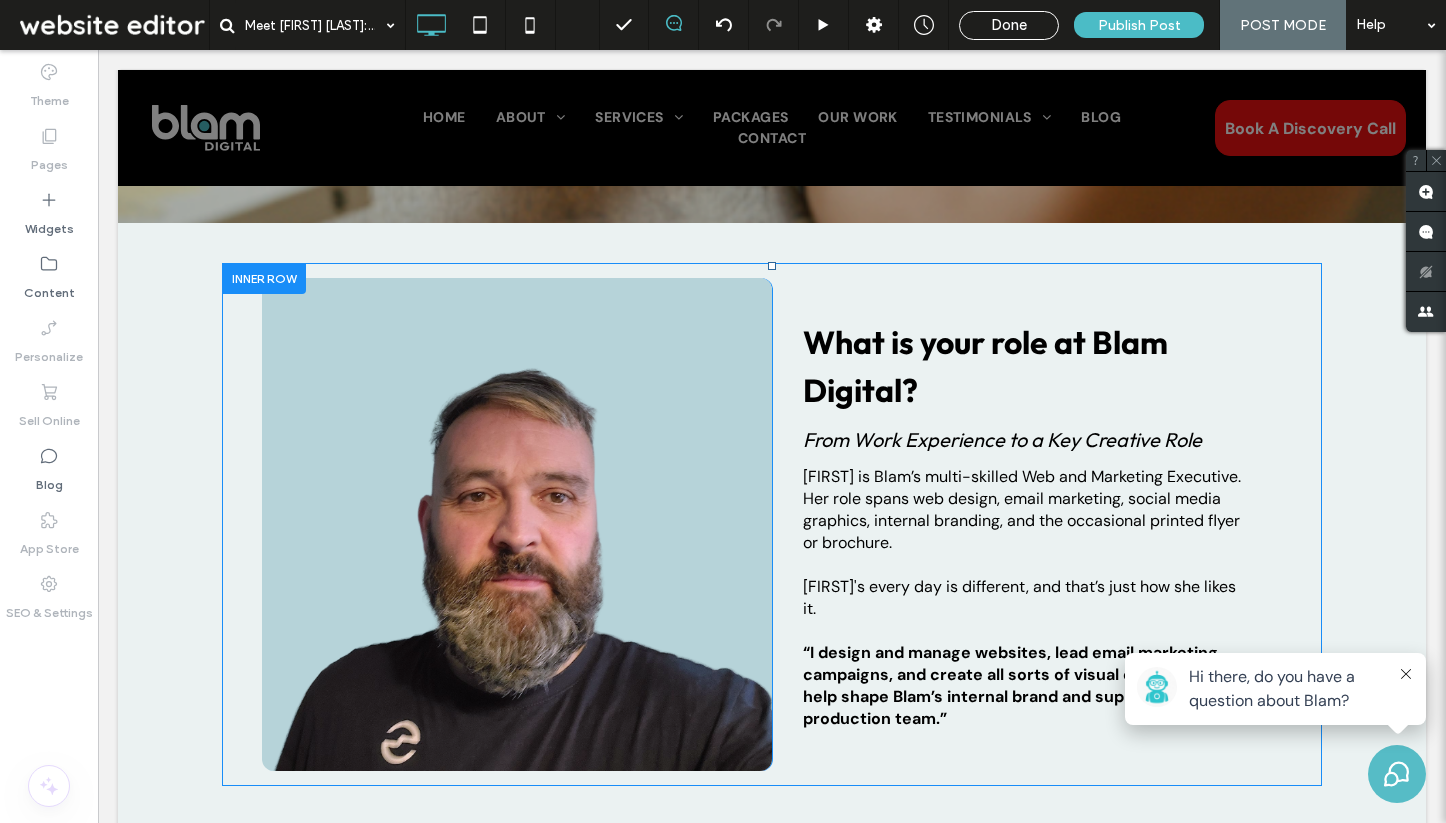 click on "Click To Paste" at bounding box center [517, 524] 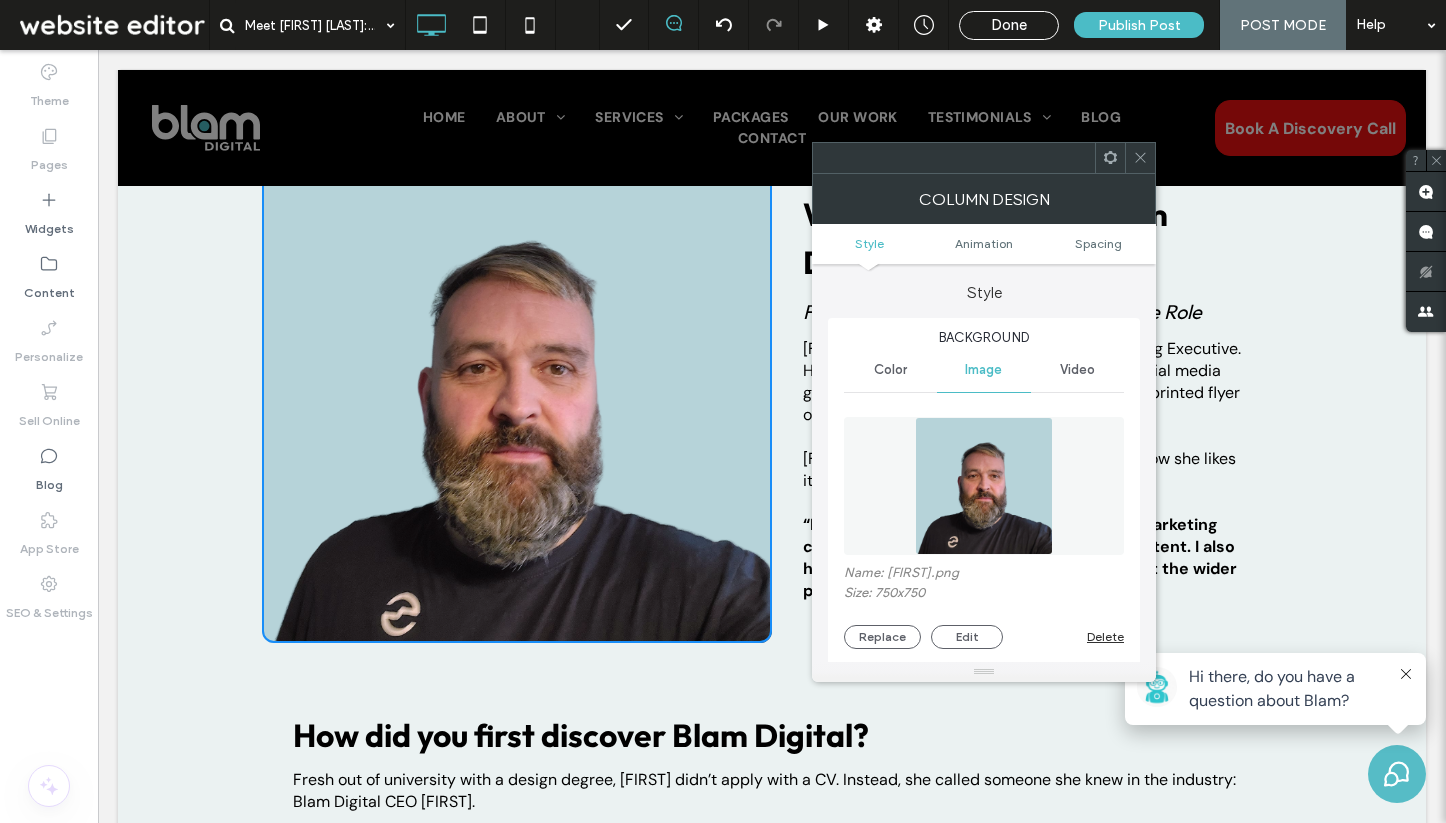 scroll, scrollTop: 639, scrollLeft: 0, axis: vertical 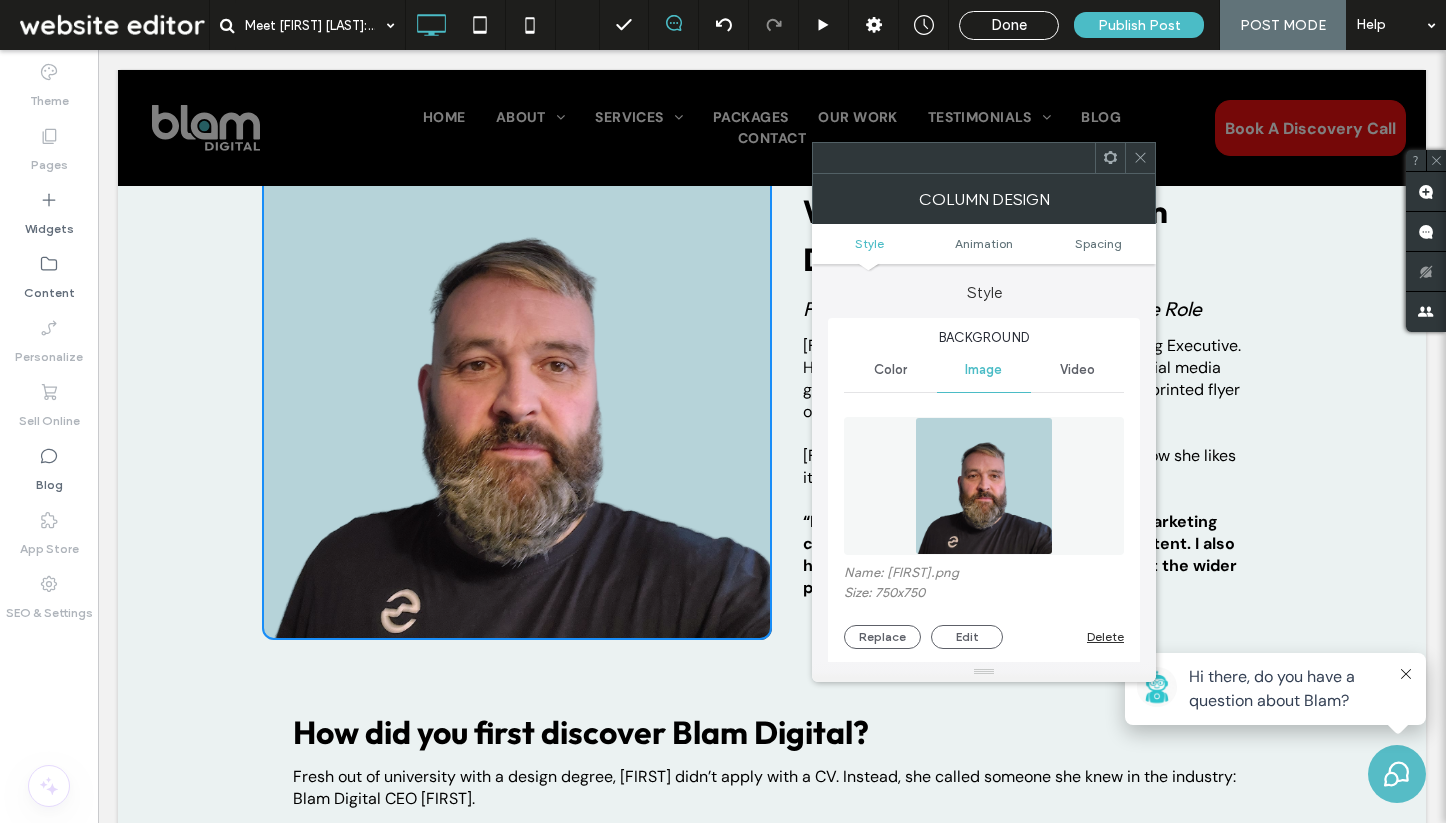 click on "Click To Paste" at bounding box center [517, 393] 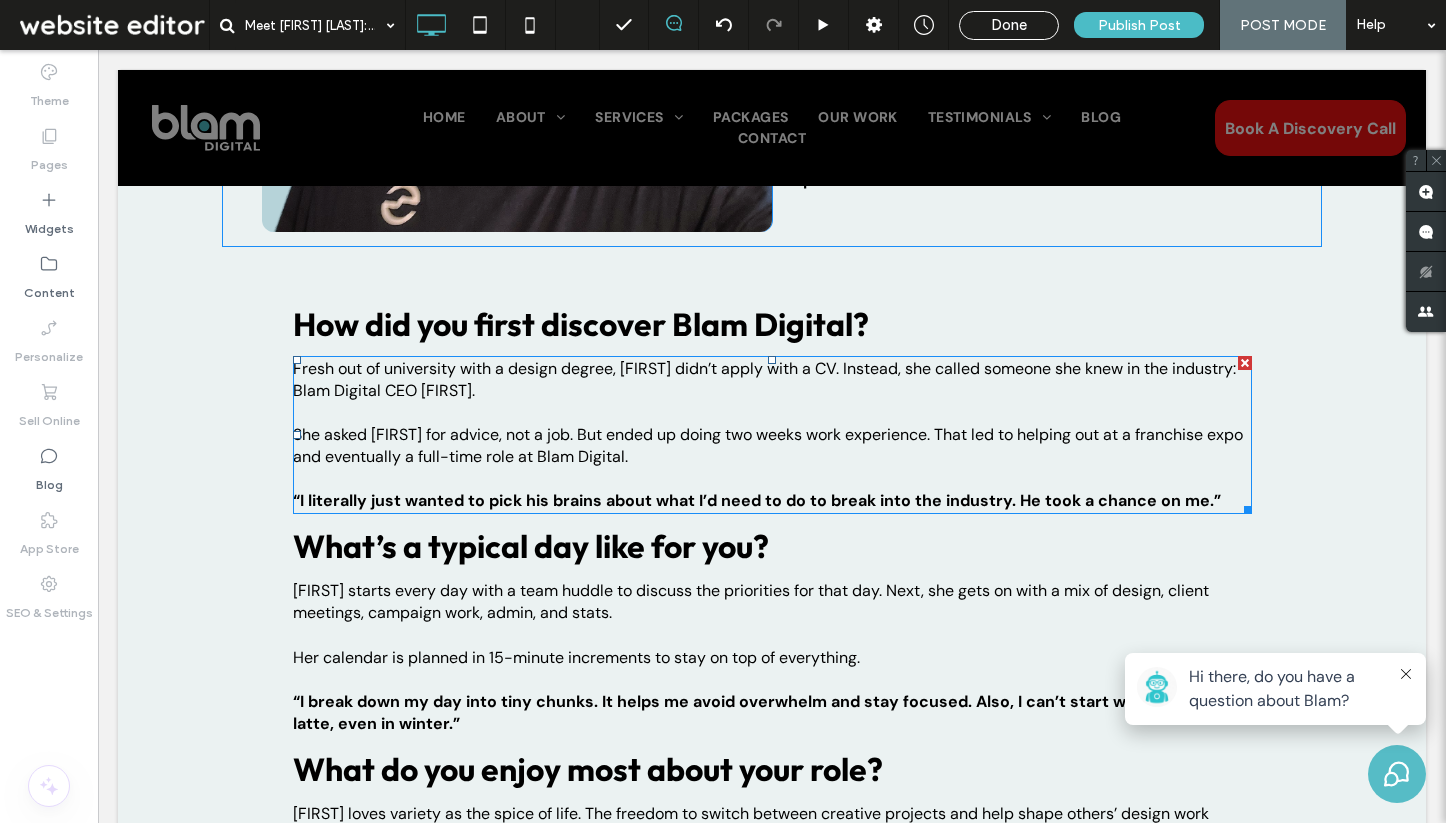 scroll, scrollTop: 1055, scrollLeft: 0, axis: vertical 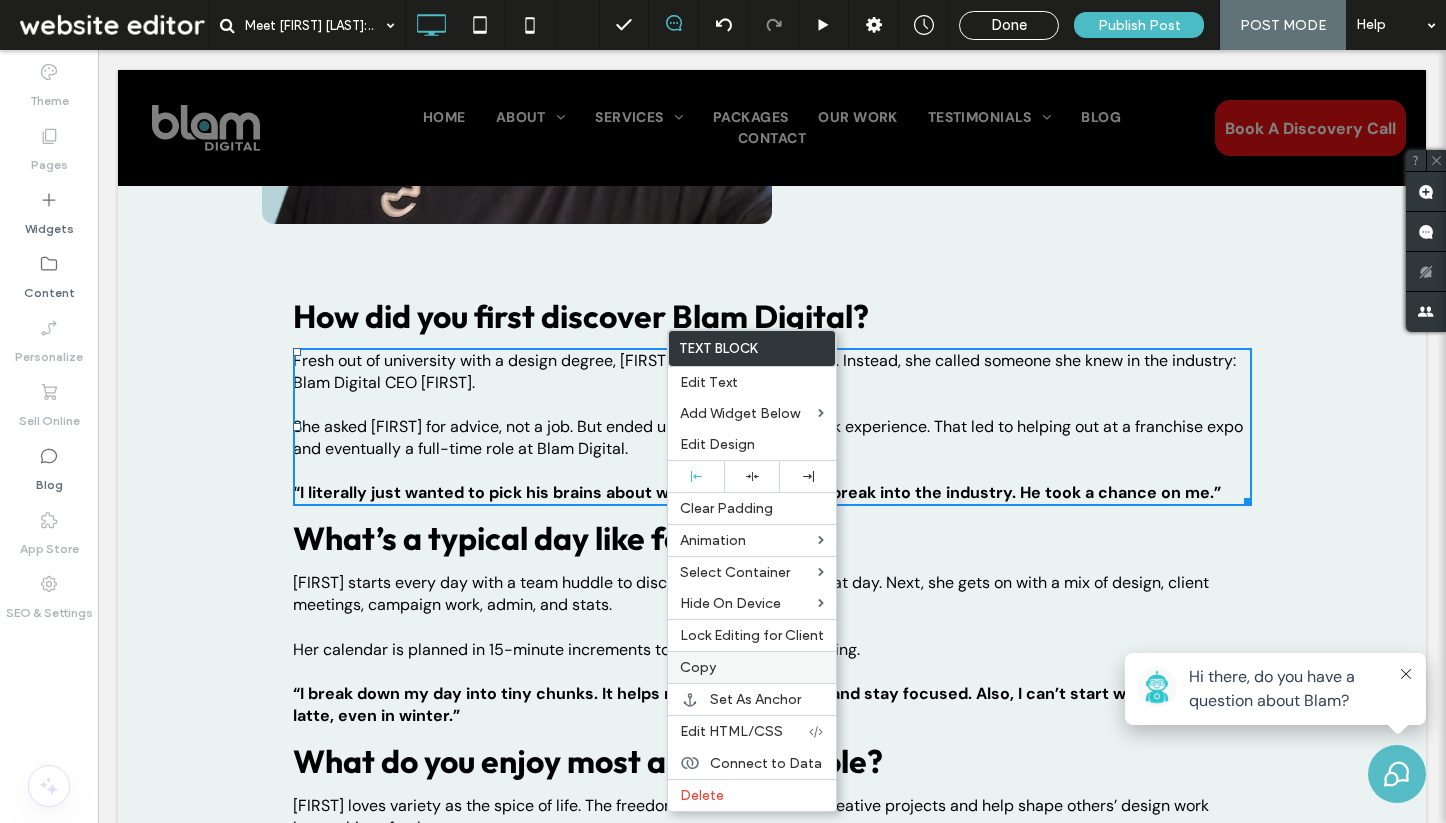 click on "Copy" at bounding box center (752, 667) 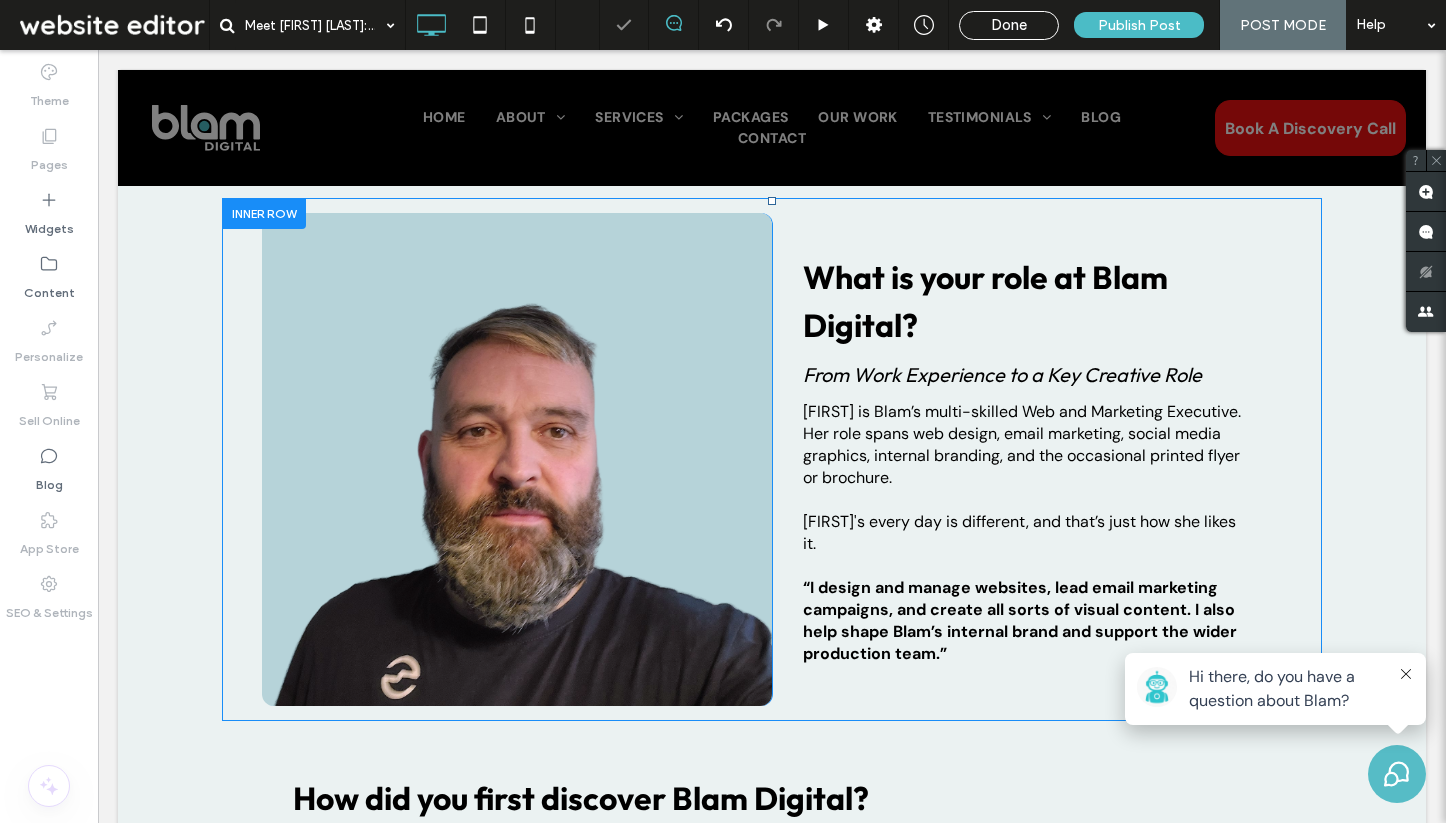 scroll, scrollTop: 517, scrollLeft: 0, axis: vertical 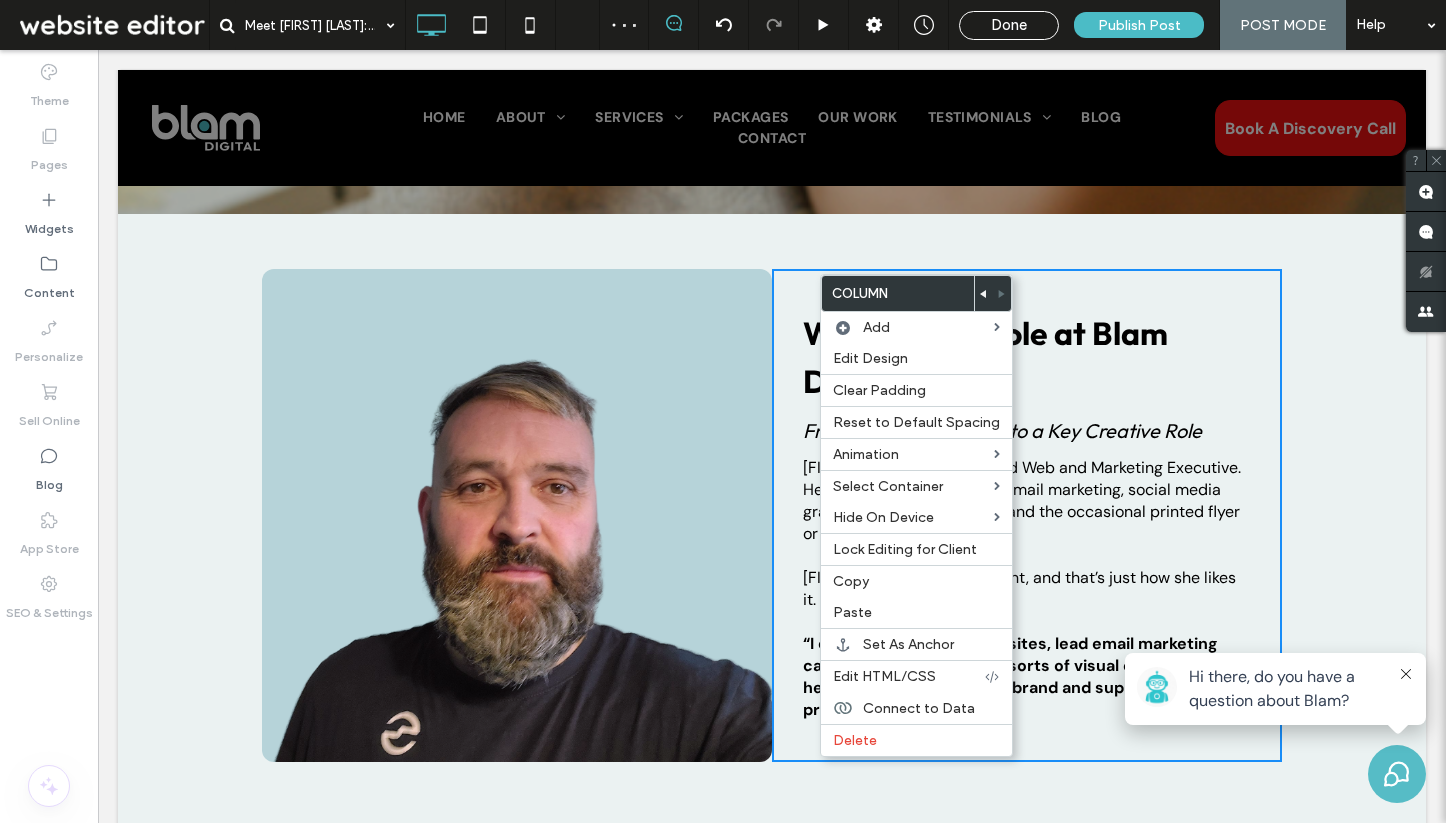 click on "Click To Paste" at bounding box center (517, 515) 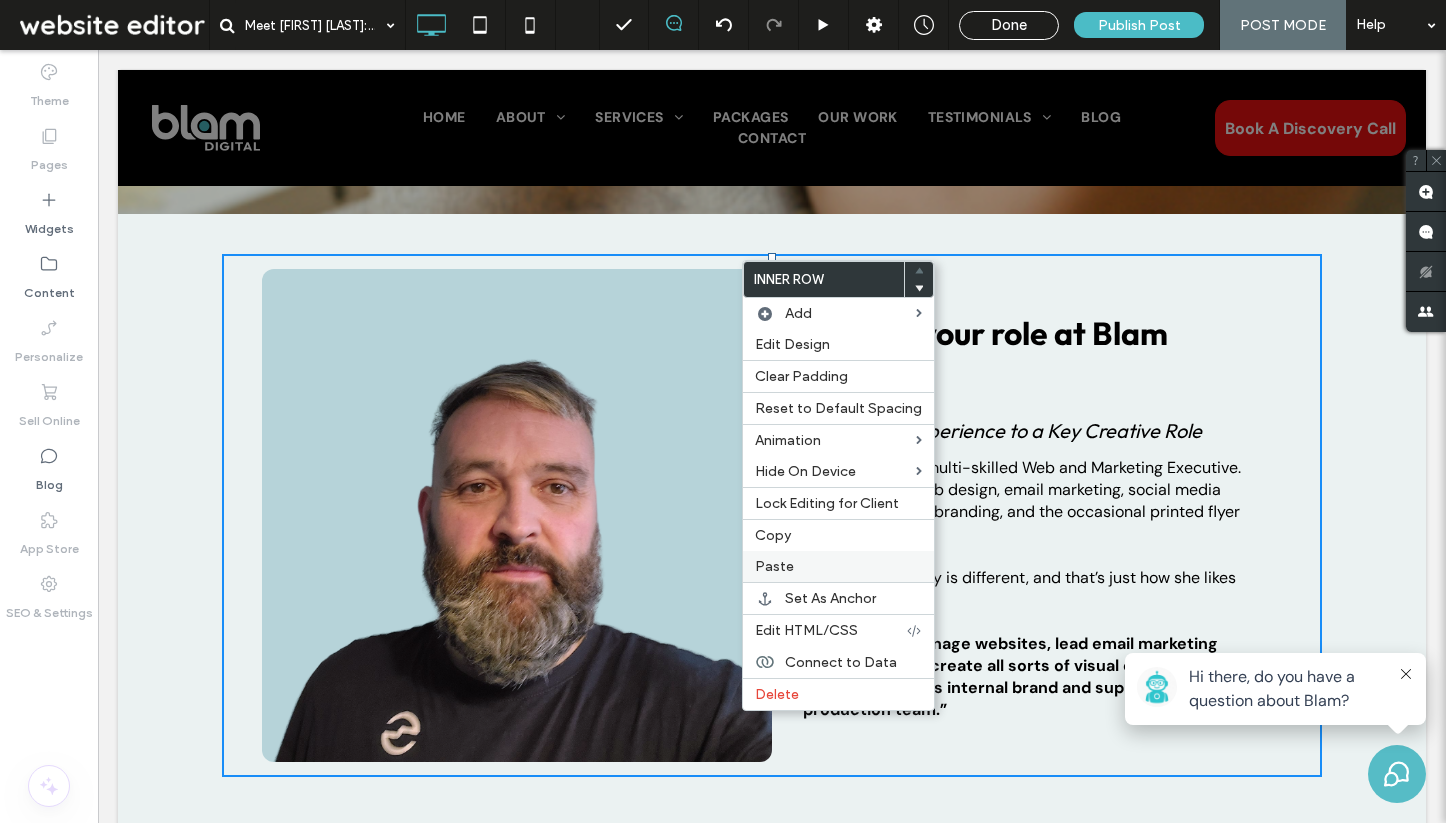 click on "Paste" at bounding box center [838, 566] 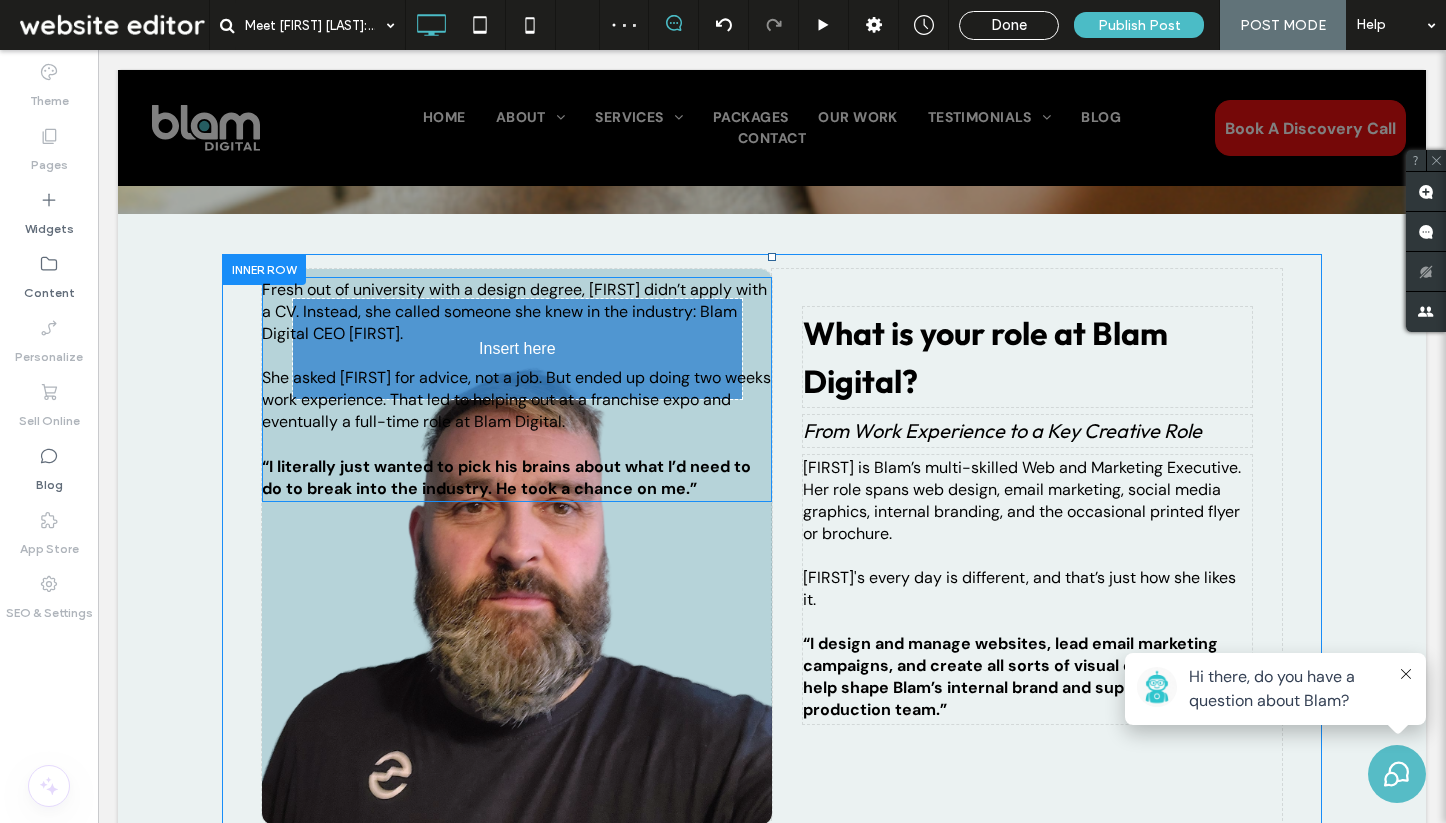 drag, startPoint x: 517, startPoint y: 395, endPoint x: 527, endPoint y: 226, distance: 169.2956 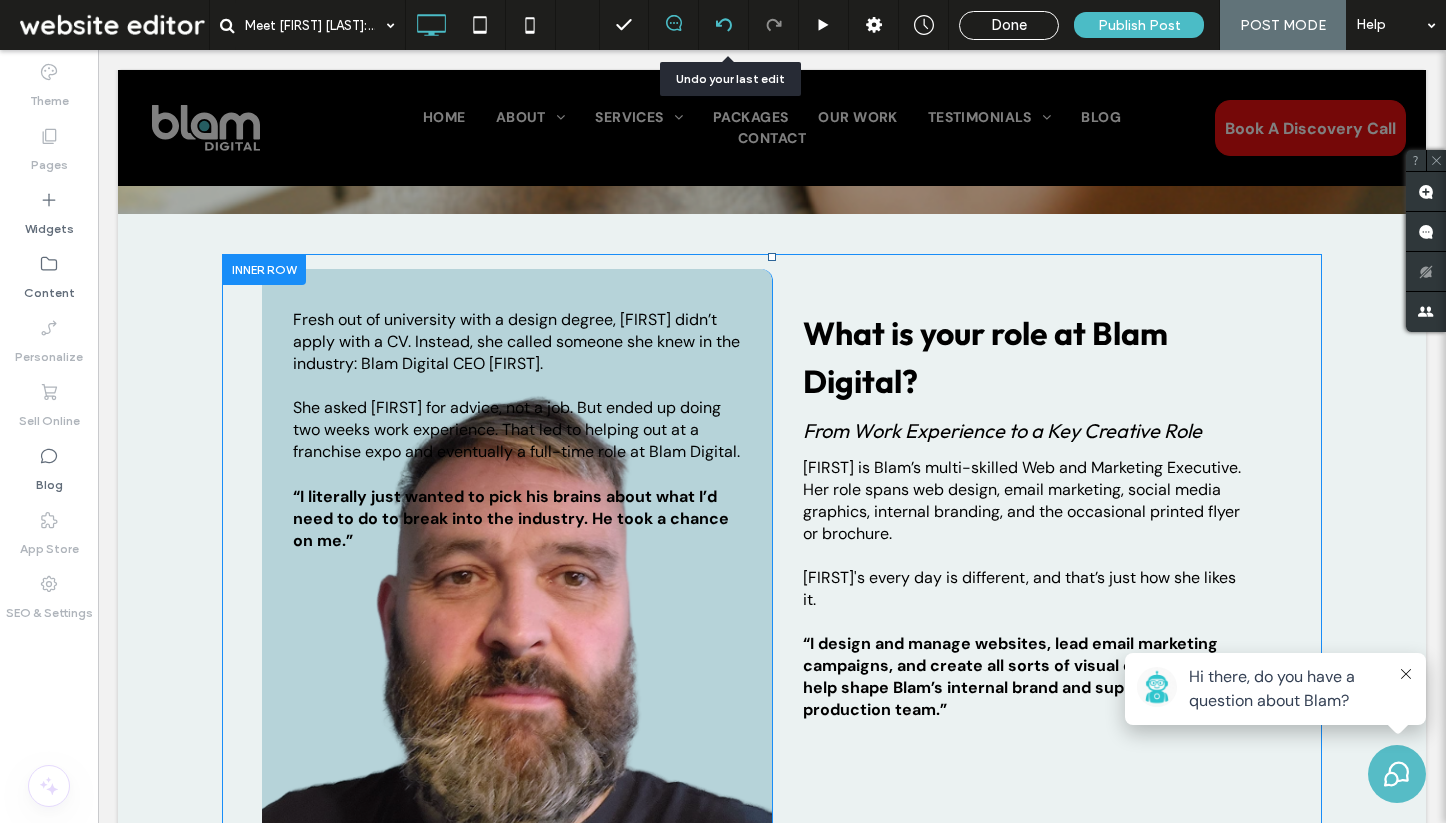 click 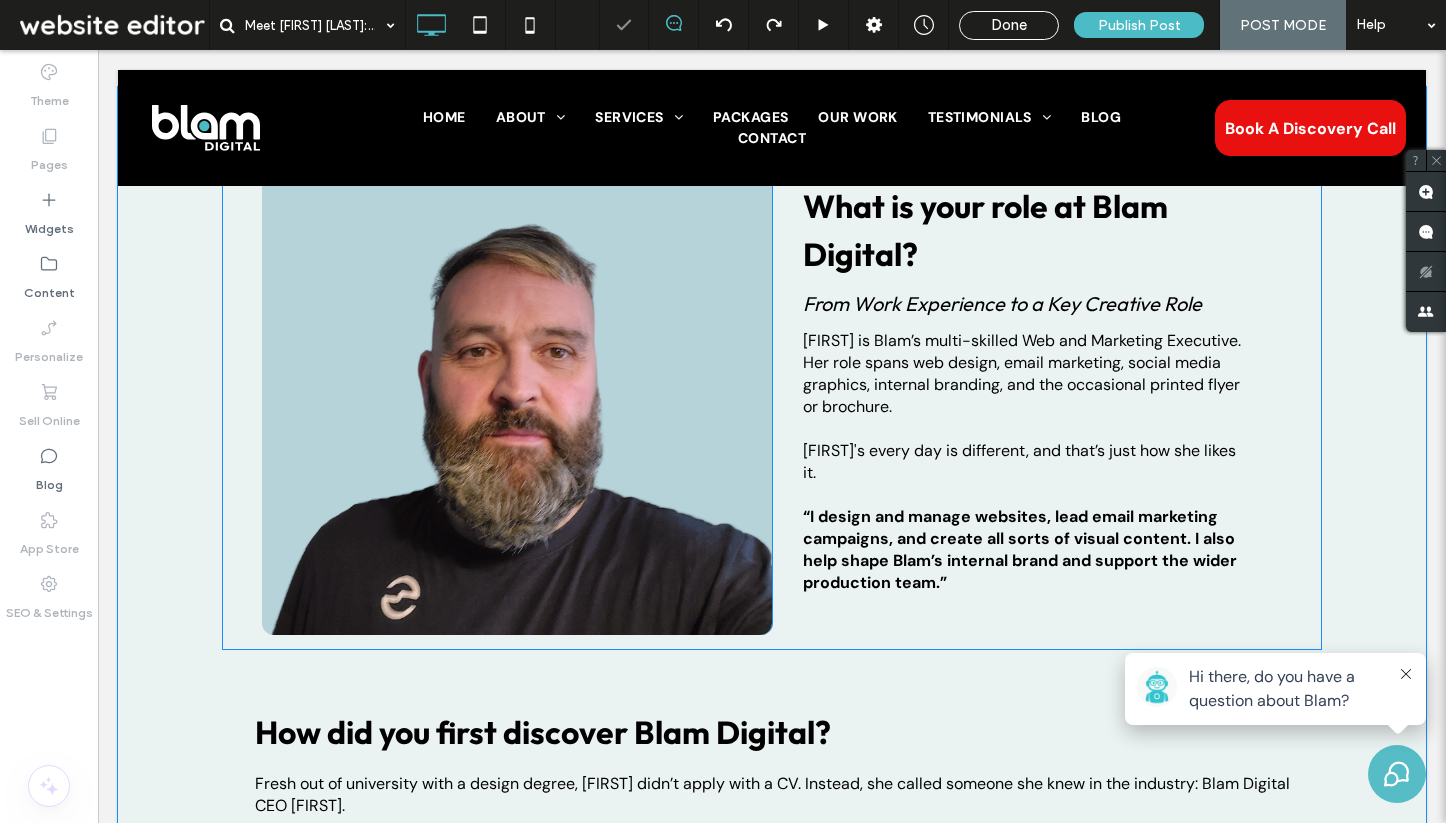 scroll, scrollTop: 657, scrollLeft: 0, axis: vertical 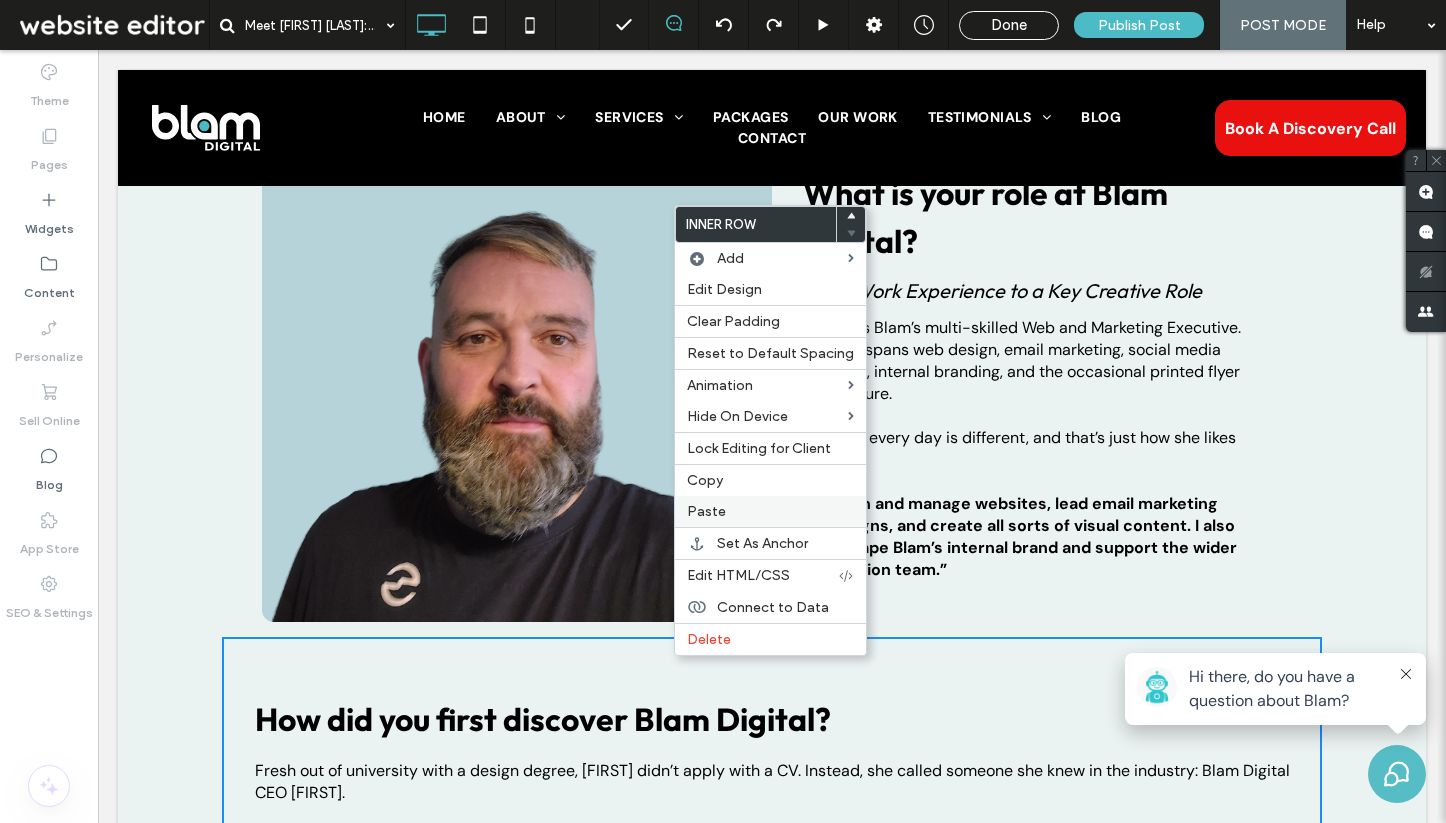 click on "Paste" at bounding box center [770, 511] 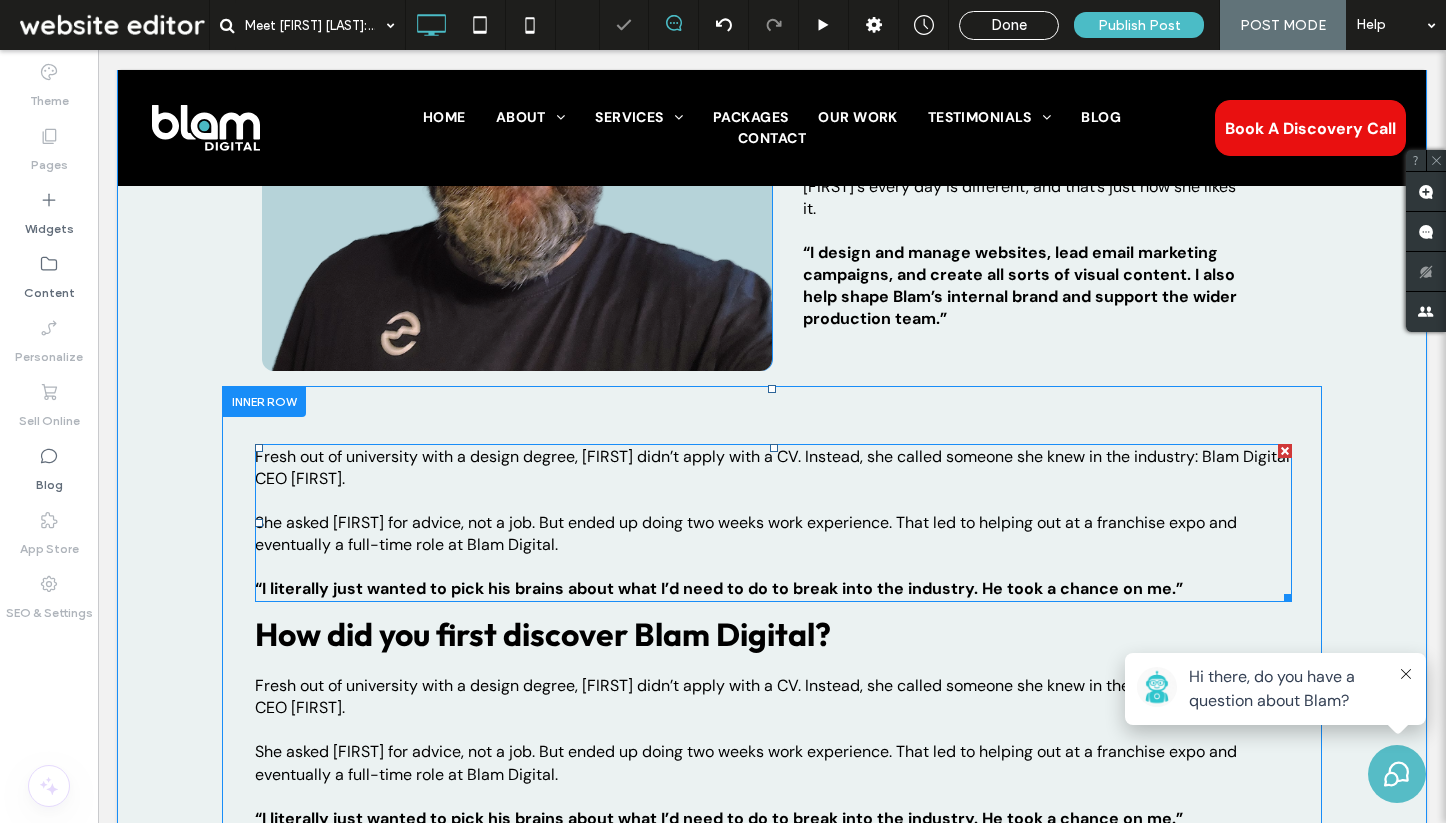 scroll, scrollTop: 913, scrollLeft: 0, axis: vertical 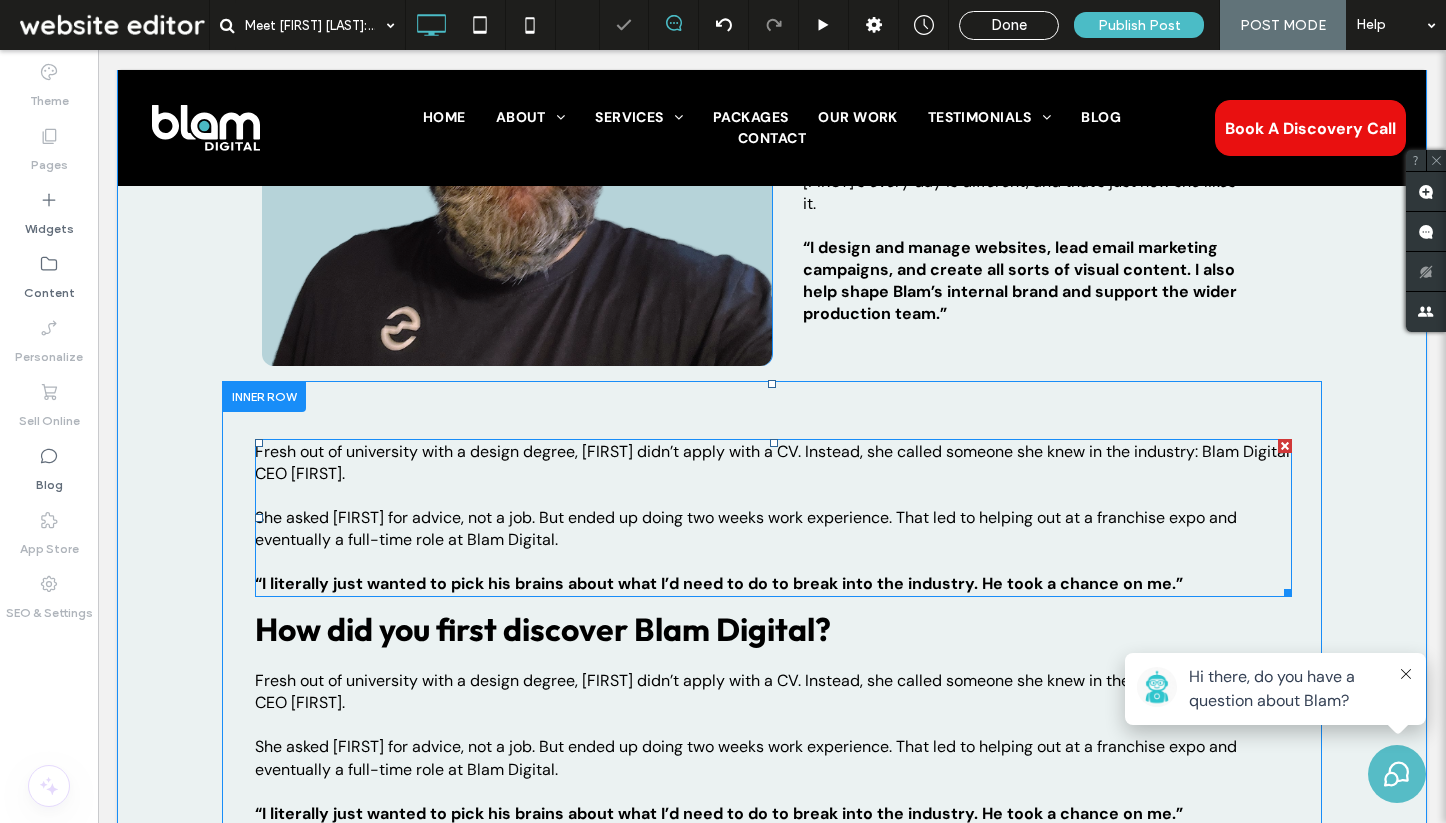 click on "Fresh out of university with a design degree, Rachel didn’t apply with a CV. Instead, she called someone she knew in the industry: Blam Digital CEO Grant." at bounding box center (773, 463) 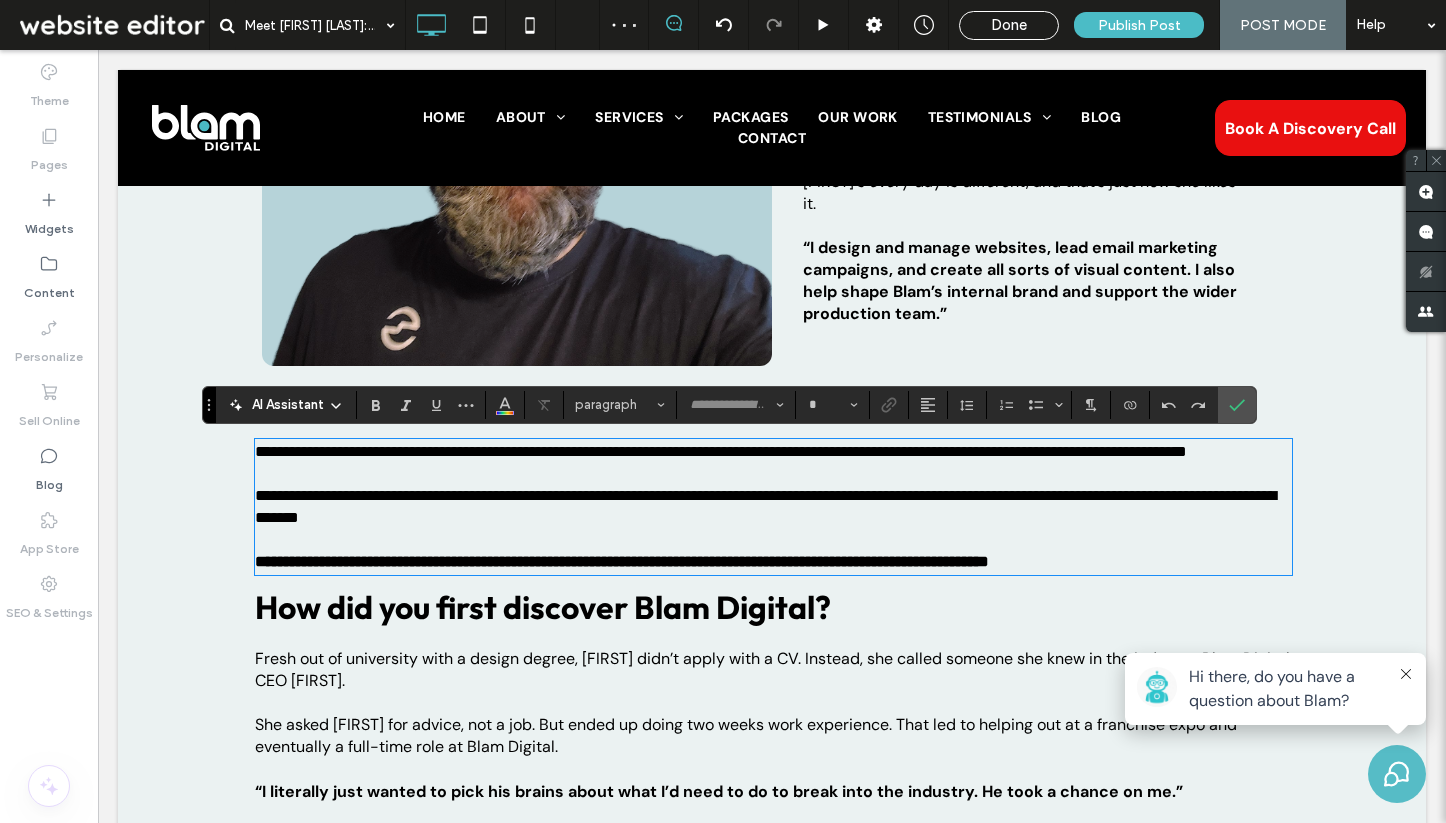 click on "**********" at bounding box center [773, 452] 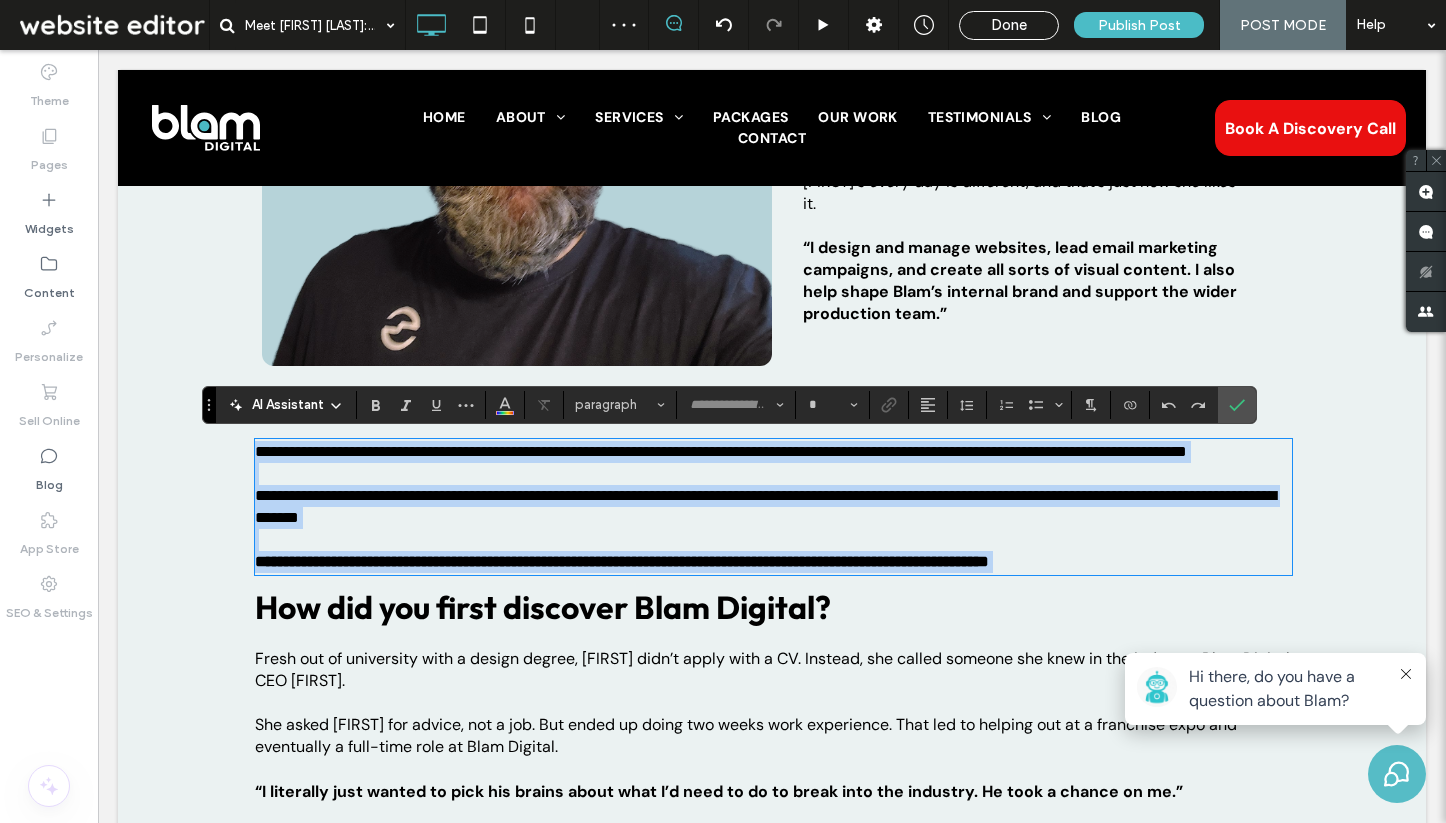 type on "*******" 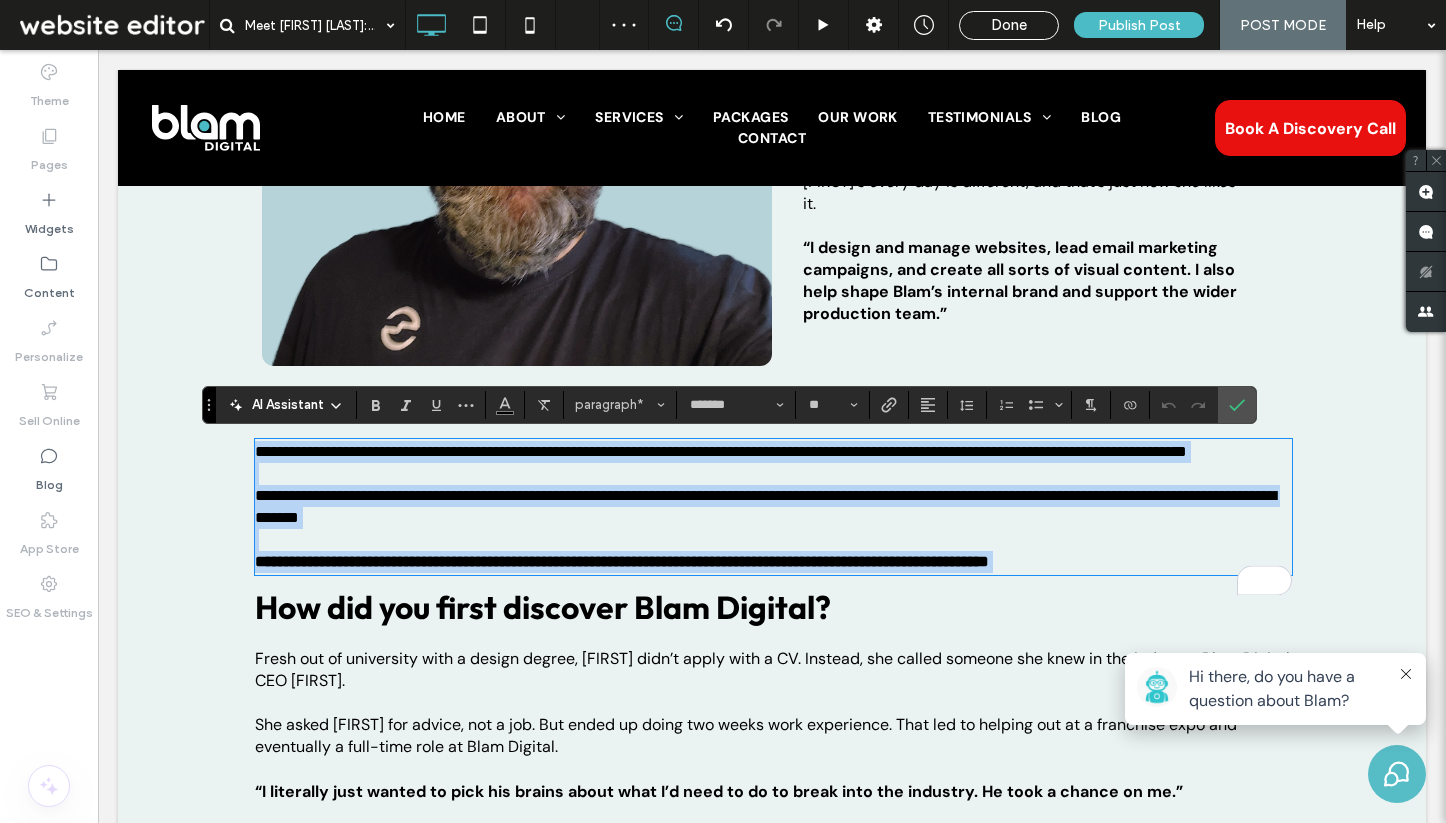 scroll, scrollTop: 0, scrollLeft: 0, axis: both 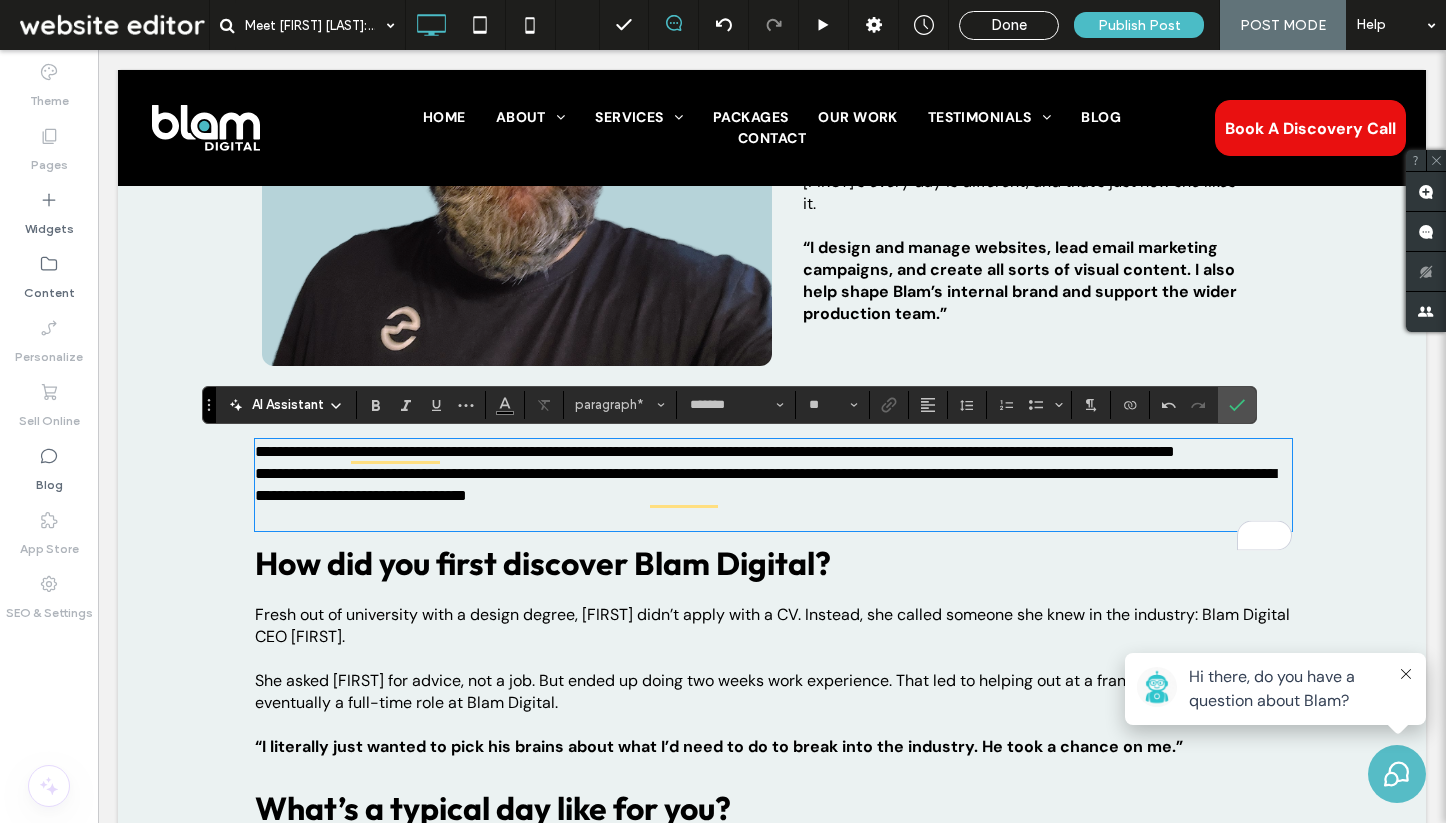 click on "**********" at bounding box center [773, 452] 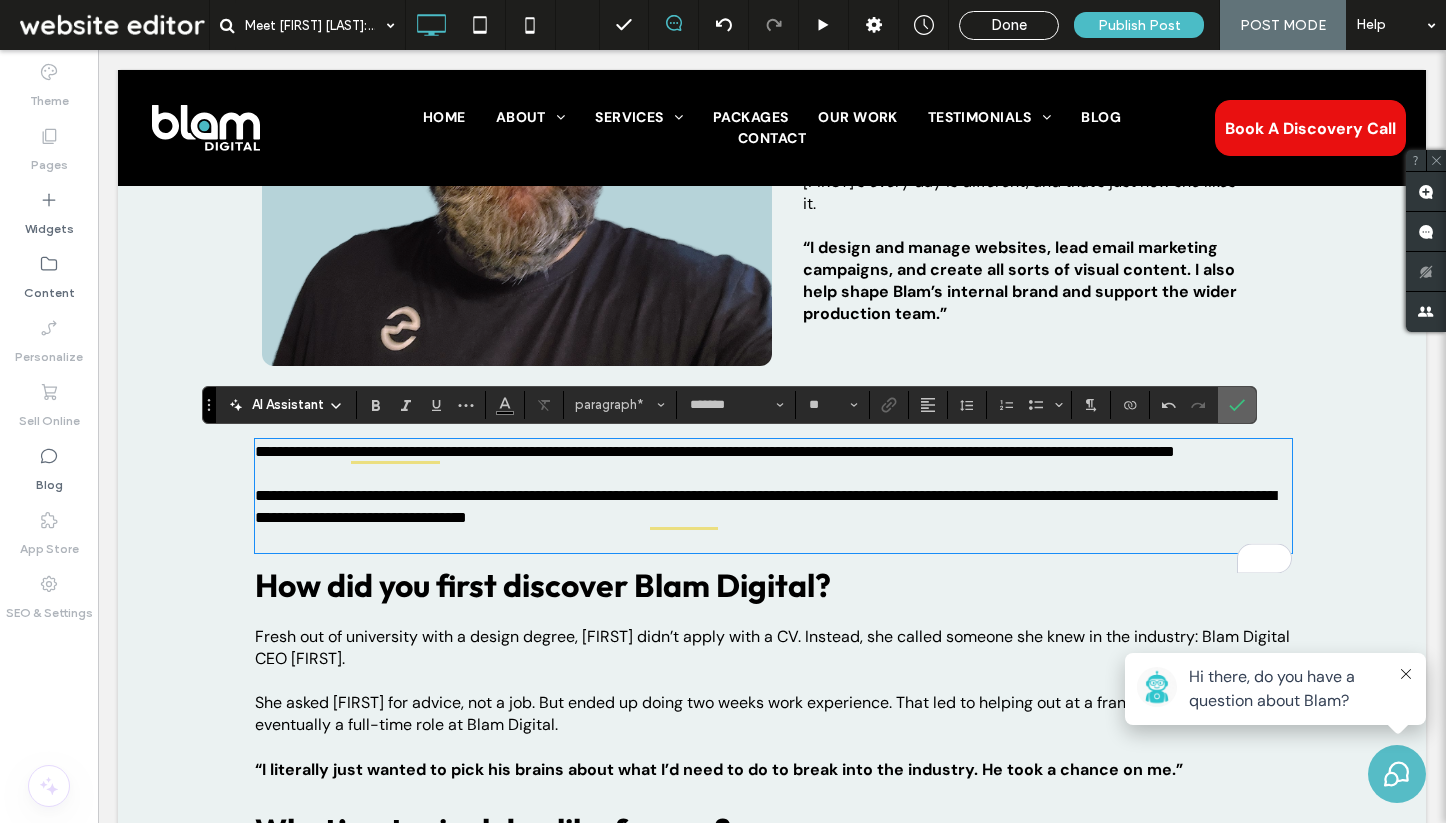 click at bounding box center (1237, 405) 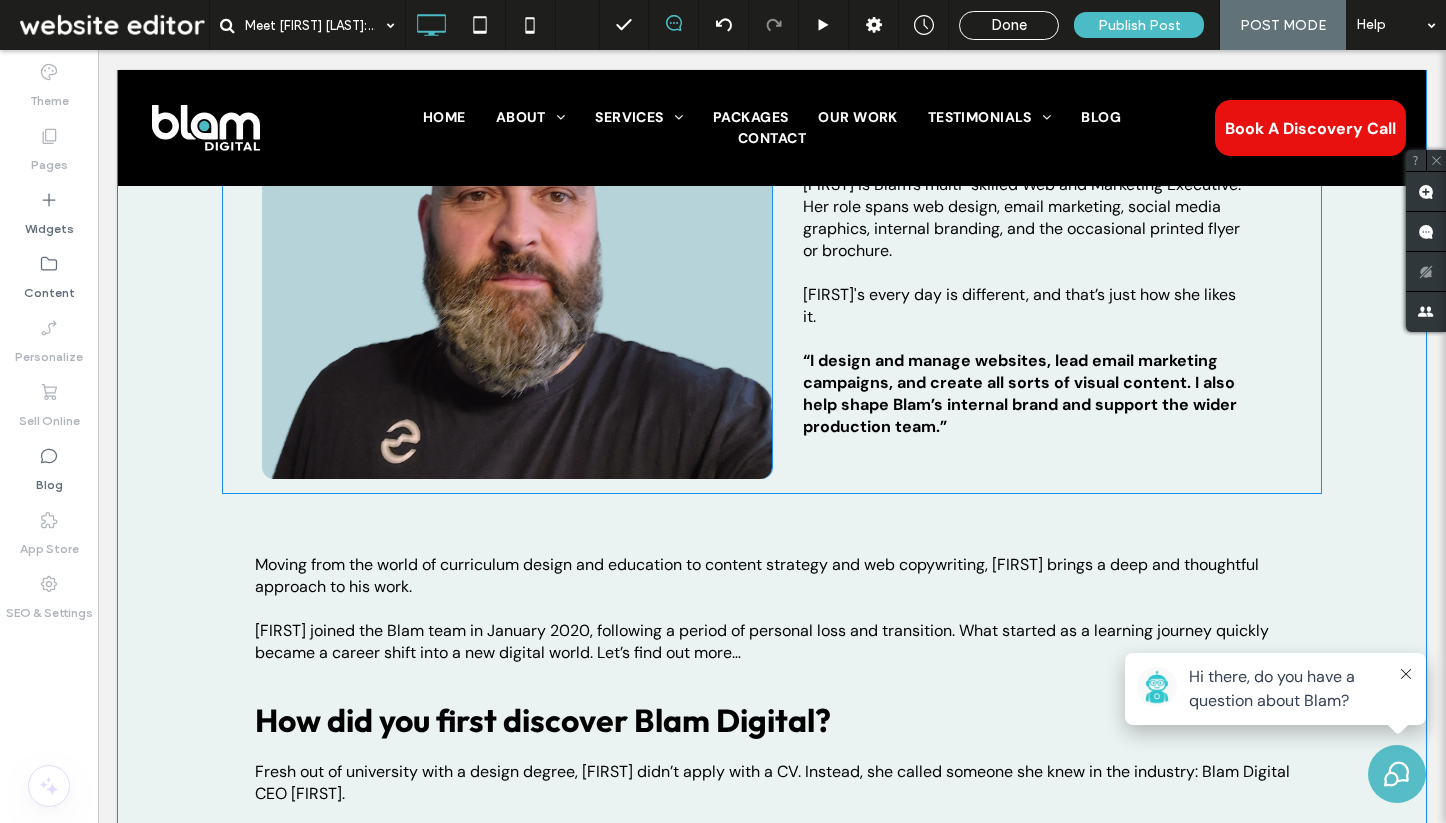 scroll, scrollTop: 808, scrollLeft: 0, axis: vertical 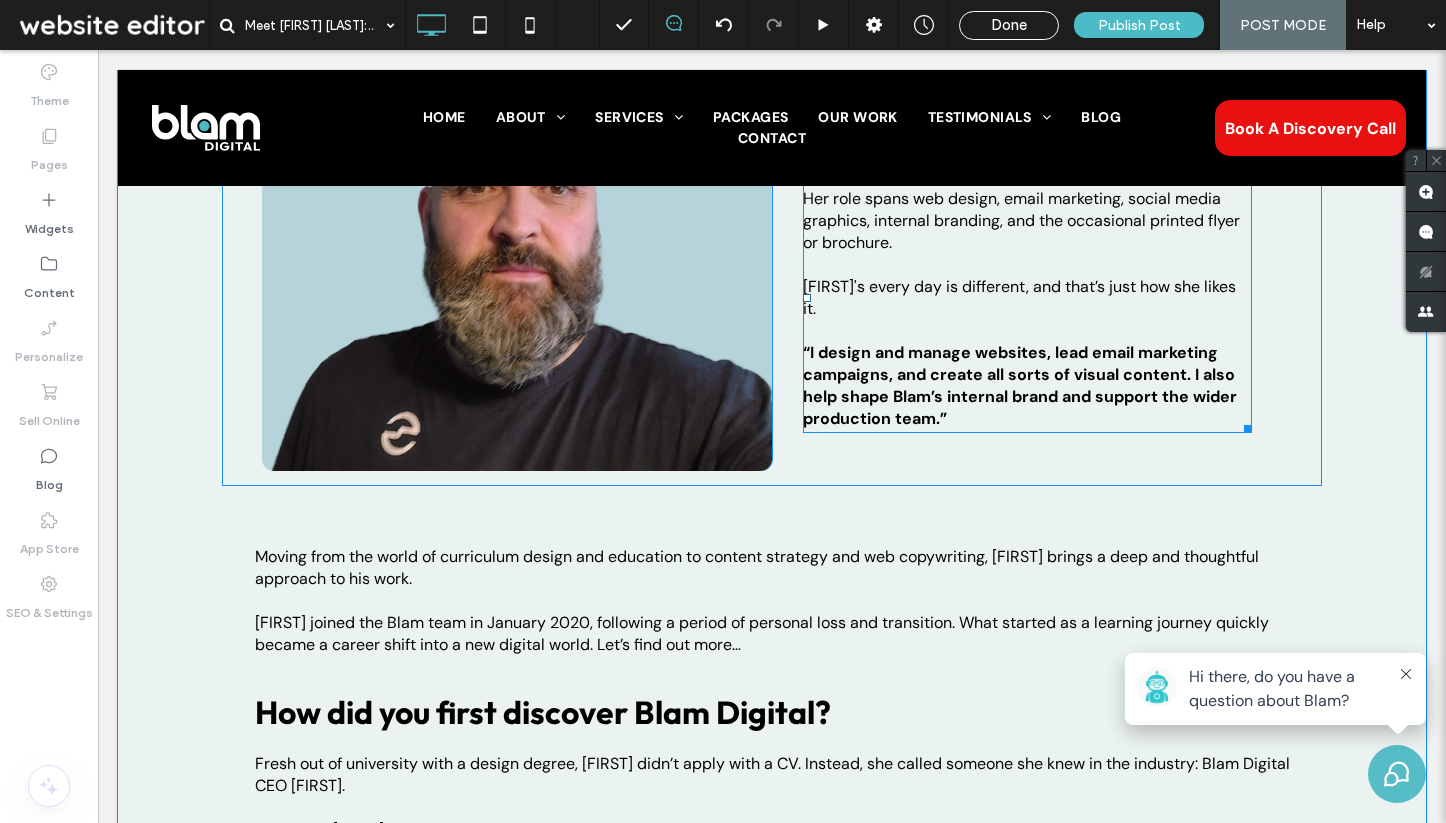 click on "Every day is different for Rachel, and that’s just how she likes it." at bounding box center [1027, 298] 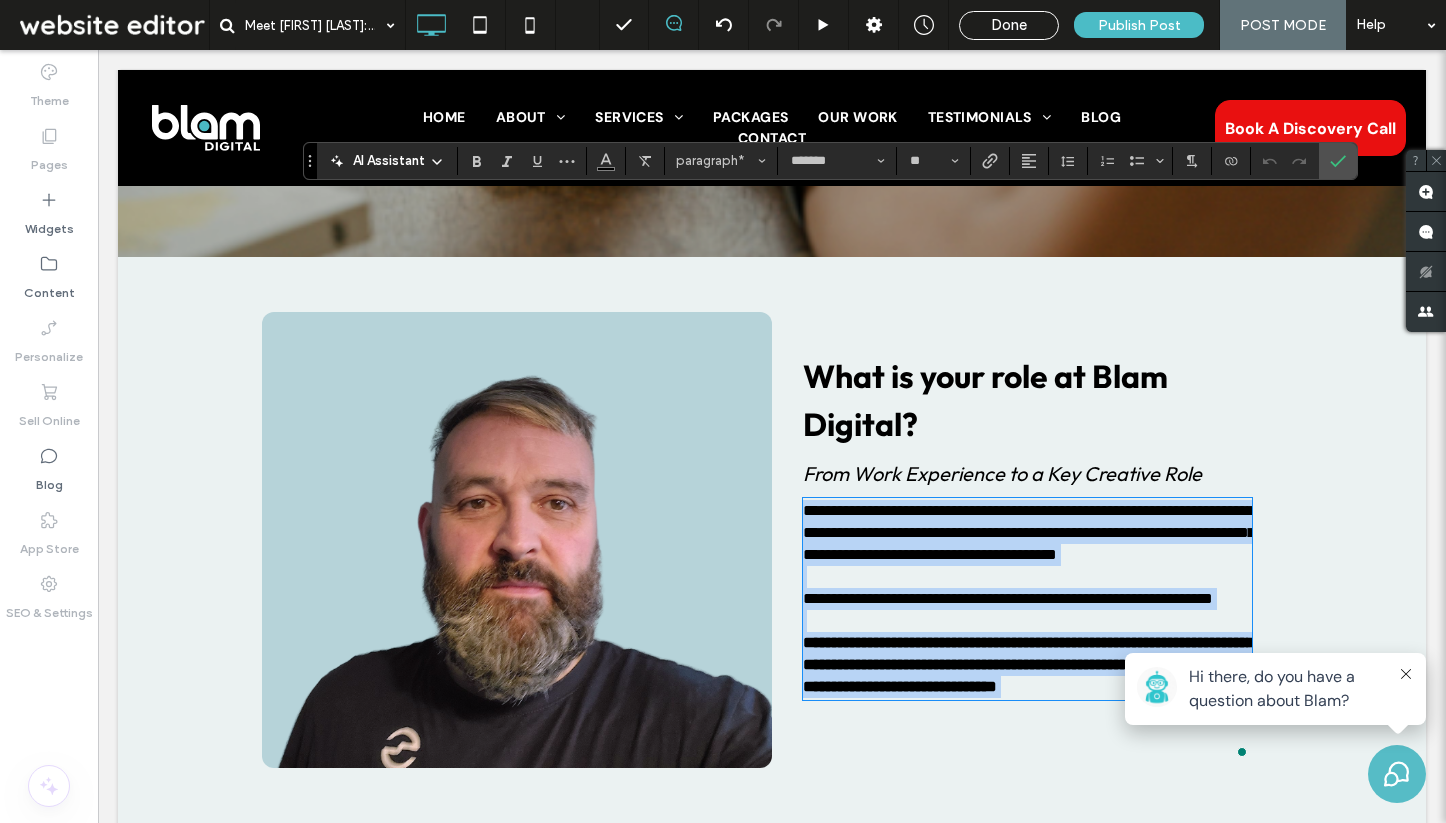 scroll, scrollTop: 473, scrollLeft: 0, axis: vertical 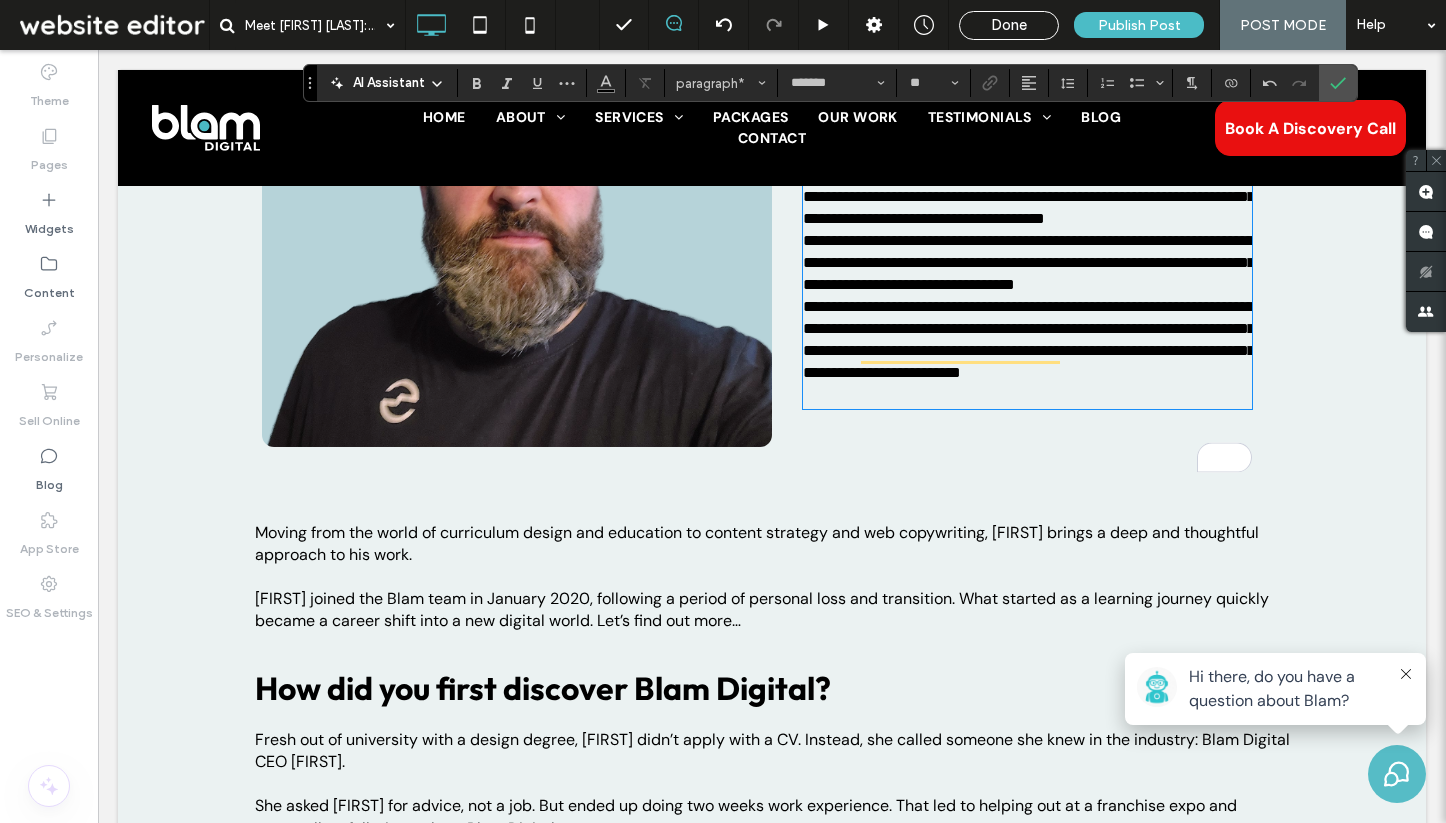 click on "**********" at bounding box center [1027, 263] 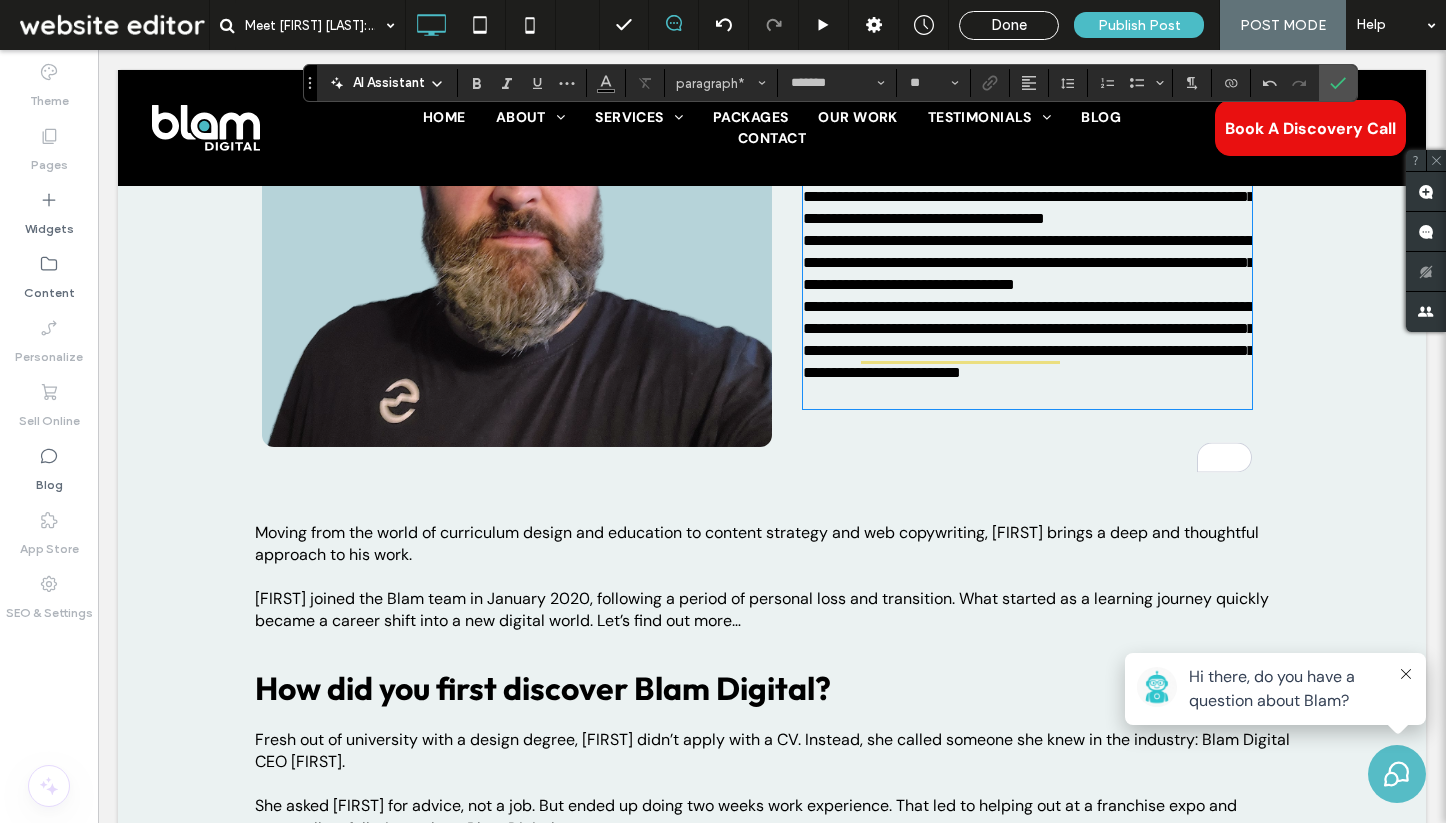 click on "**********" at bounding box center (1027, 351) 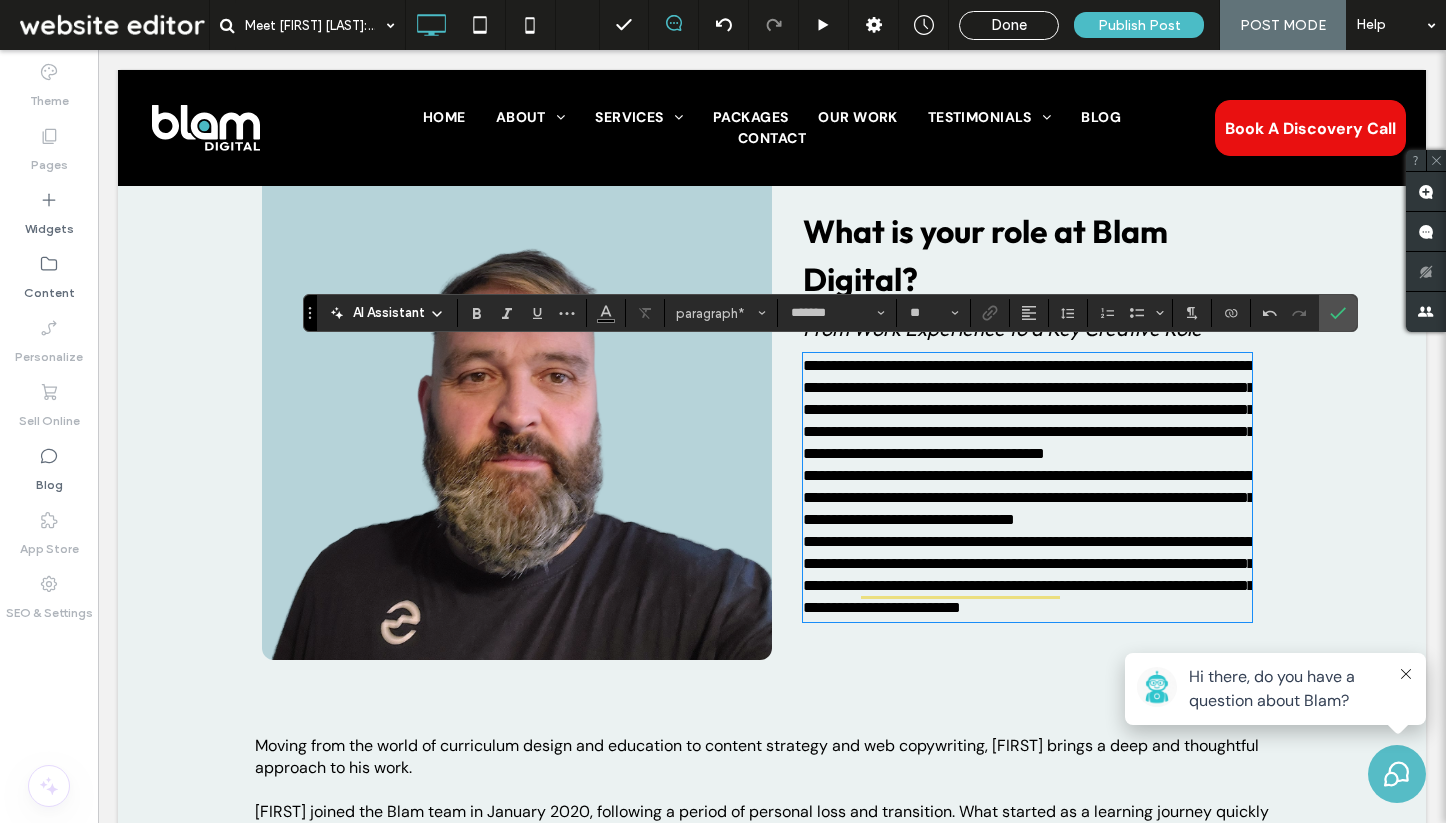 scroll, scrollTop: 624, scrollLeft: 0, axis: vertical 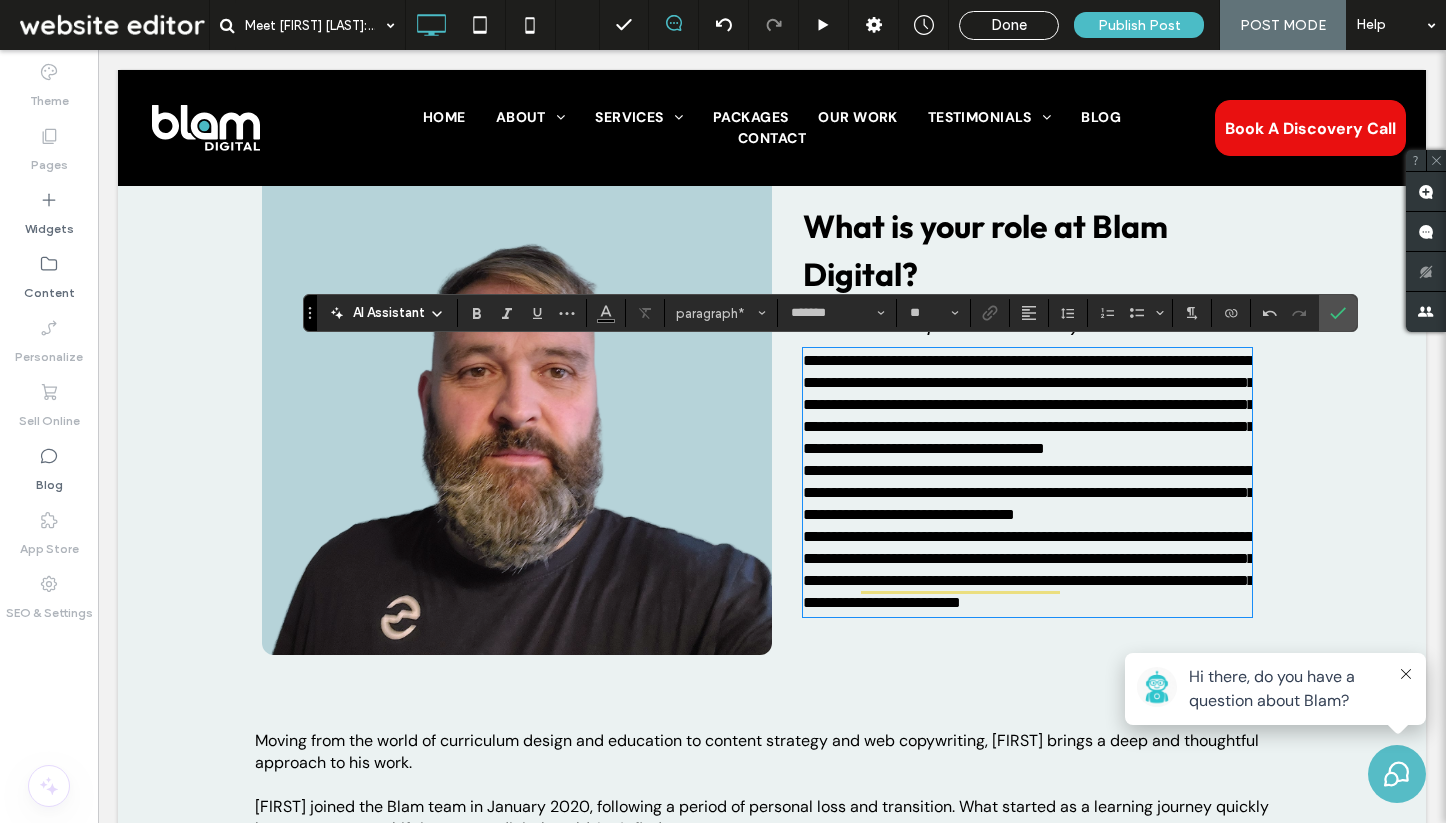click on "**********" at bounding box center (1027, 405) 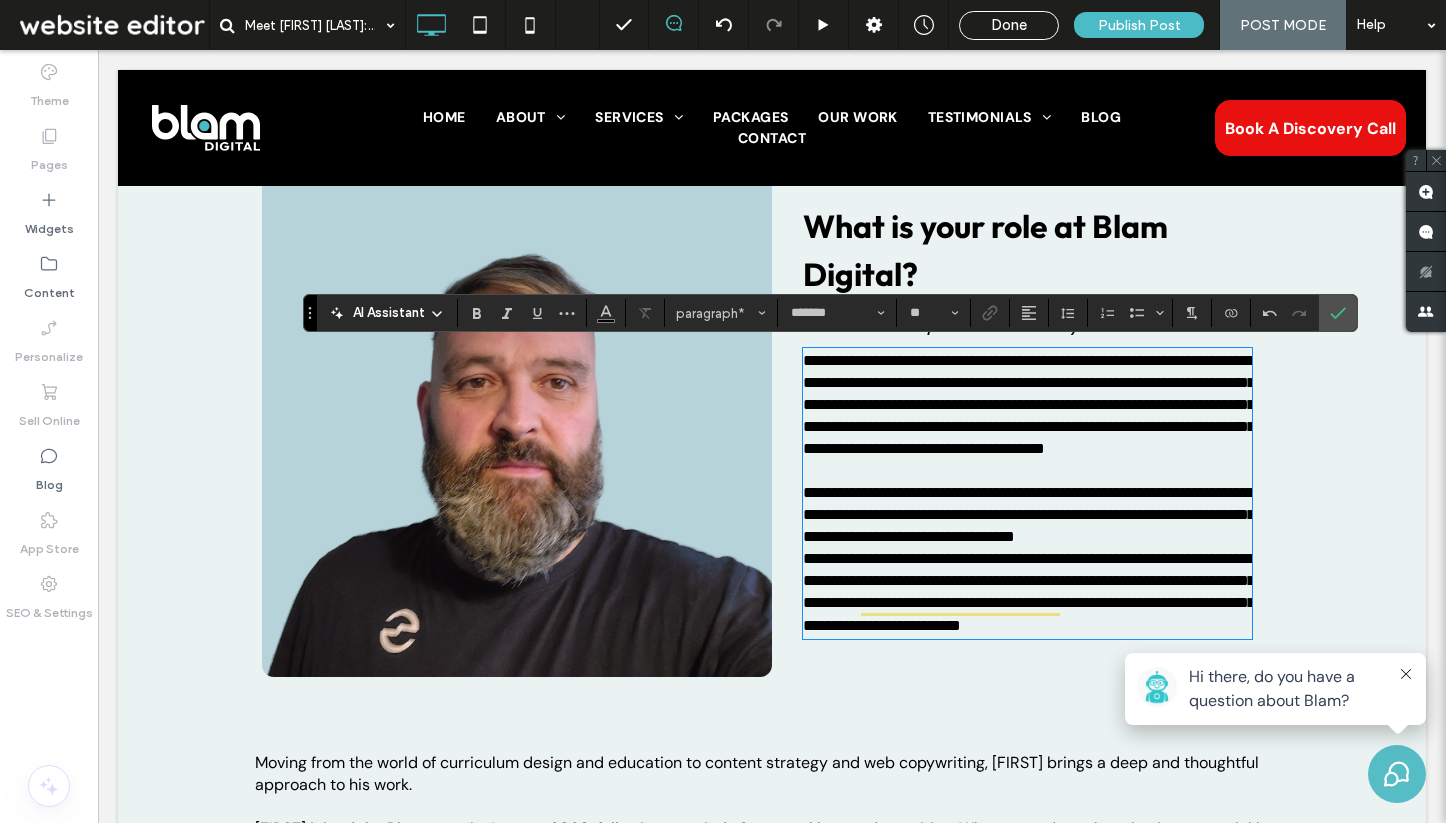 click on "**********" at bounding box center (1027, 515) 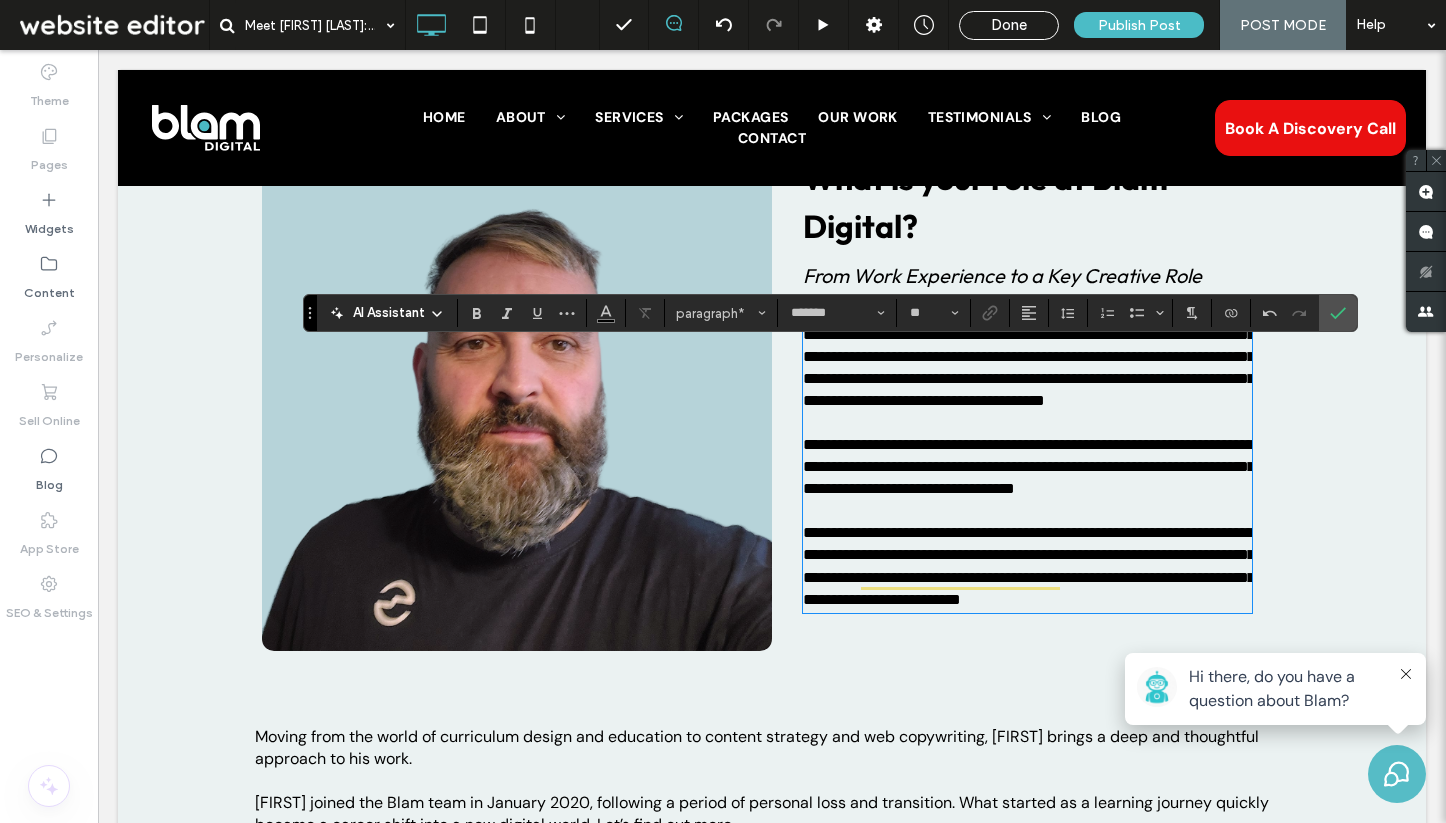 scroll, scrollTop: 680, scrollLeft: 0, axis: vertical 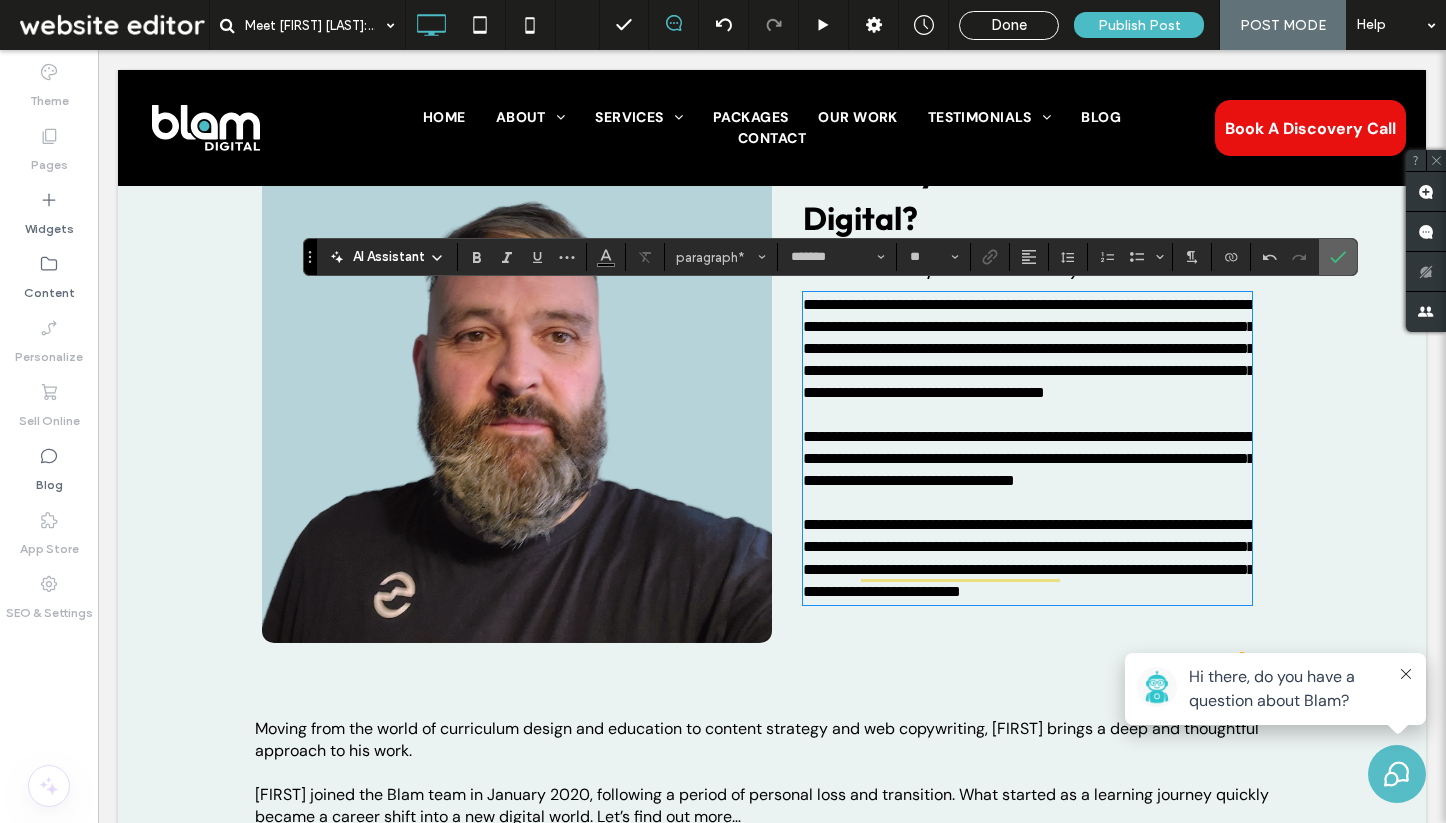 click 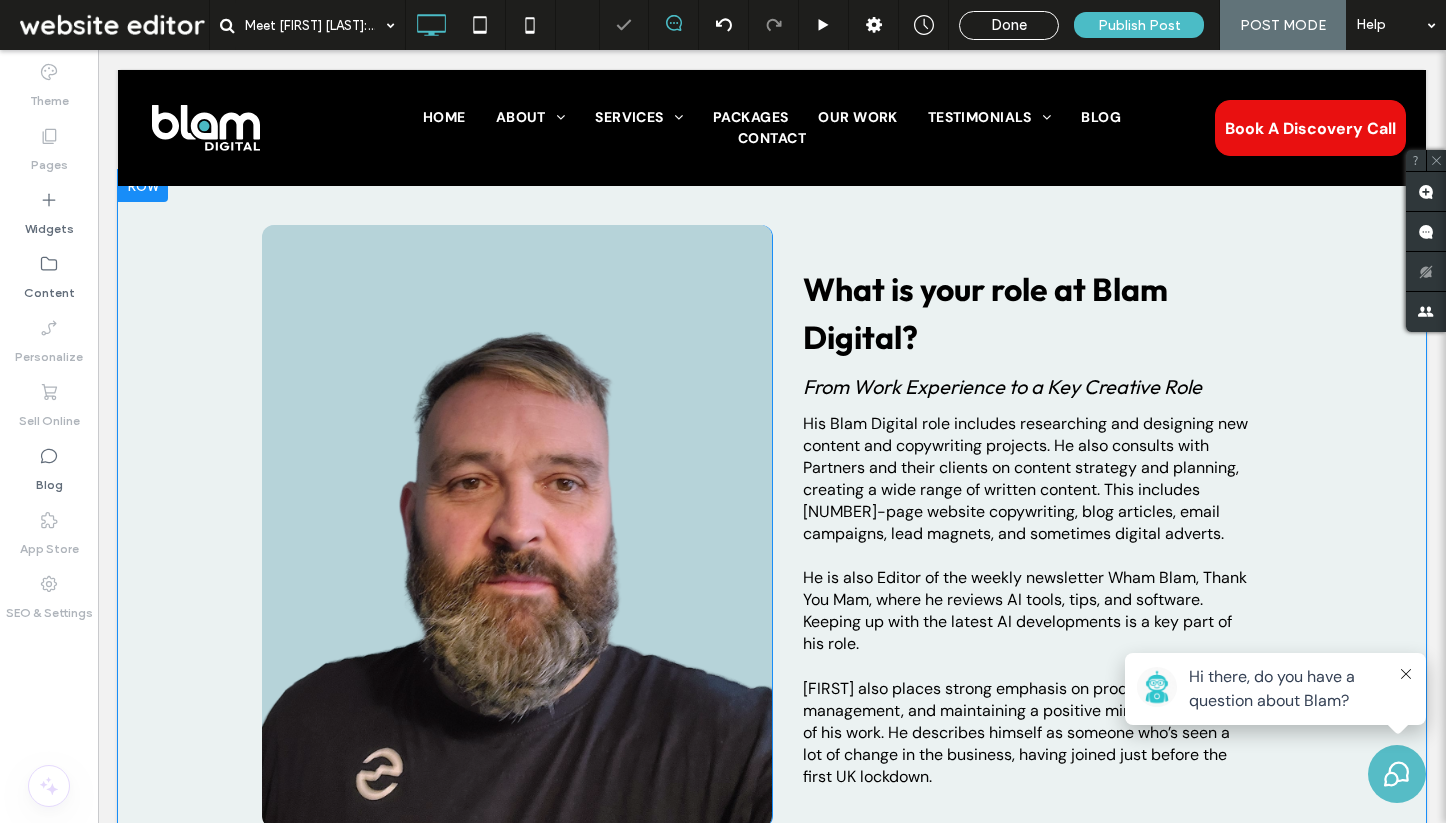 scroll, scrollTop: 560, scrollLeft: 0, axis: vertical 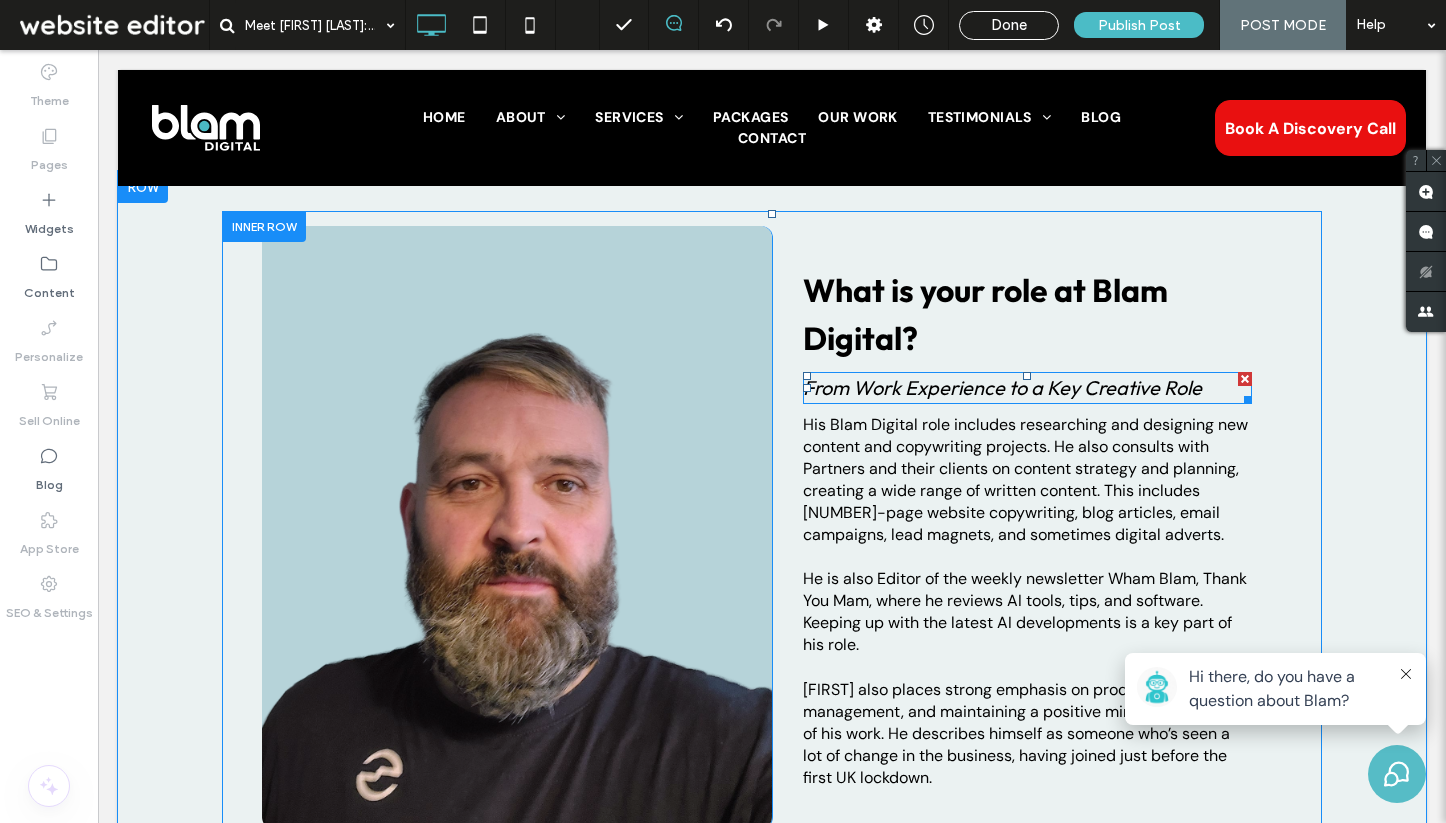 click on "From Work Experience to a Key Creative Role" at bounding box center (1002, 387) 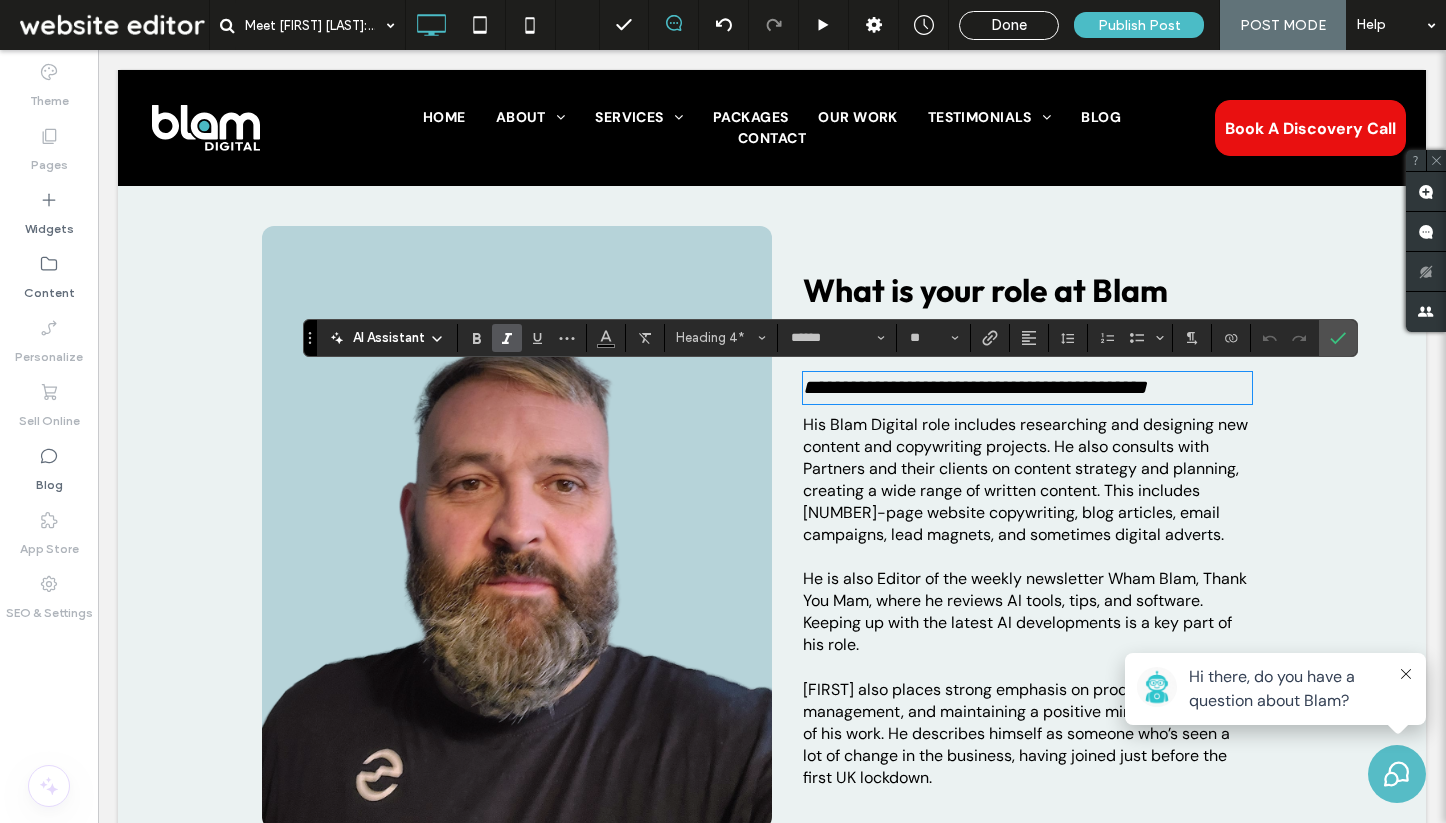 click on "**********" at bounding box center [1027, 527] 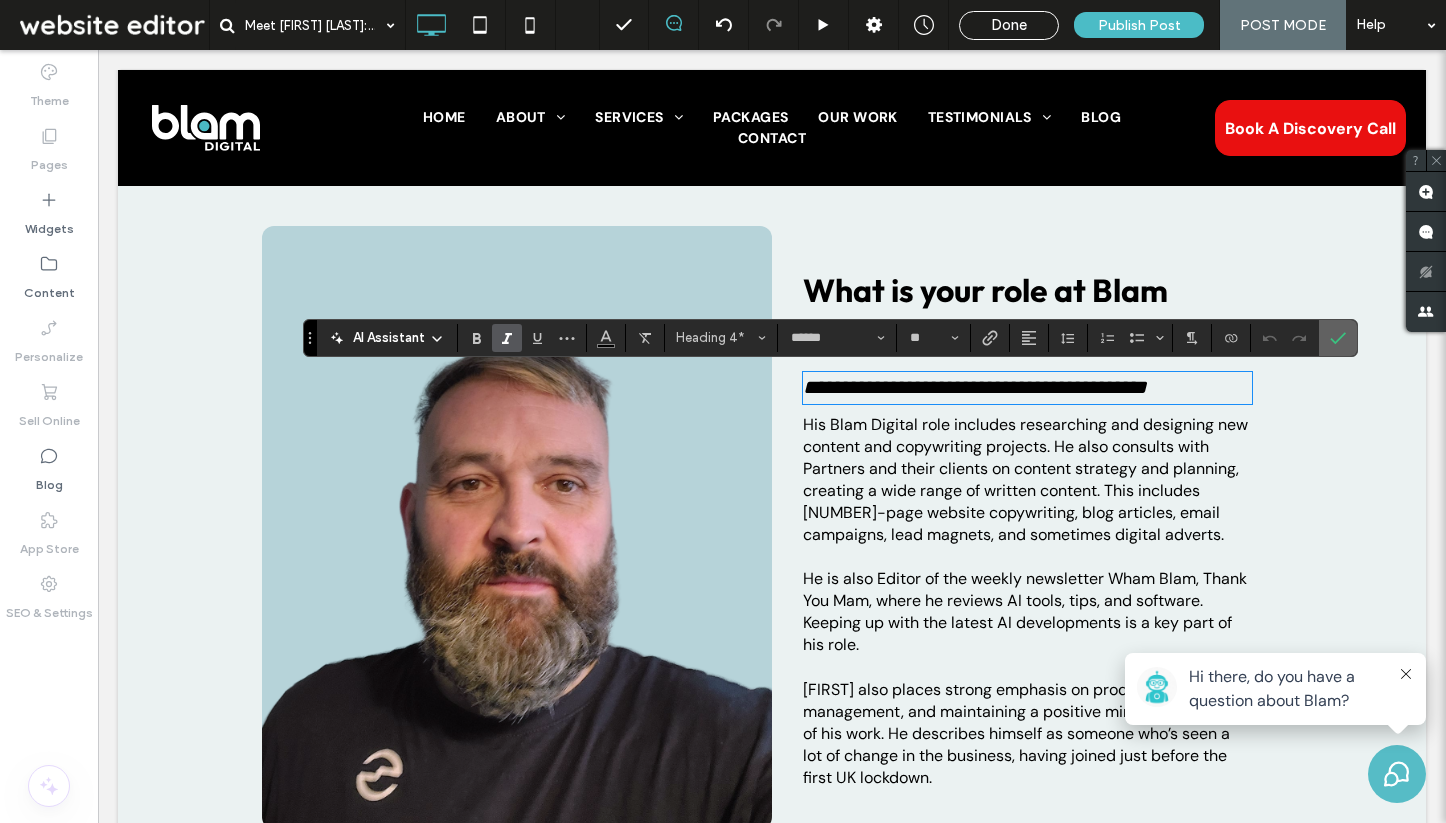 click at bounding box center (1338, 338) 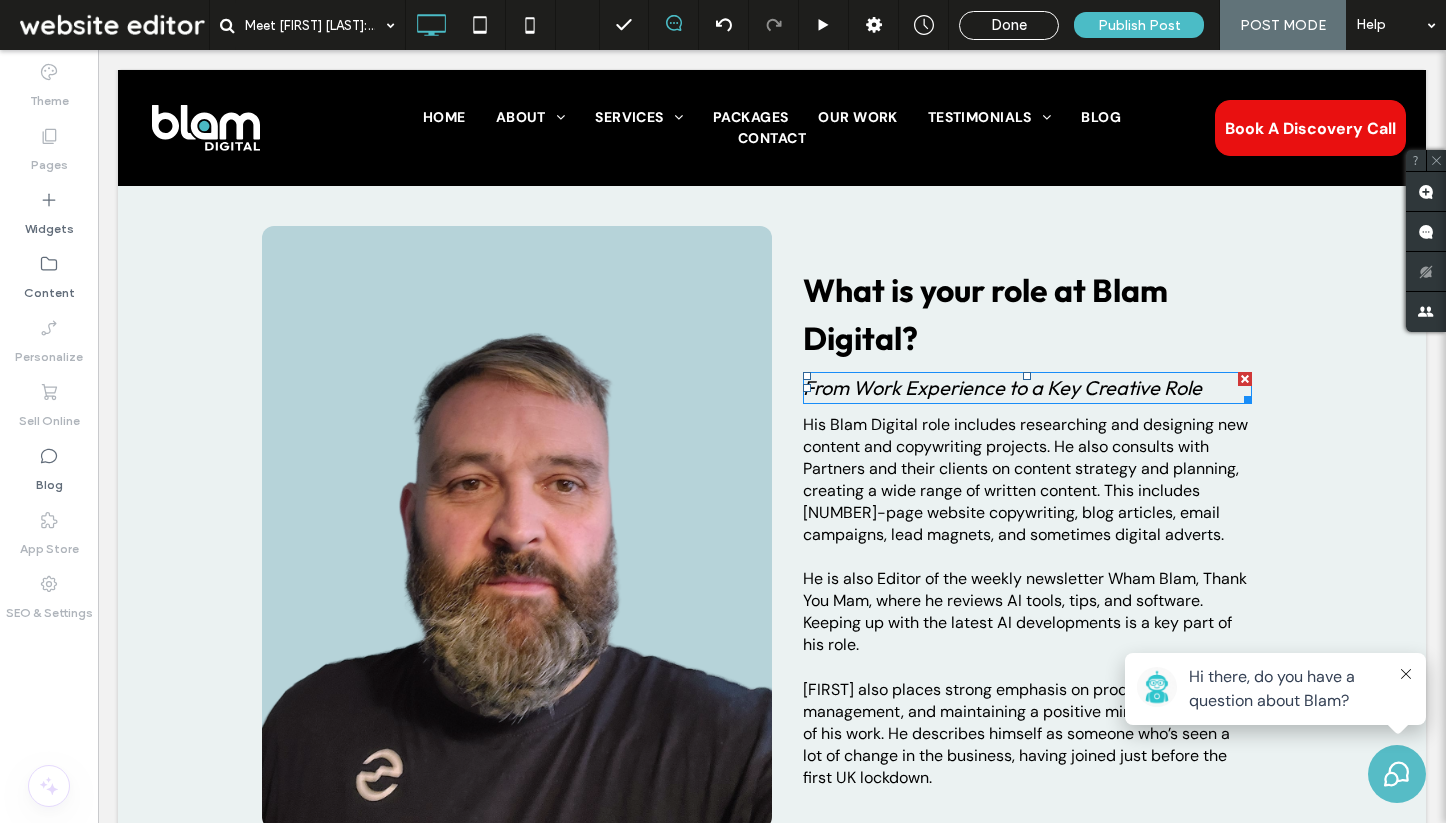 click at bounding box center [1245, 379] 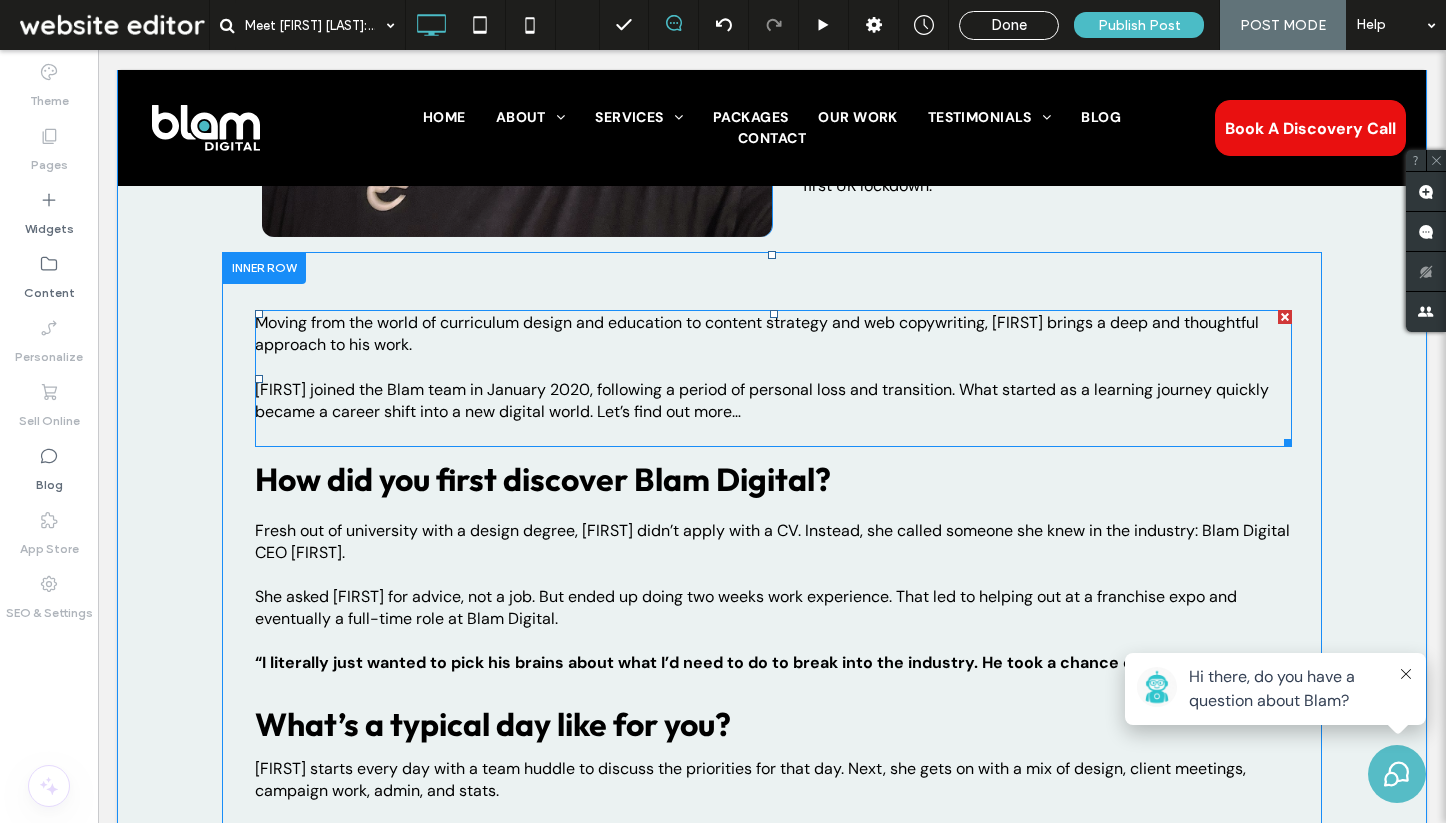 scroll, scrollTop: 1123, scrollLeft: 0, axis: vertical 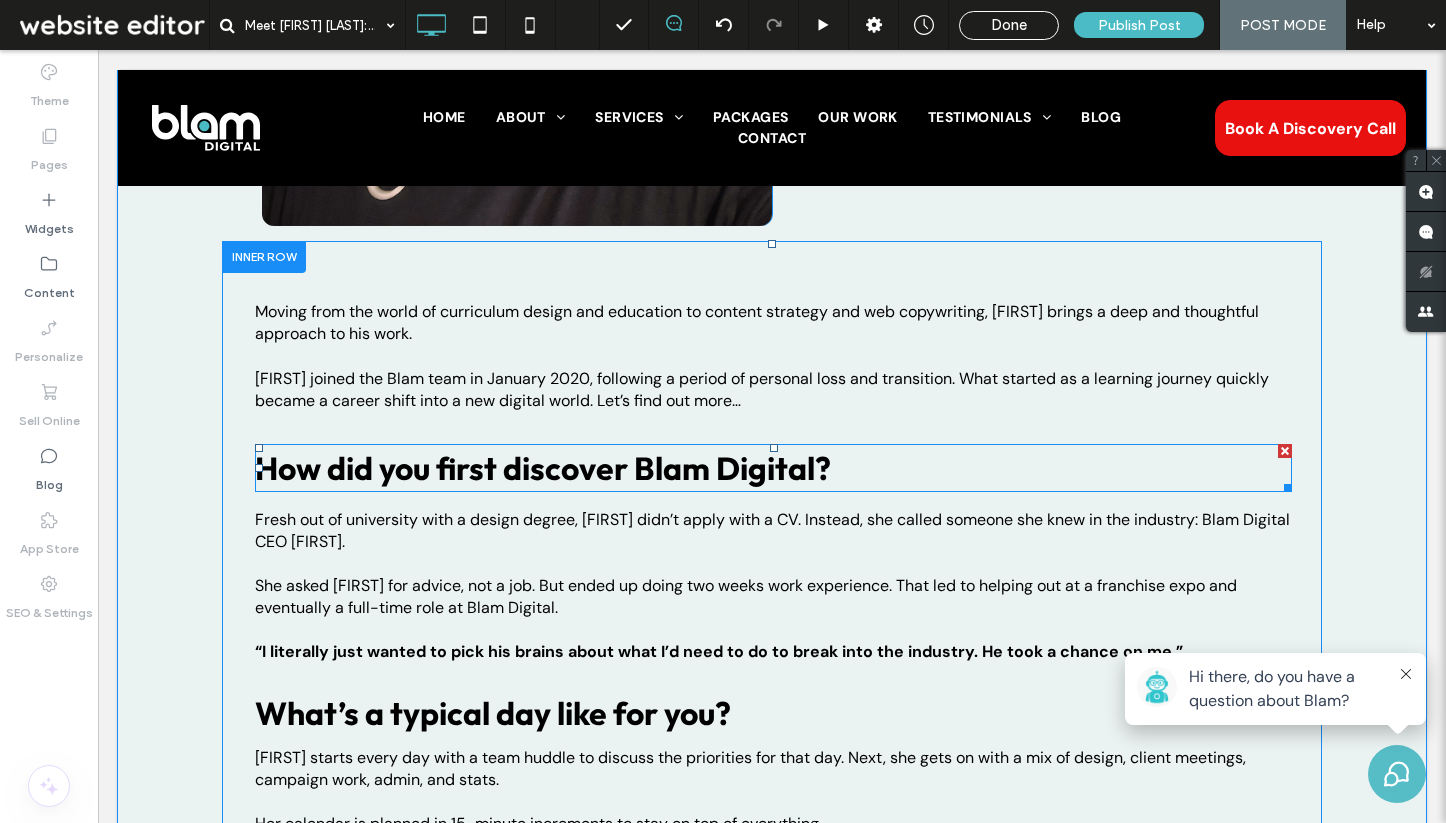 click on "How did you first discover Blam Digital?" at bounding box center (773, 468) 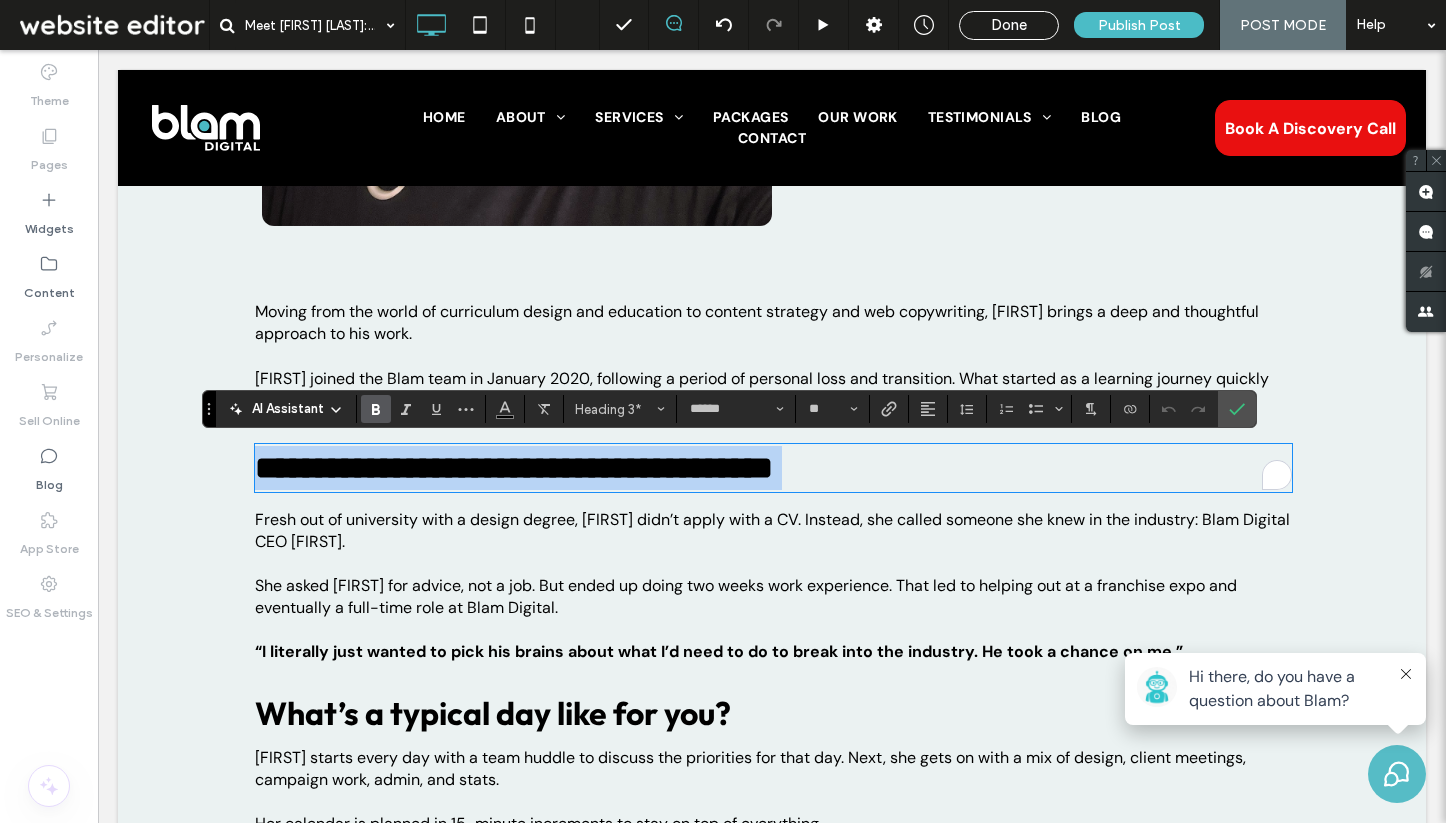type on "*******" 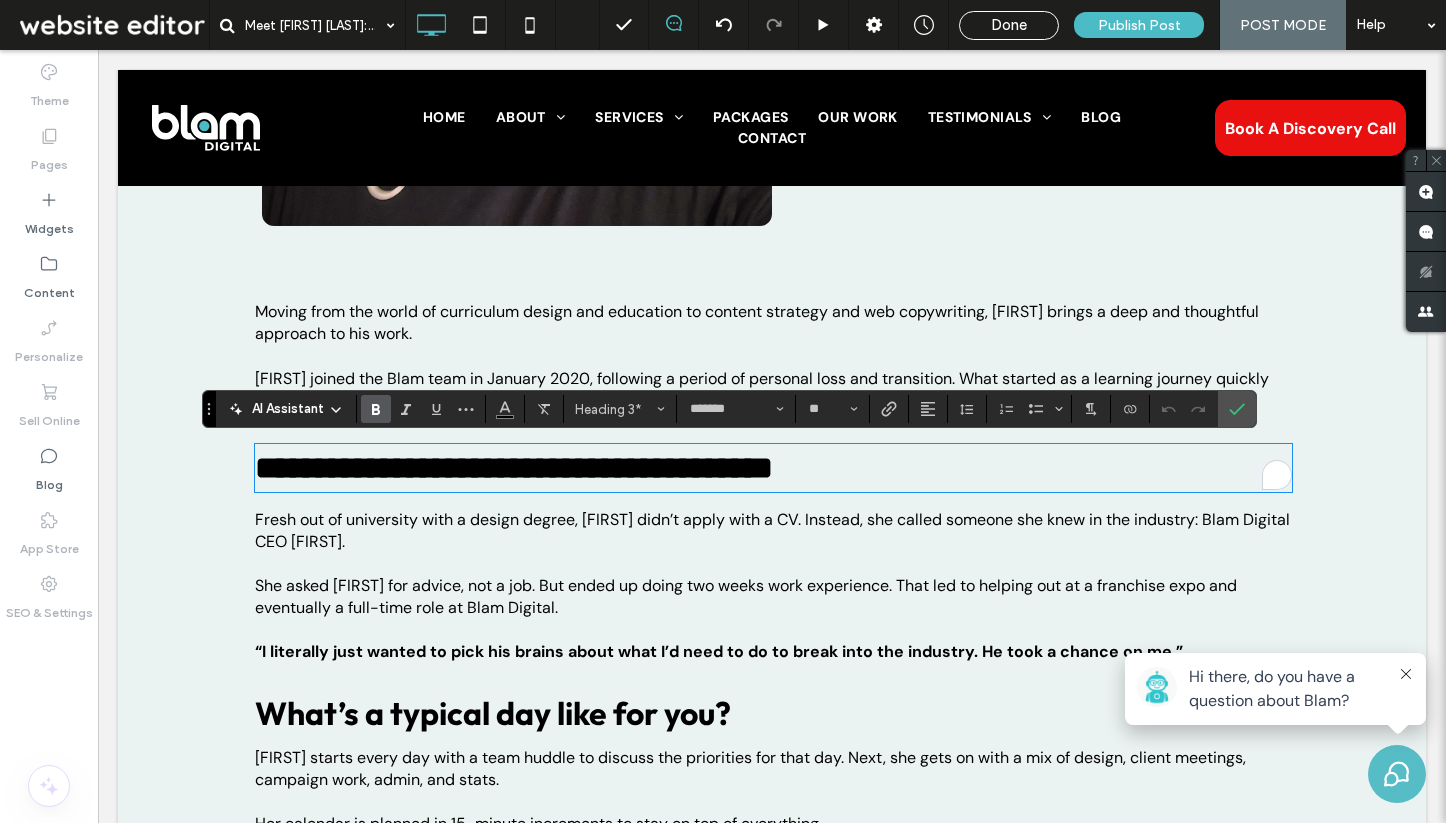 scroll, scrollTop: 0, scrollLeft: 0, axis: both 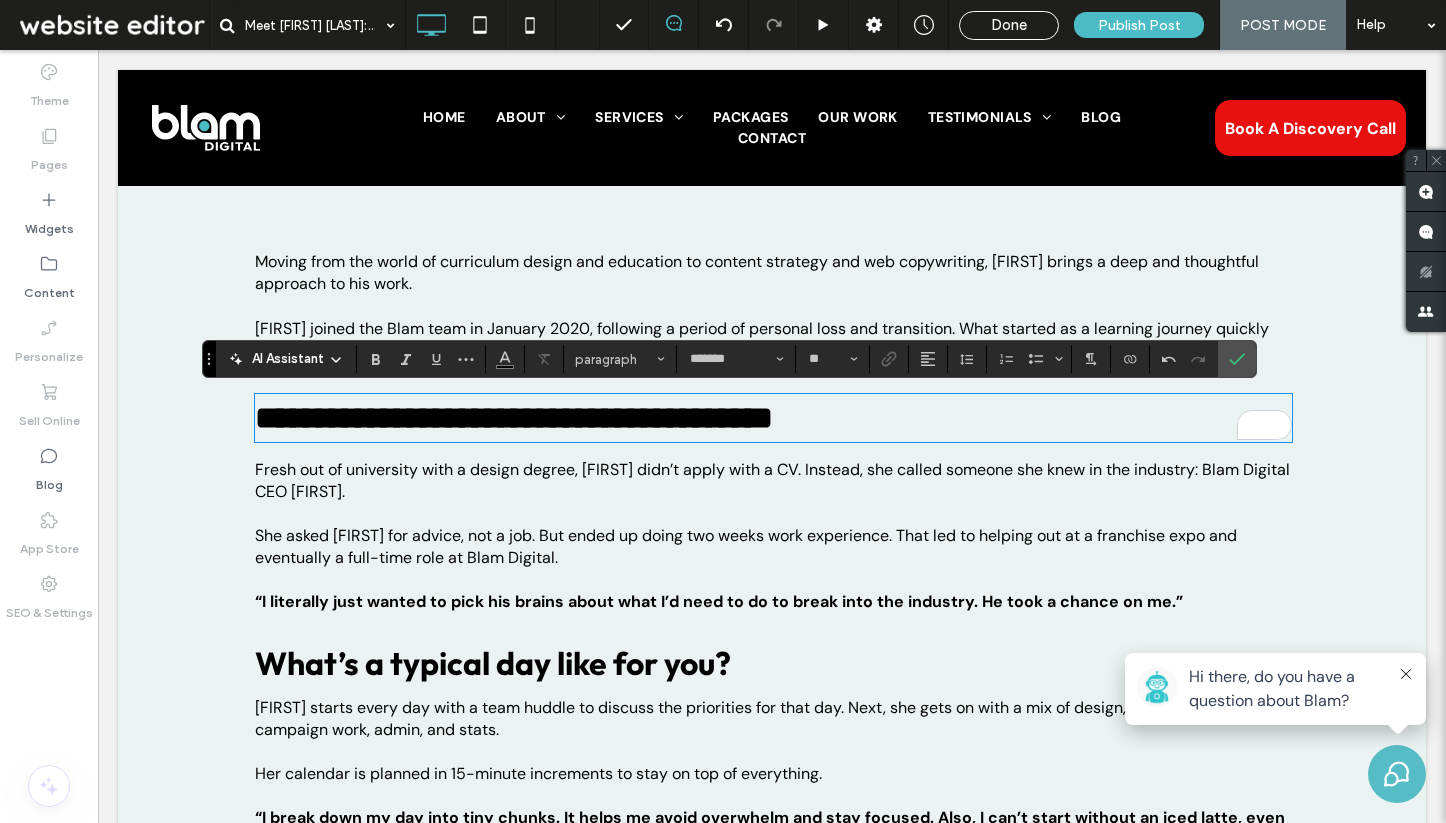 click on "She asked [FIRST] for advice, not a job. But ended up doing two weeks work experience. That led to helping out at a franchise expo and eventually a full-time role at Blam Digital." at bounding box center (746, 546) 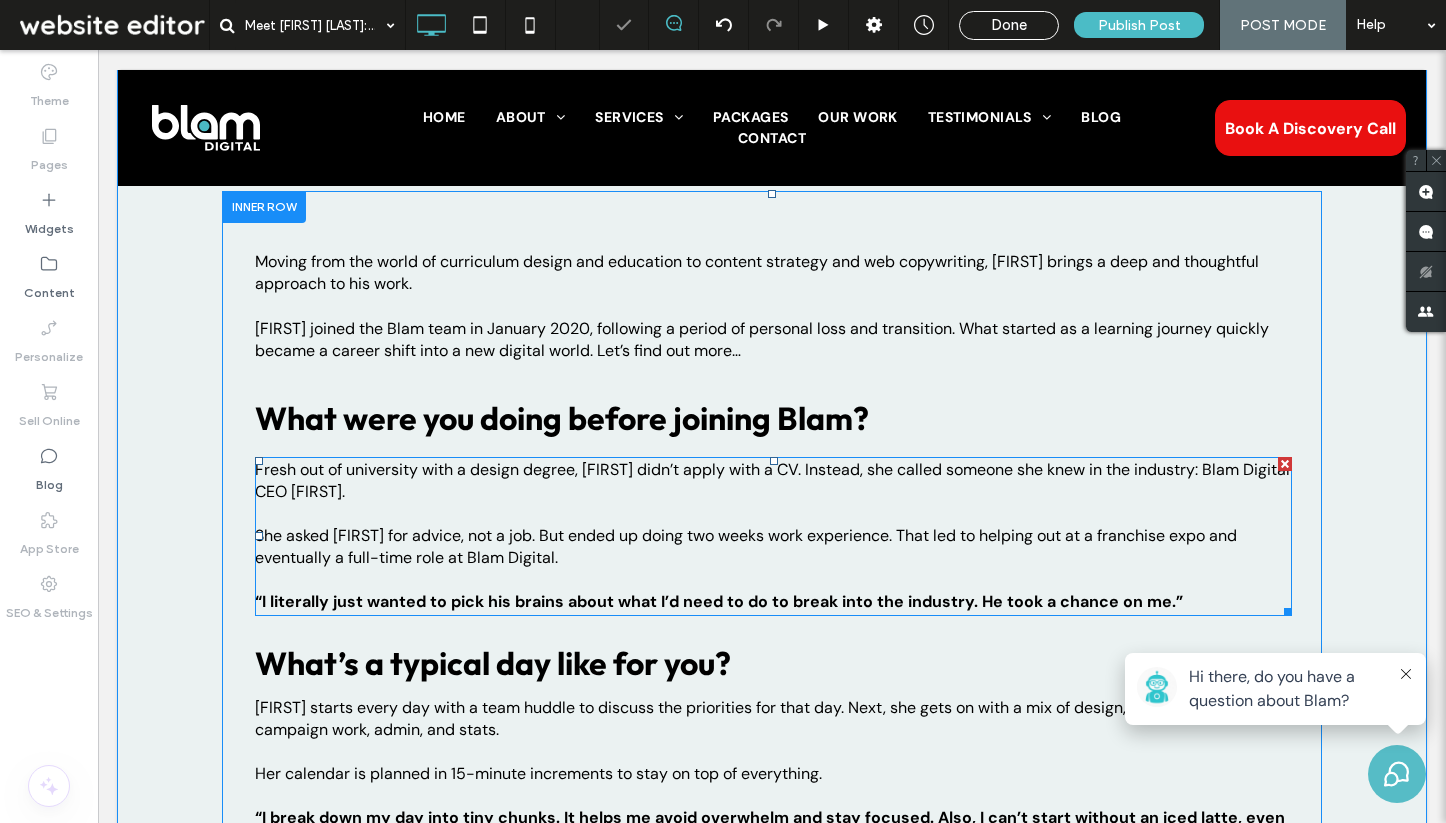 click on "She asked [FIRST] for advice, not a job. But ended up doing two weeks work experience. That led to helping out at a franchise expo and eventually a full-time role at Blam Digital." at bounding box center (746, 546) 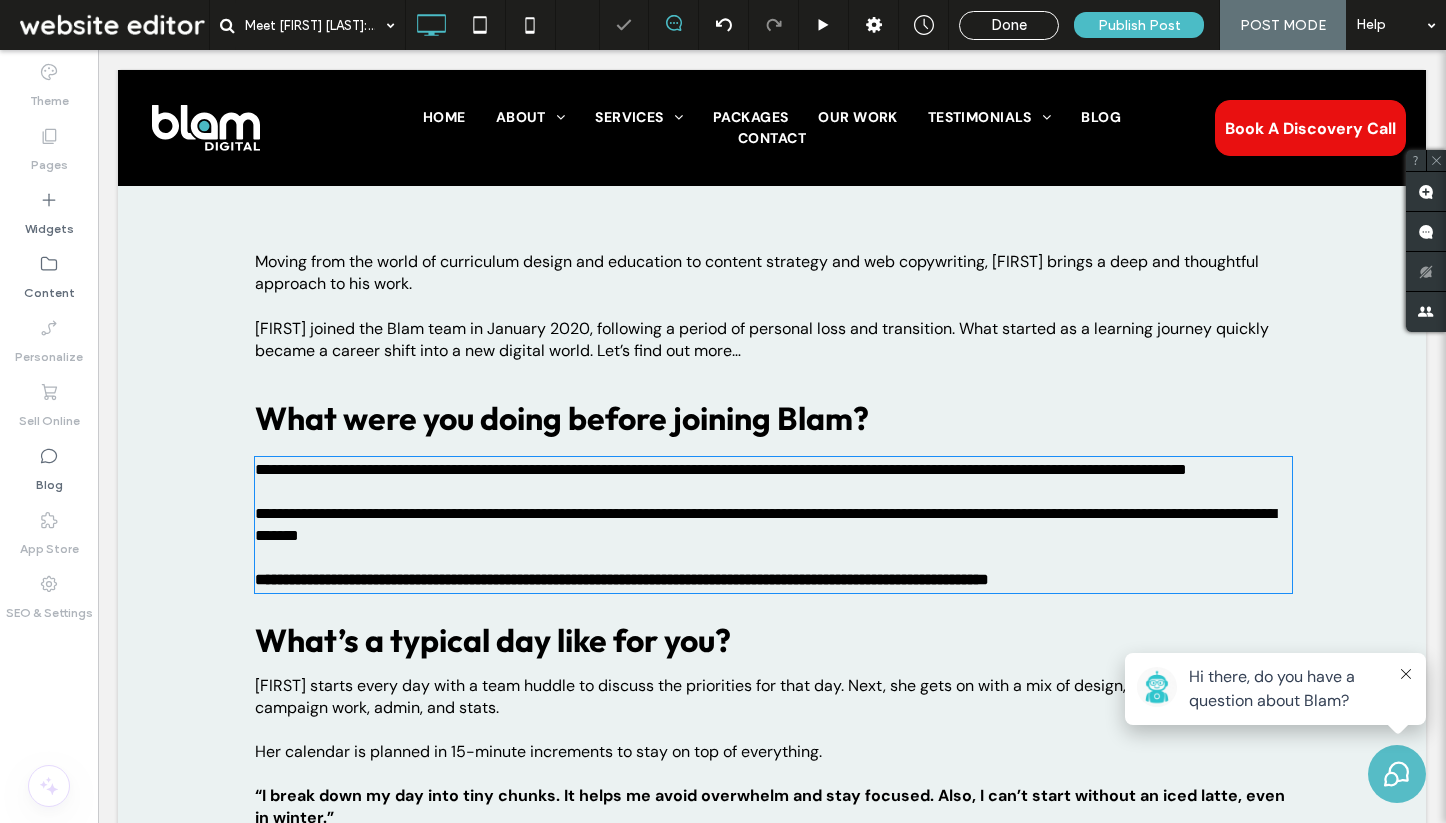 type on "*******" 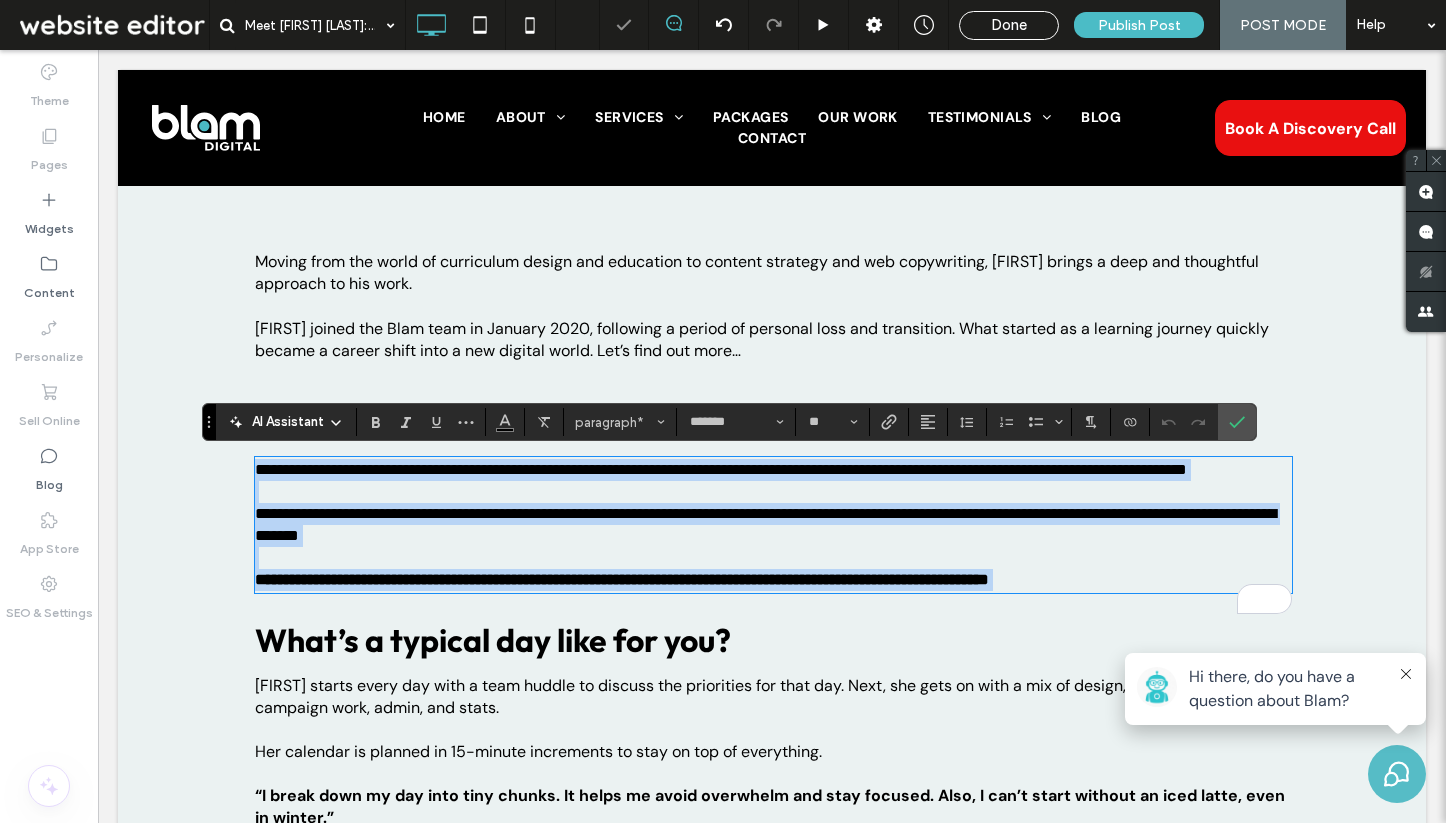 scroll, scrollTop: 0, scrollLeft: 0, axis: both 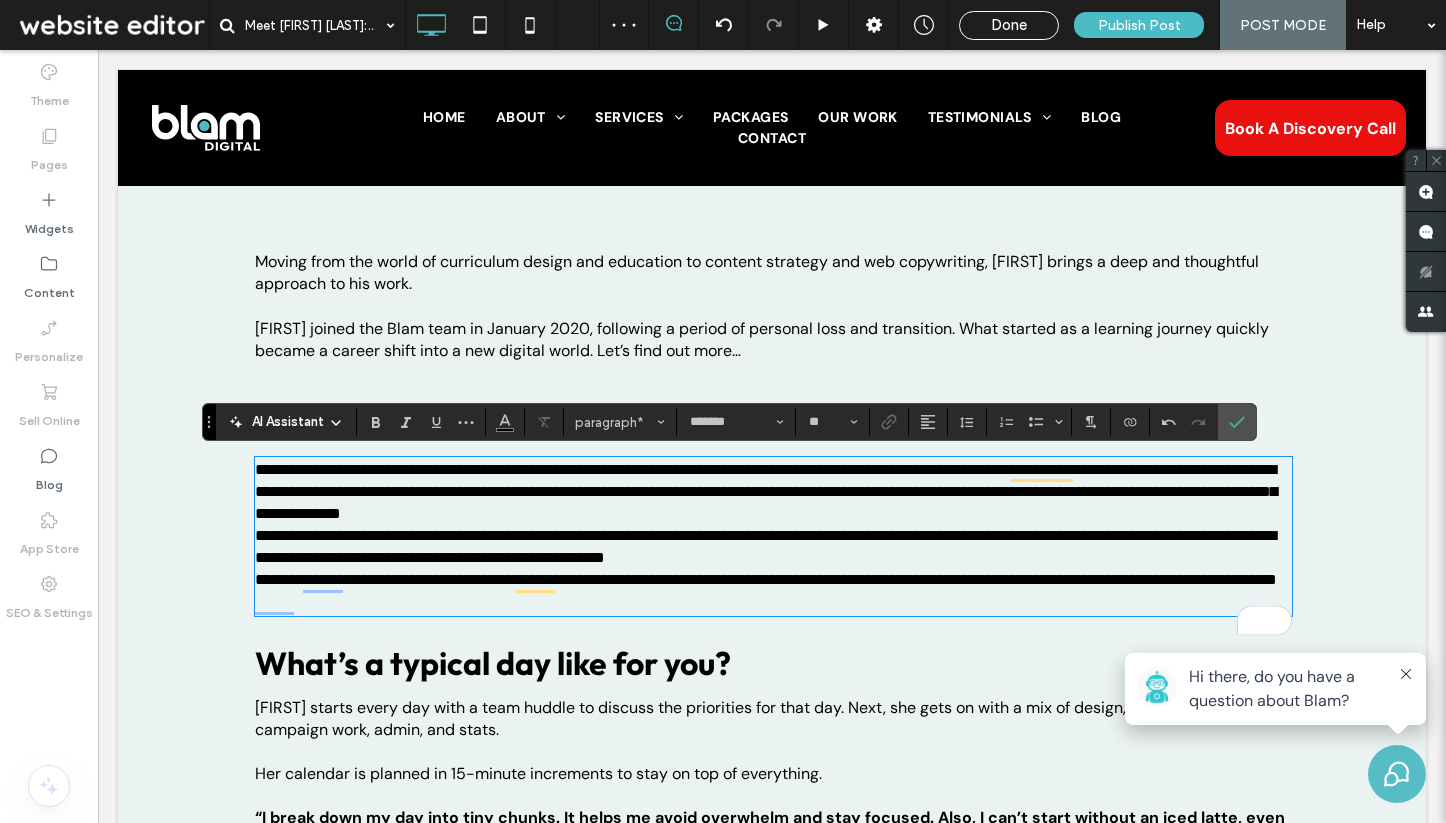 click on "**********" at bounding box center [773, 492] 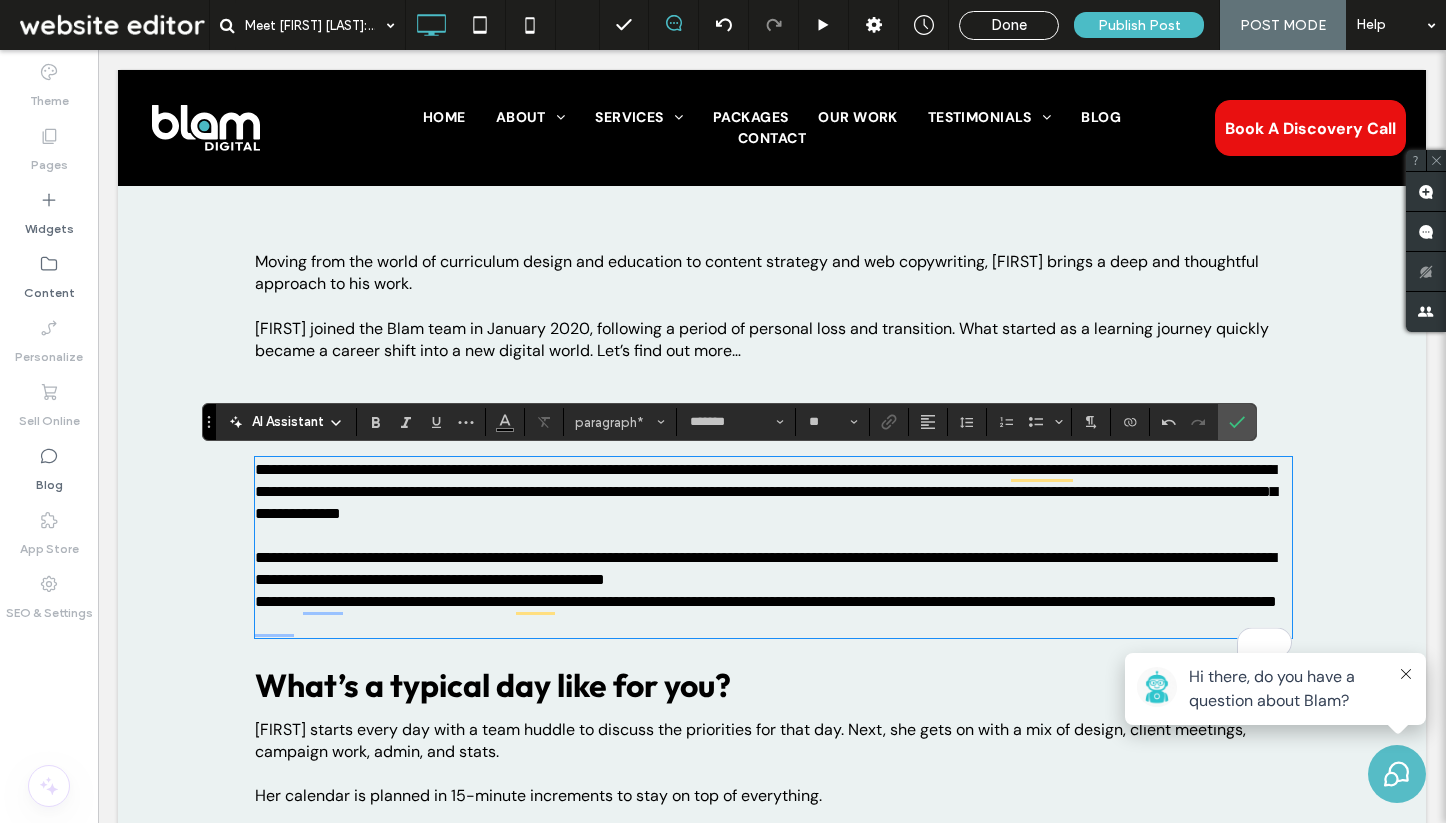 click on "**********" at bounding box center (773, 569) 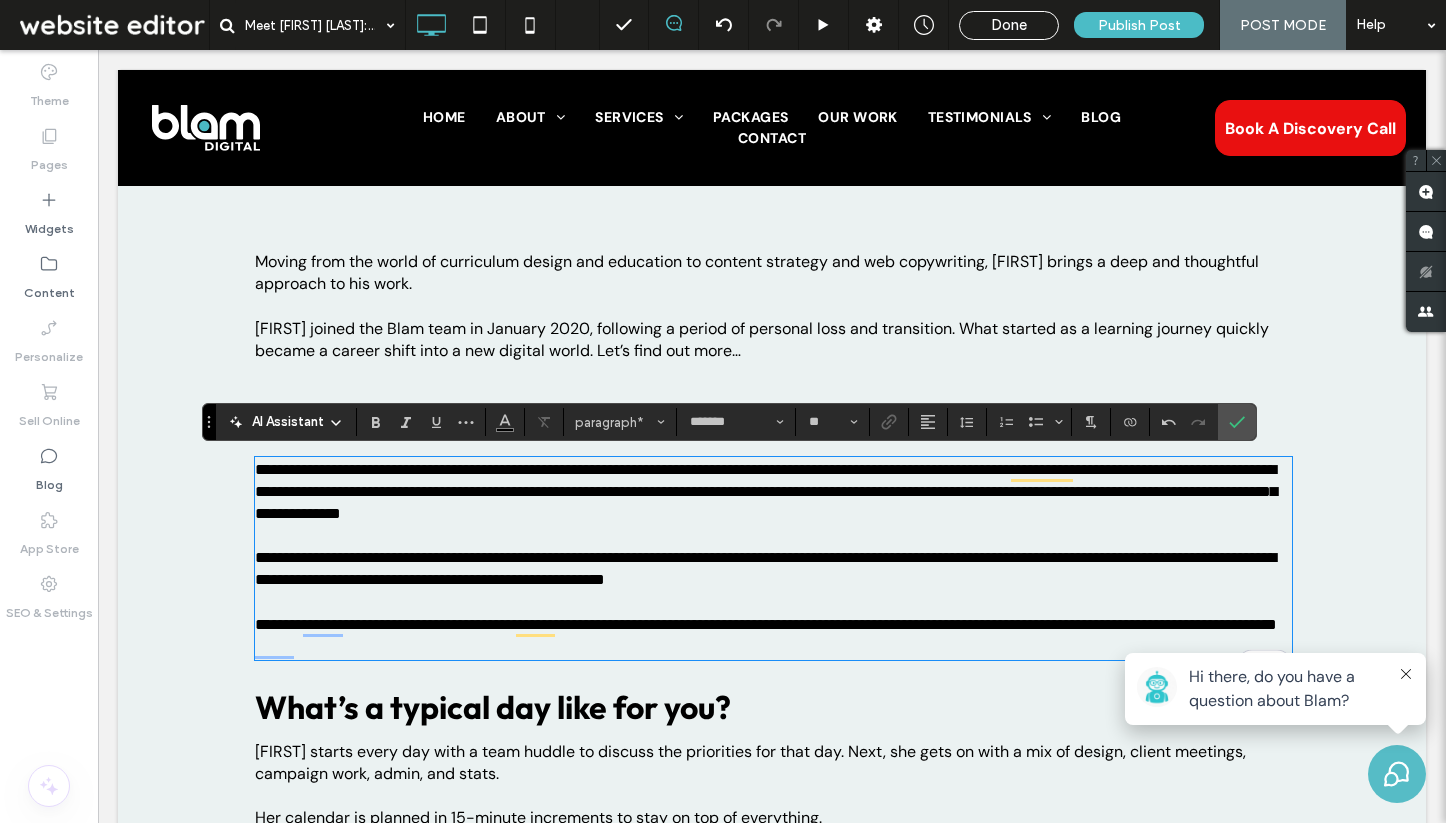 click on "**********" at bounding box center (773, 636) 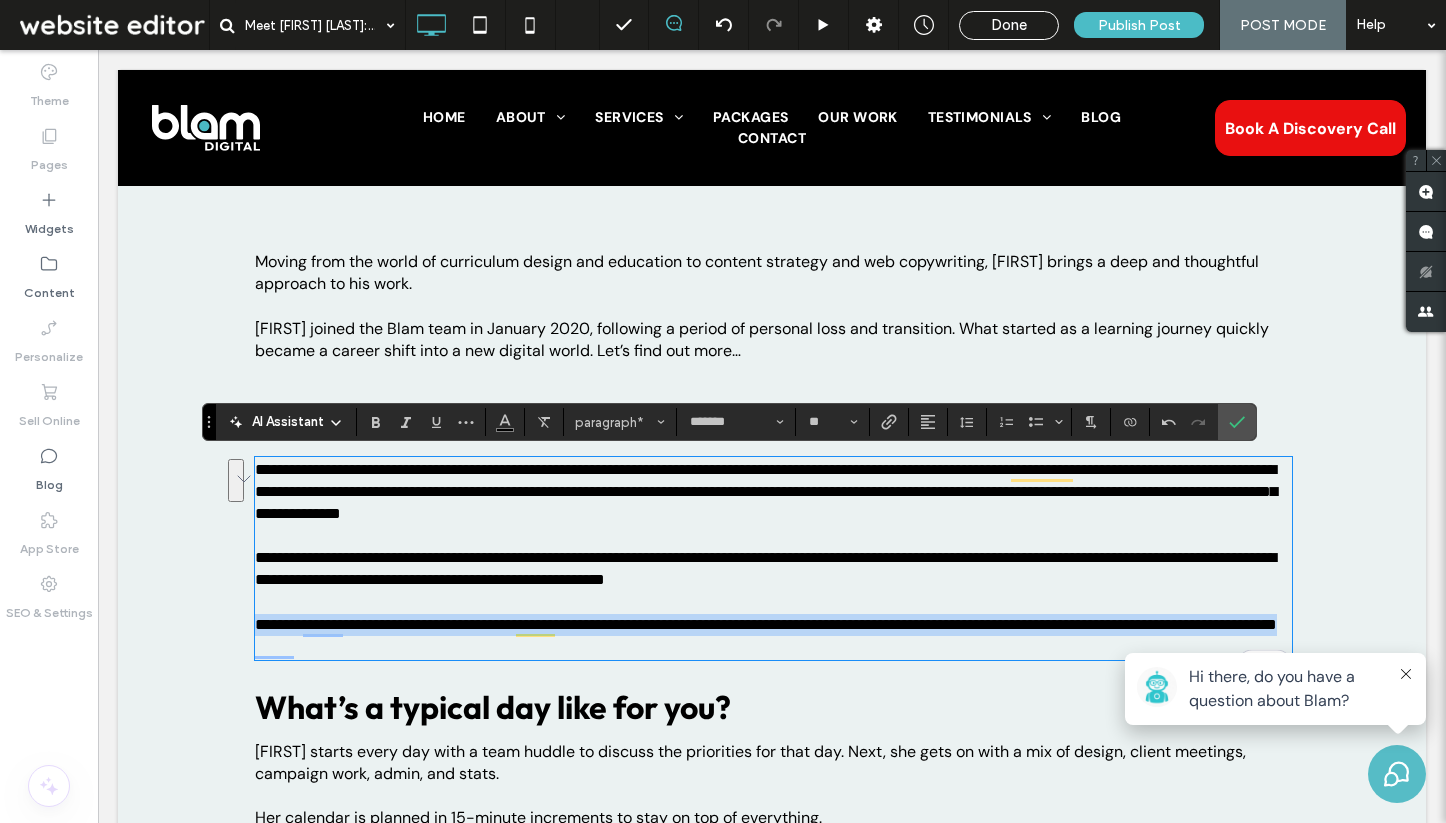 drag, startPoint x: 463, startPoint y: 643, endPoint x: 243, endPoint y: 628, distance: 220.51077 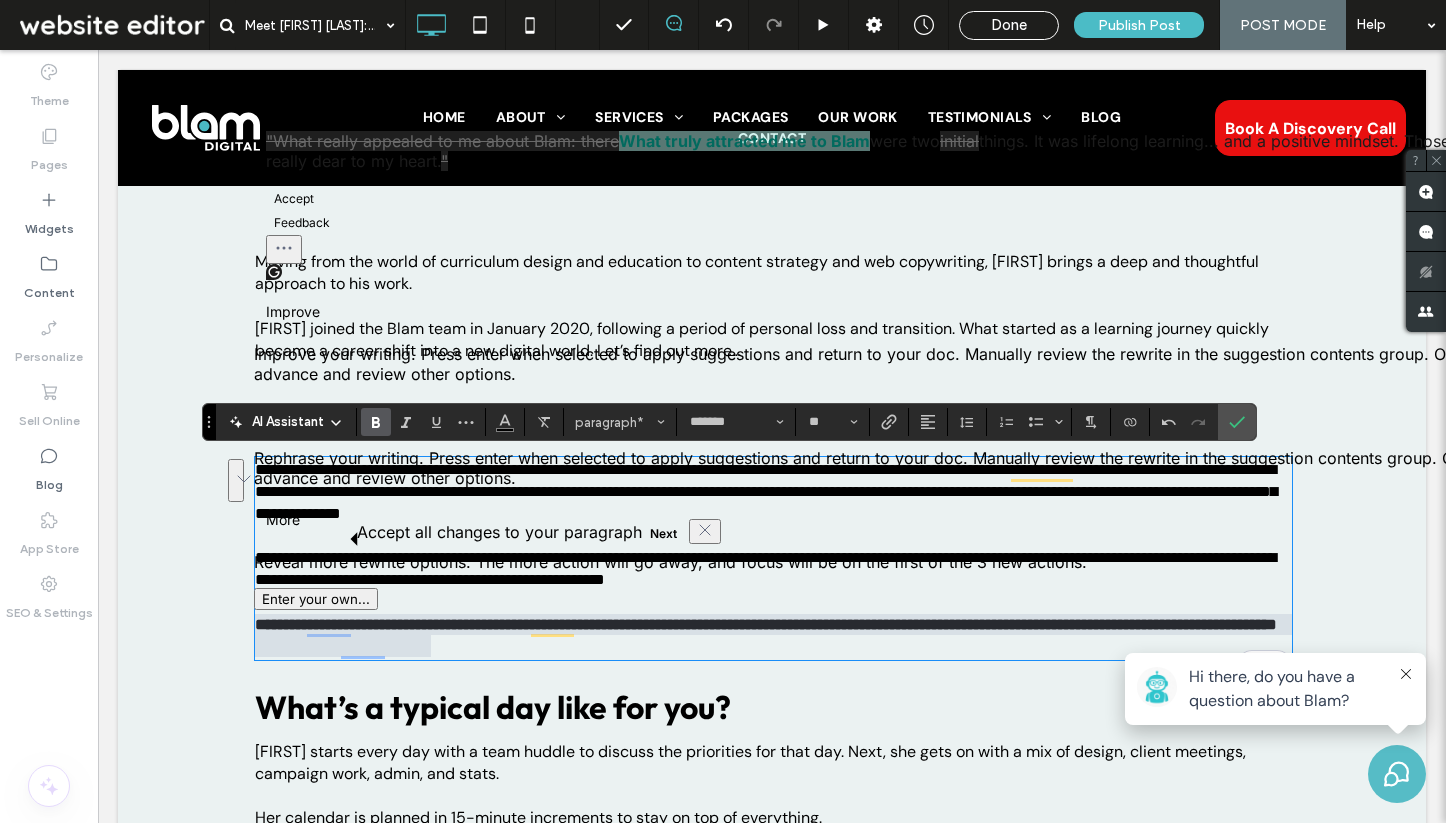 click at bounding box center [773, 602] 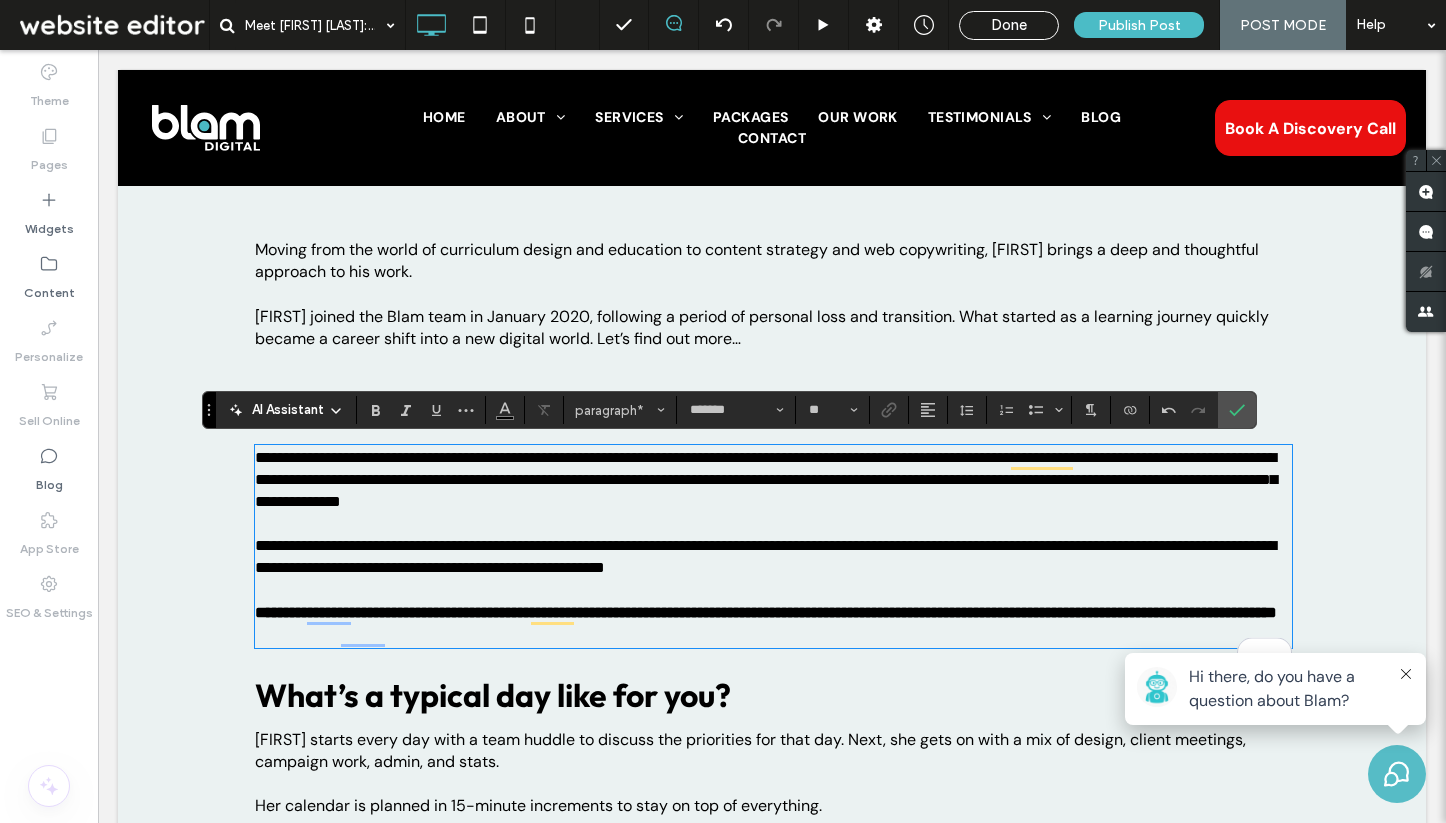 scroll, scrollTop: 1202, scrollLeft: 0, axis: vertical 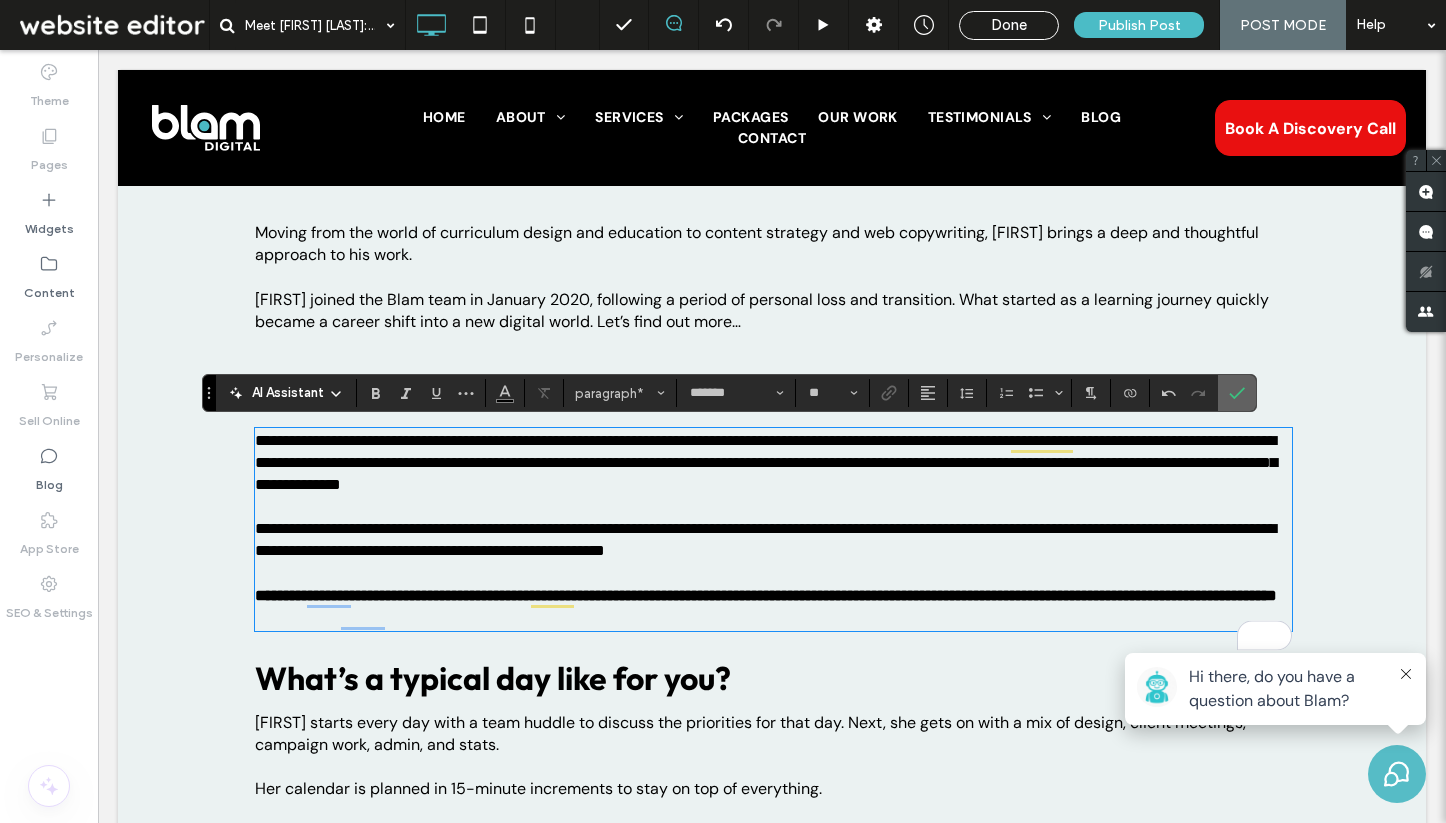 click 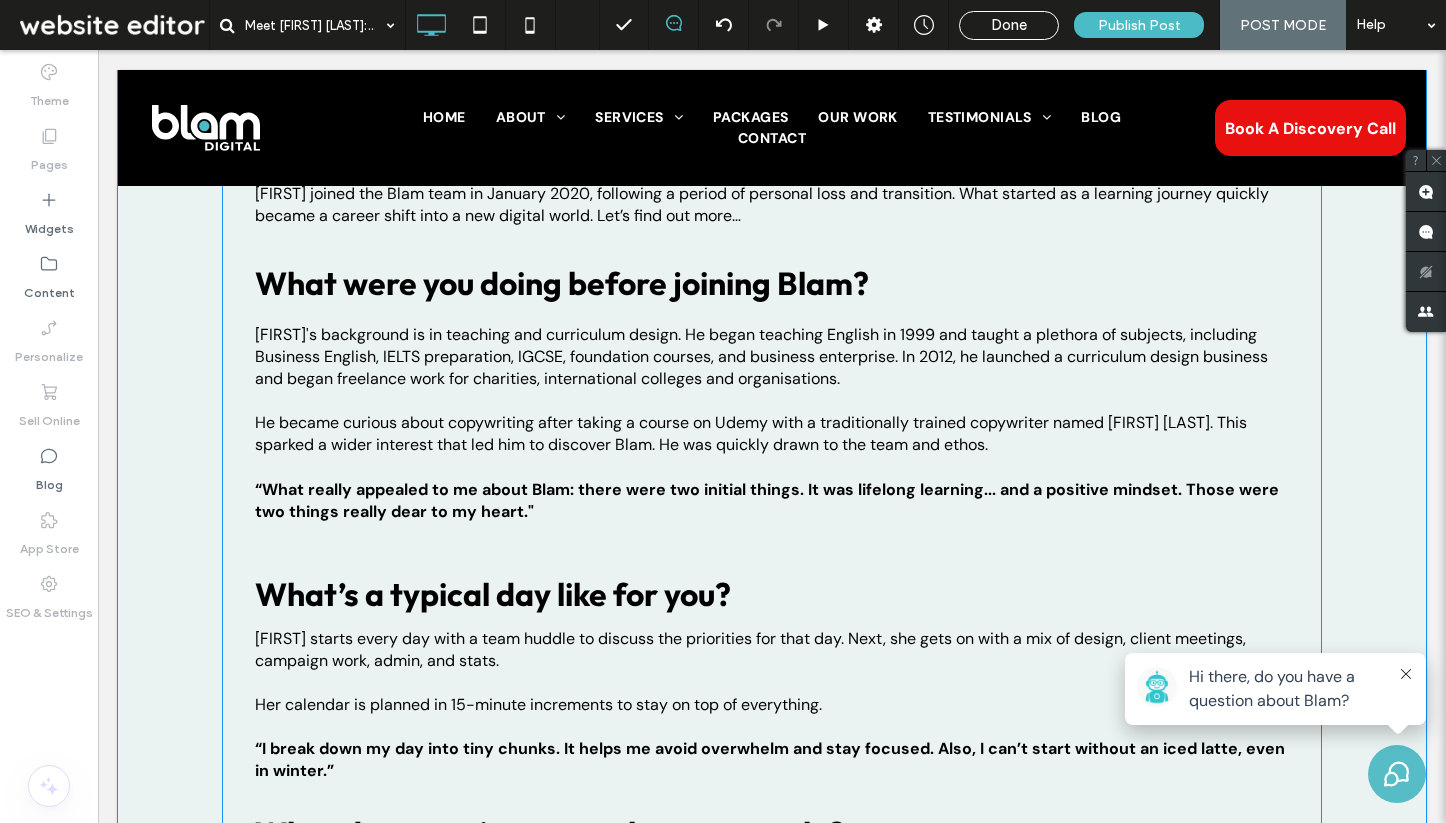scroll, scrollTop: 1351, scrollLeft: 0, axis: vertical 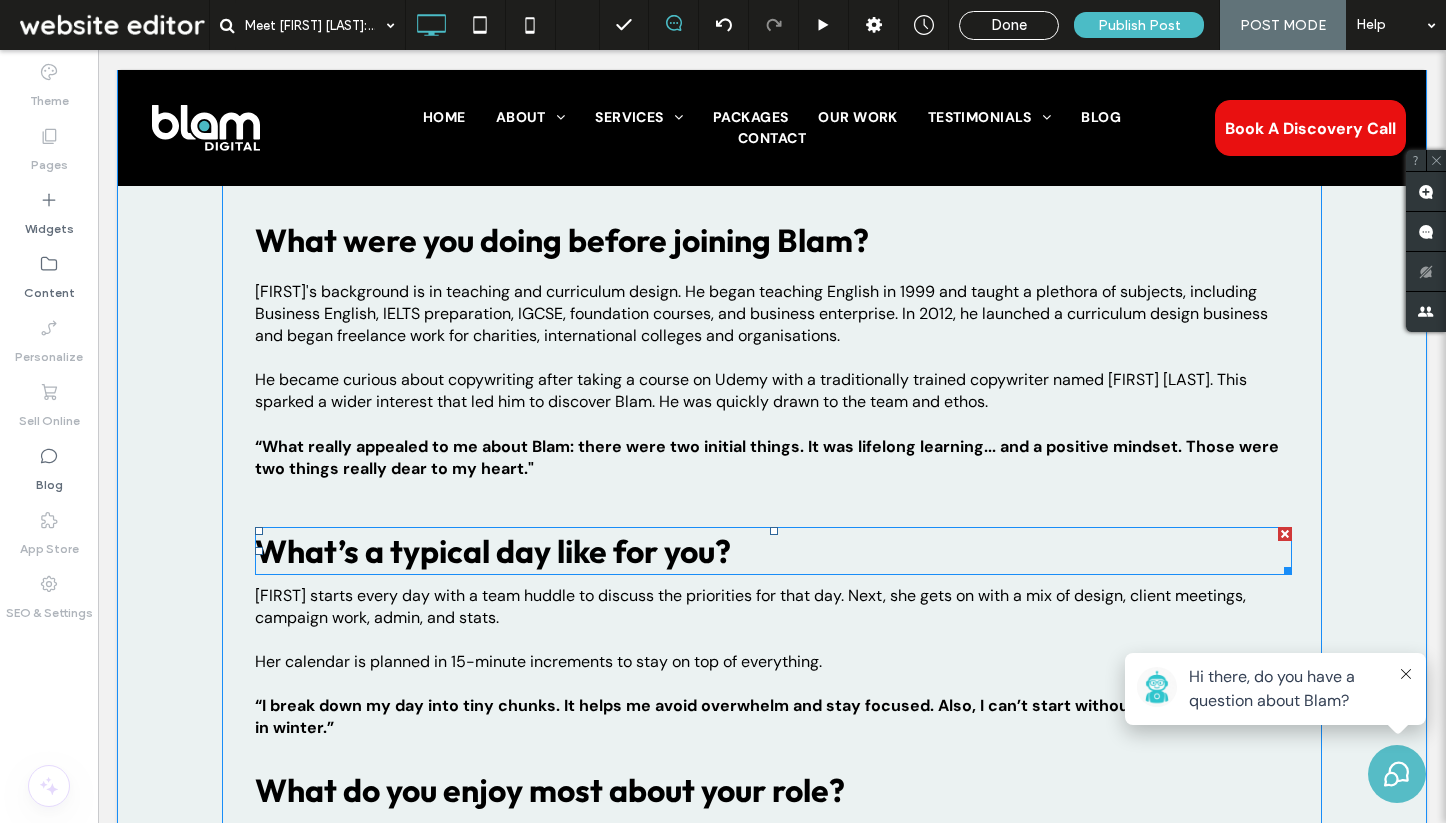 click on "What’s a typical day like for you?" at bounding box center (493, 551) 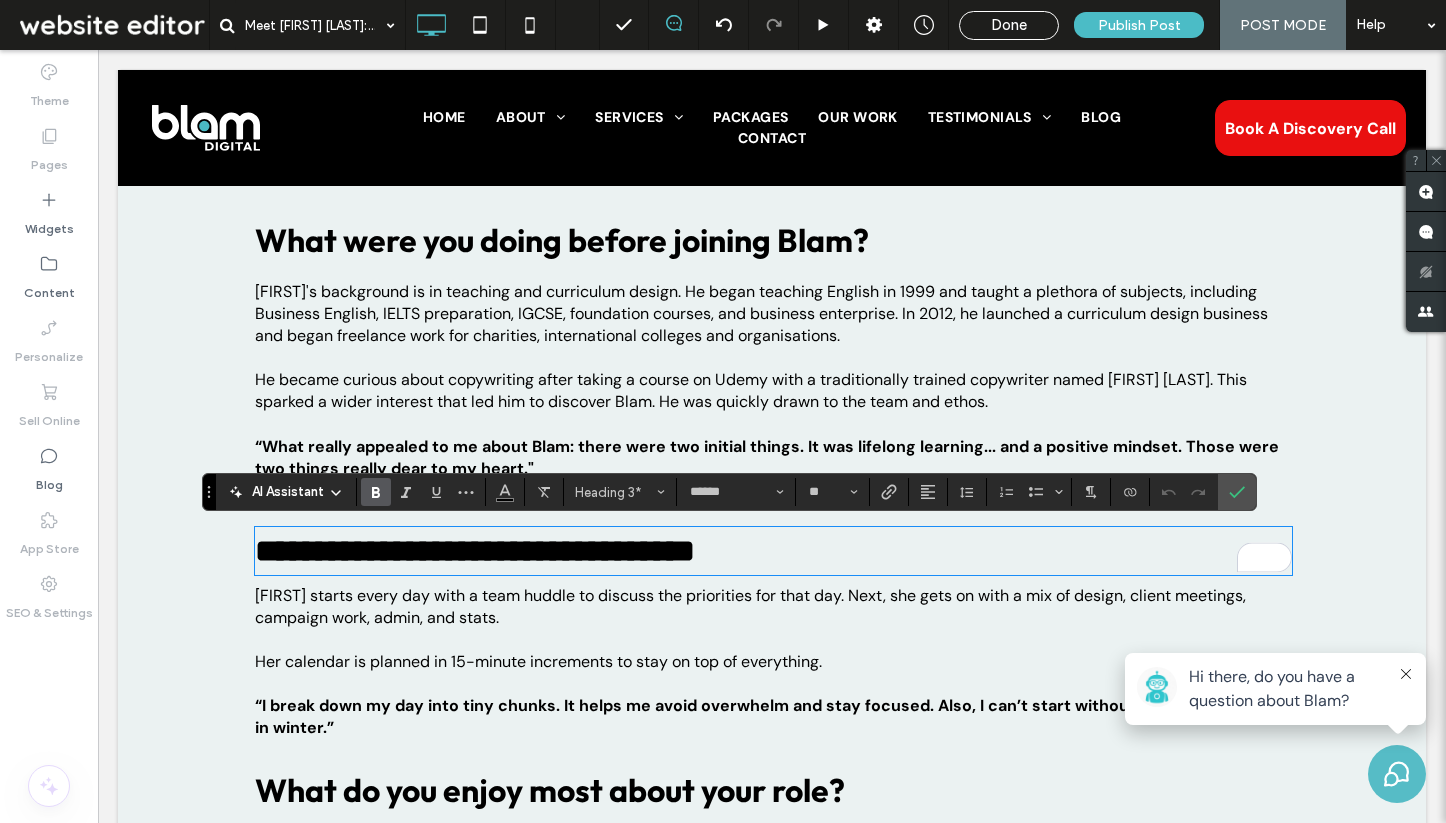 type on "*******" 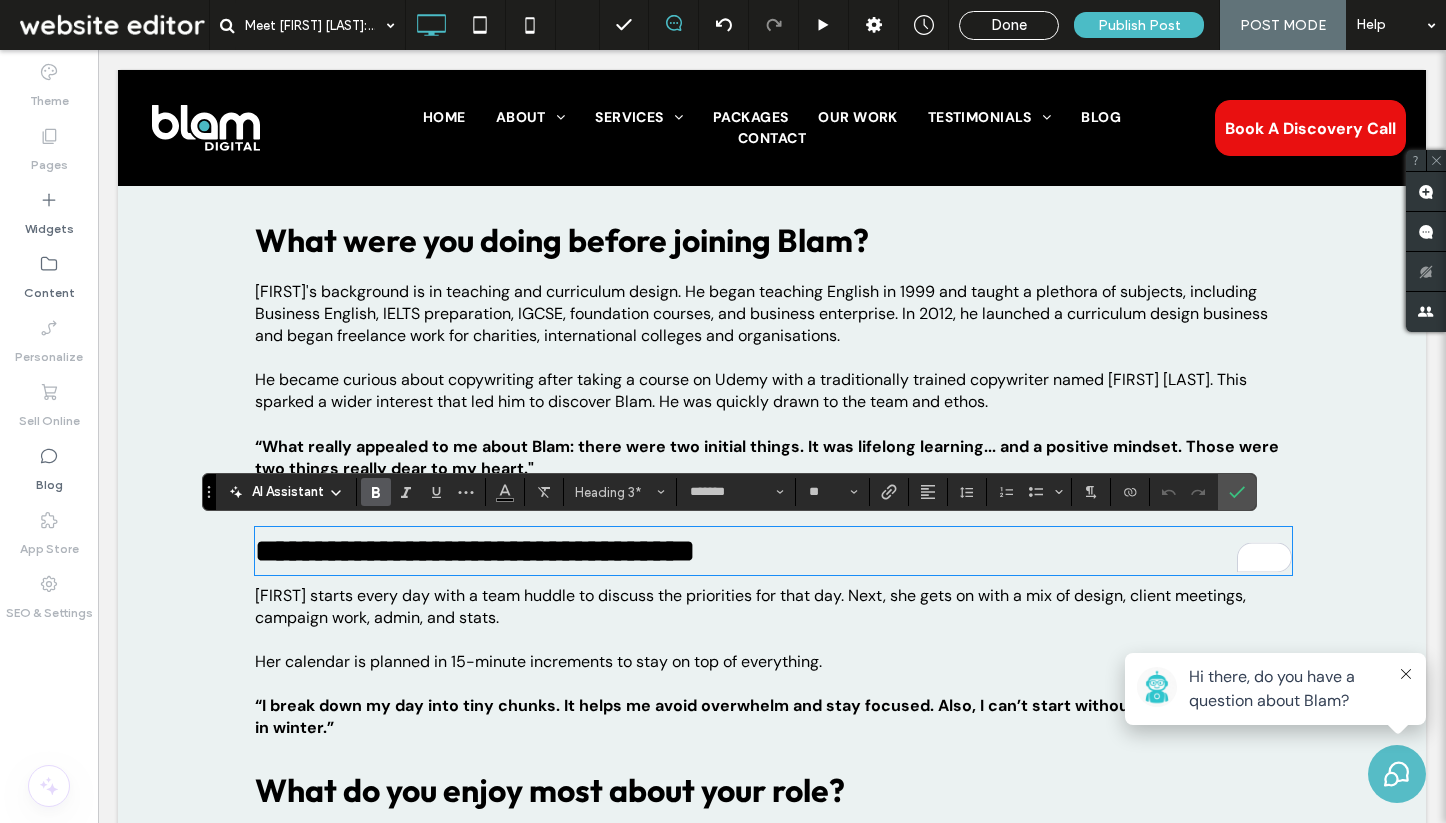 scroll, scrollTop: 0, scrollLeft: 0, axis: both 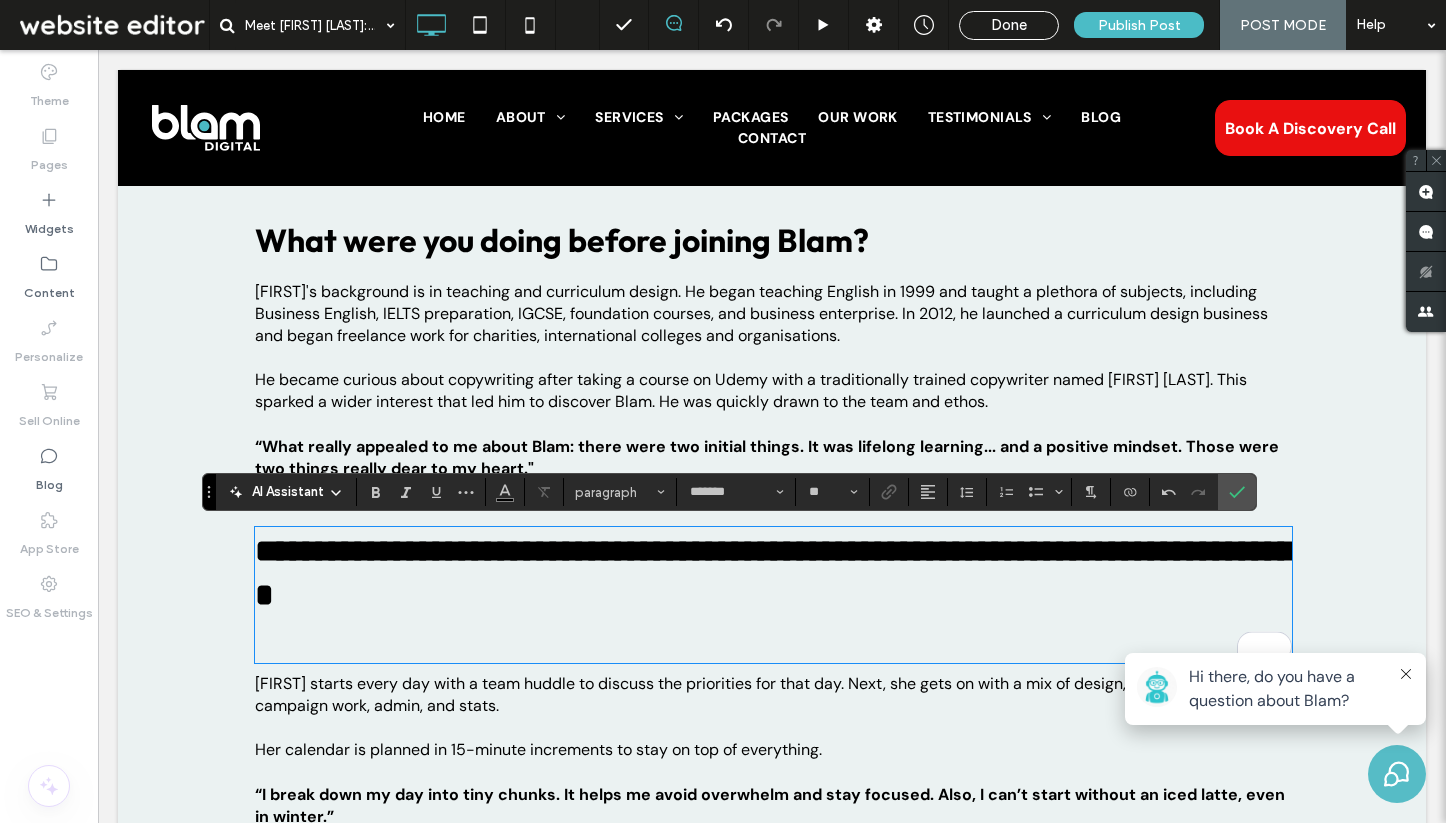 type on "******" 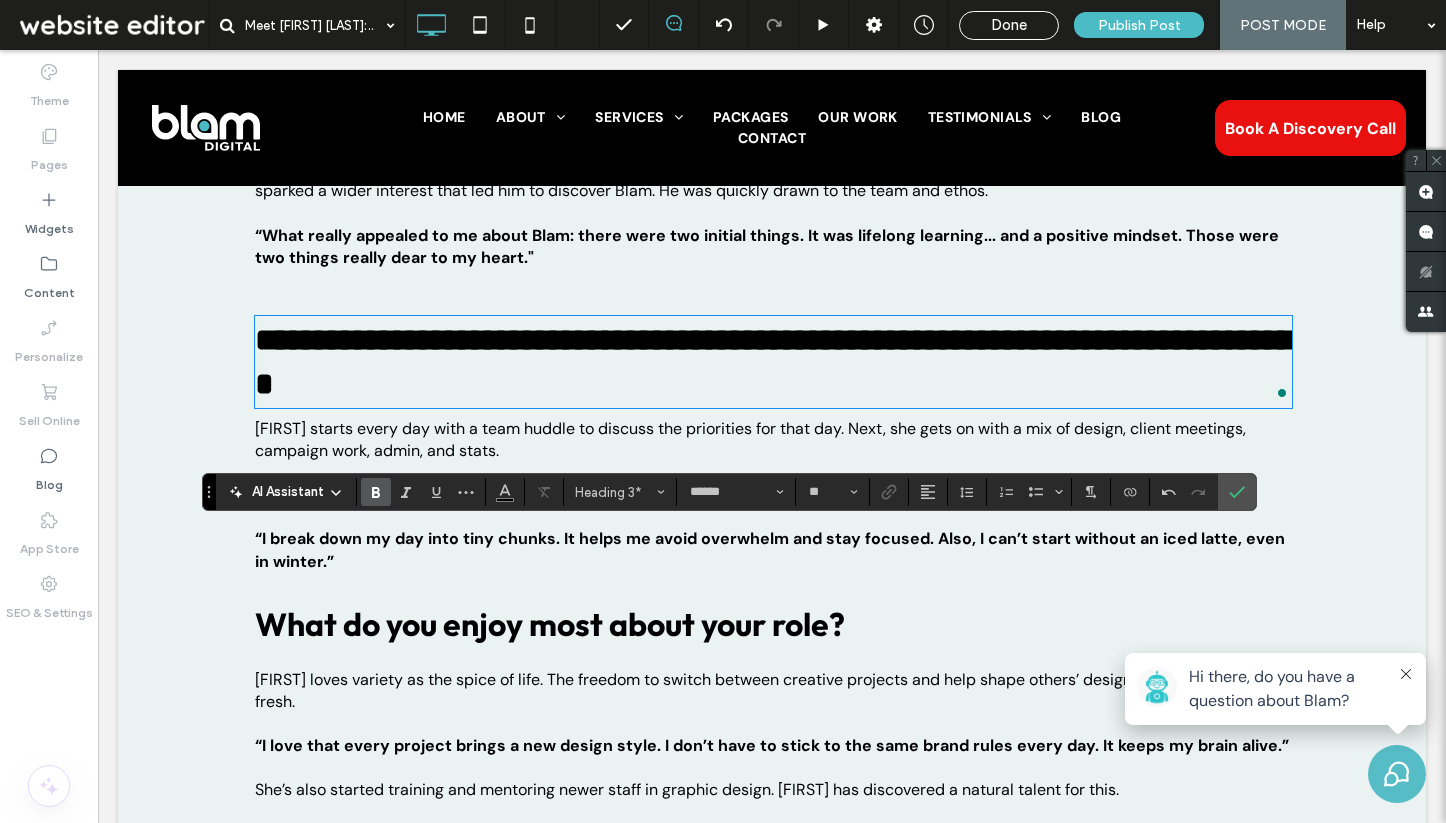 scroll, scrollTop: 1569, scrollLeft: 0, axis: vertical 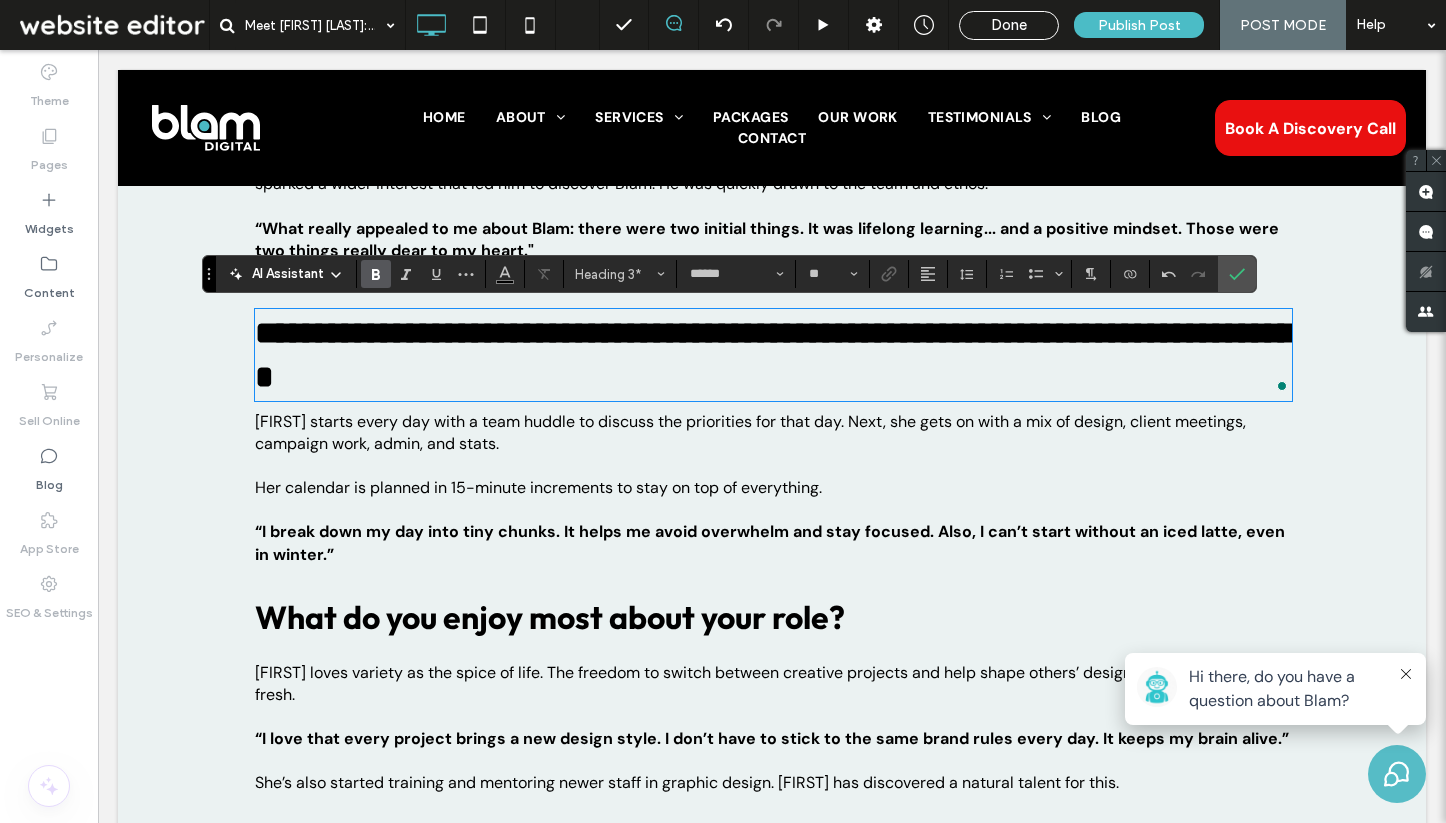 click at bounding box center (773, 466) 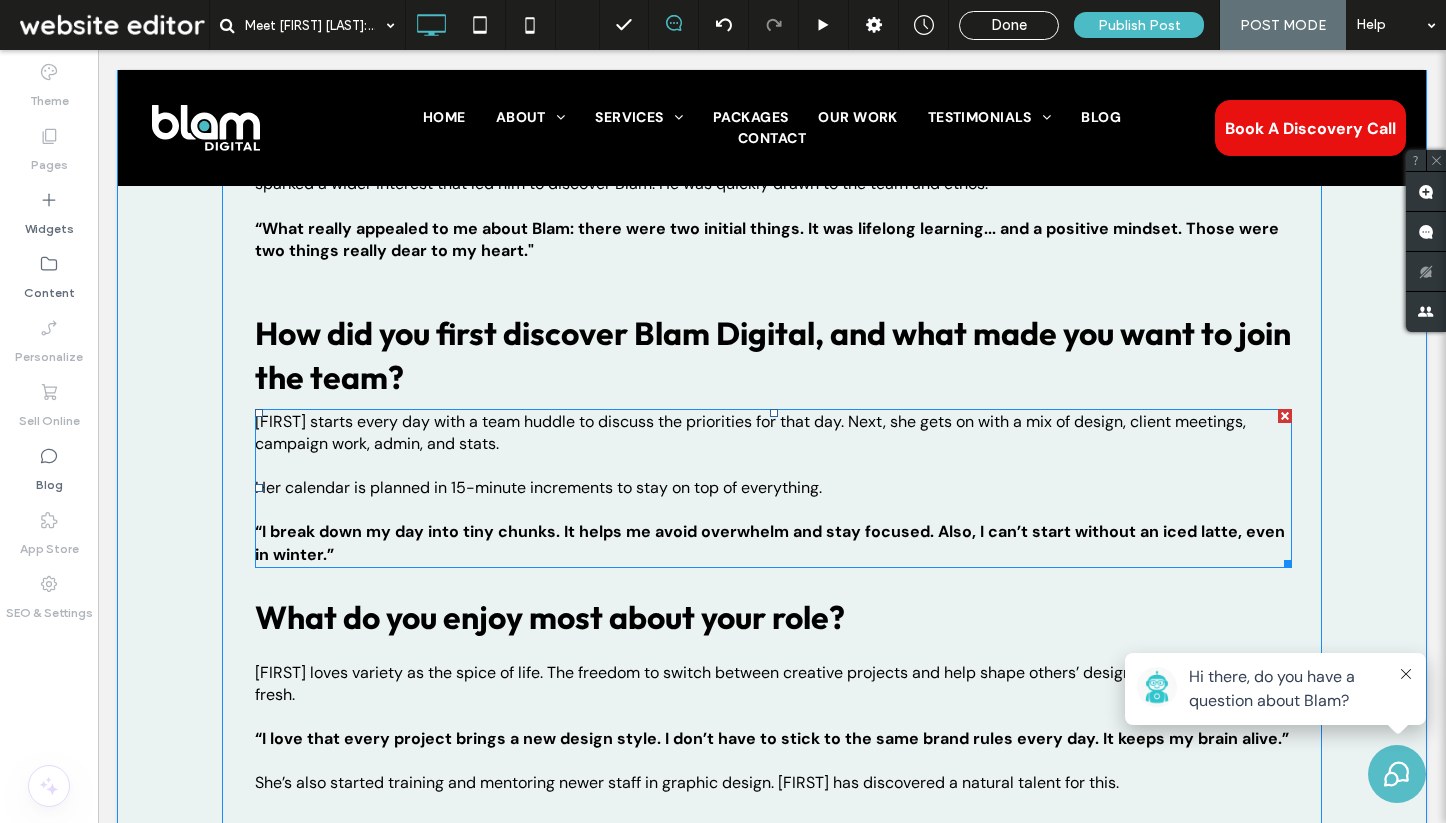 click at bounding box center (773, 510) 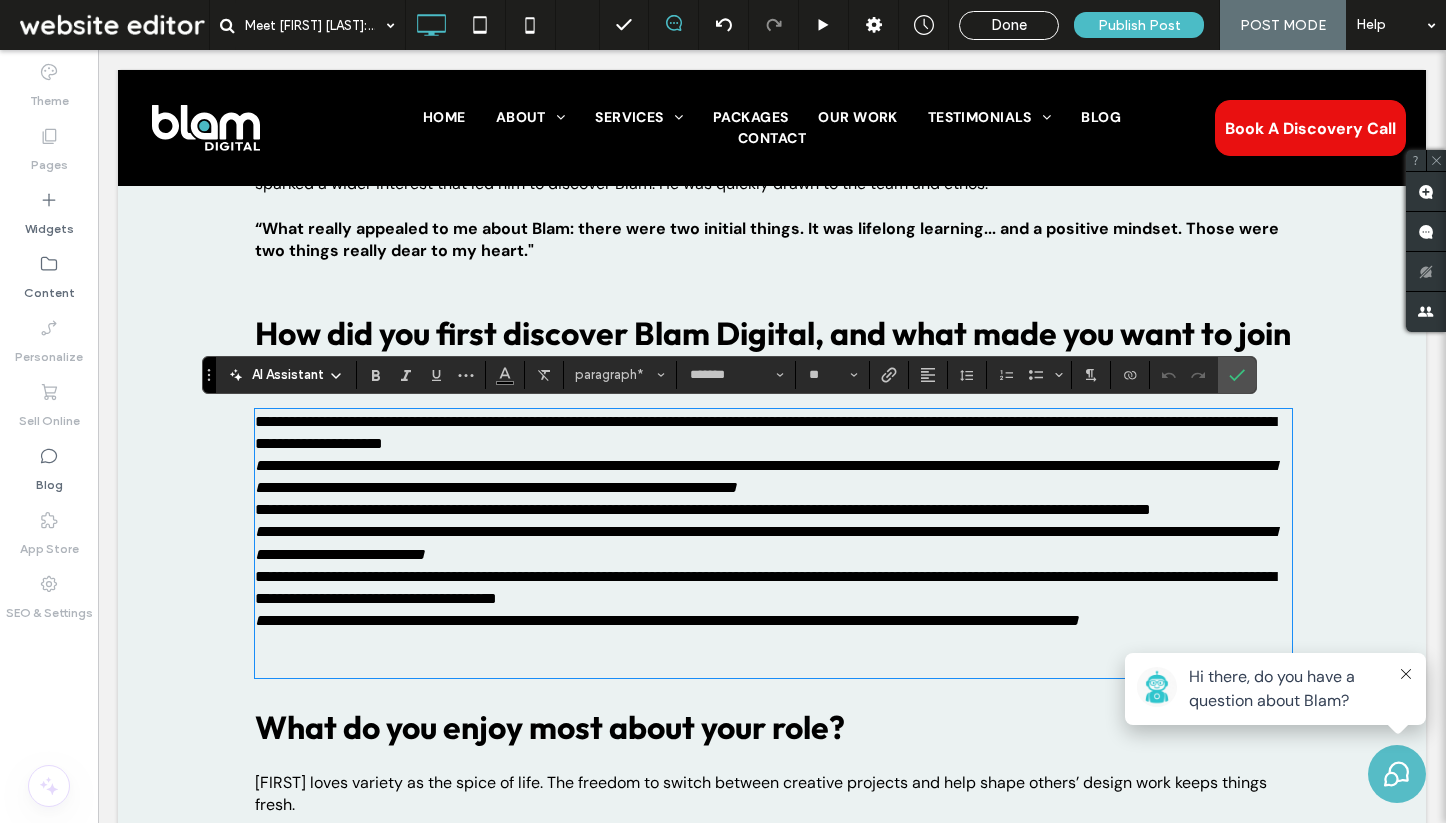 scroll, scrollTop: 0, scrollLeft: 0, axis: both 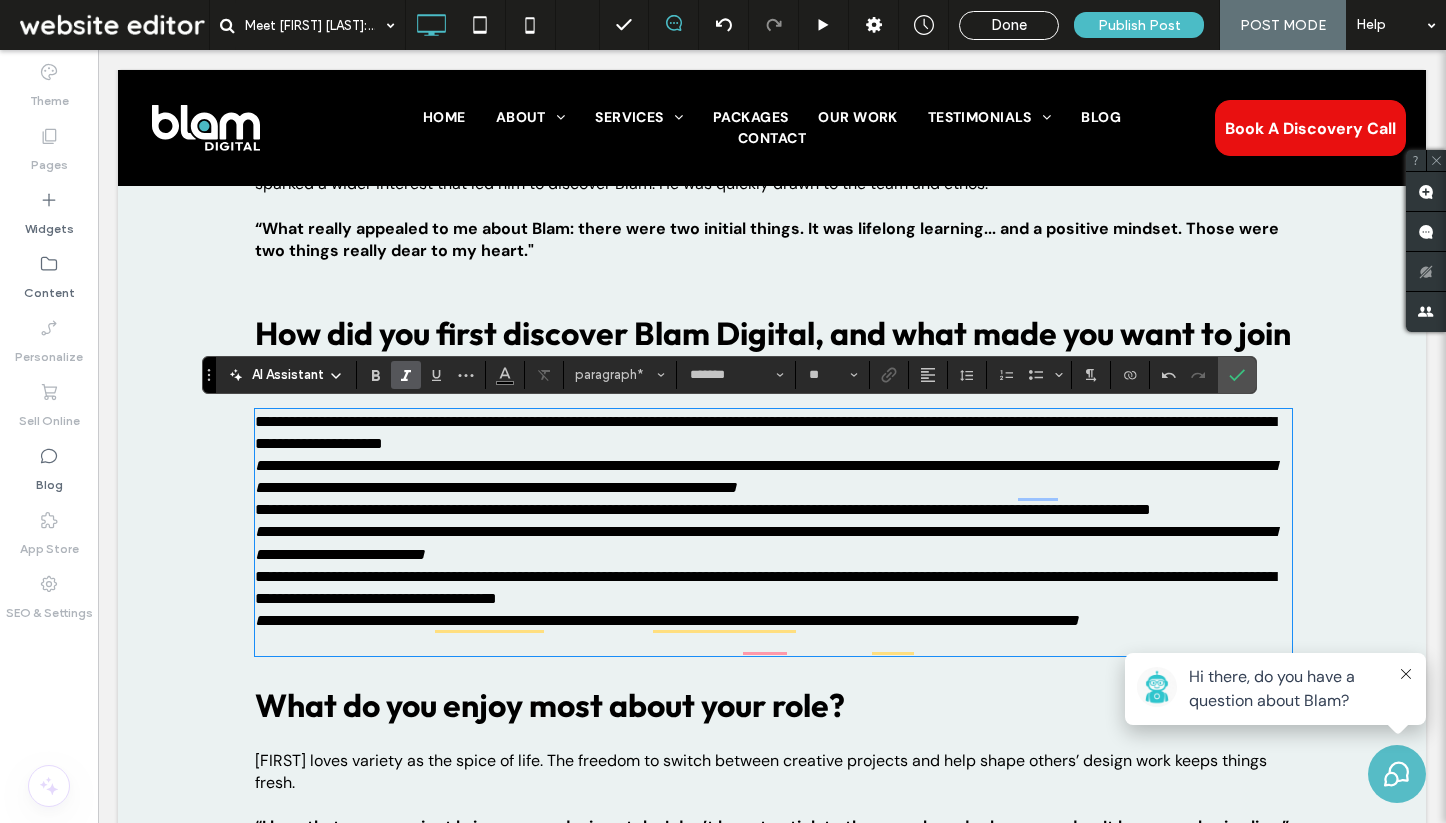 click on "**********" at bounding box center [773, 433] 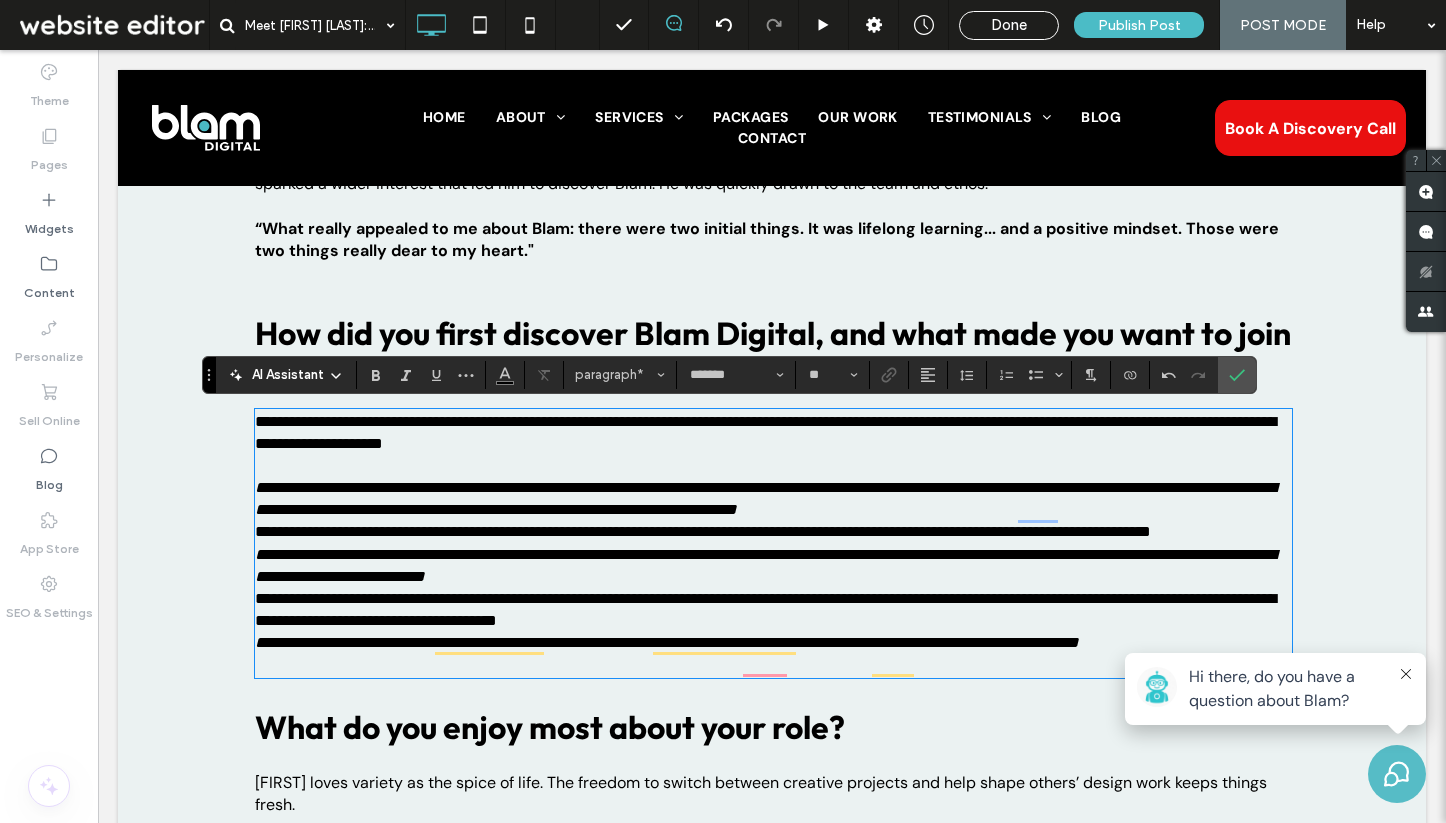 click on "**********" at bounding box center [773, 499] 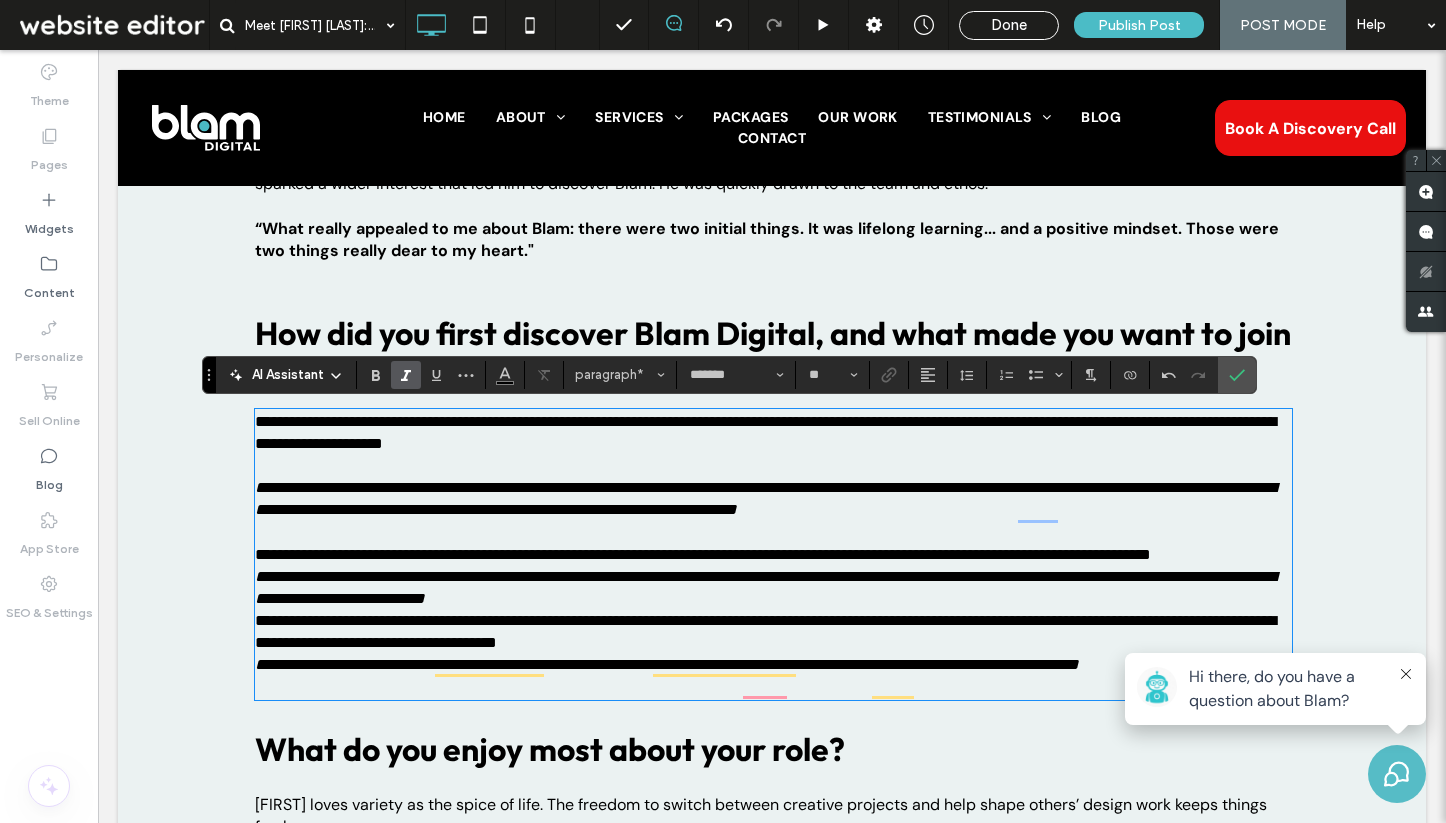 click on "**********" at bounding box center (703, 554) 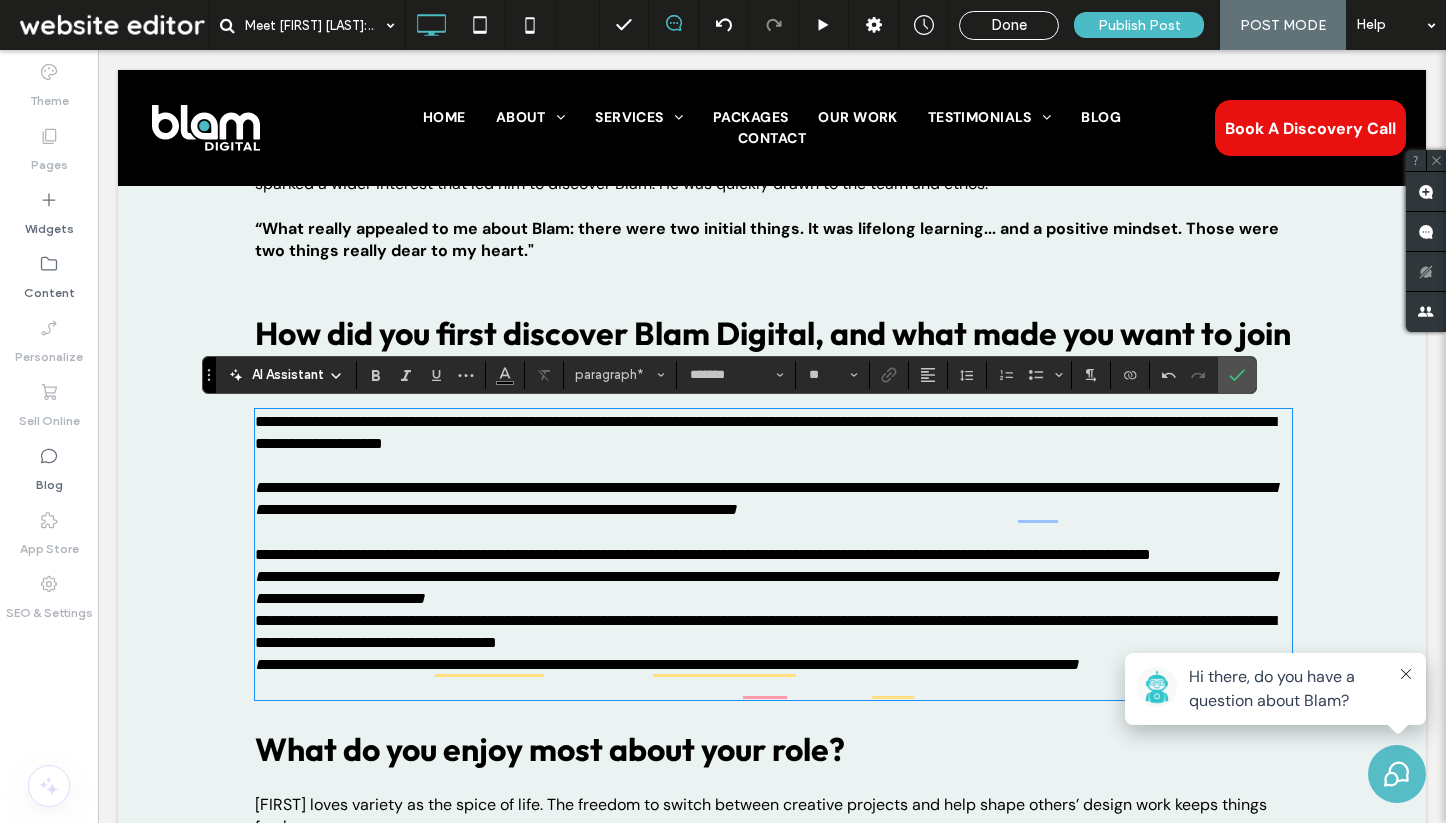 click on "**********" at bounding box center [773, 555] 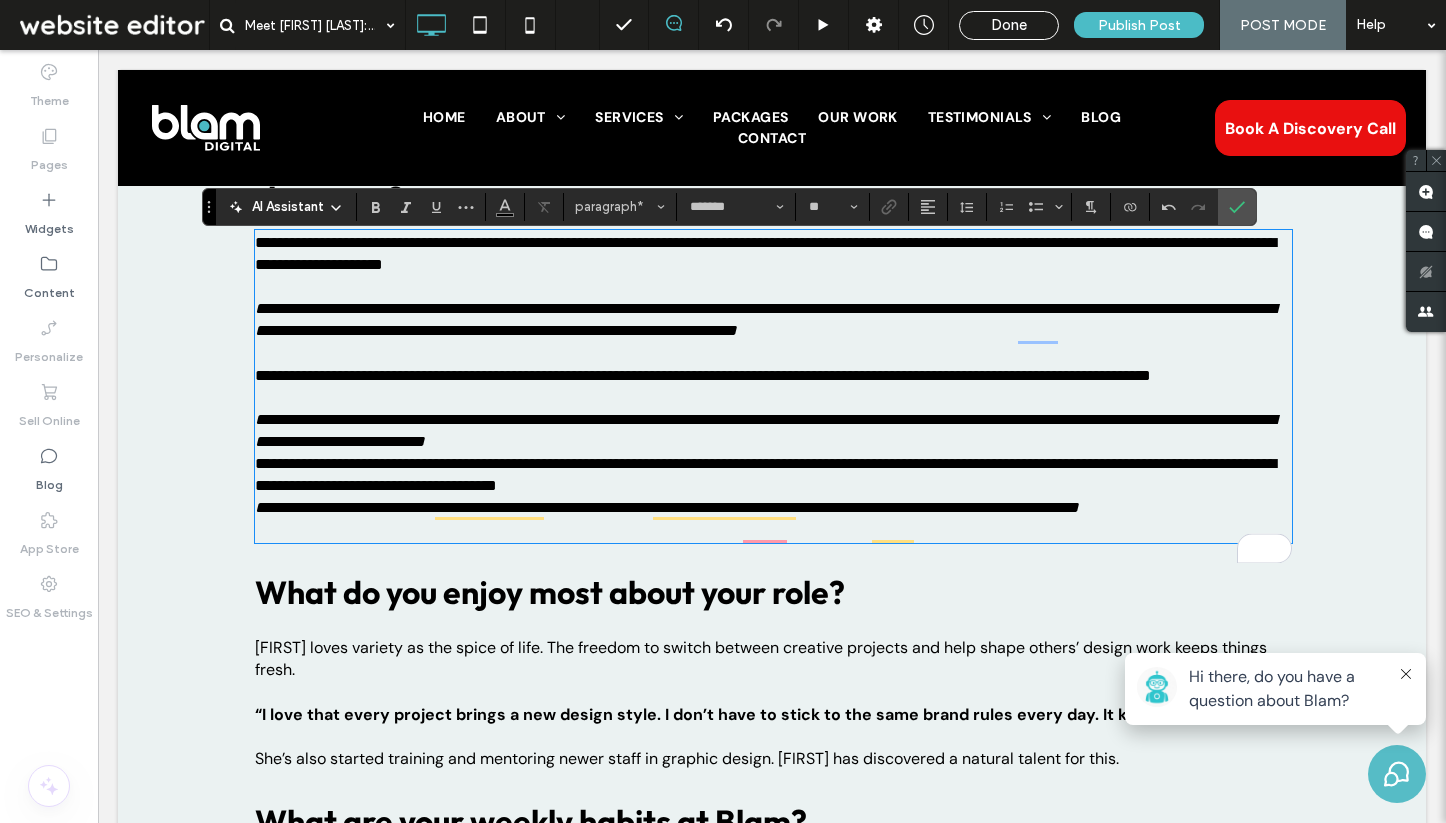 scroll, scrollTop: 1782, scrollLeft: 0, axis: vertical 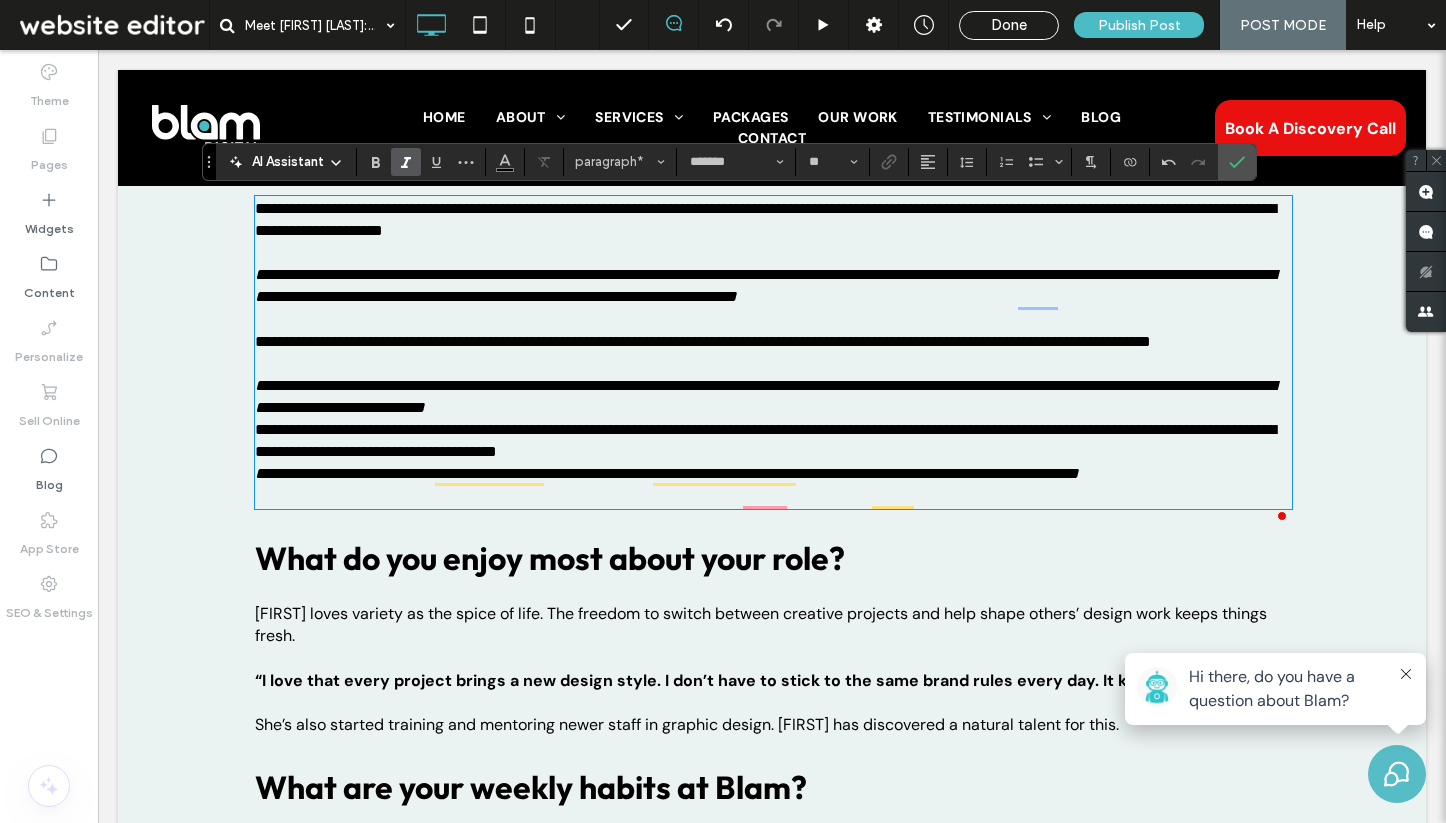 click on "**********" at bounding box center [773, 397] 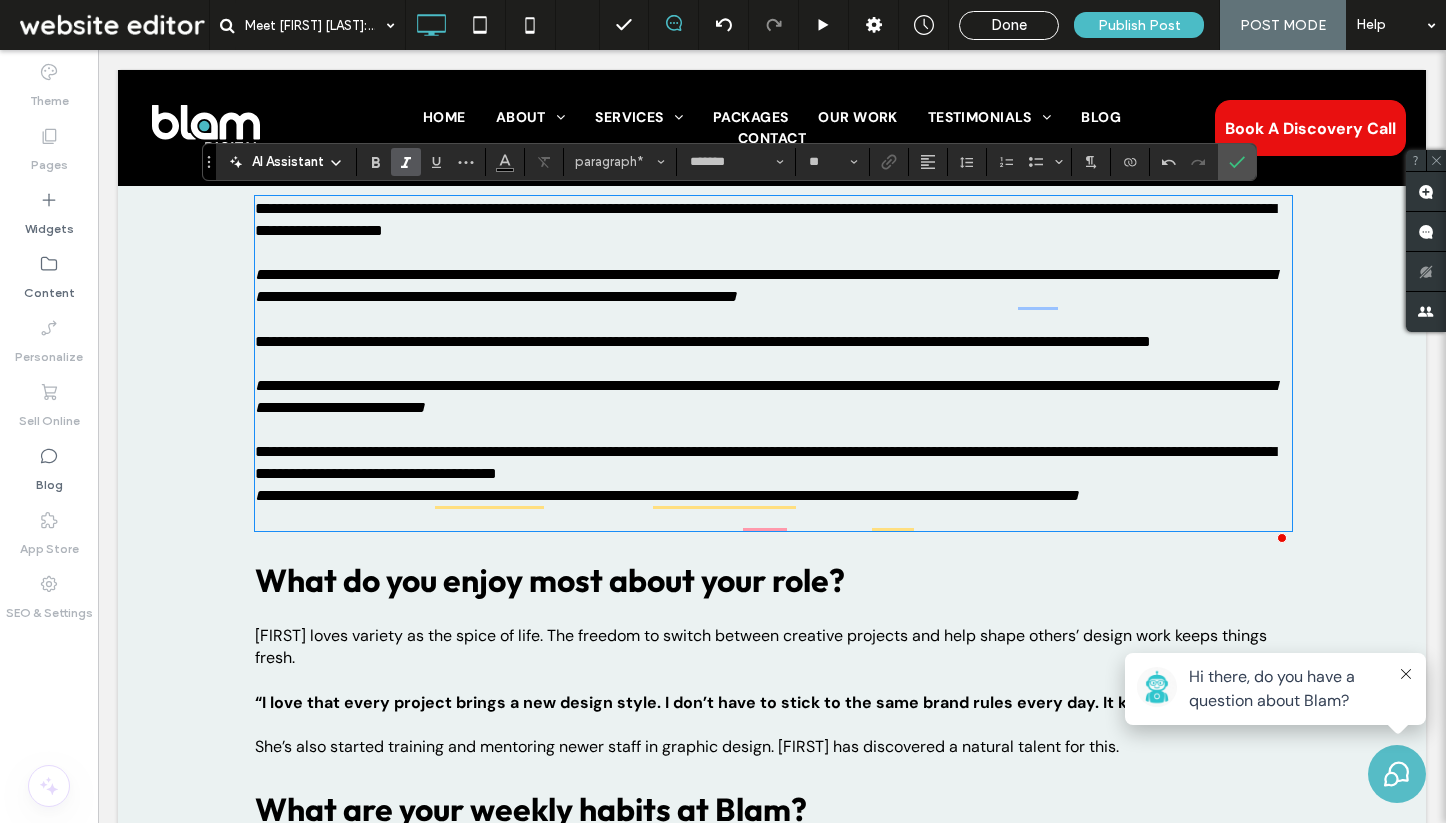 click on "**********" at bounding box center (773, 463) 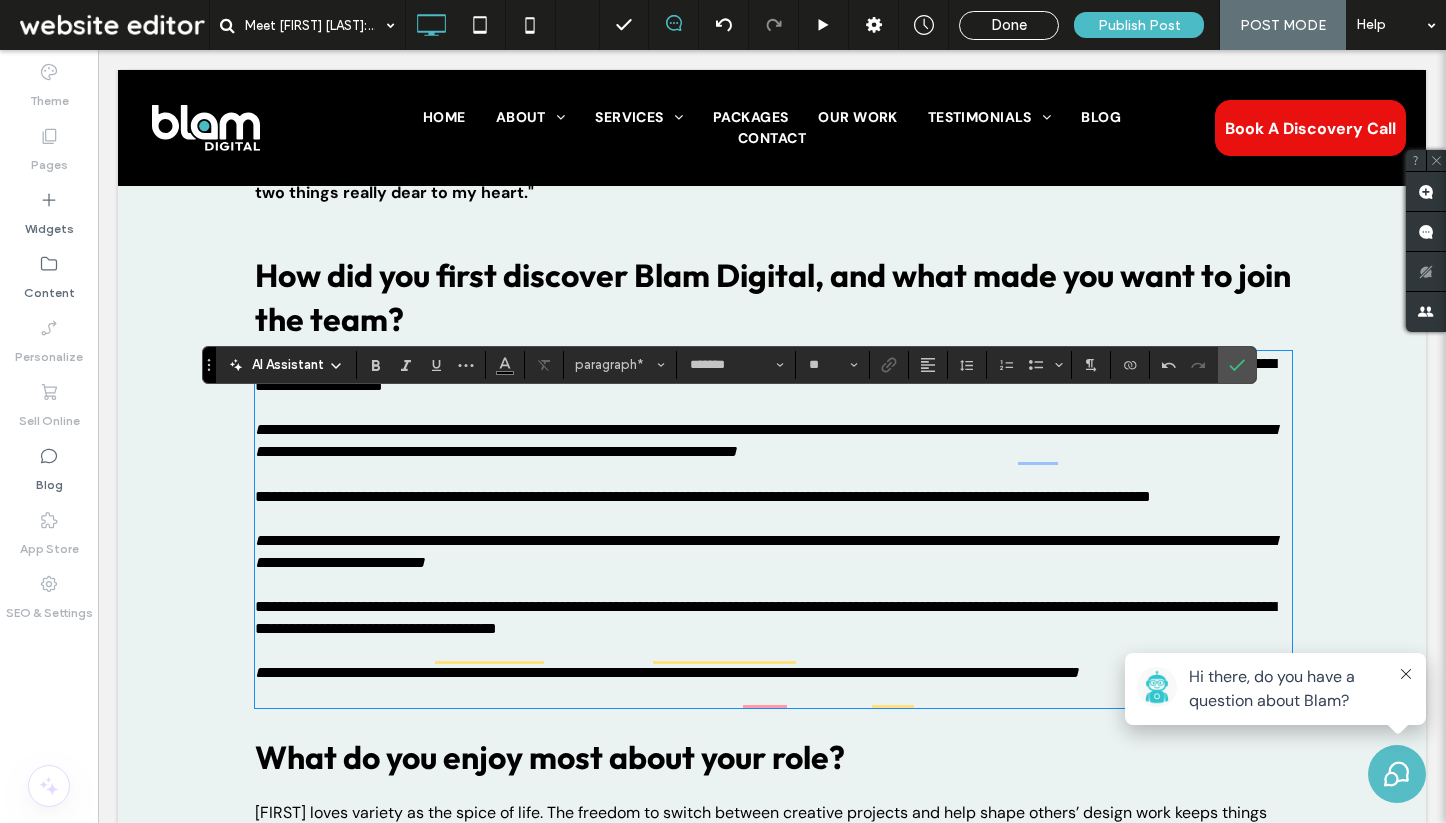 scroll, scrollTop: 1628, scrollLeft: 0, axis: vertical 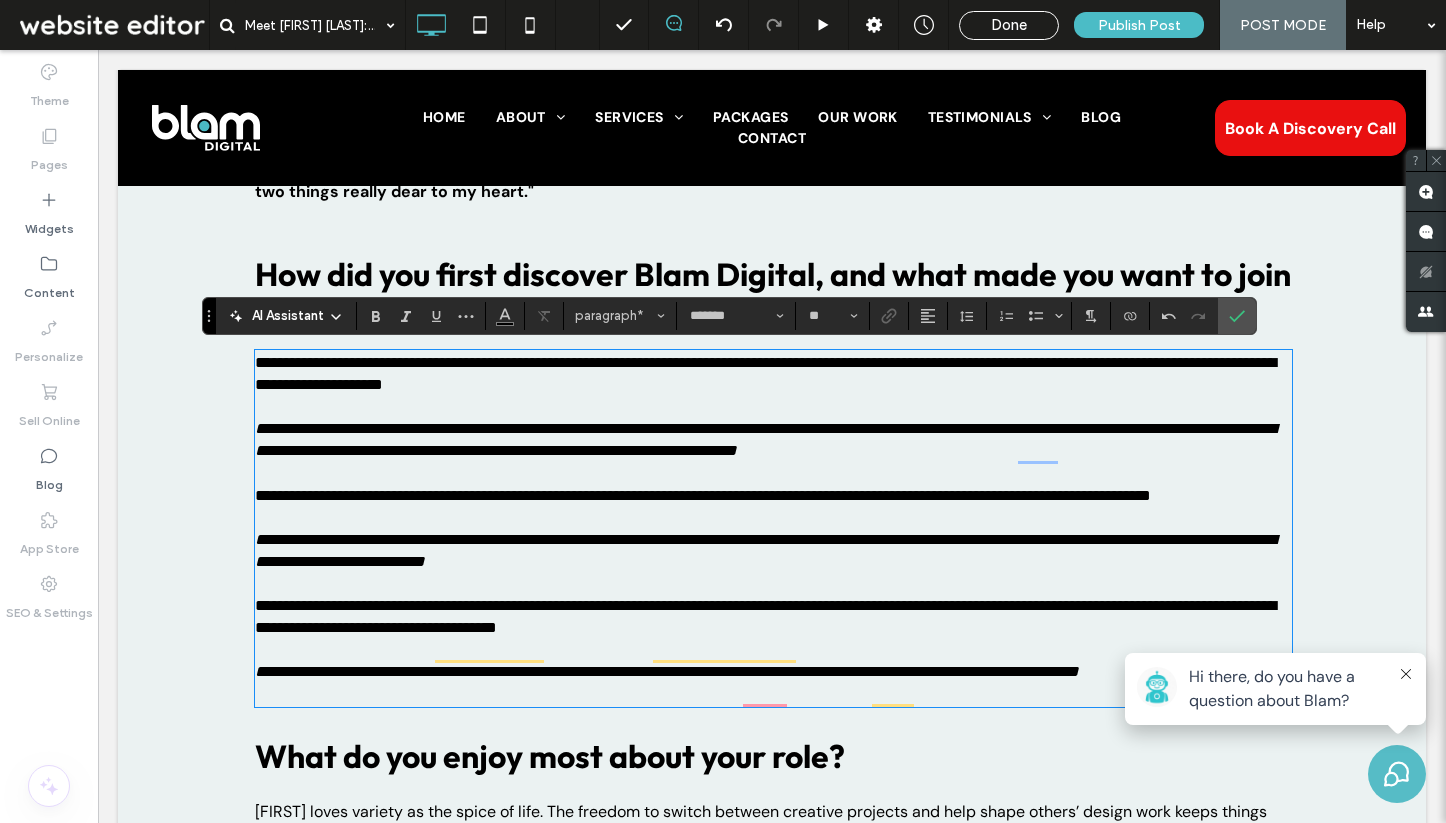 click on "**********" at bounding box center (765, 439) 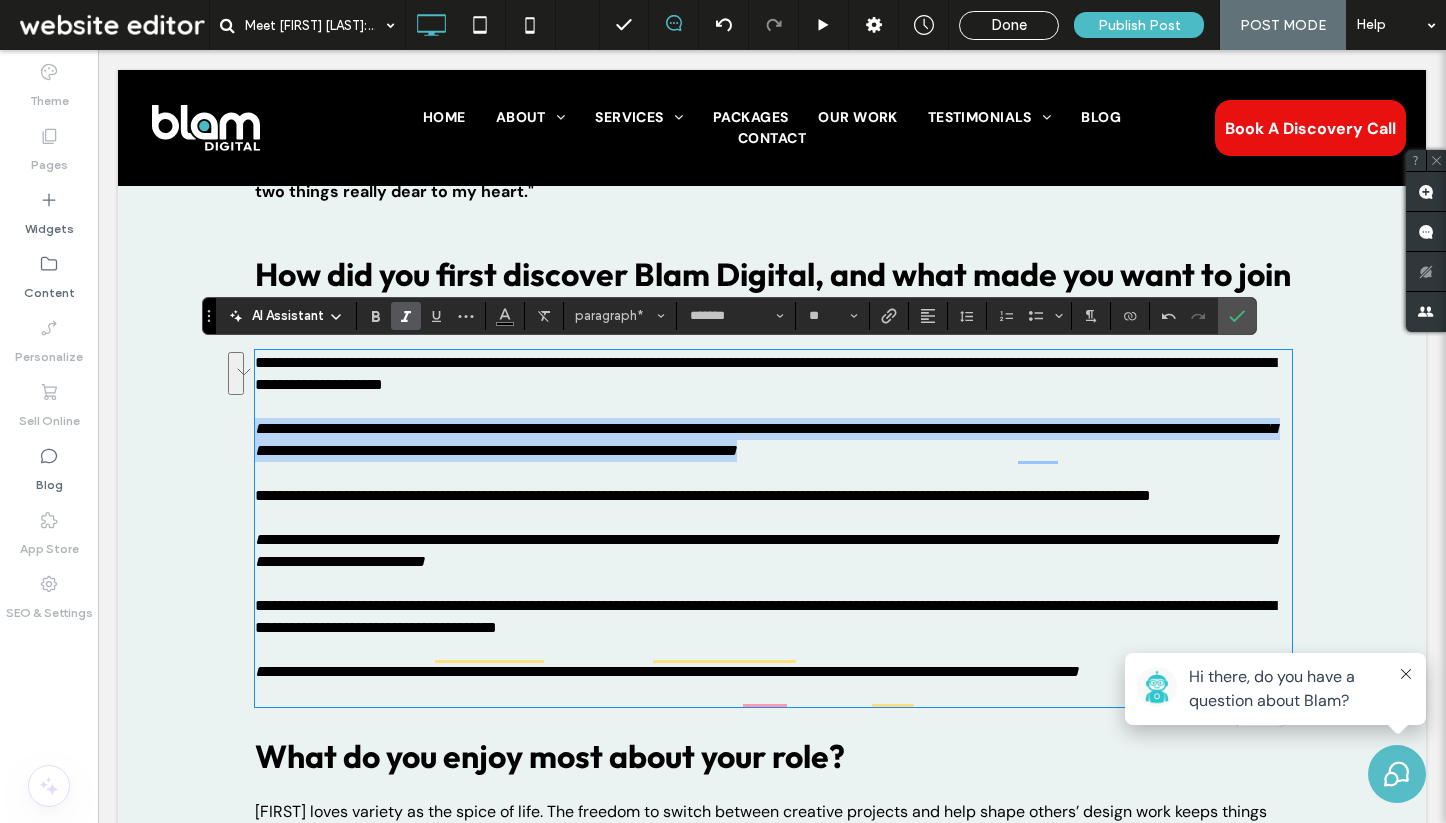 drag, startPoint x: 1095, startPoint y: 447, endPoint x: 239, endPoint y: 429, distance: 856.1892 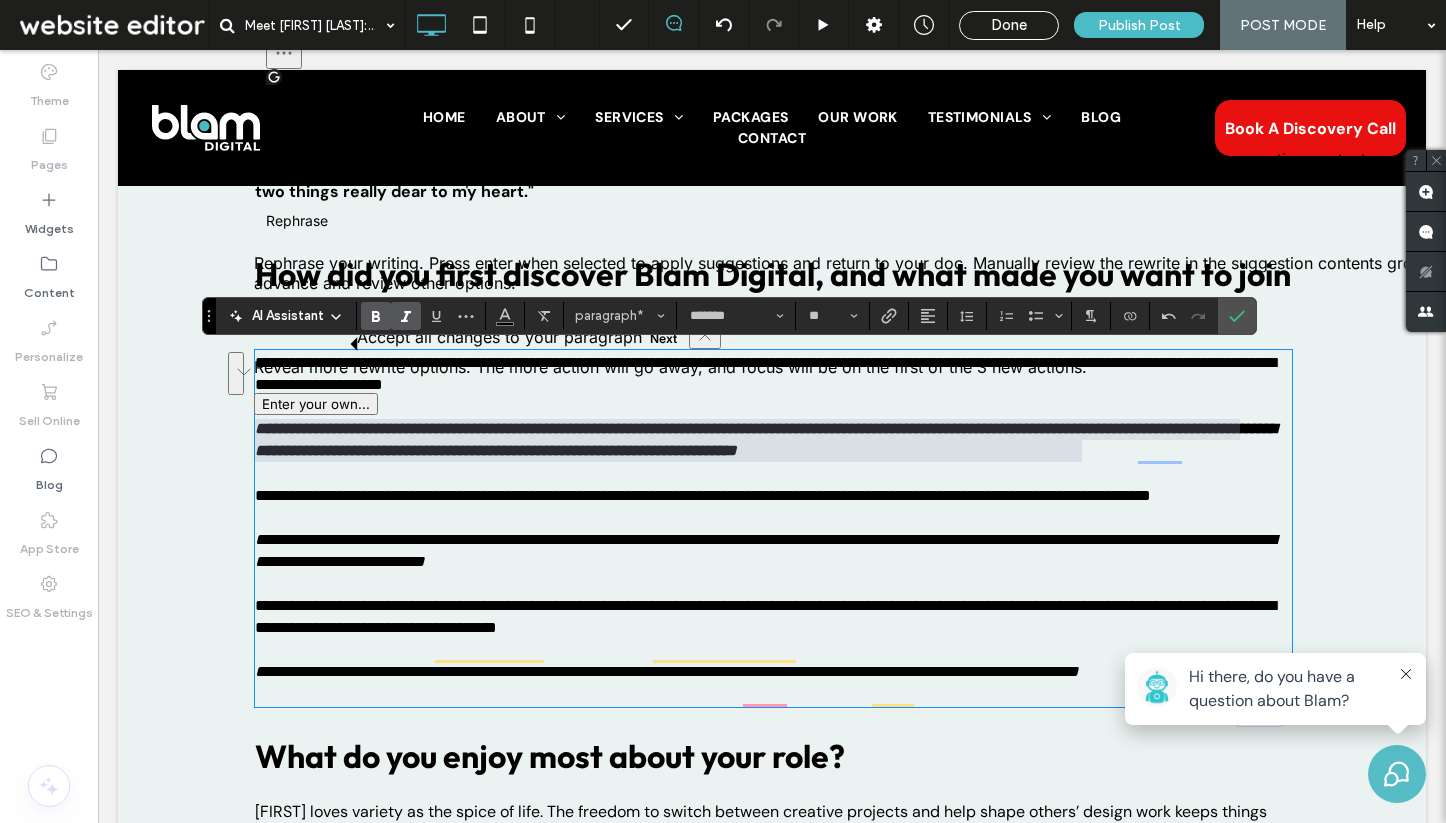 click at bounding box center (773, 407) 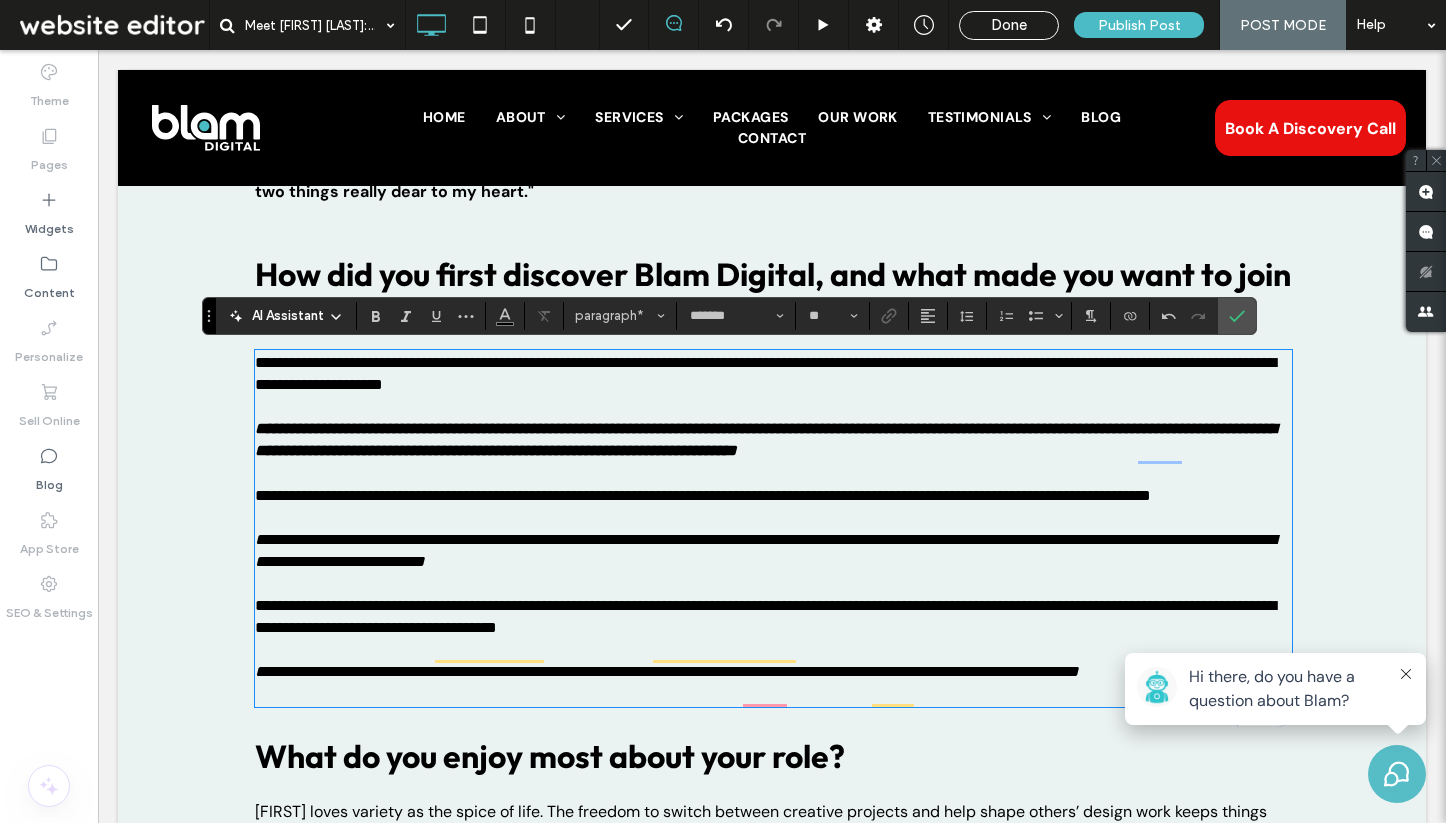 scroll, scrollTop: 1685, scrollLeft: 0, axis: vertical 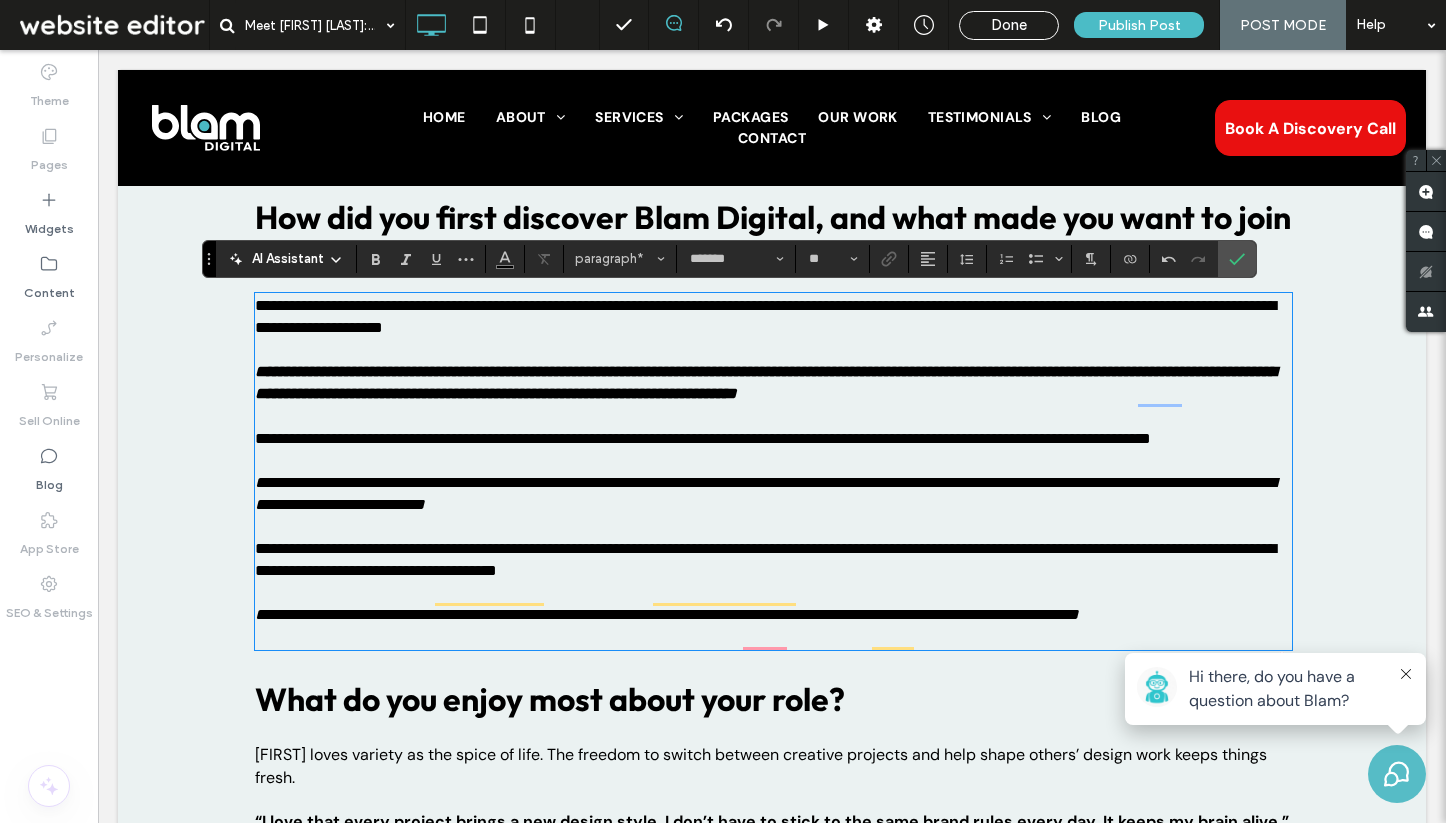 click on "**********" at bounding box center [773, 494] 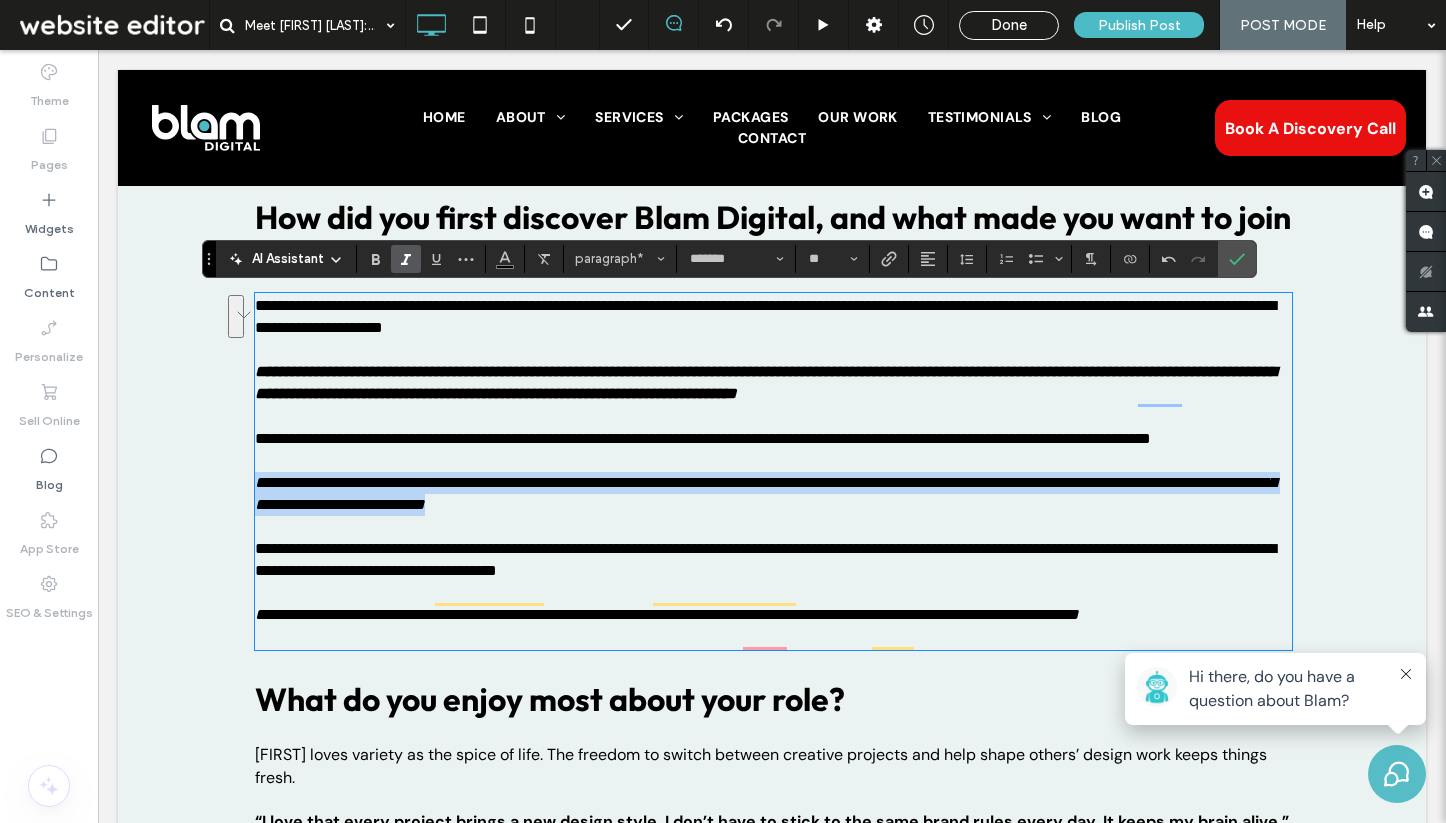 drag, startPoint x: 722, startPoint y: 527, endPoint x: 237, endPoint y: 499, distance: 485.8076 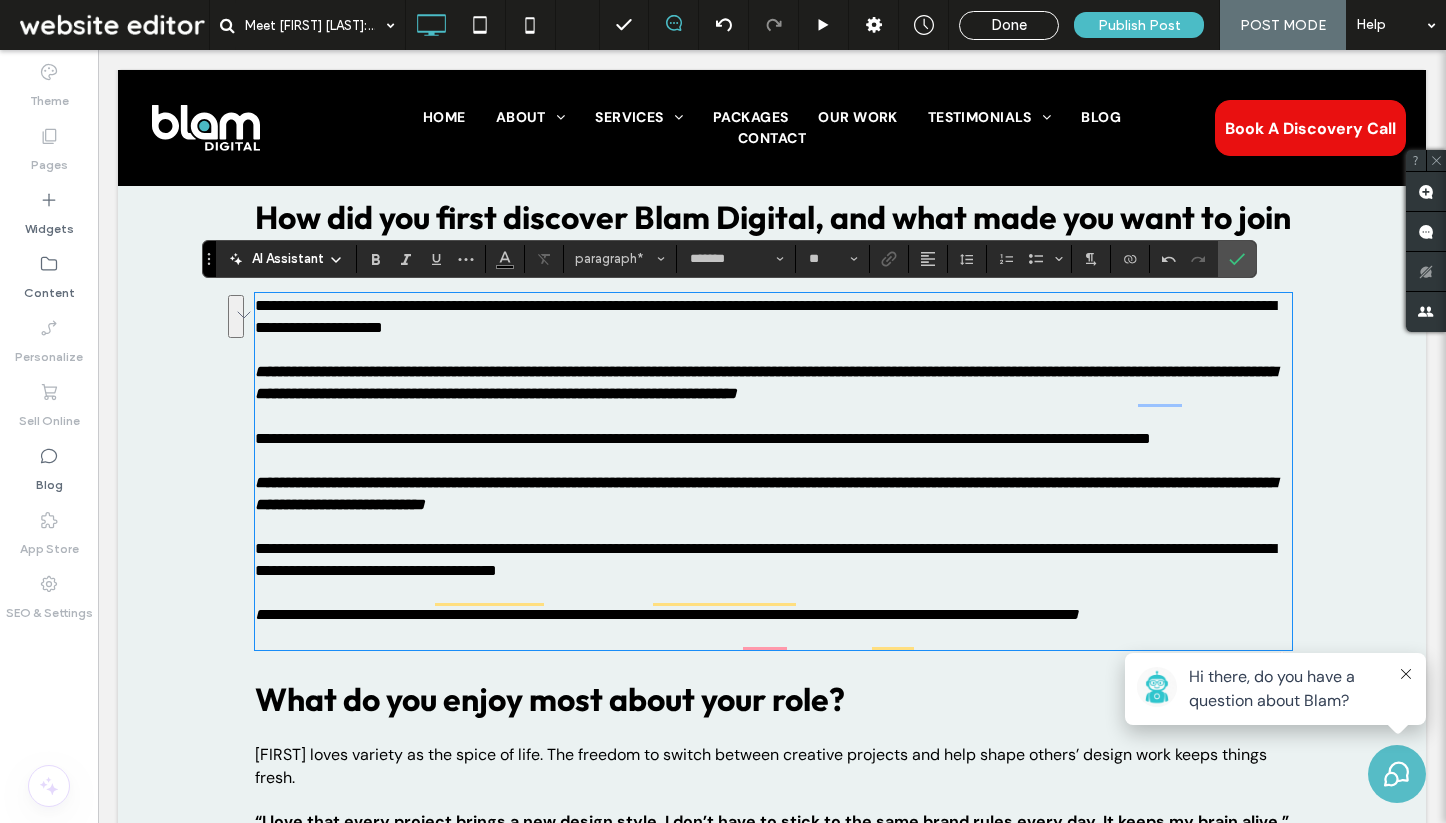 click on "﻿" at bounding box center [773, 527] 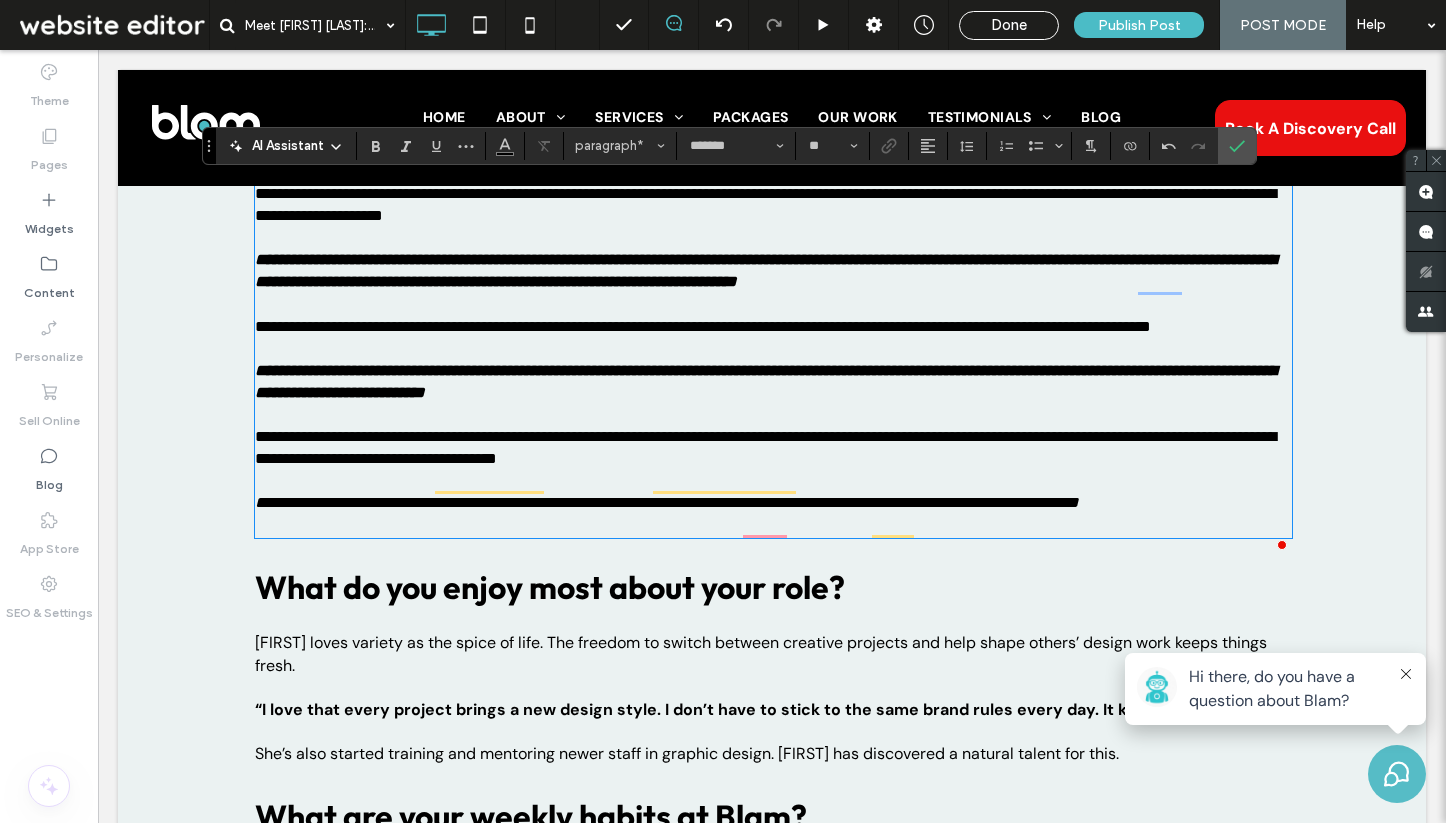 scroll, scrollTop: 1798, scrollLeft: 0, axis: vertical 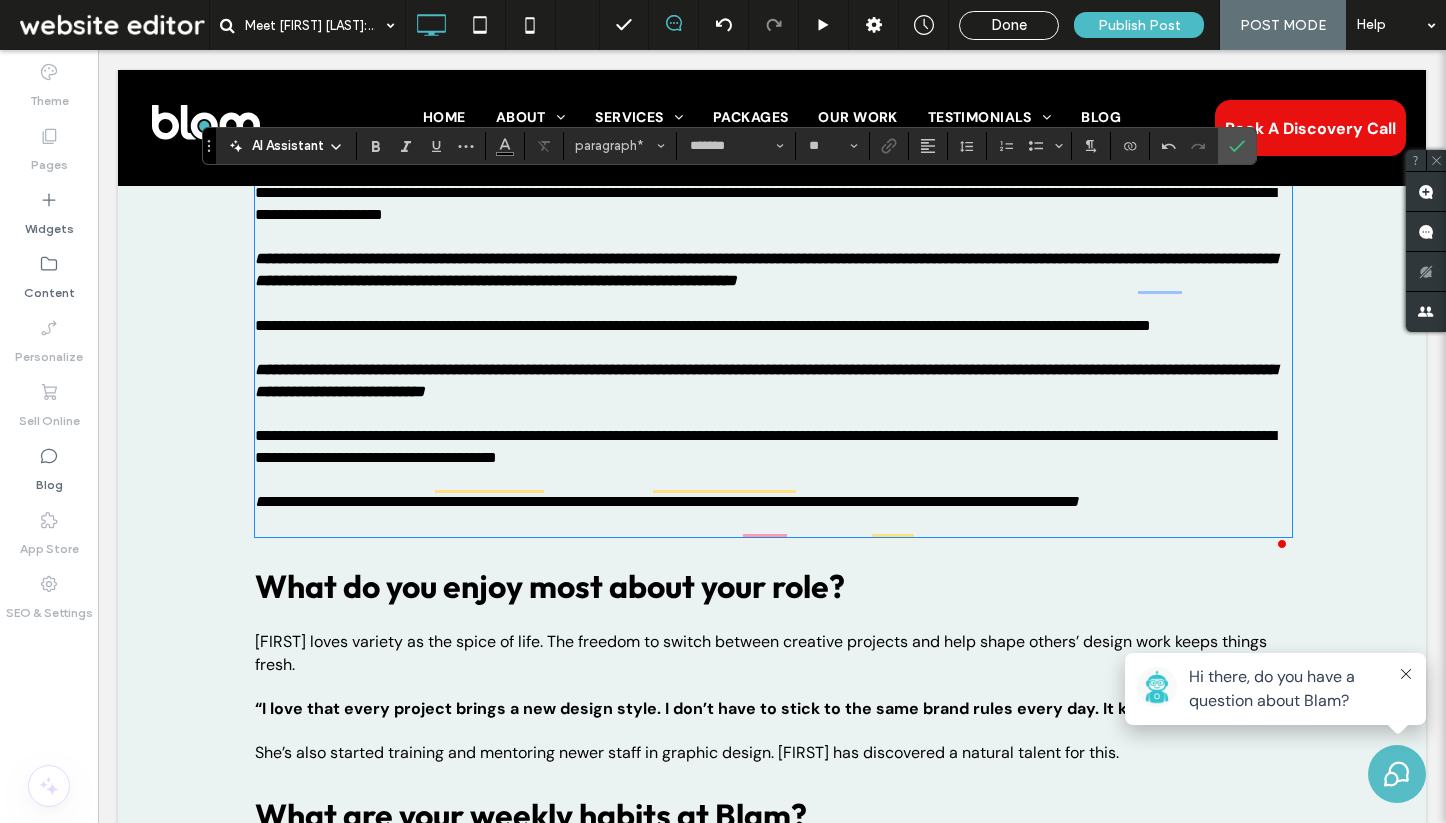 click on "**********" at bounding box center (667, 501) 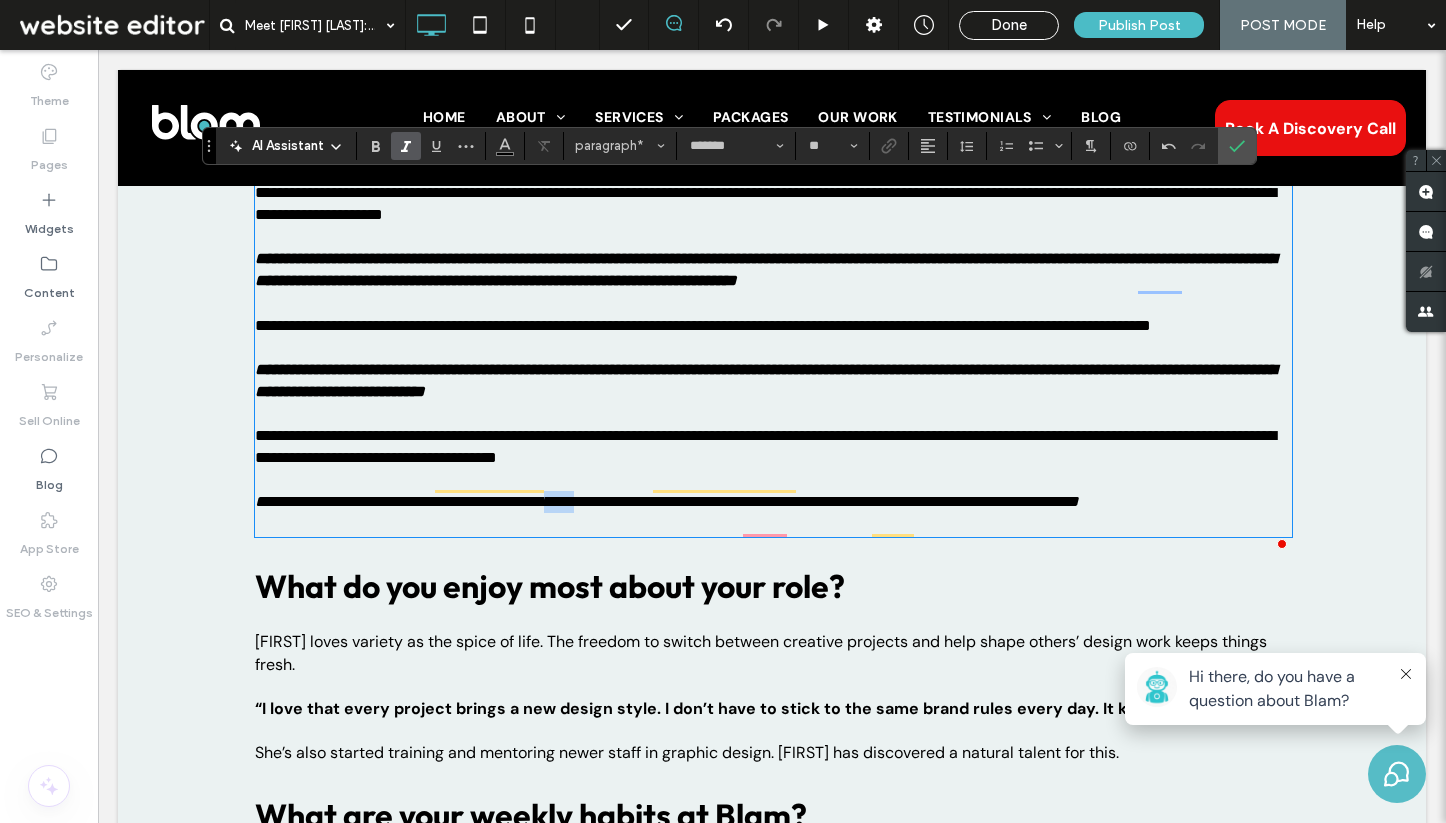 click on "**********" at bounding box center [667, 501] 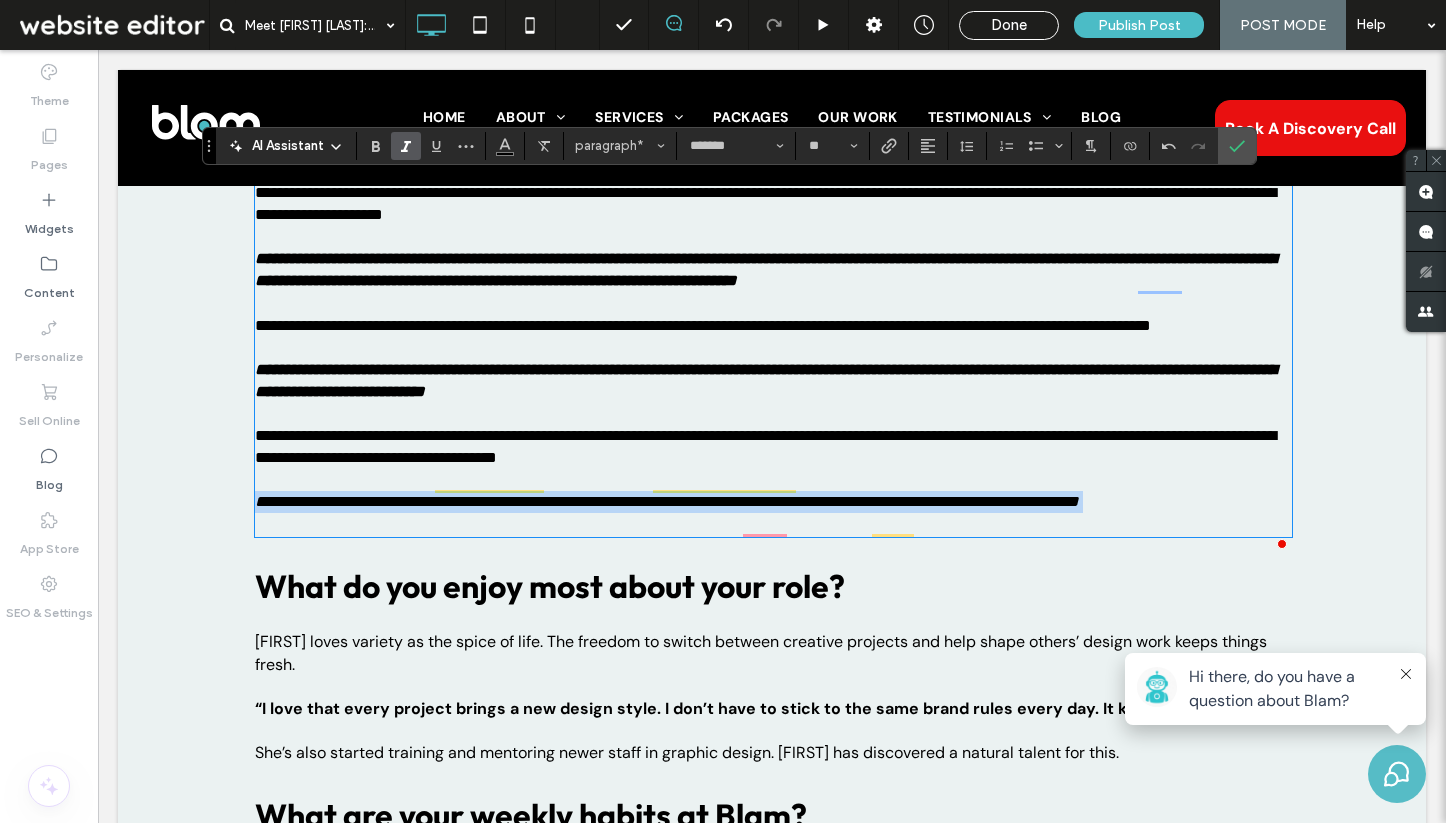 click on "**********" at bounding box center [667, 501] 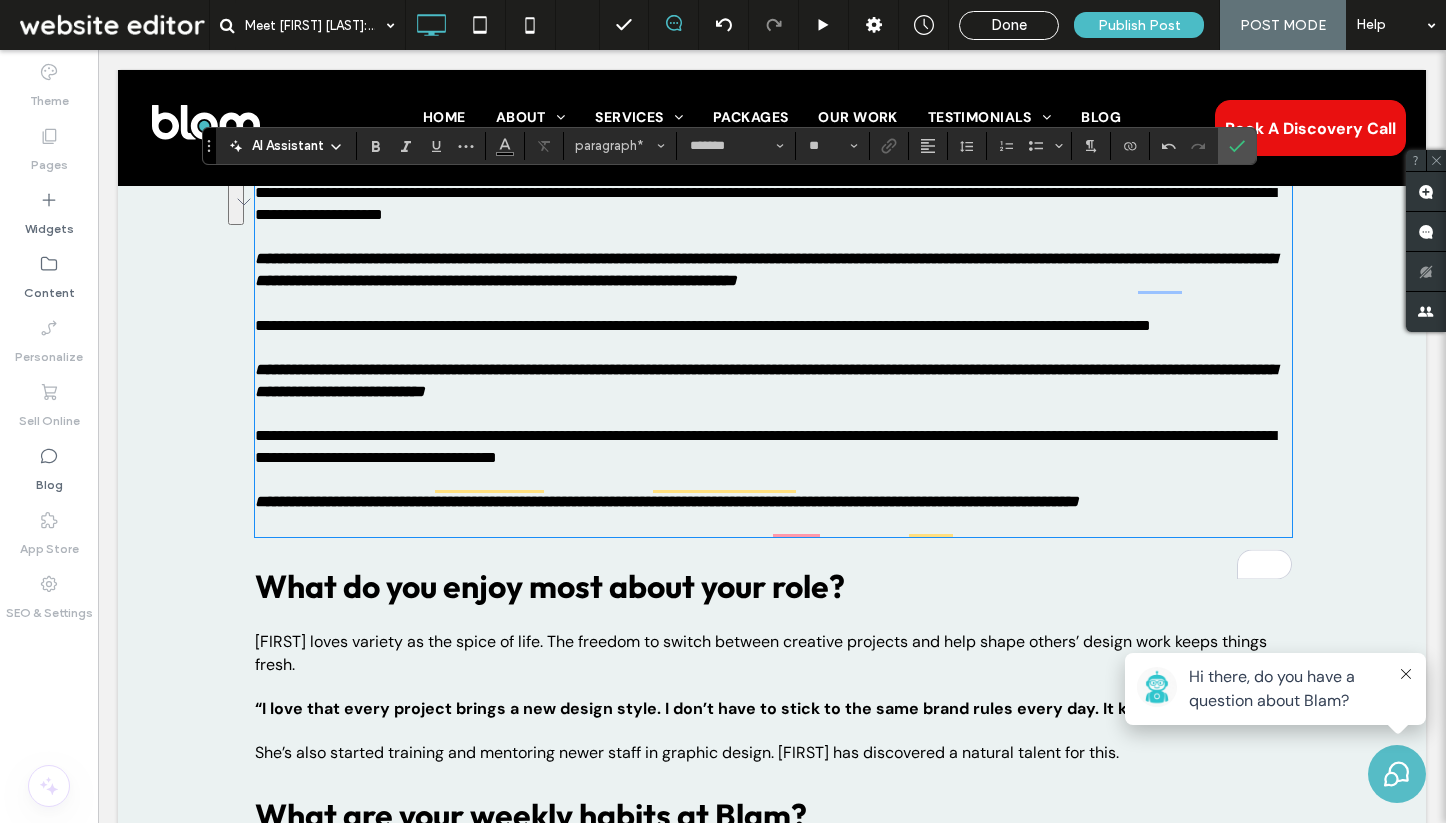 click on "**********" at bounding box center (773, 447) 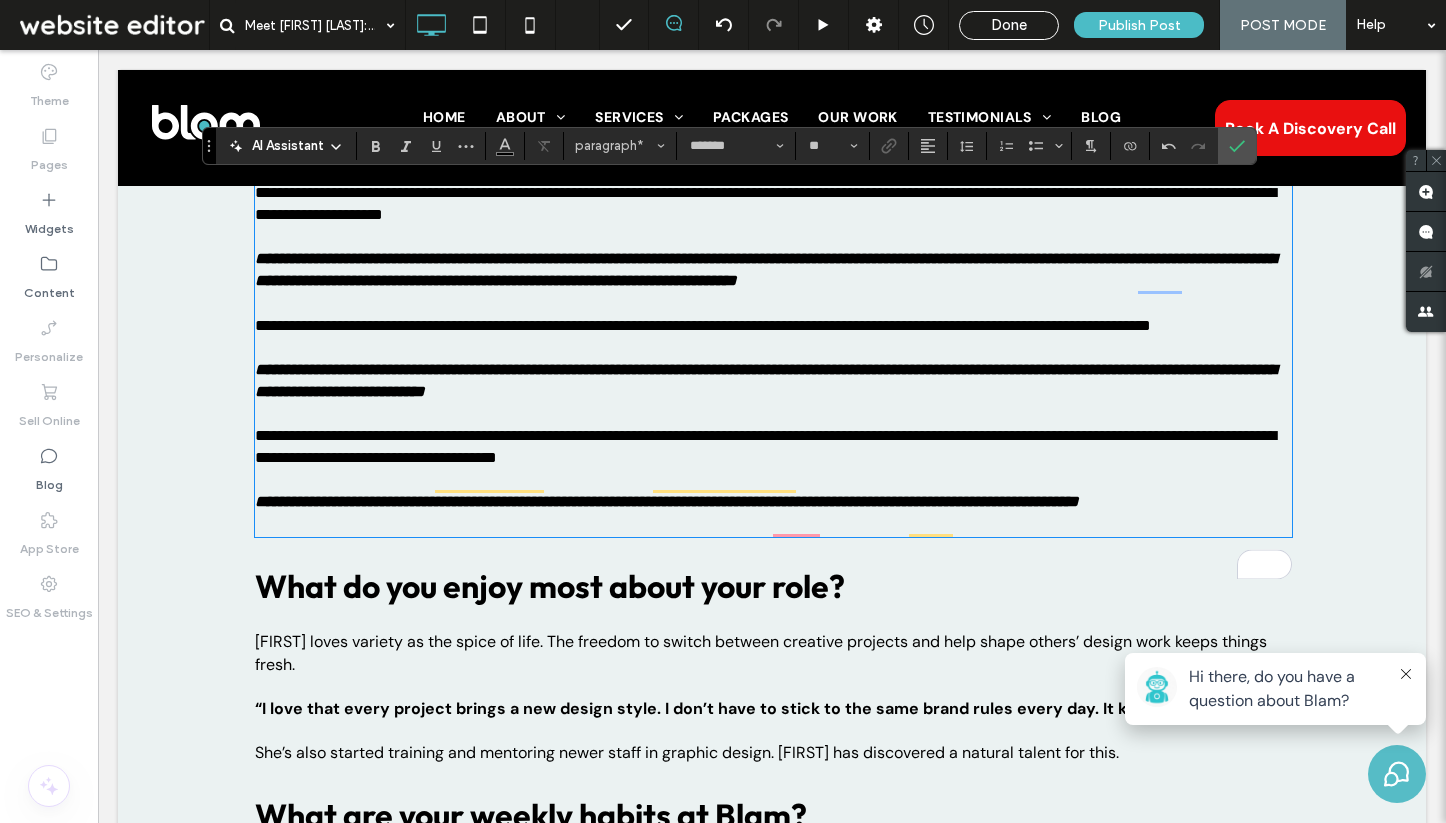 scroll, scrollTop: 1826, scrollLeft: 0, axis: vertical 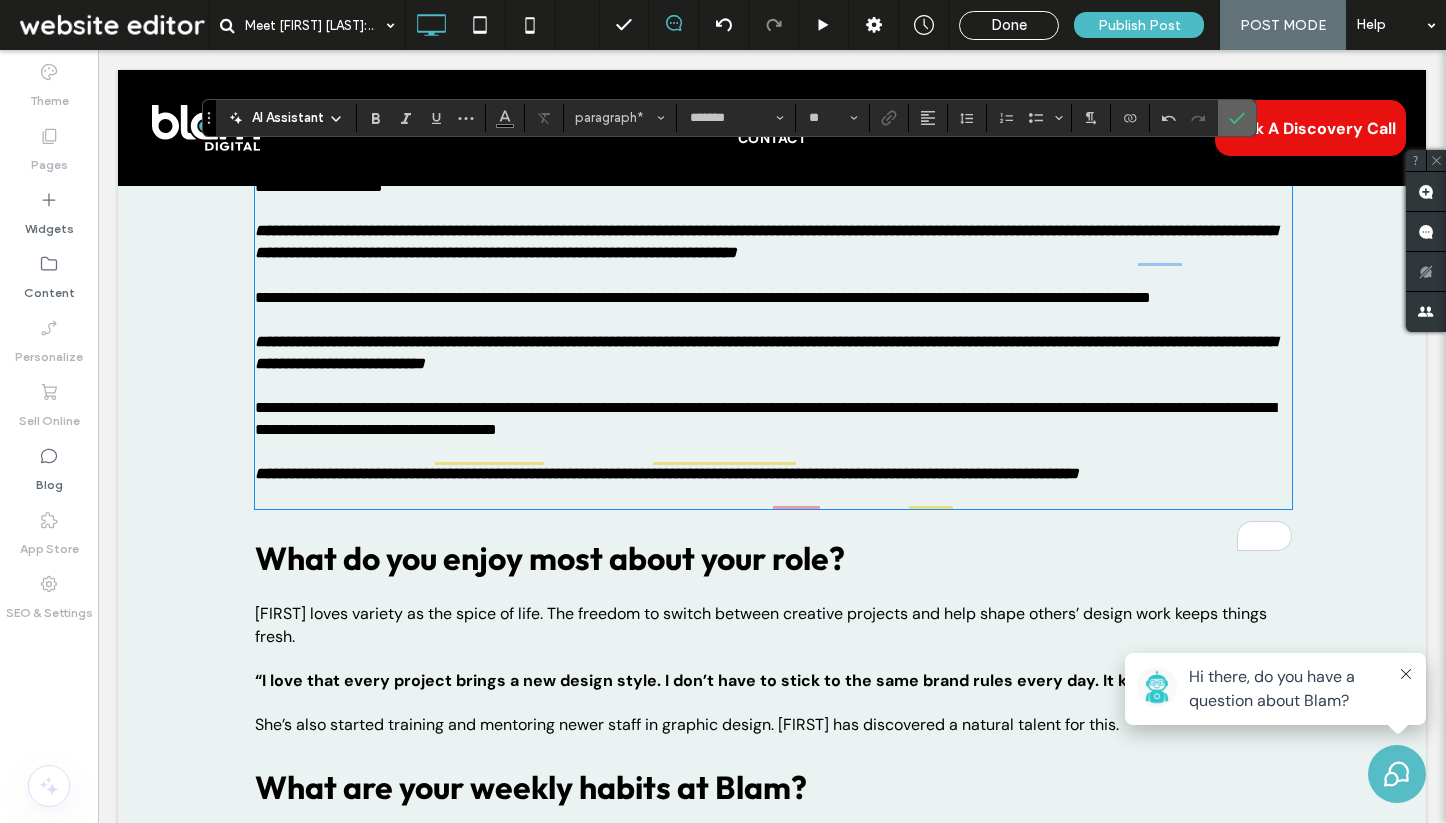 click at bounding box center [1237, 118] 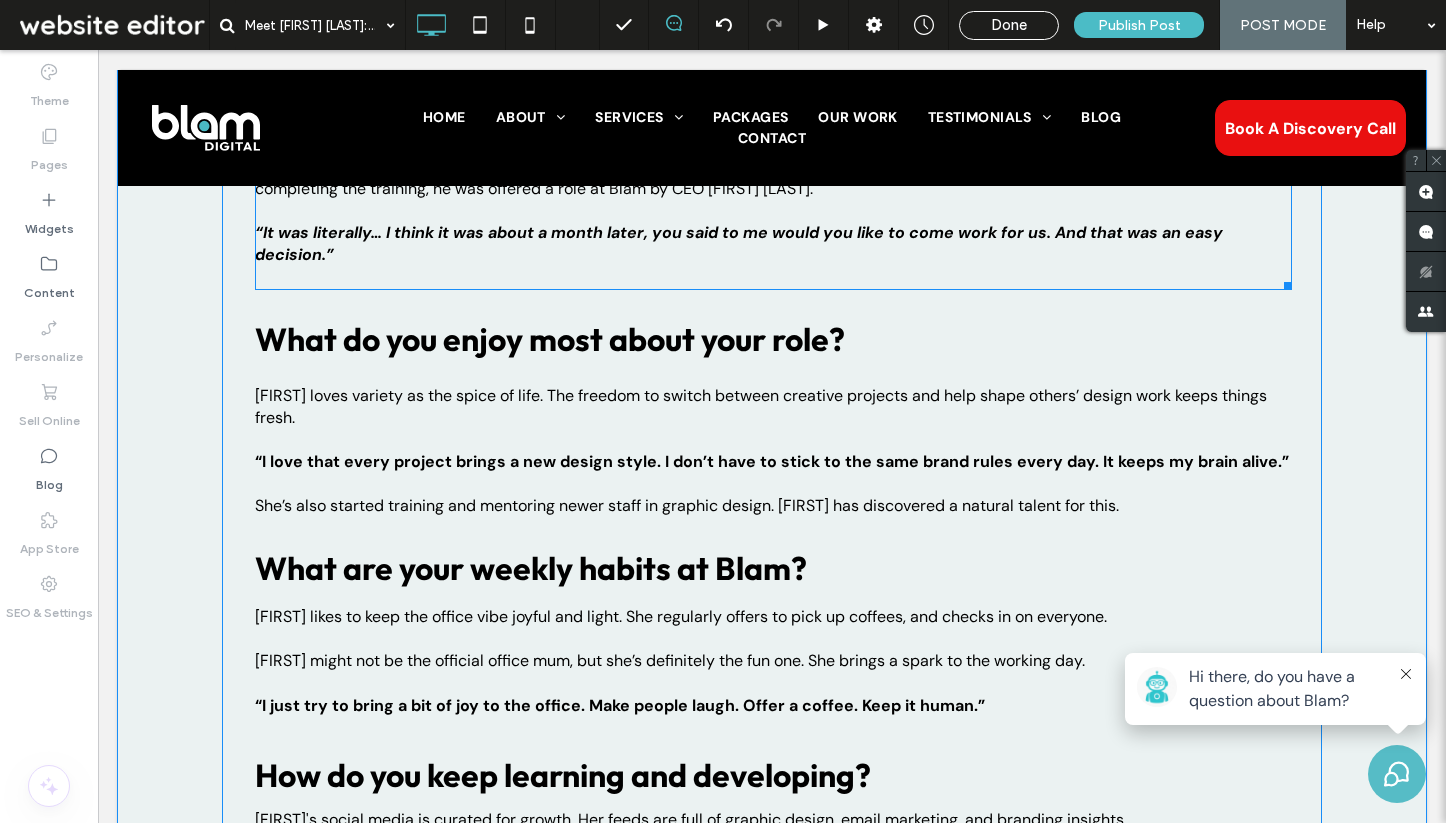 scroll, scrollTop: 2100, scrollLeft: 0, axis: vertical 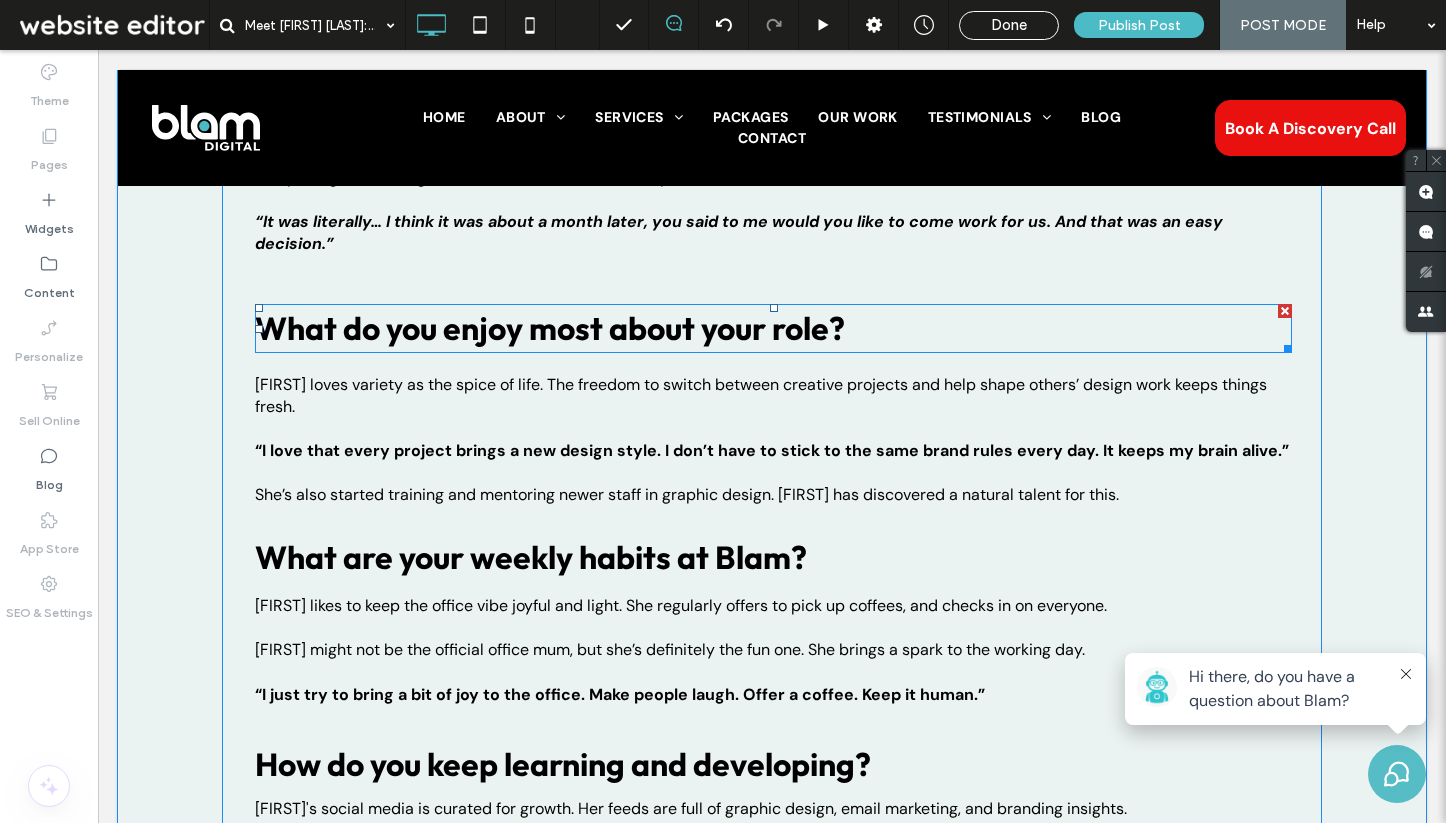 click on "What do you enjoy most about your role?" at bounding box center [550, 328] 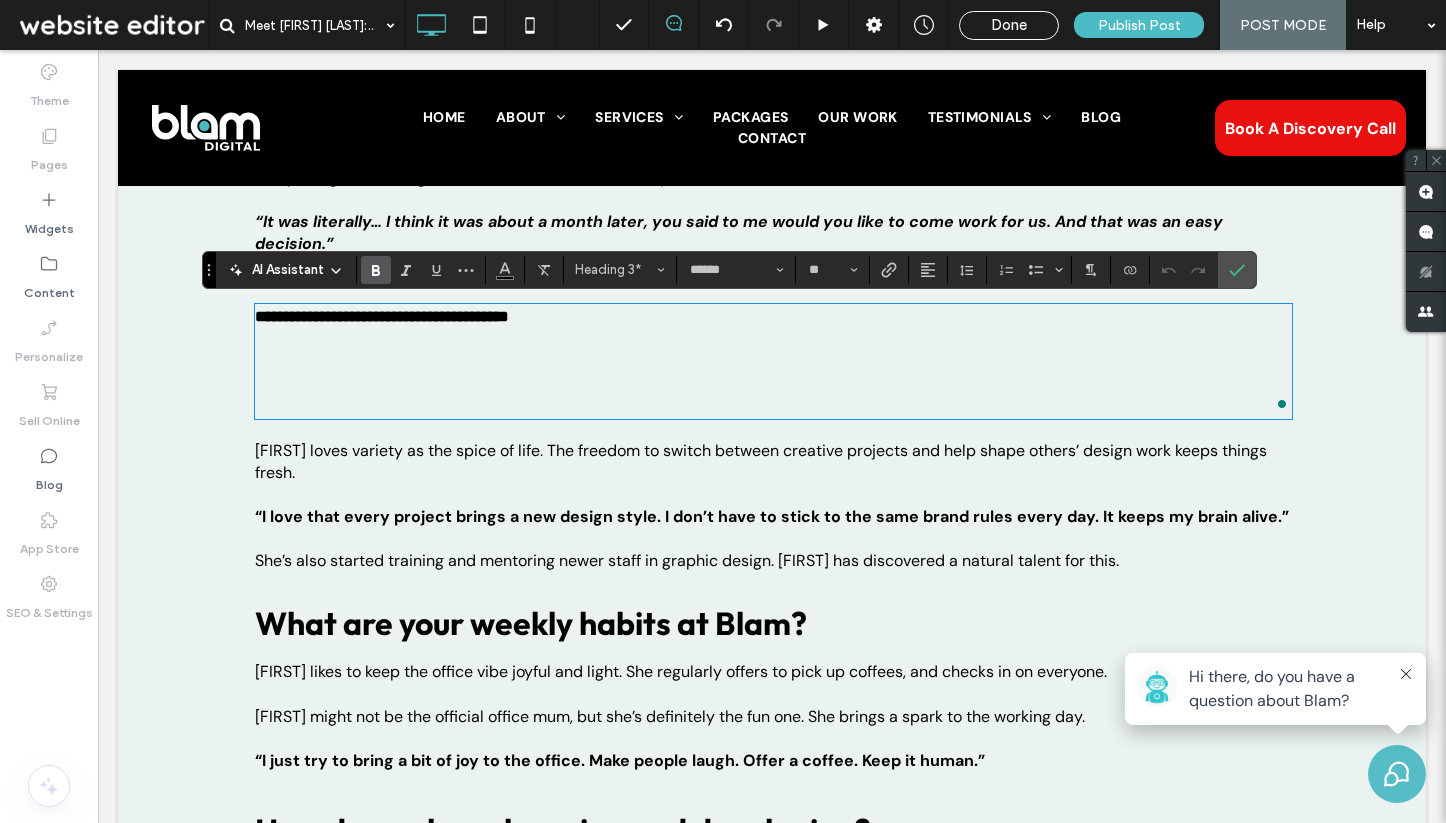scroll, scrollTop: 0, scrollLeft: 0, axis: both 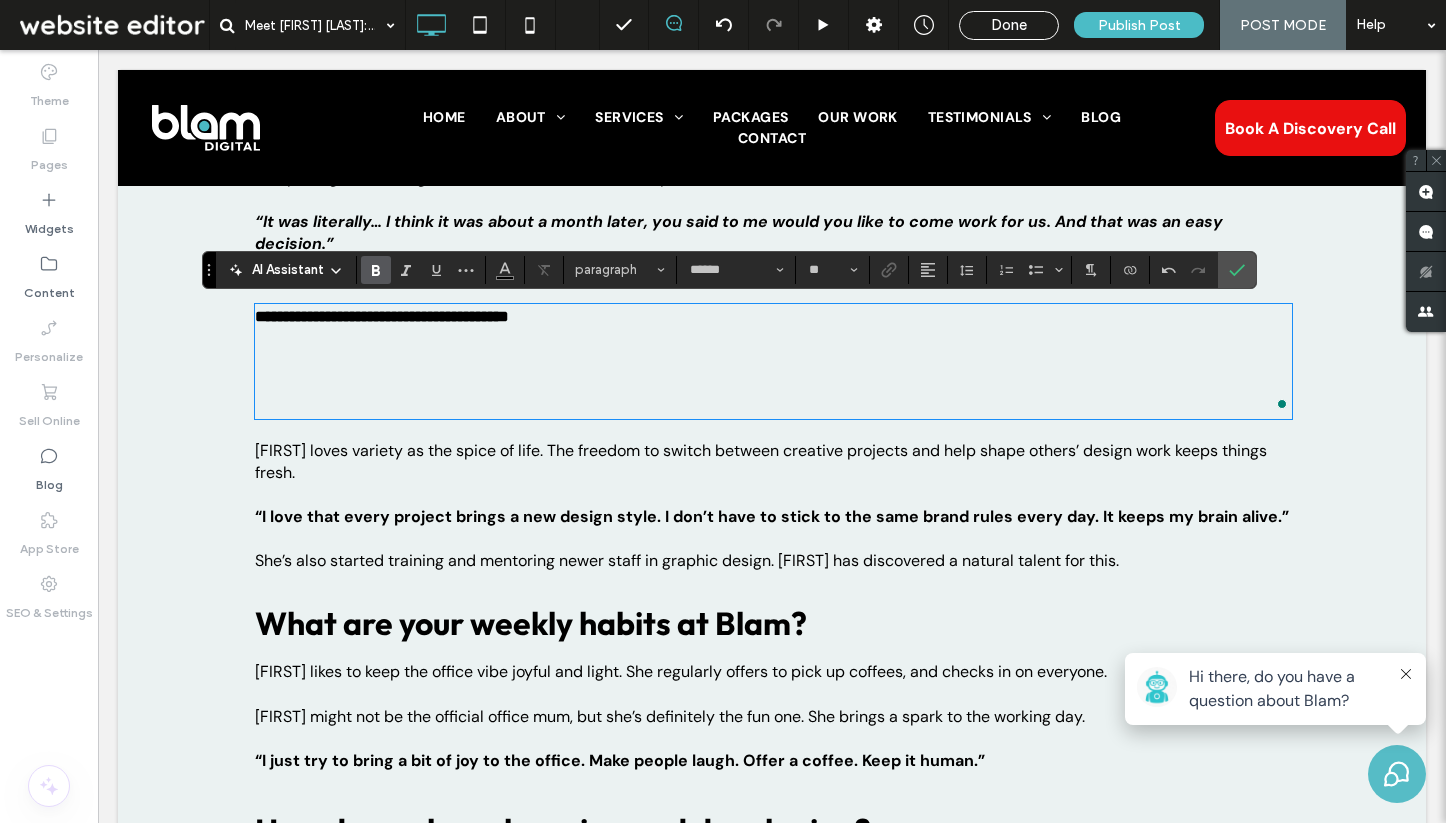 type on "*******" 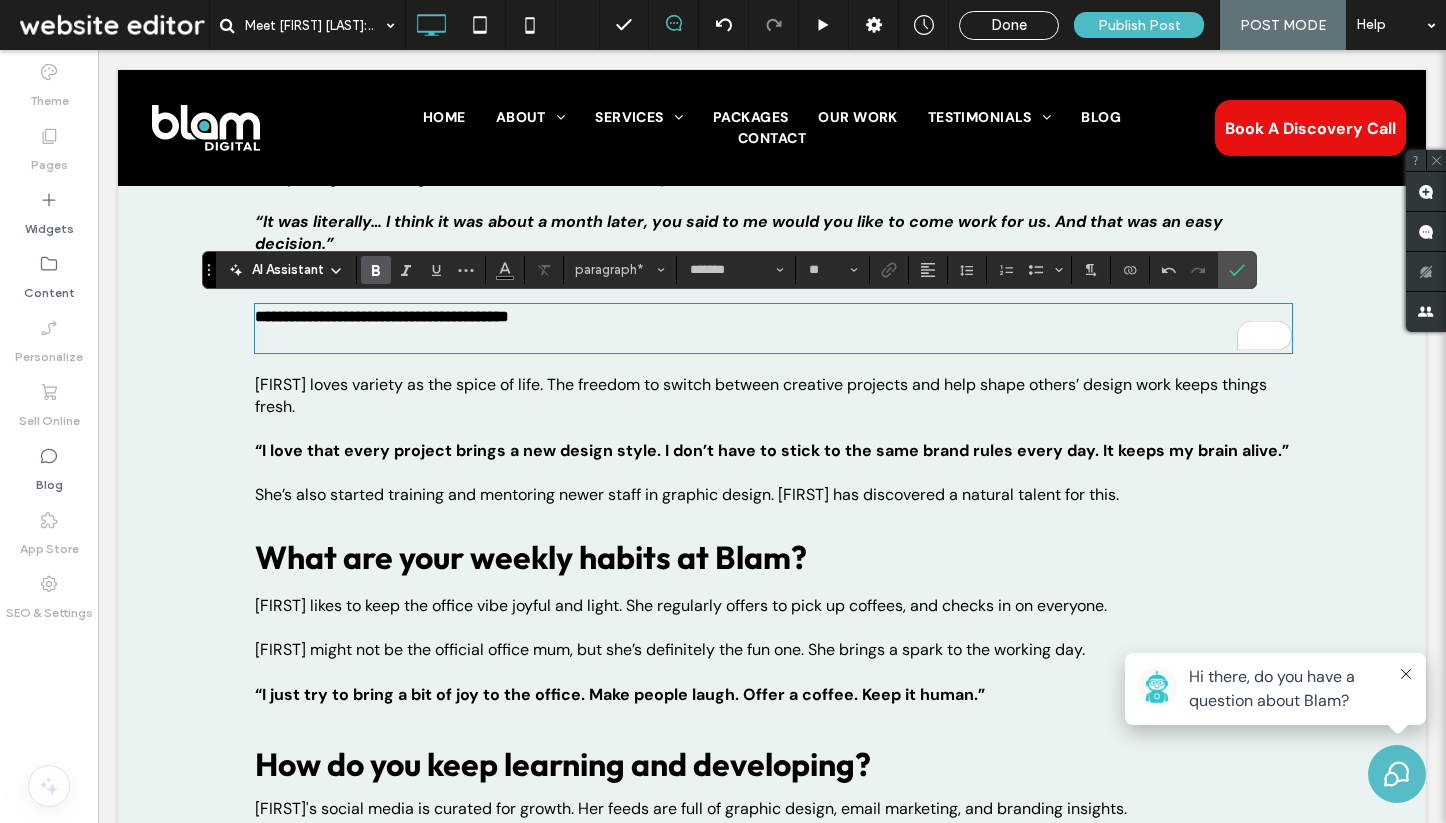 click on "**********" at bounding box center (773, 328) 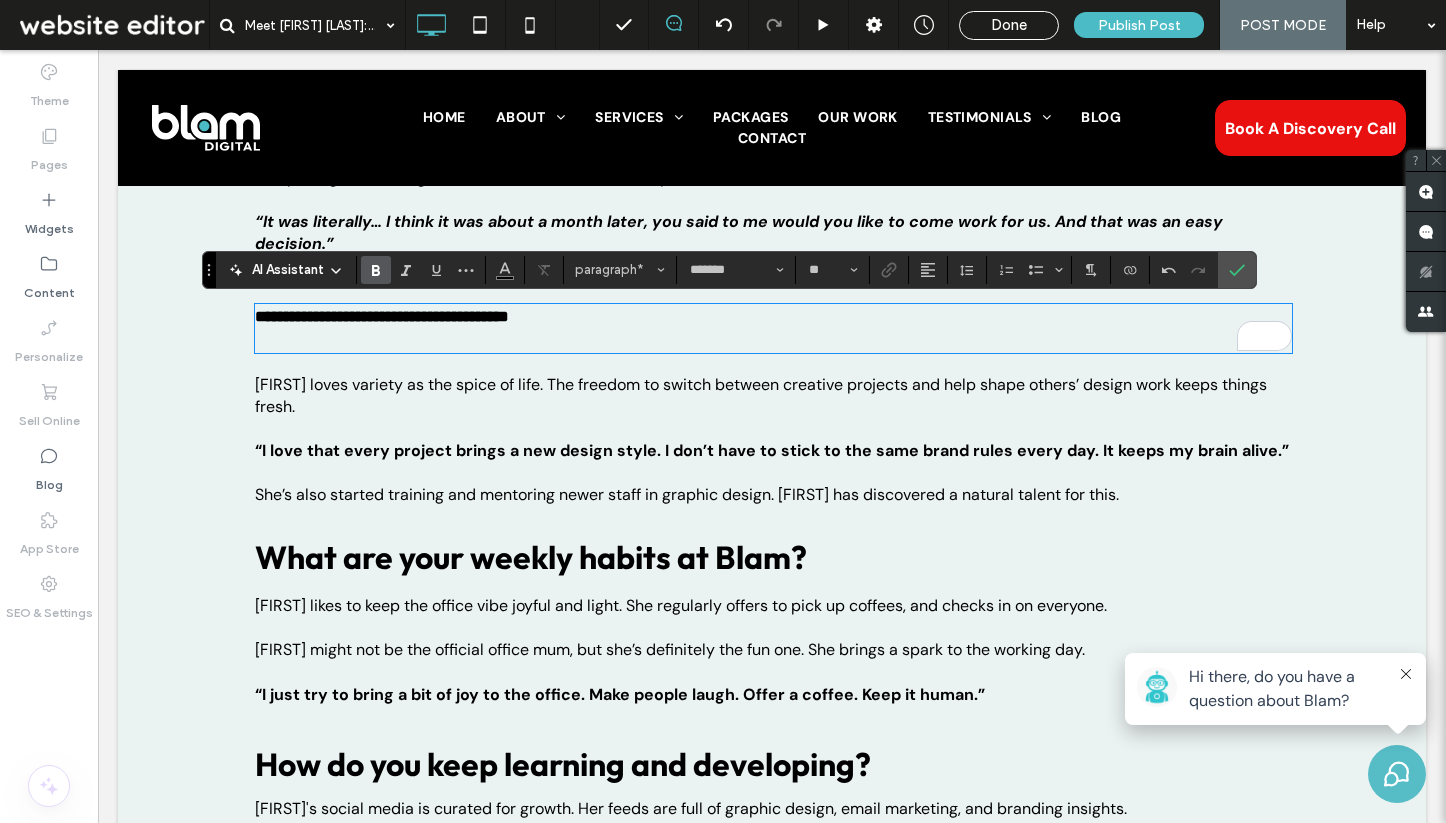 click on "**********" at bounding box center (773, 328) 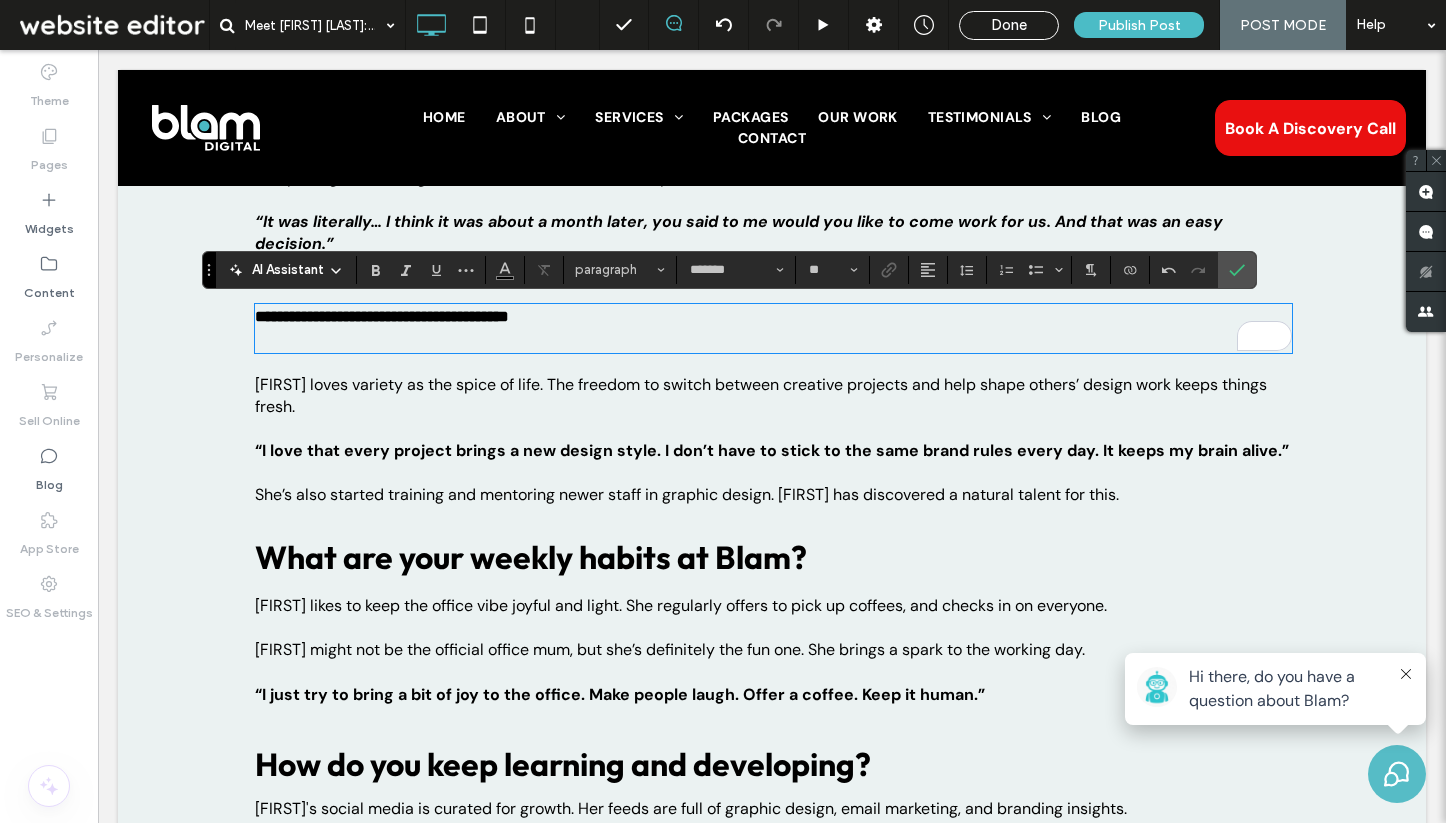 click on "**********" at bounding box center (773, 328) 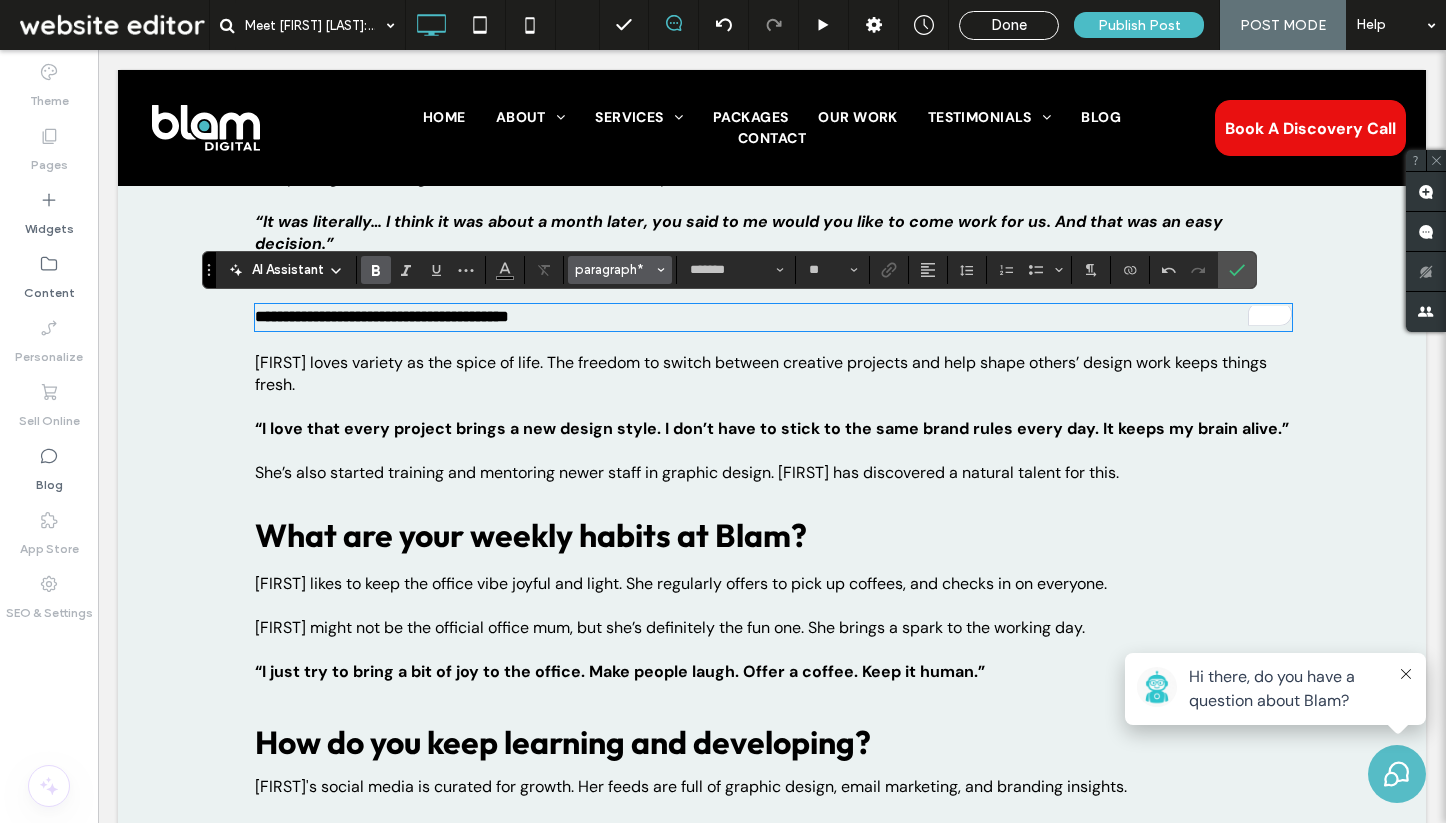 click on "paragraph*" at bounding box center (620, 270) 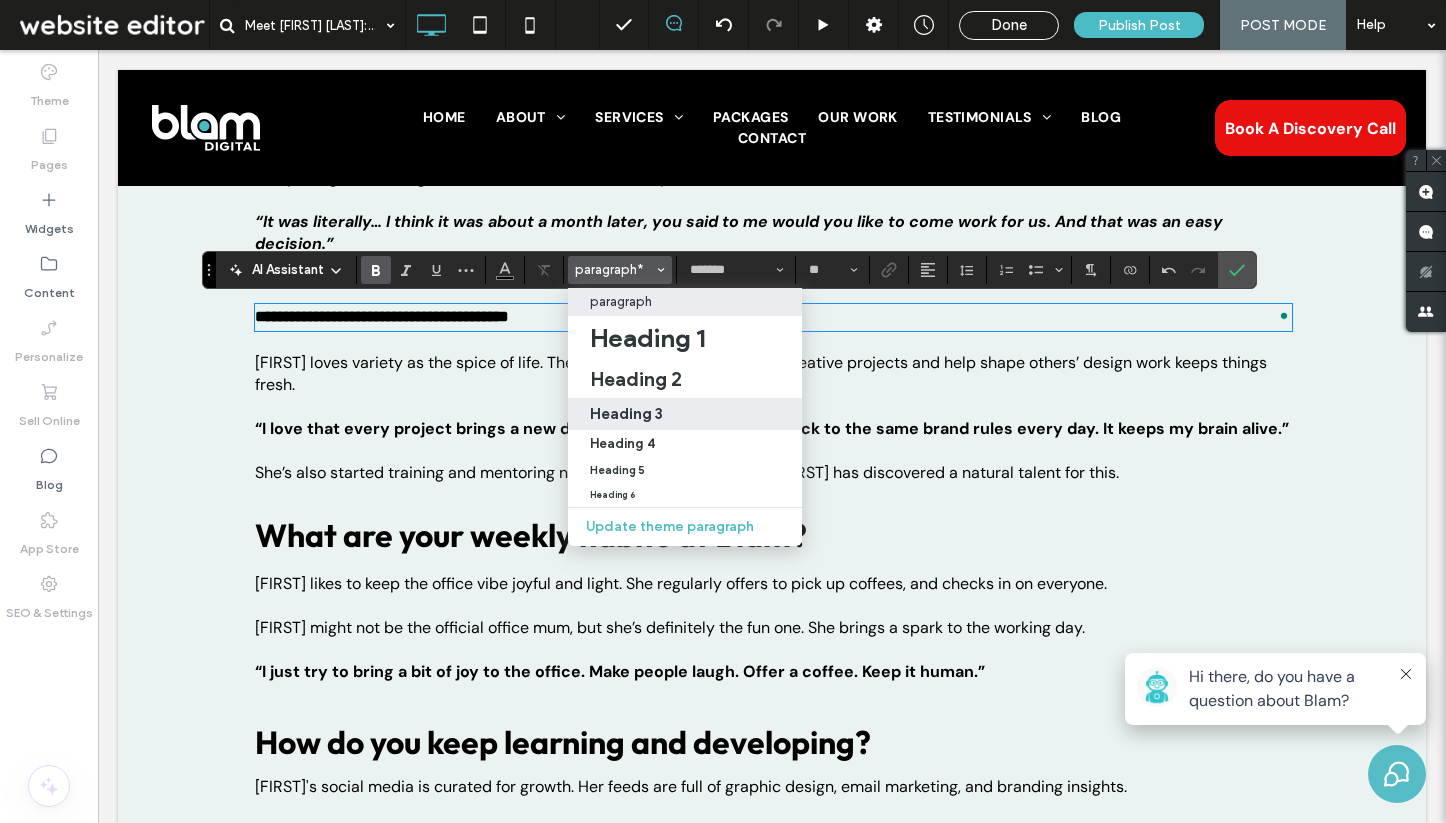click on "Heading 3" at bounding box center [685, 413] 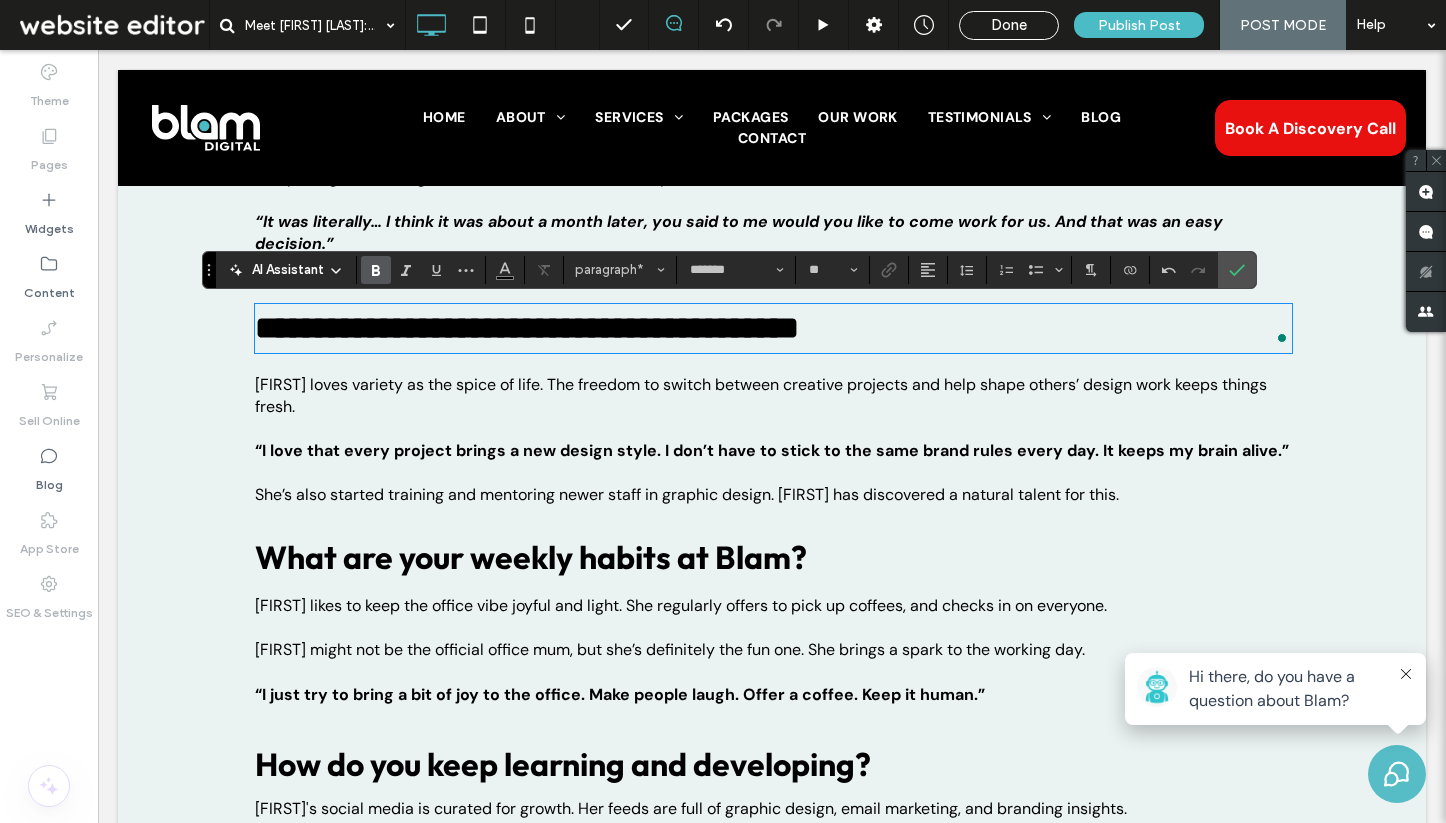type on "******" 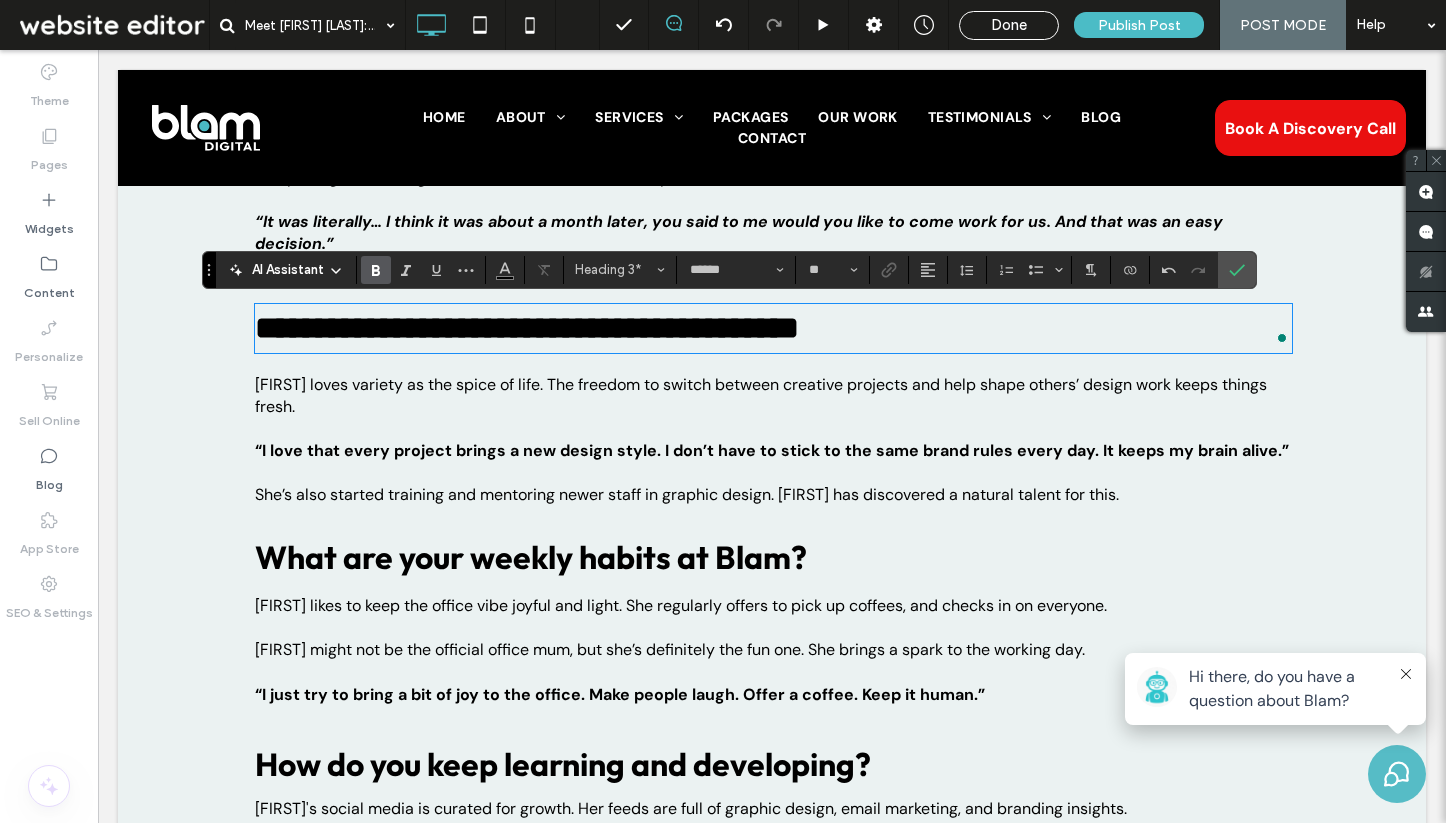 click at bounding box center (773, 429) 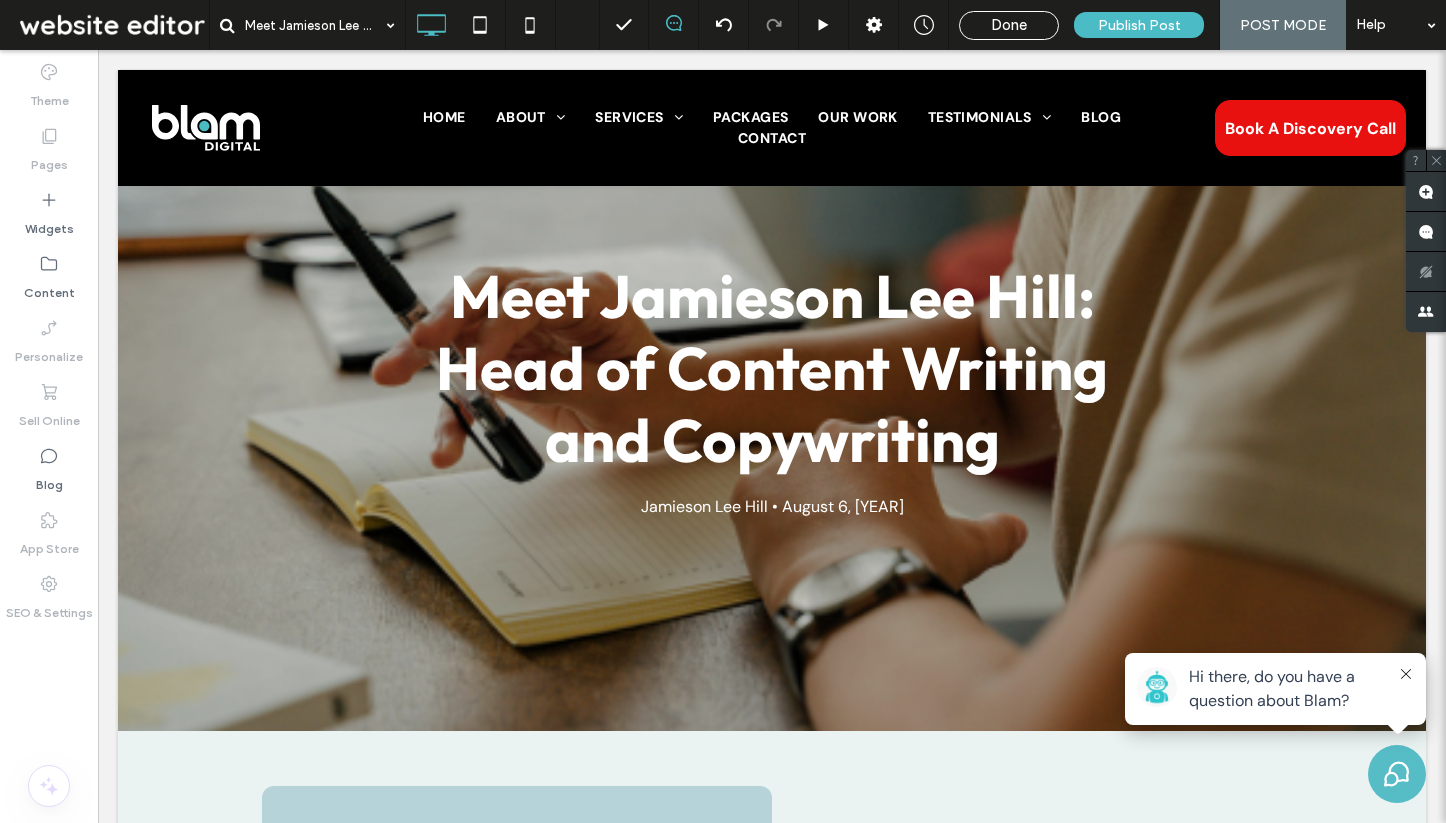 scroll, scrollTop: 2100, scrollLeft: 0, axis: vertical 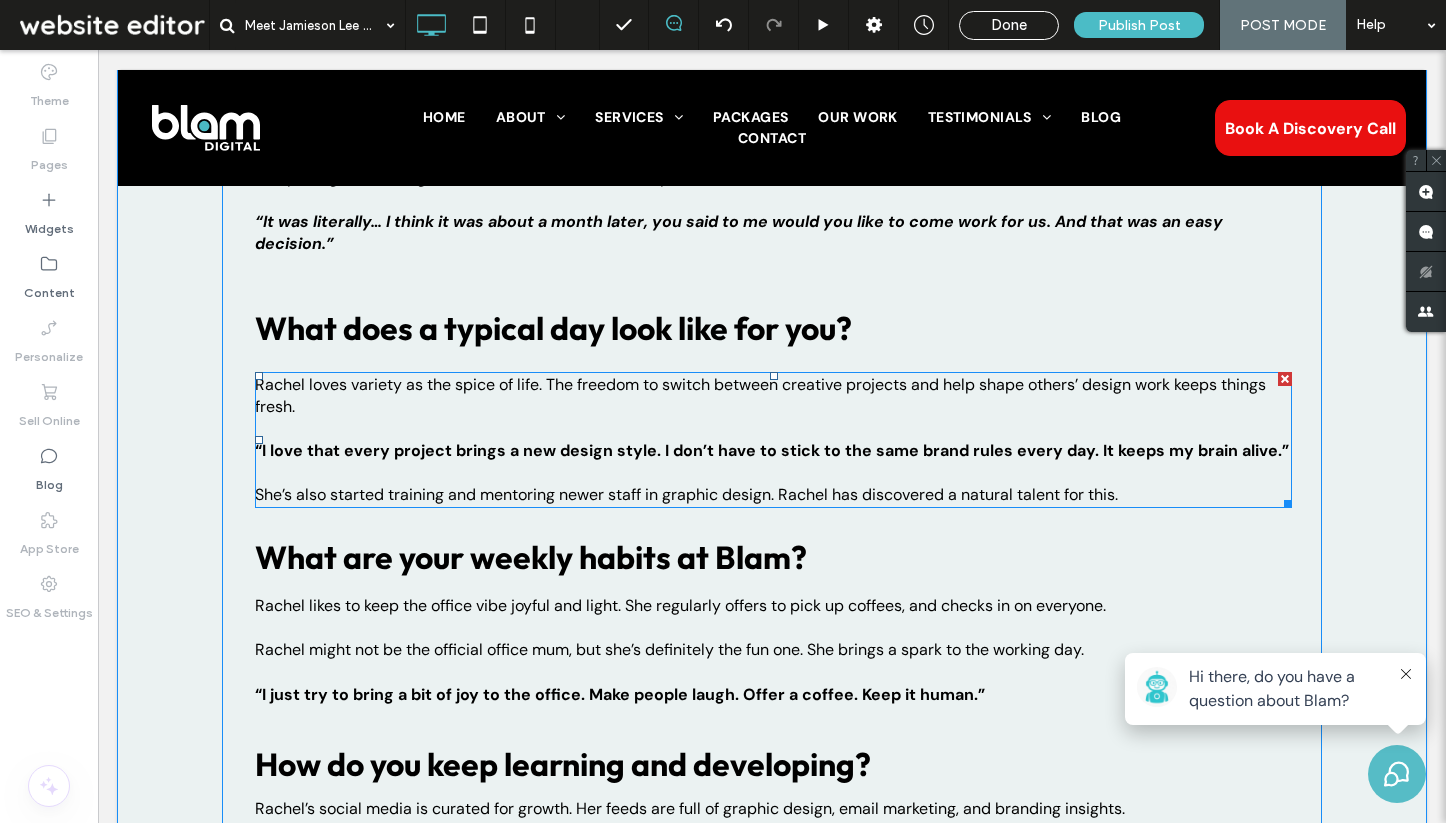 click at bounding box center (773, 429) 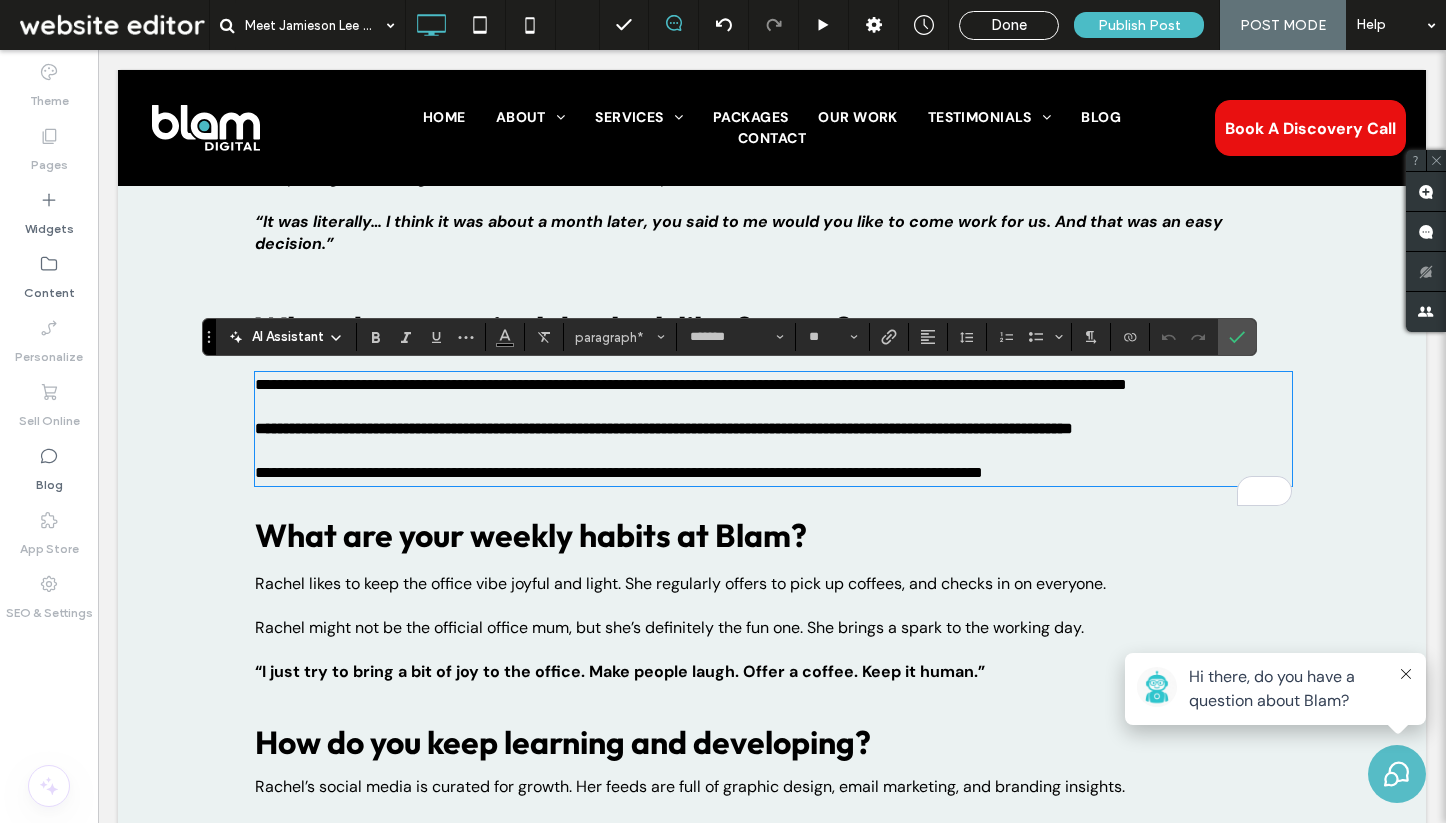 scroll, scrollTop: 0, scrollLeft: 0, axis: both 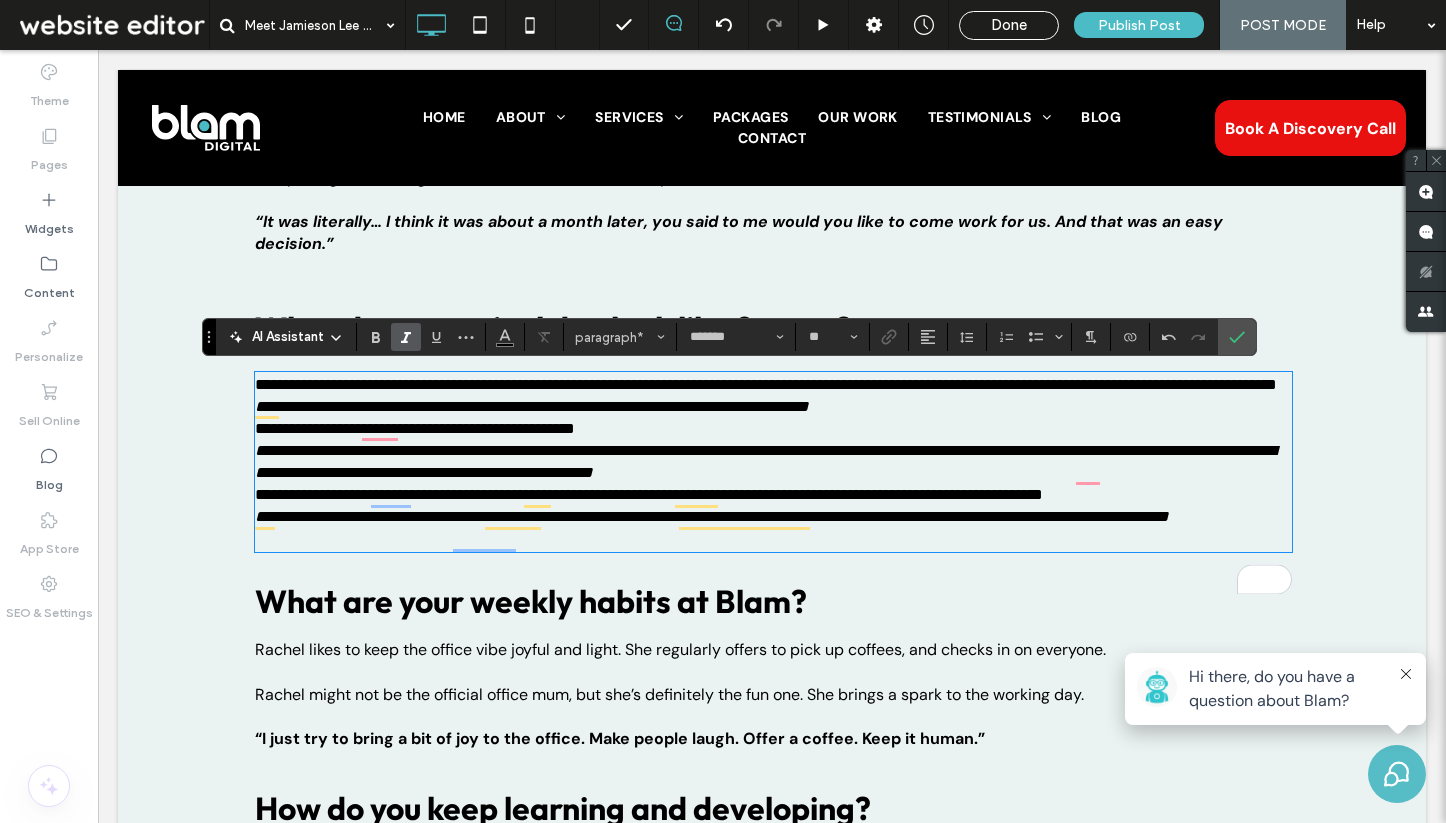 click on "**********" at bounding box center (773, 528) 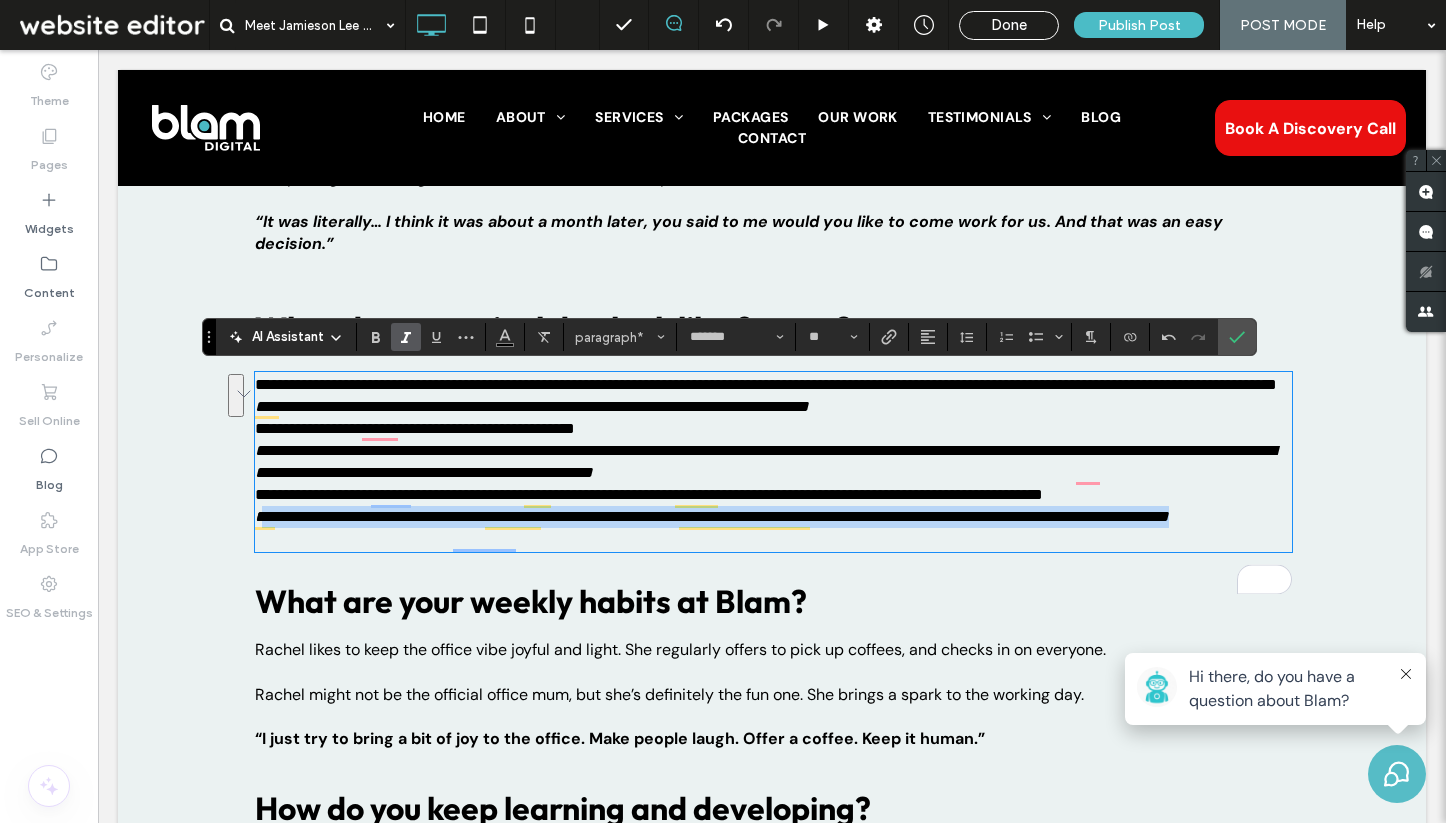 drag, startPoint x: 421, startPoint y: 559, endPoint x: 262, endPoint y: 539, distance: 160.25293 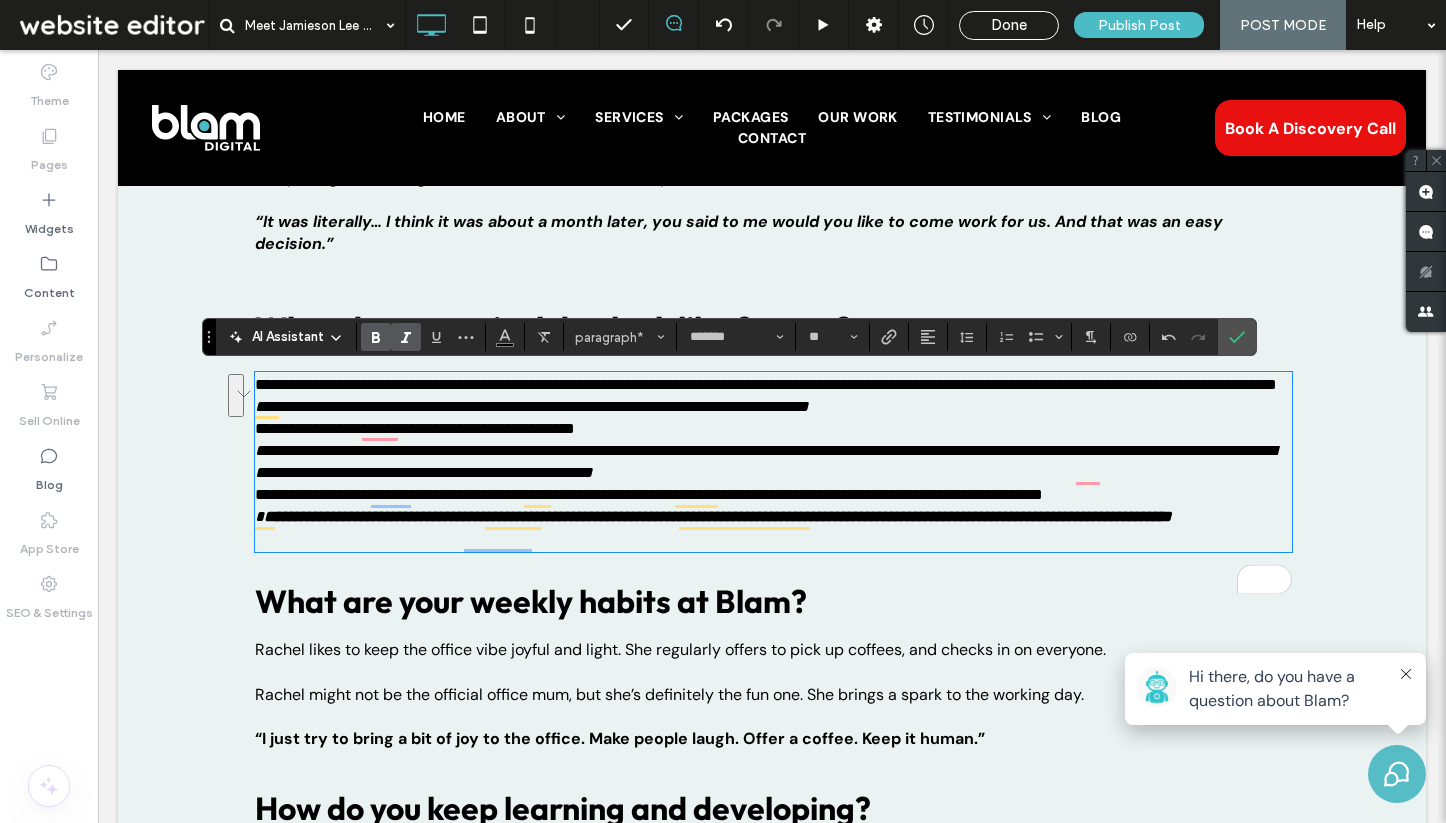 click on "**********" at bounding box center [773, 462] 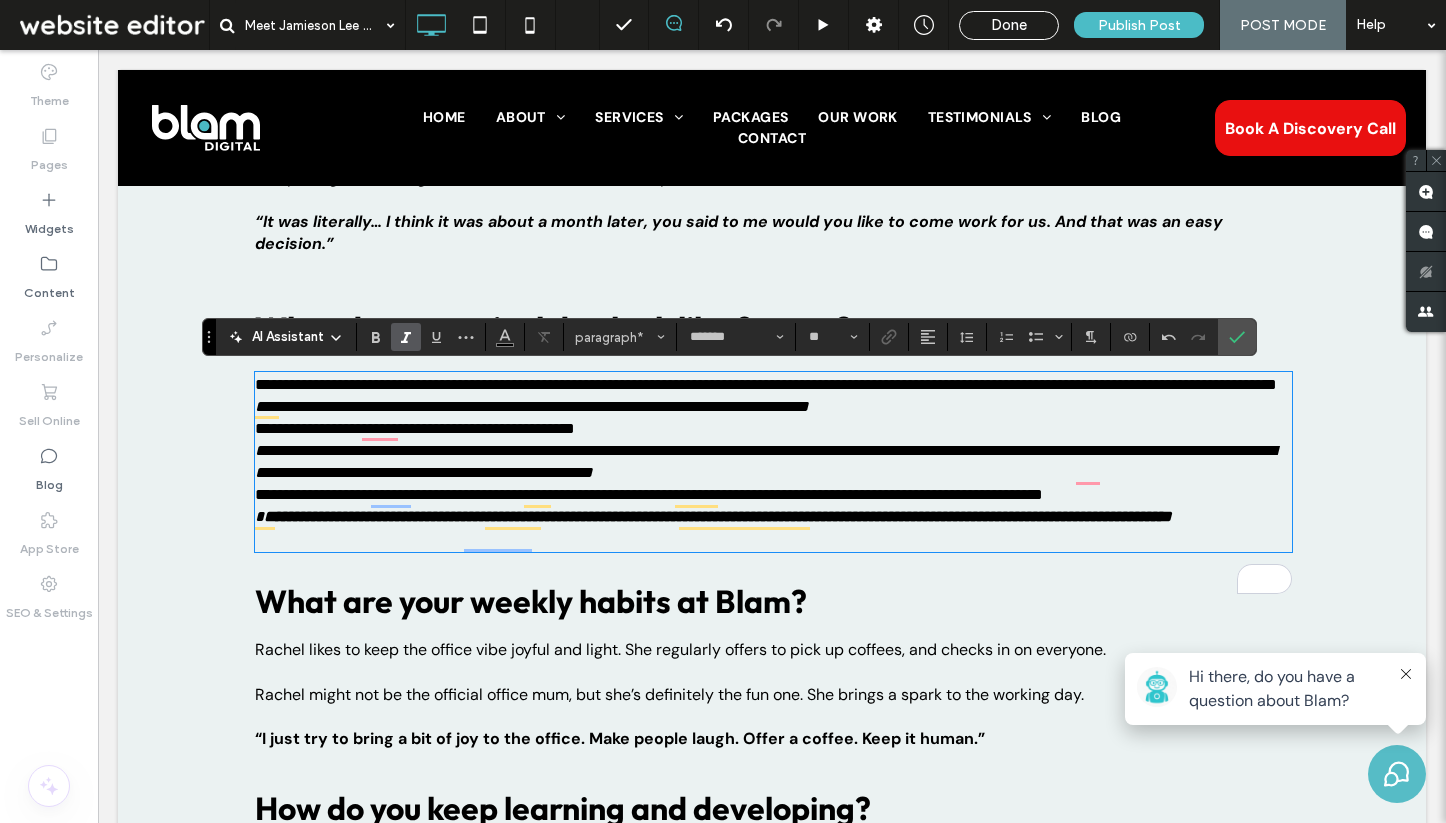 click on "**********" at bounding box center (773, 495) 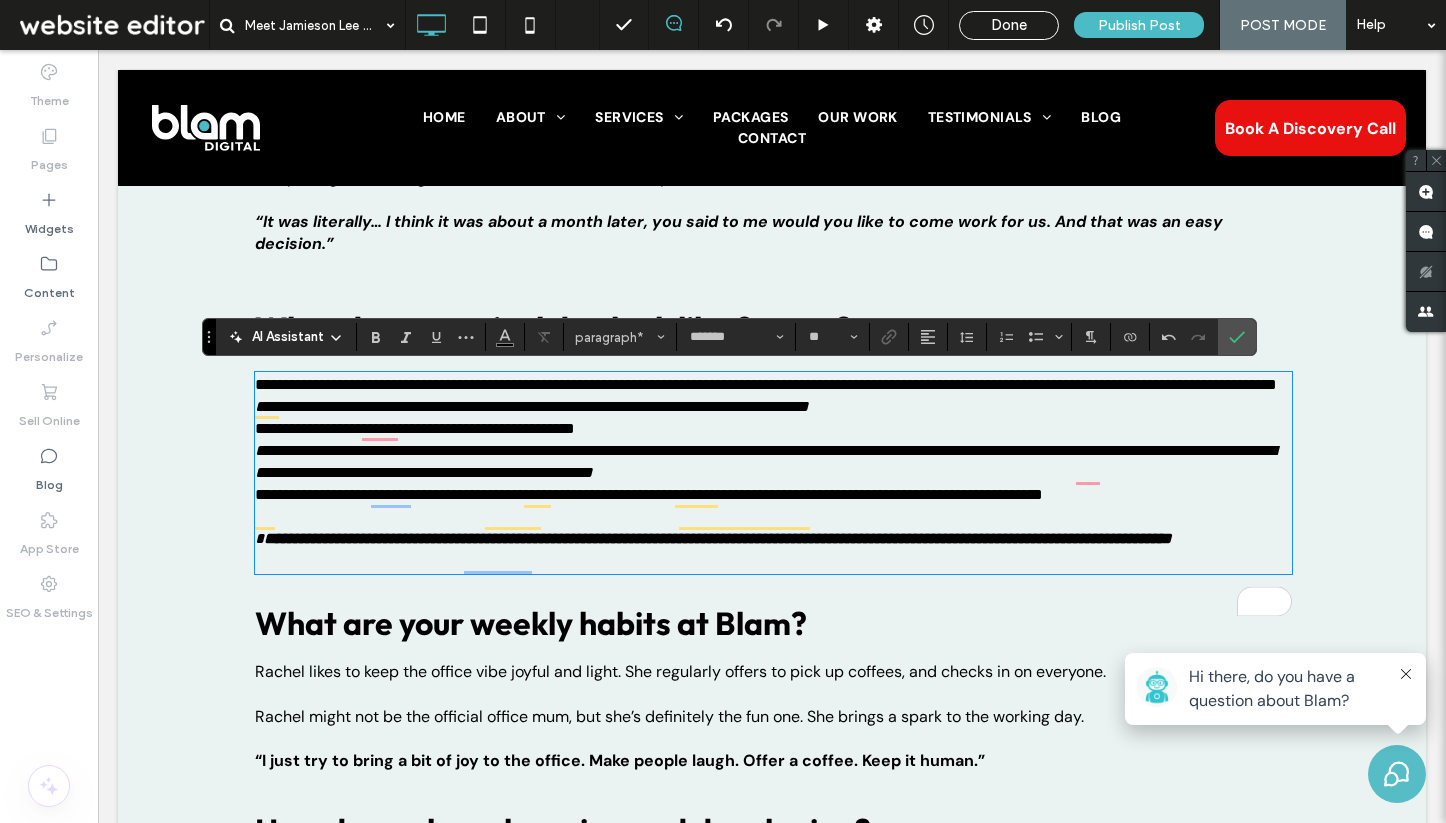 click on "**********" at bounding box center [773, 462] 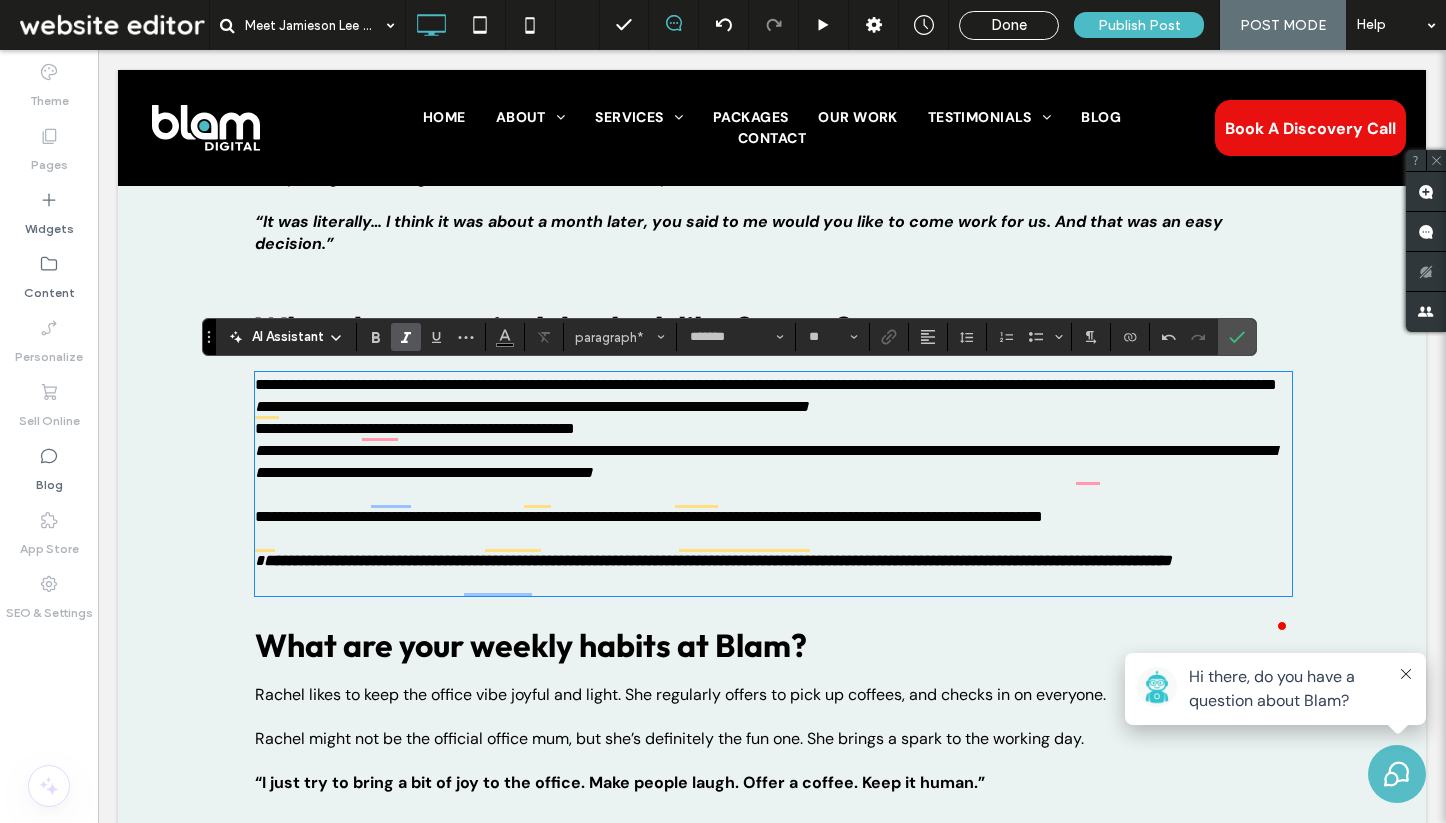 click on "**********" at bounding box center (773, 429) 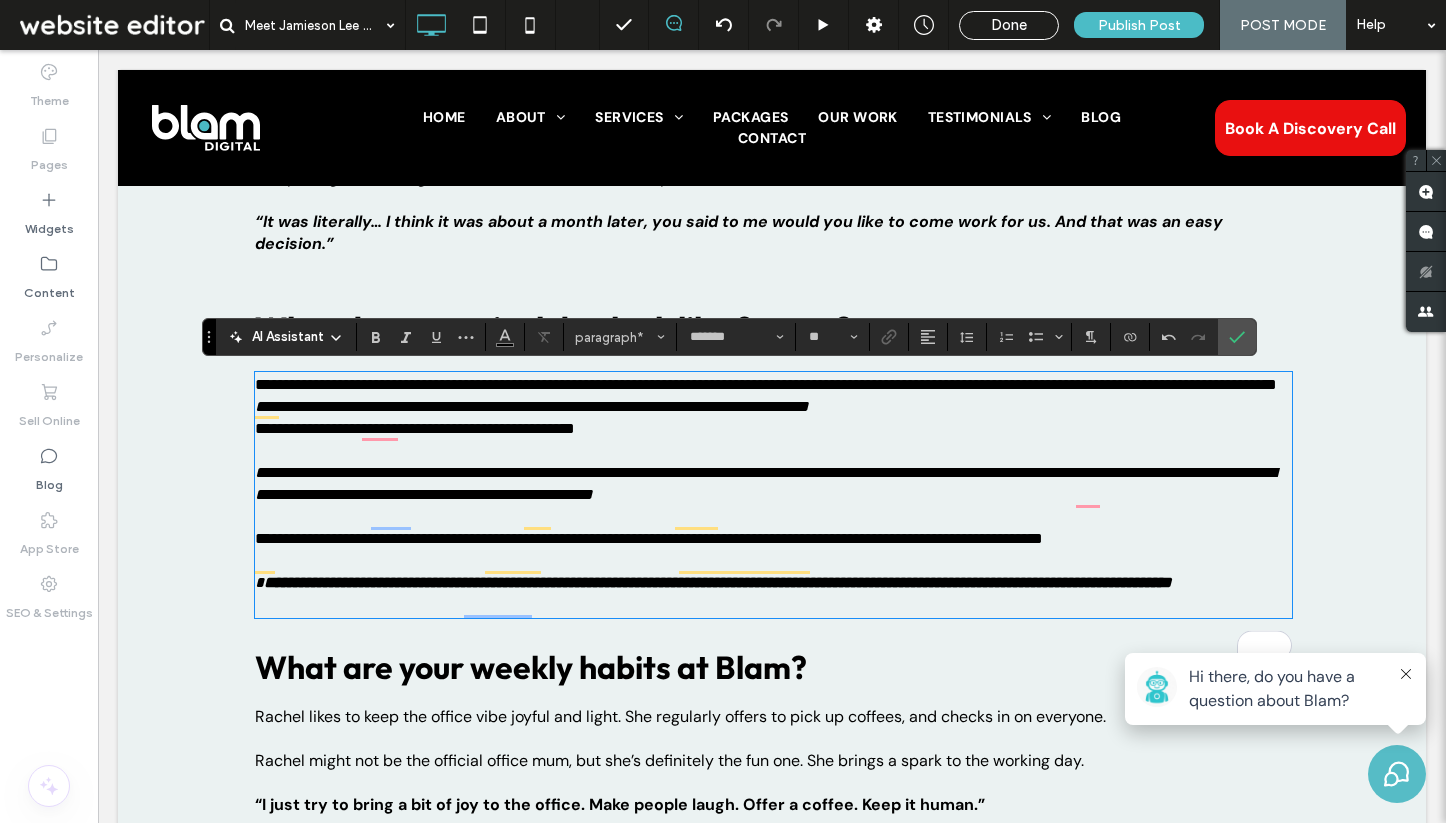 click on "**********" at bounding box center (773, 429) 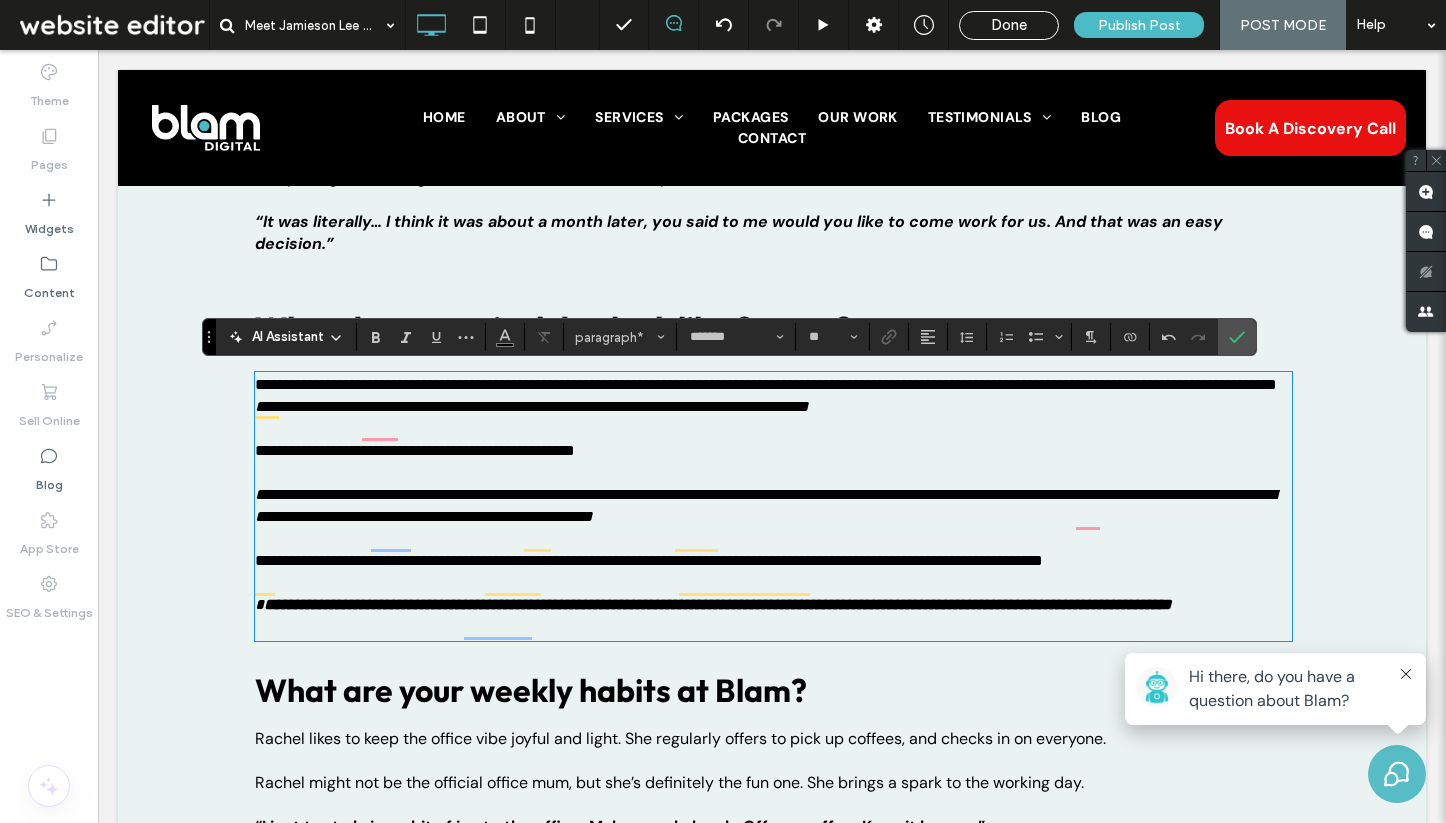 click on "**********" at bounding box center [773, 385] 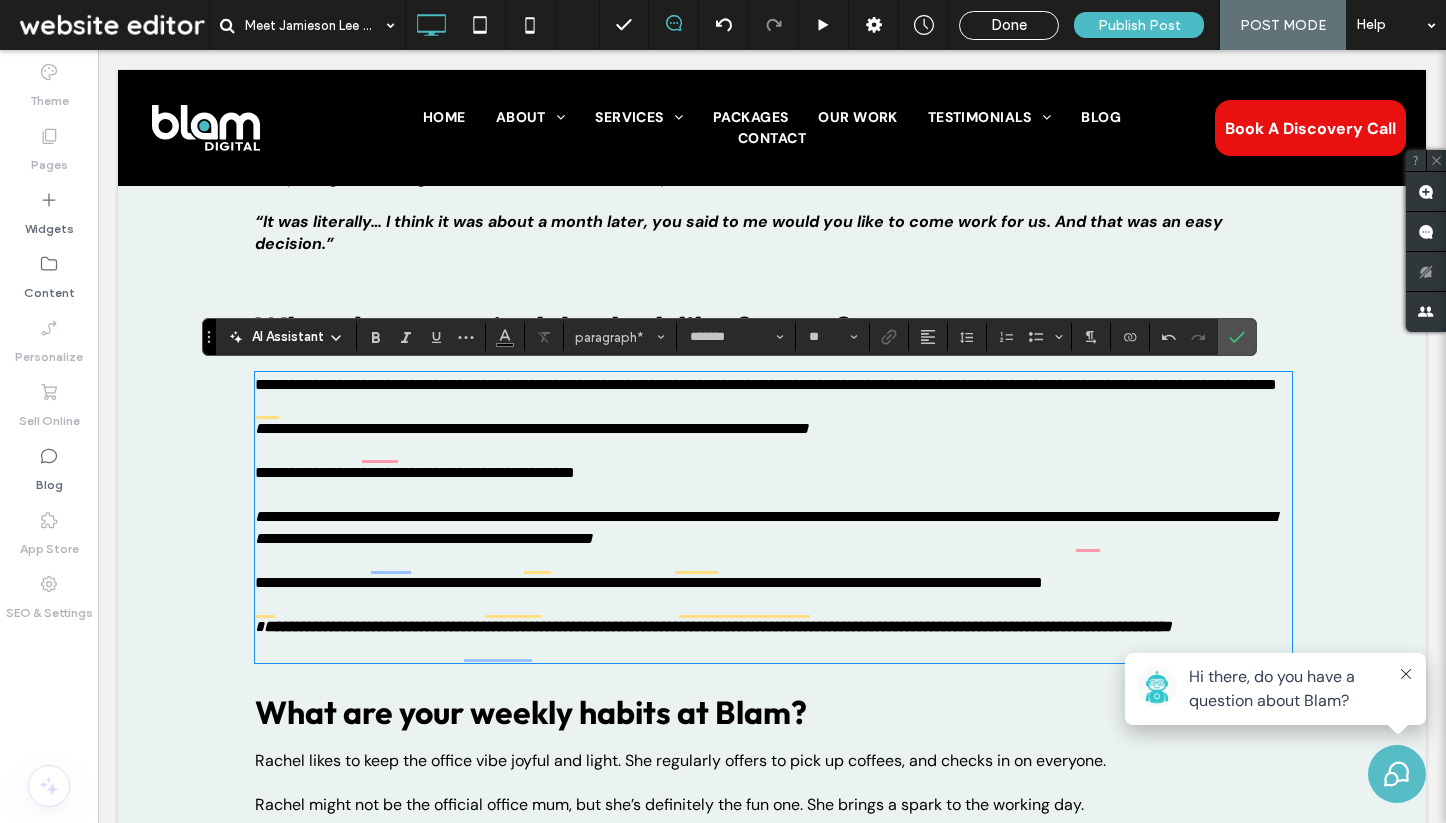 click on "**********" at bounding box center [773, 429] 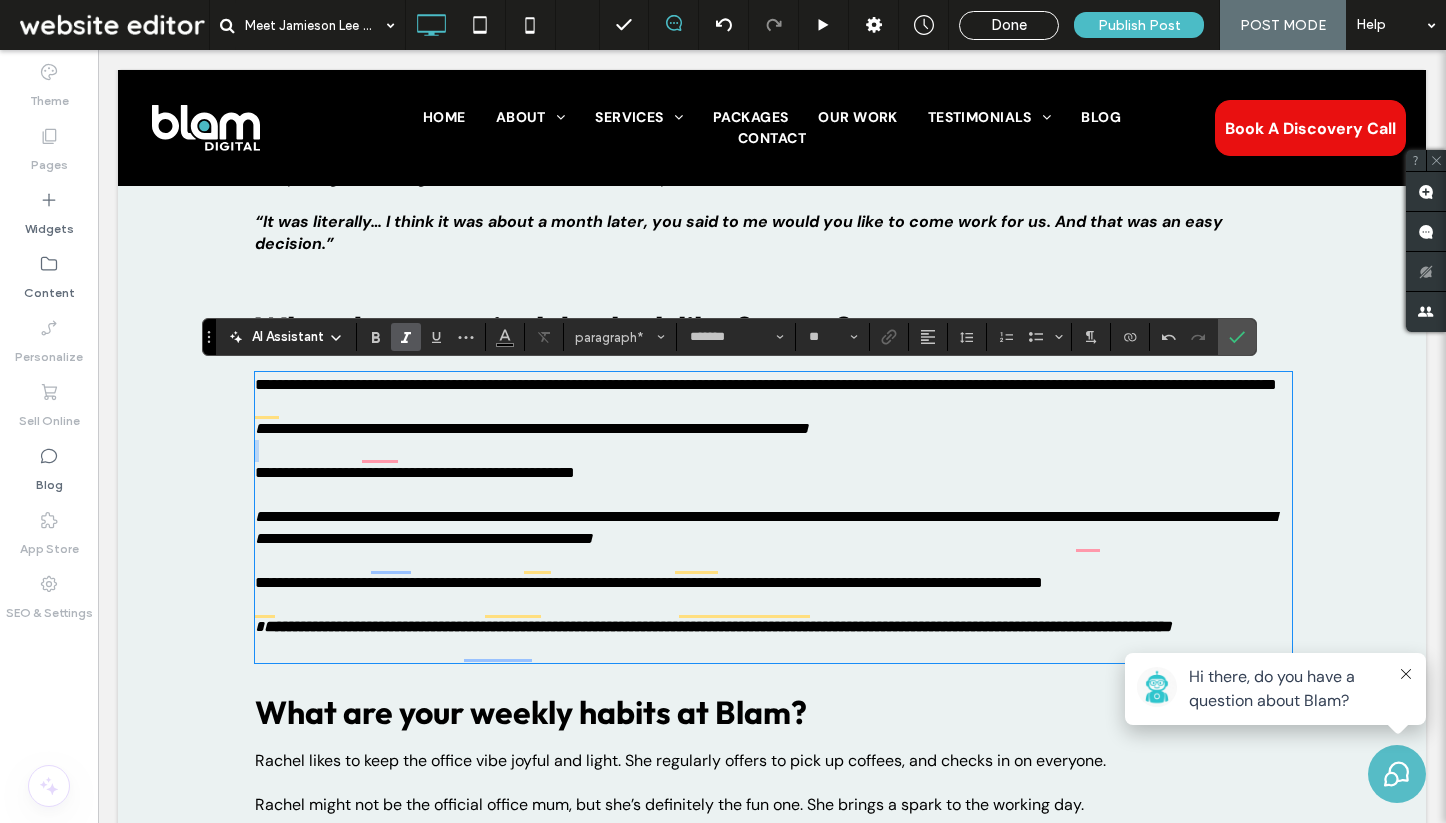 click on "**********" at bounding box center (773, 429) 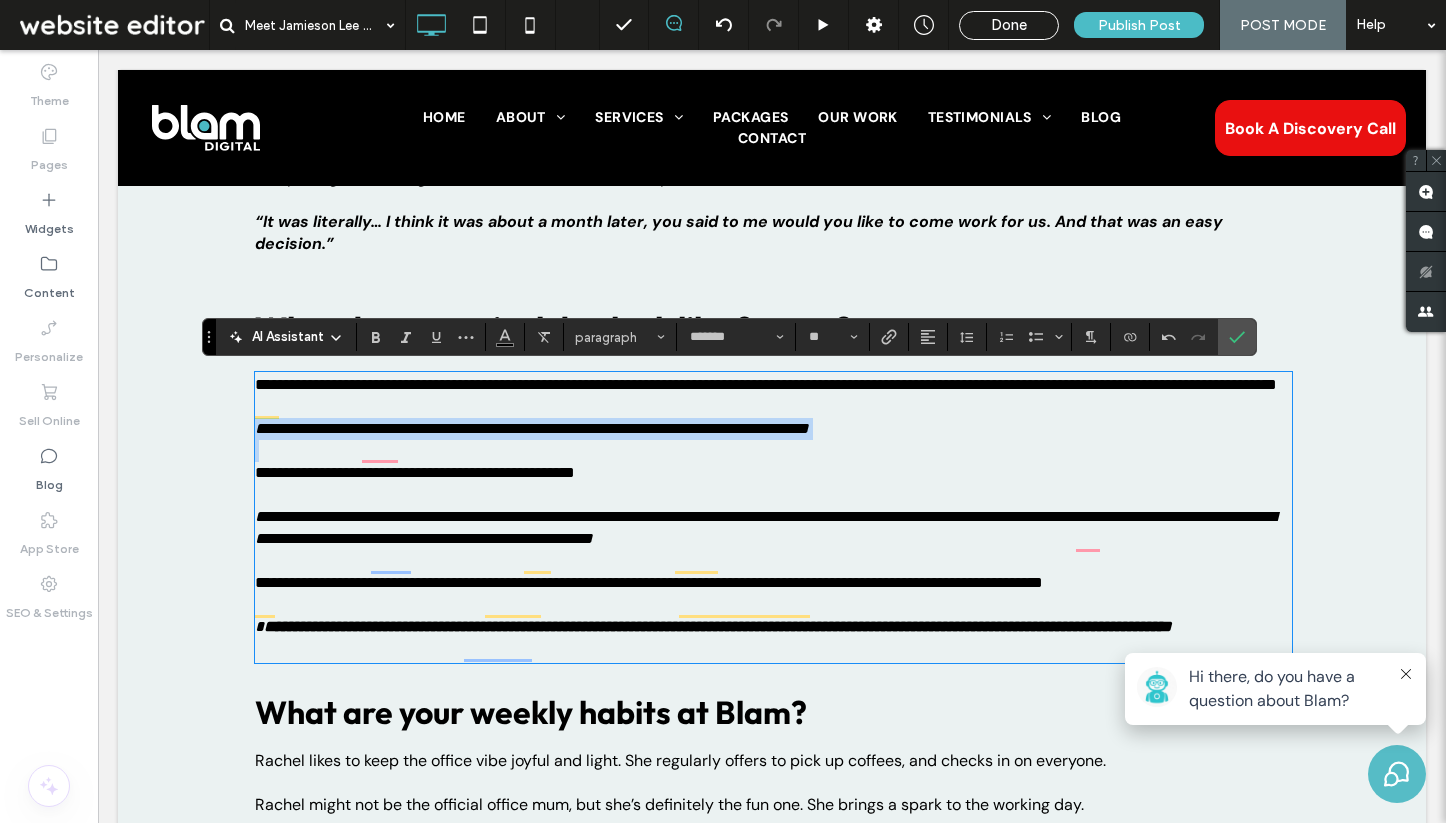 click on "**********" at bounding box center (773, 429) 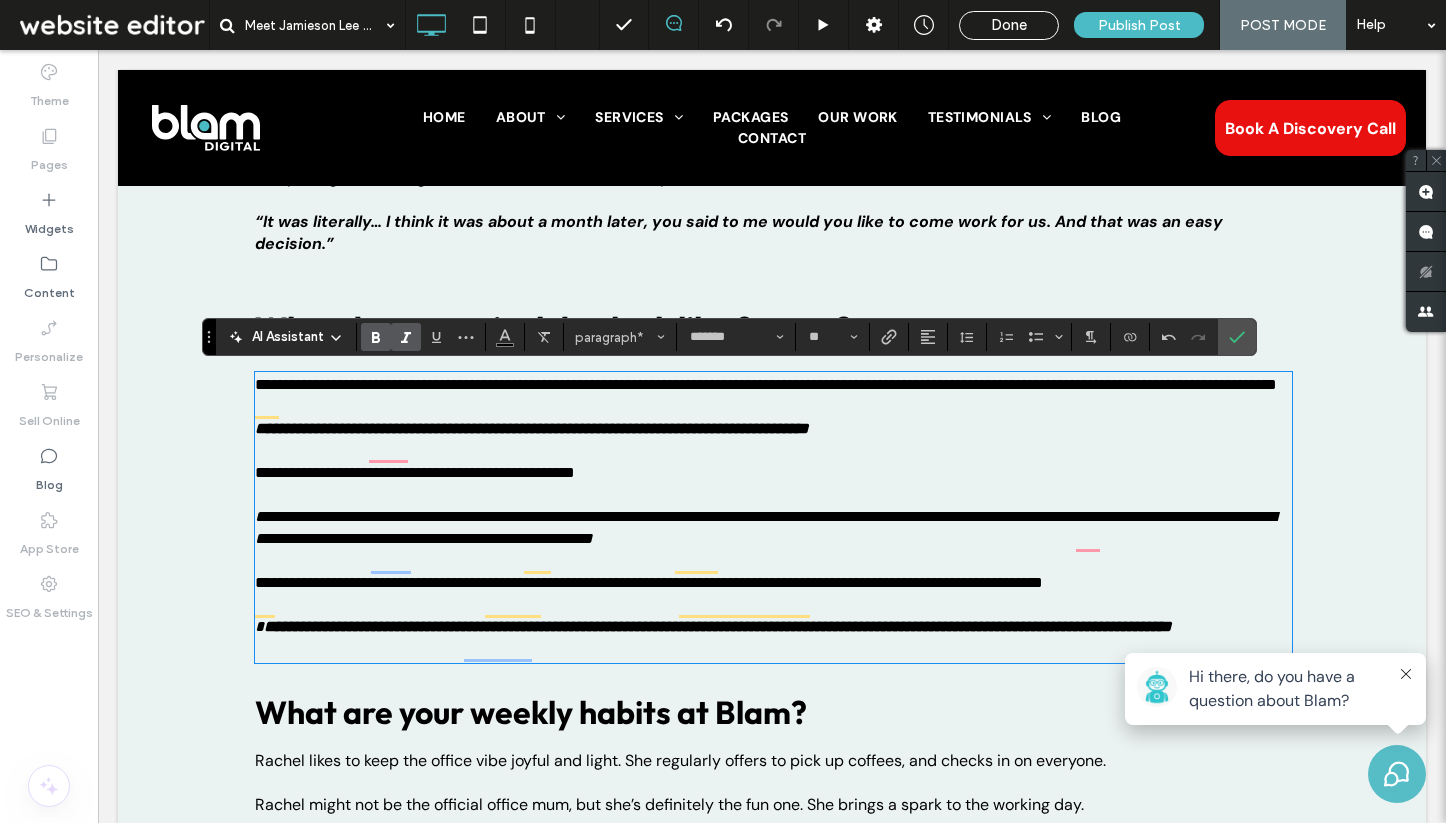 click on "**********" at bounding box center [773, 528] 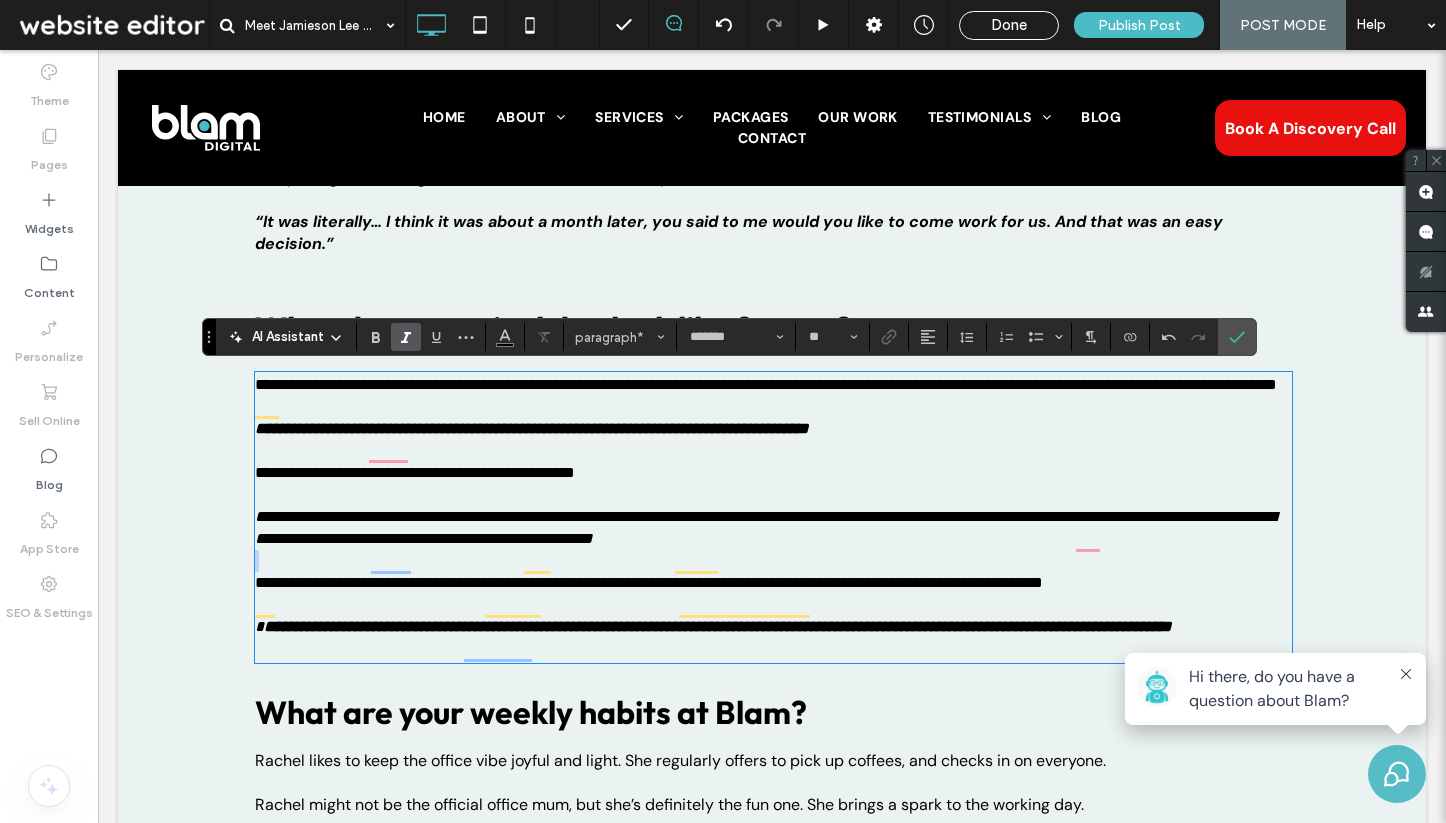 click on "**********" at bounding box center (773, 528) 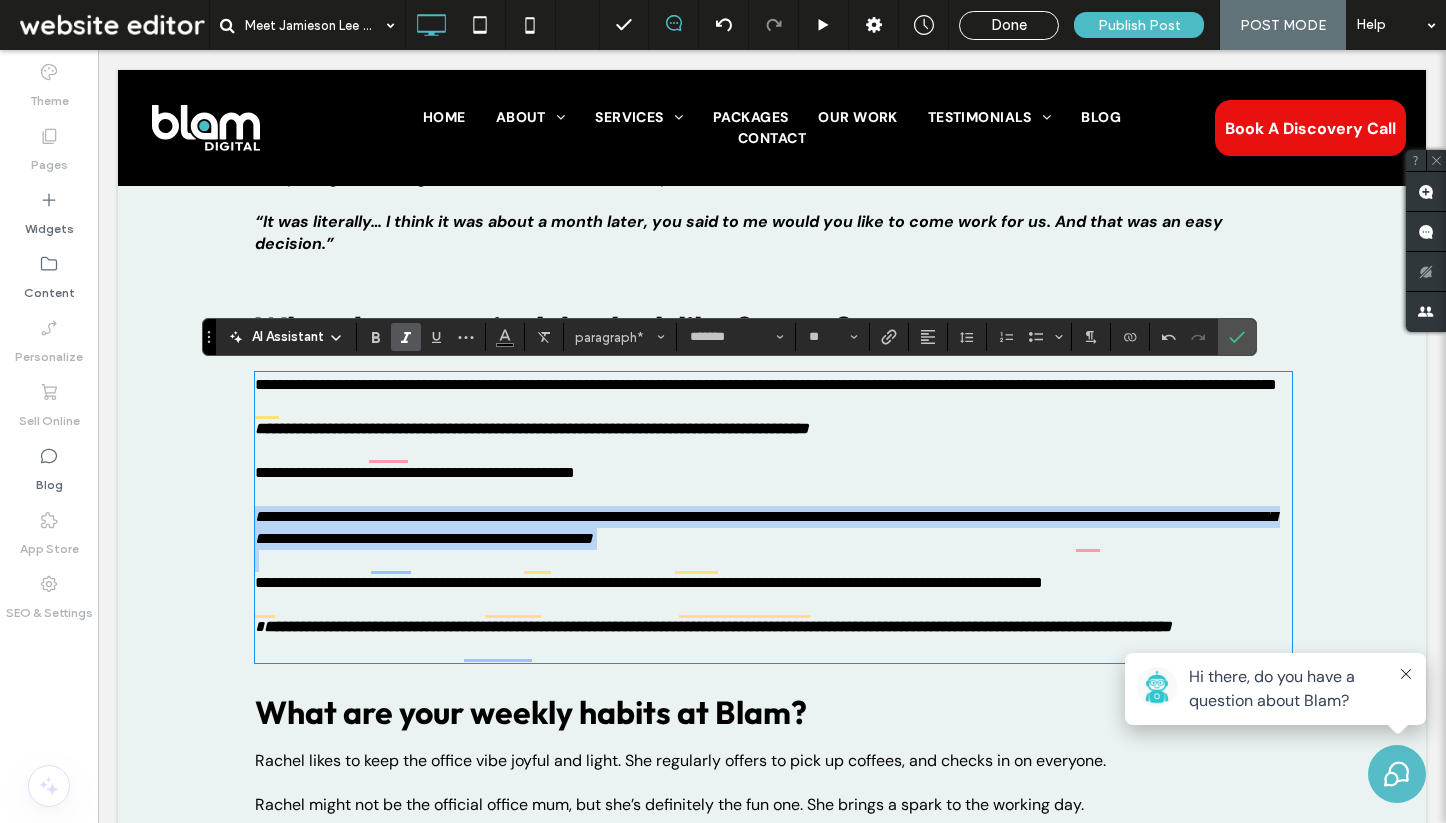 click on "**********" at bounding box center (773, 528) 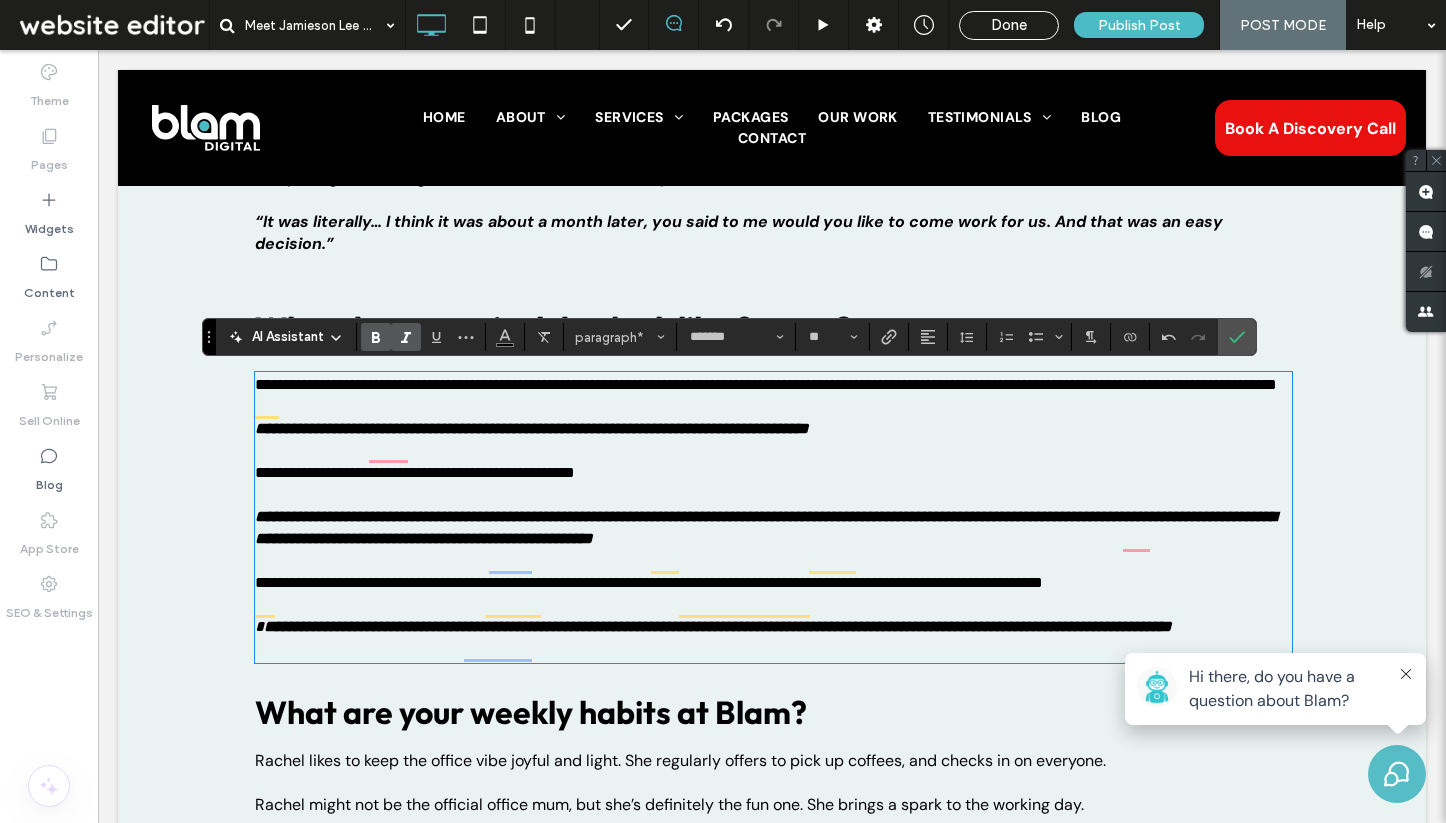 click on "**********" at bounding box center [773, 473] 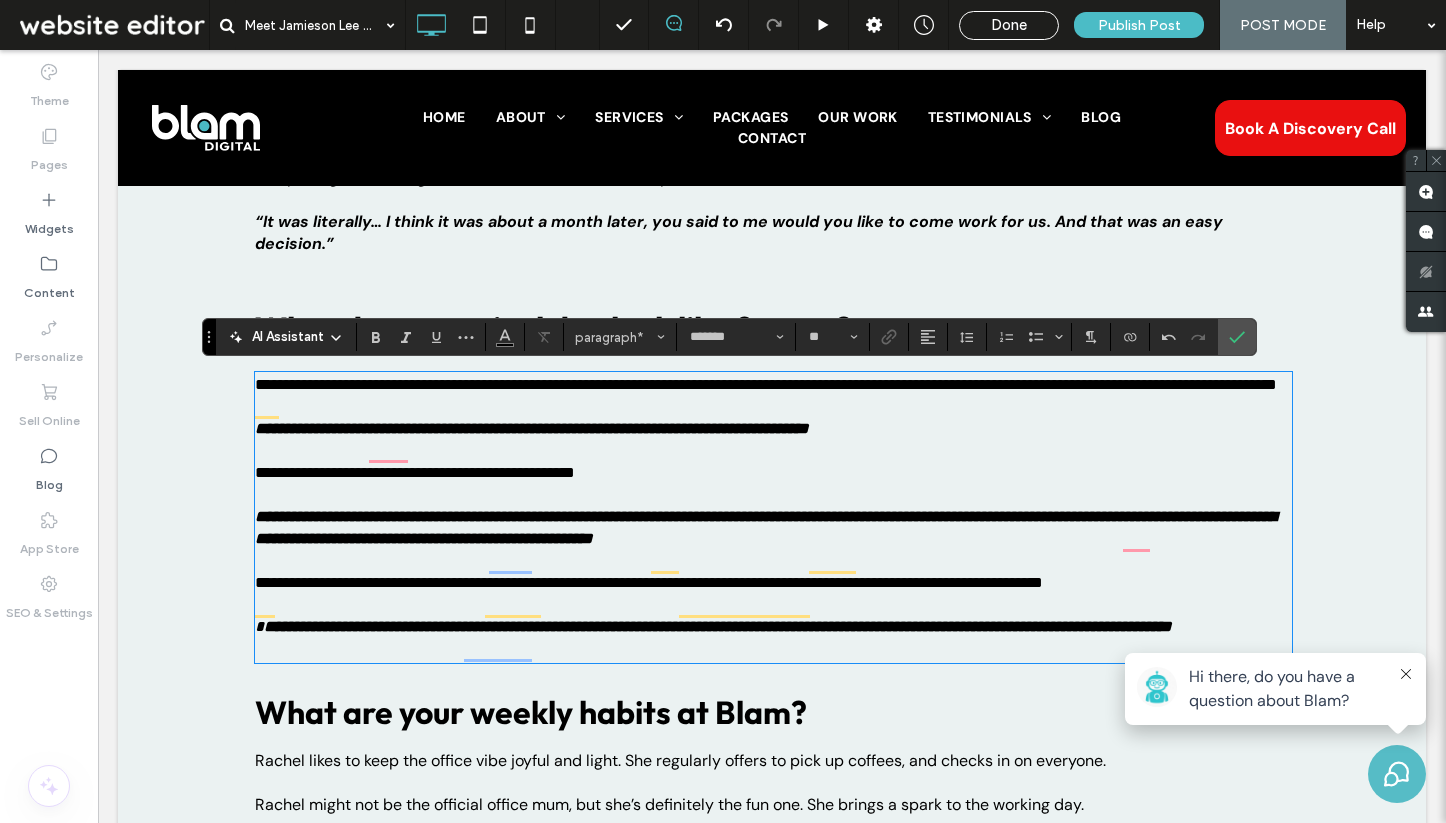 scroll, scrollTop: 2203, scrollLeft: 0, axis: vertical 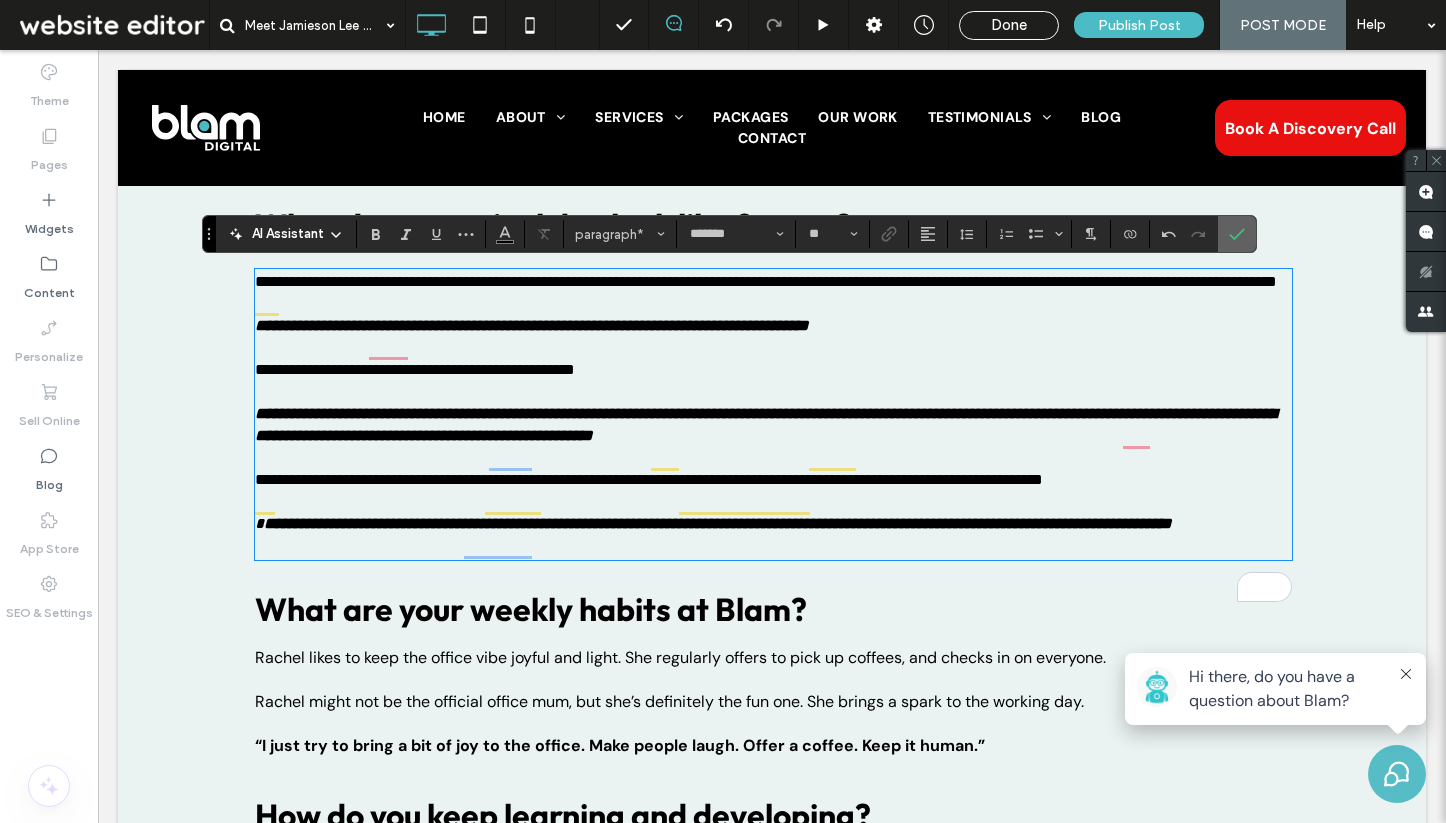 click 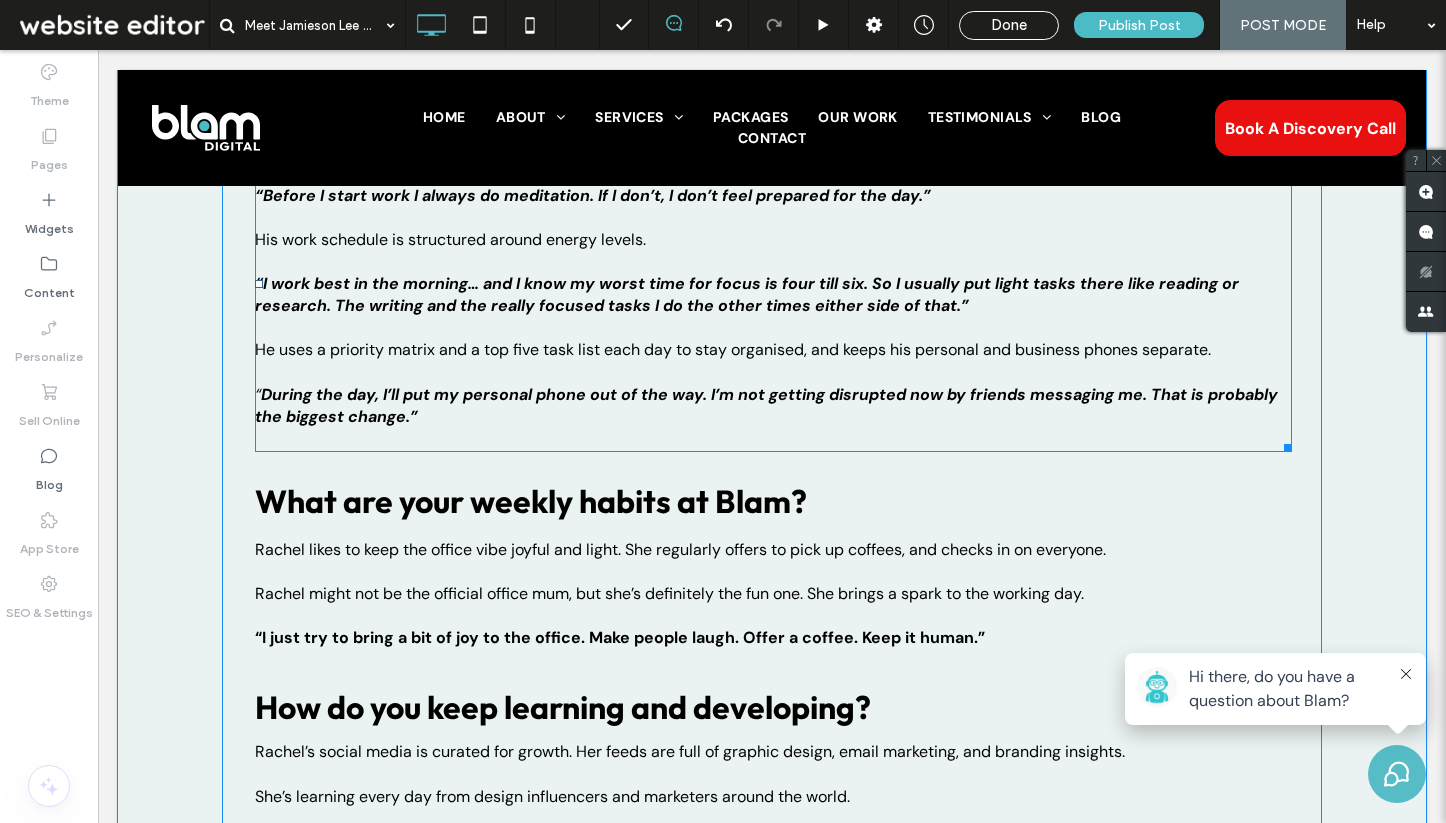 scroll, scrollTop: 2433, scrollLeft: 0, axis: vertical 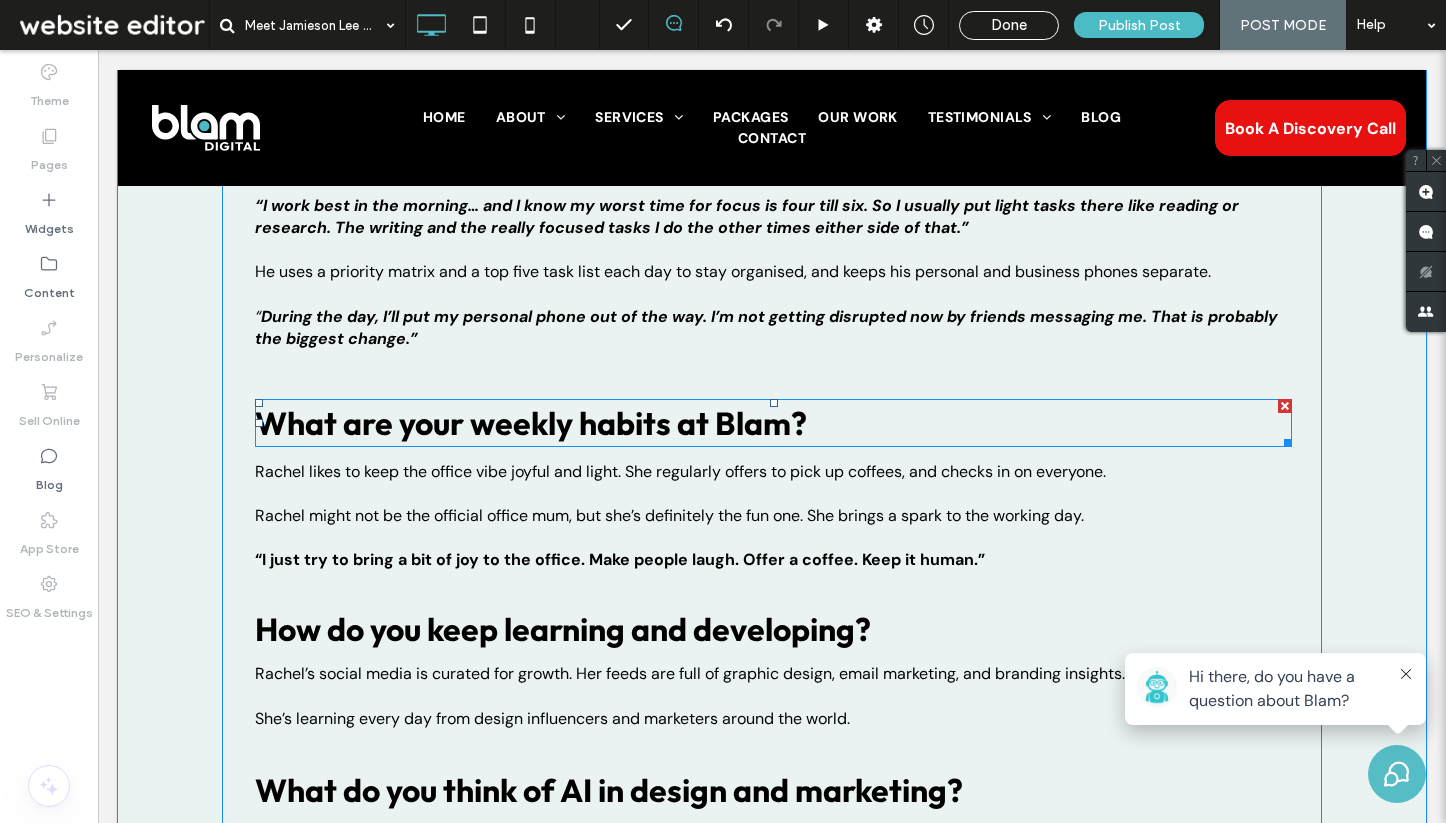 click on "What are your weekly habits at Blam?" at bounding box center (531, 423) 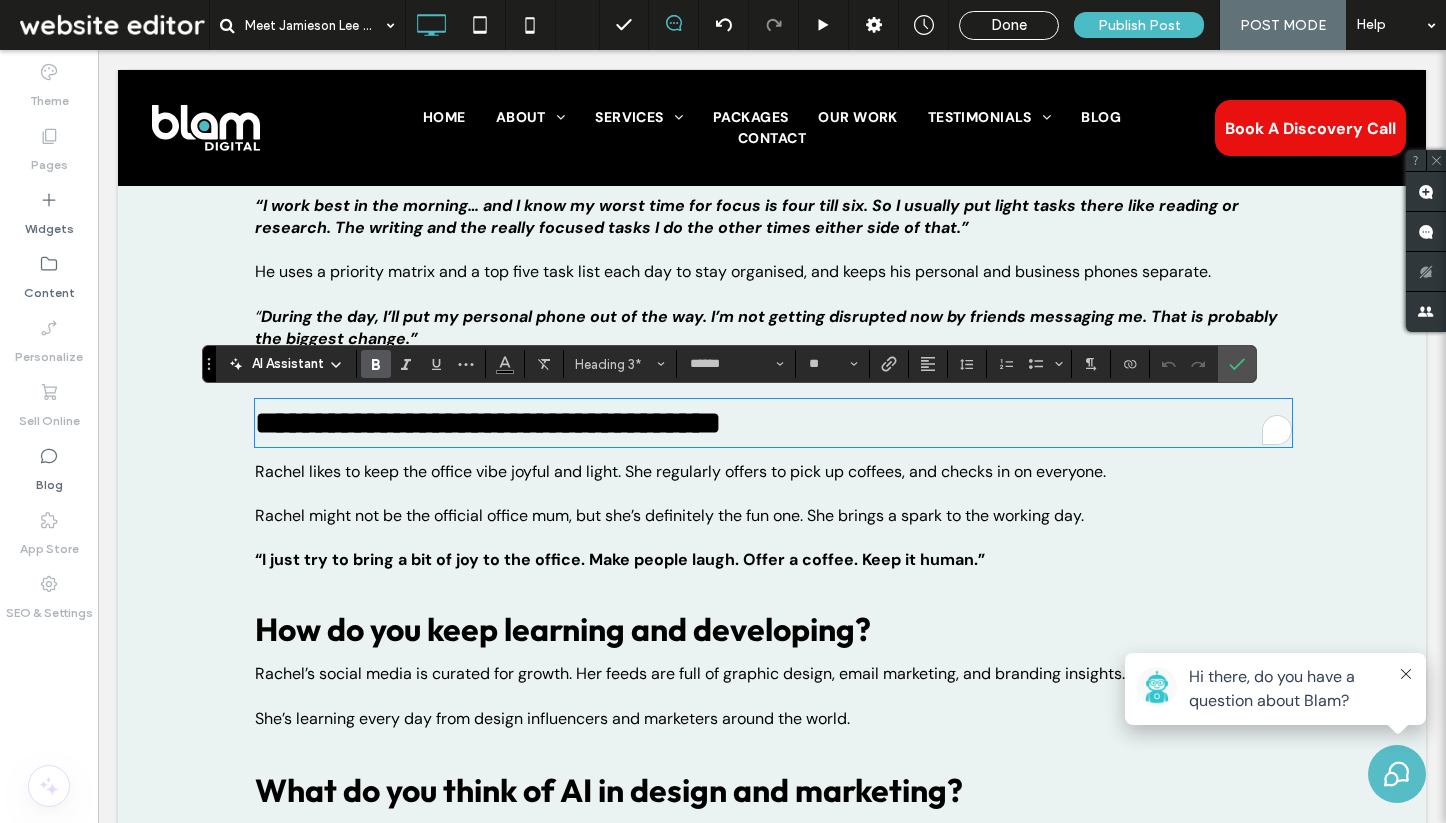 type on "*******" 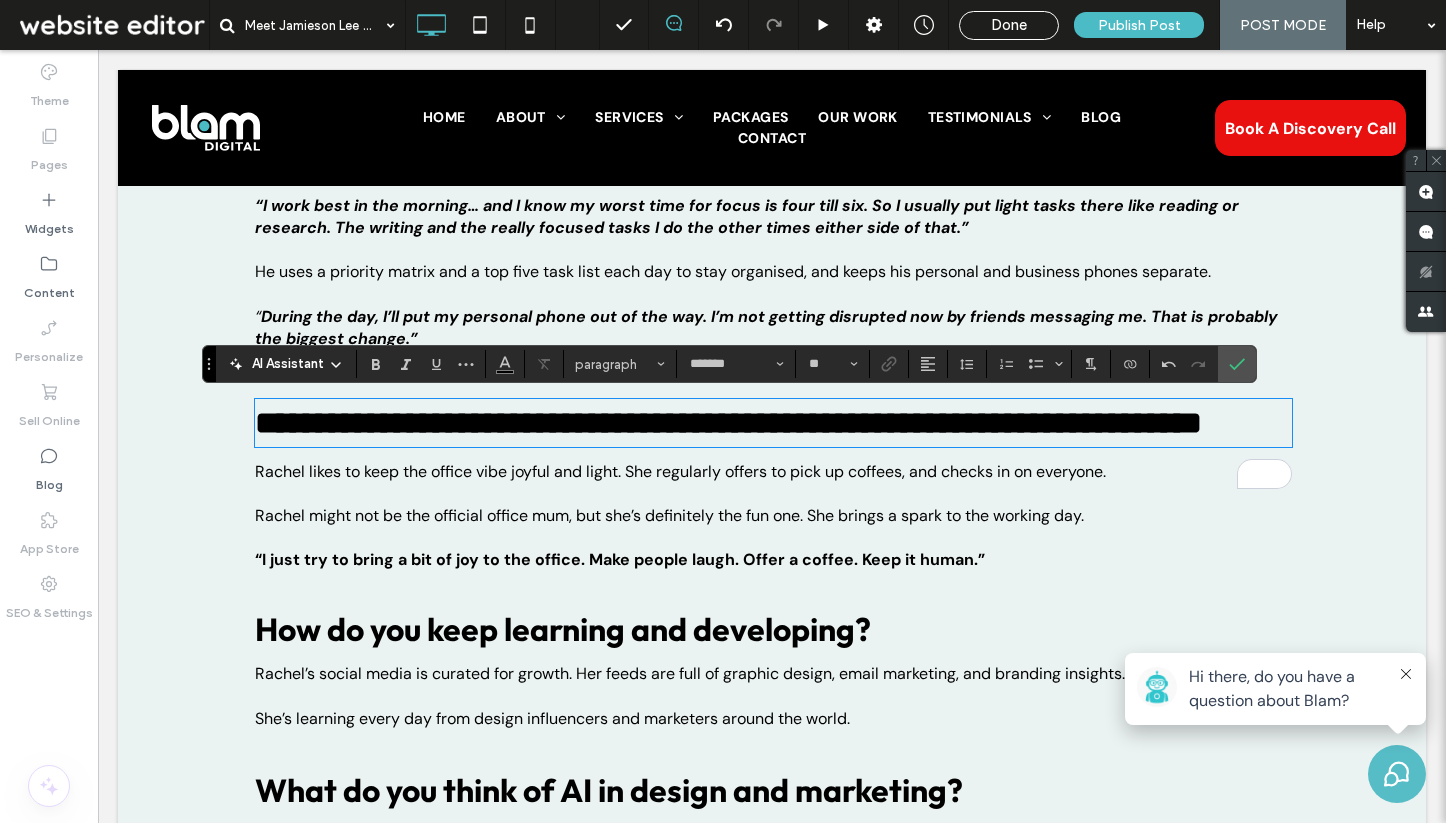 scroll, scrollTop: 0, scrollLeft: 0, axis: both 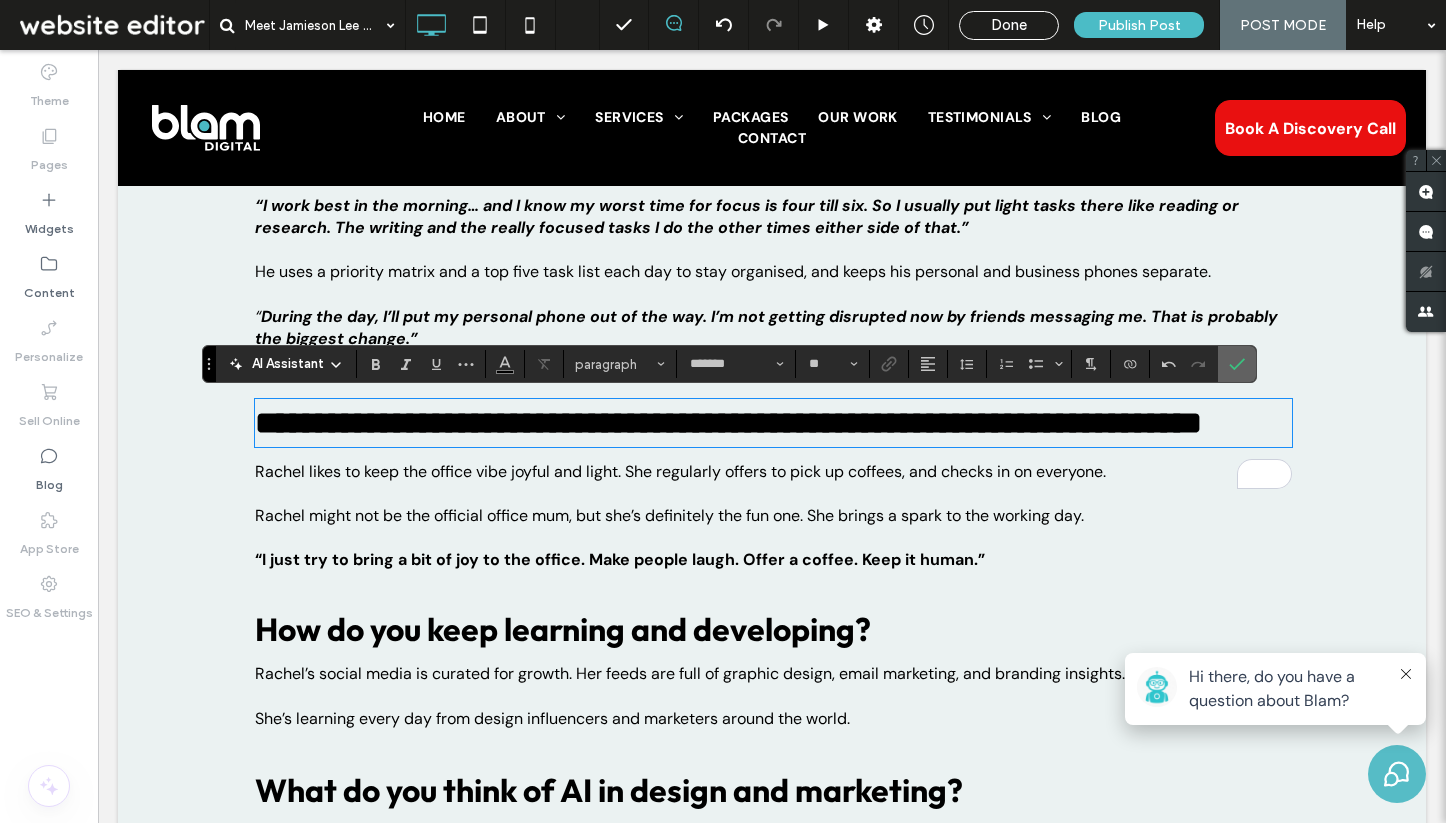 click at bounding box center [1237, 364] 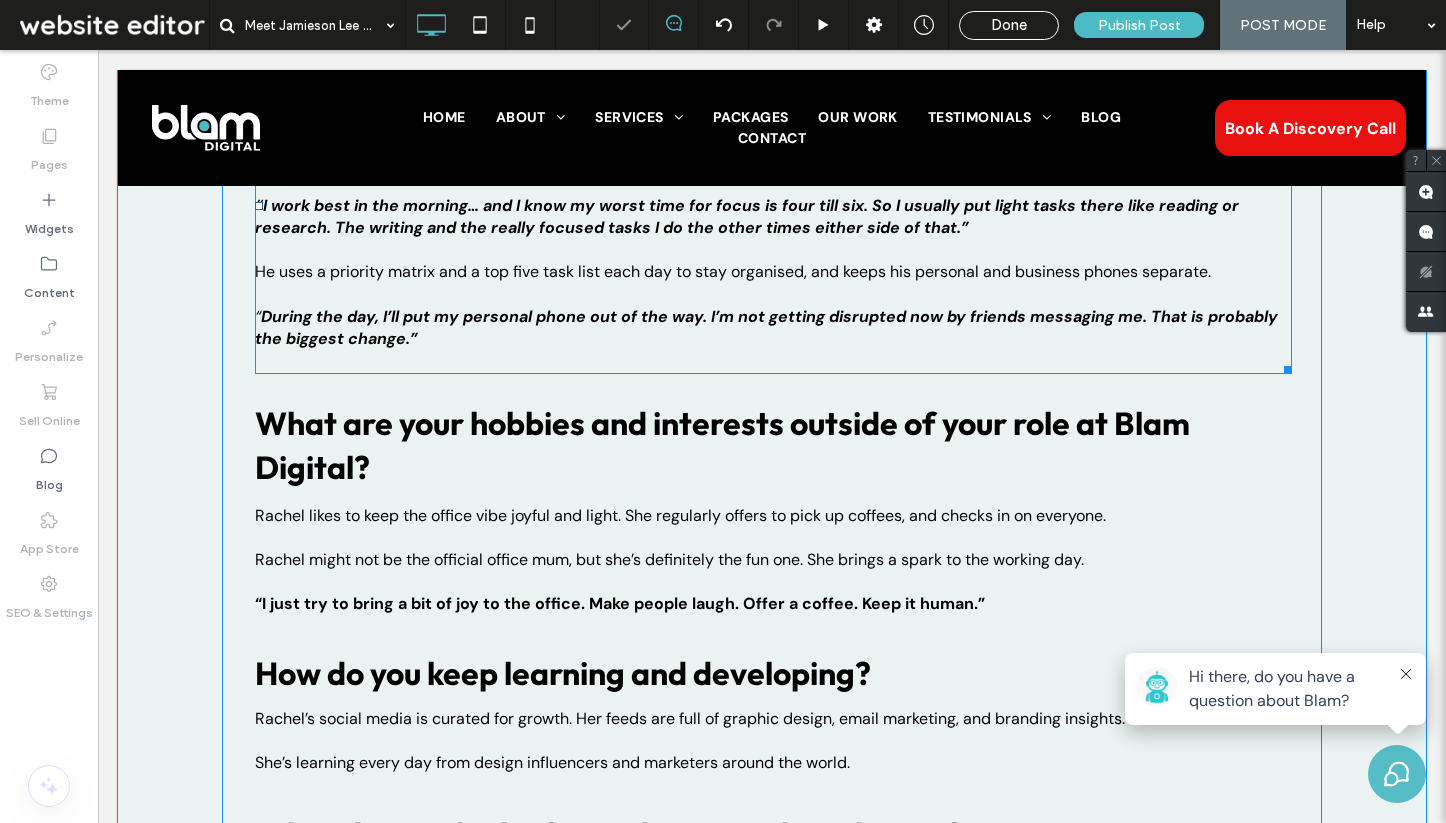 scroll, scrollTop: 2620, scrollLeft: 0, axis: vertical 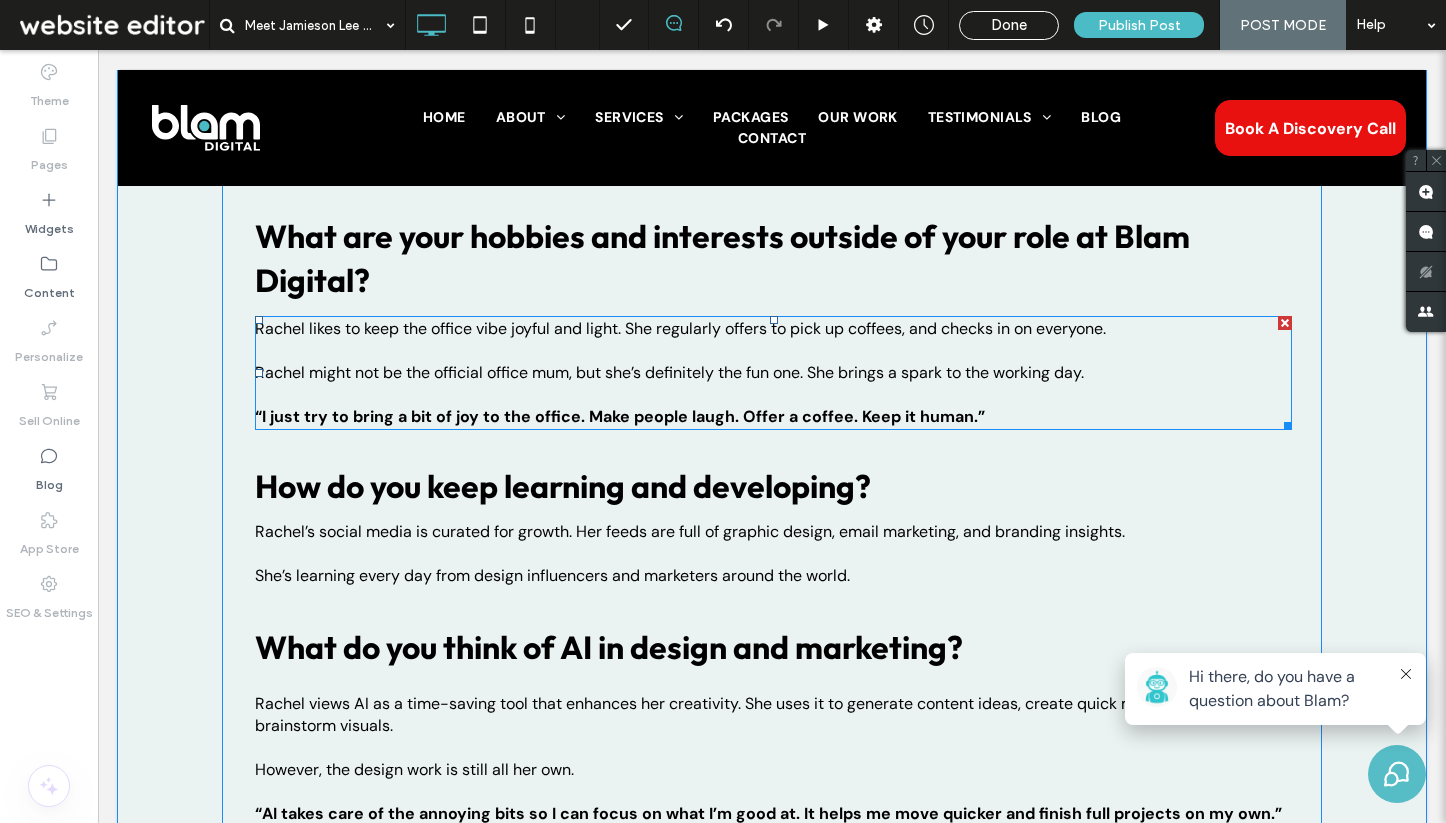 click on "﻿" at bounding box center (773, 351) 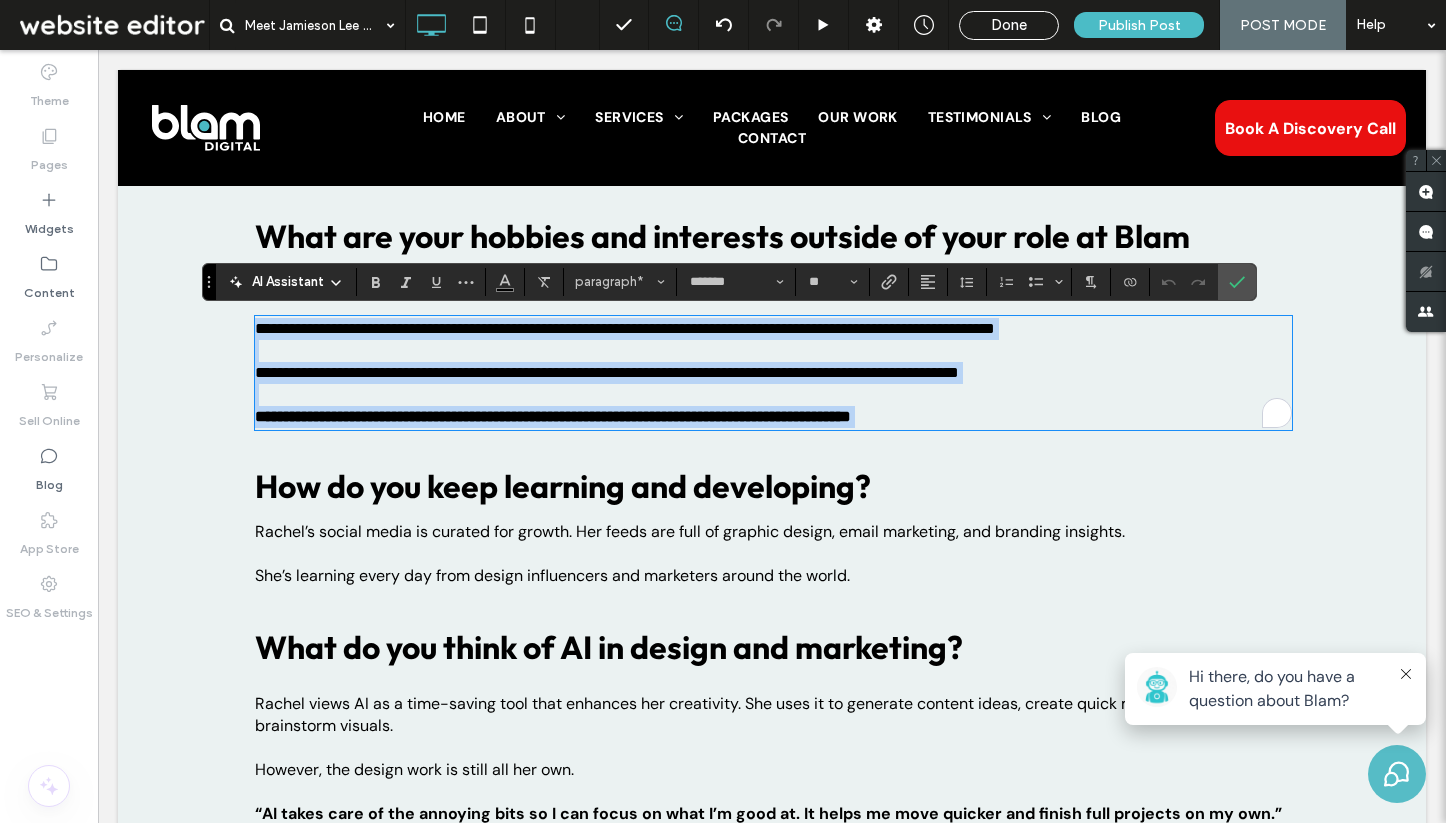 scroll, scrollTop: 0, scrollLeft: 0, axis: both 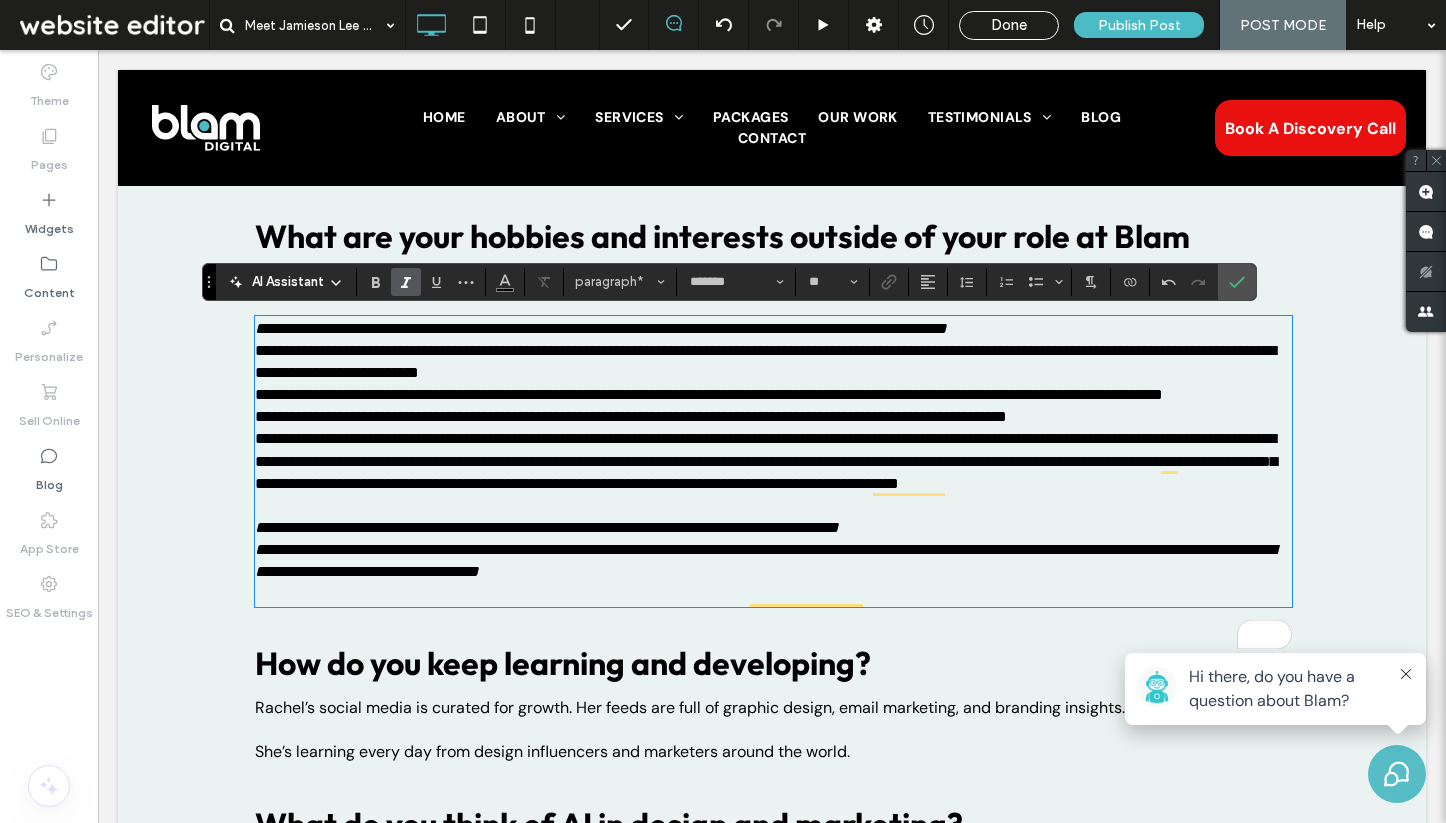 click on "**********" at bounding box center (773, 329) 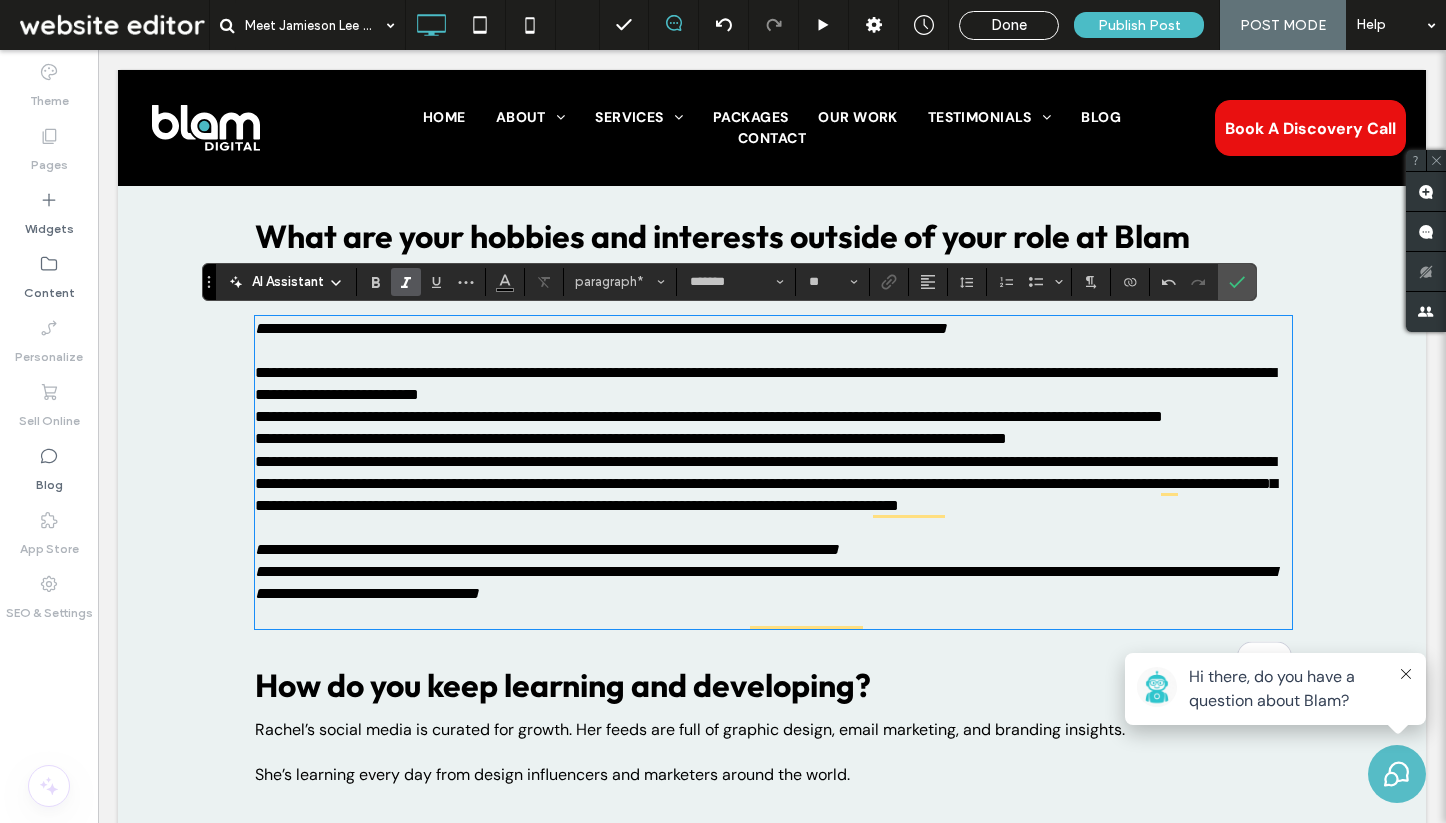 click on "**********" at bounding box center [773, 384] 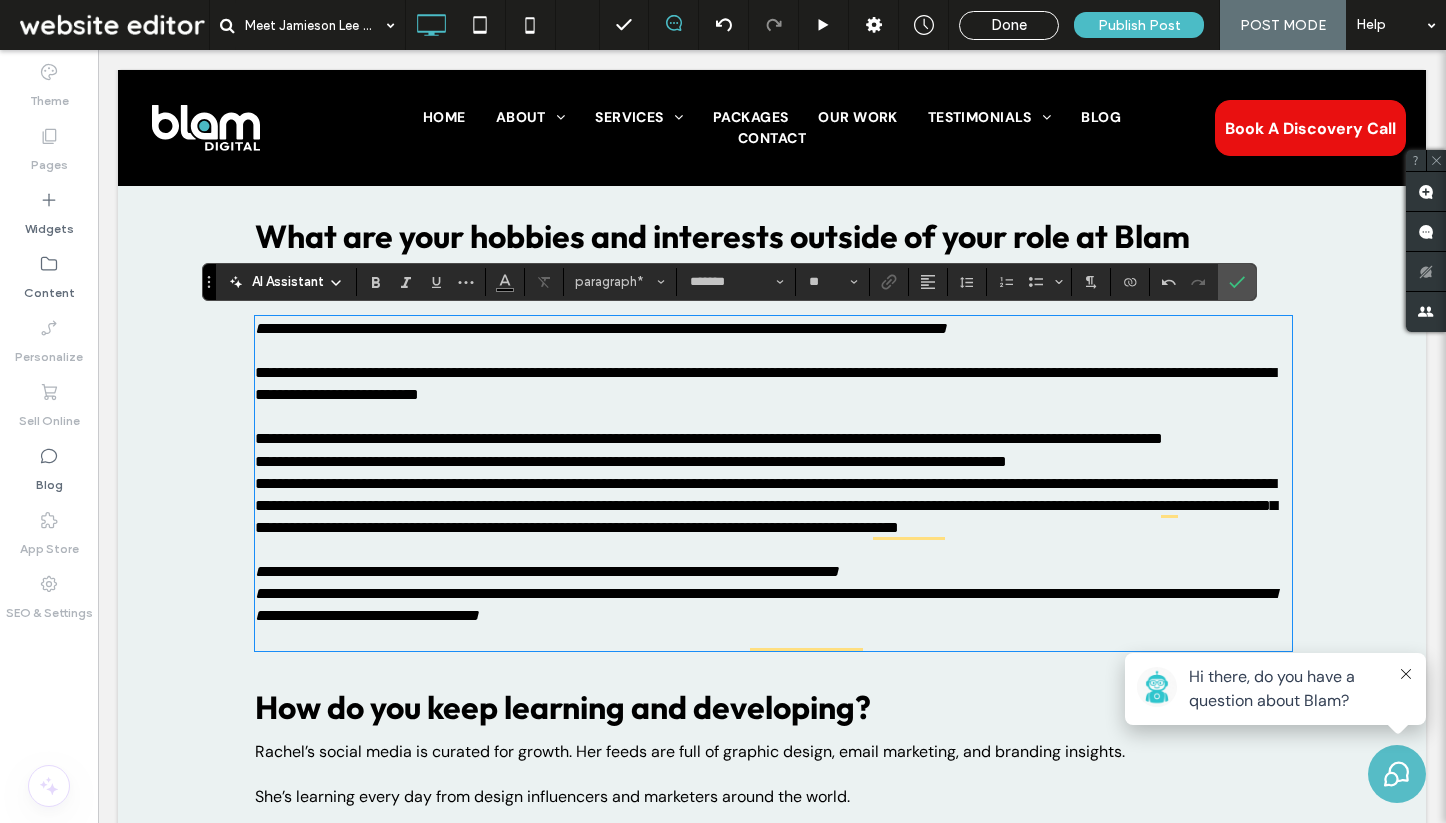 click on "**********" at bounding box center (773, 439) 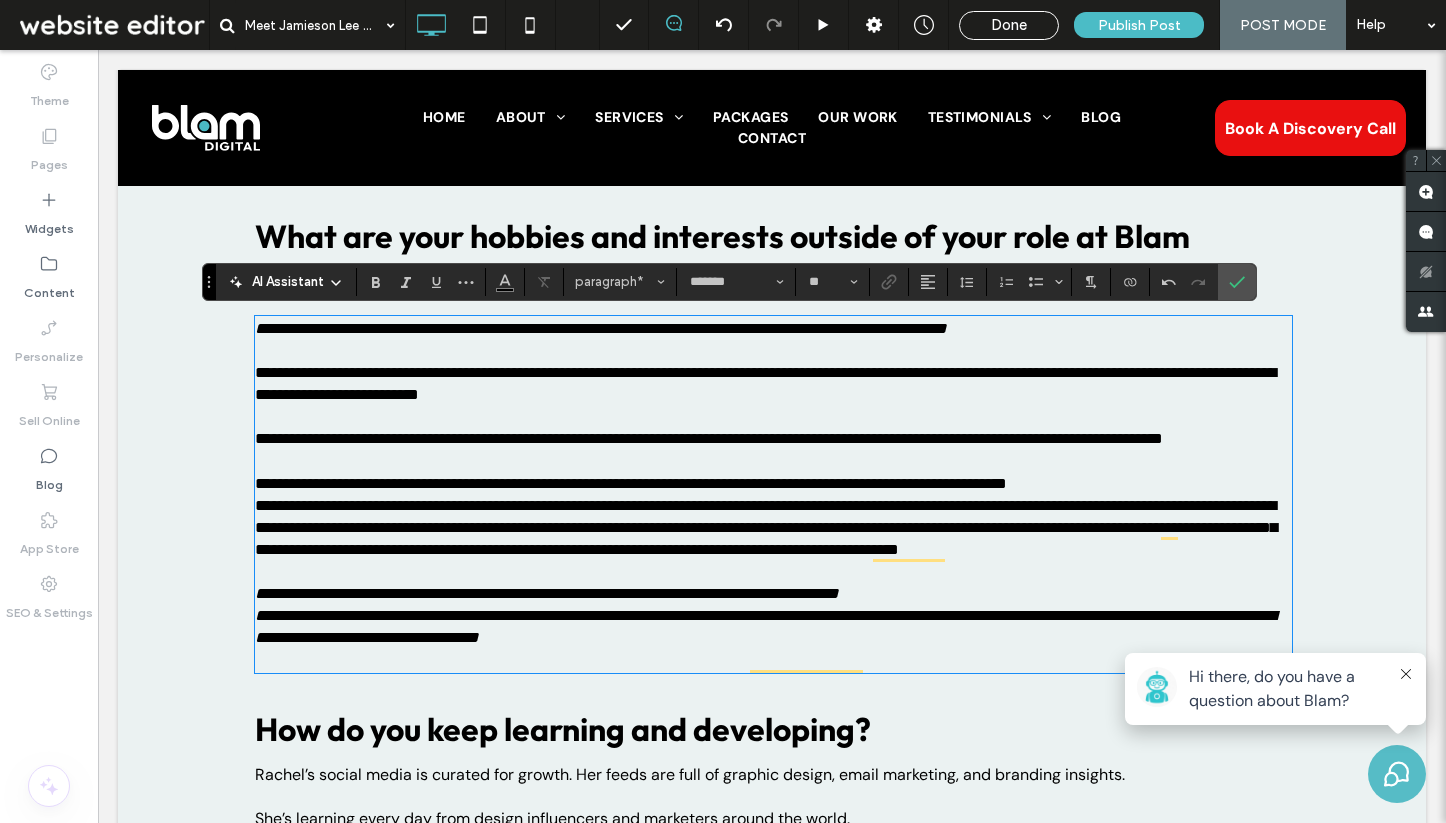 click on "**********" at bounding box center [773, 484] 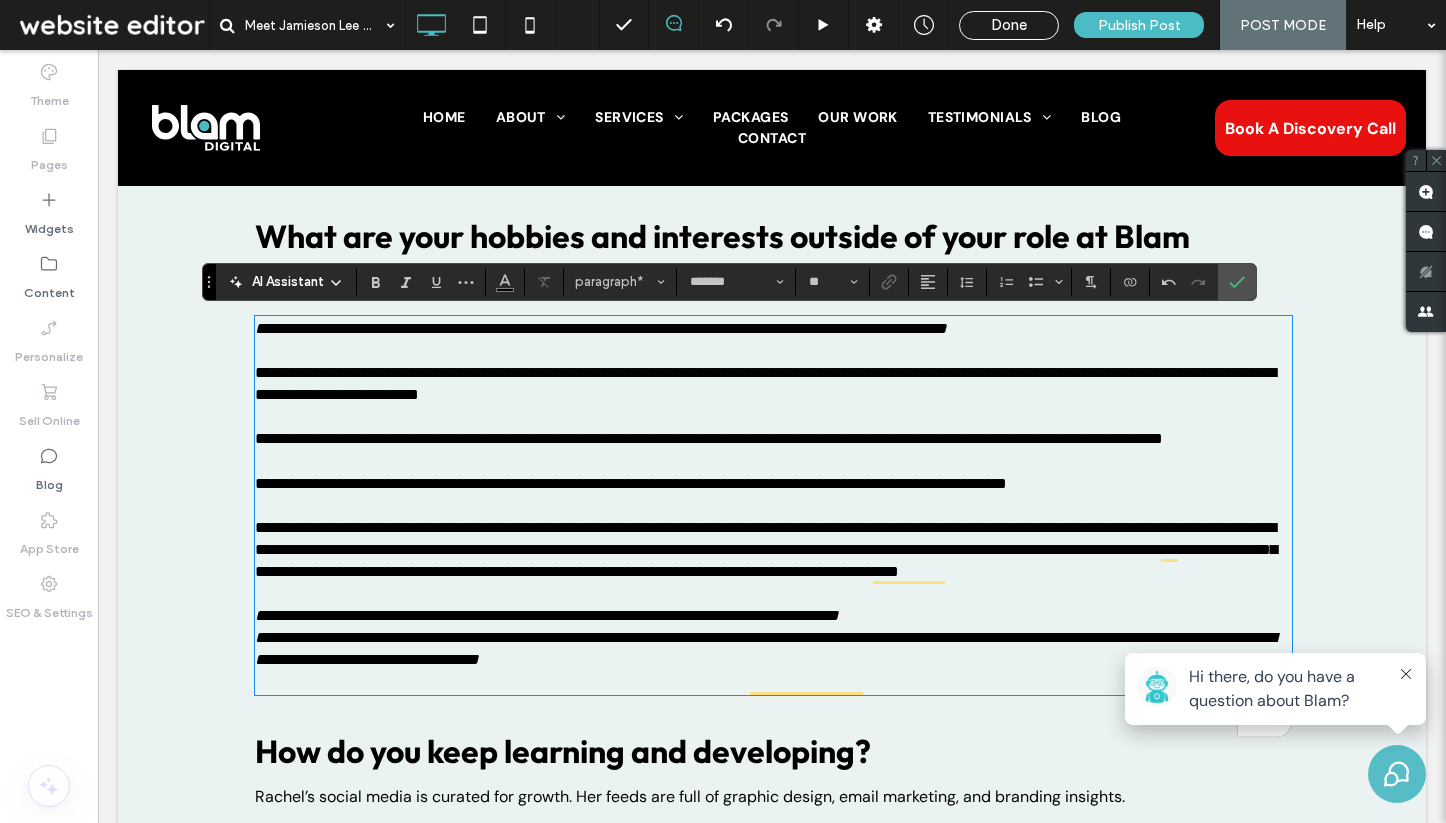scroll, scrollTop: 2685, scrollLeft: 0, axis: vertical 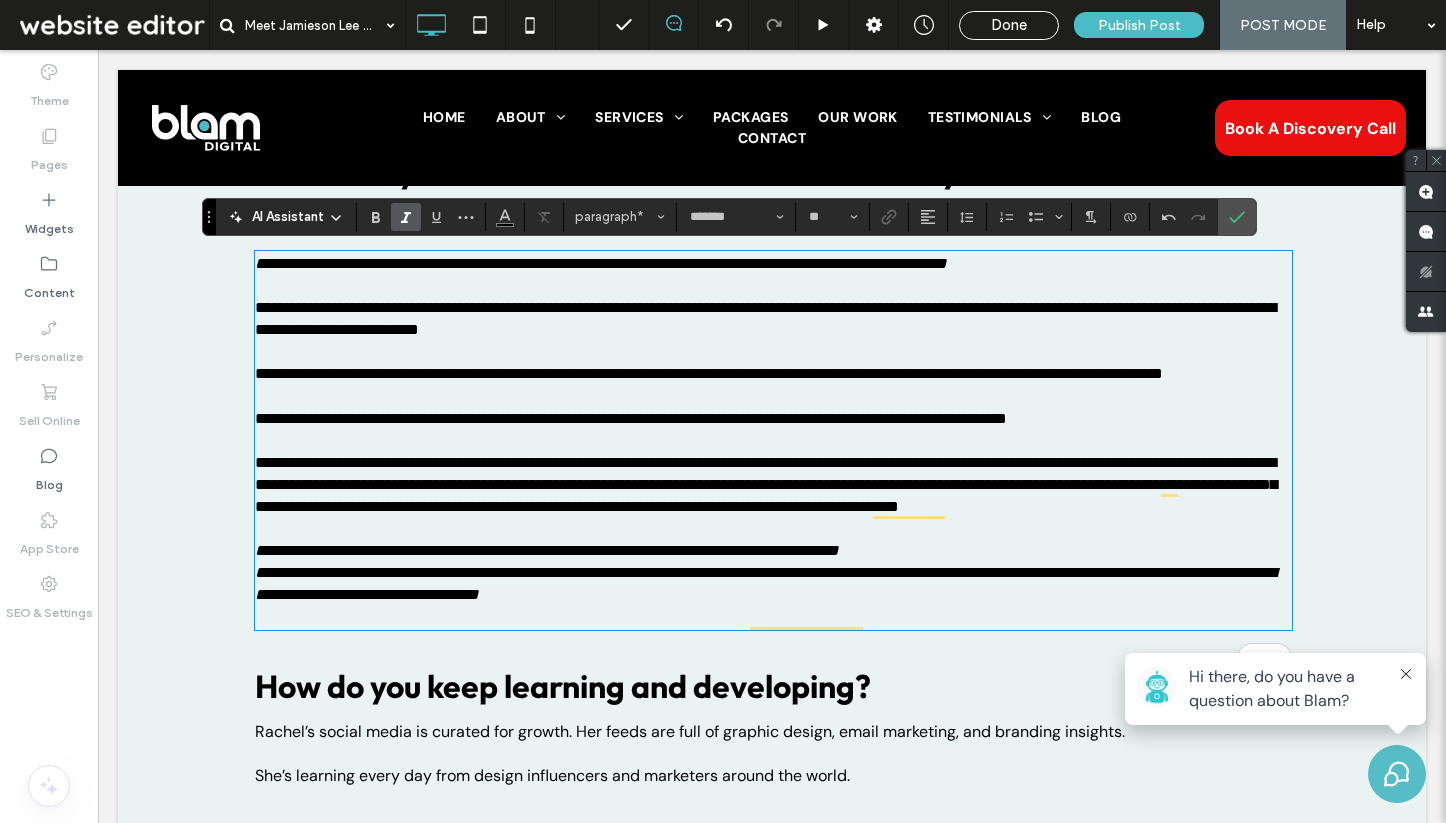 click on "**********" at bounding box center (773, 540) 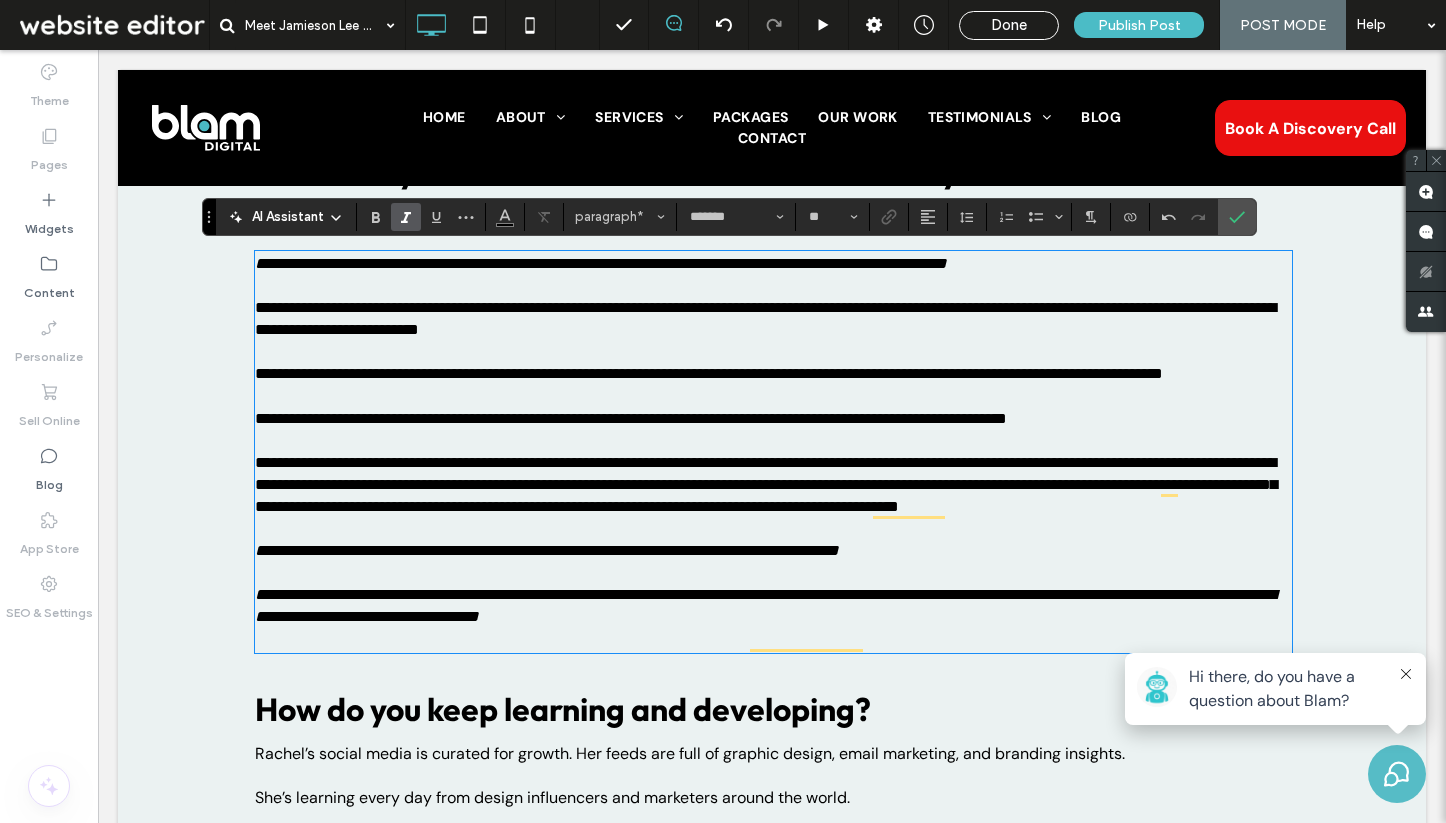 scroll, scrollTop: 2679, scrollLeft: 0, axis: vertical 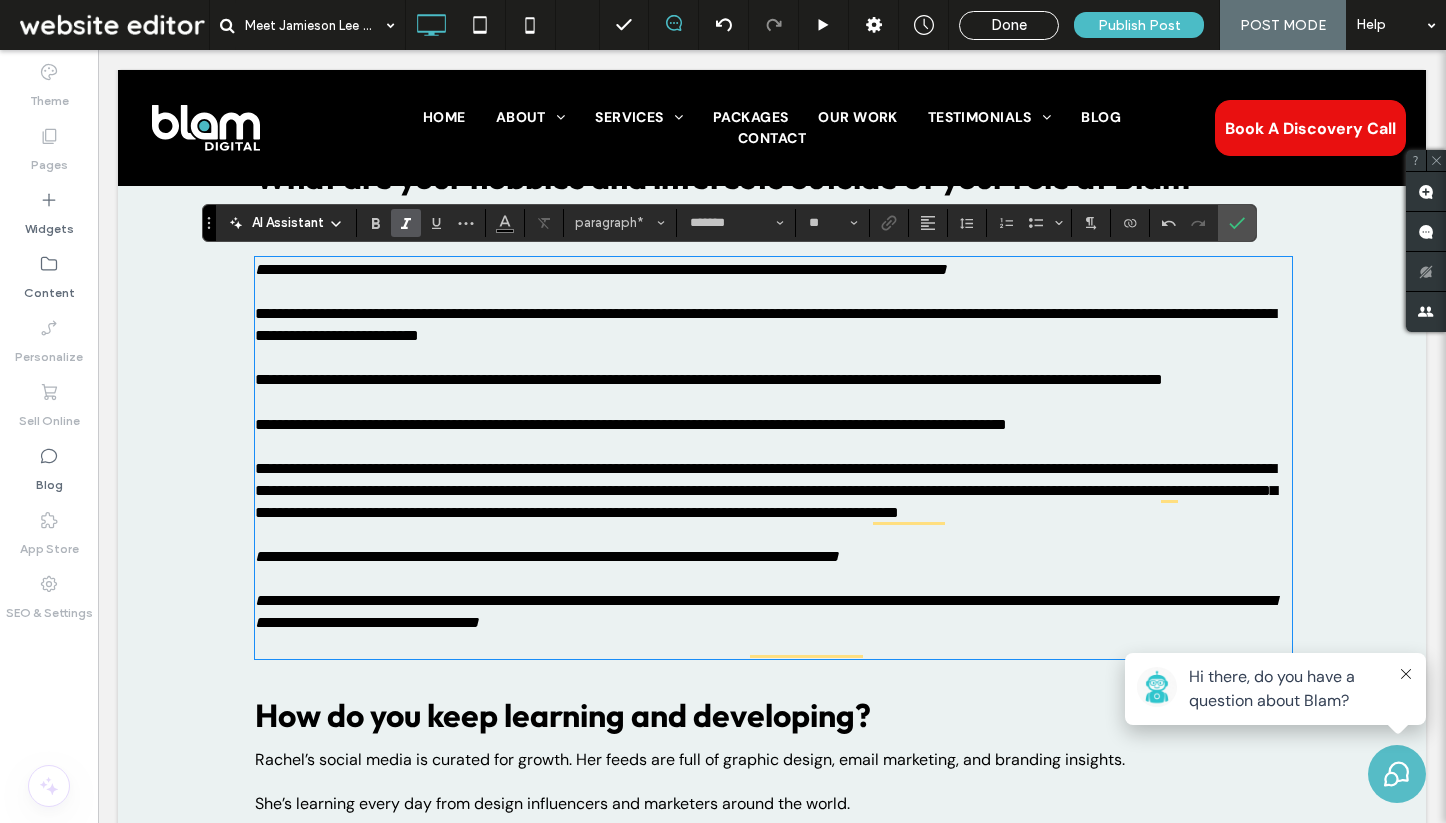 click on "**********" at bounding box center (601, 269) 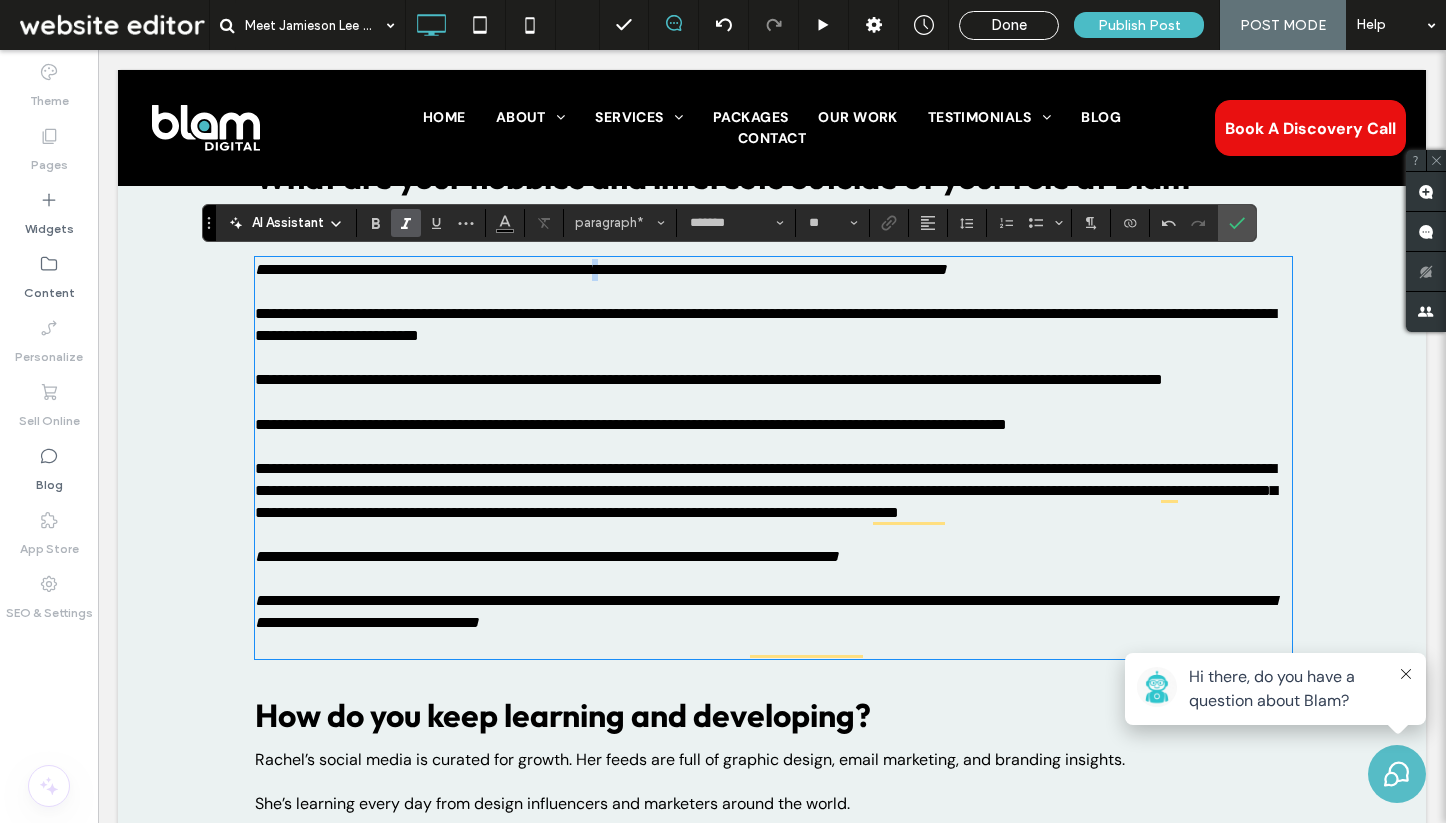 click on "**********" at bounding box center [601, 269] 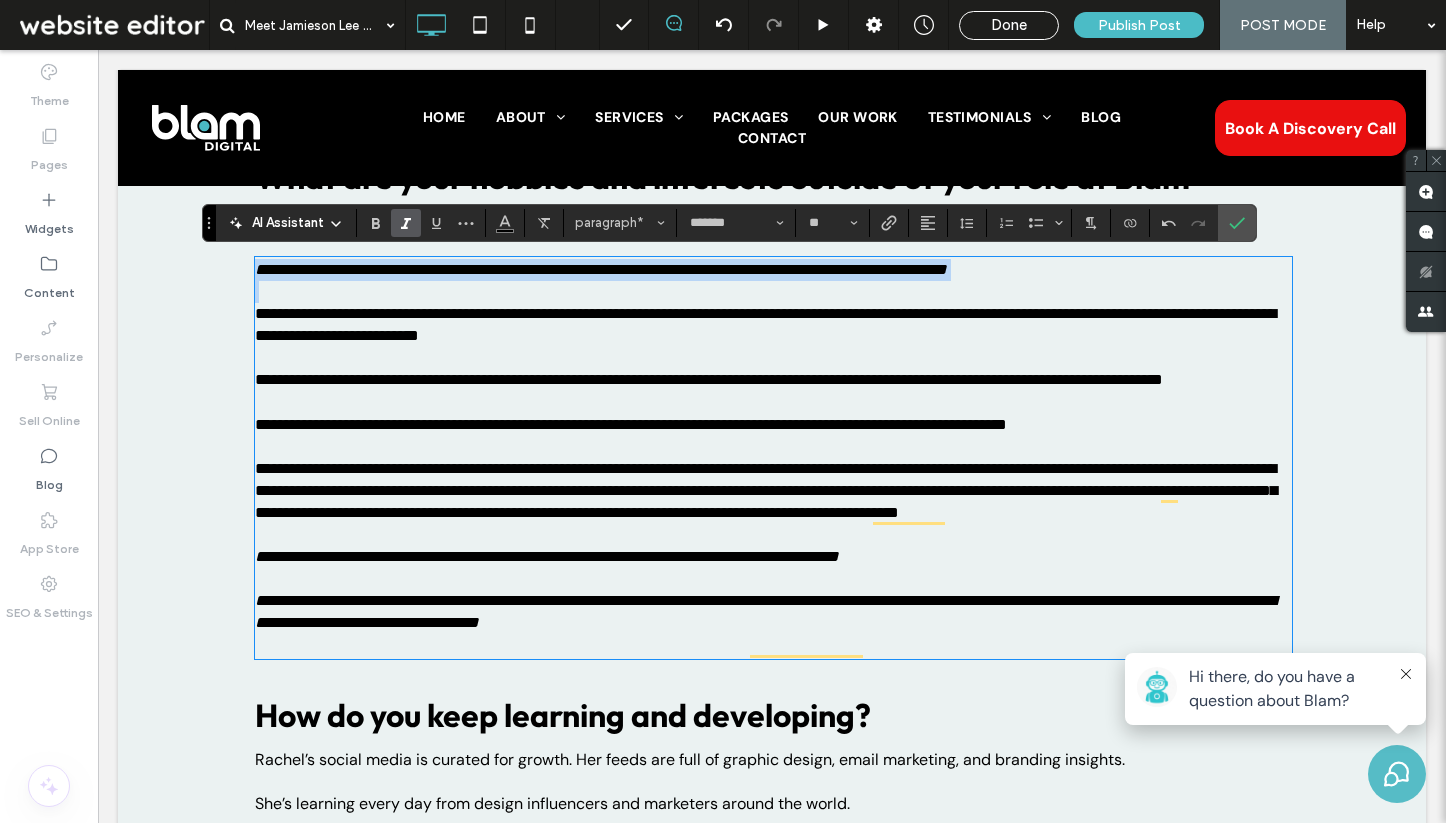 click on "**********" at bounding box center (601, 269) 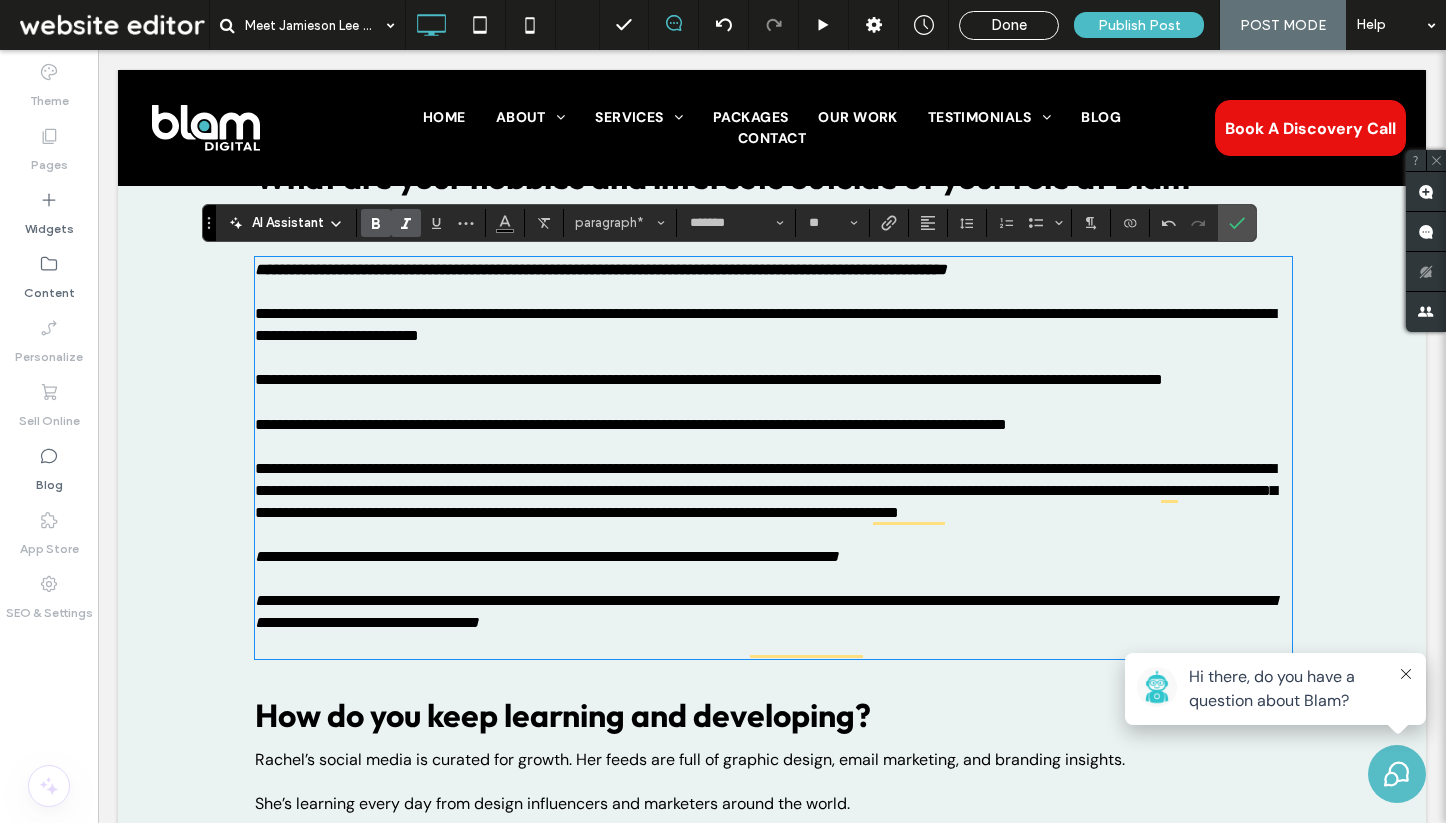 click on "**********" at bounding box center (631, 424) 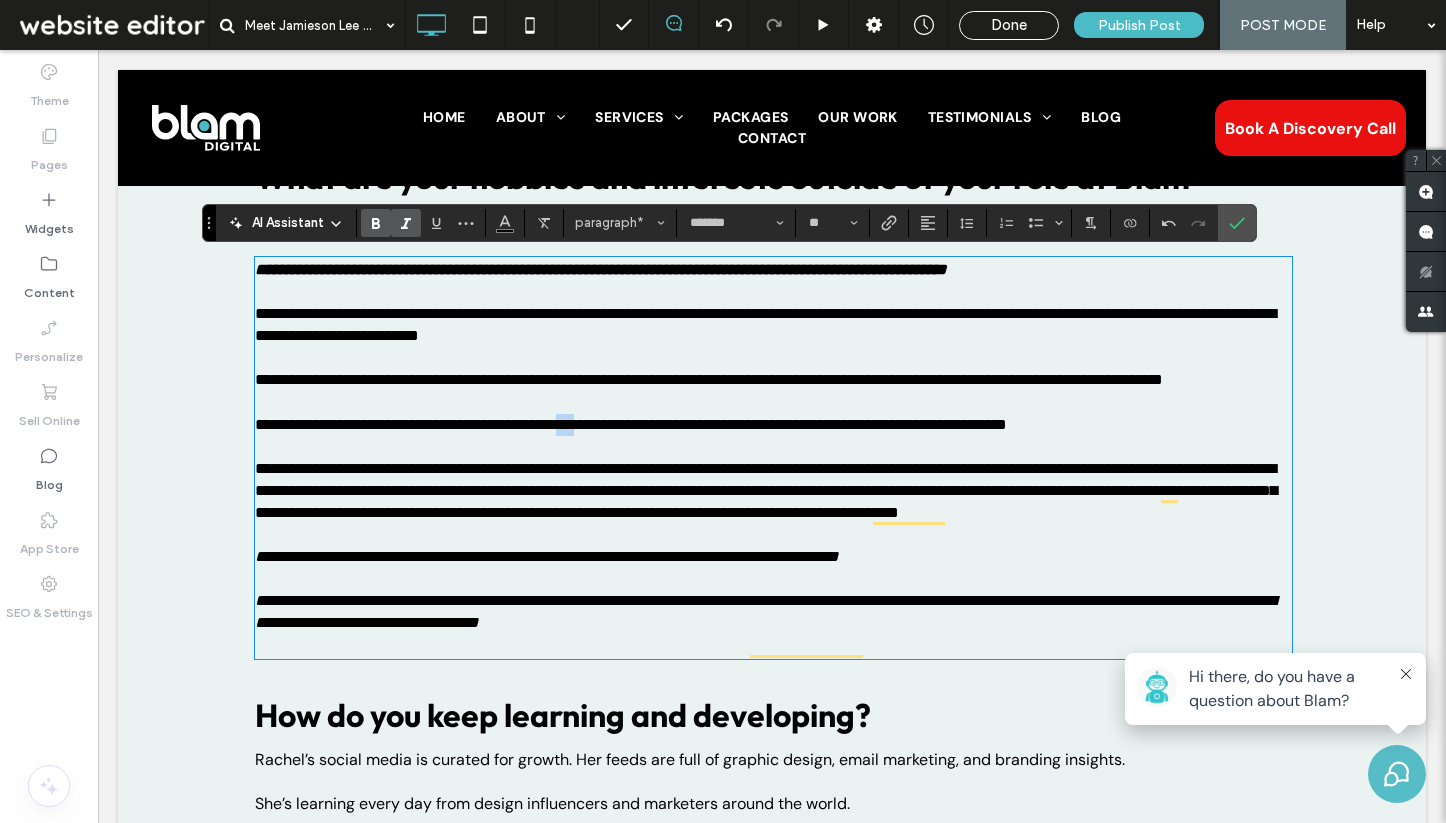 click on "**********" at bounding box center (631, 424) 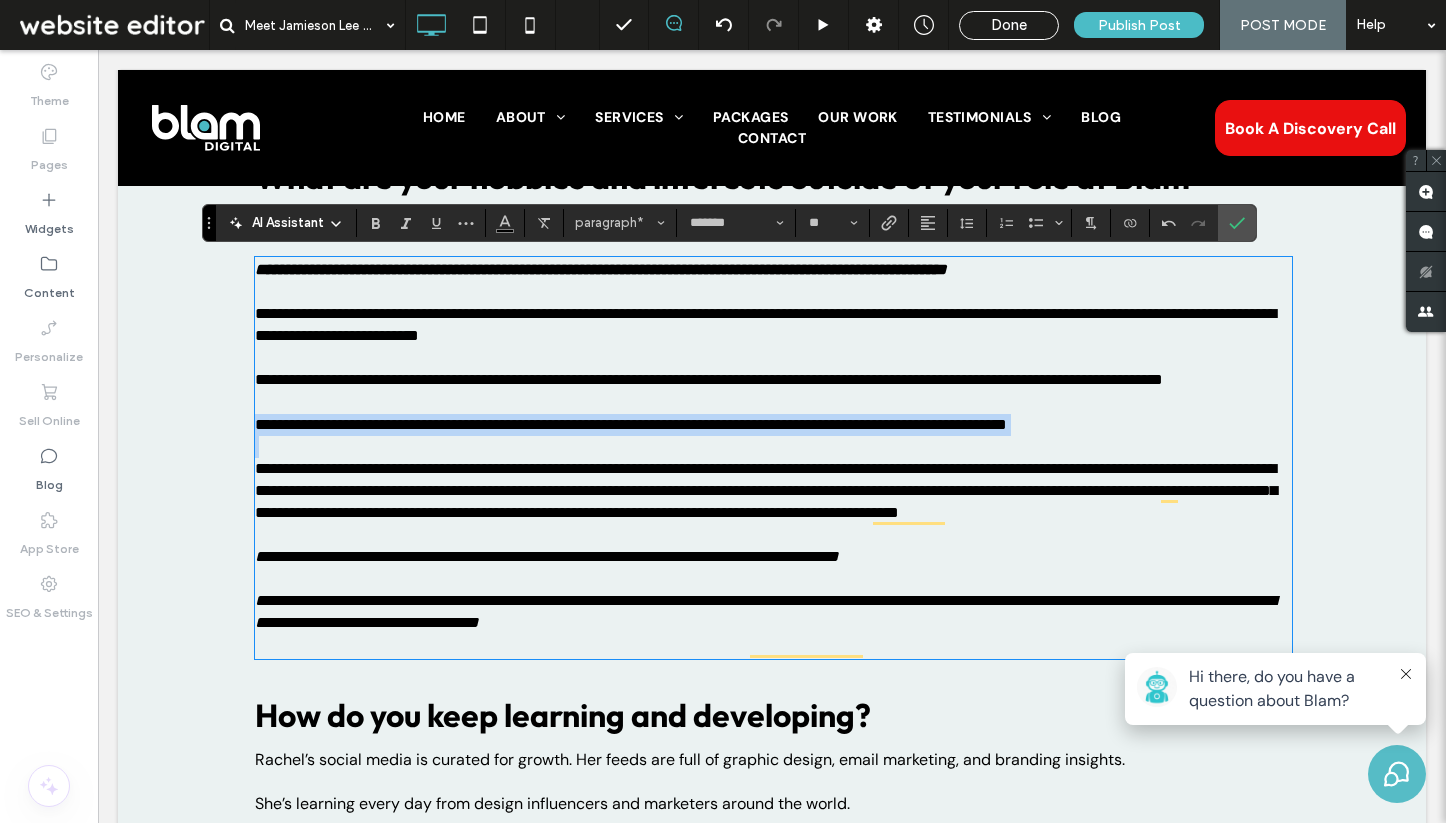 click on "**********" at bounding box center [631, 424] 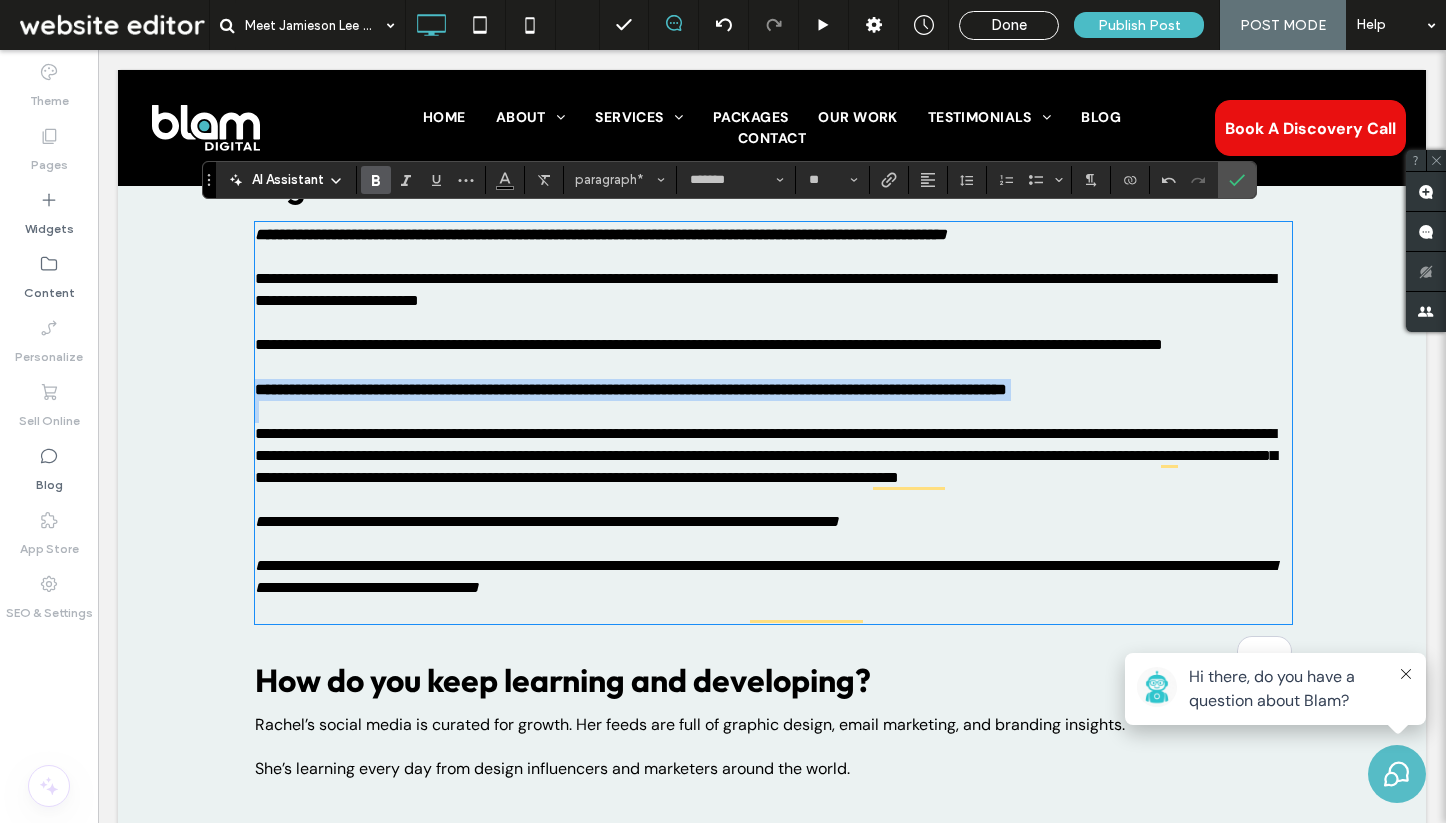 scroll, scrollTop: 2722, scrollLeft: 0, axis: vertical 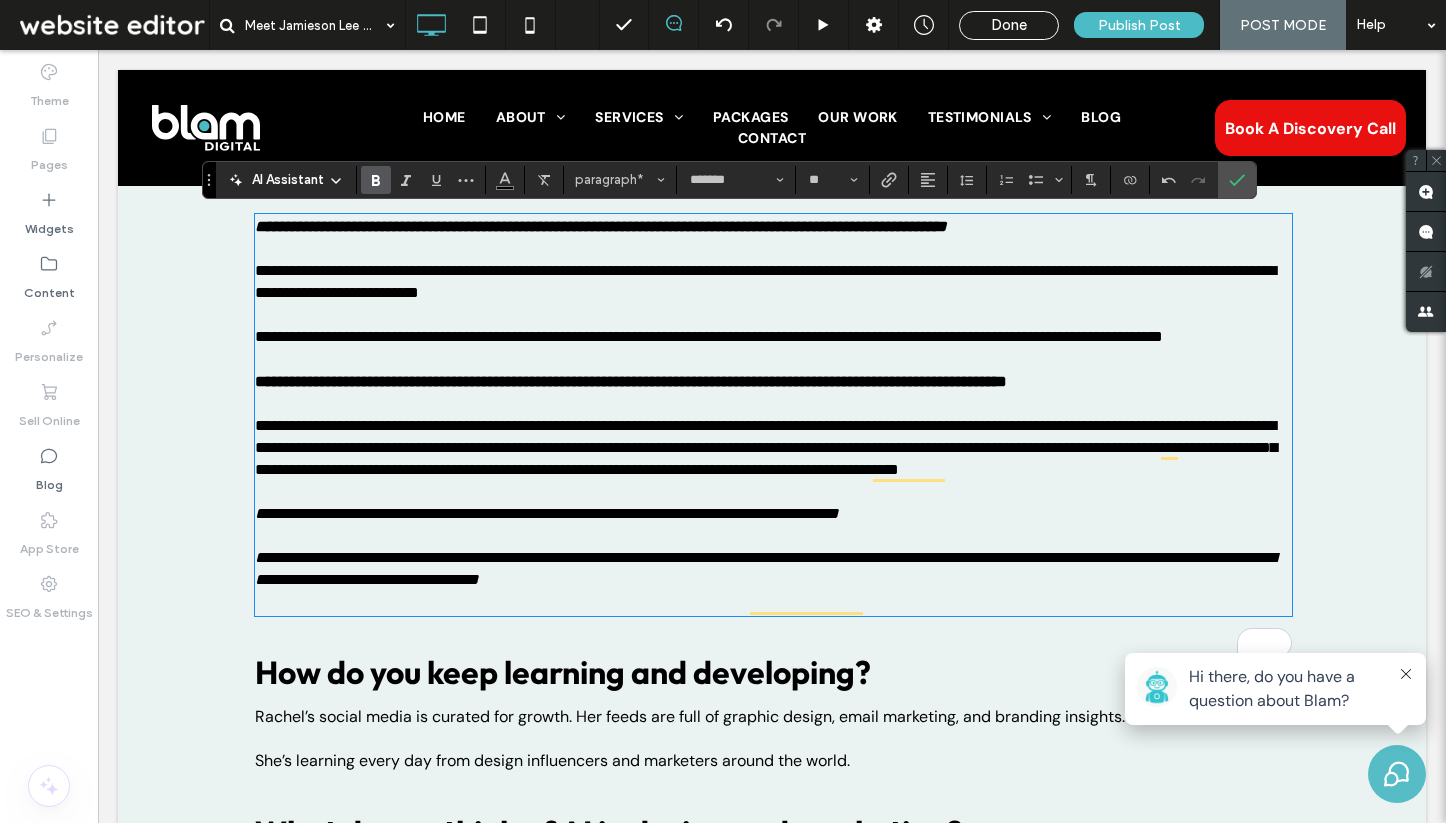 click on "**********" at bounding box center (766, 447) 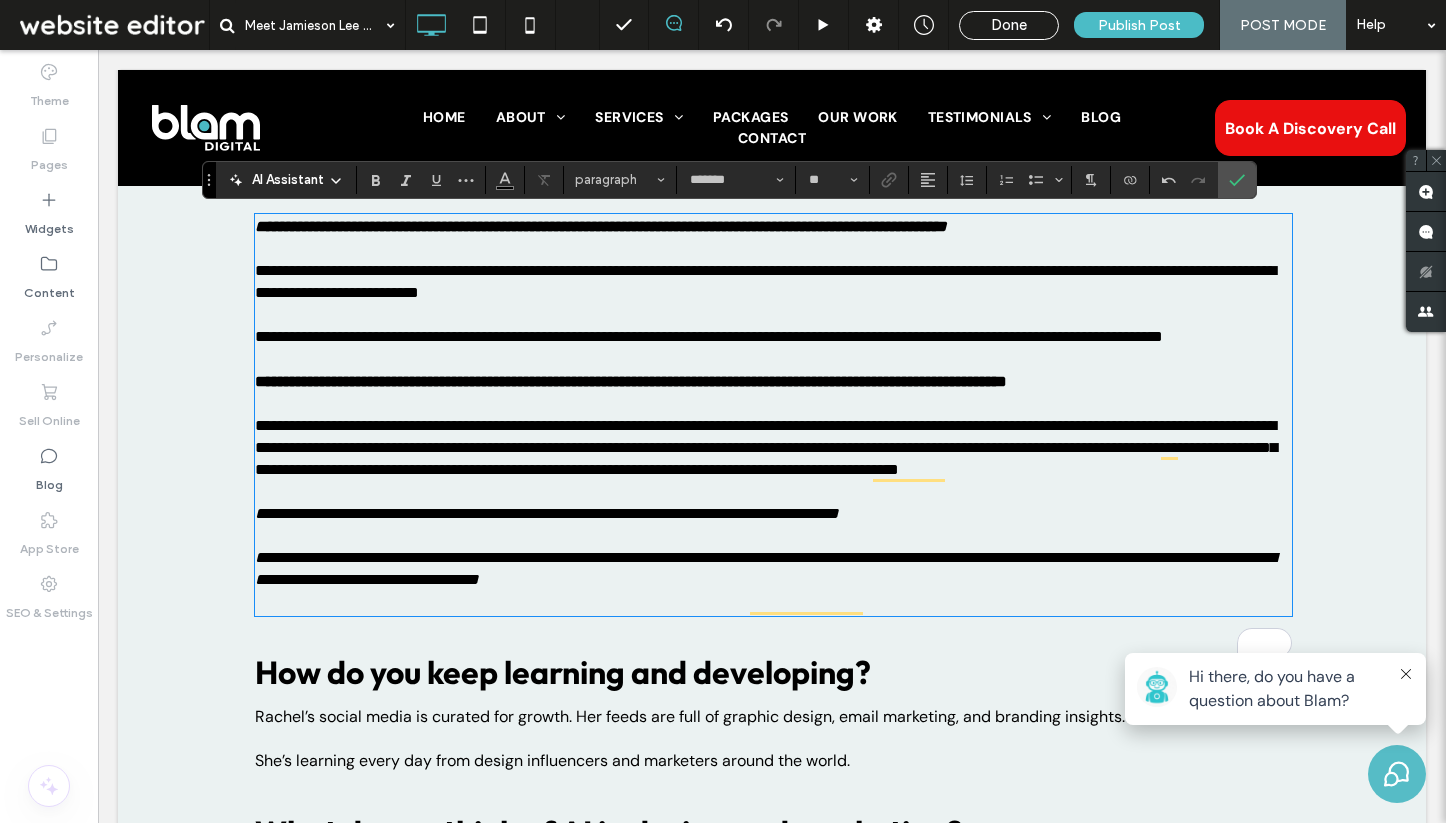 click on "**********" at bounding box center [773, 503] 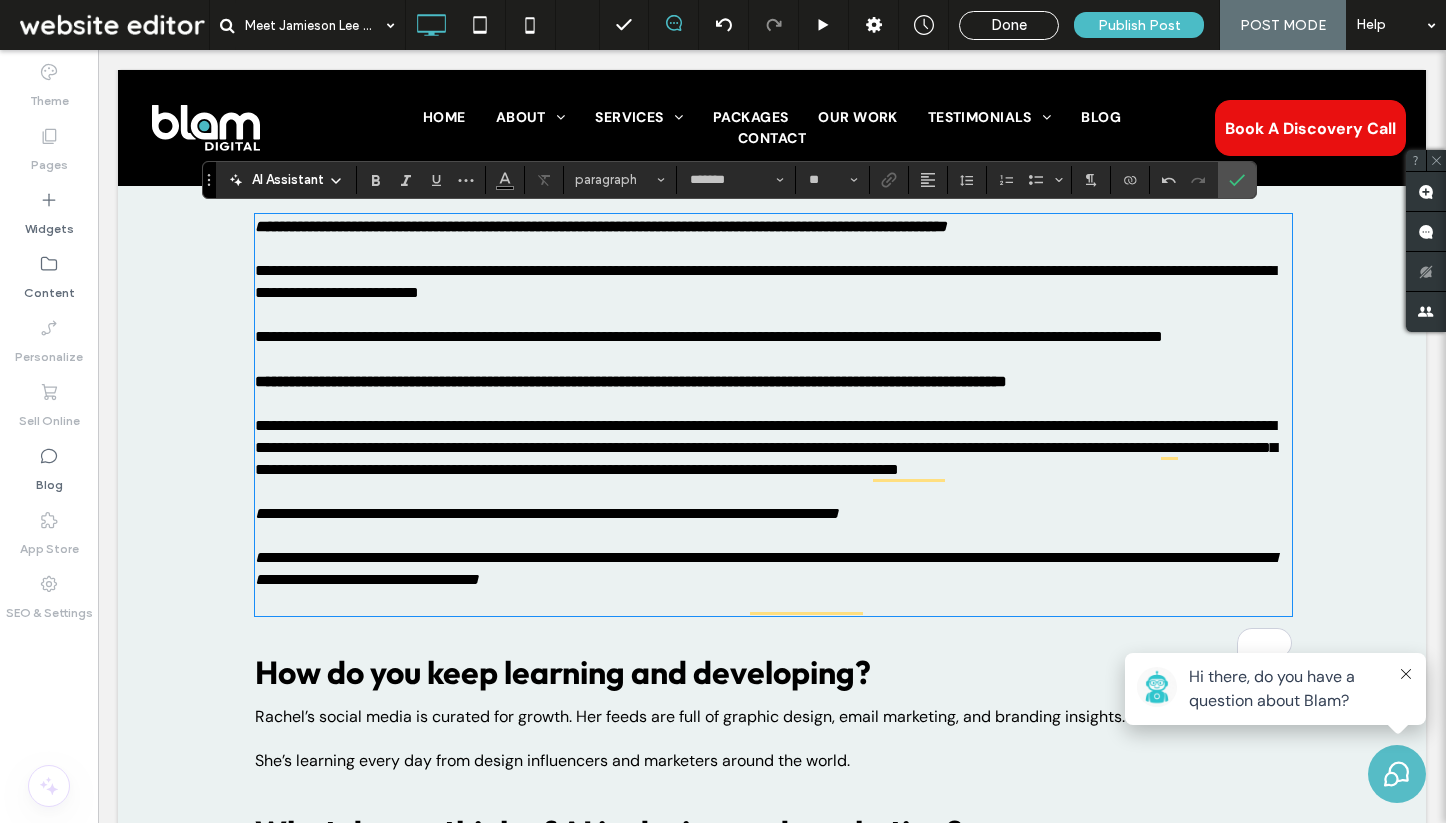 click on "**********" at bounding box center [773, 580] 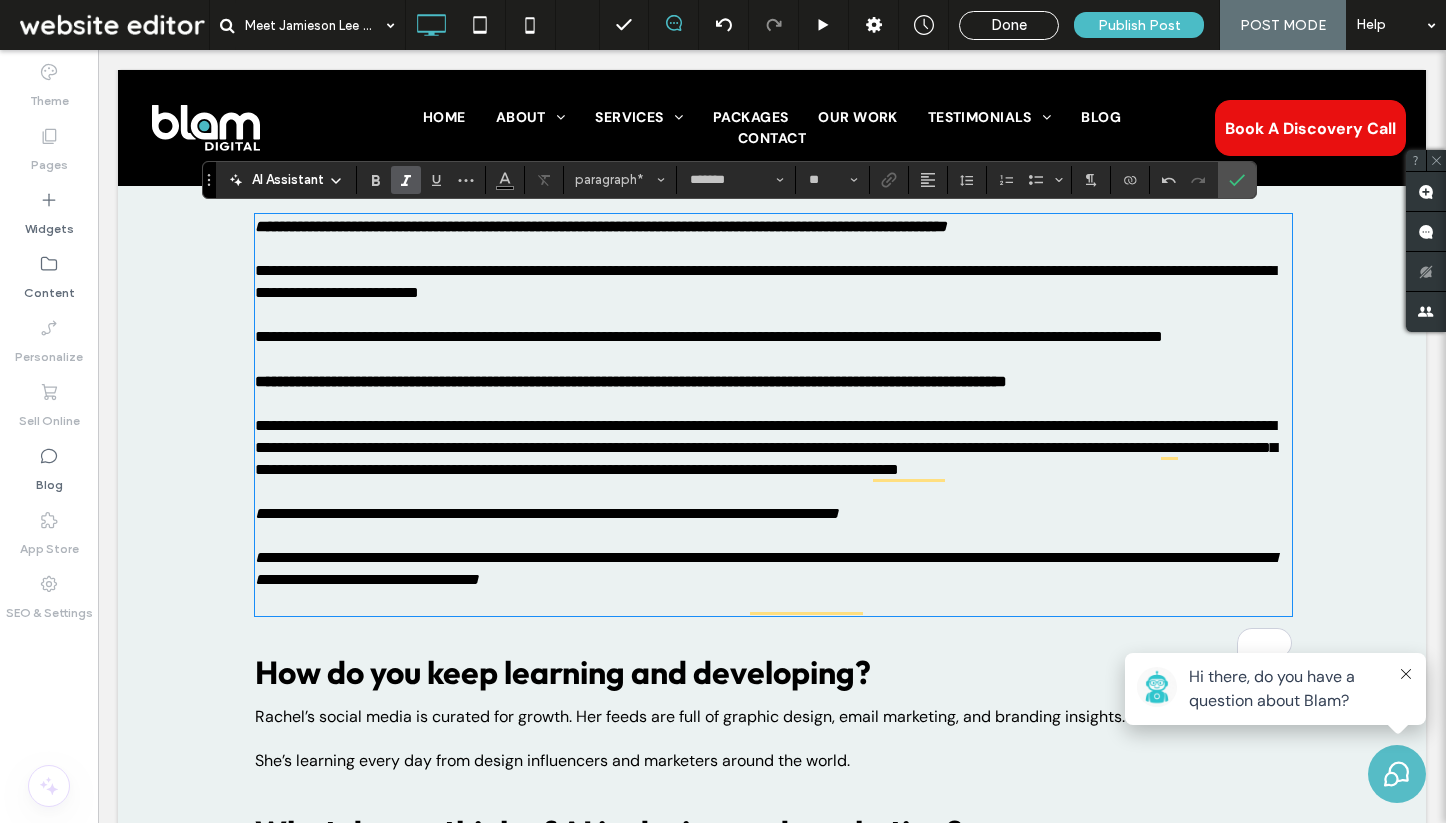 click on "**********" at bounding box center [773, 580] 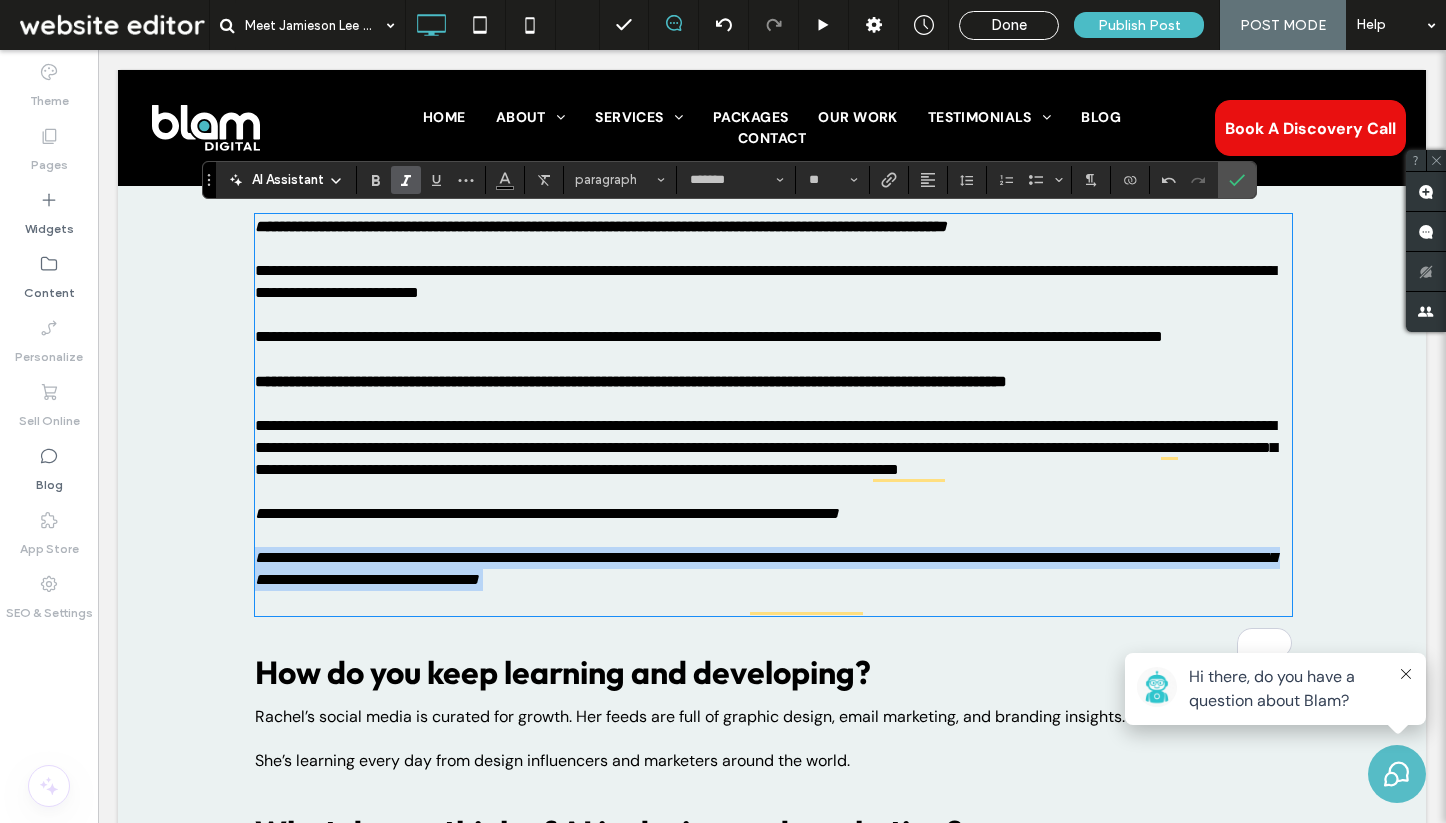 click on "**********" at bounding box center [773, 580] 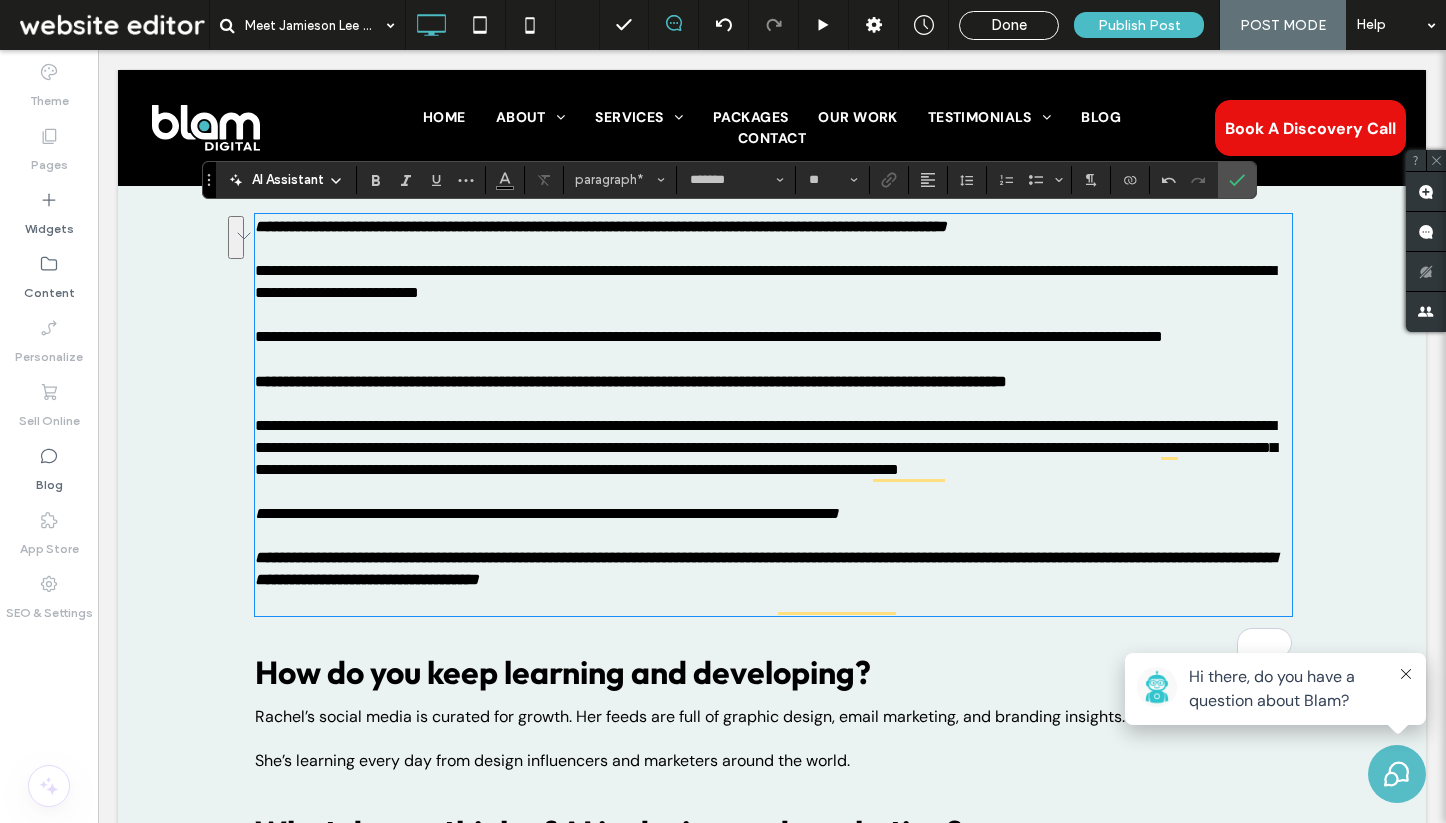 click on "**********" at bounding box center [773, 448] 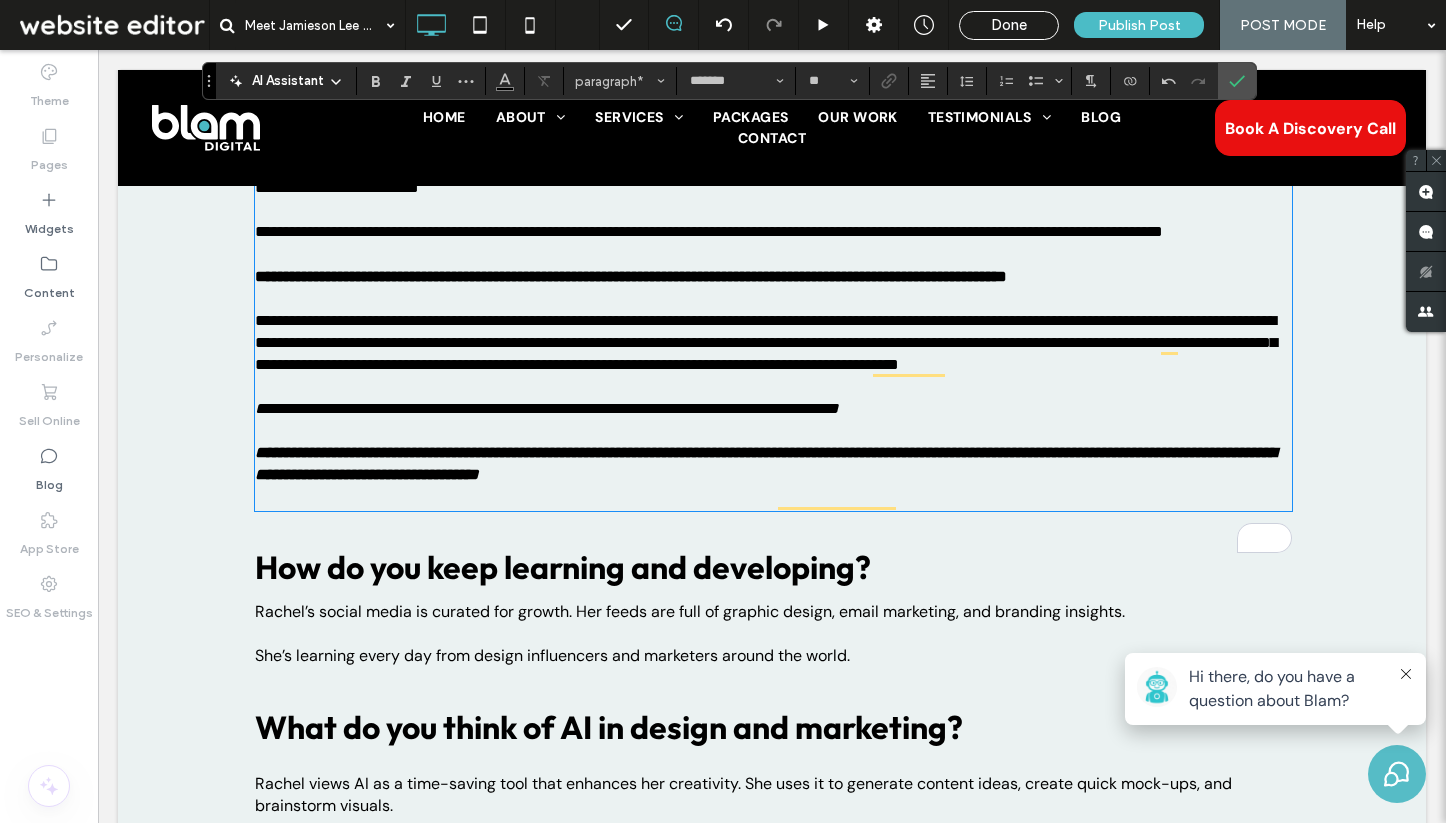 scroll, scrollTop: 2829, scrollLeft: 0, axis: vertical 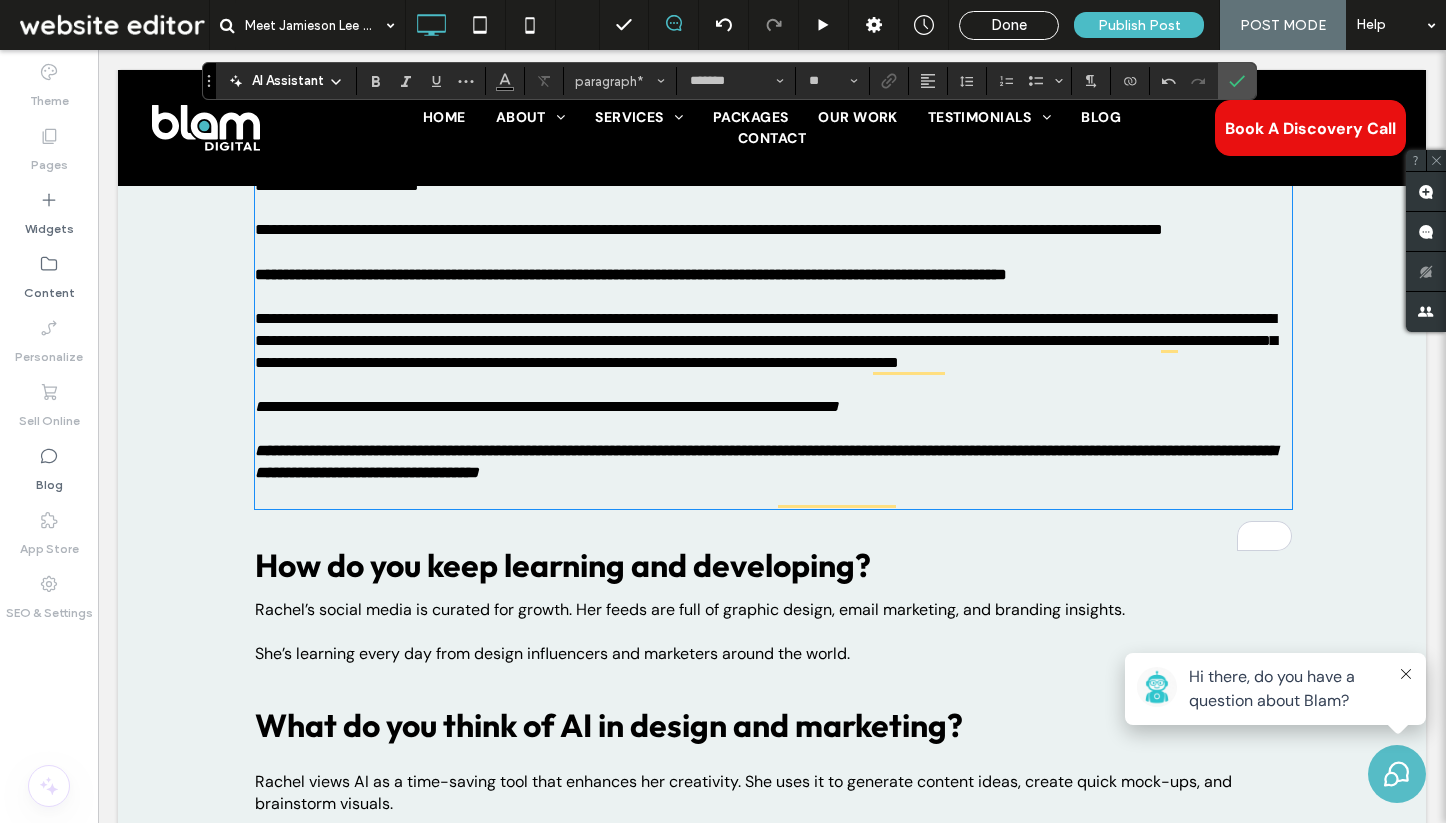 click on "**********" at bounding box center (773, 396) 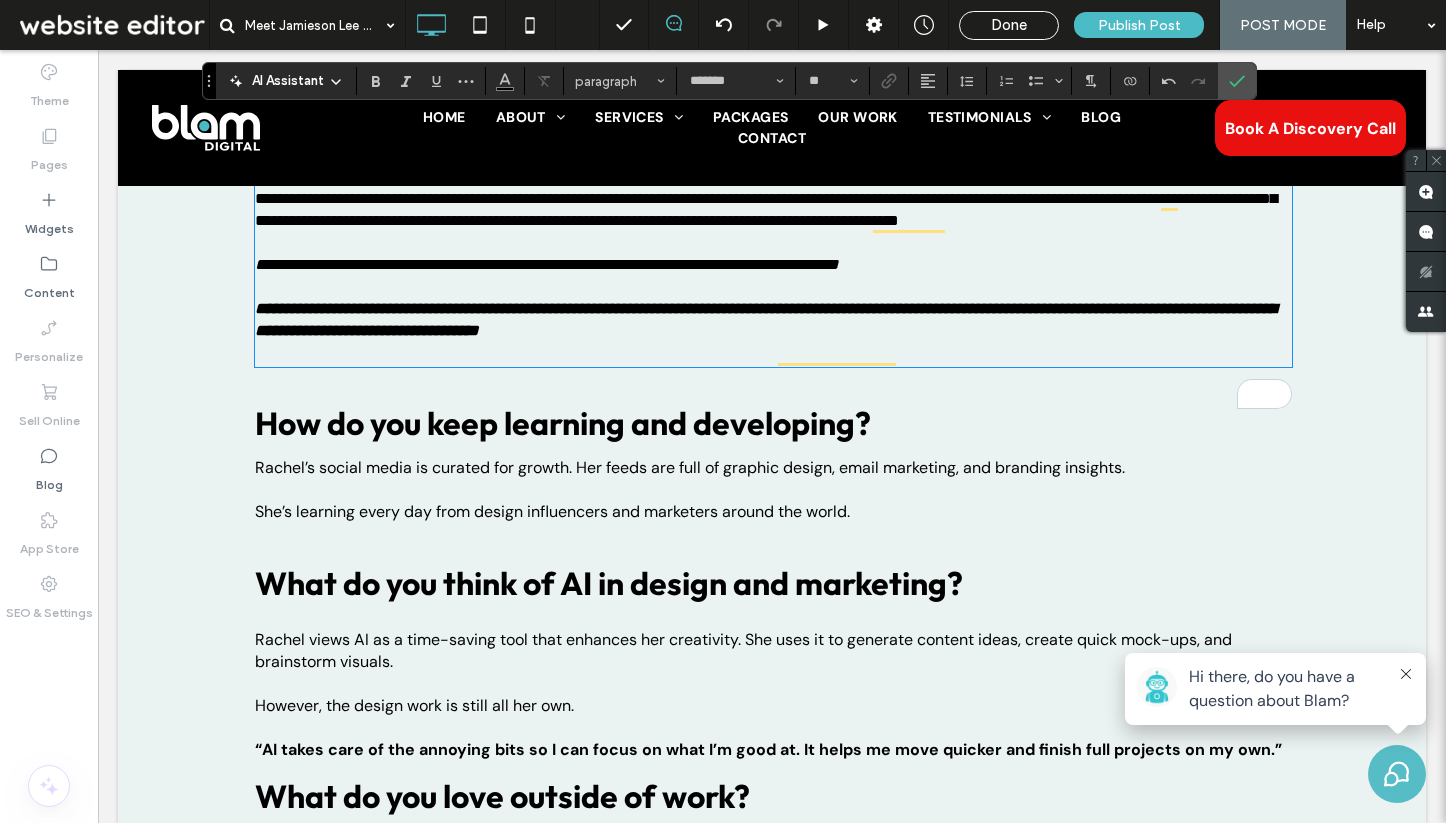 scroll, scrollTop: 2975, scrollLeft: 0, axis: vertical 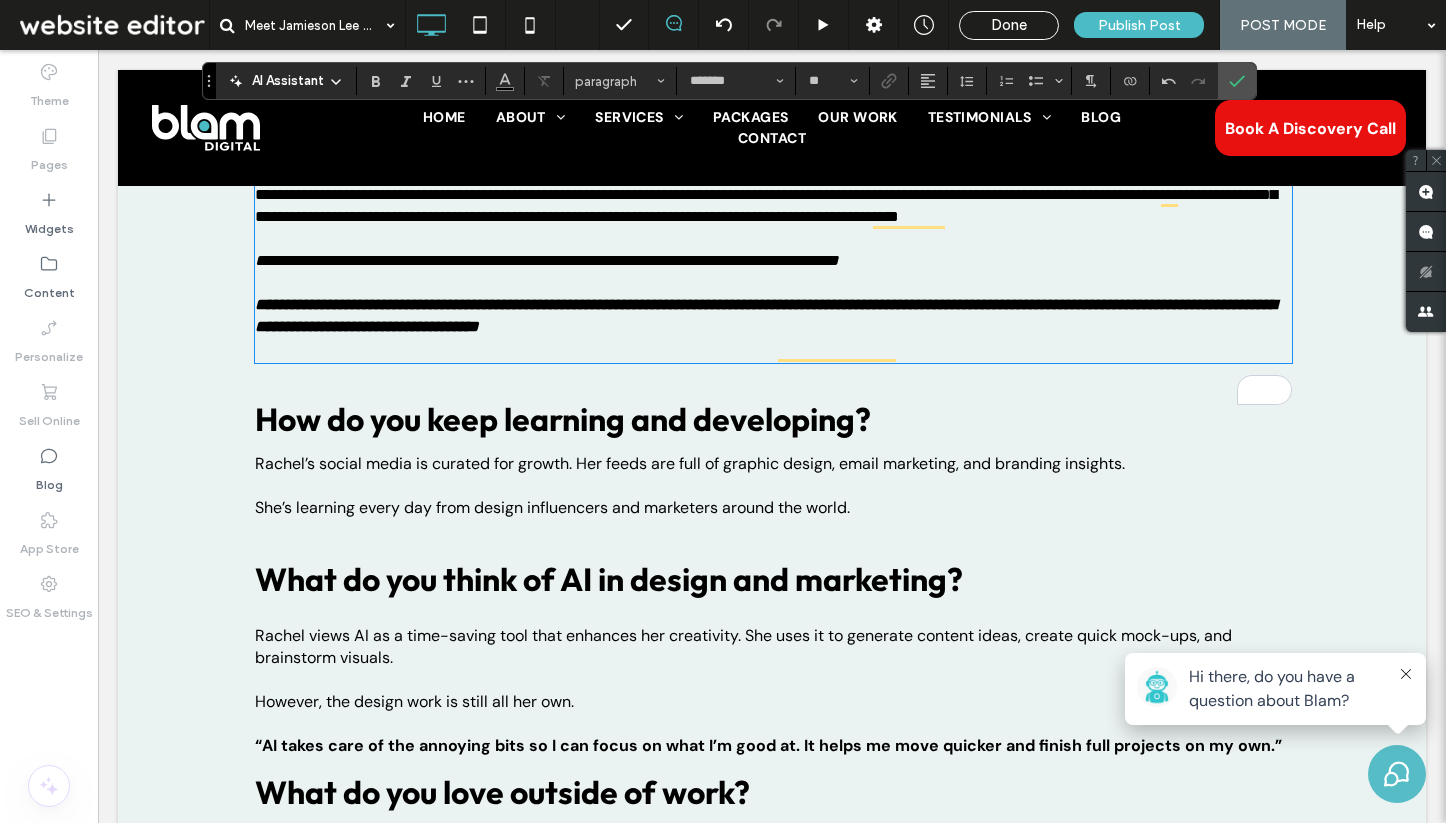 click on "How do you keep learning and developing?" at bounding box center [563, 419] 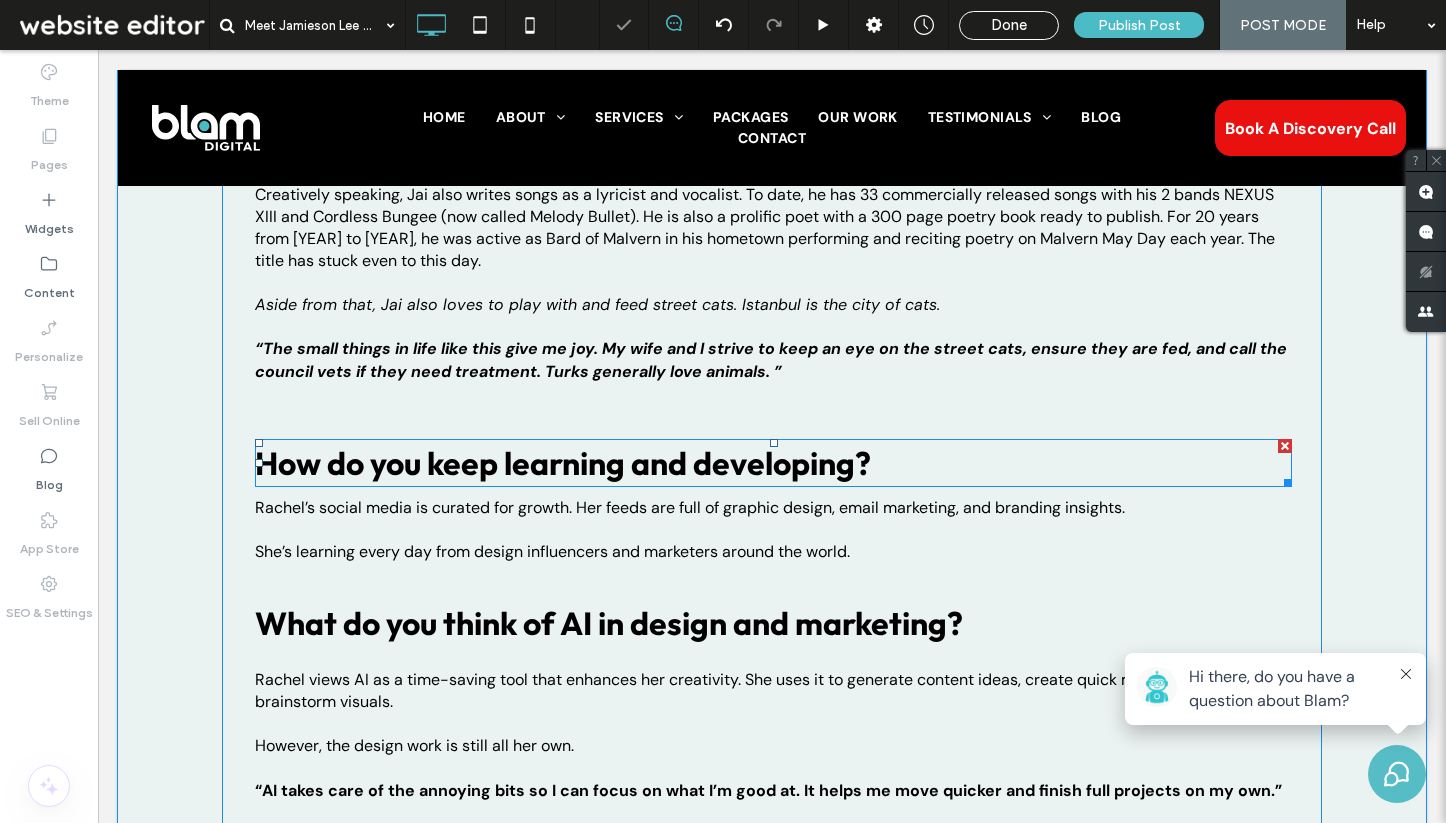 click on "How do you keep learning and developing?" at bounding box center [563, 463] 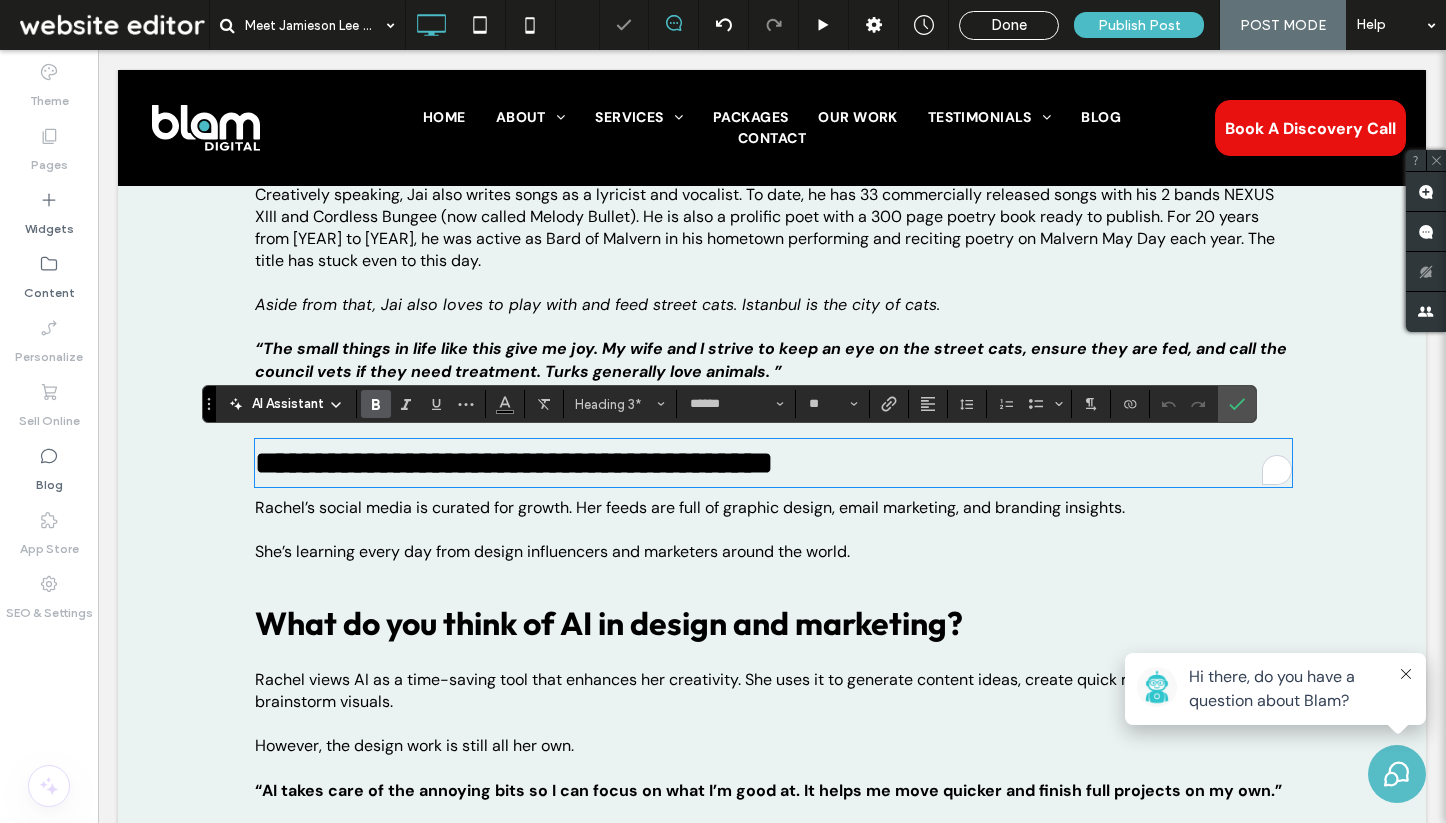 scroll, scrollTop: 0, scrollLeft: 0, axis: both 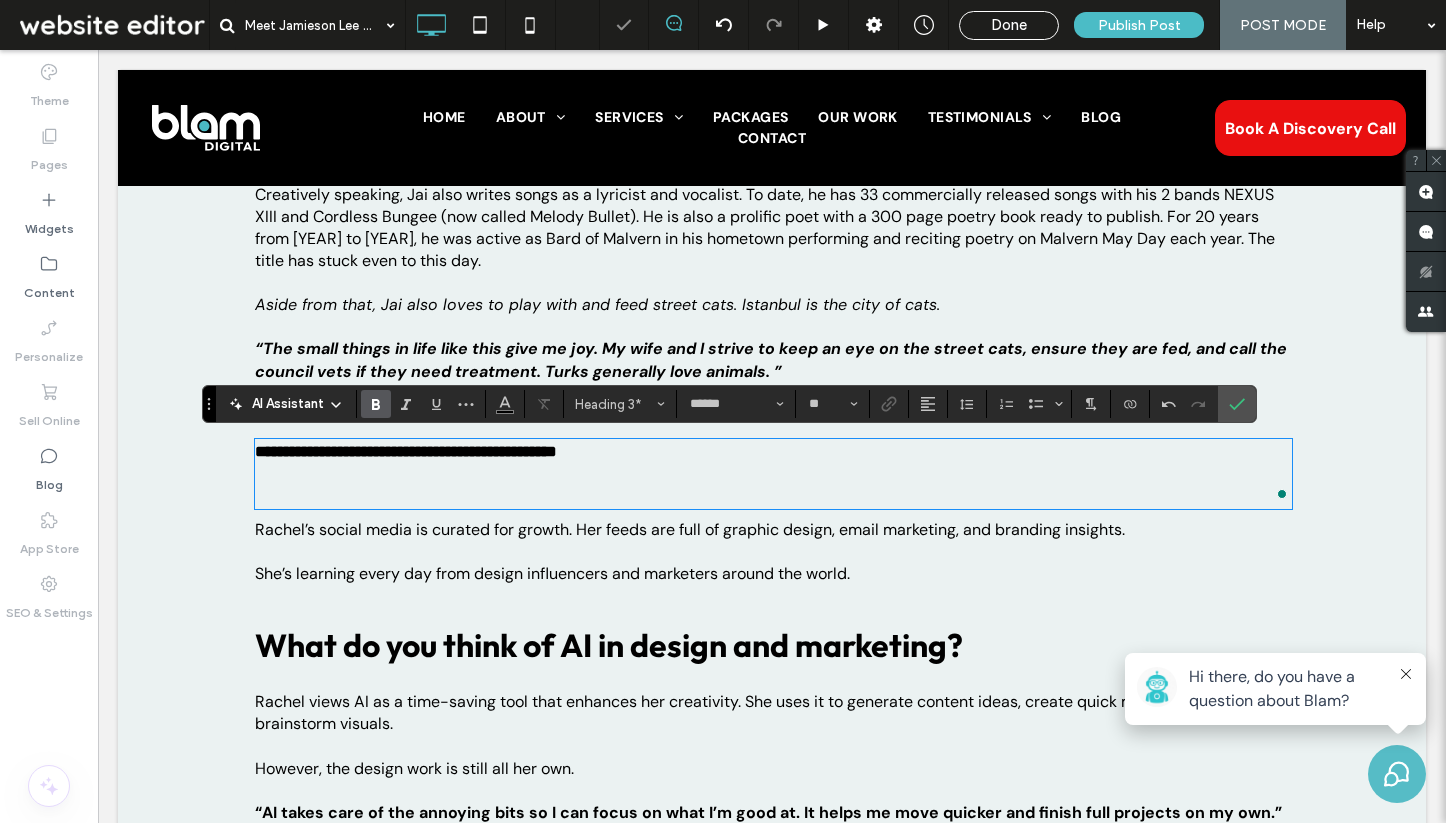 type on "*******" 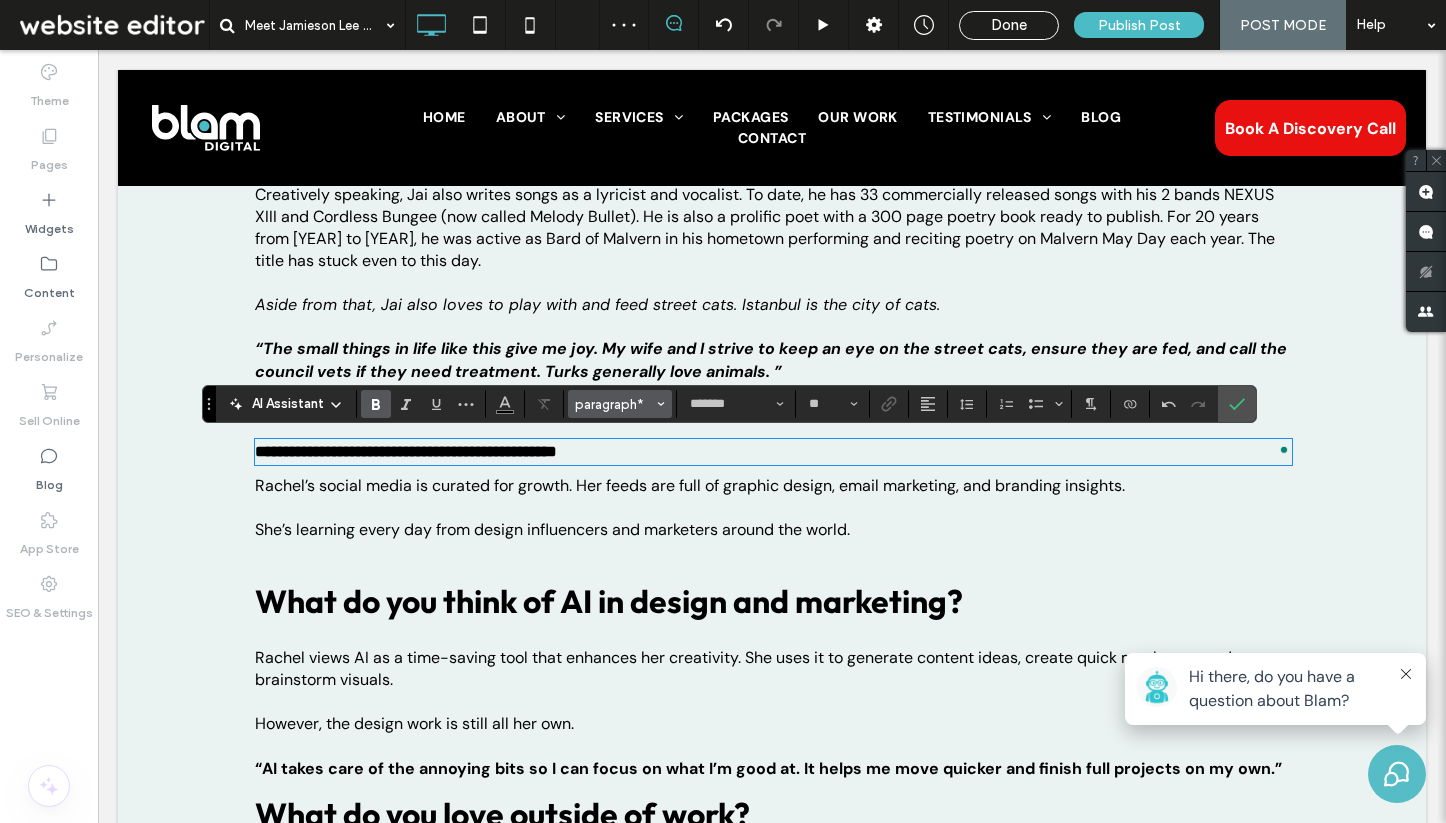click on "paragraph*" at bounding box center (614, 404) 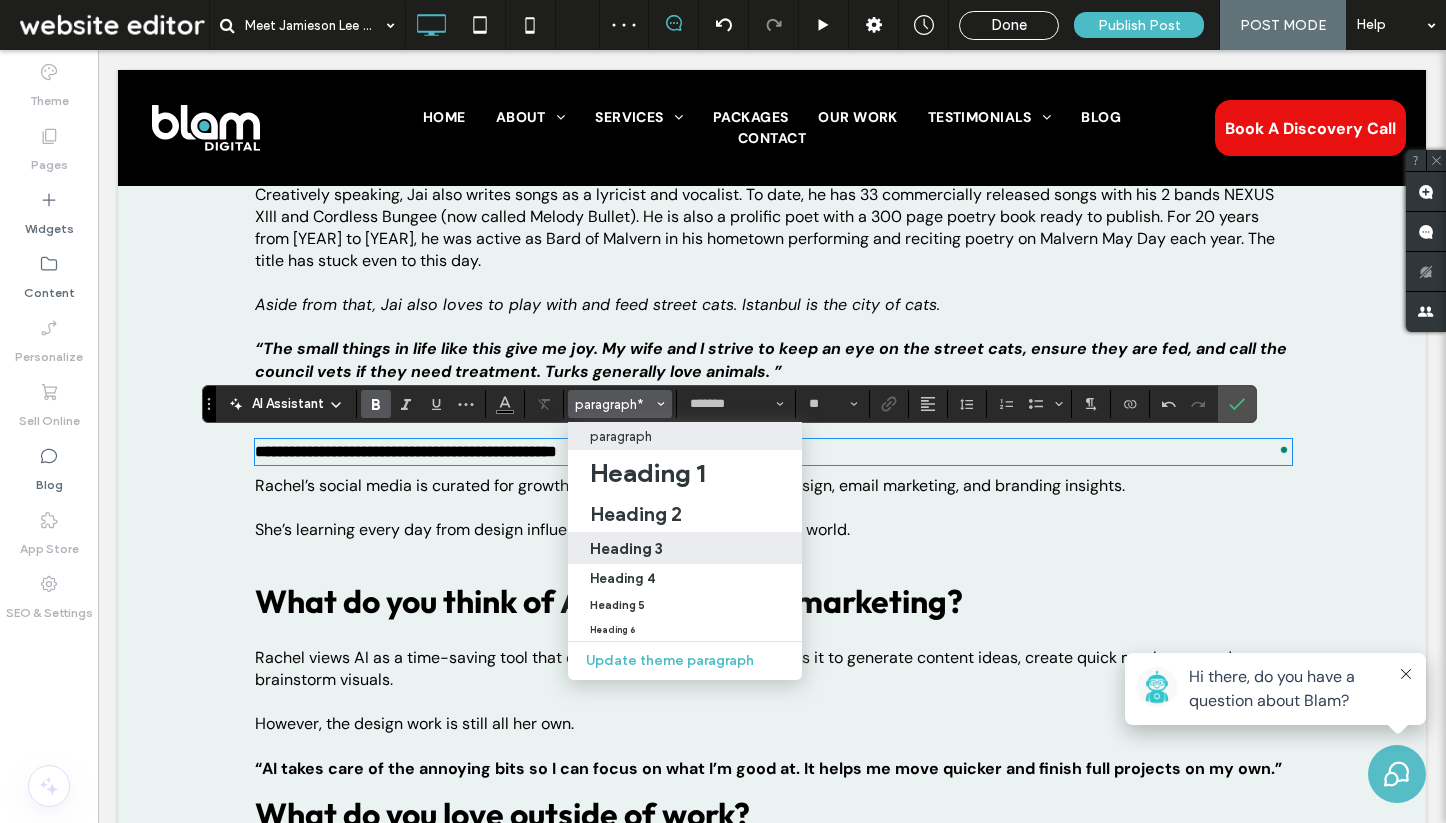 click on "Heading 3" at bounding box center [685, 548] 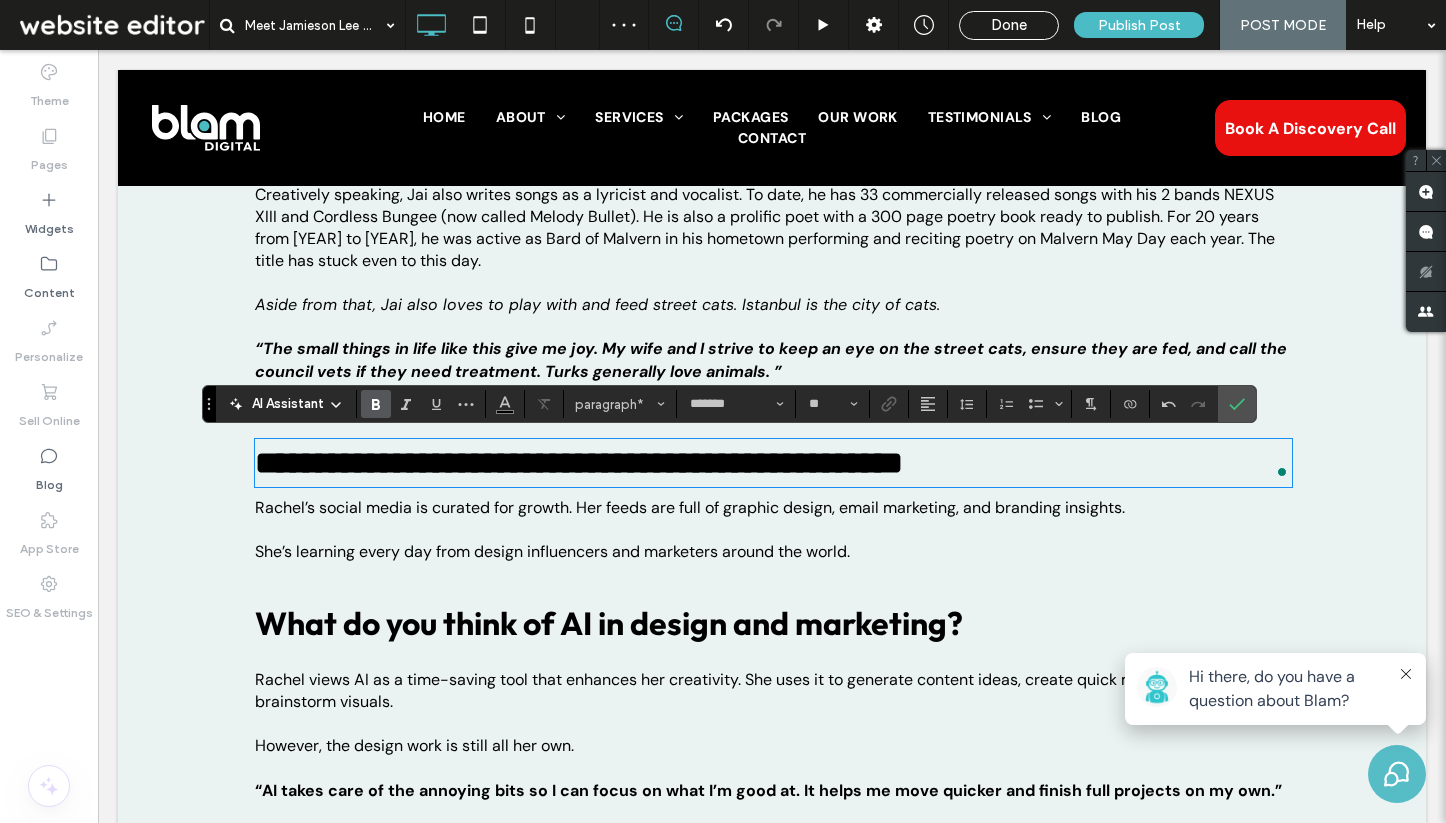 type on "******" 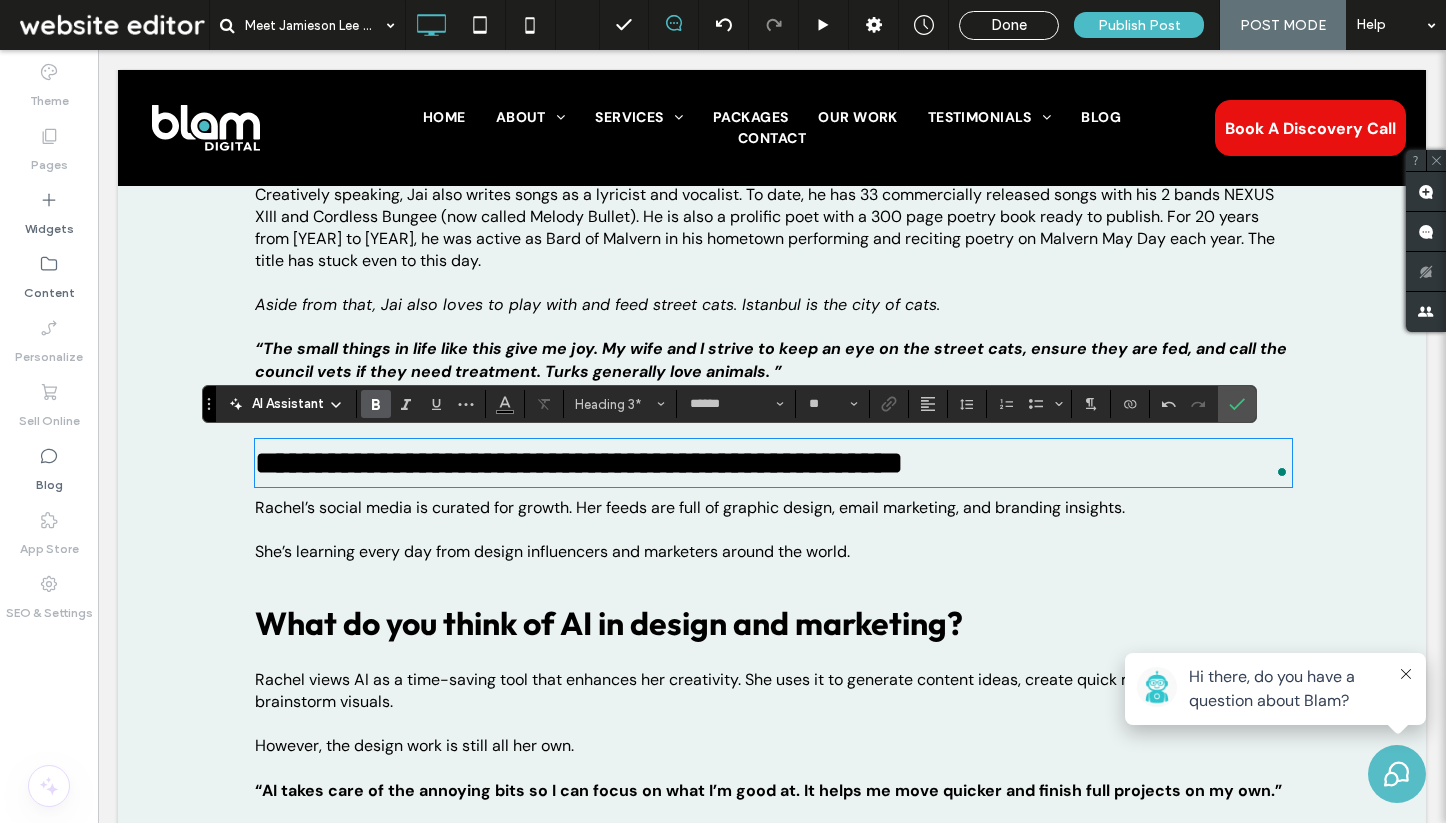 click on "﻿" at bounding box center [773, 530] 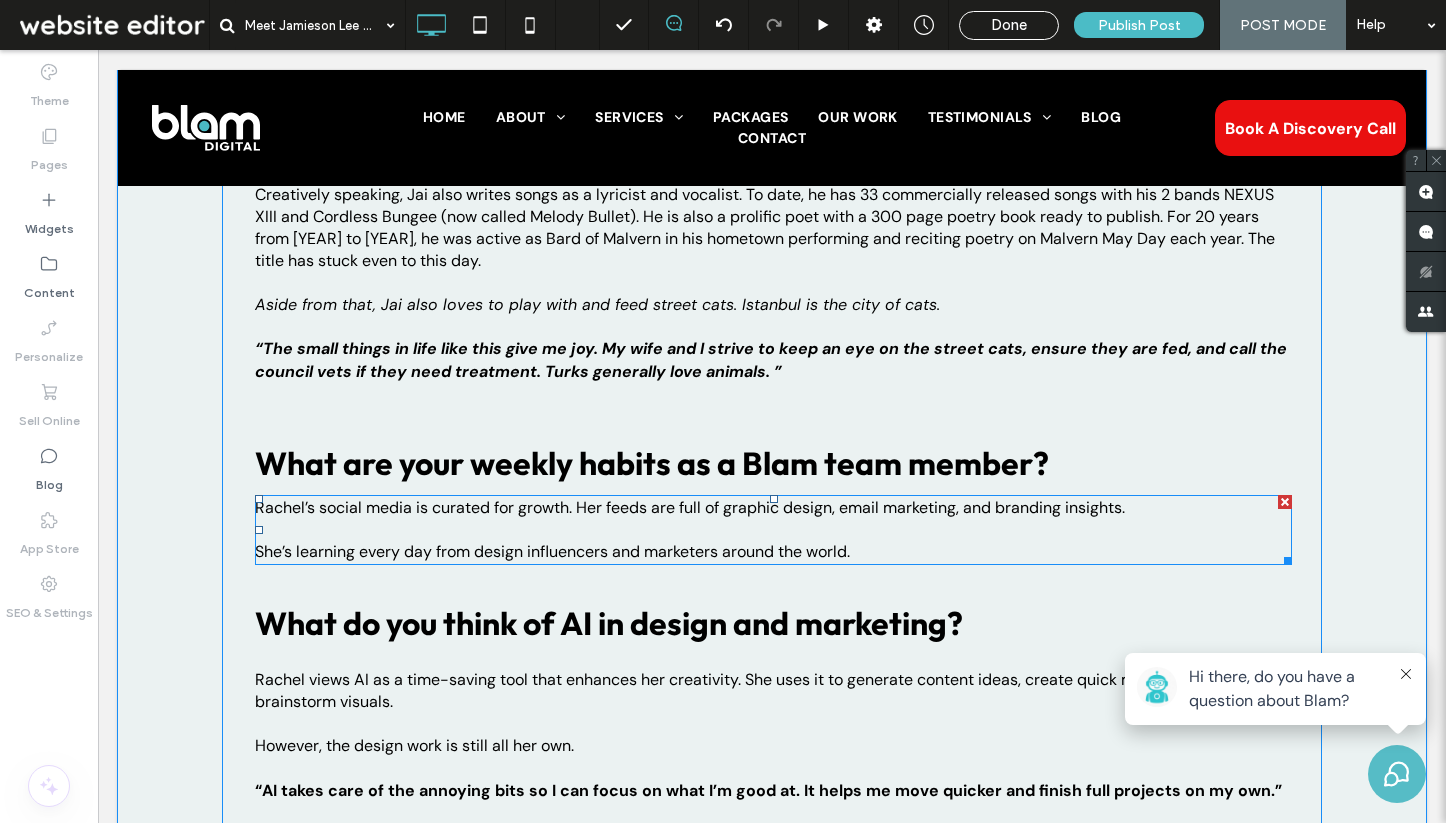 click on "﻿" at bounding box center [773, 530] 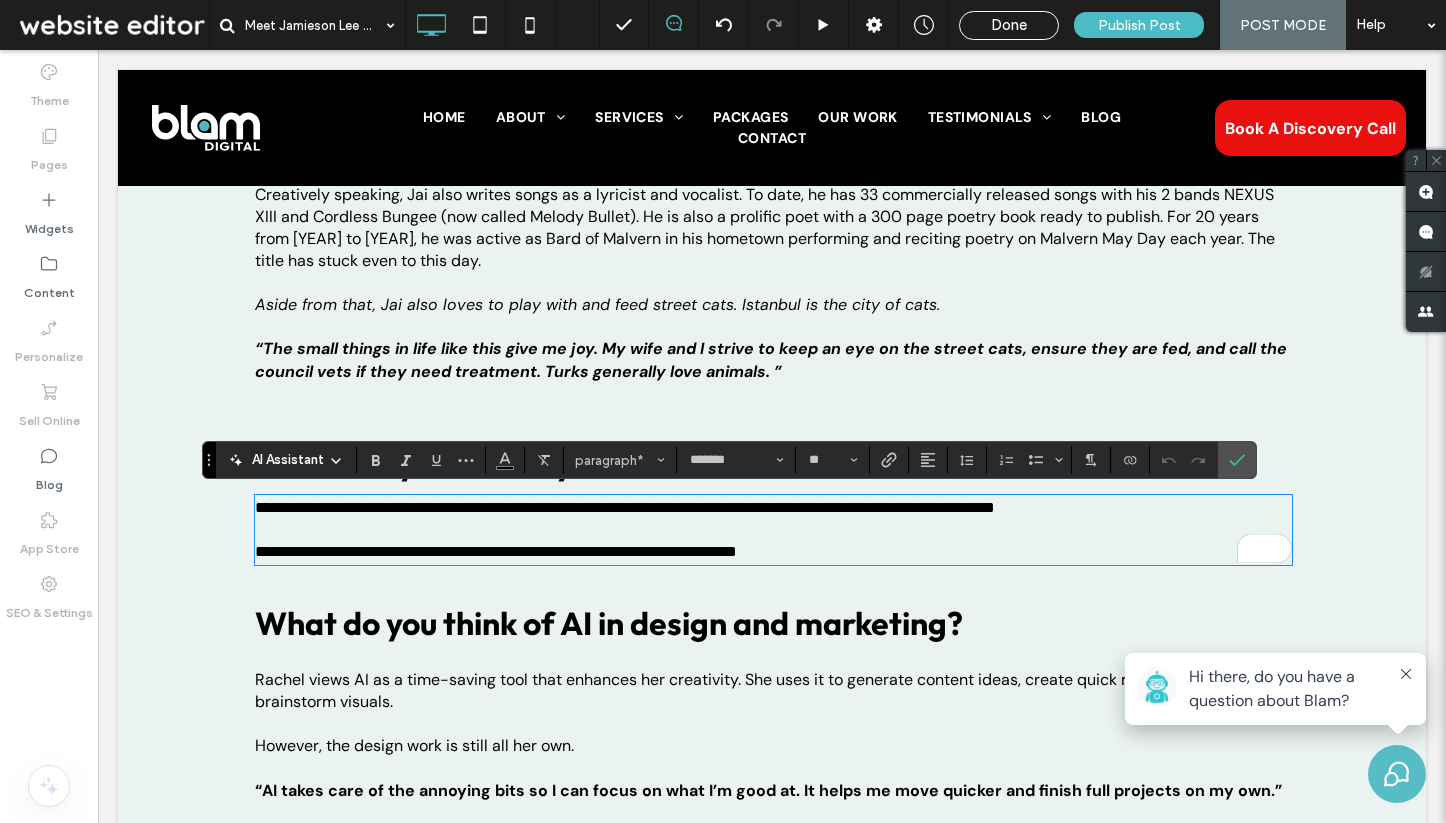 scroll, scrollTop: 0, scrollLeft: 0, axis: both 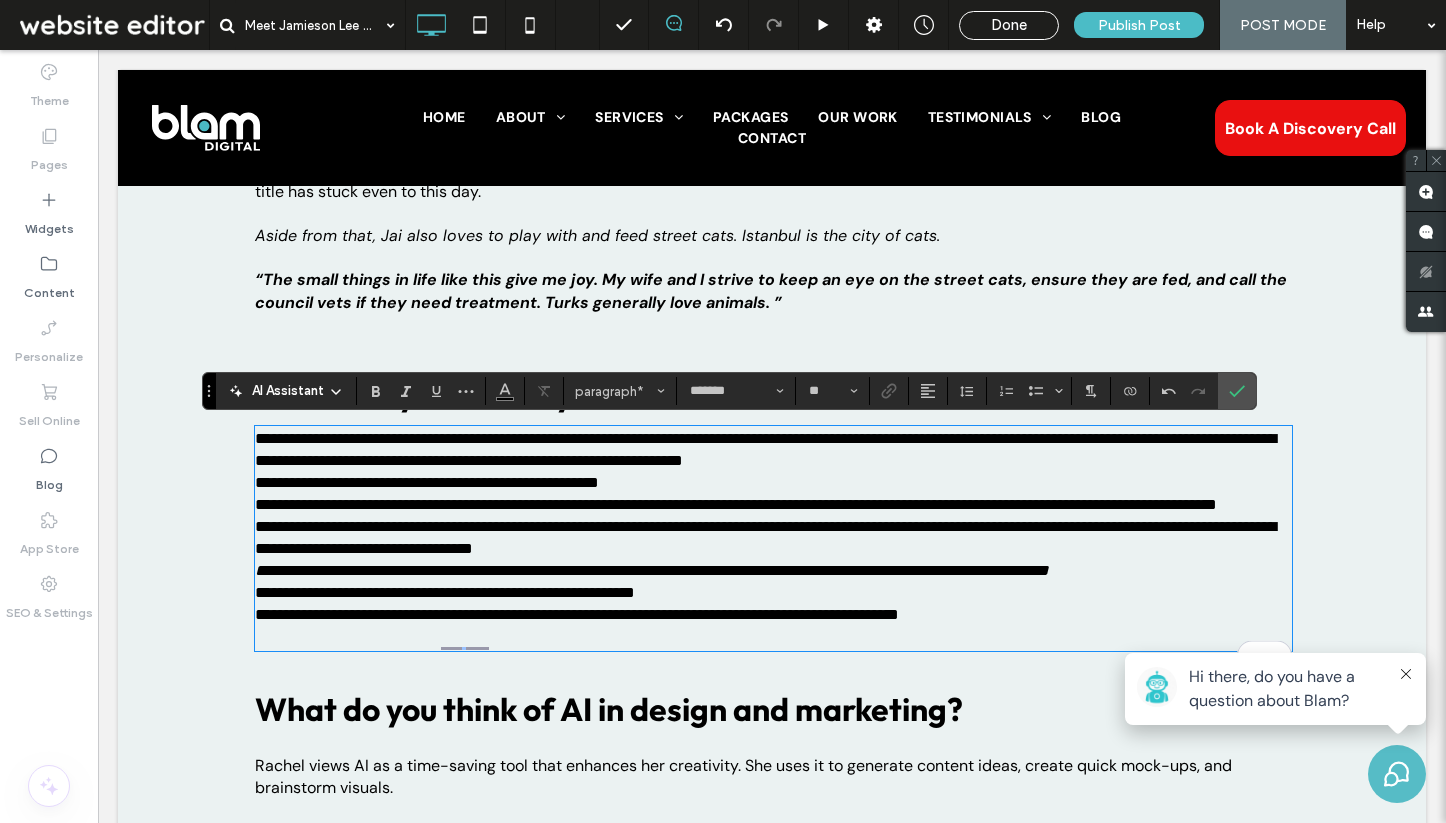 click on "**********" at bounding box center (773, 450) 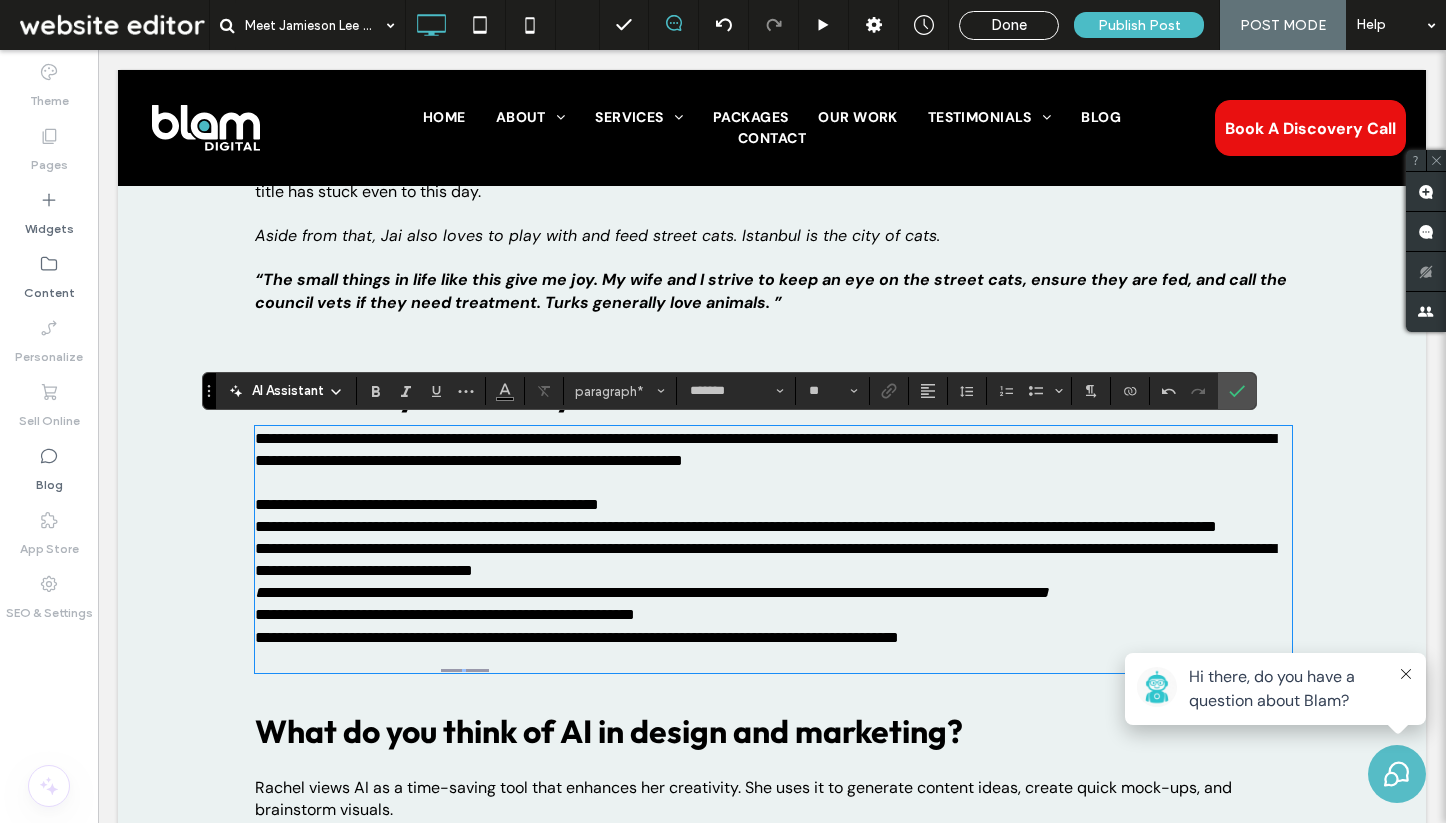 click on "**********" at bounding box center [736, 526] 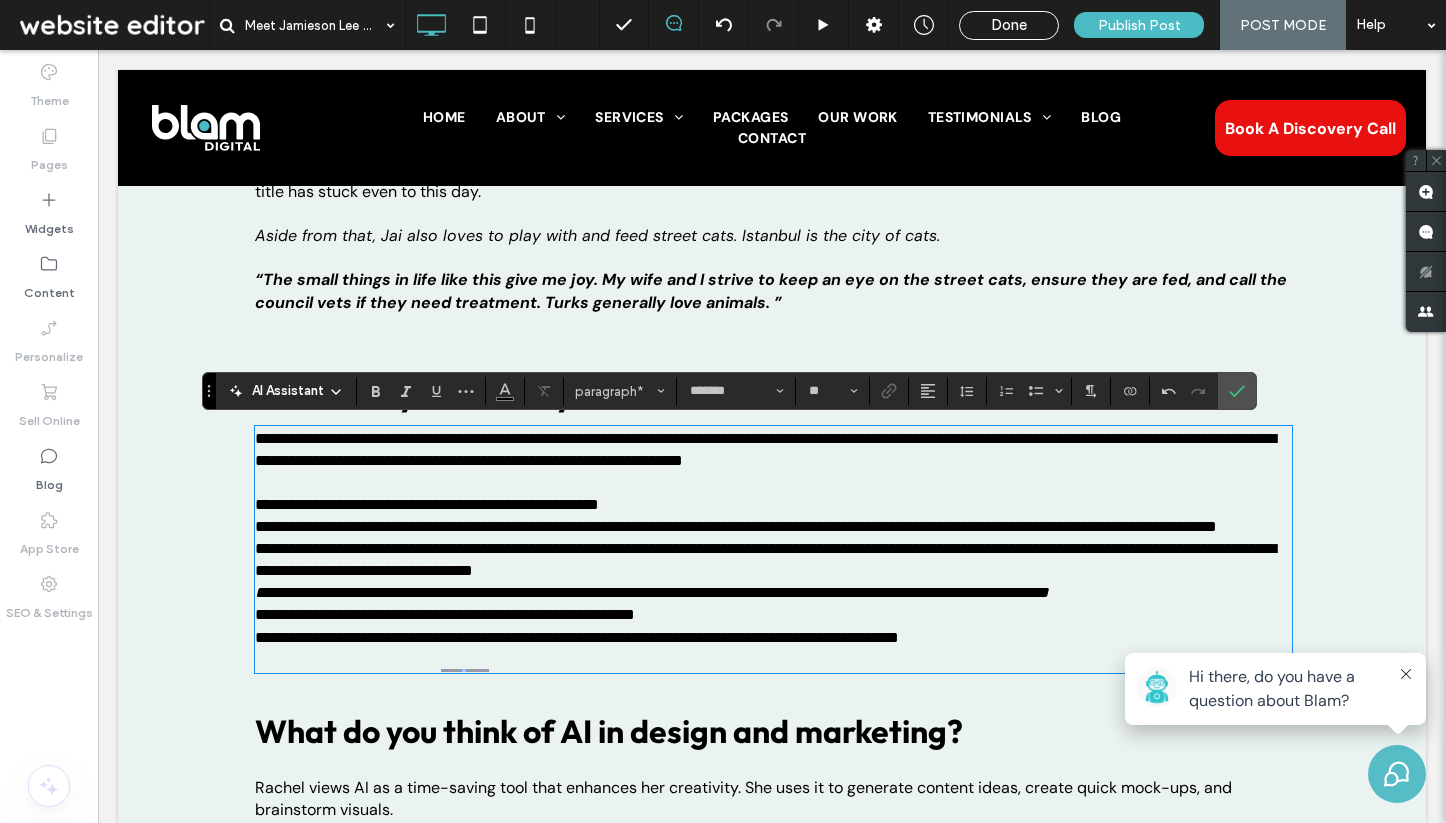 click on "**********" at bounding box center (773, 505) 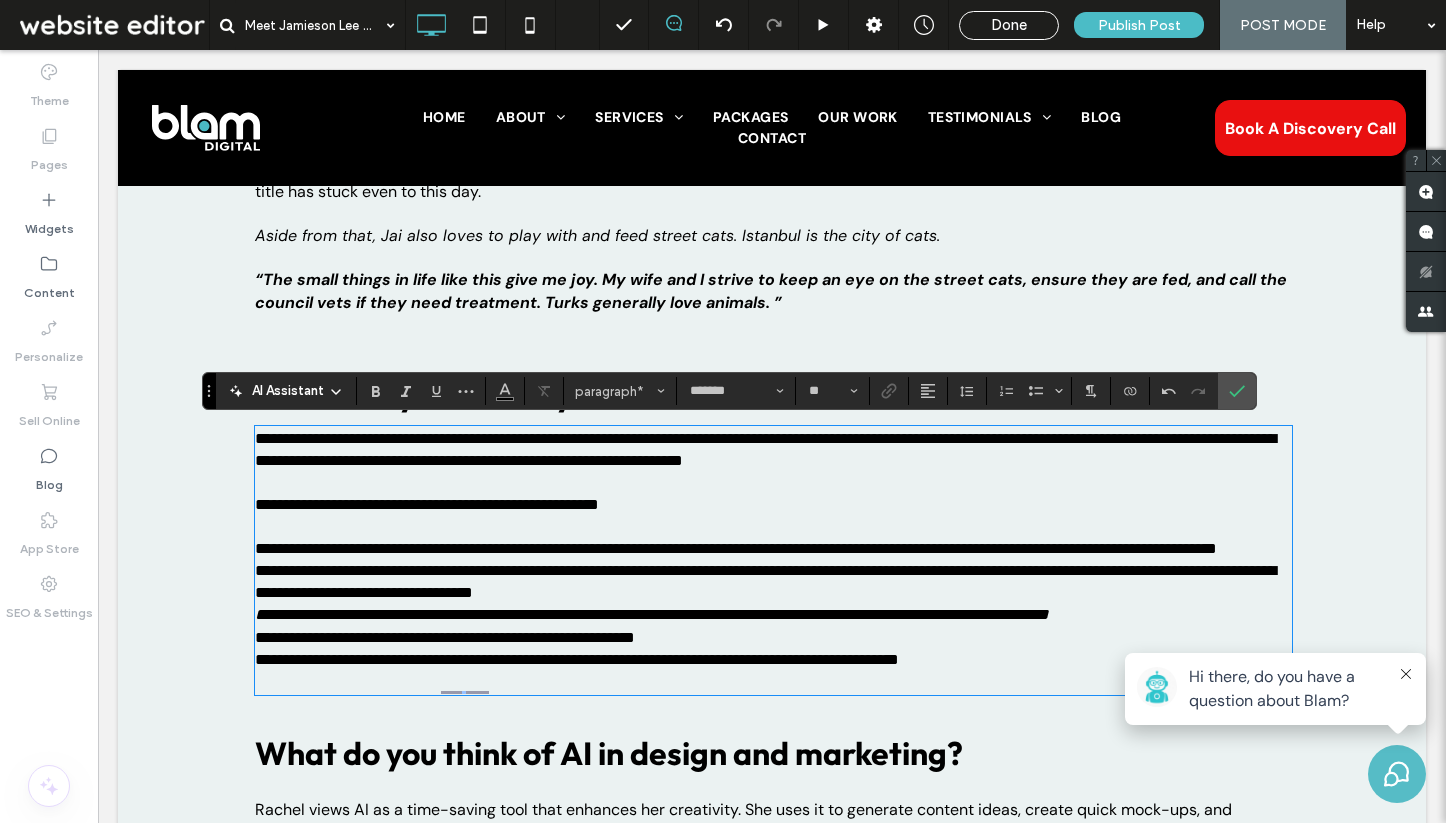 click on "**********" at bounding box center (773, 549) 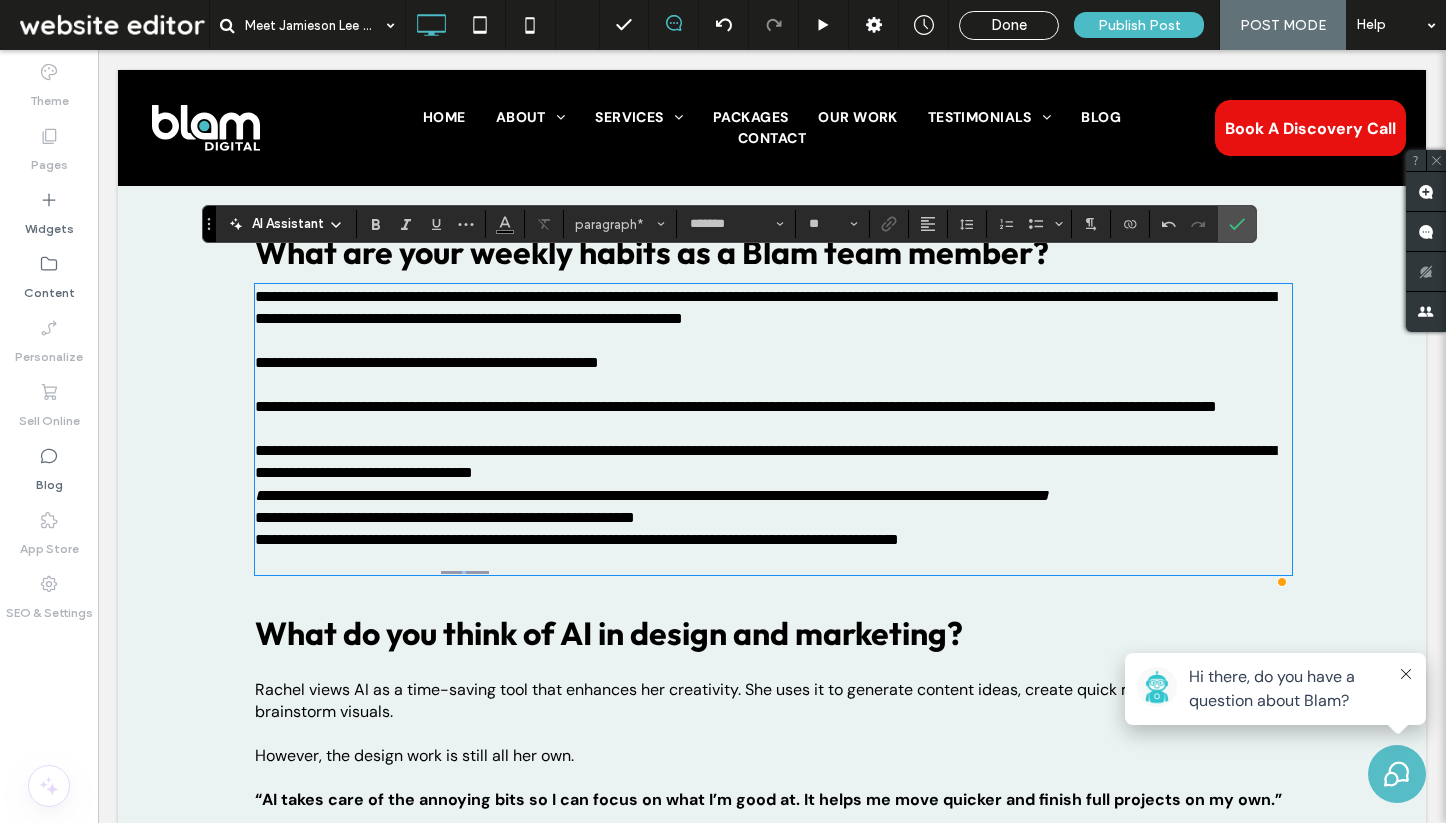 scroll, scrollTop: 3217, scrollLeft: 0, axis: vertical 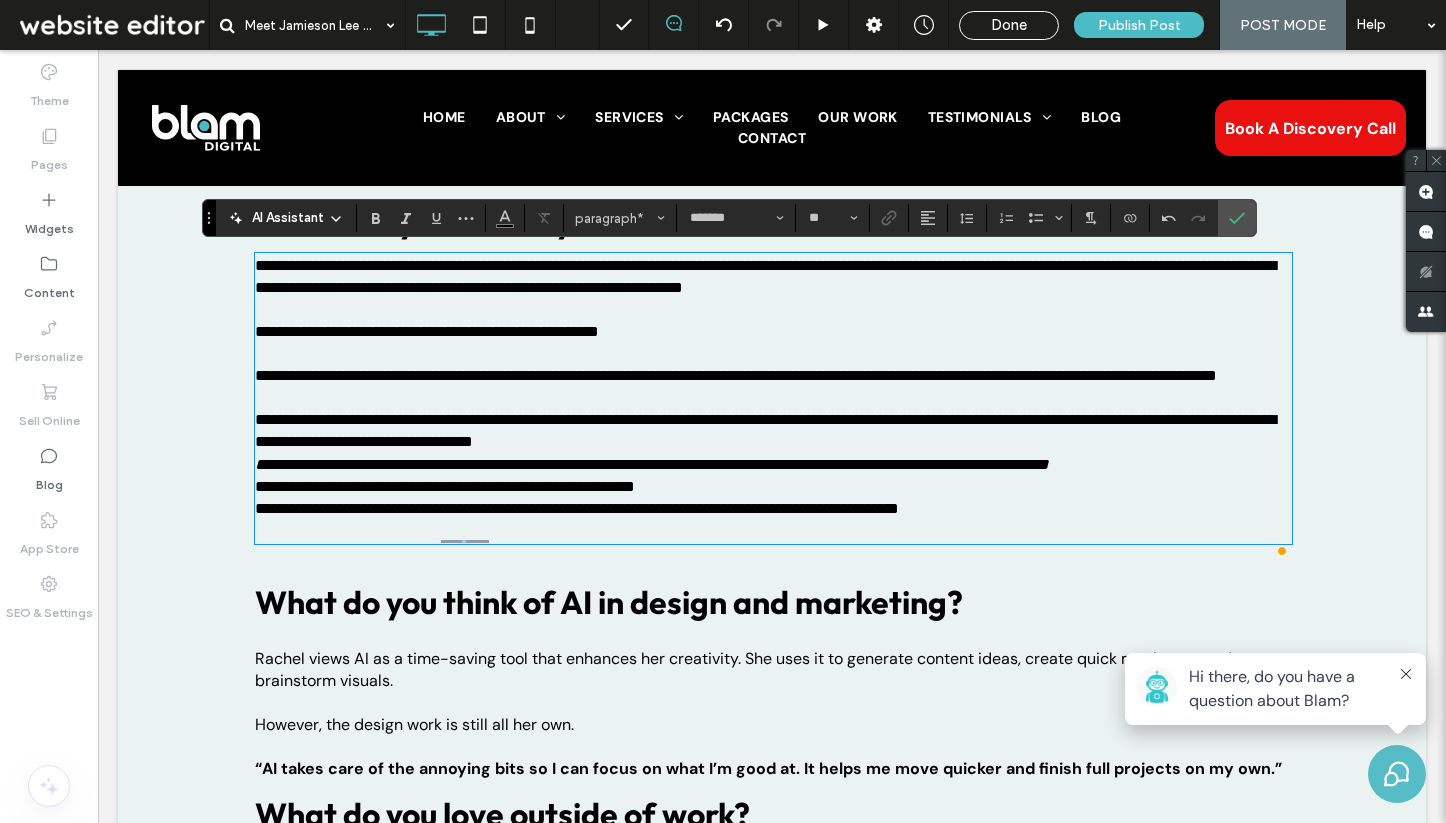 click on "**********" at bounding box center [773, 431] 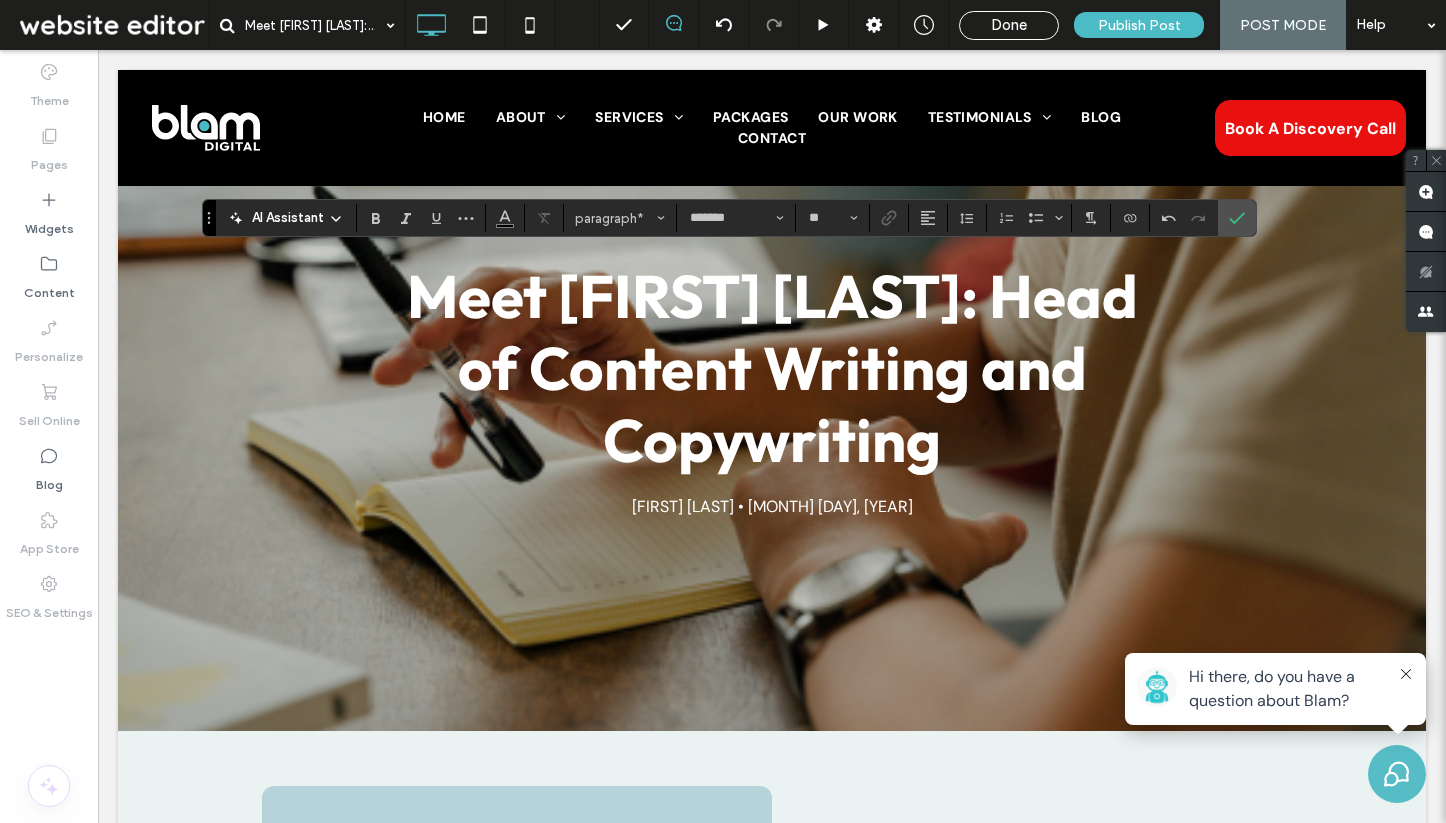 scroll, scrollTop: 3217, scrollLeft: 0, axis: vertical 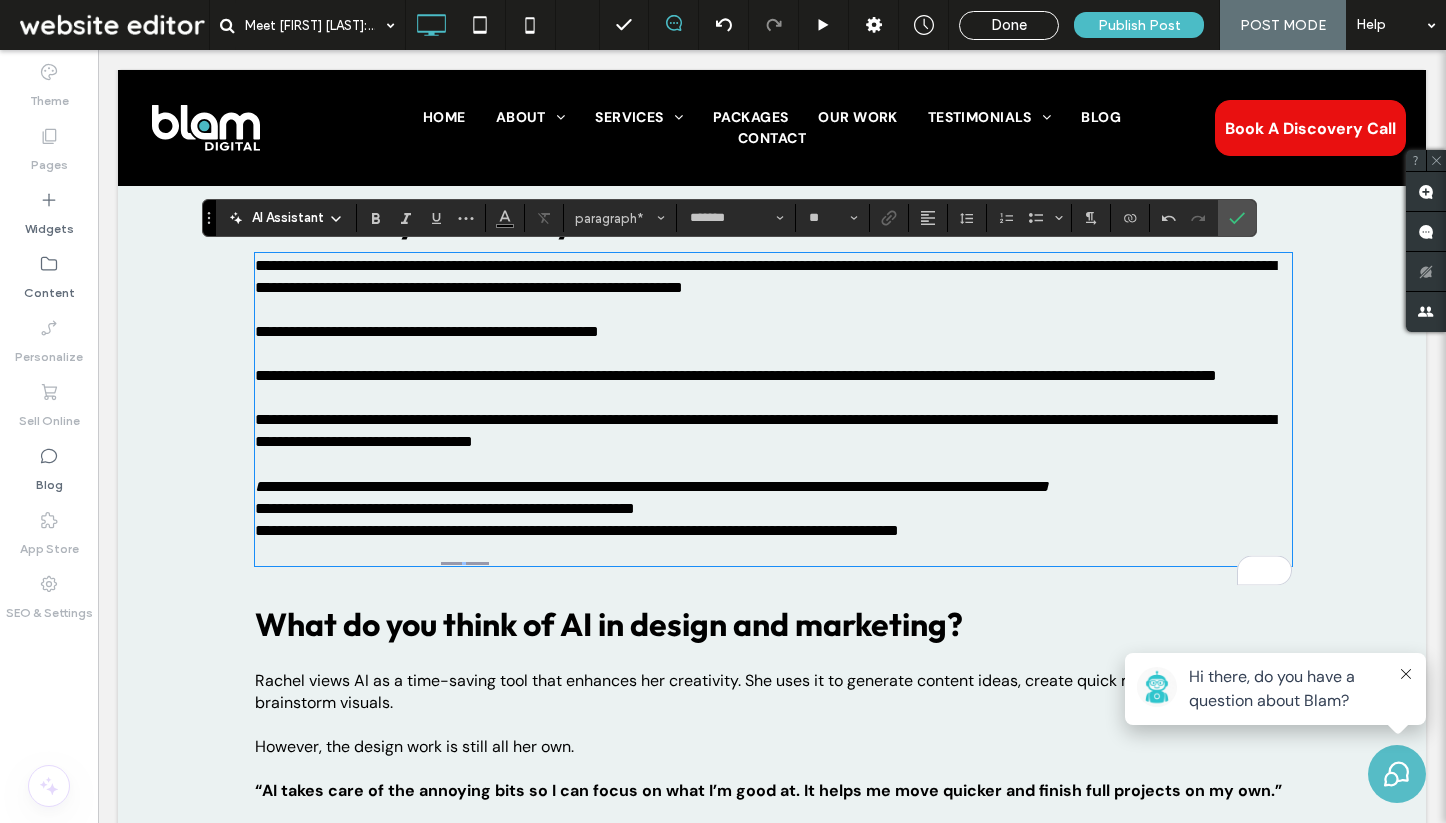 click on "**********" at bounding box center (773, 487) 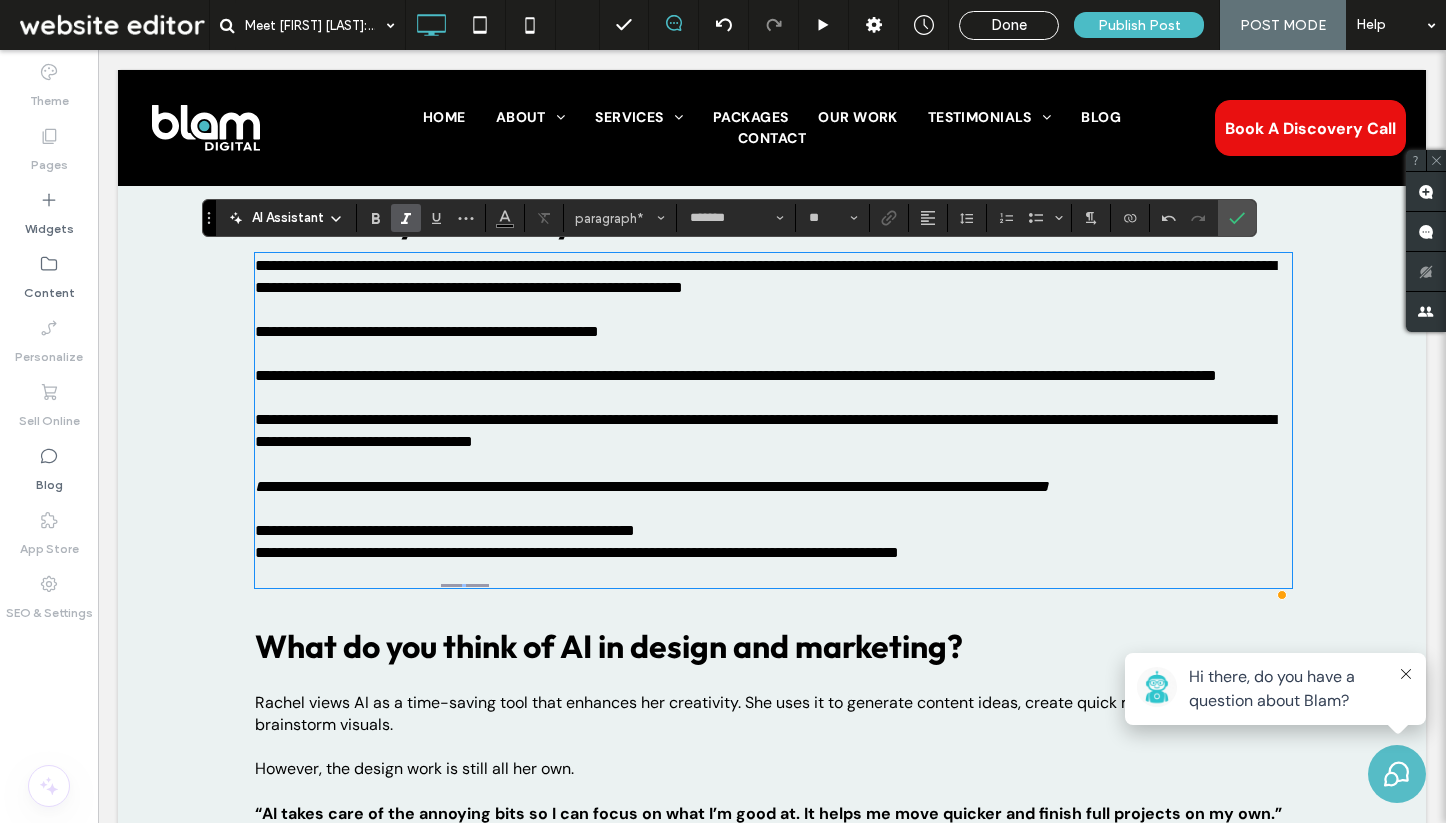 click on "**********" at bounding box center (773, 531) 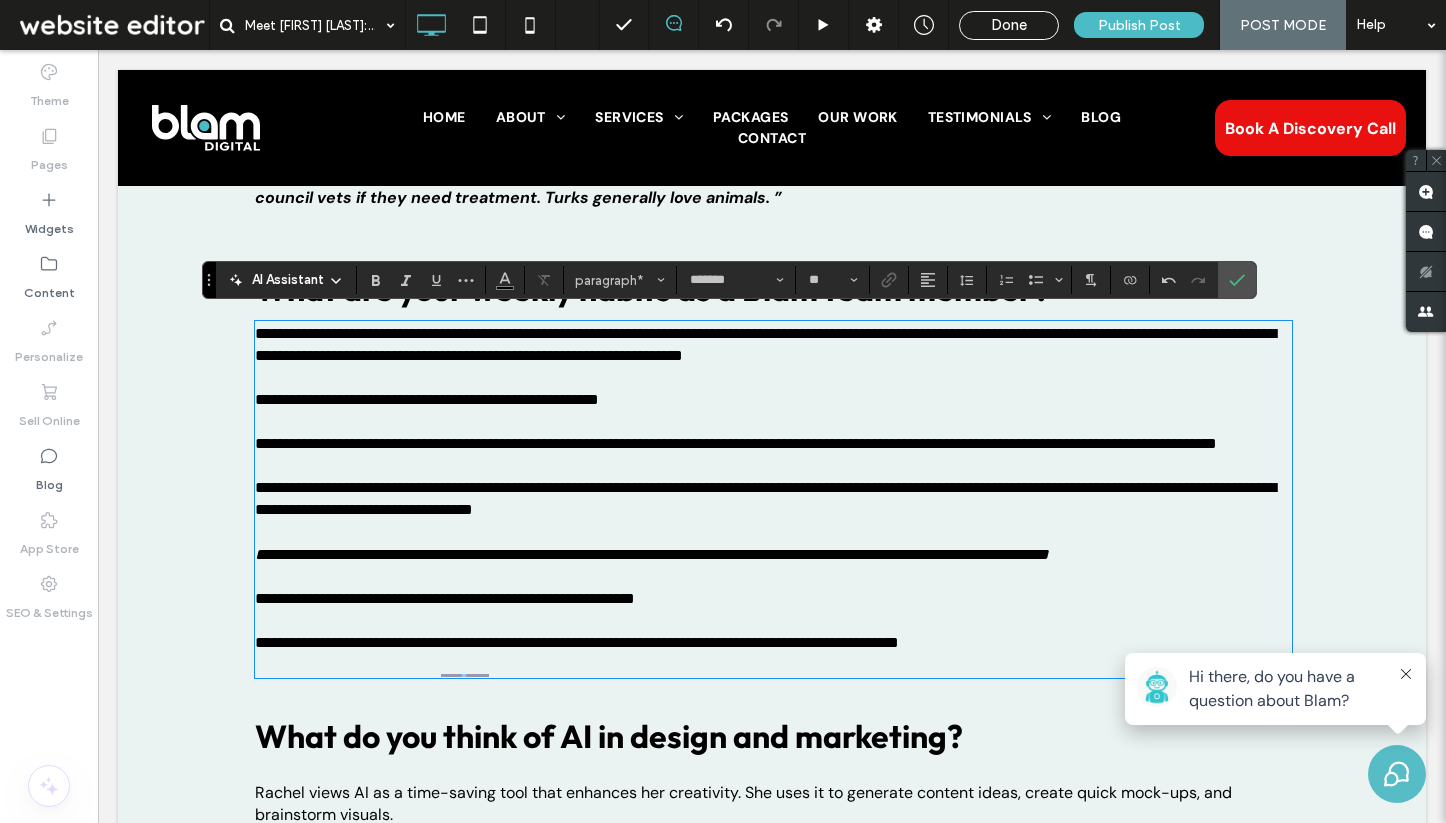 scroll, scrollTop: 3145, scrollLeft: 0, axis: vertical 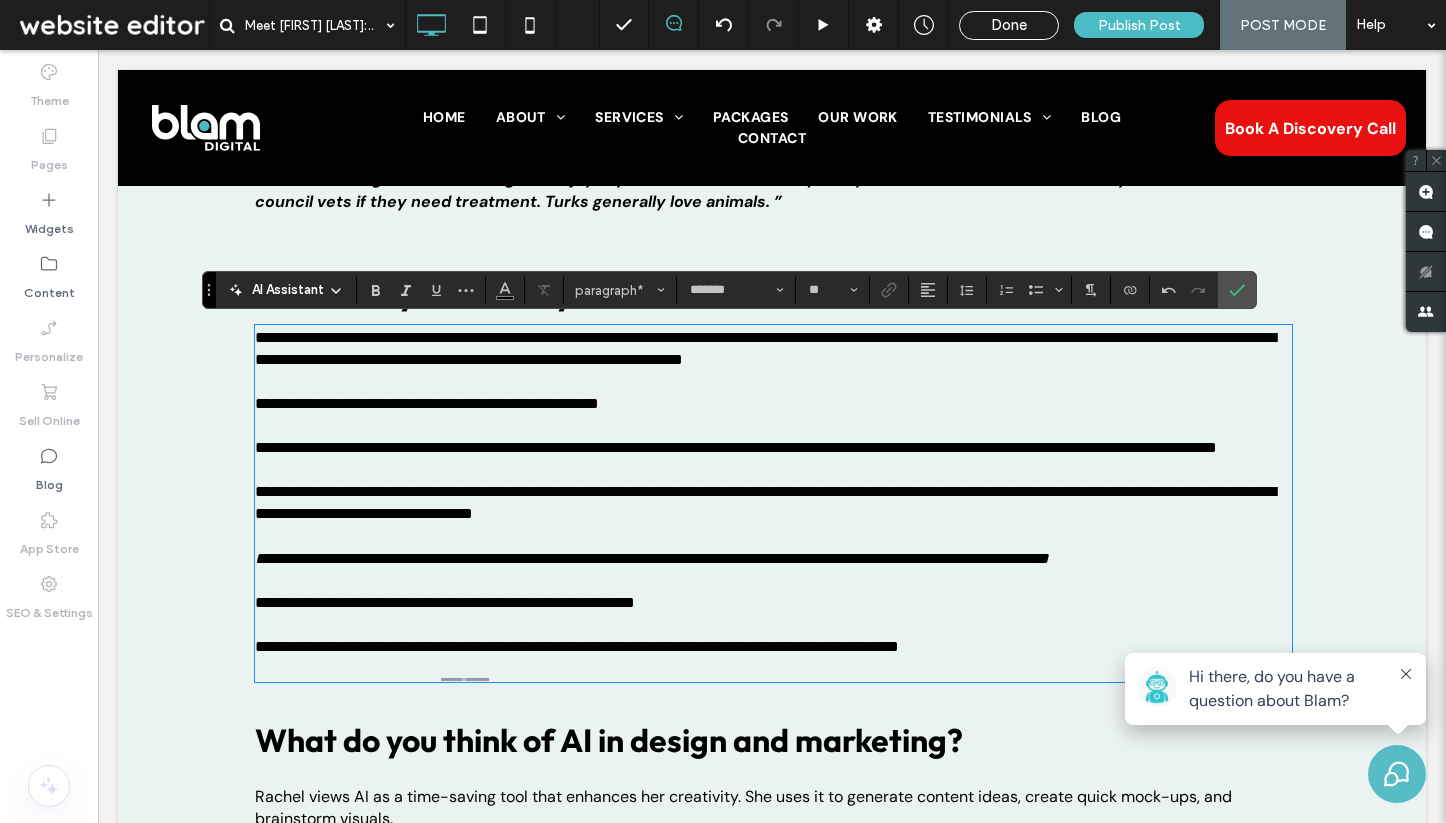 click on "**********" at bounding box center [773, 448] 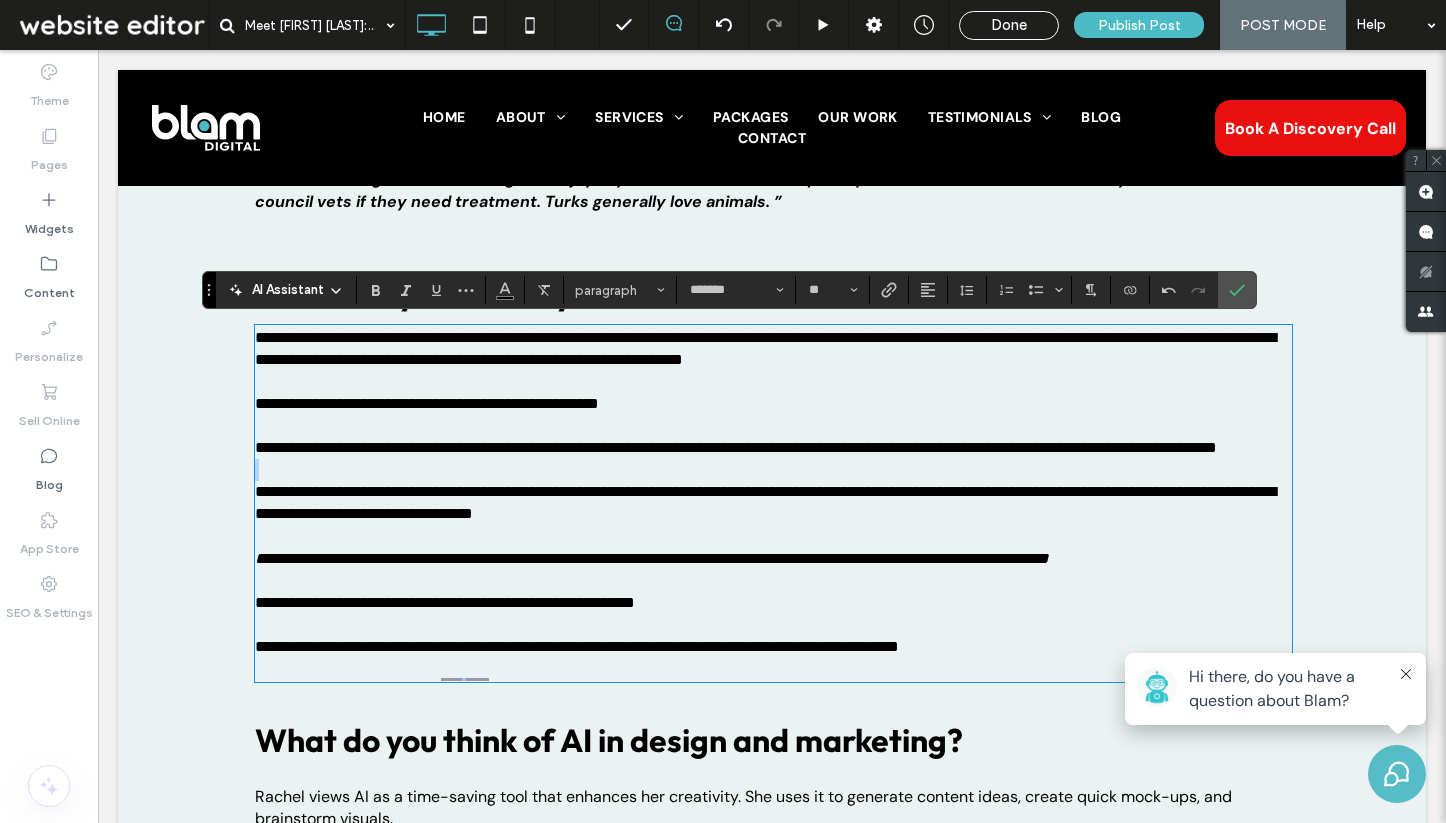 click on "**********" at bounding box center [773, 448] 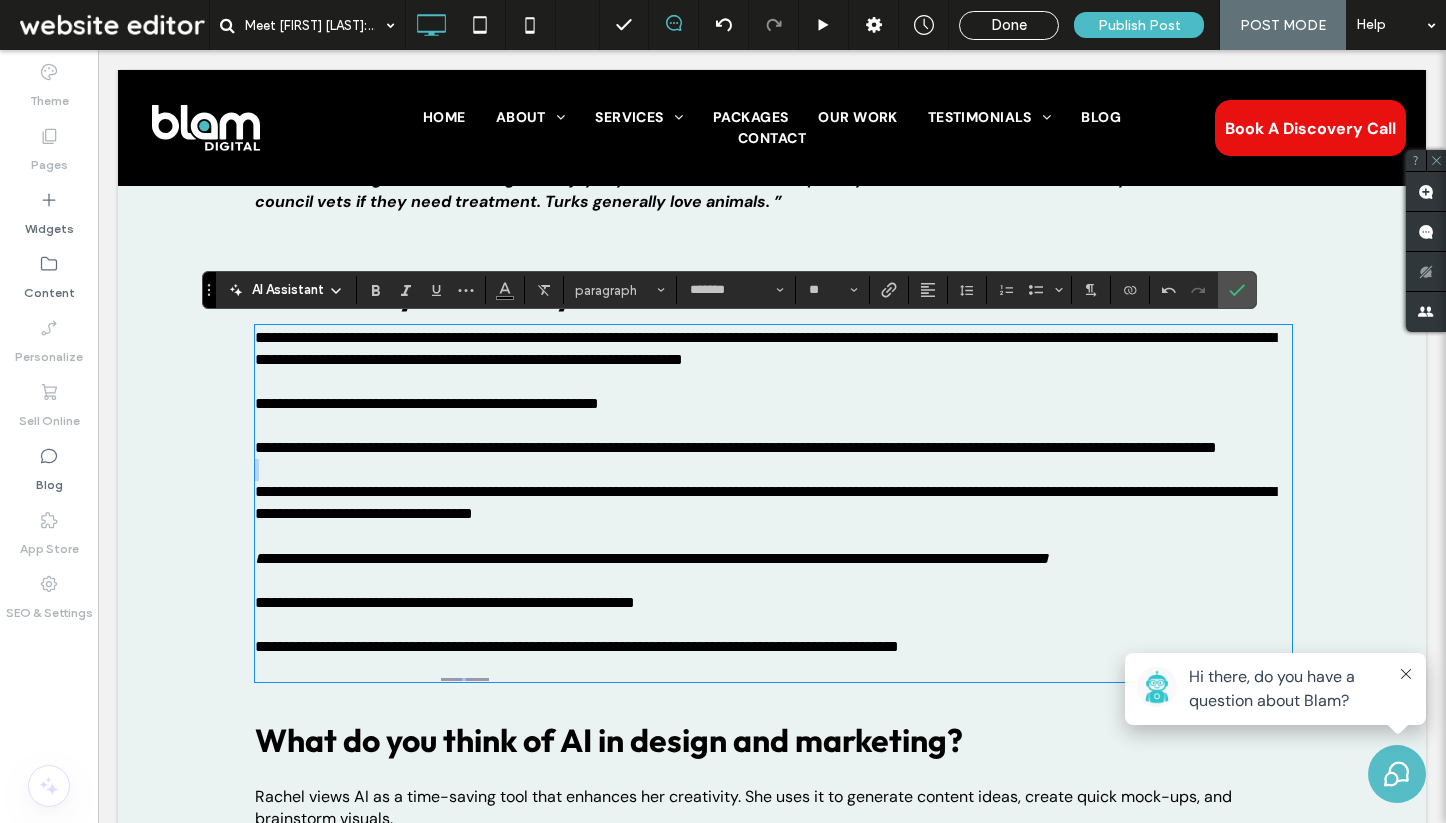 click on "**********" at bounding box center (773, 448) 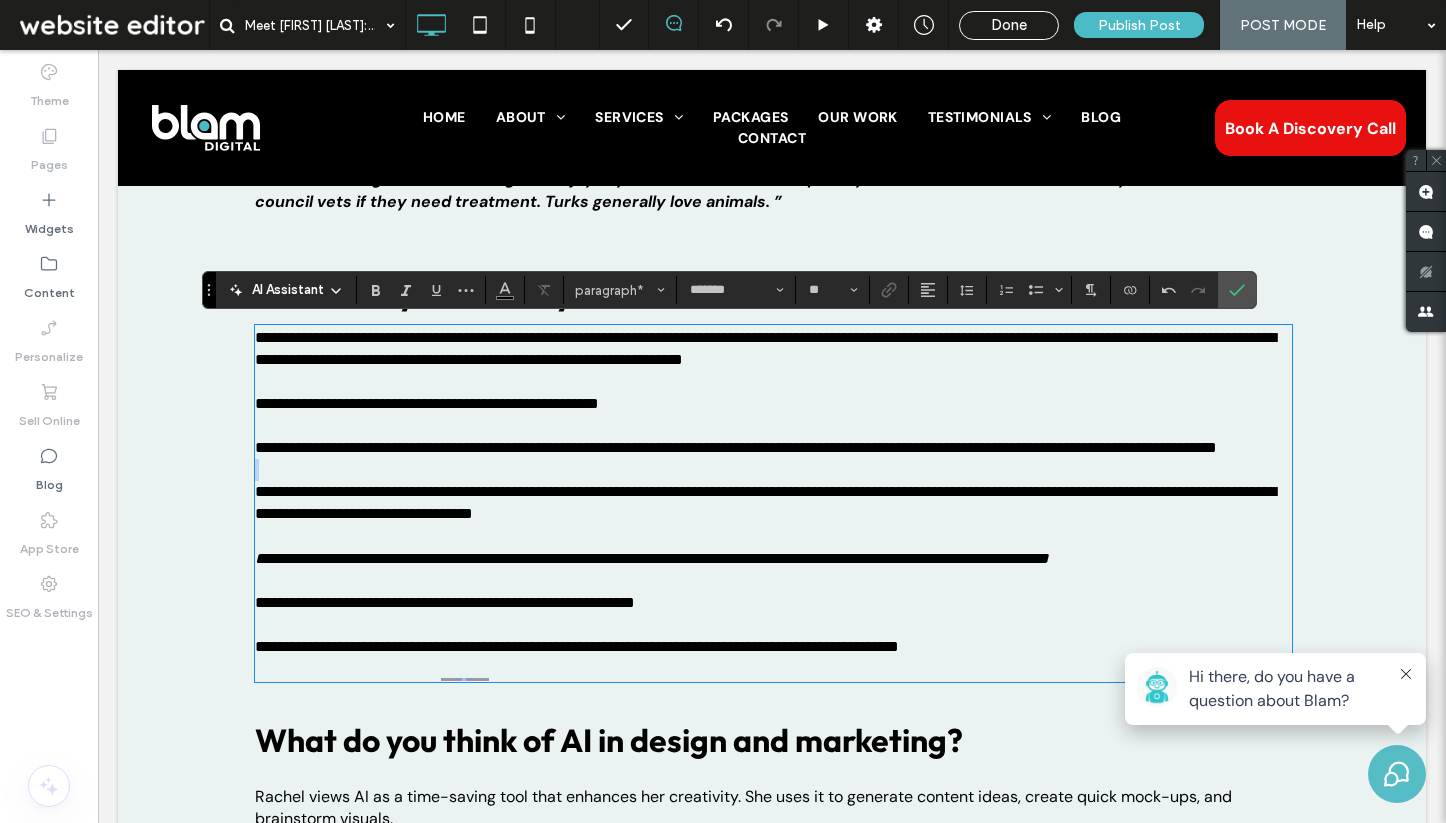 click on "**********" at bounding box center [773, 448] 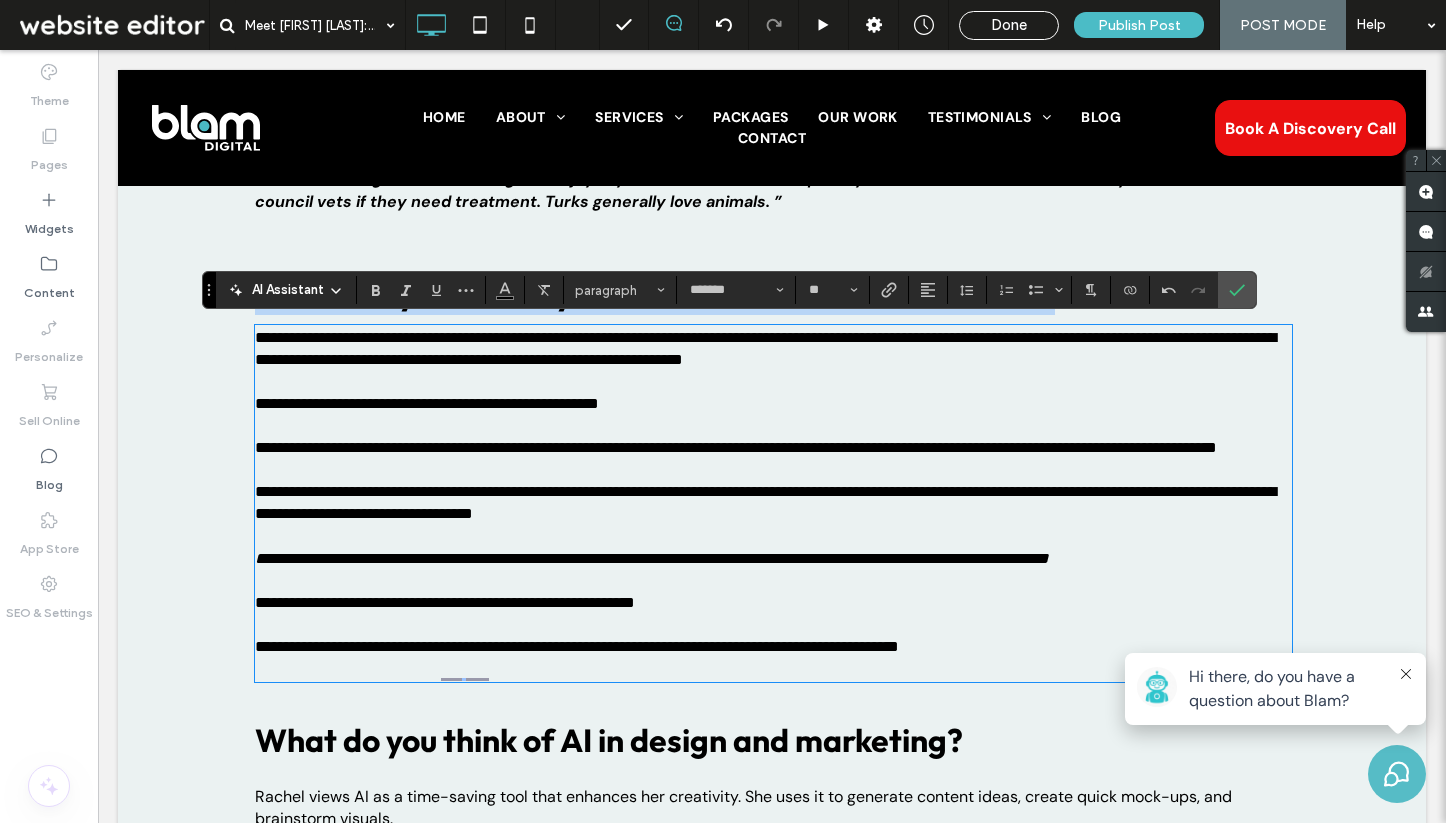 drag, startPoint x: 254, startPoint y: 444, endPoint x: 364, endPoint y: 453, distance: 110.36757 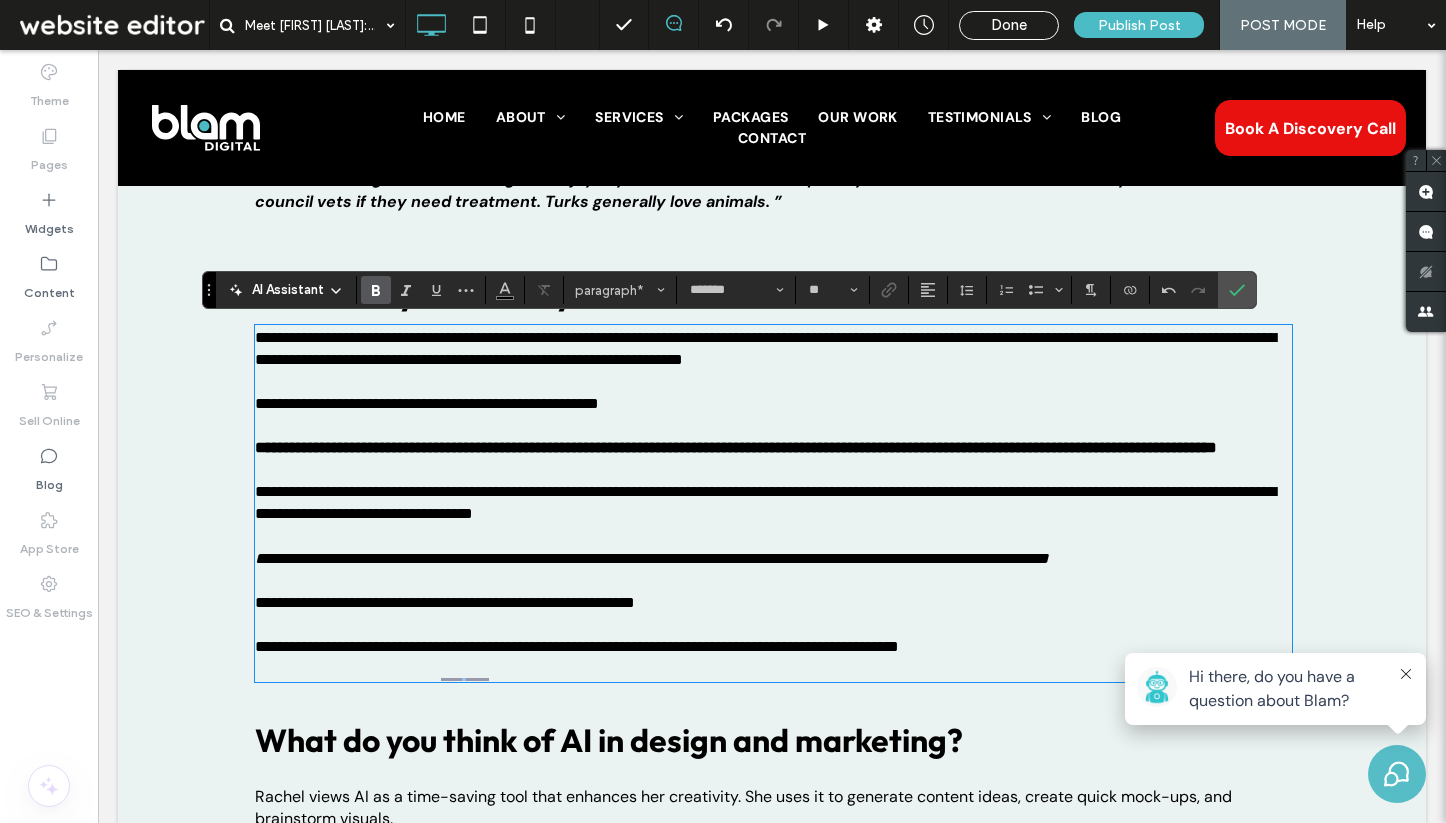 drag, startPoint x: 452, startPoint y: 462, endPoint x: 256, endPoint y: 450, distance: 196.367 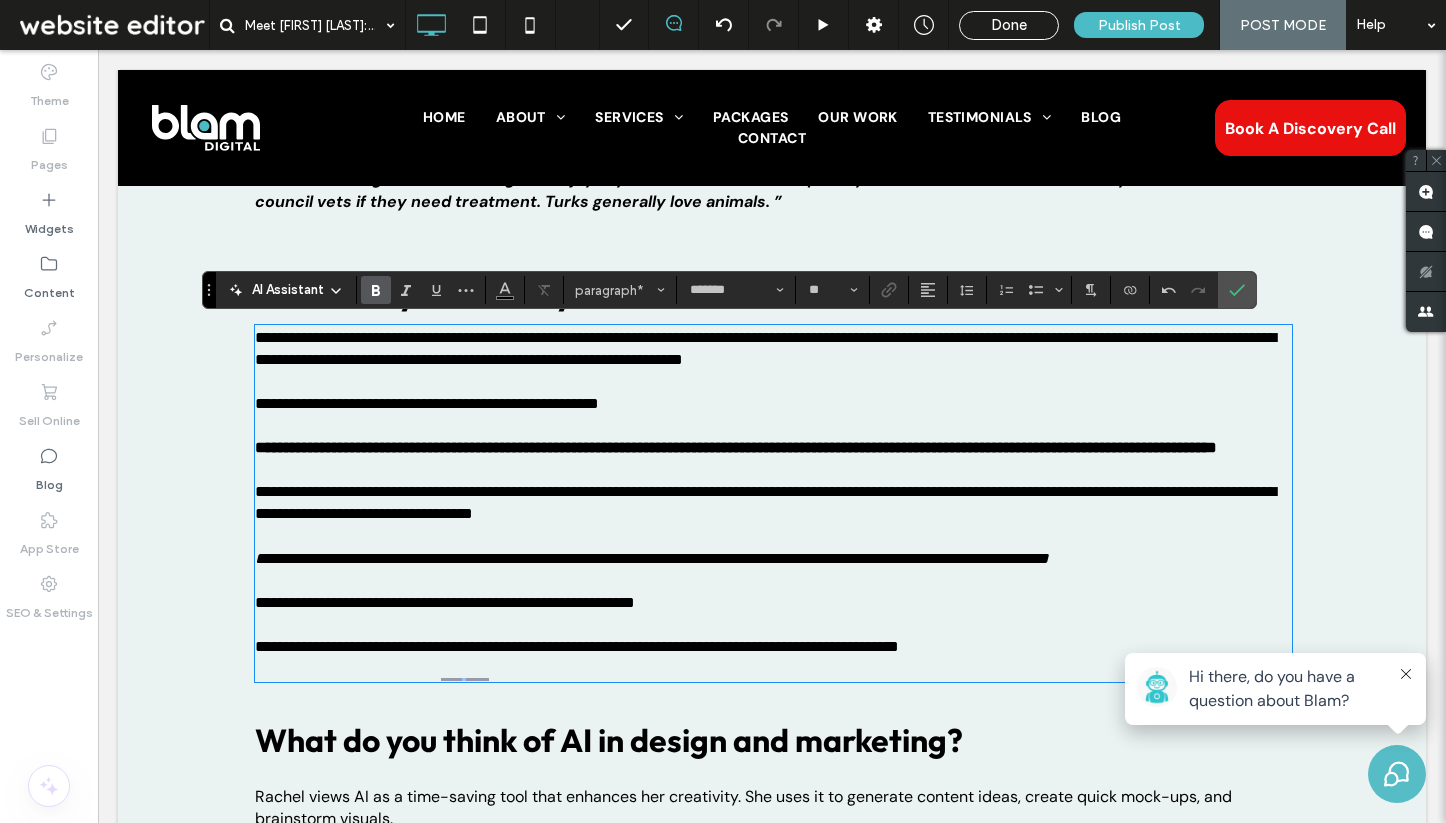 scroll, scrollTop: 3192, scrollLeft: 0, axis: vertical 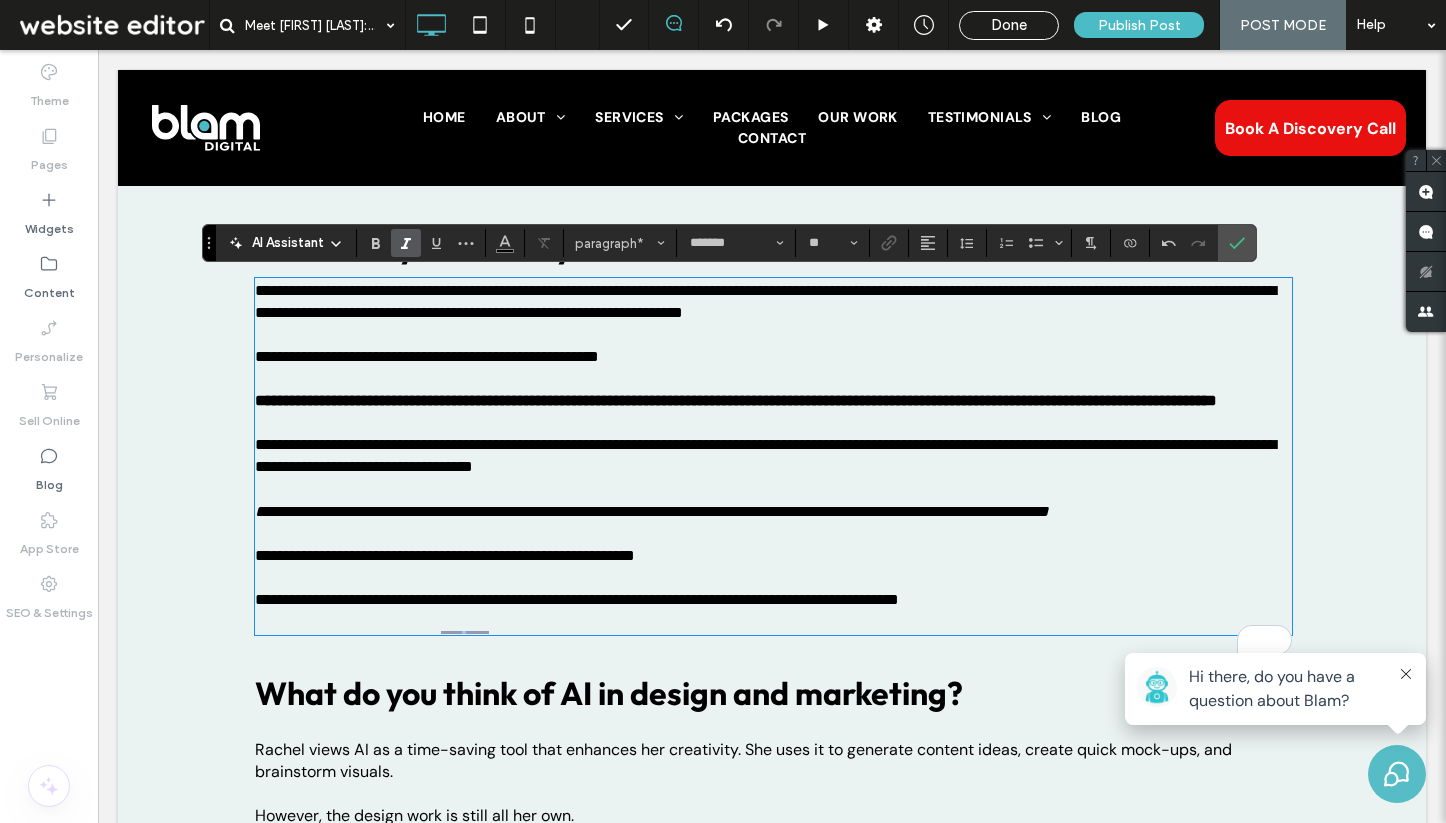 click on "**********" at bounding box center [652, 511] 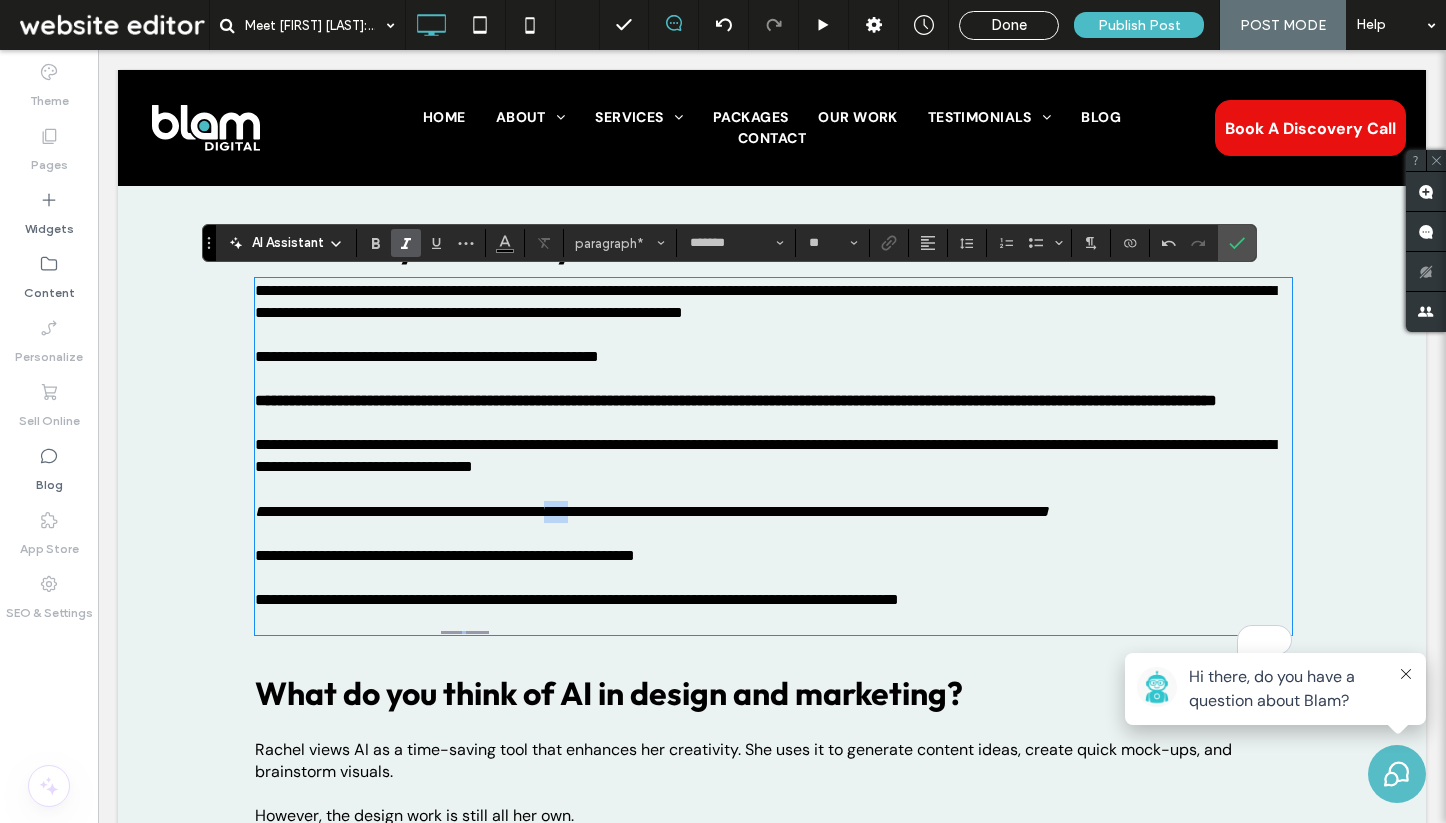 click on "**********" at bounding box center [652, 511] 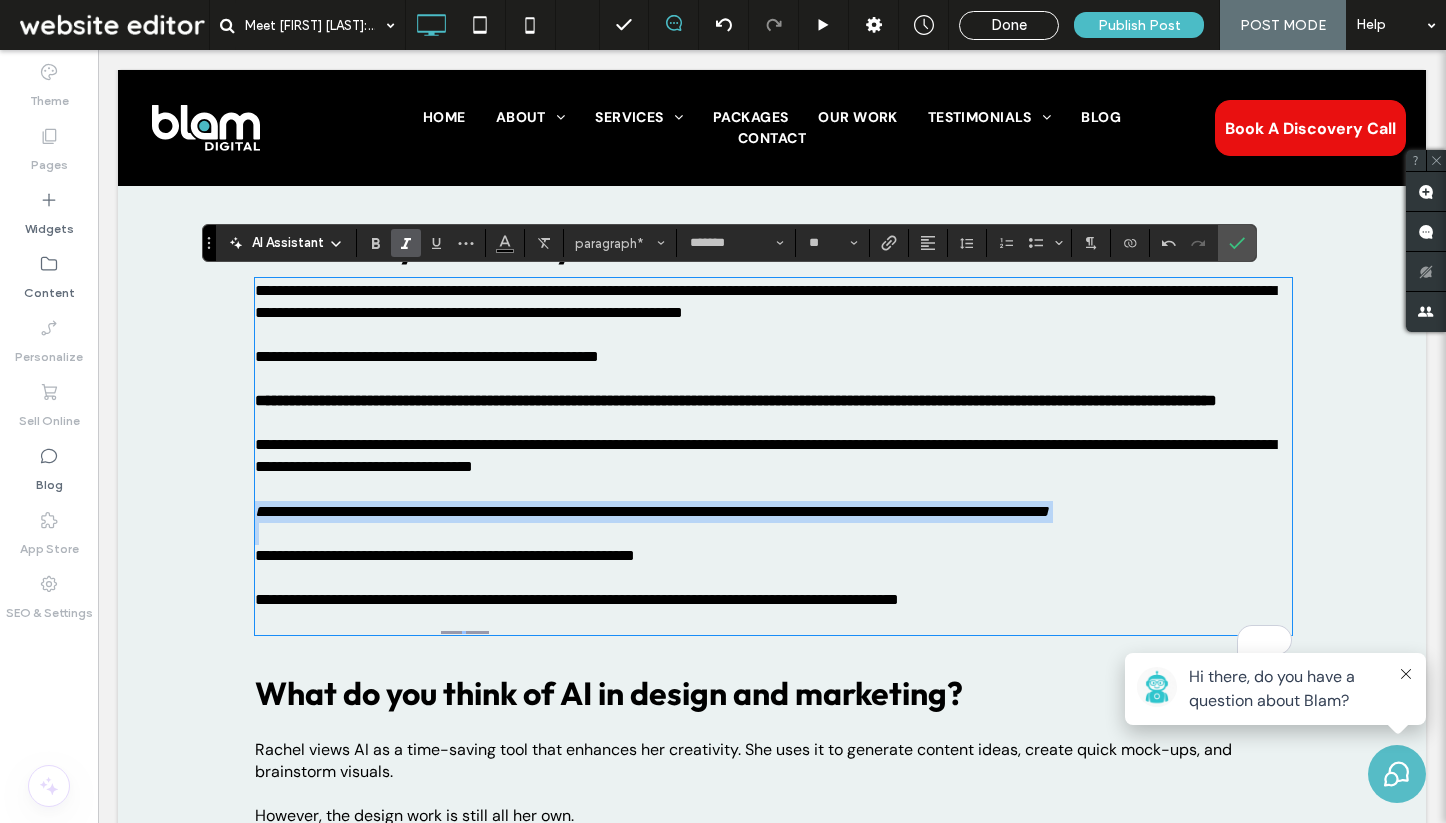 click on "**********" at bounding box center [652, 511] 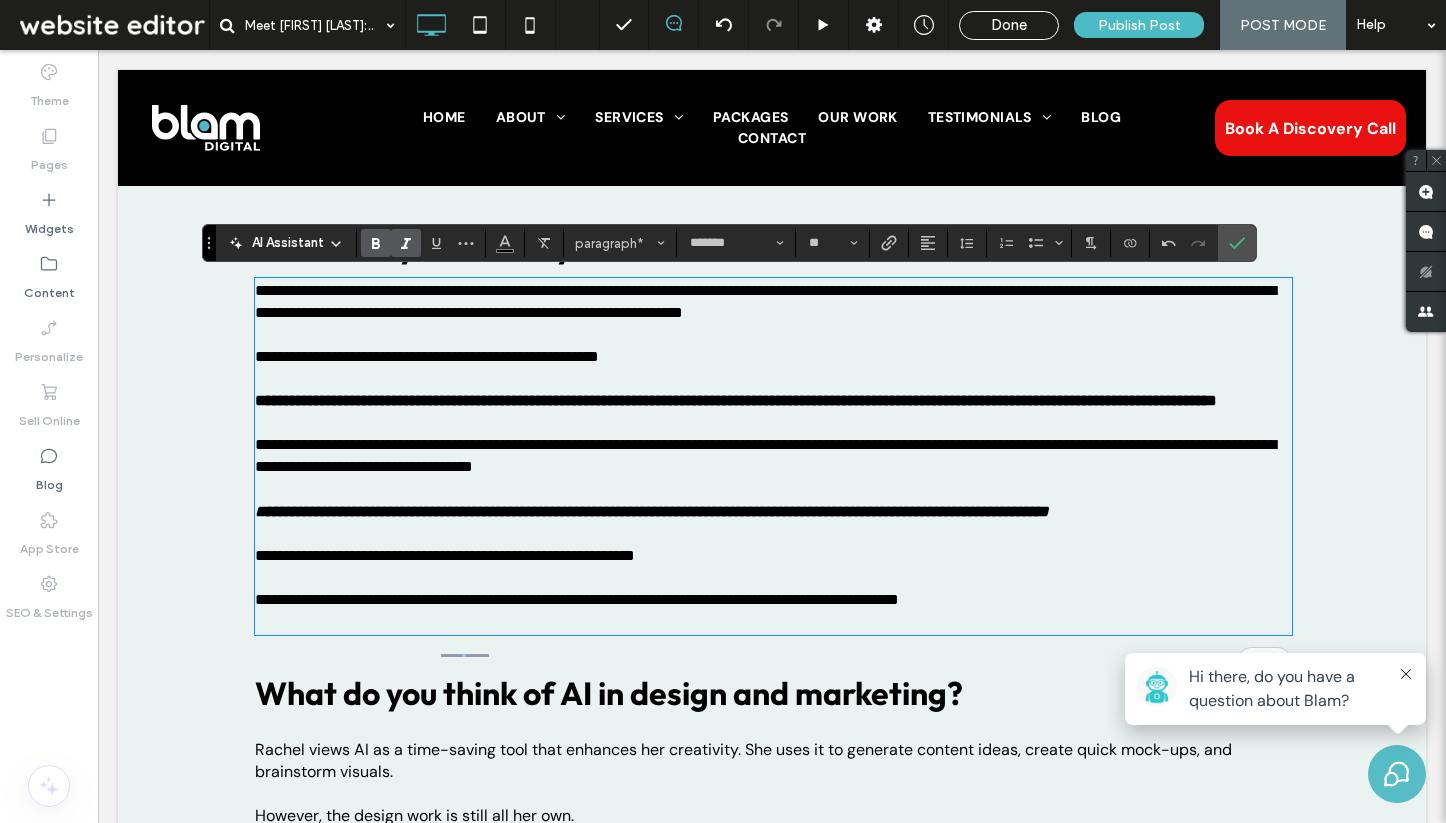 click on "**********" at bounding box center [773, 456] 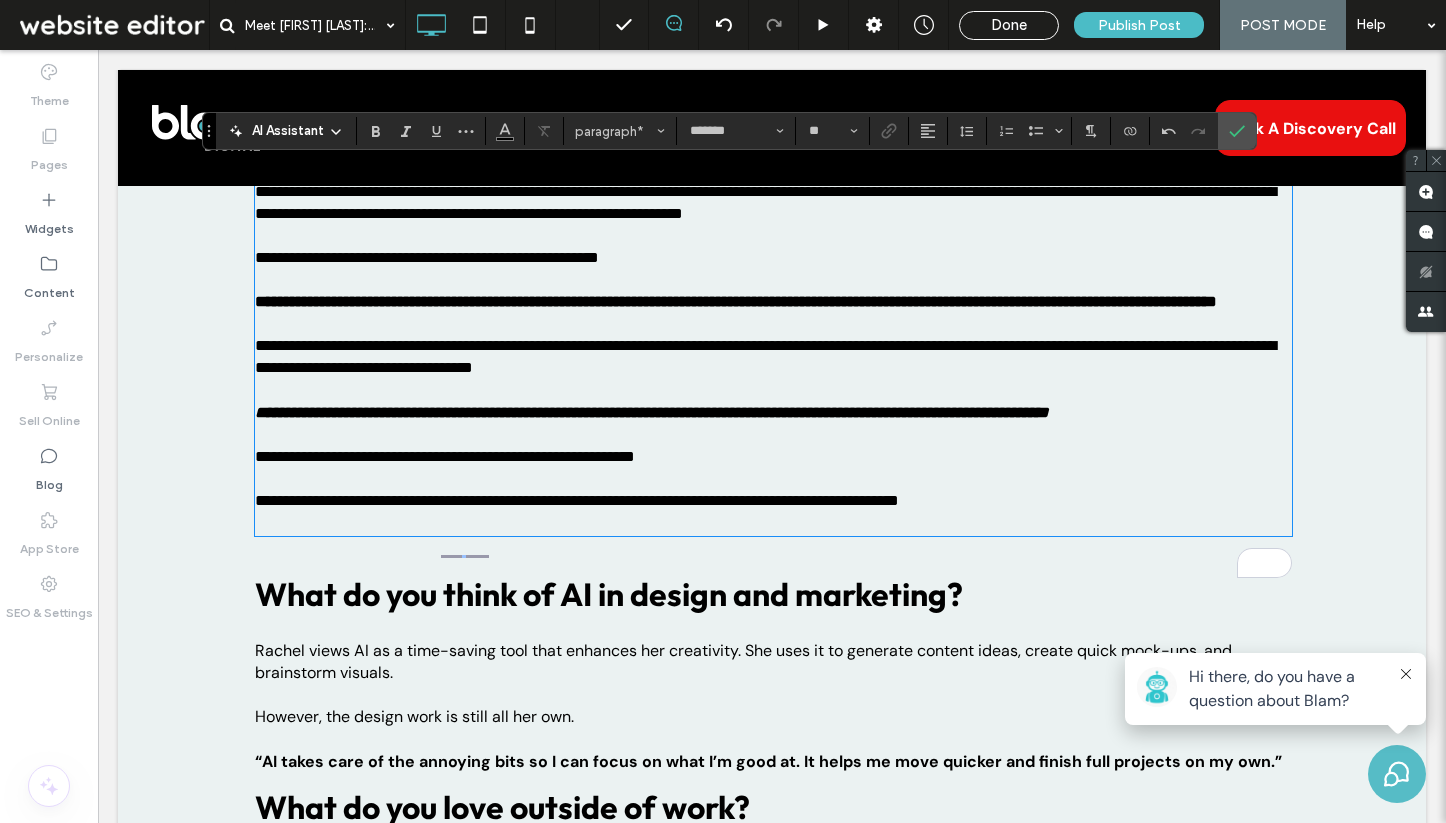 scroll, scrollTop: 3304, scrollLeft: 0, axis: vertical 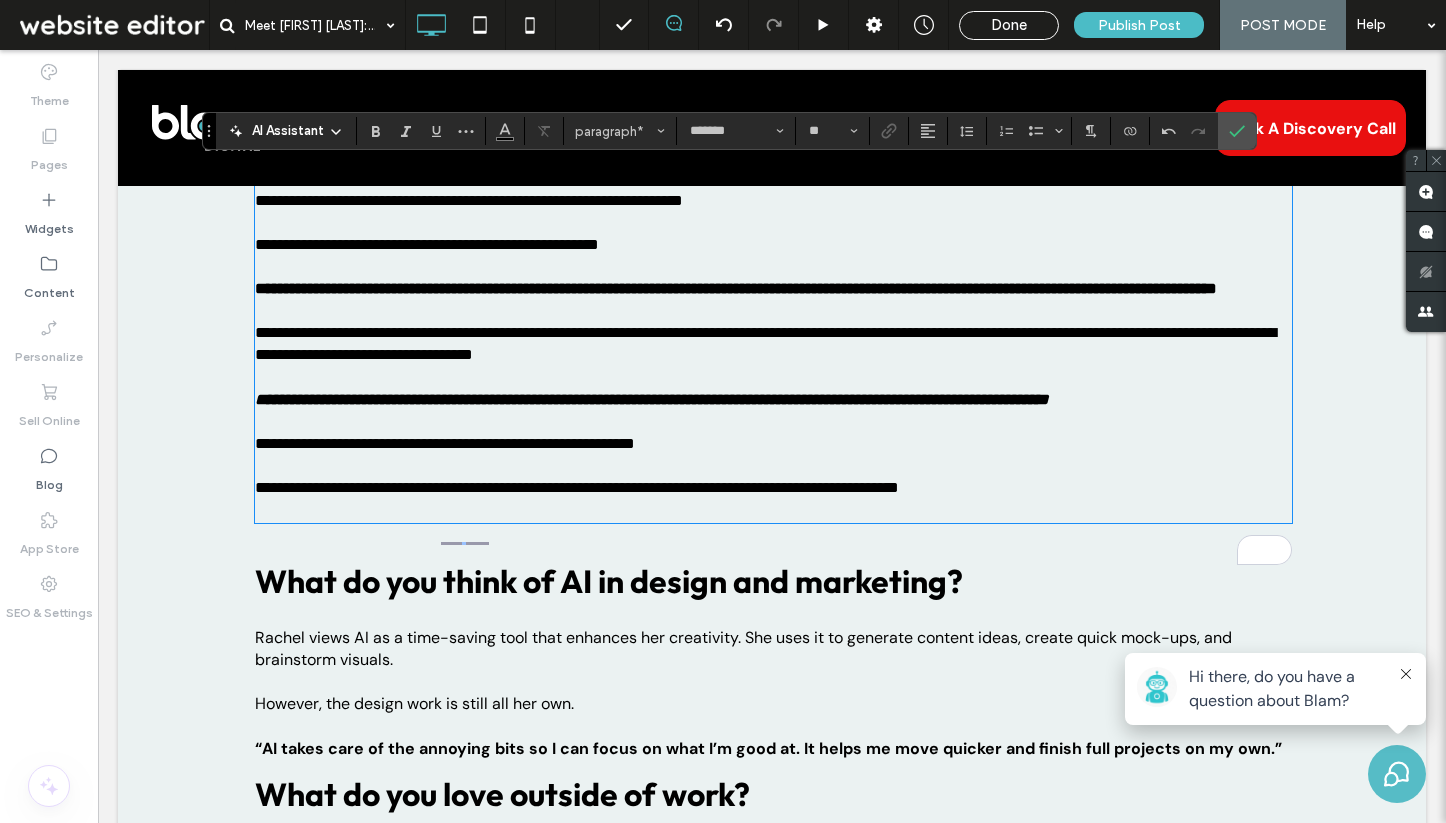 click on "**********" at bounding box center (577, 487) 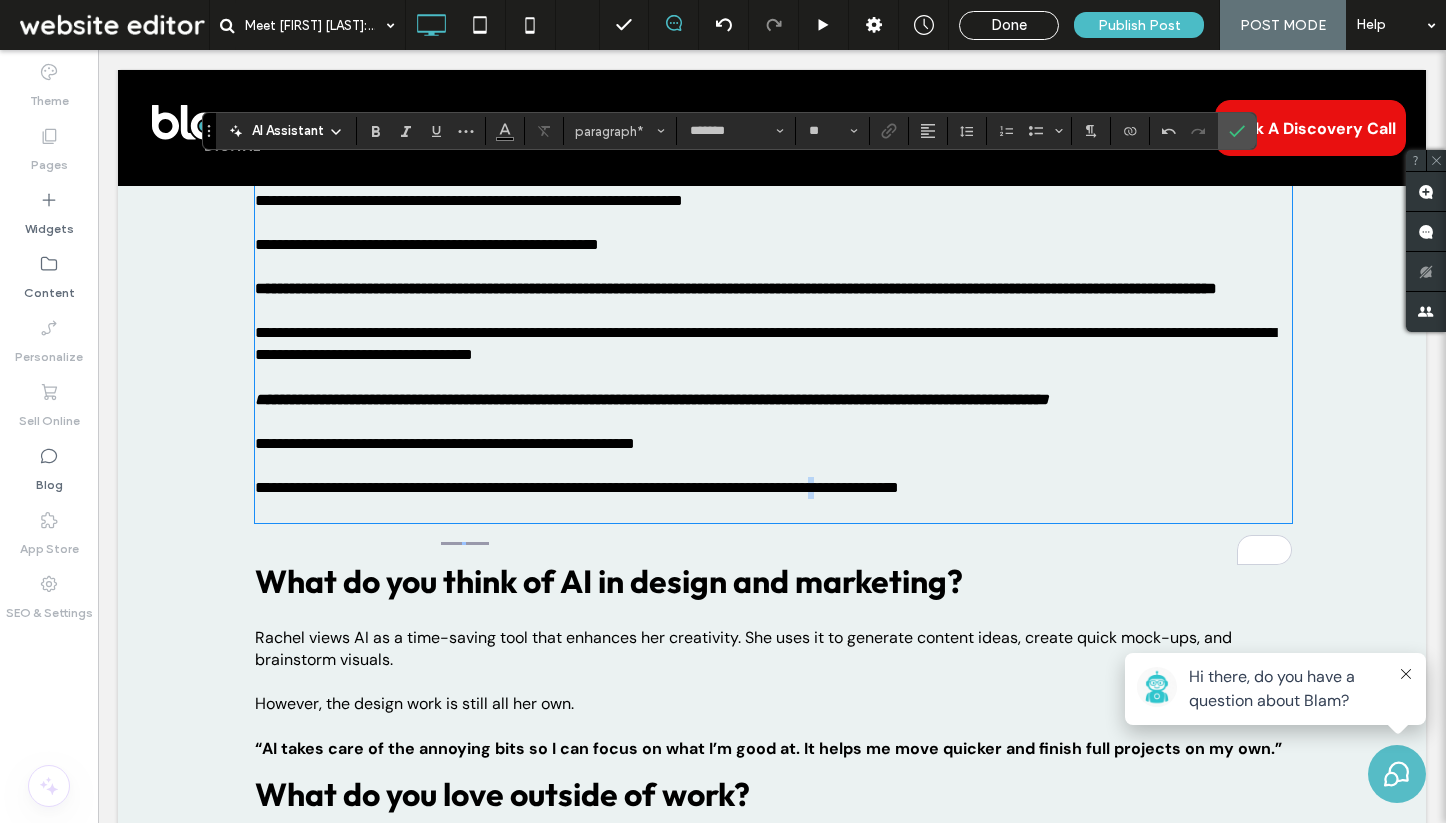 click on "**********" at bounding box center [577, 487] 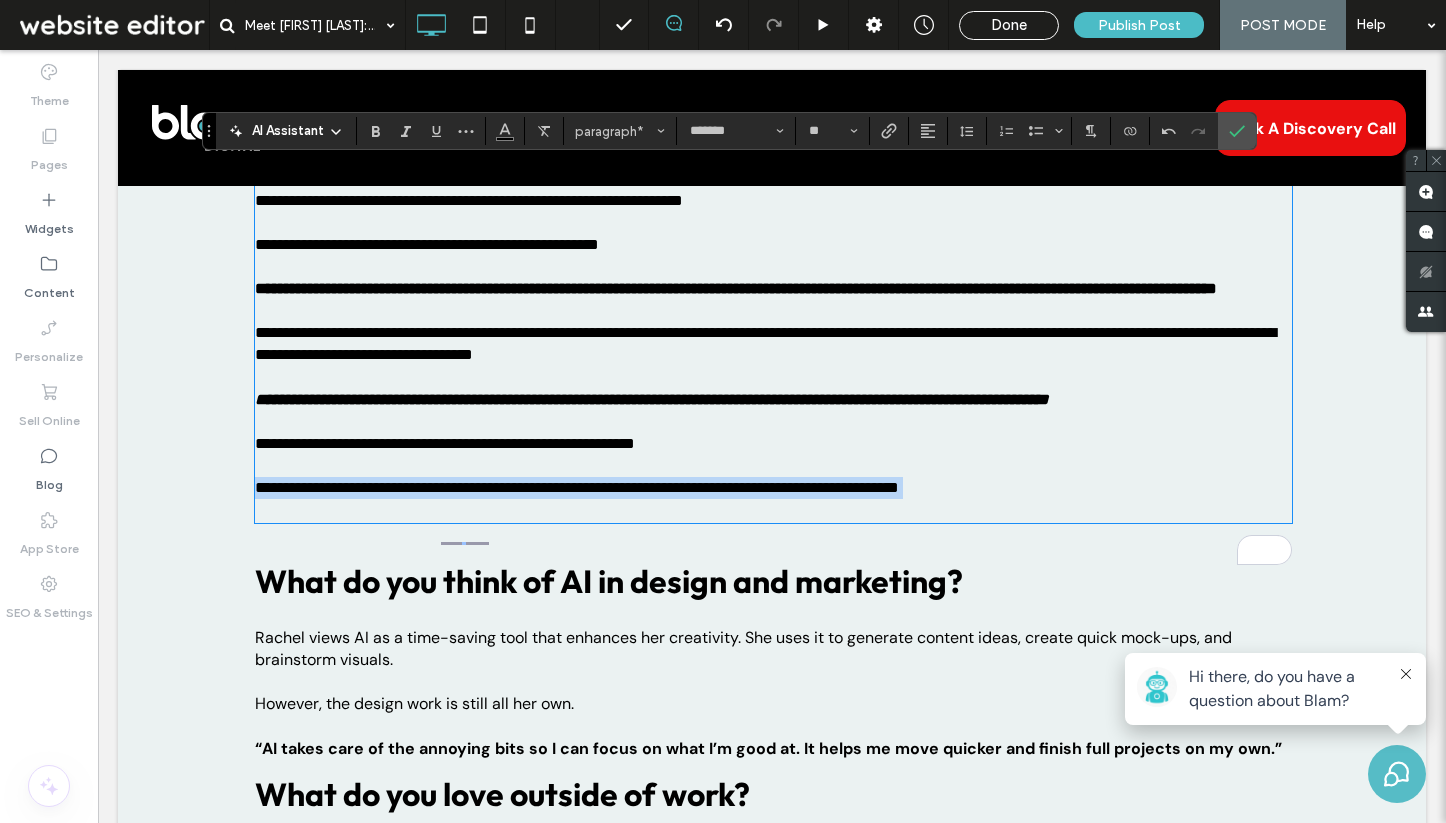 click on "**********" at bounding box center (577, 487) 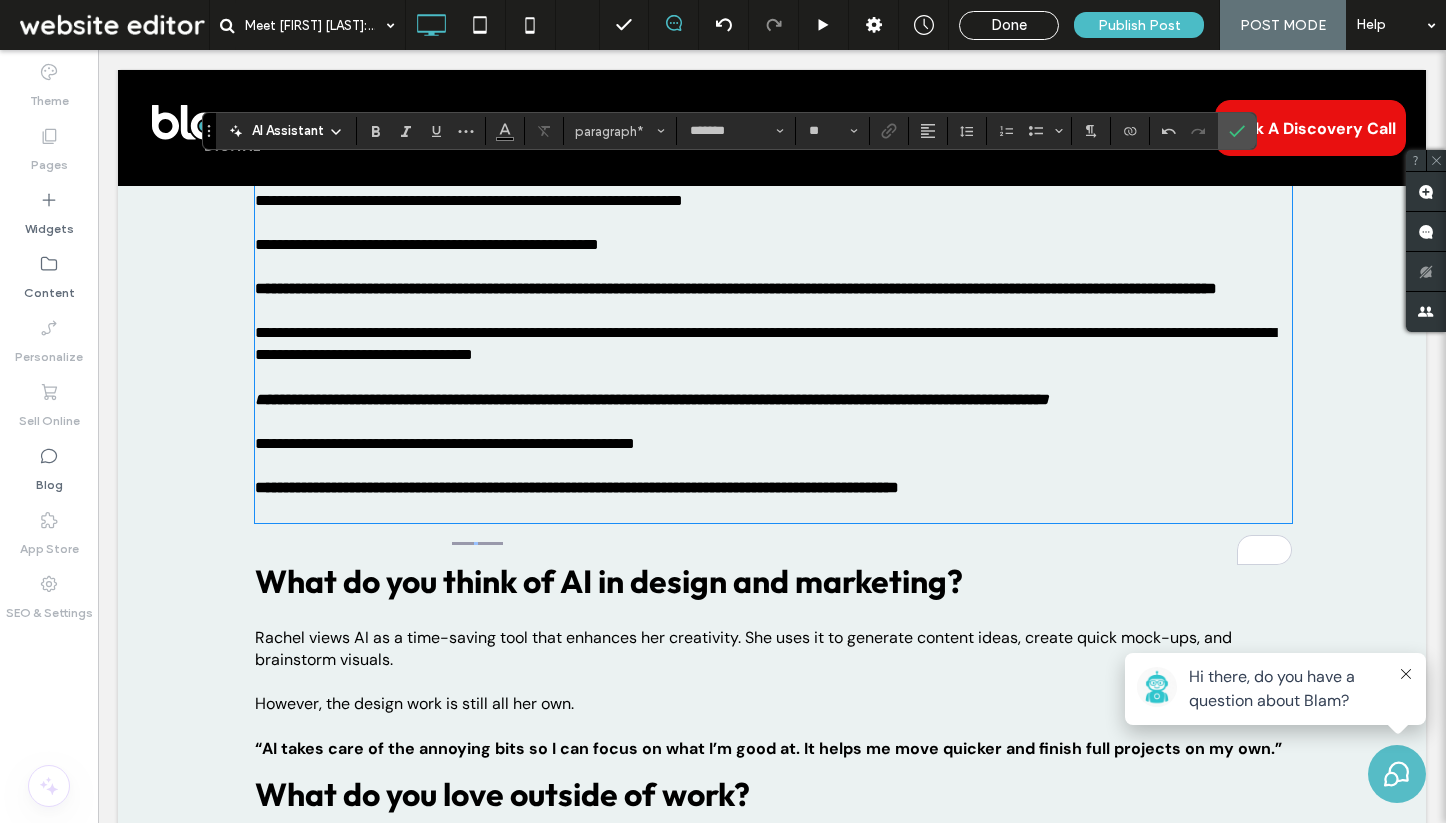click on "**********" at bounding box center (773, 444) 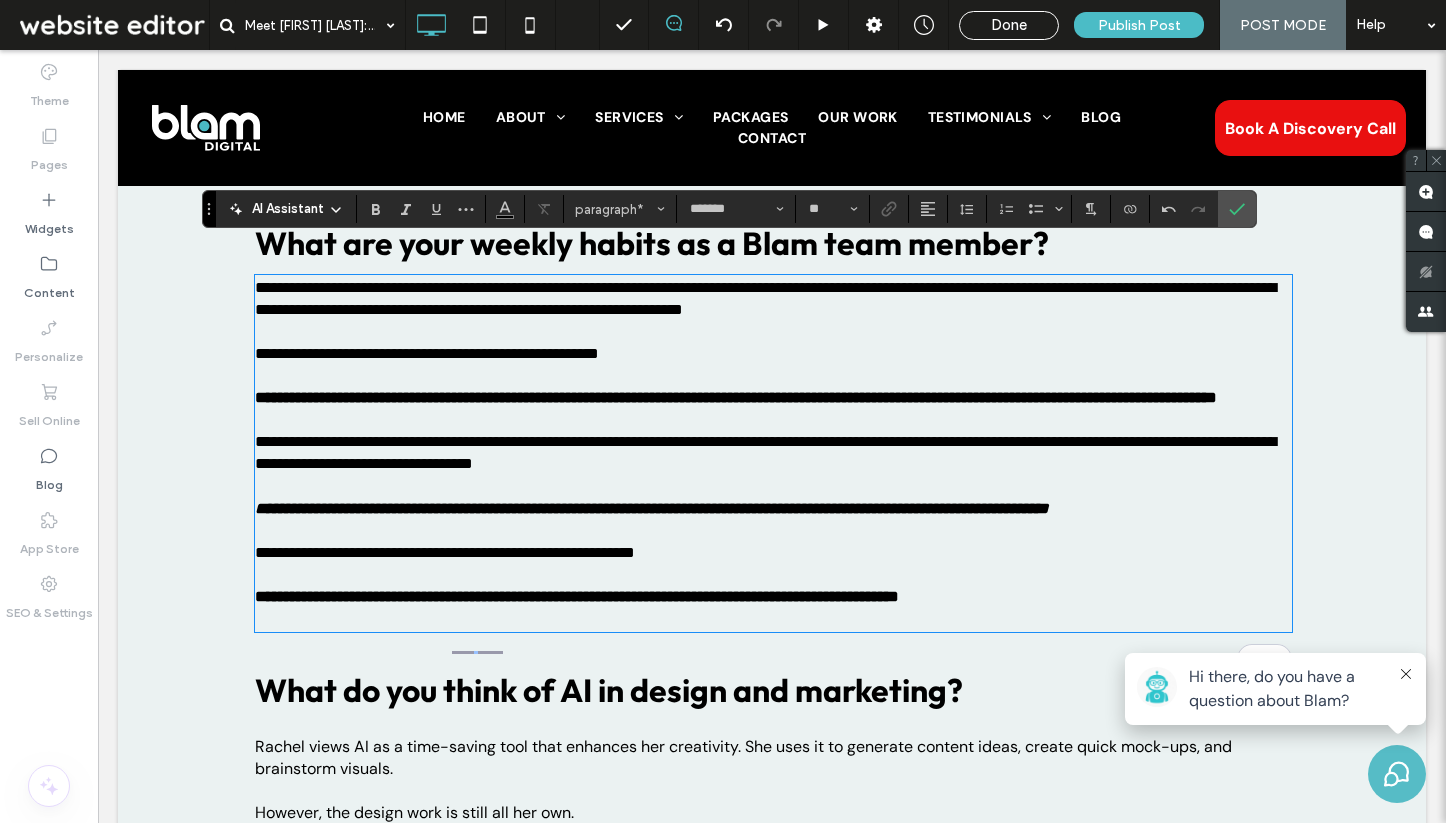 scroll, scrollTop: 3187, scrollLeft: 0, axis: vertical 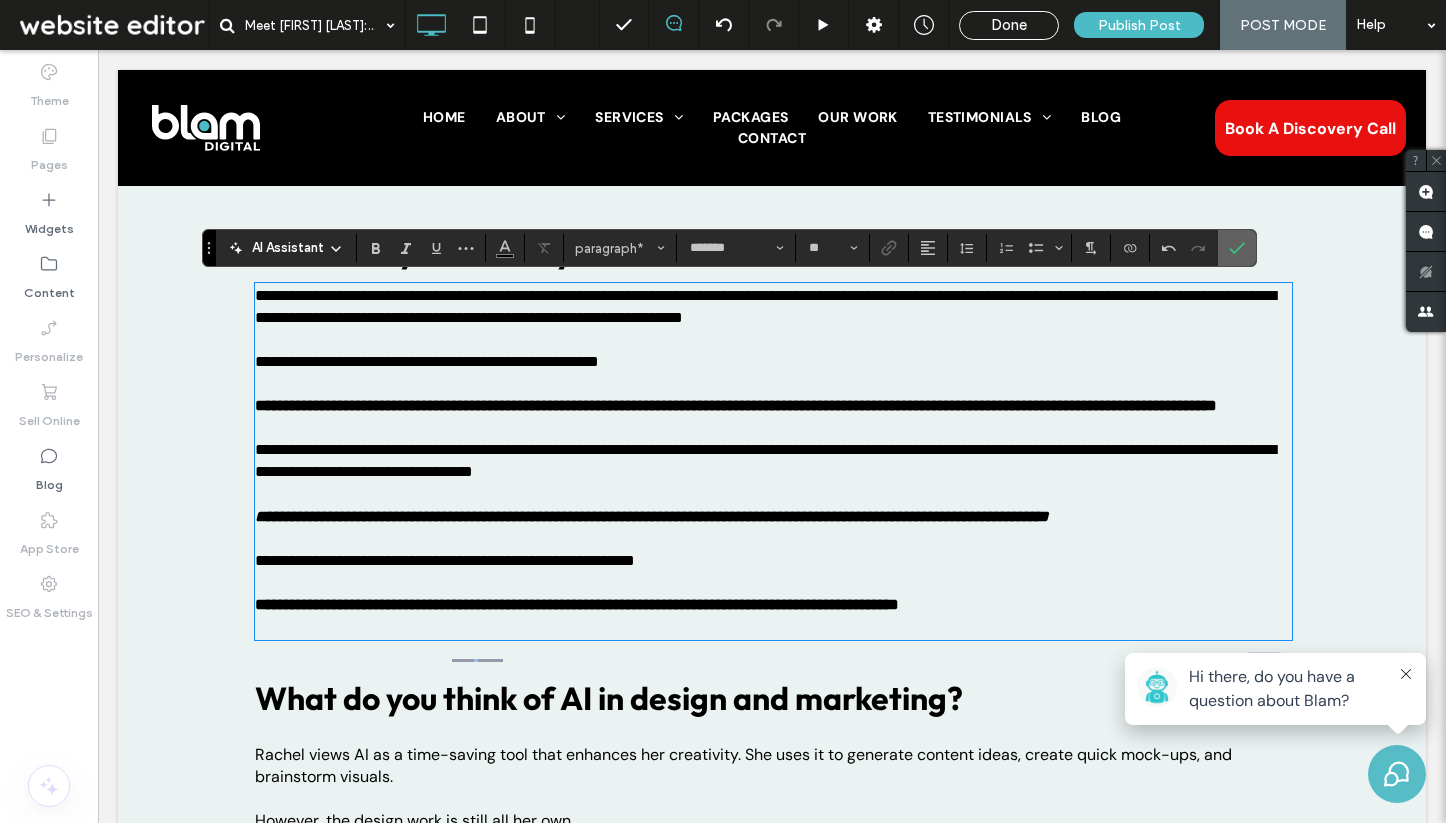 click 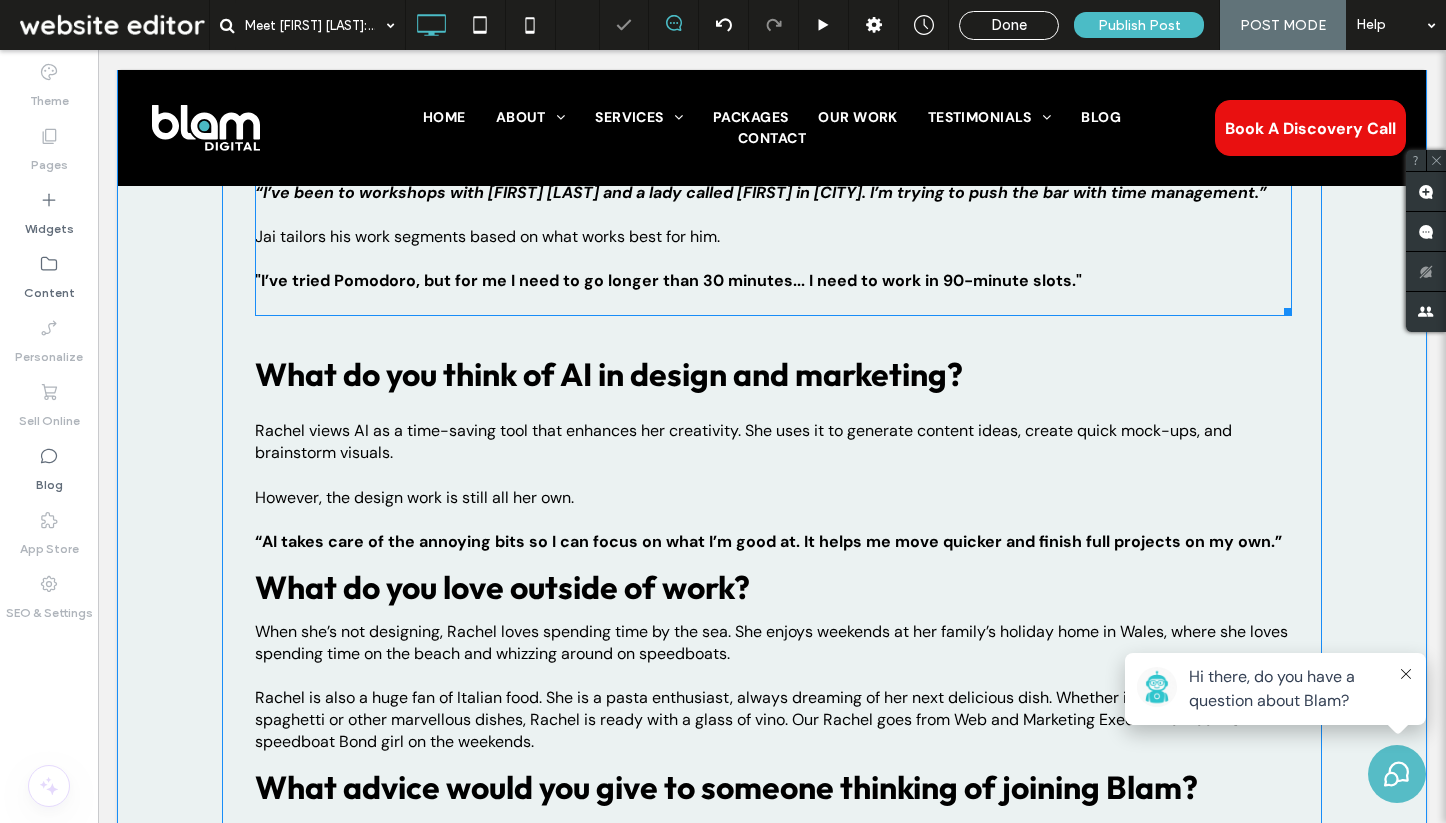 scroll, scrollTop: 3537, scrollLeft: 0, axis: vertical 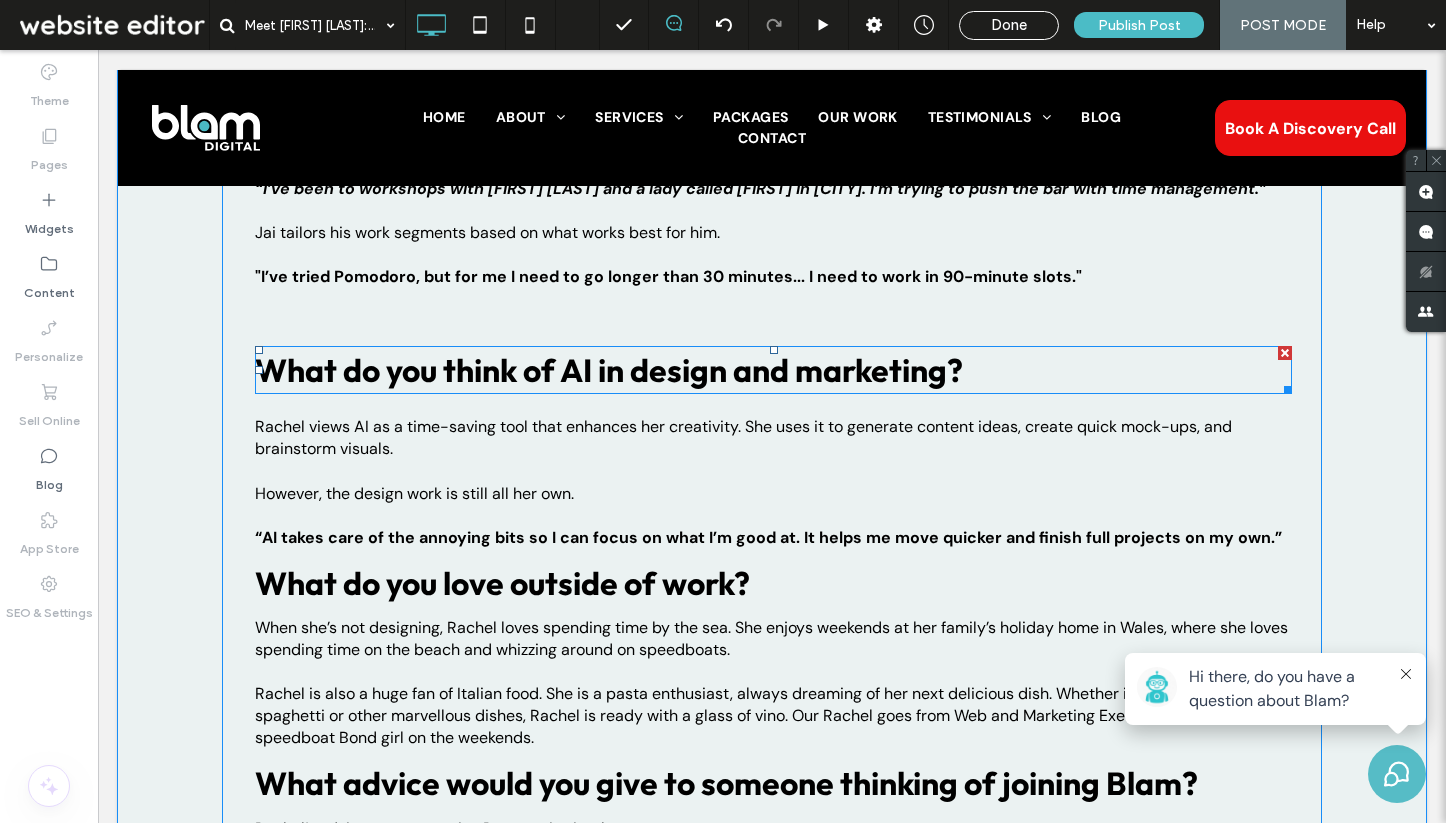 click on "What do you think of AI in design and marketing?" at bounding box center [773, 370] 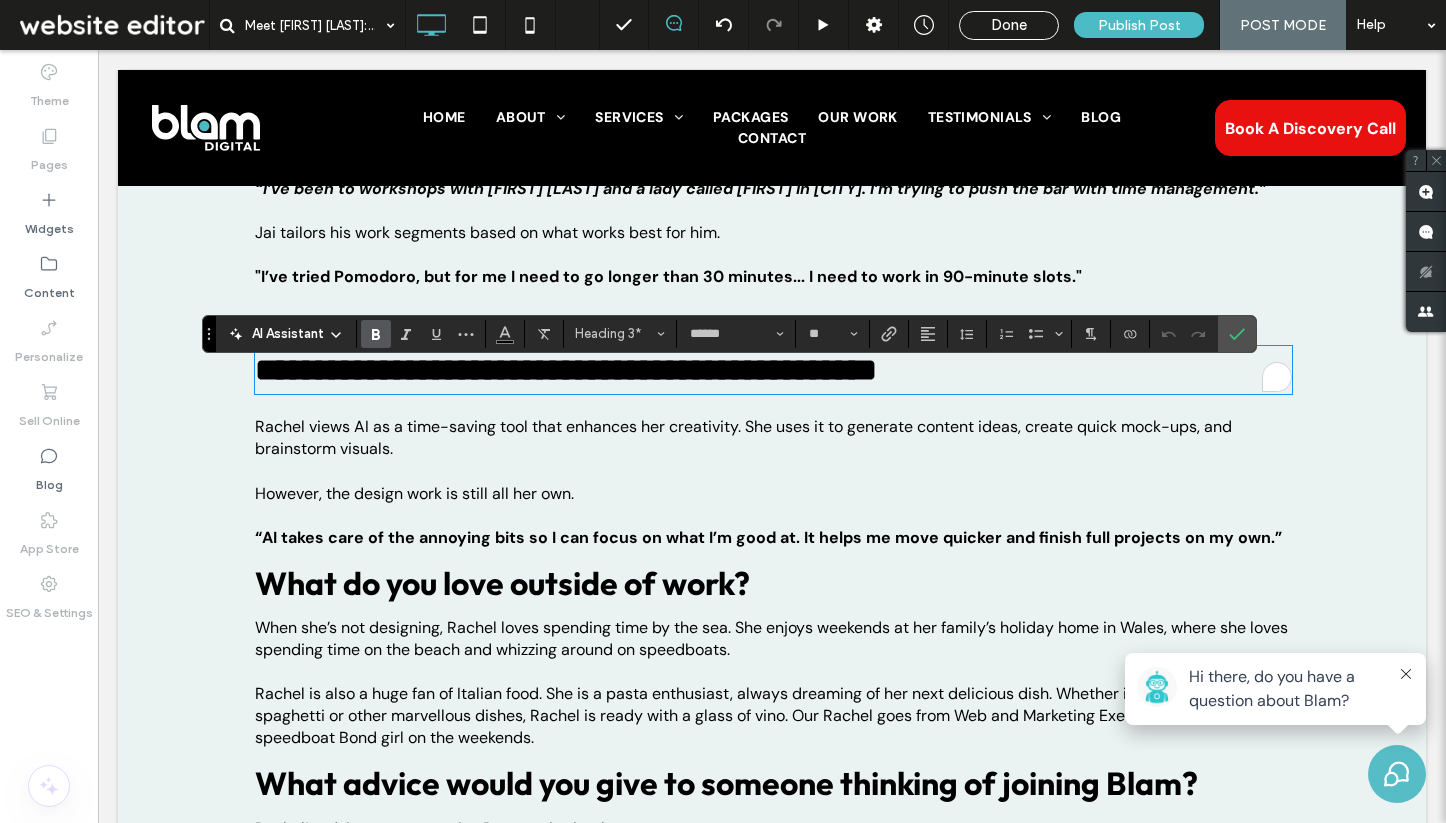 type on "*******" 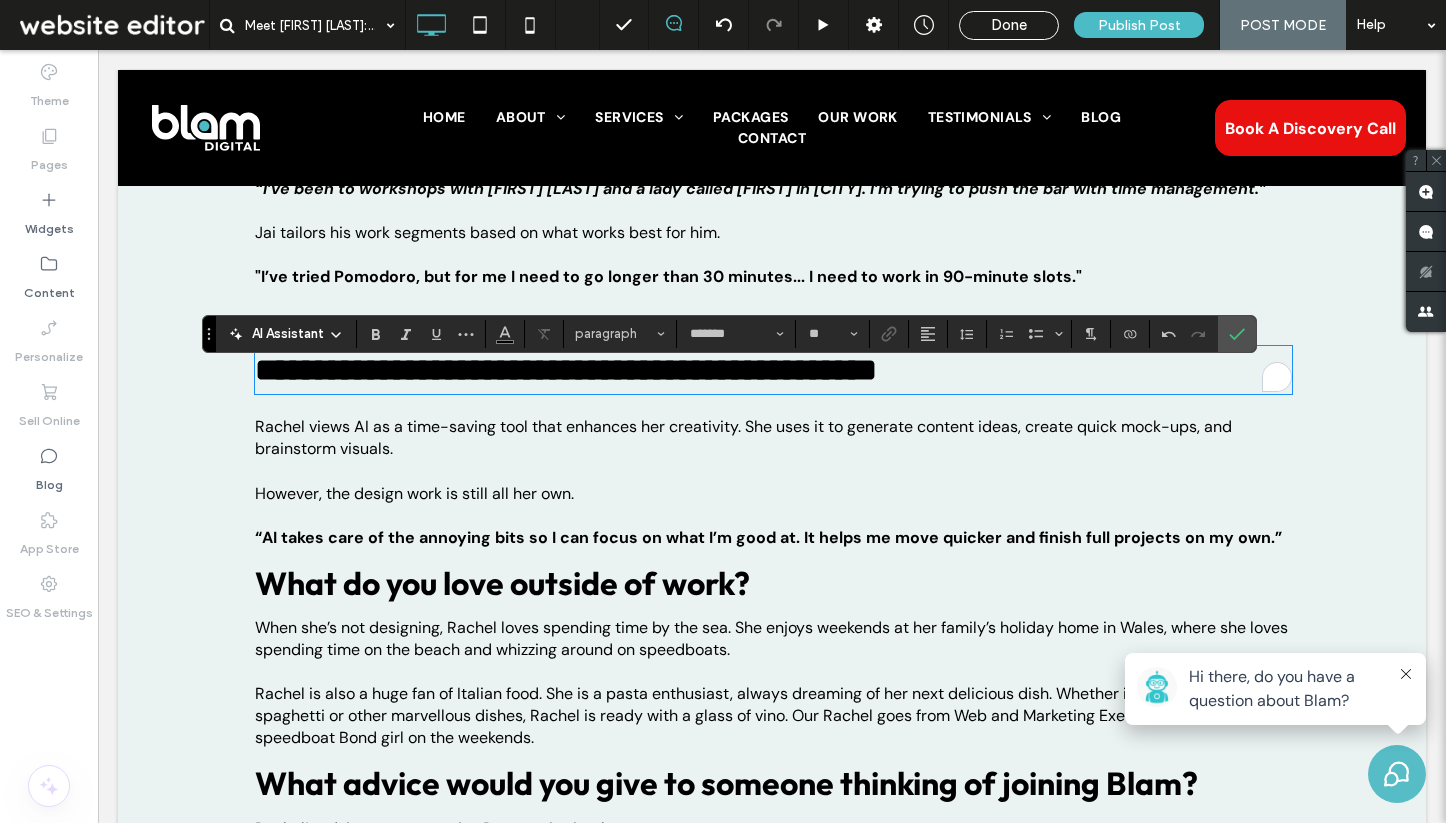 scroll, scrollTop: 0, scrollLeft: 0, axis: both 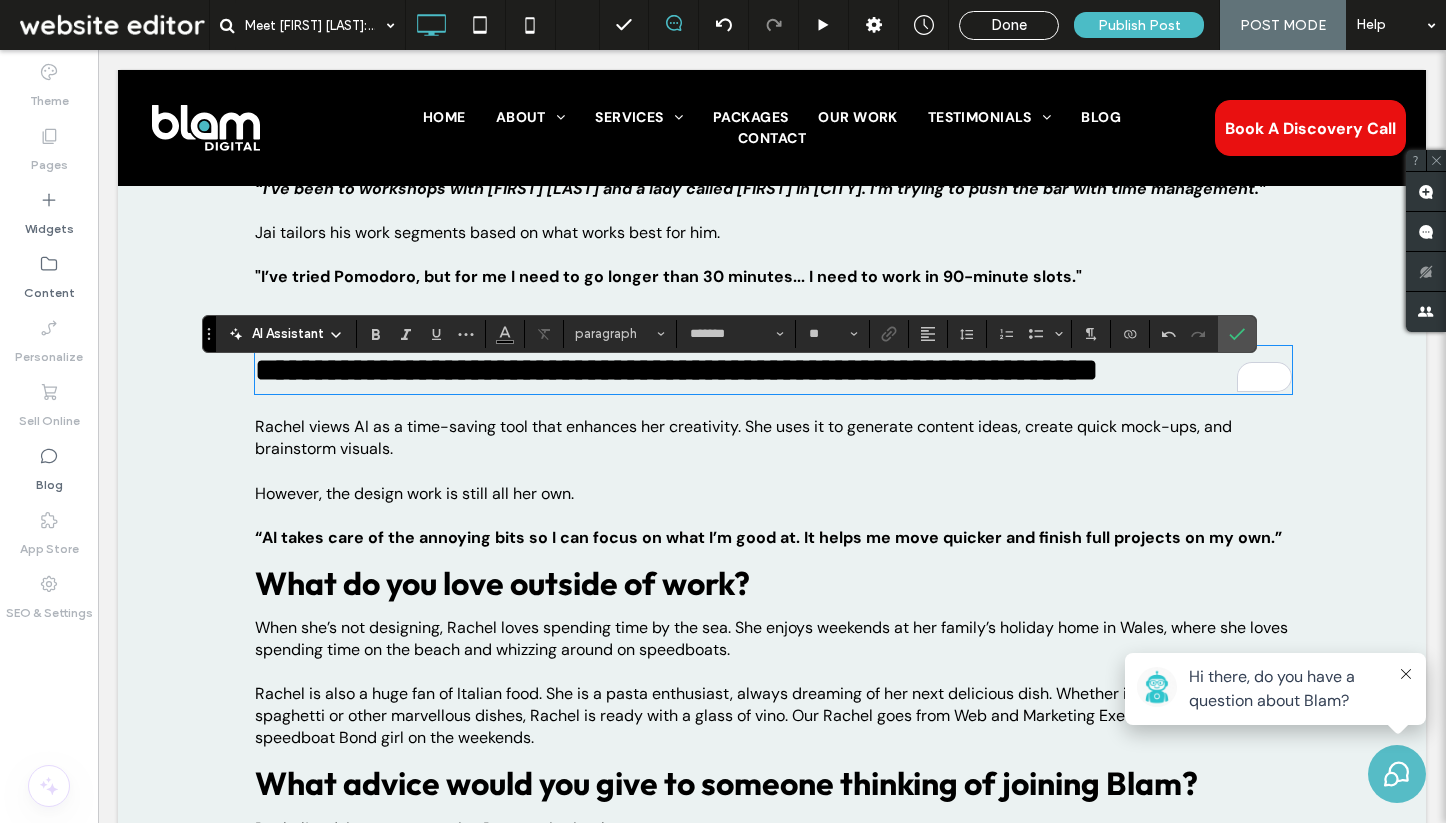 click at bounding box center [773, 471] 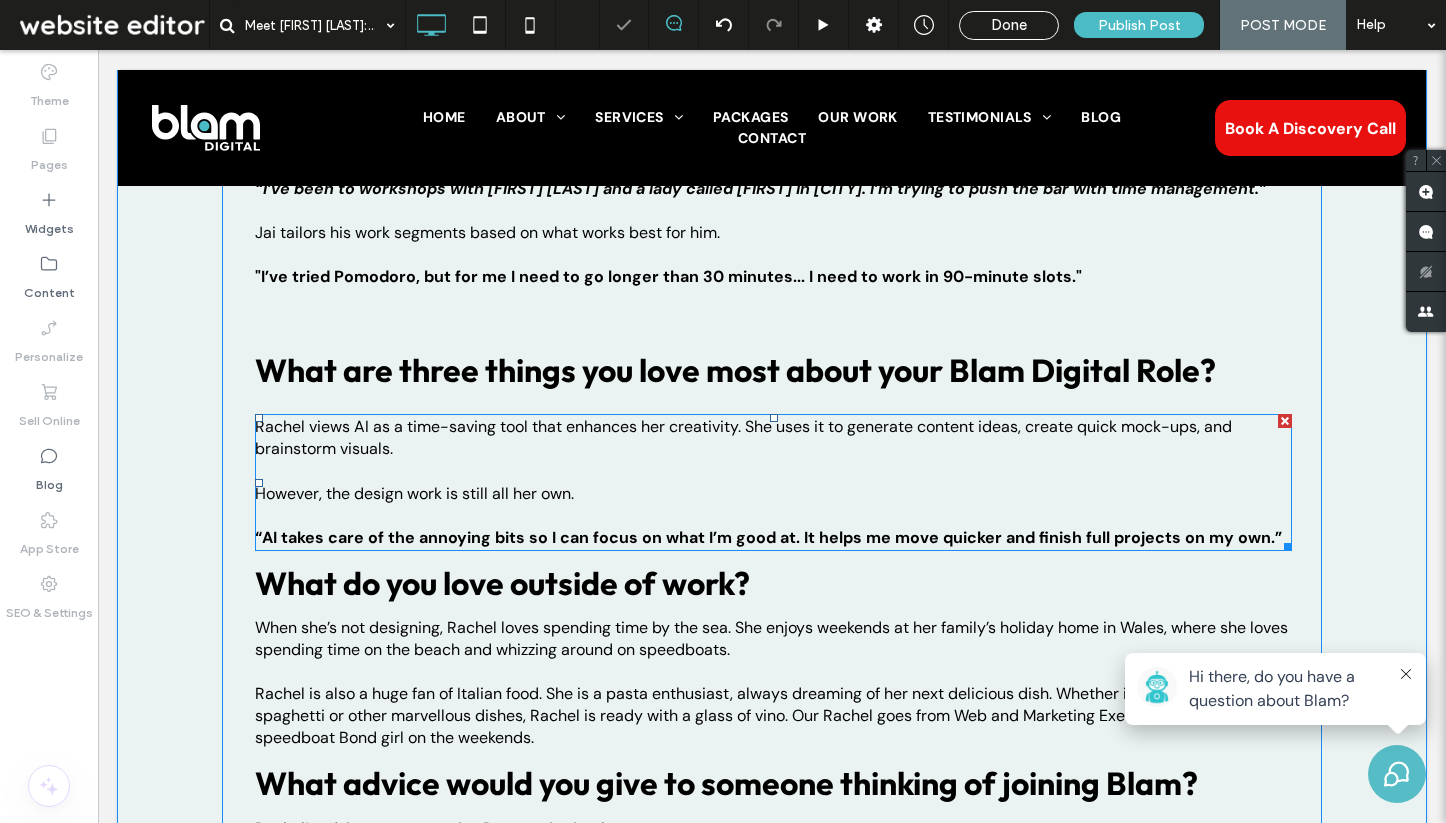 click at bounding box center (773, 471) 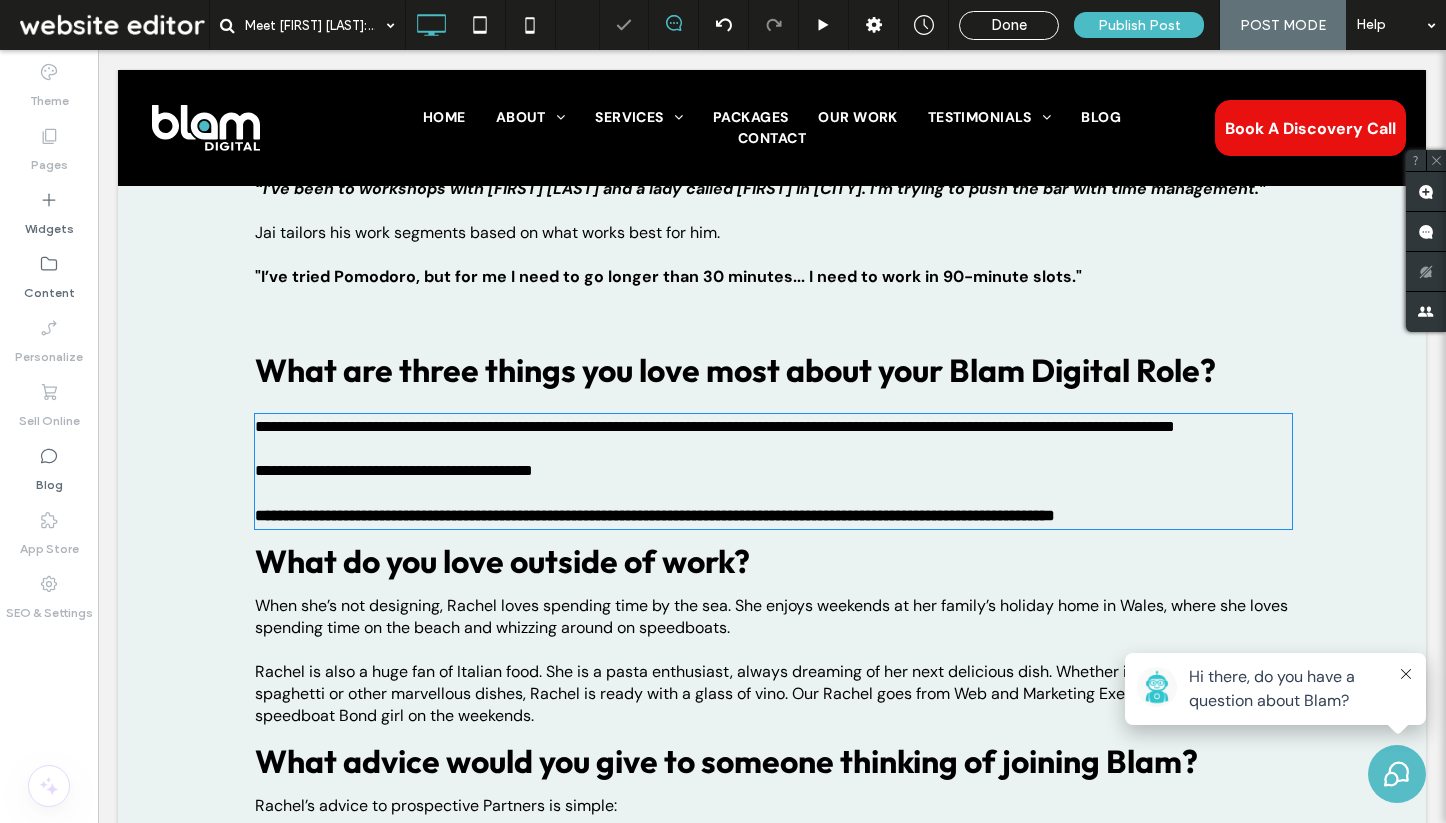 type on "*******" 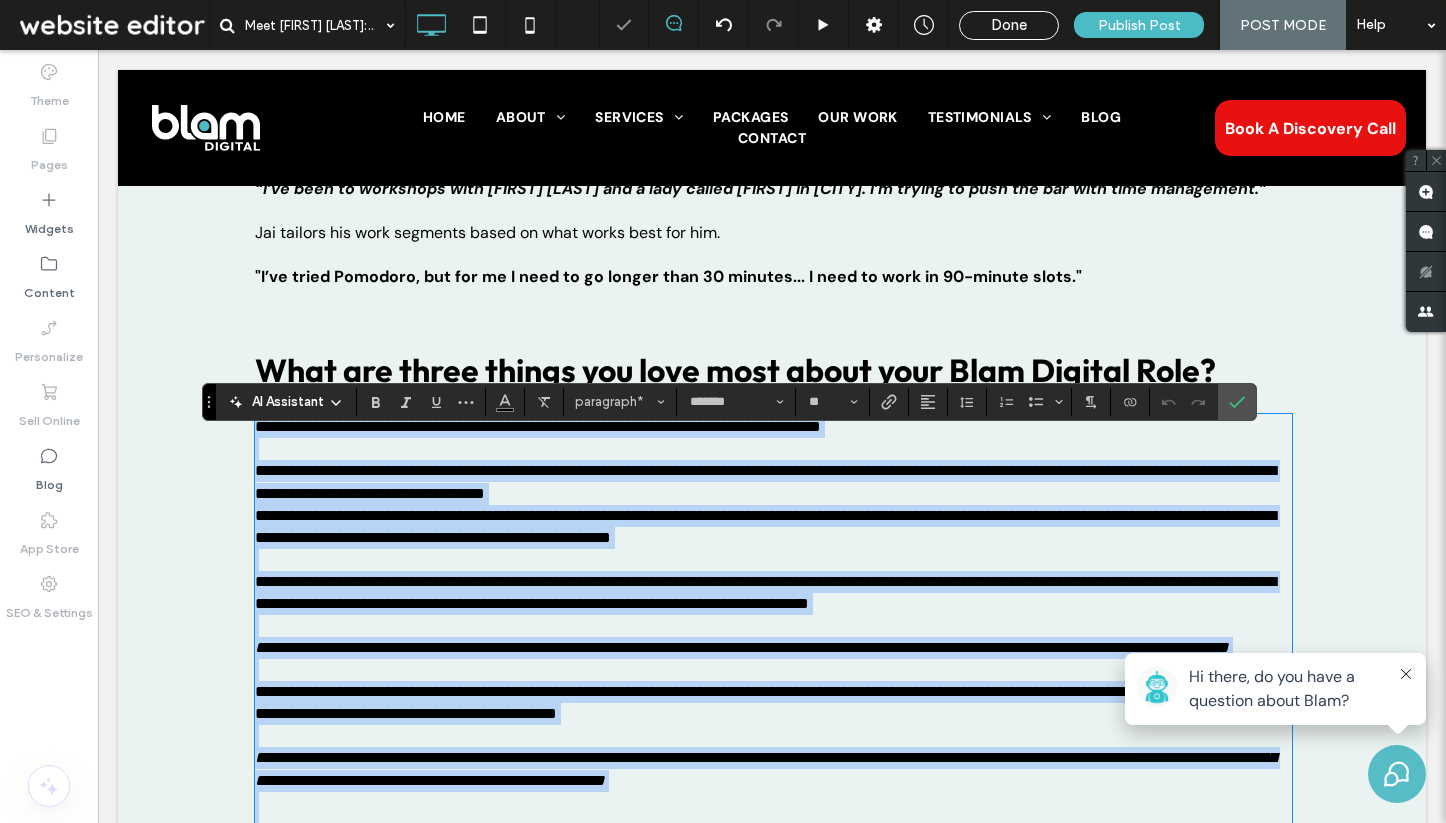 scroll, scrollTop: 3933, scrollLeft: 0, axis: vertical 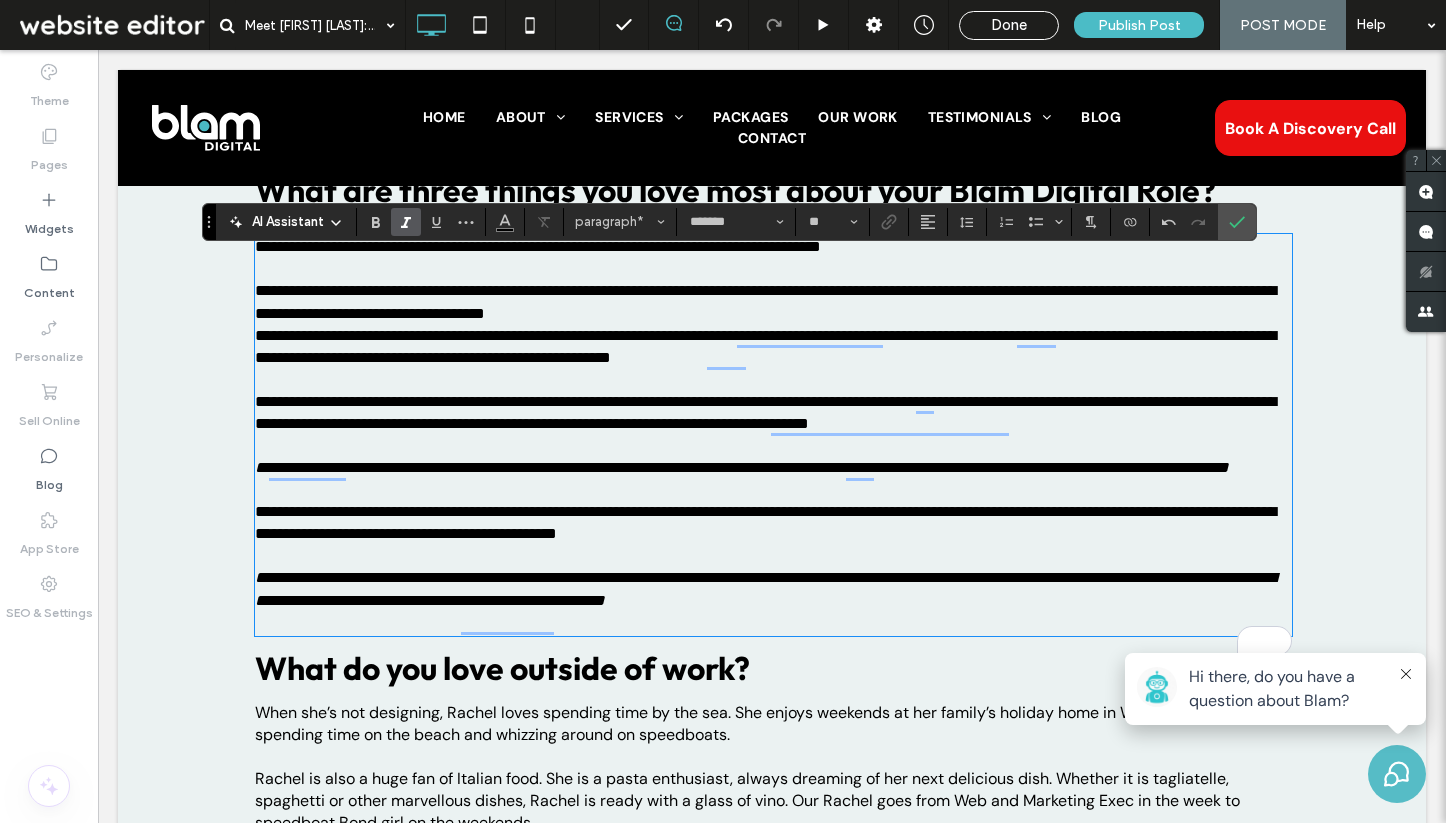 click on "**********" at bounding box center [773, 291] 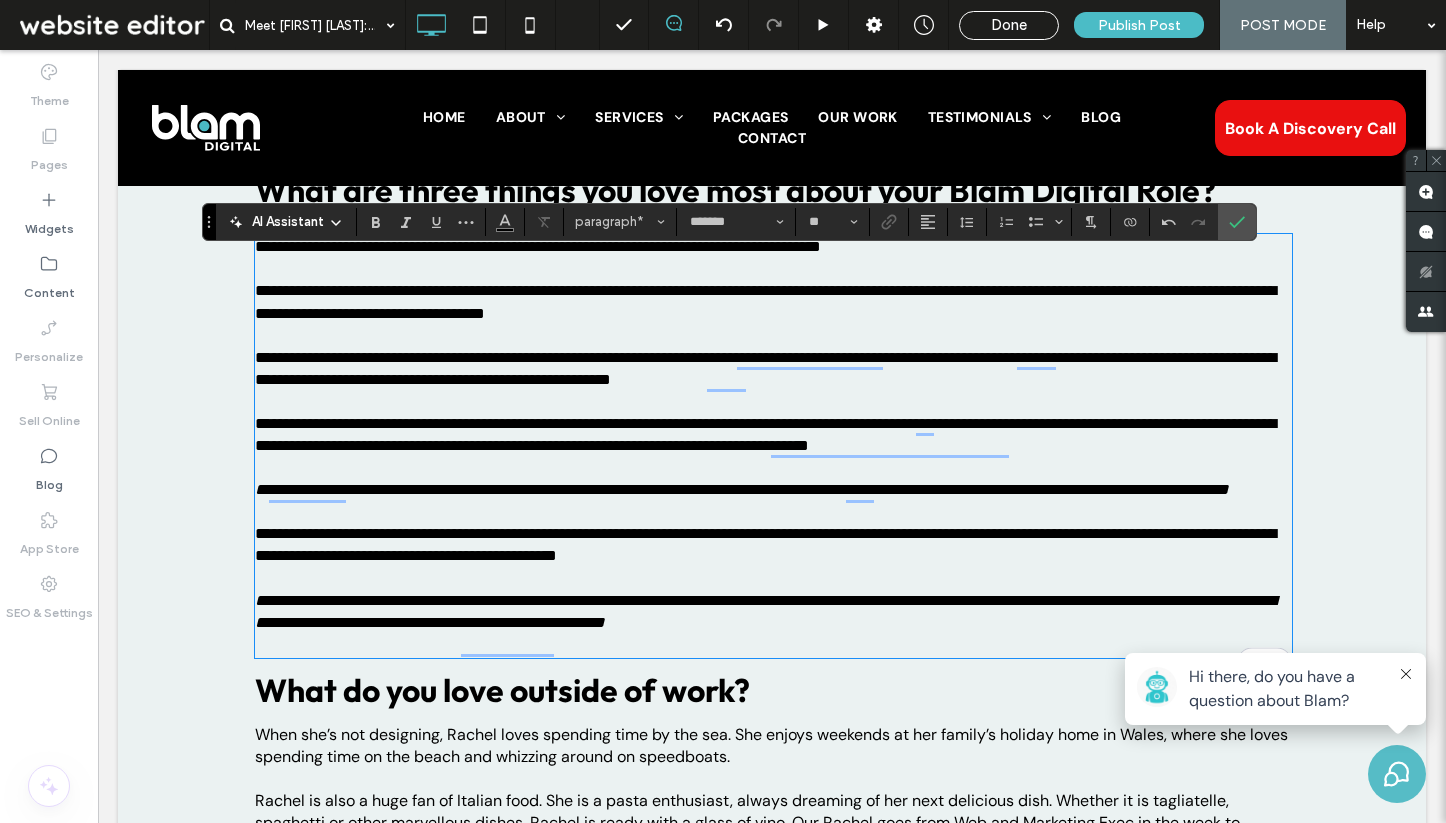click on "**********" at bounding box center [773, 369] 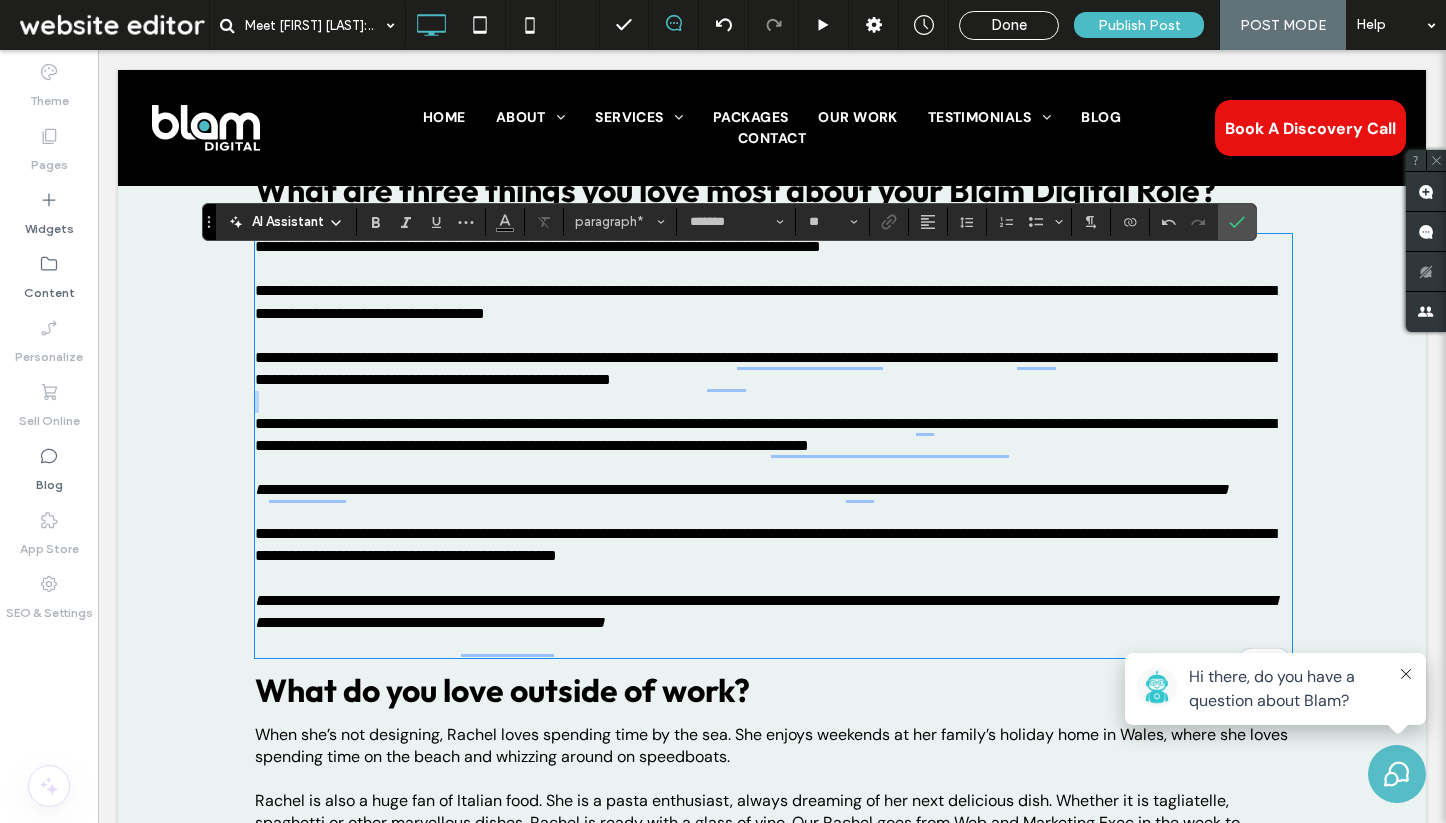 click on "**********" at bounding box center [773, 369] 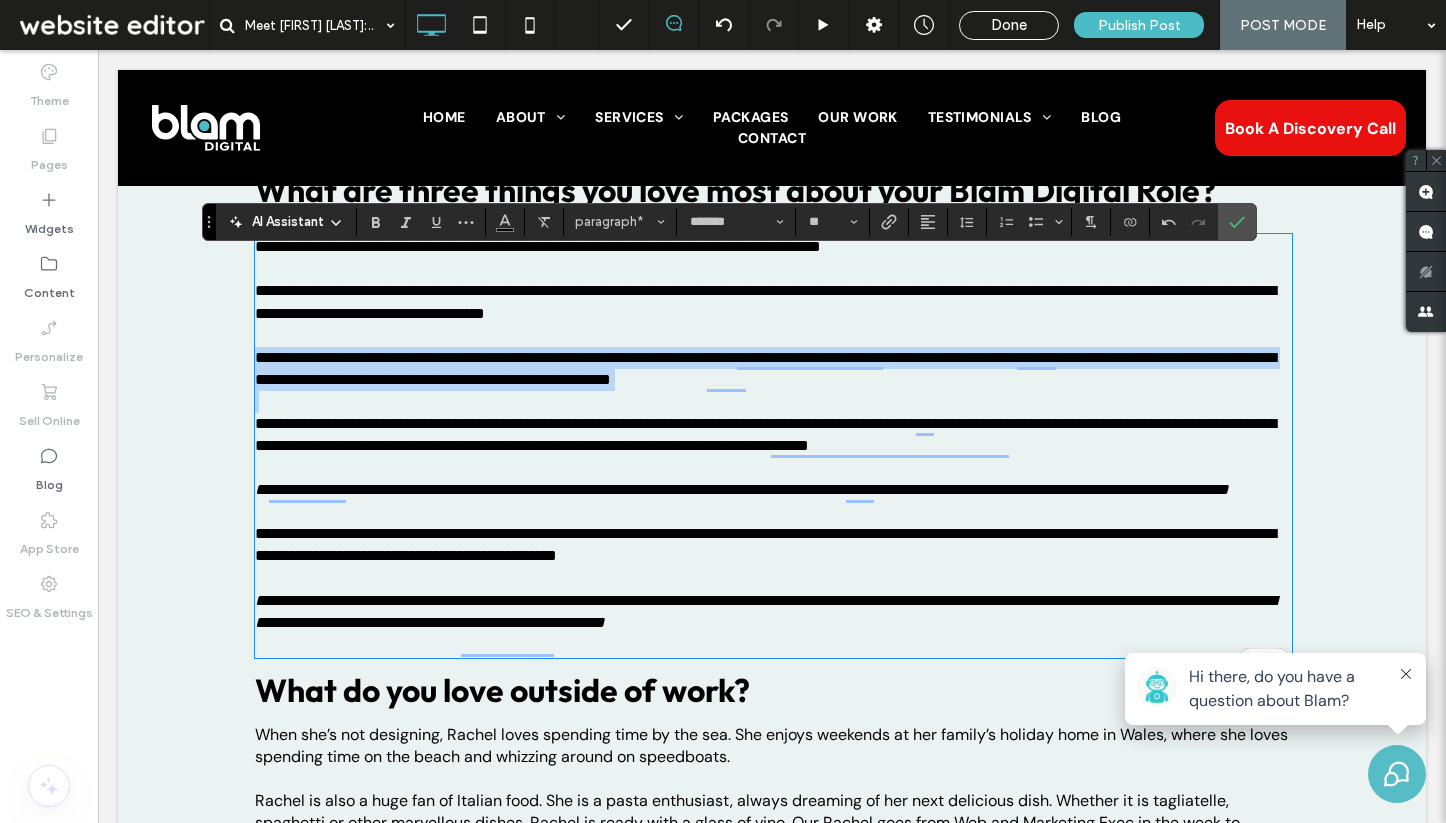click on "**********" at bounding box center (773, 369) 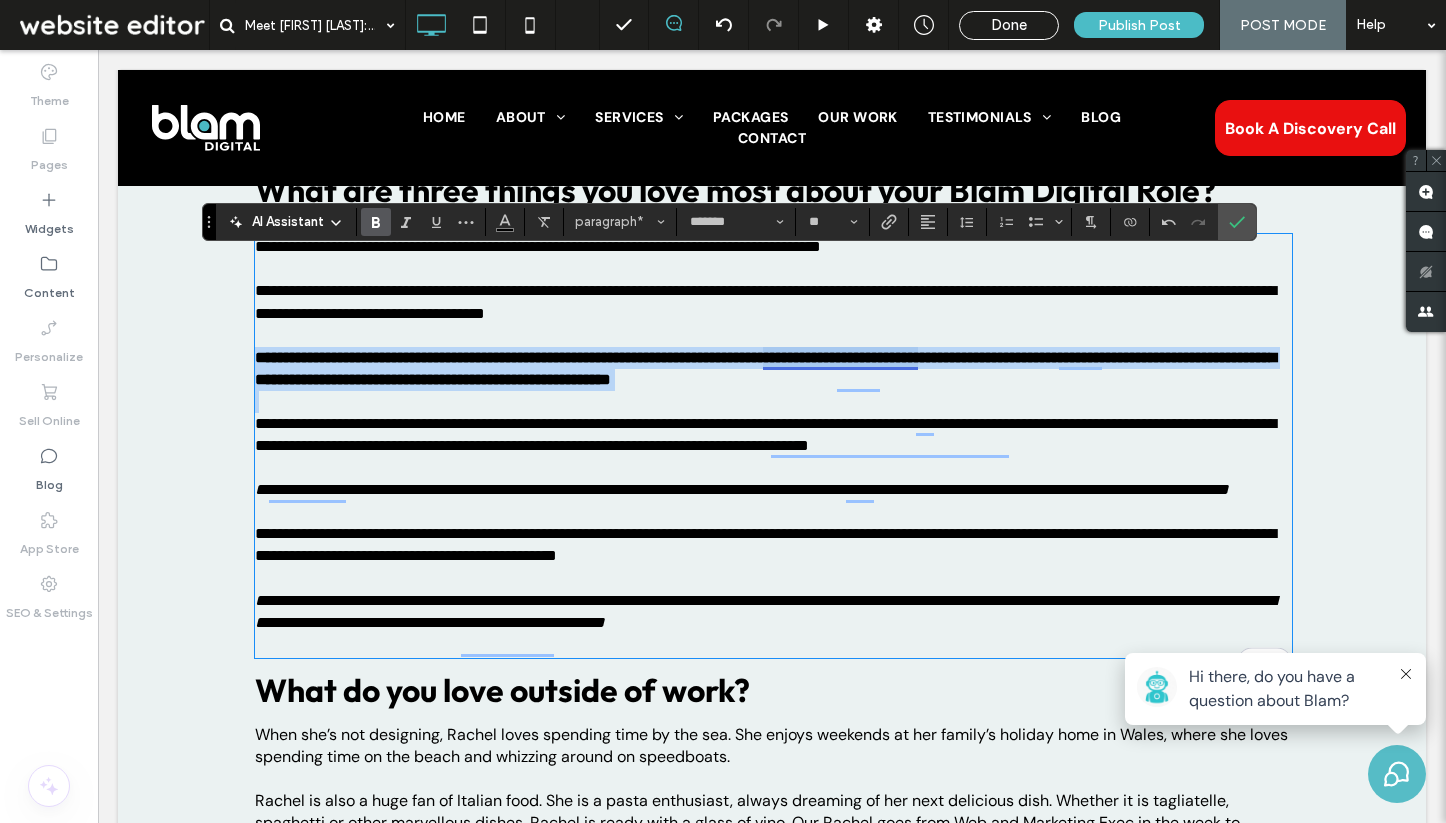 scroll, scrollTop: 3755, scrollLeft: 0, axis: vertical 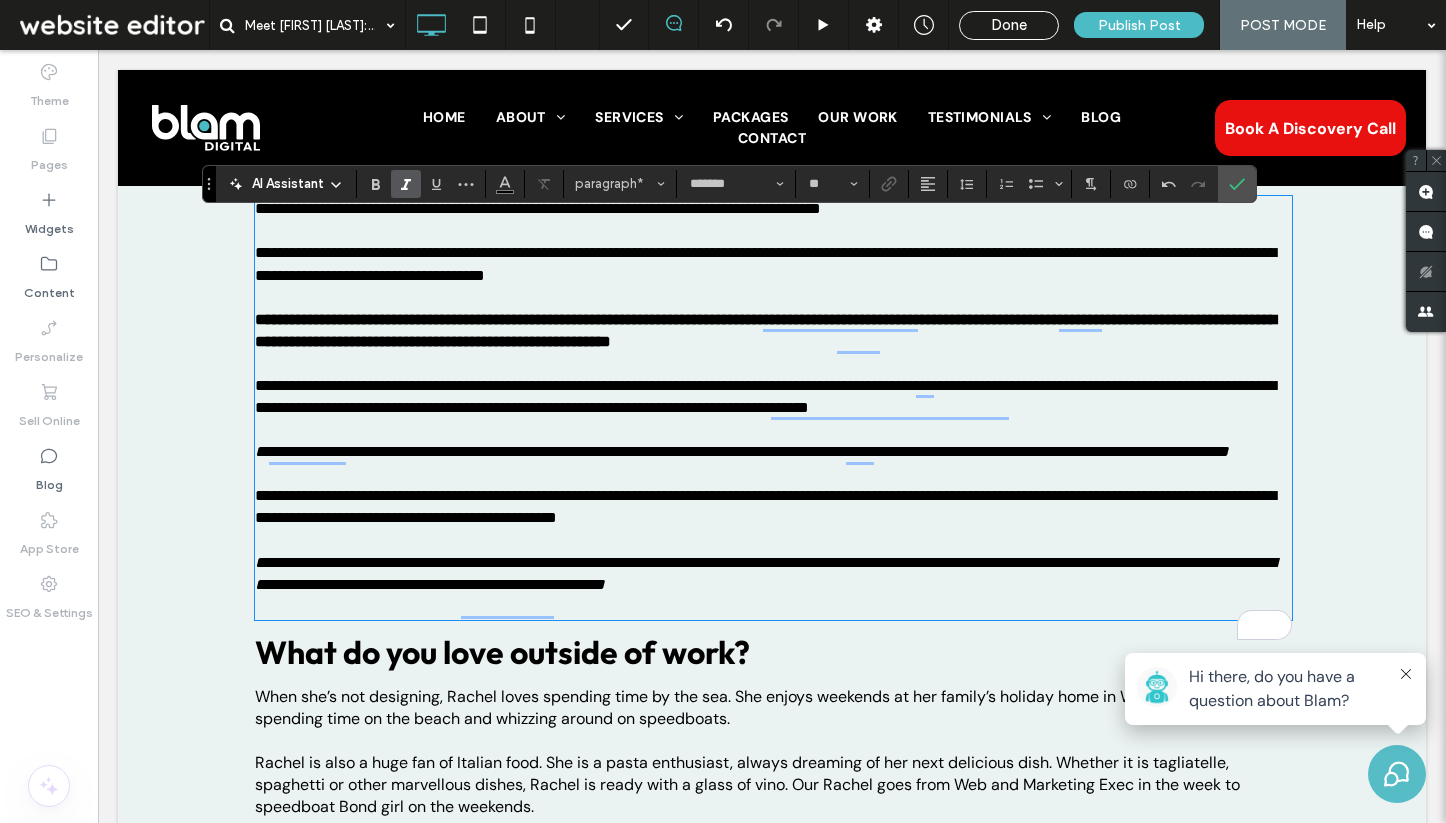 click on "**********" at bounding box center [773, 441] 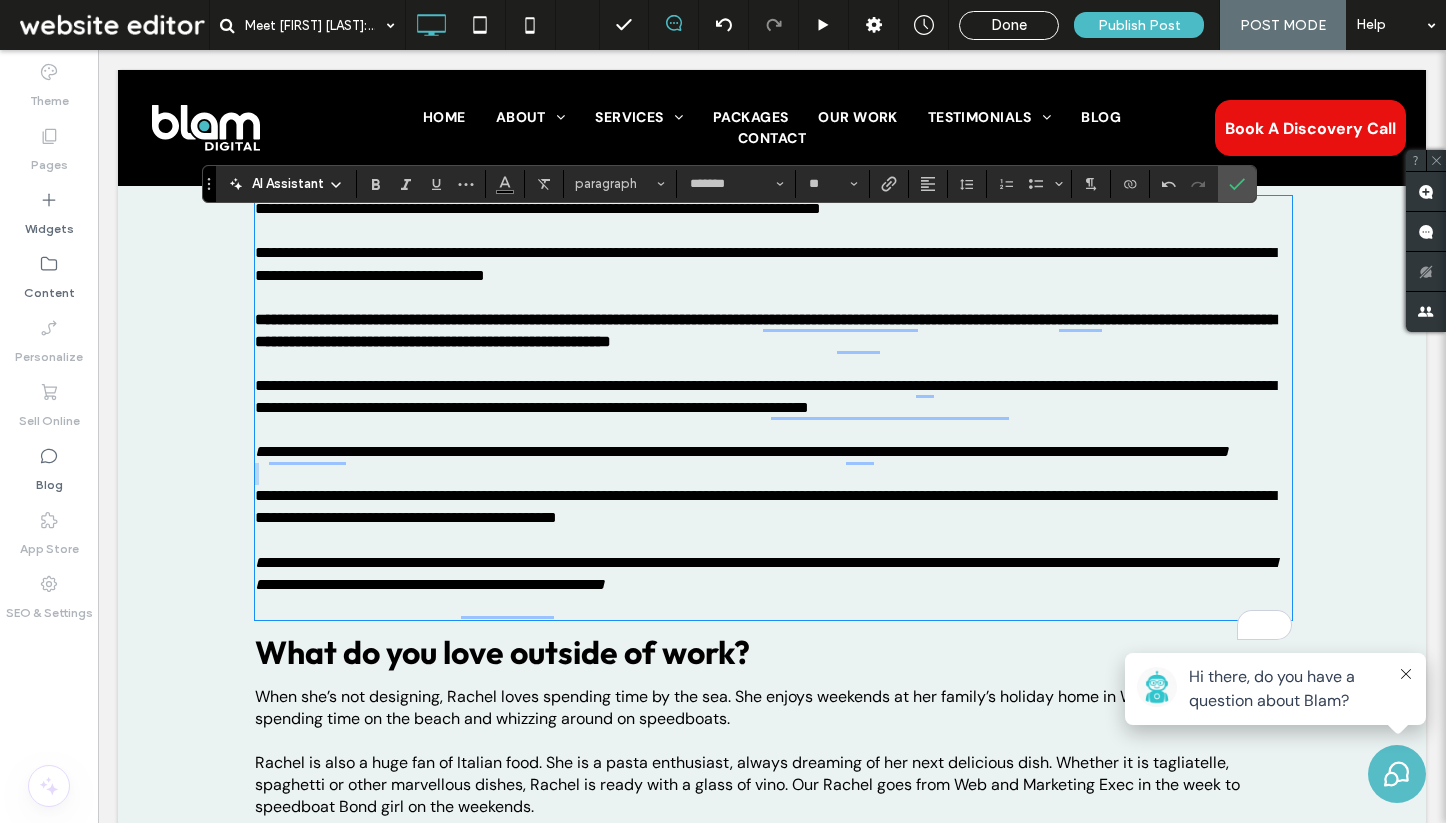 click on "**********" at bounding box center [773, 441] 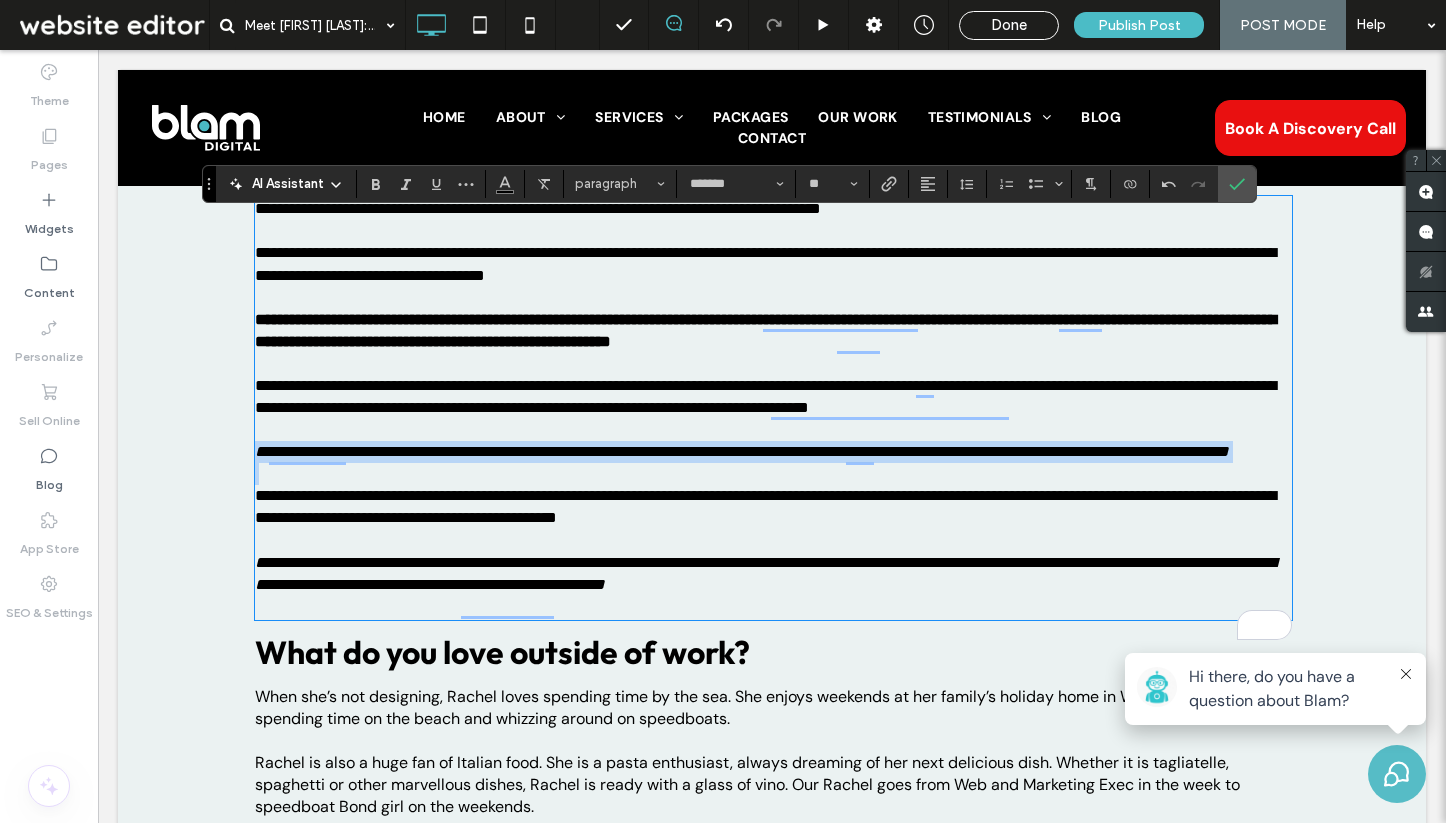click on "**********" at bounding box center (773, 441) 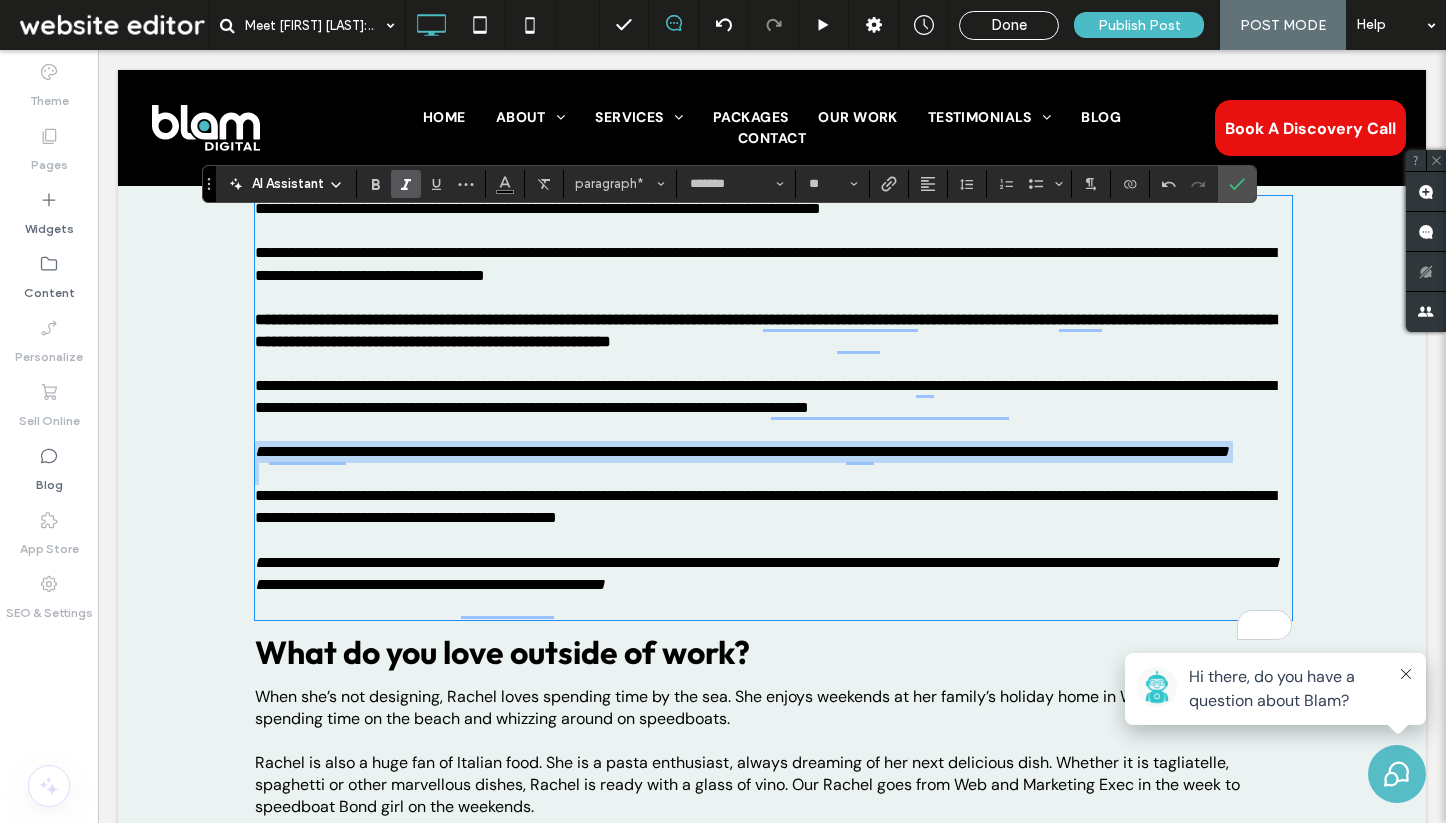 scroll, scrollTop: 0, scrollLeft: 0, axis: both 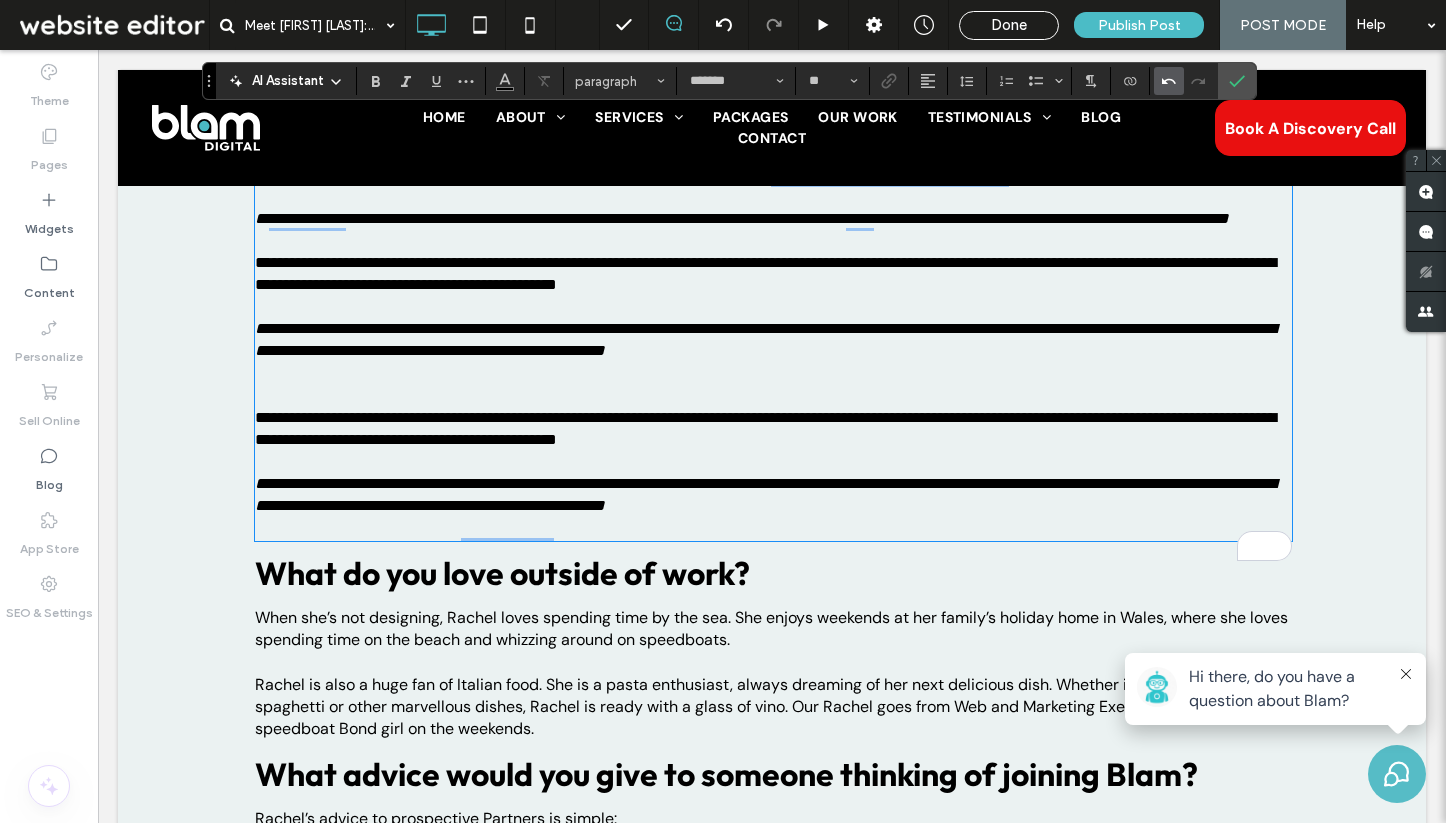 click 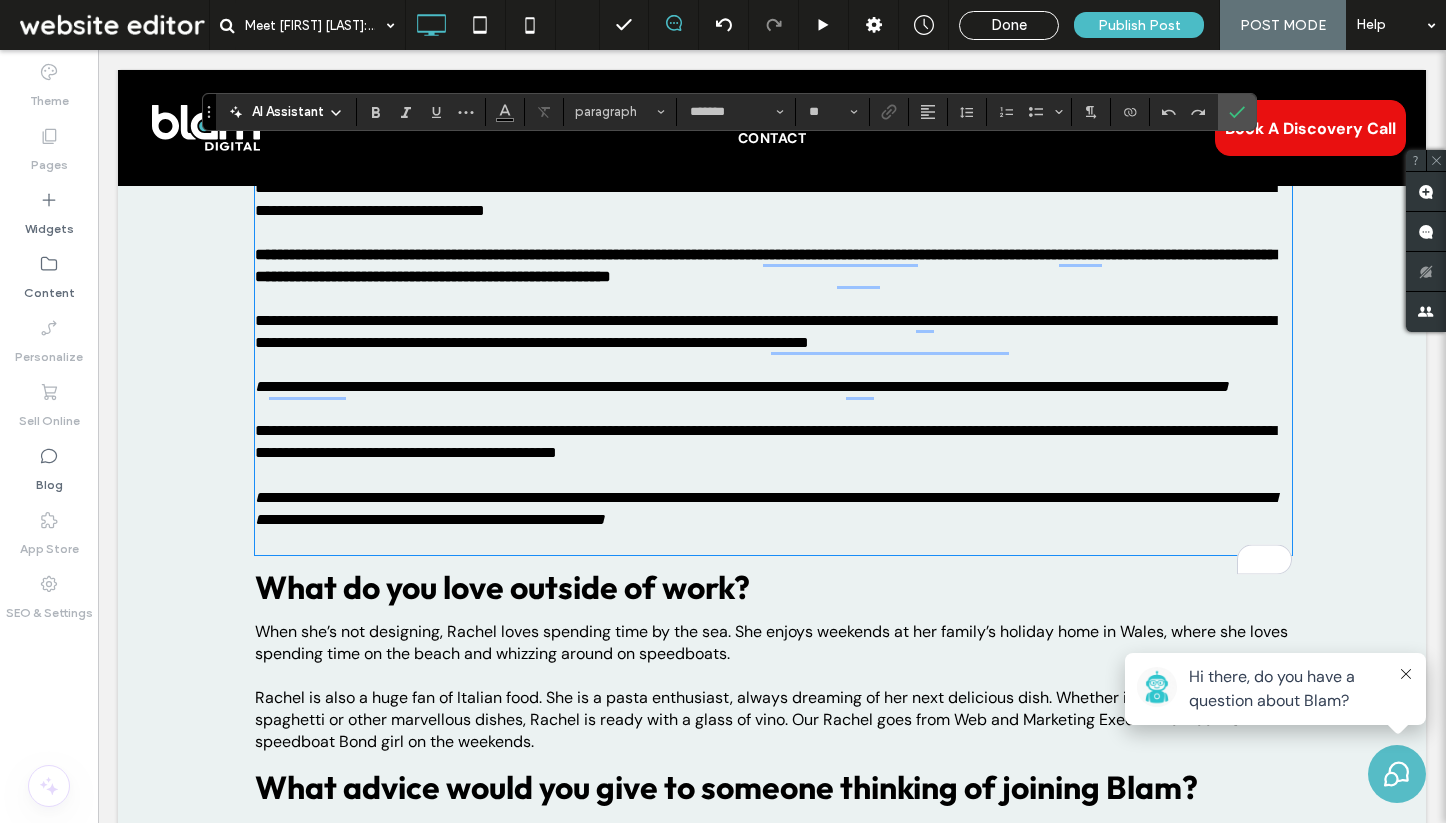 scroll, scrollTop: 3793, scrollLeft: 0, axis: vertical 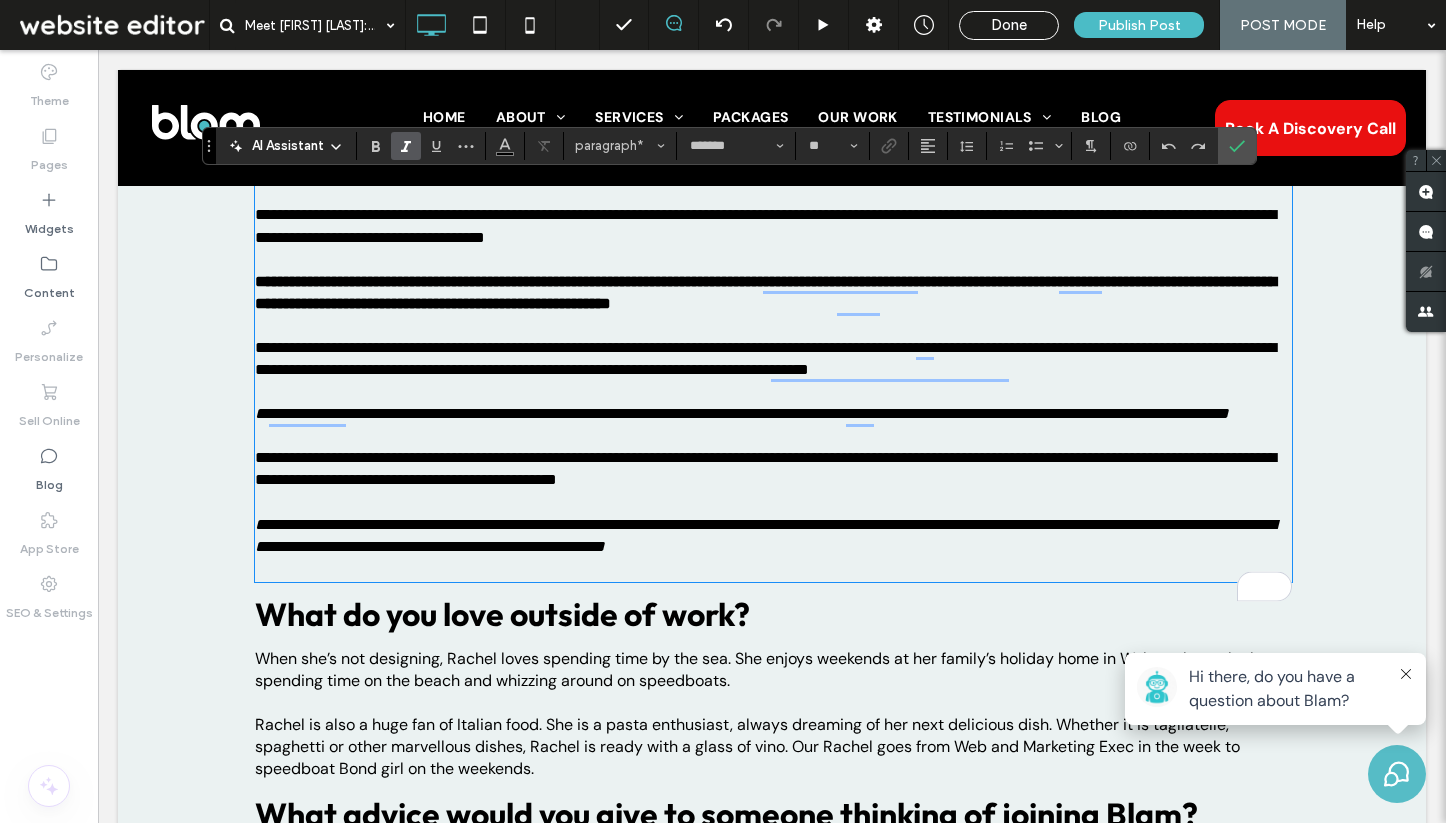 click on "**********" at bounding box center (742, 413) 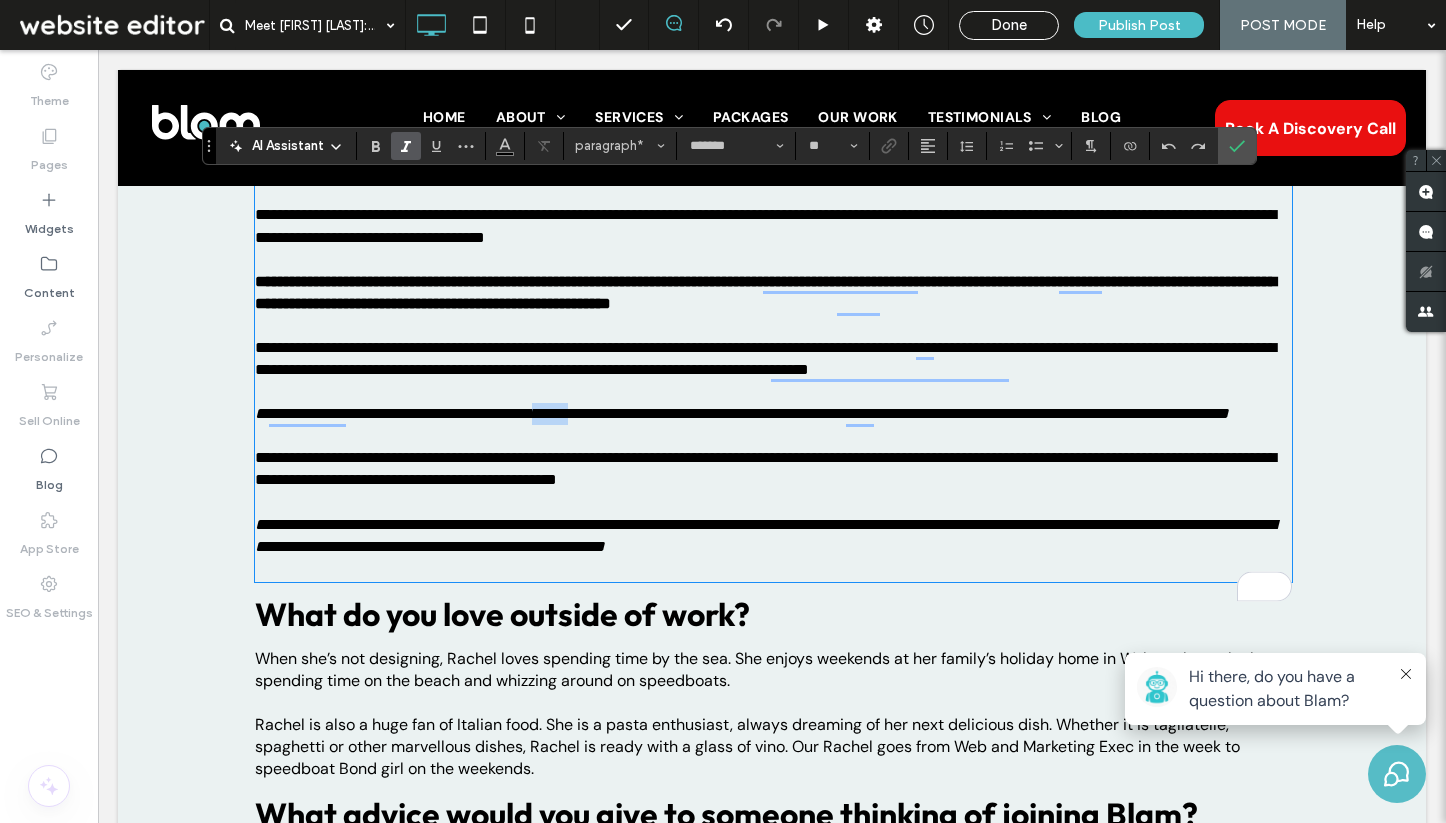 click on "**********" at bounding box center (742, 413) 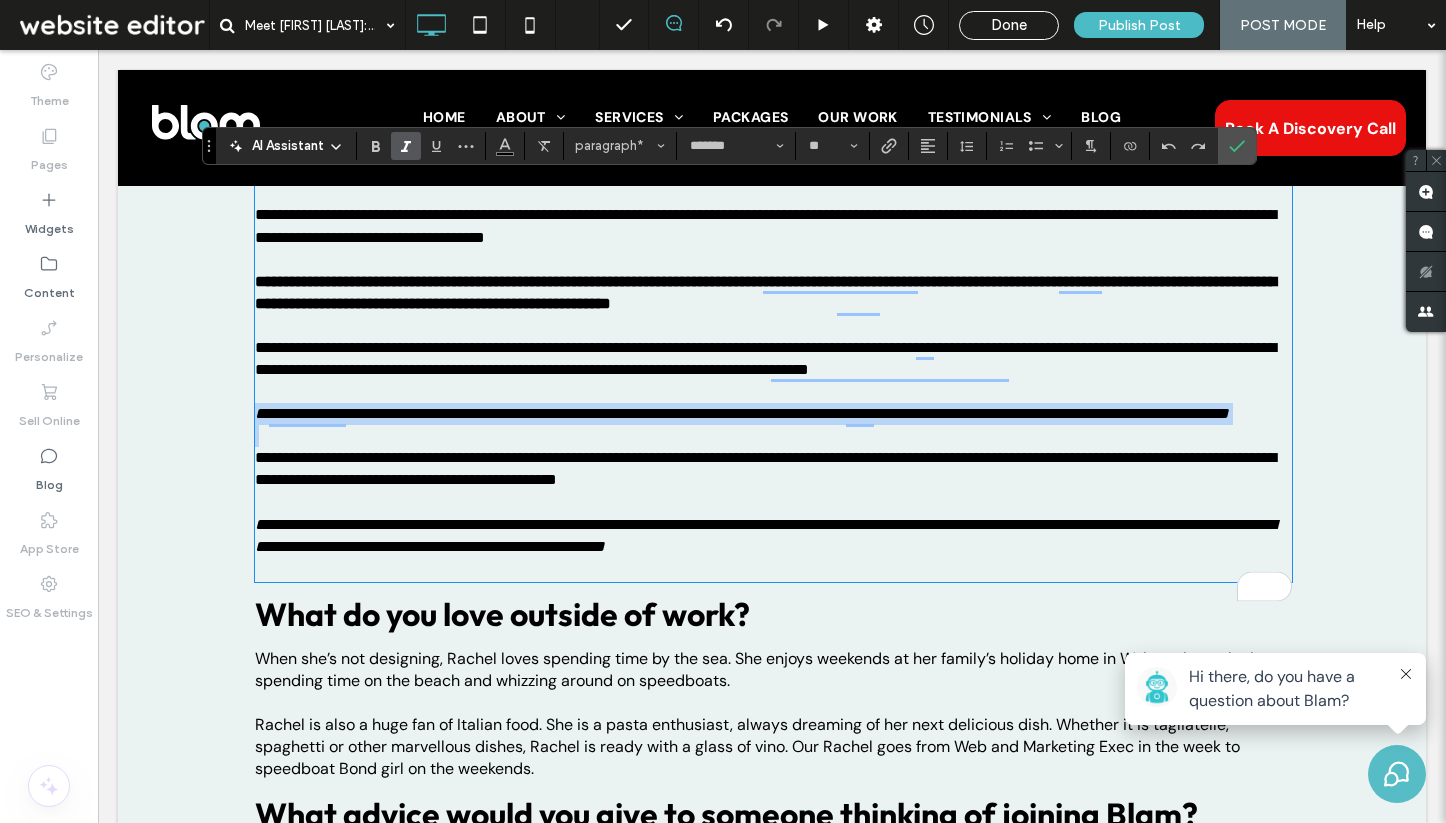 click on "**********" at bounding box center [742, 413] 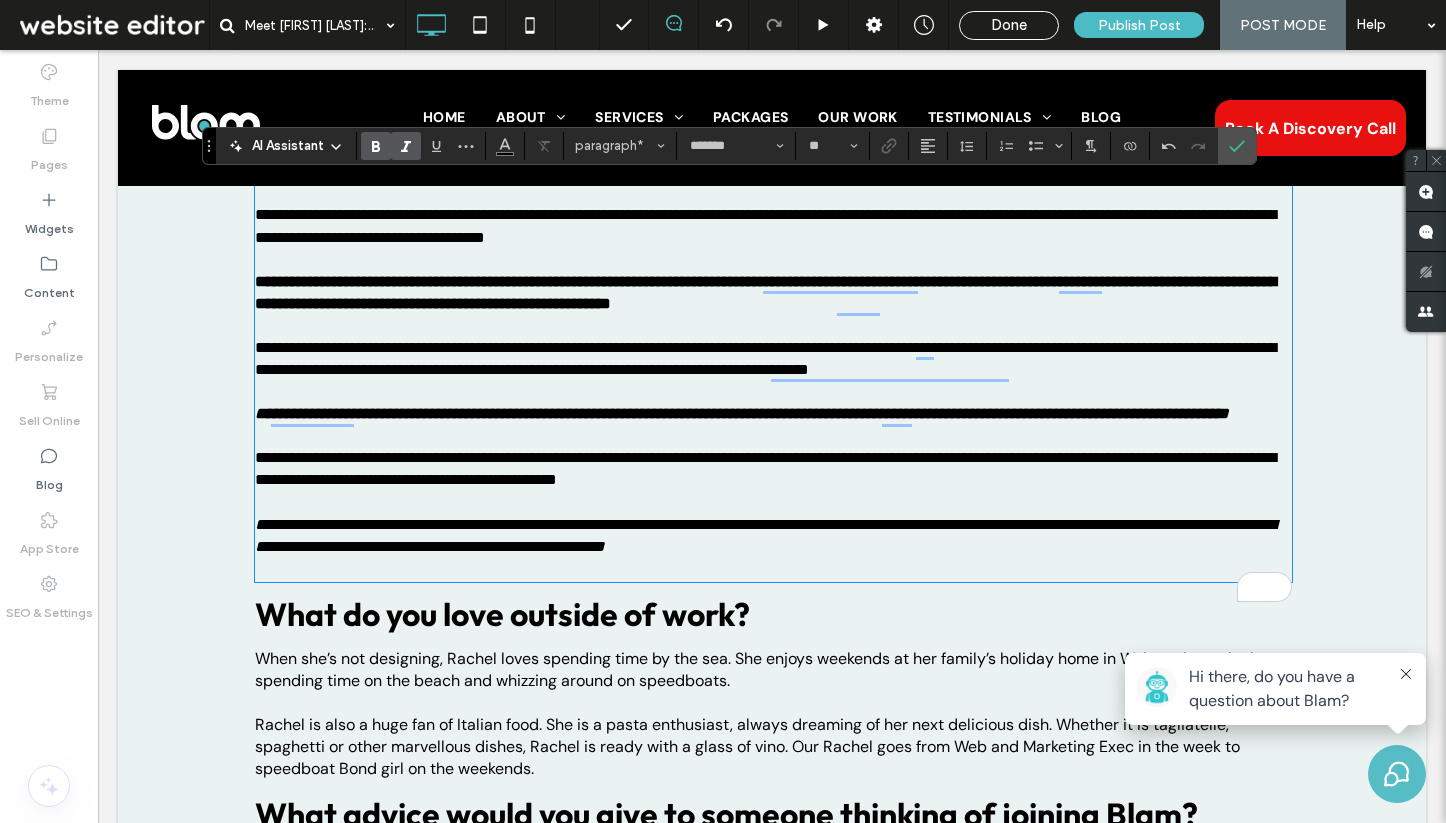 click on "**********" at bounding box center [773, 403] 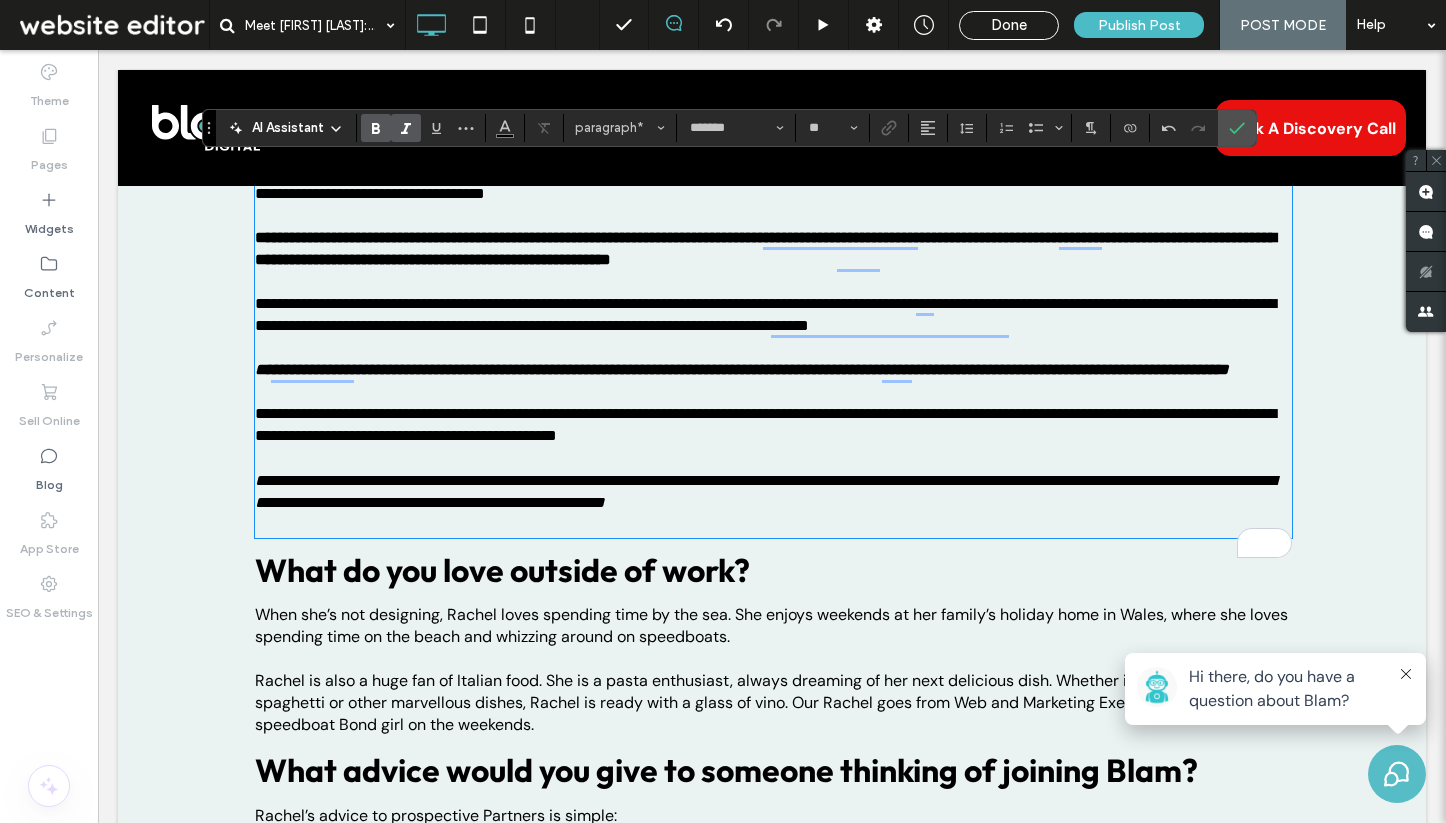 scroll, scrollTop: 3850, scrollLeft: 0, axis: vertical 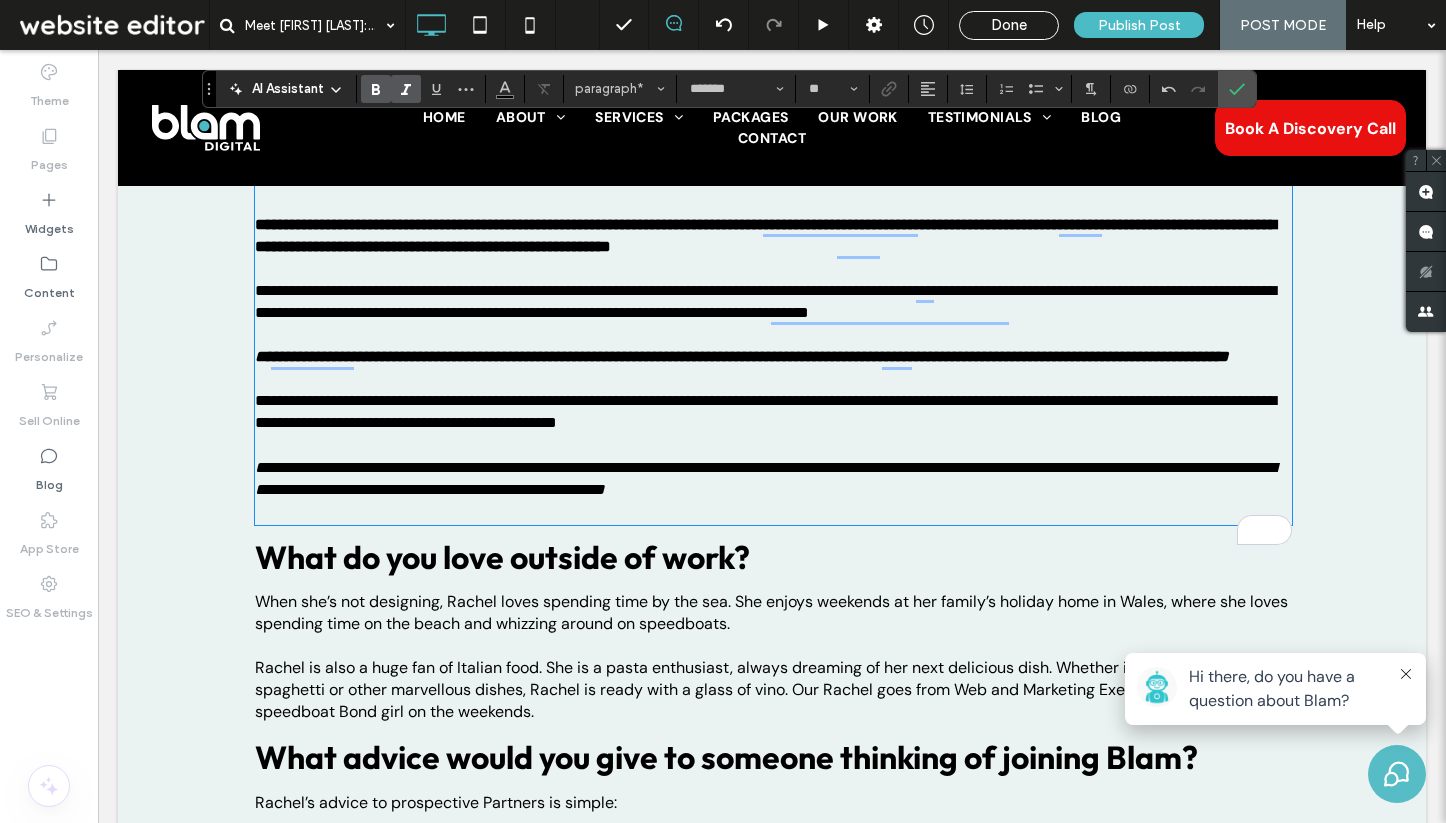 click on "**********" at bounding box center (773, 478) 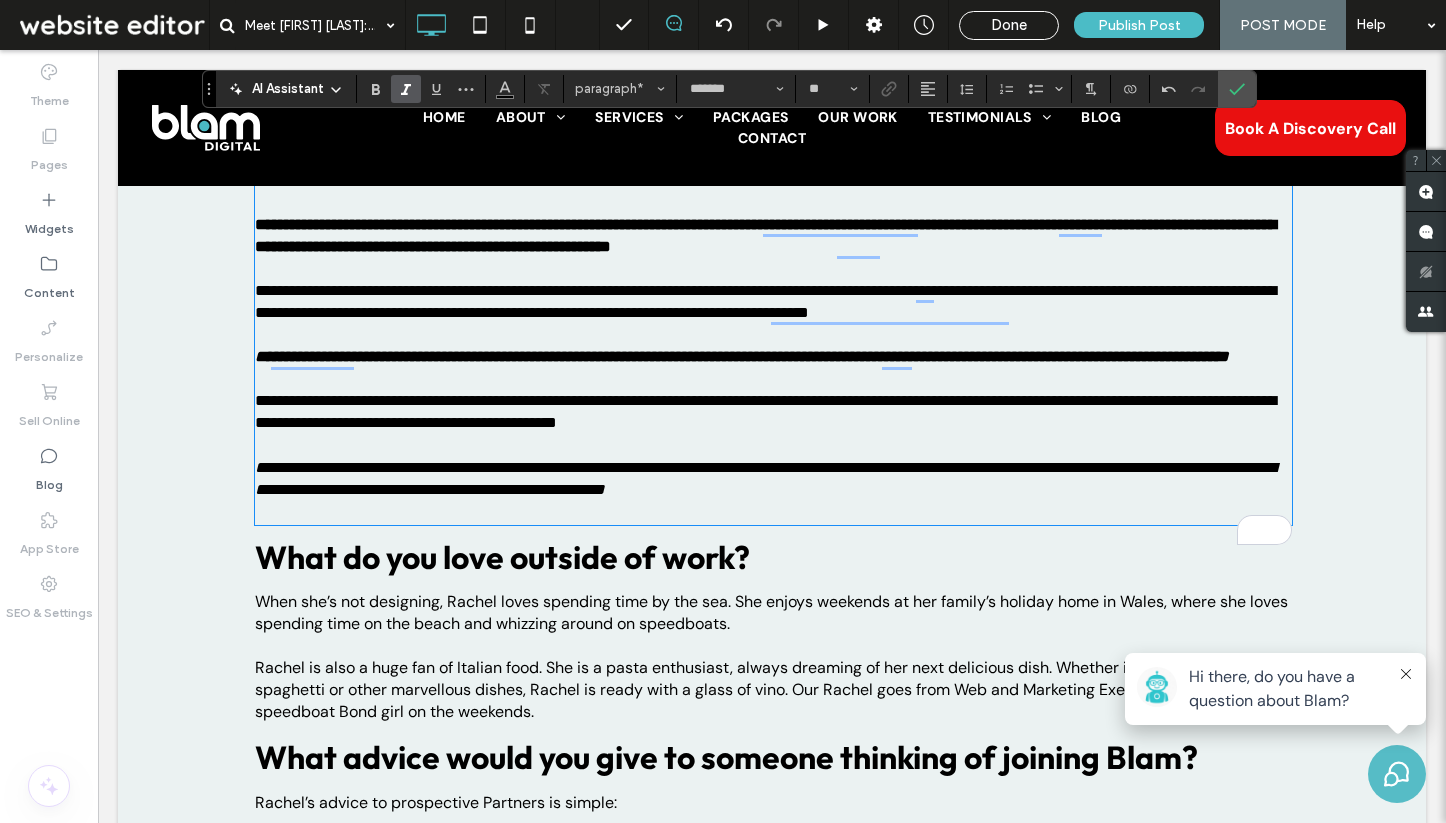 click on "**********" at bounding box center (773, 478) 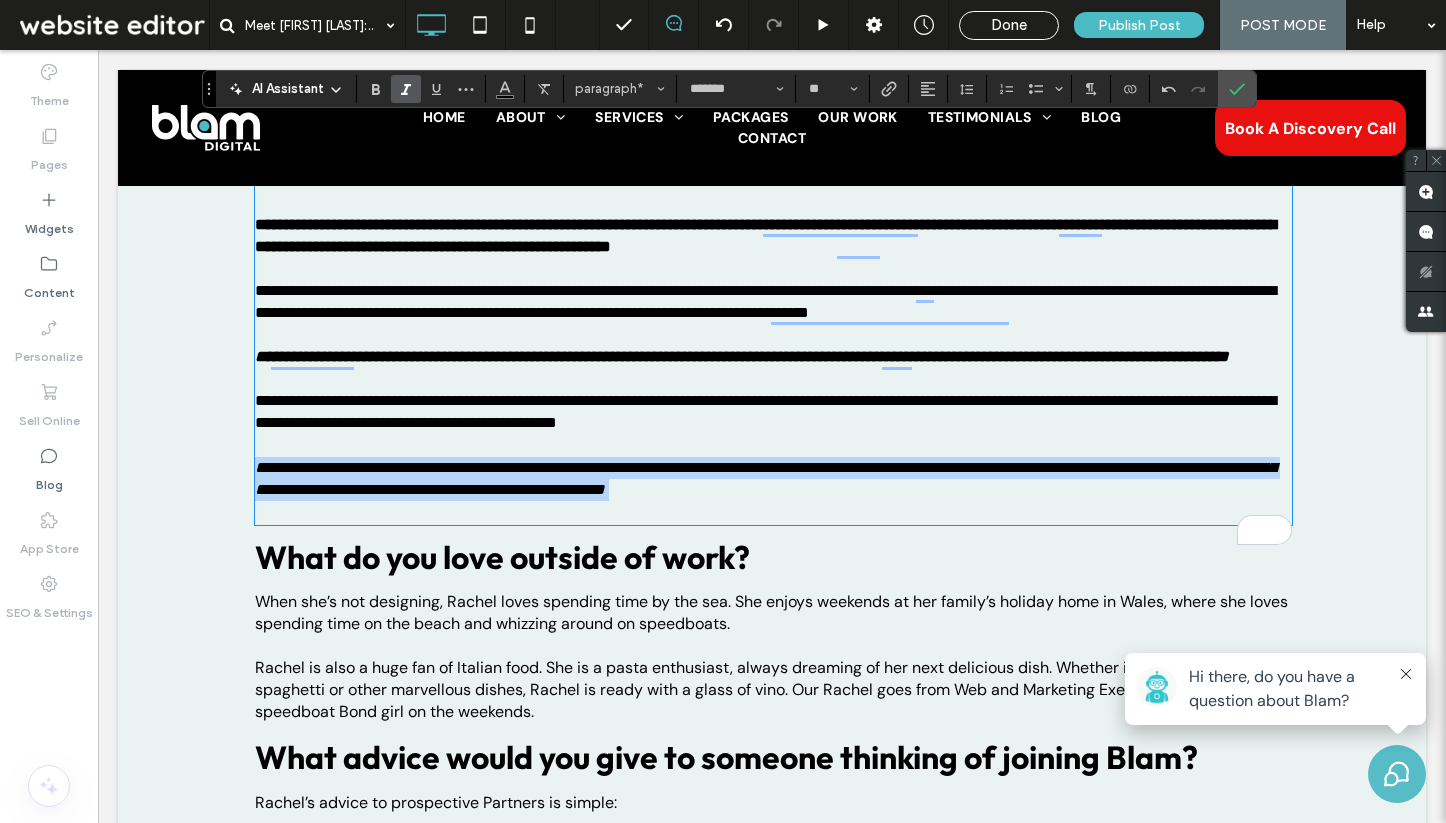 click on "**********" at bounding box center [773, 478] 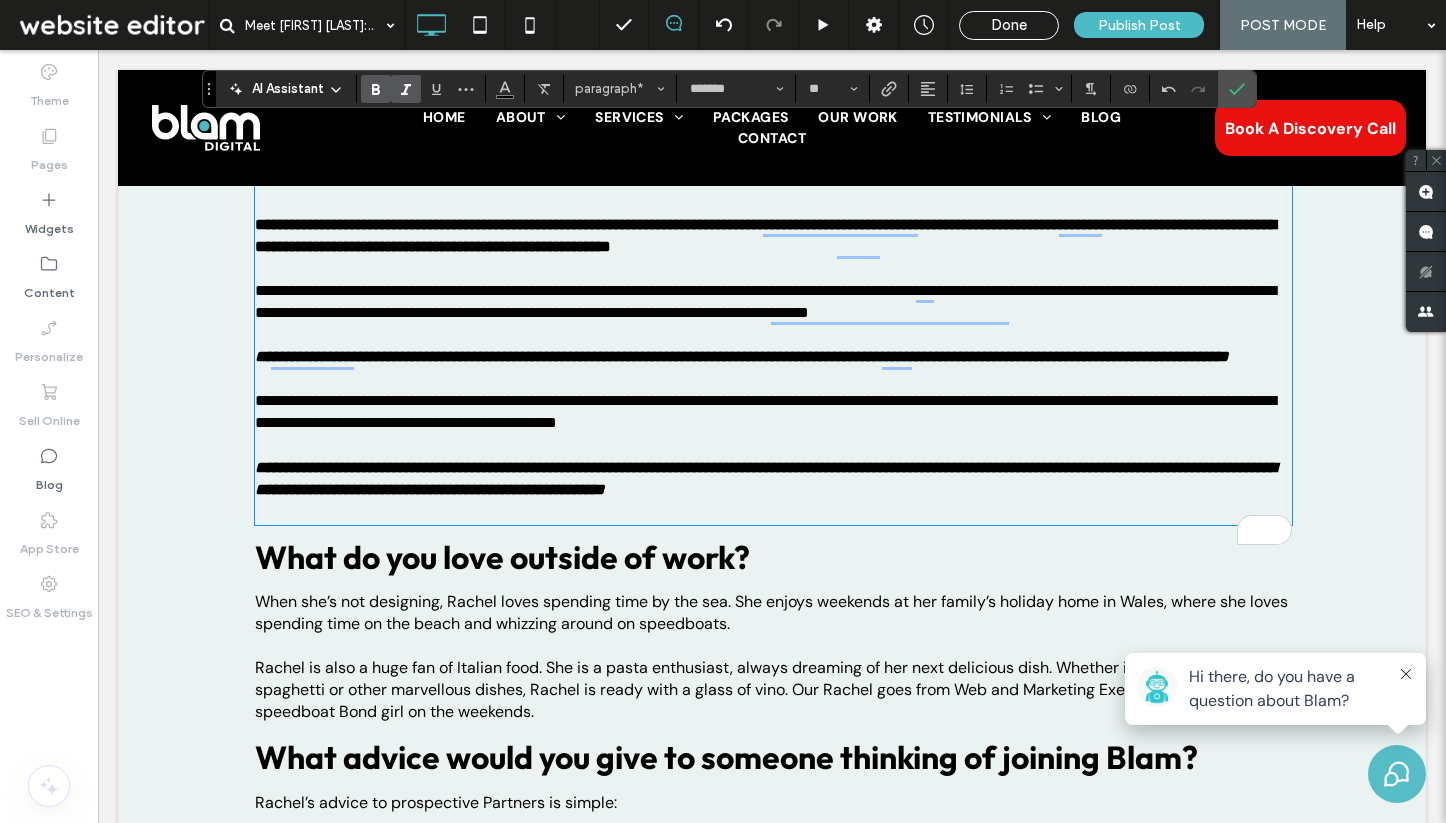 click on "**********" at bounding box center [773, 401] 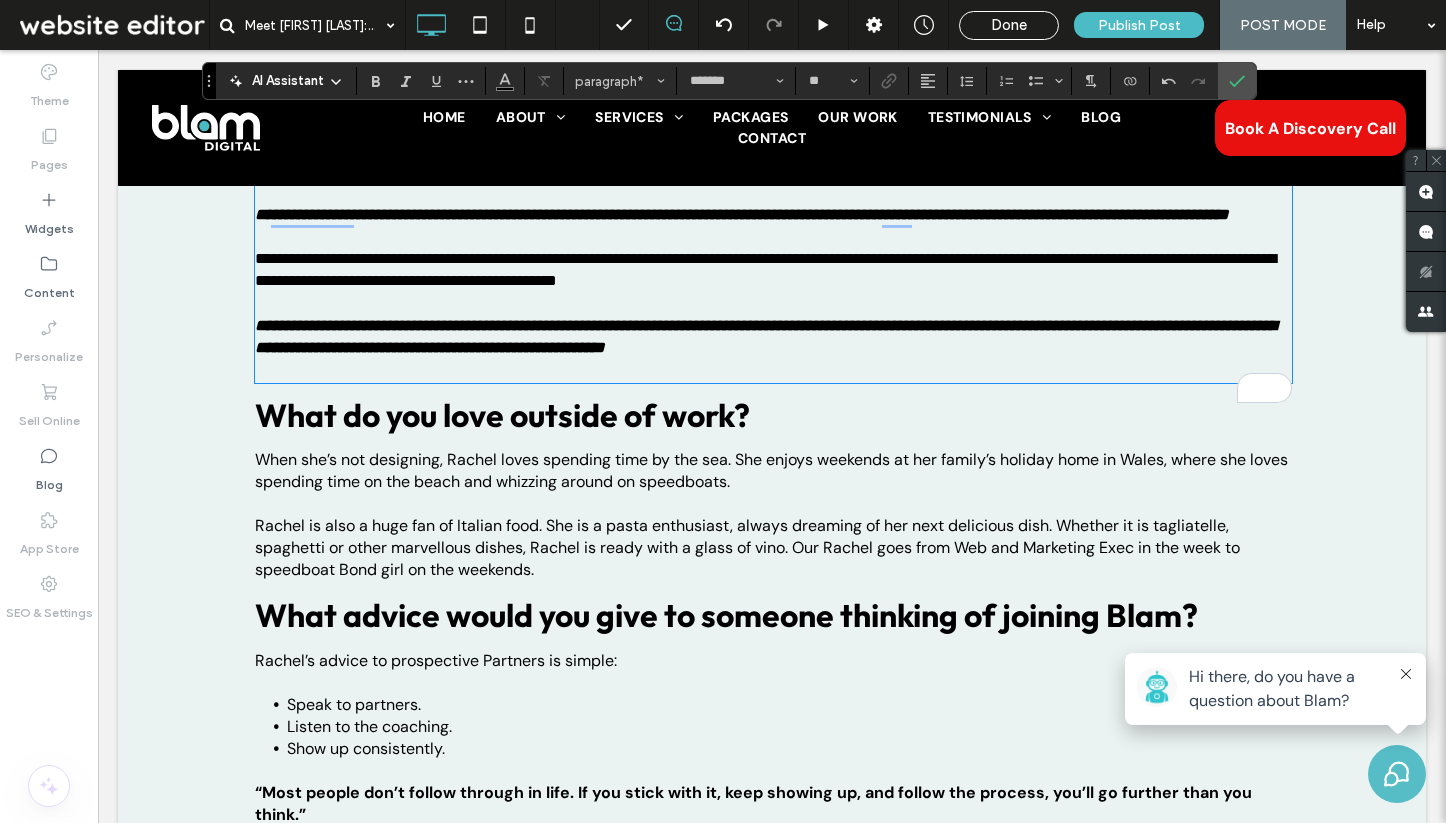 scroll, scrollTop: 4036, scrollLeft: 0, axis: vertical 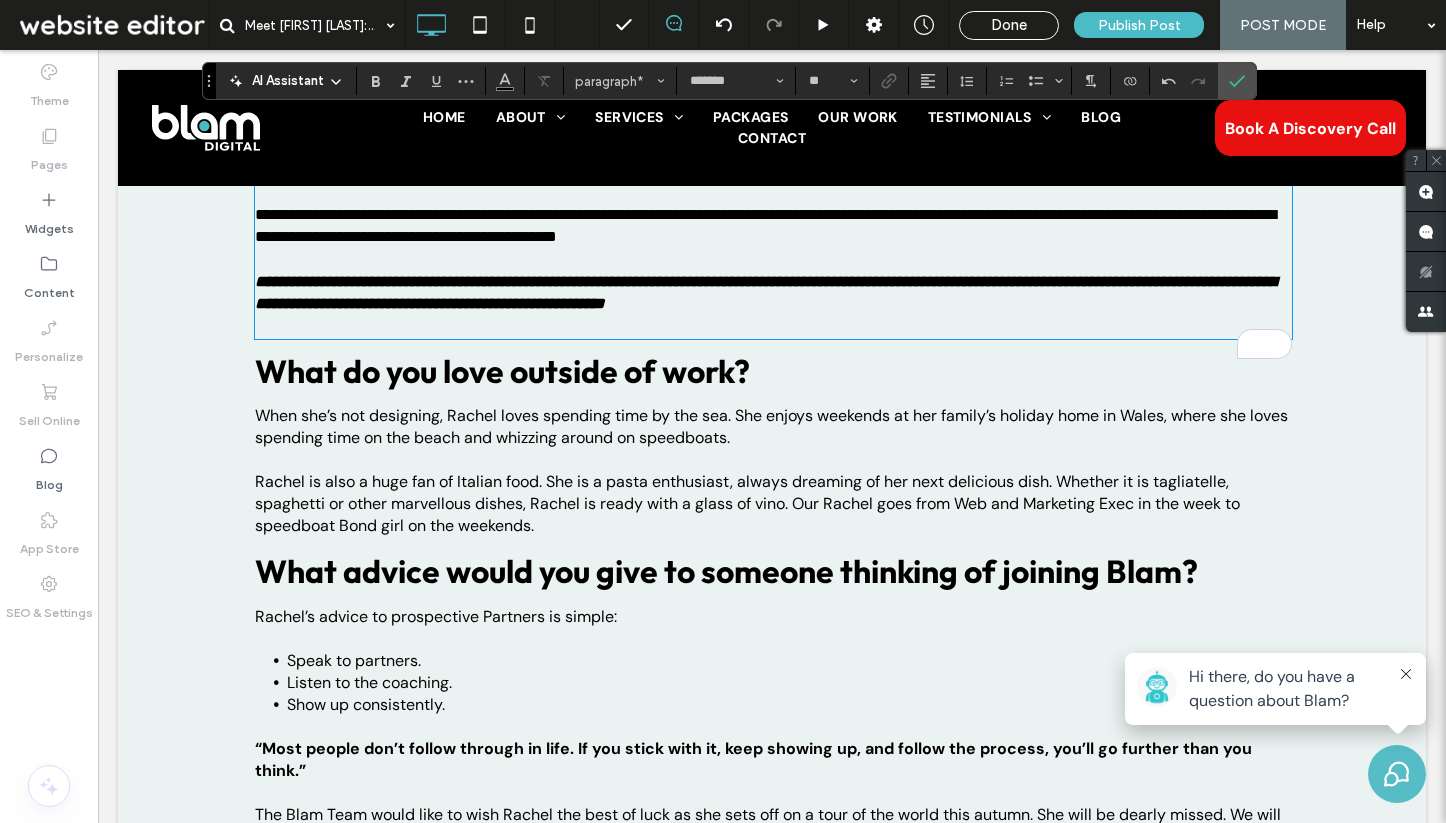 click on "What do you love outside of work?" at bounding box center [502, 371] 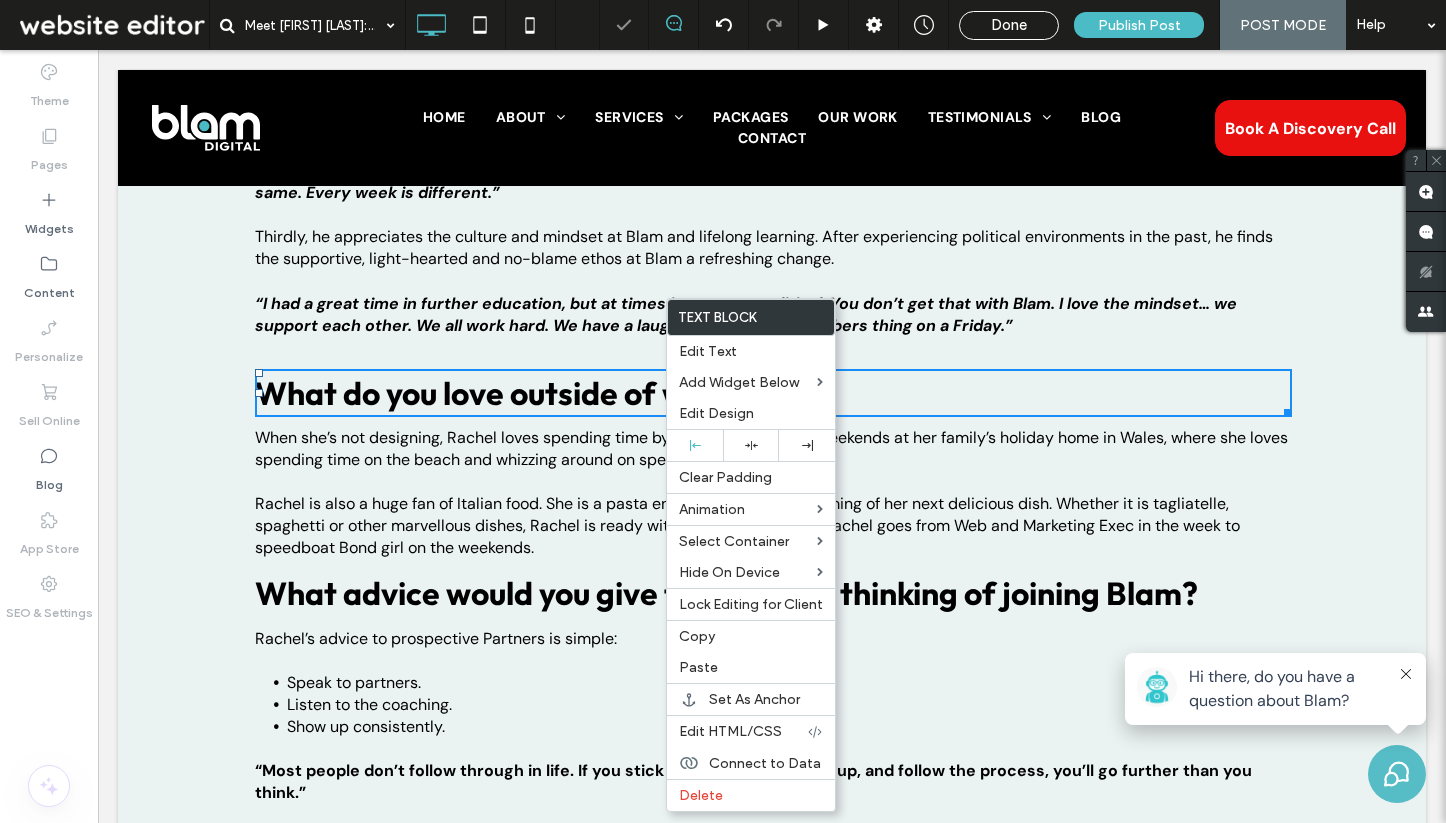click on "What do you love outside of work?" at bounding box center (502, 393) 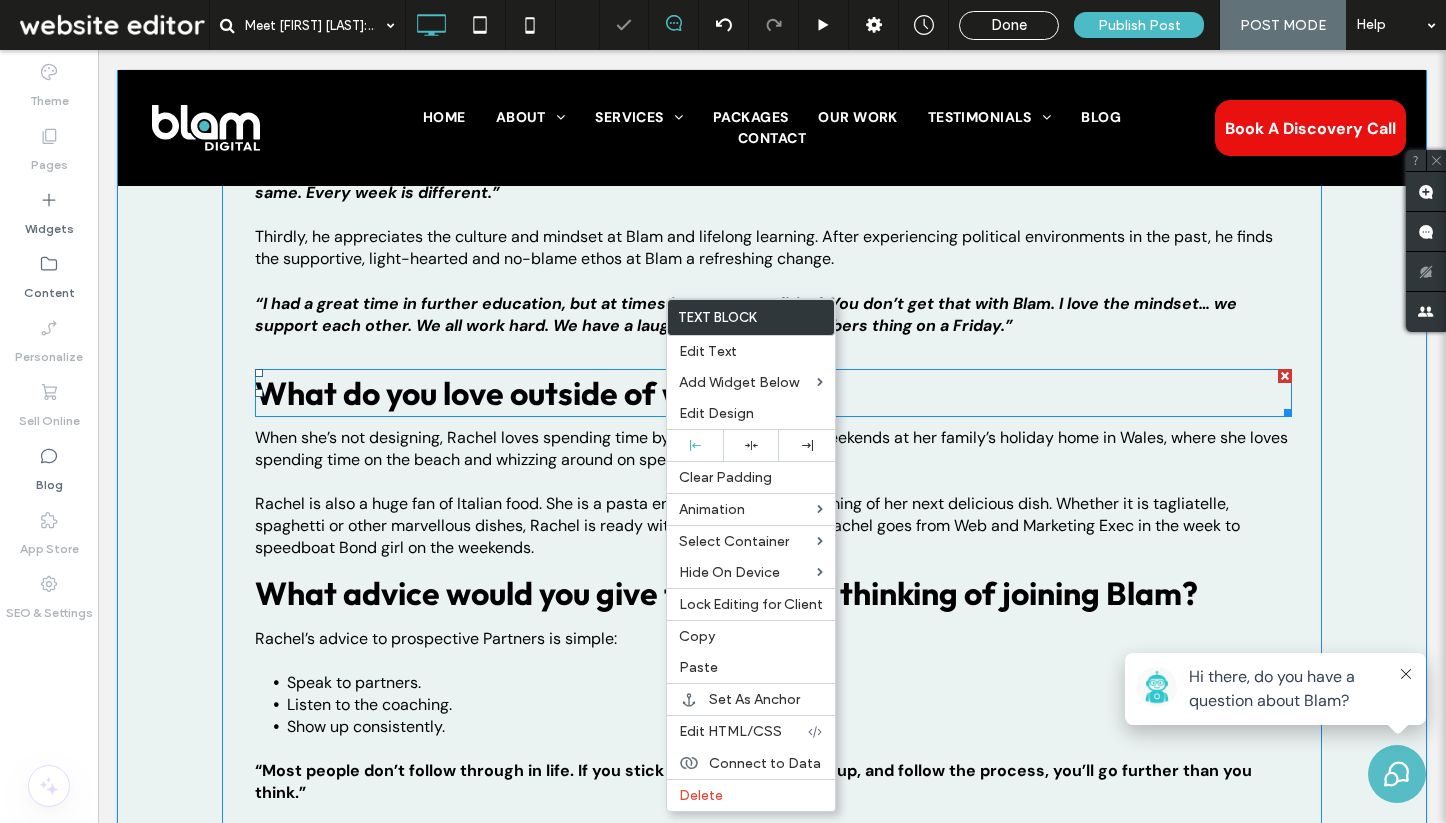 click on "What do you love outside of work?" at bounding box center (502, 393) 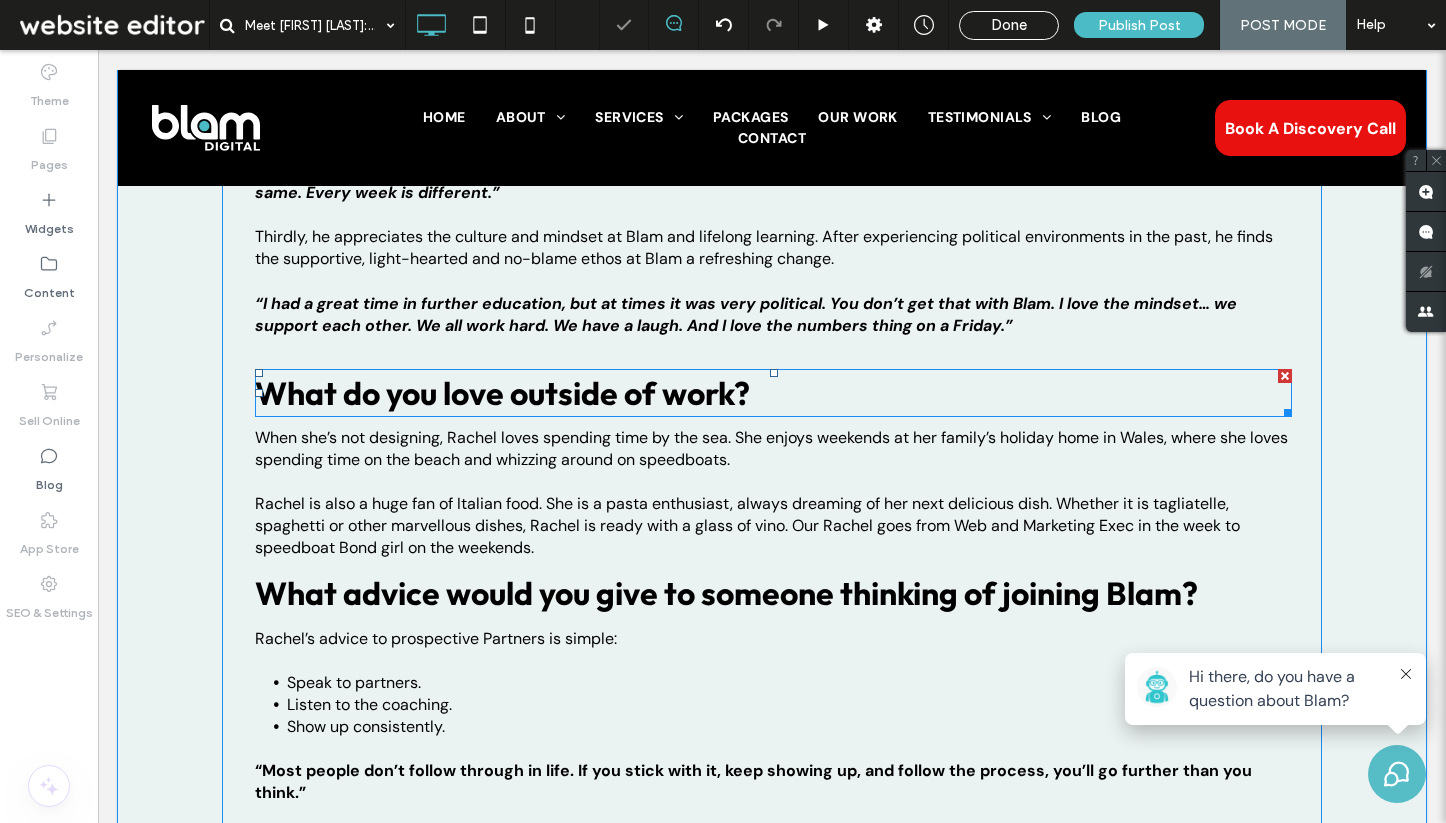 click on "What do you love outside of work?" at bounding box center [502, 393] 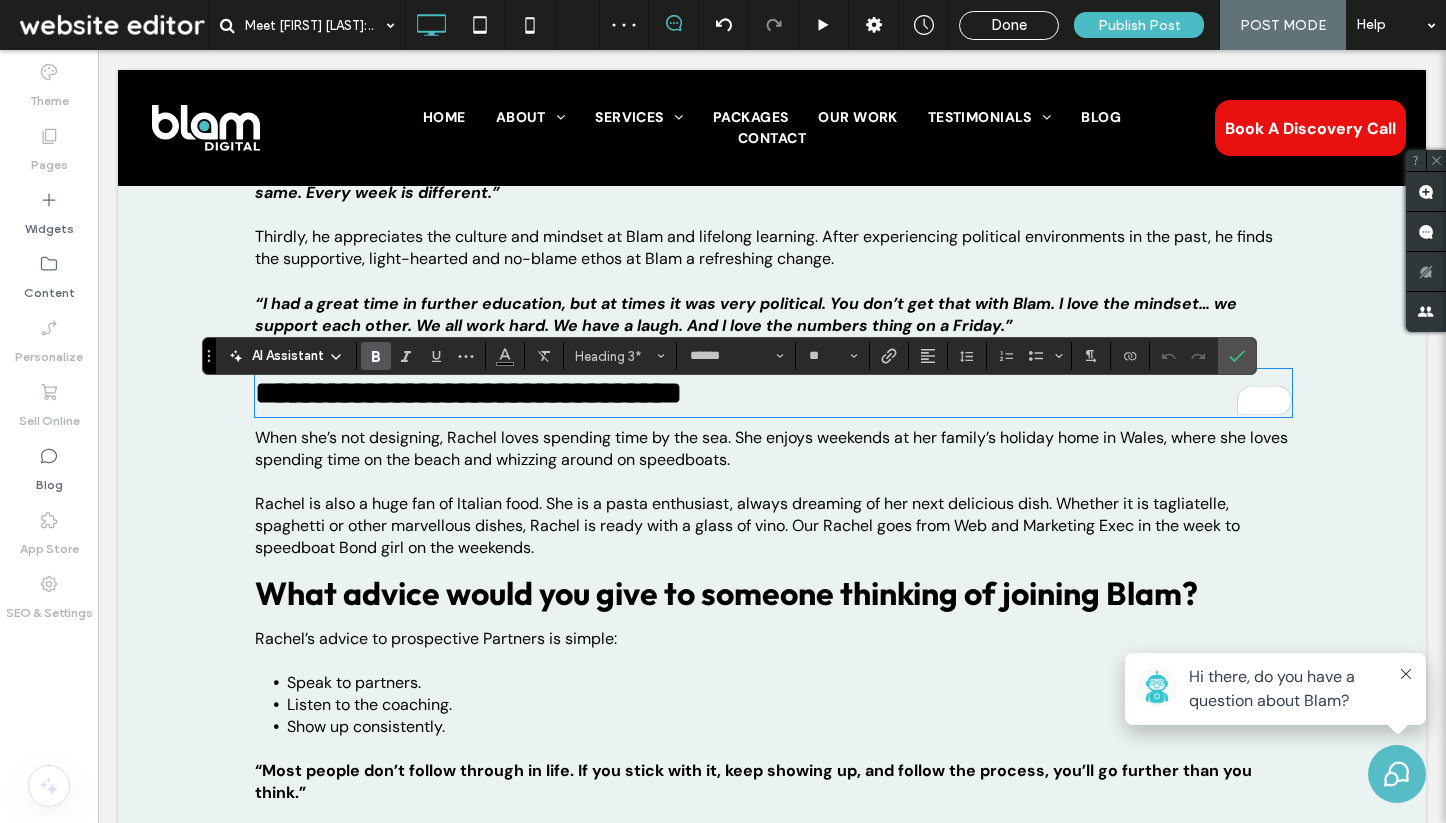 type on "*******" 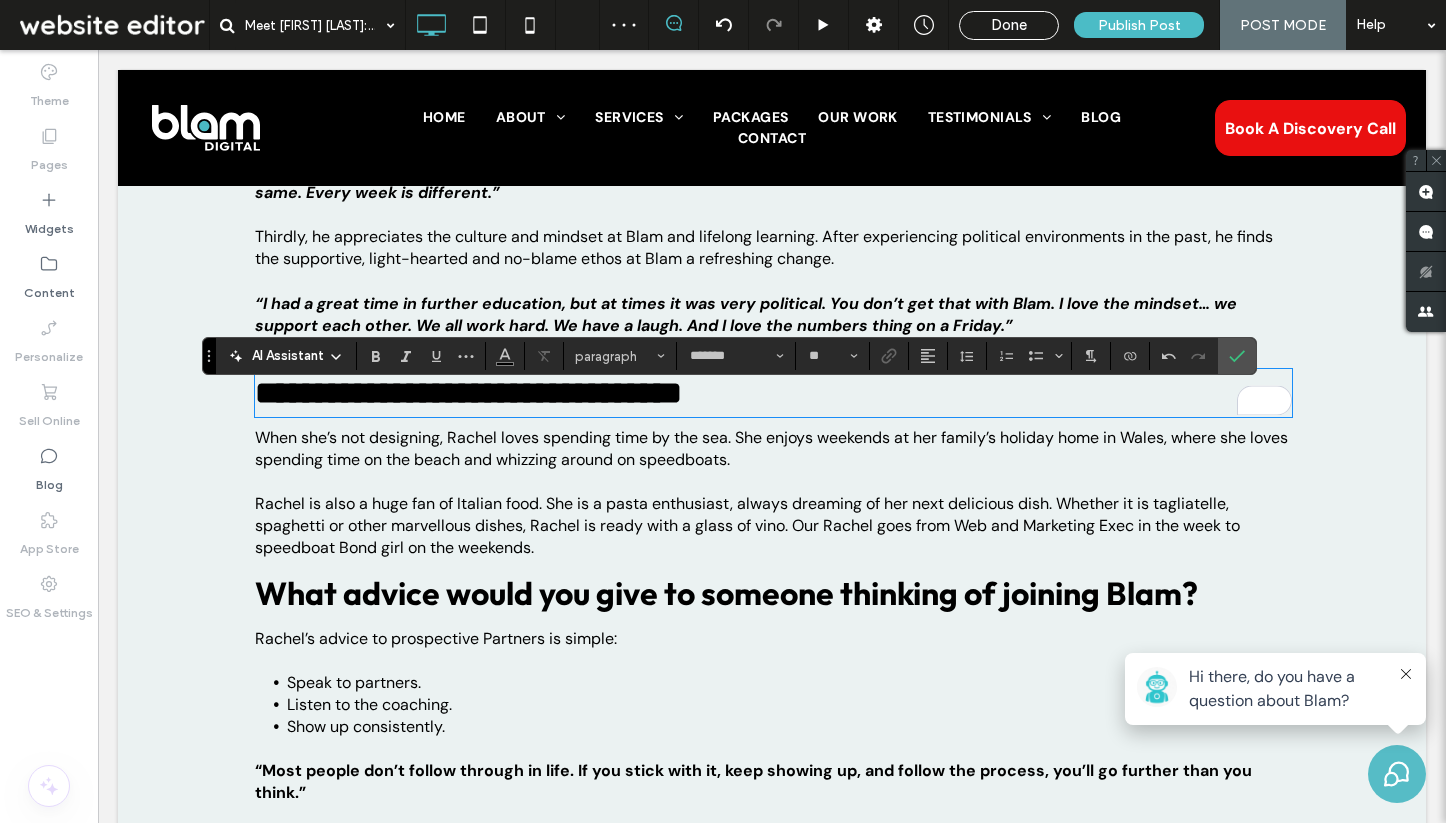scroll, scrollTop: 0, scrollLeft: 0, axis: both 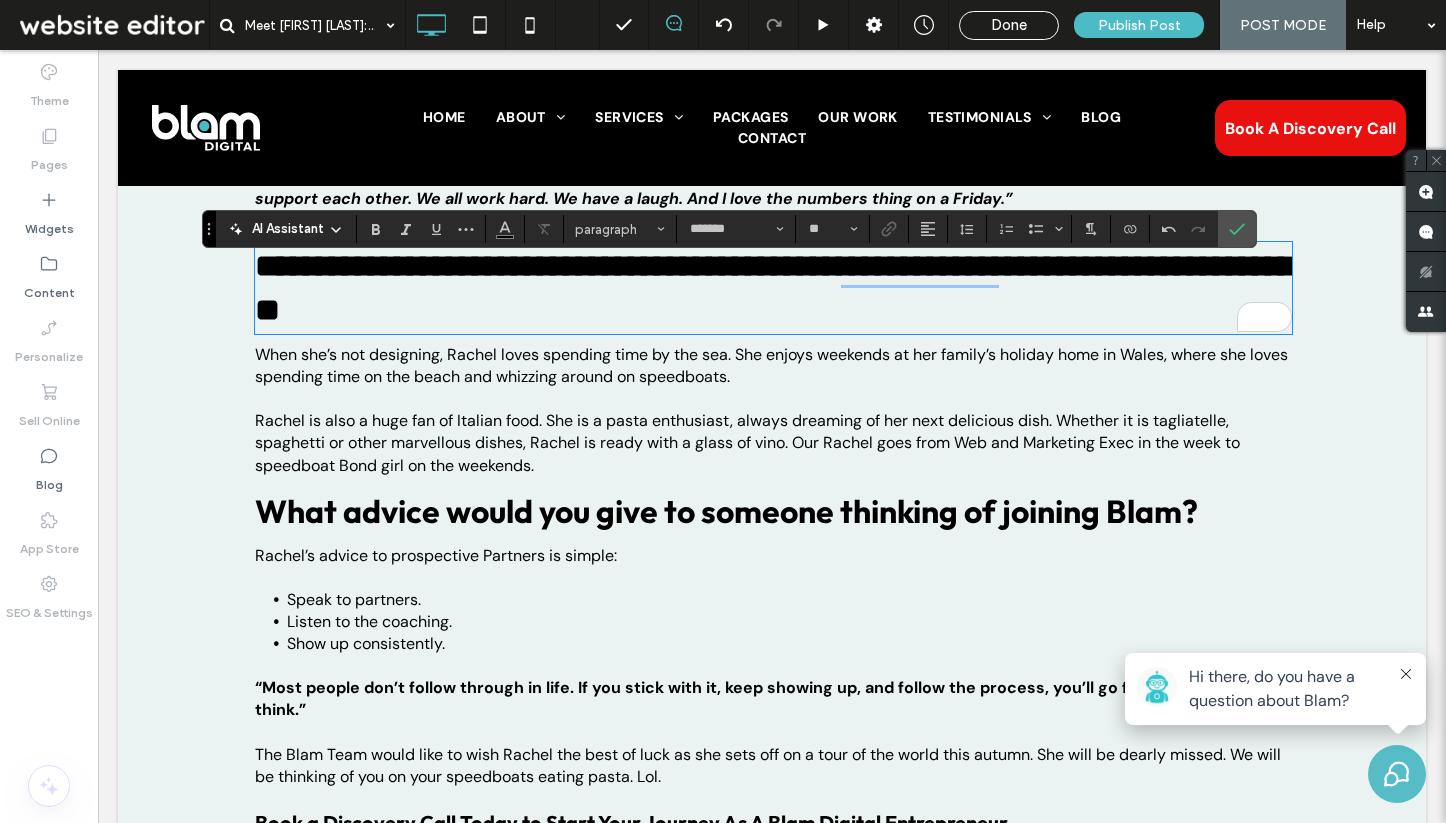 click on "When she’s not designing, Rachel loves spending time by the sea. She enjoys weekends at her family’s holiday home in Wales, where she loves spending time on the beach and whizzing around on speedboats." at bounding box center (771, 365) 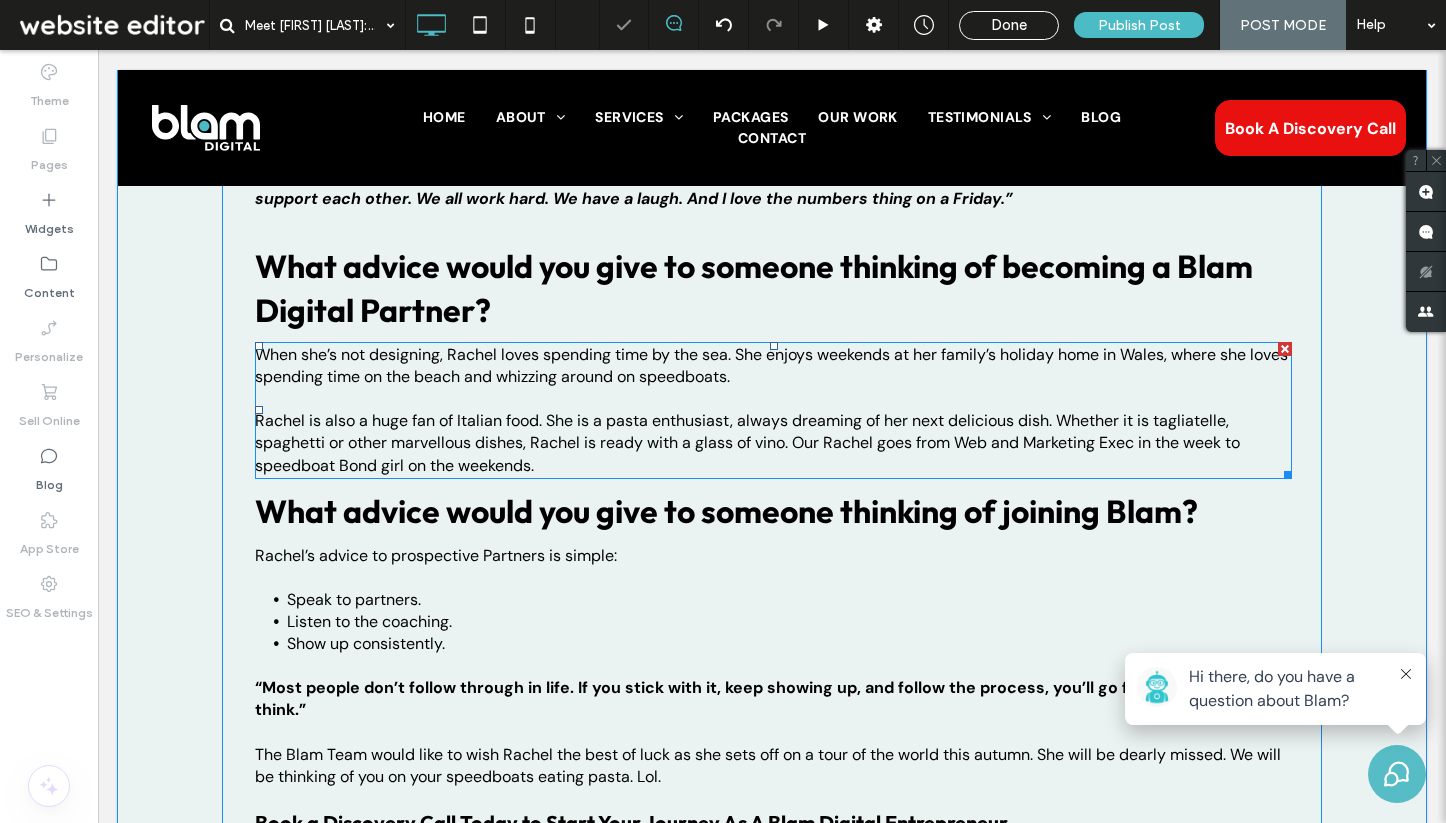 click on "When she’s not designing, Rachel loves spending time by the sea. She enjoys weekends at her family’s holiday home in Wales, where she loves spending time on the beach and whizzing around on speedboats." at bounding box center (771, 365) 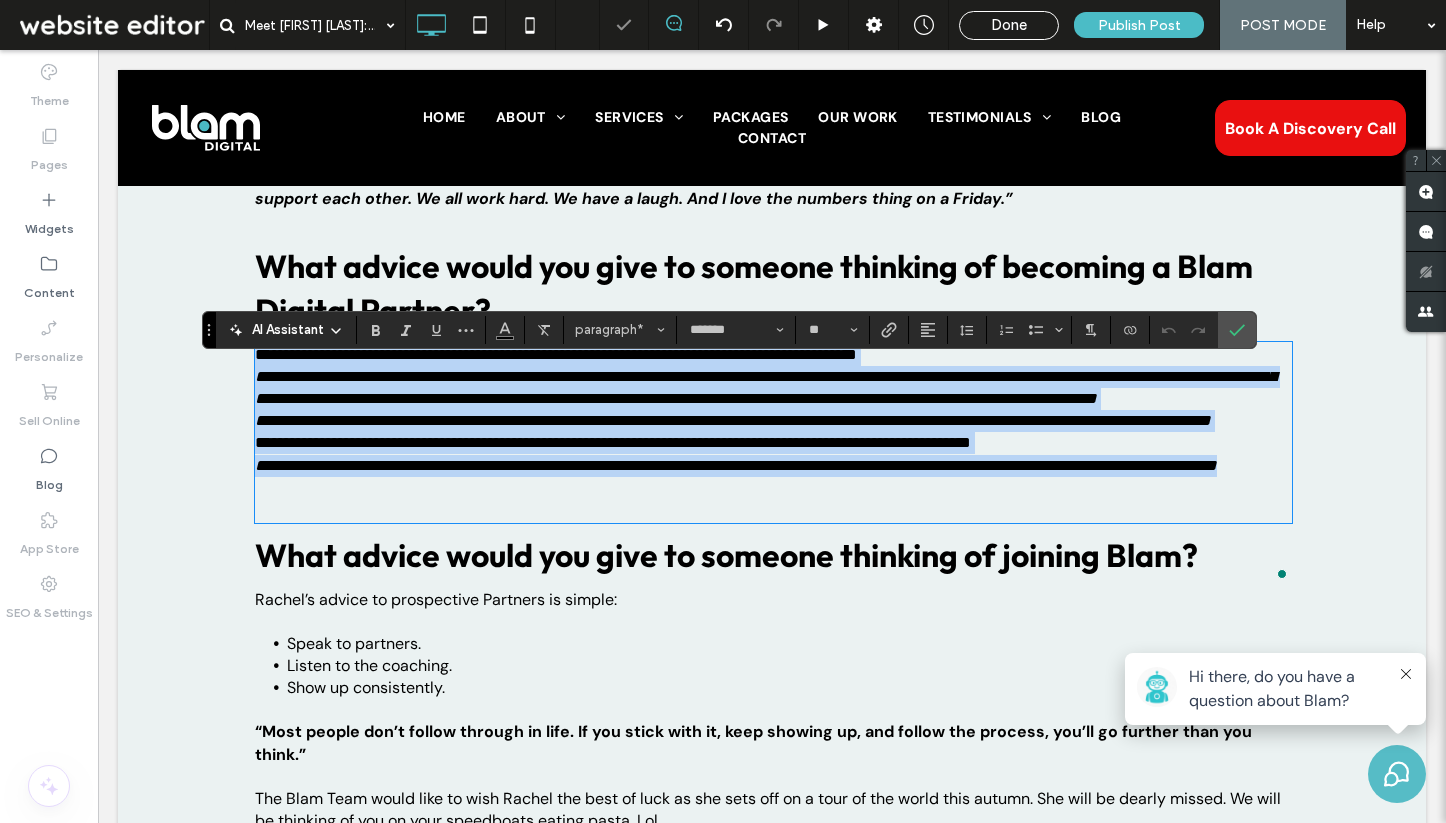 scroll, scrollTop: 0, scrollLeft: 0, axis: both 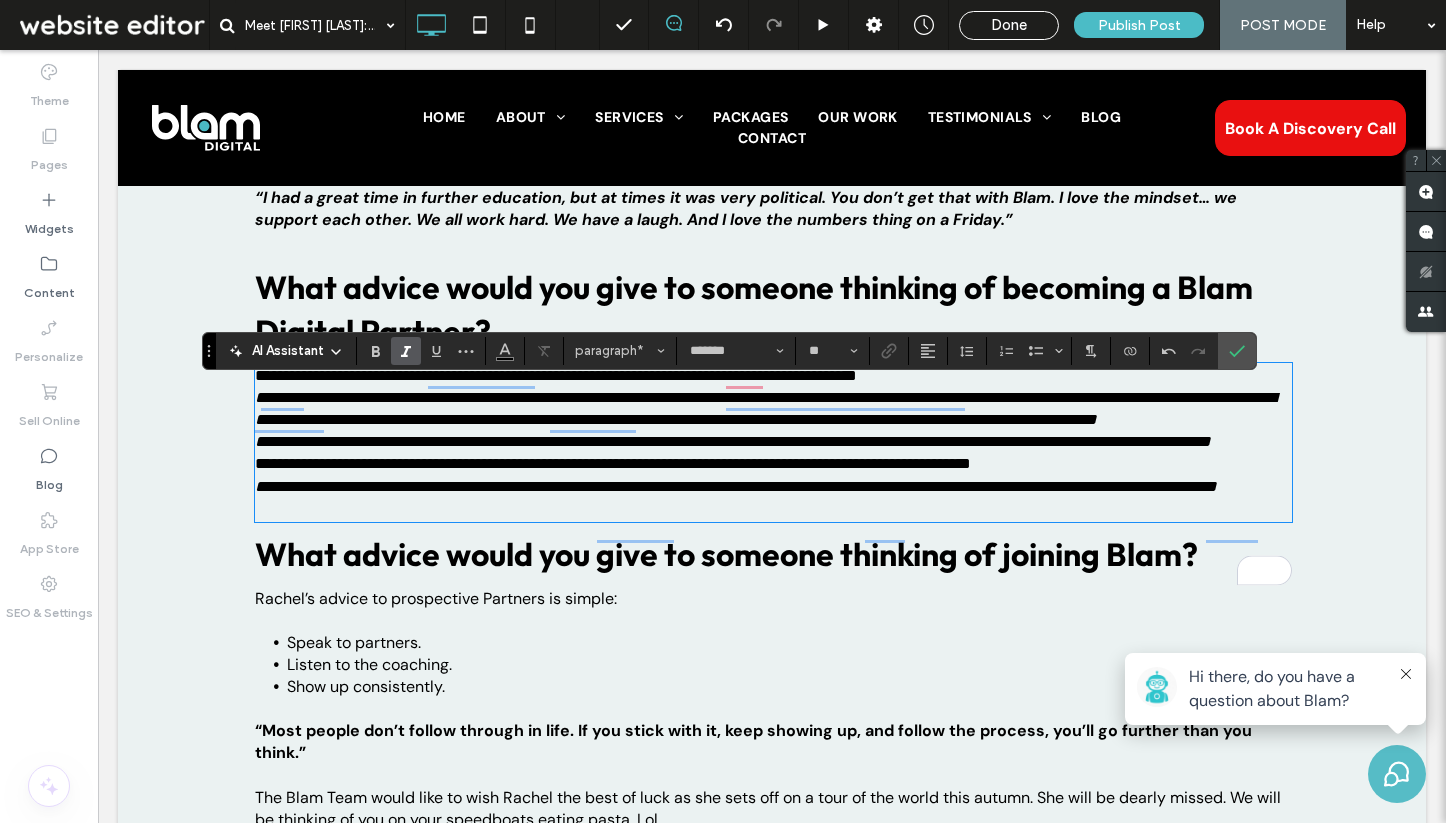click on "**********" at bounding box center (773, 376) 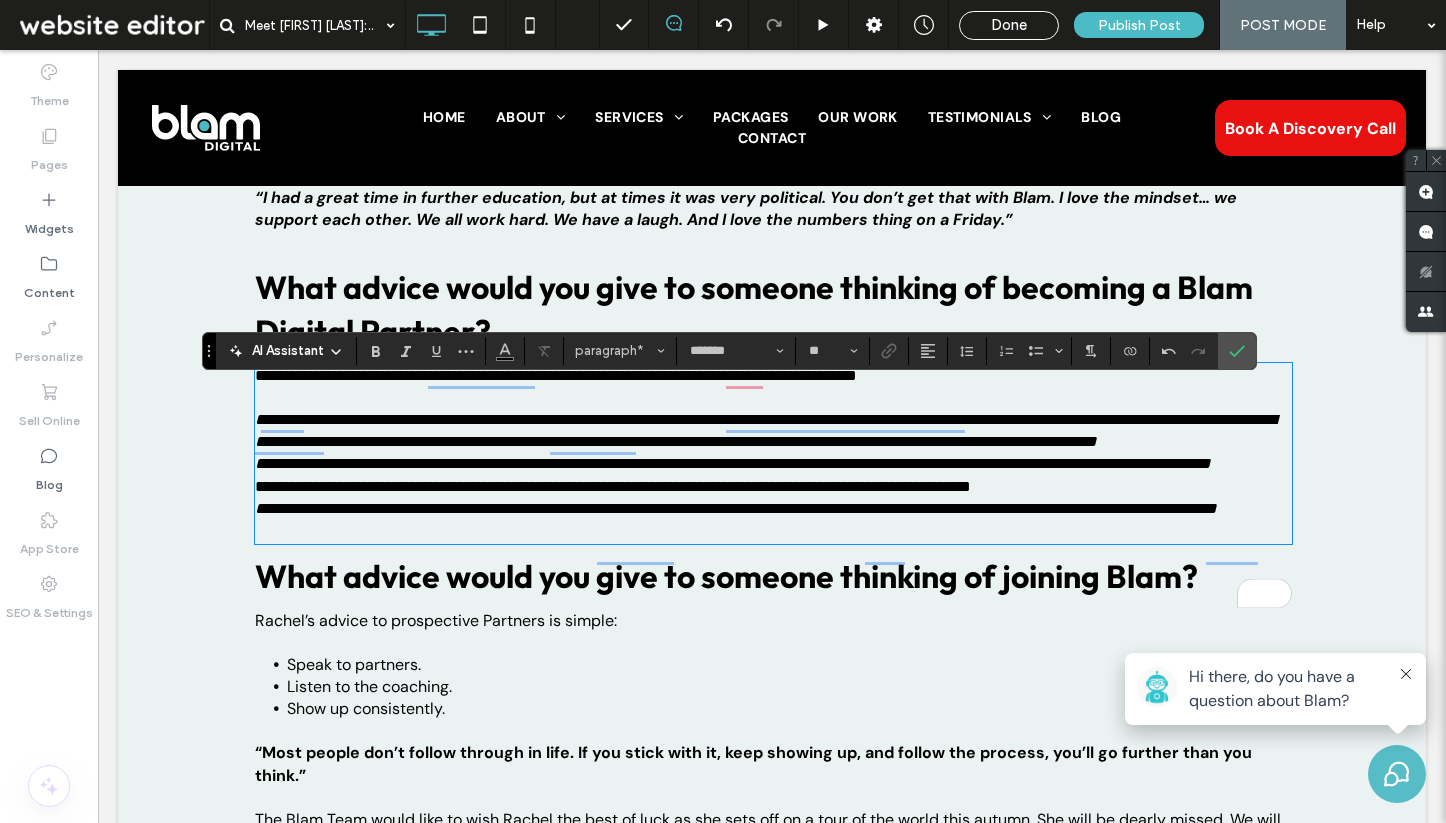 click on "**********" at bounding box center [773, 431] 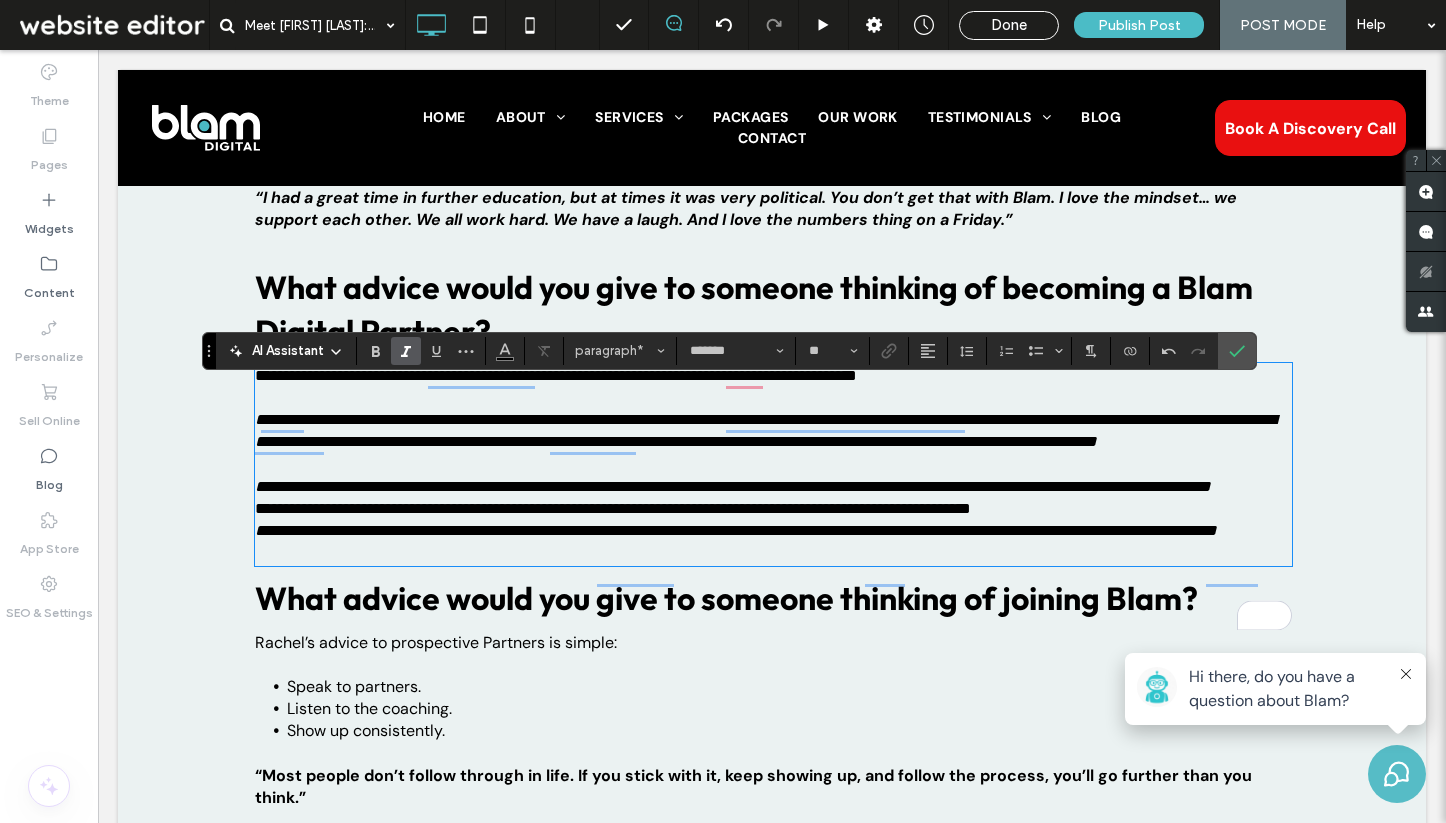 click on "**********" at bounding box center (773, 487) 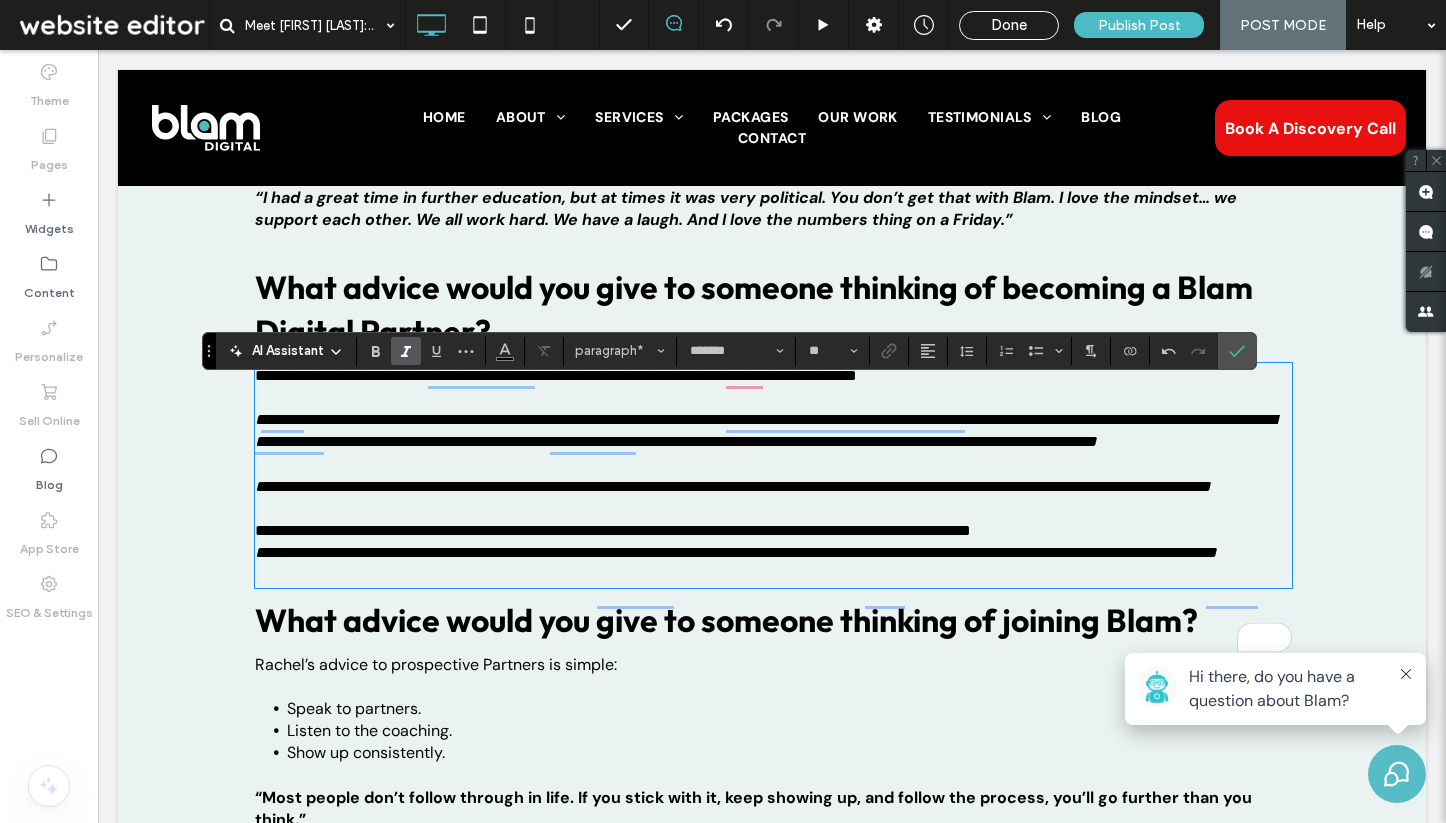 click on "**********" at bounding box center (773, 531) 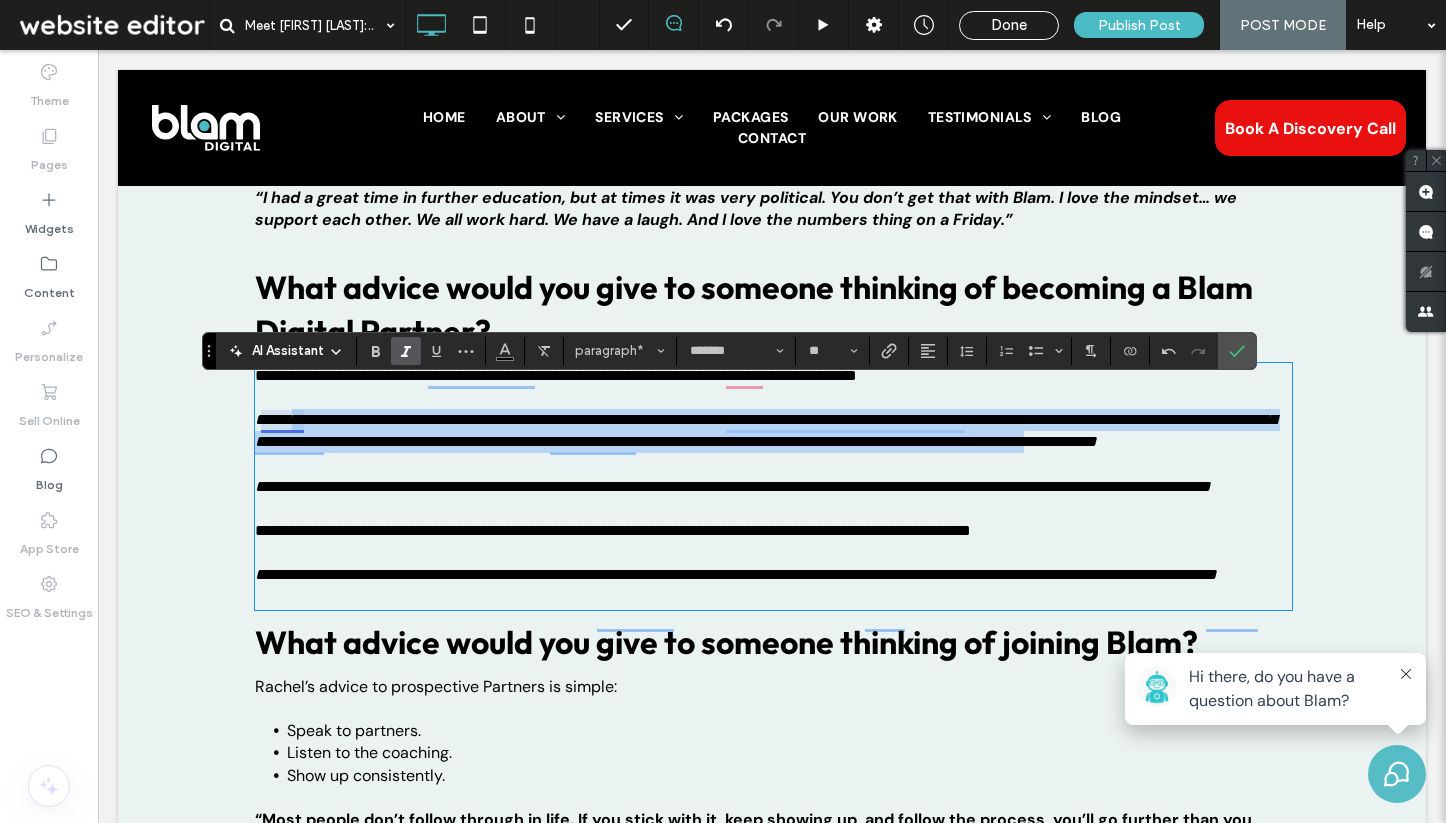 drag, startPoint x: 459, startPoint y: 553, endPoint x: 293, endPoint y: 449, distance: 195.88773 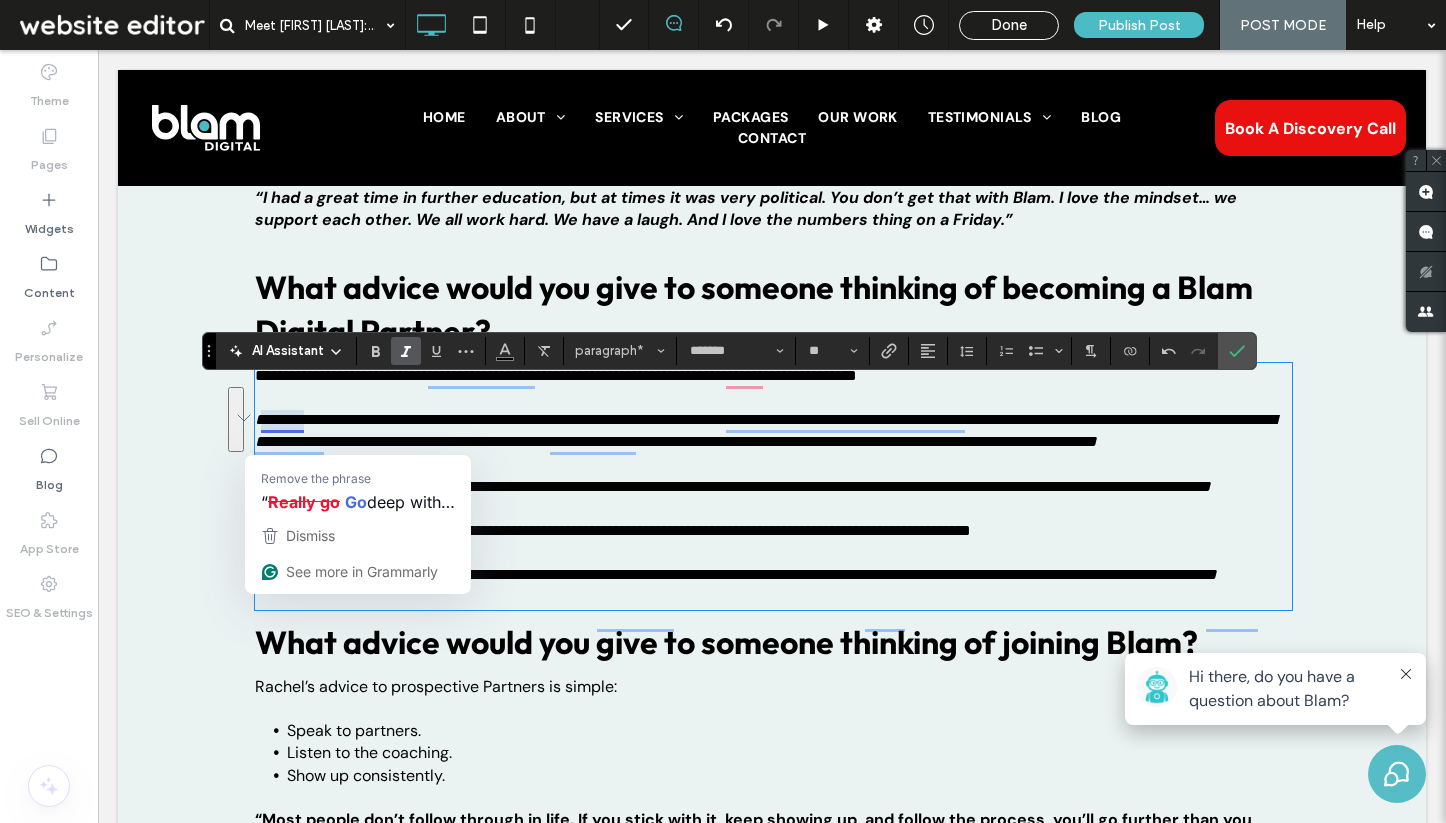 click on "**********" at bounding box center [765, 430] 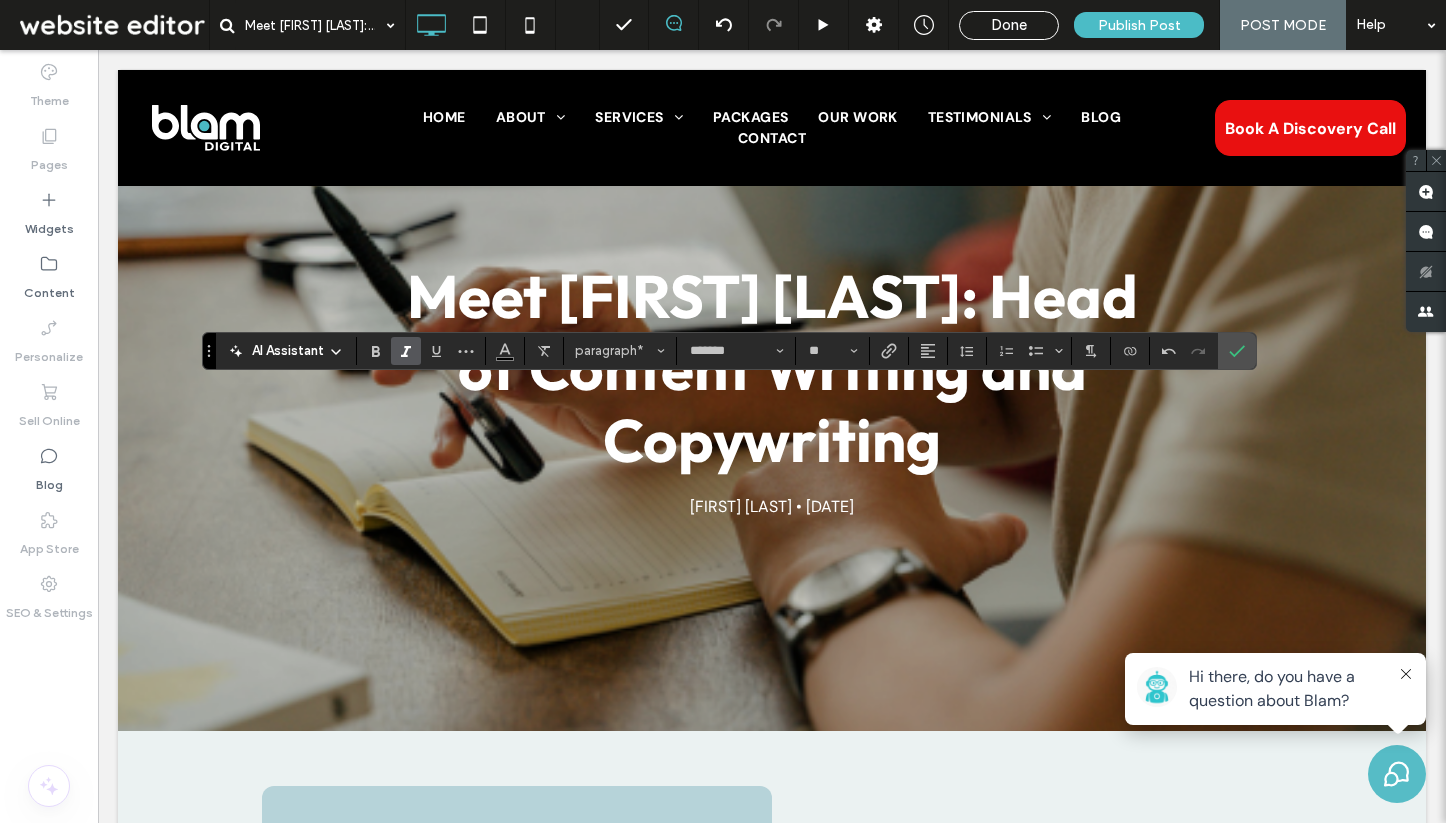 scroll, scrollTop: 4142, scrollLeft: 0, axis: vertical 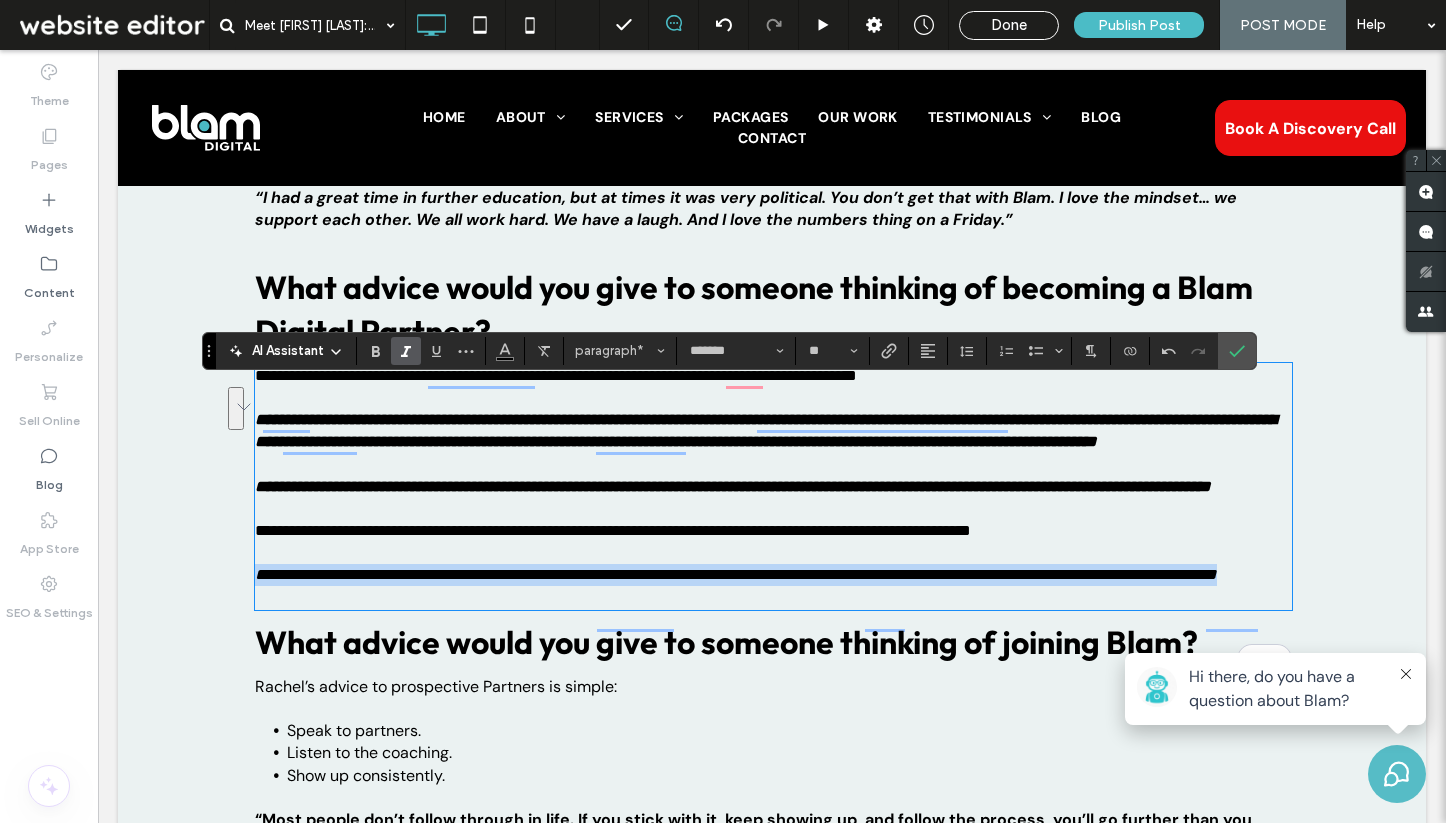 drag, startPoint x: 404, startPoint y: 669, endPoint x: 247, endPoint y: 646, distance: 158.67577 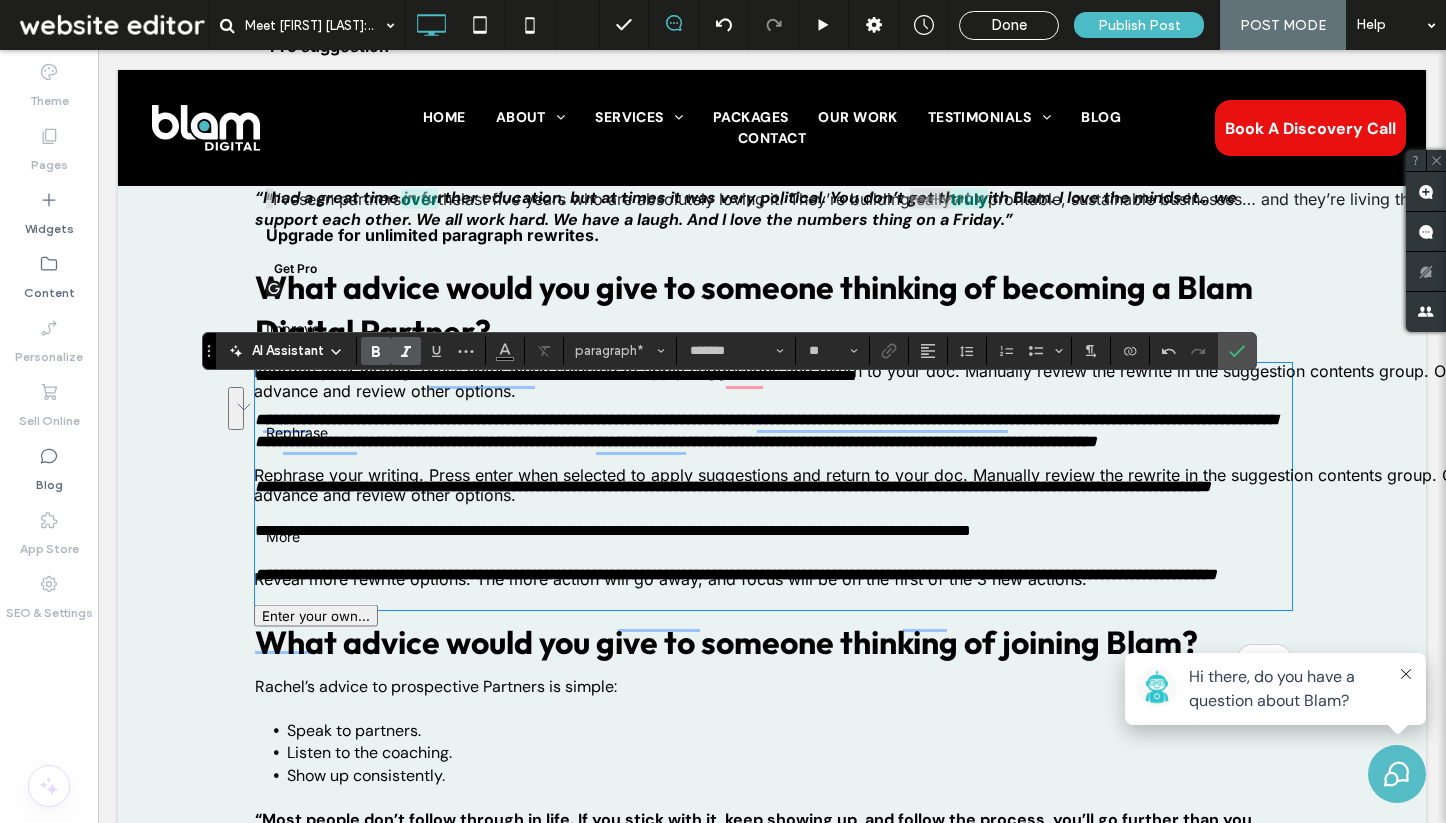 click on "**********" at bounding box center (765, 430) 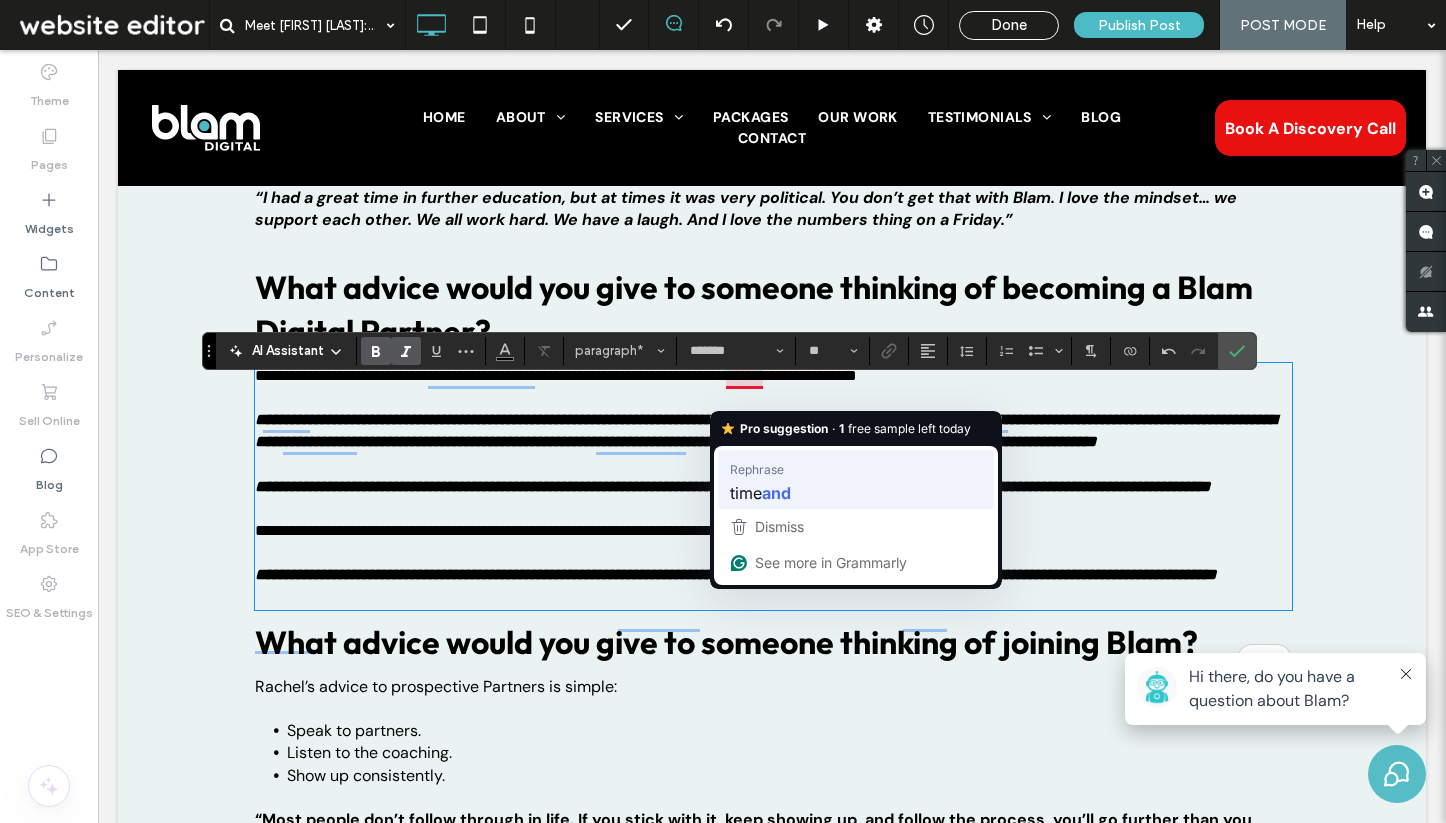 type 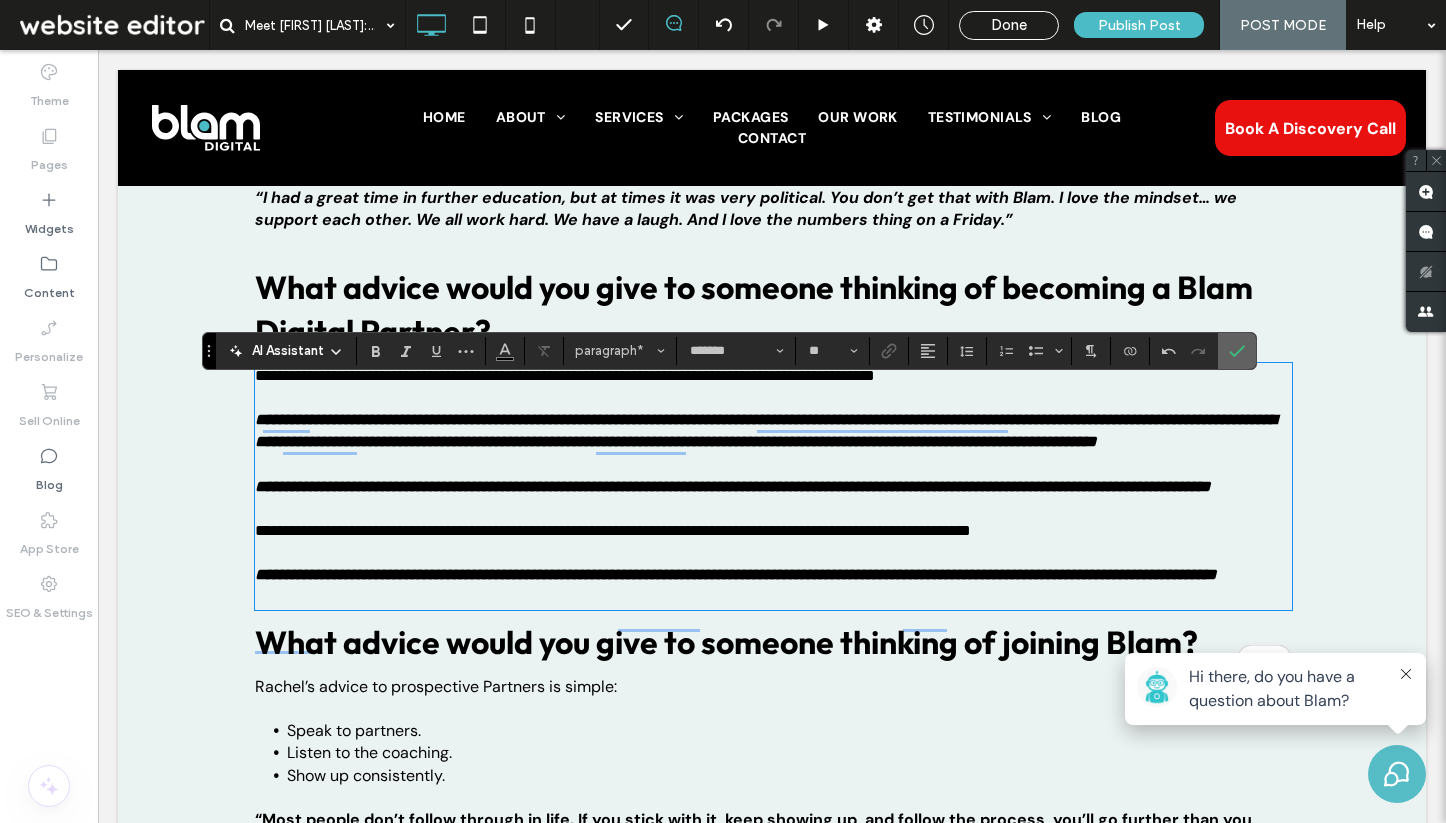 click 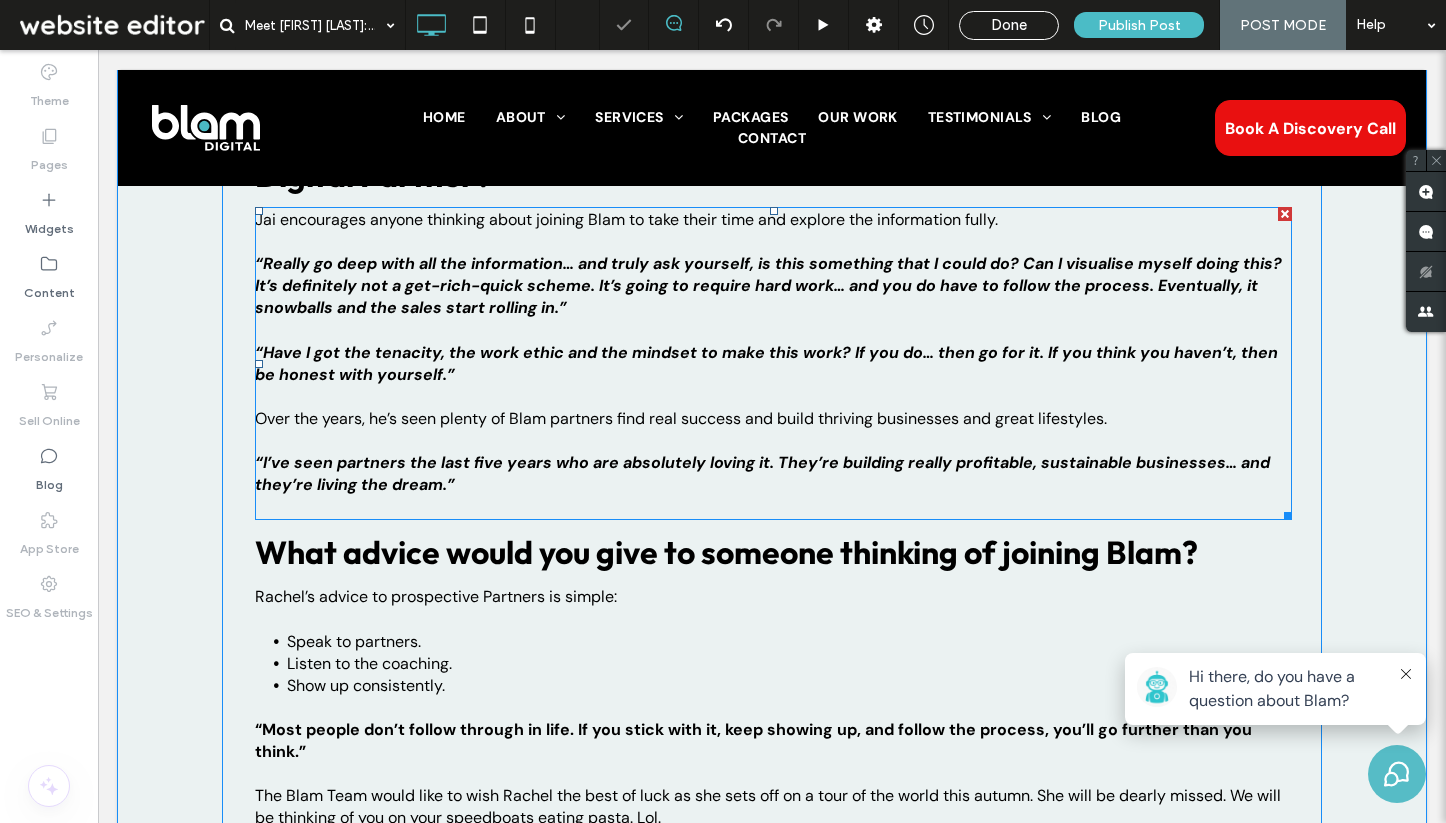 scroll, scrollTop: 4331, scrollLeft: 0, axis: vertical 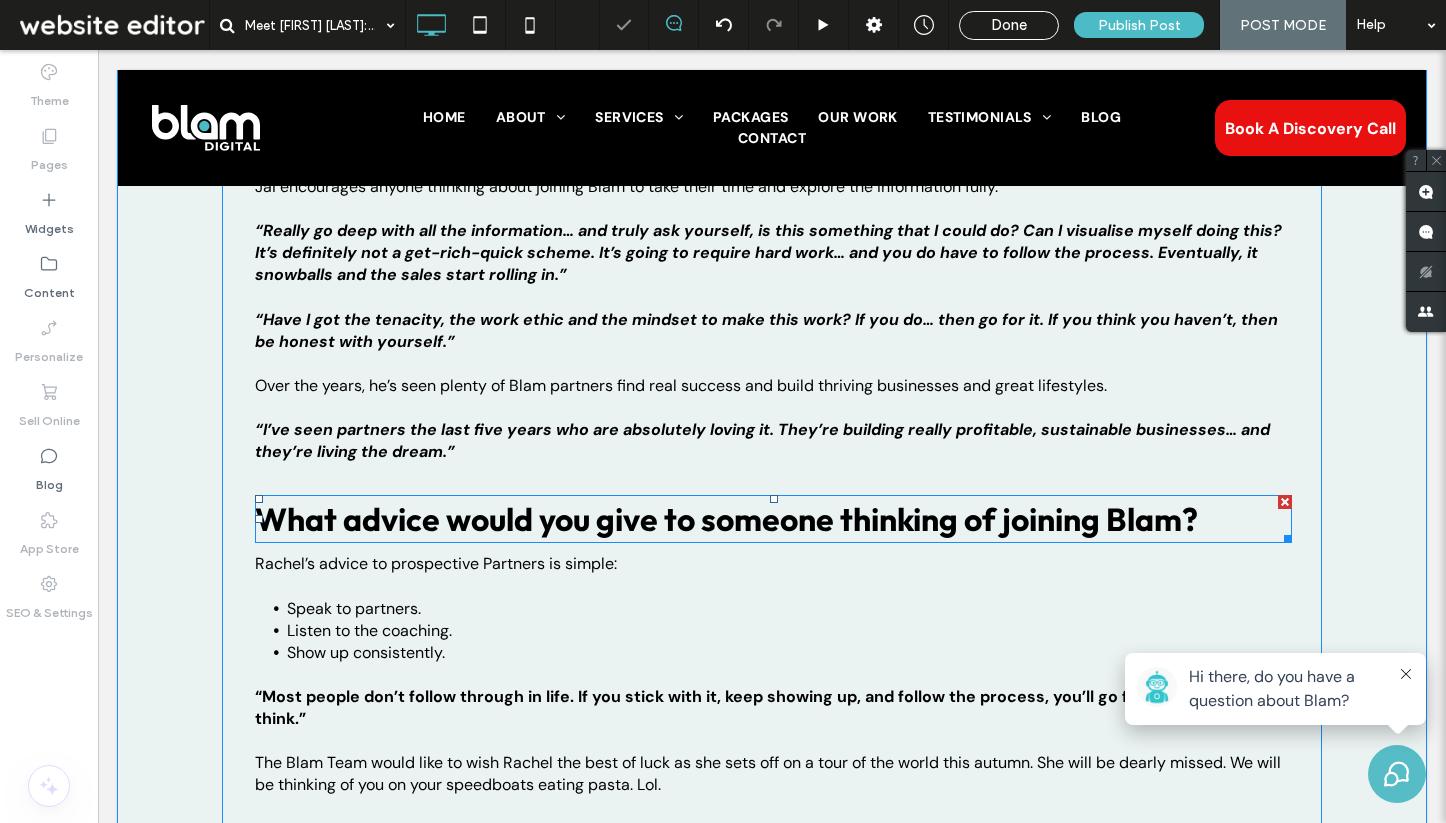 click at bounding box center [1285, 502] 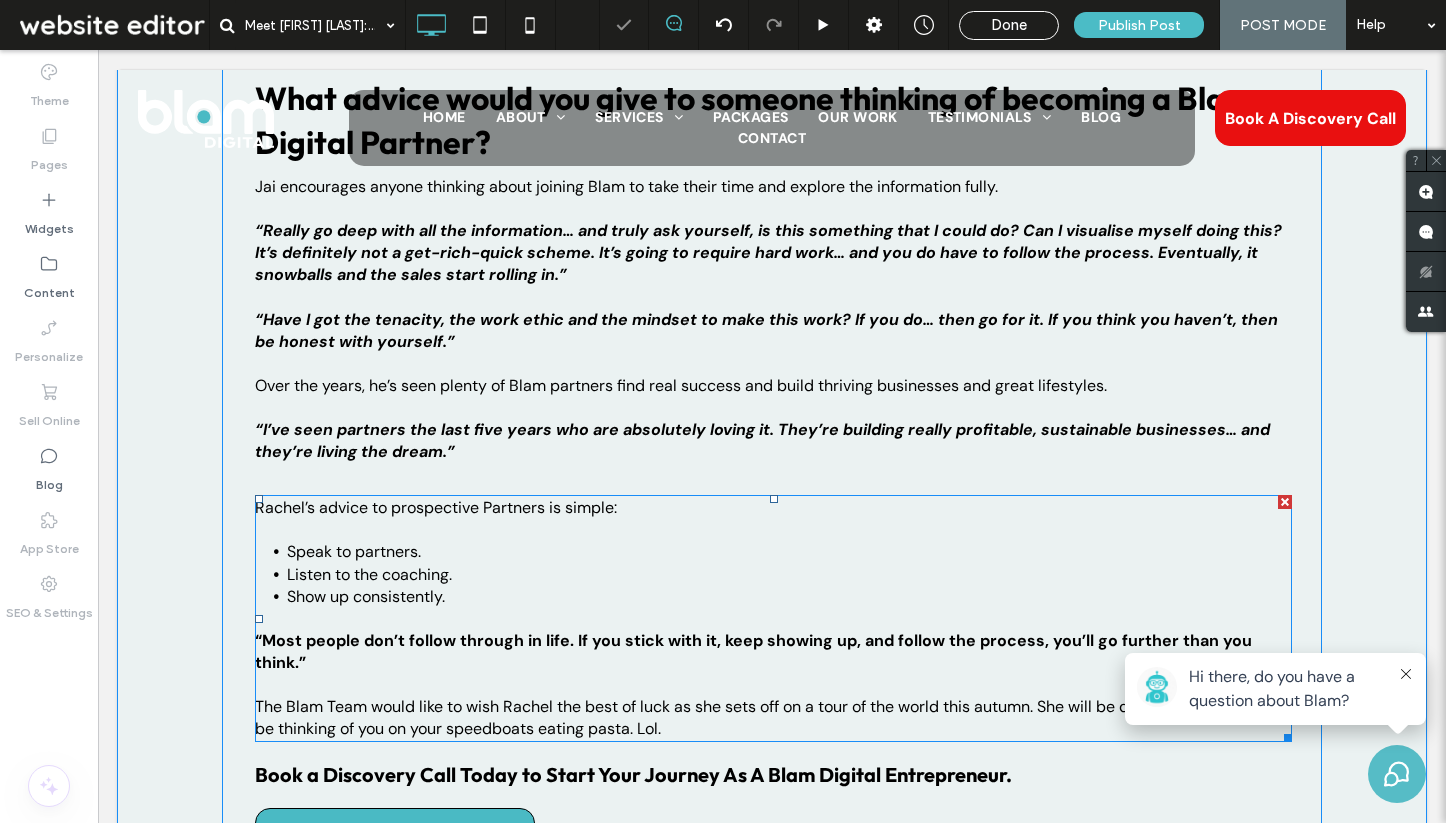 click at bounding box center [1285, 502] 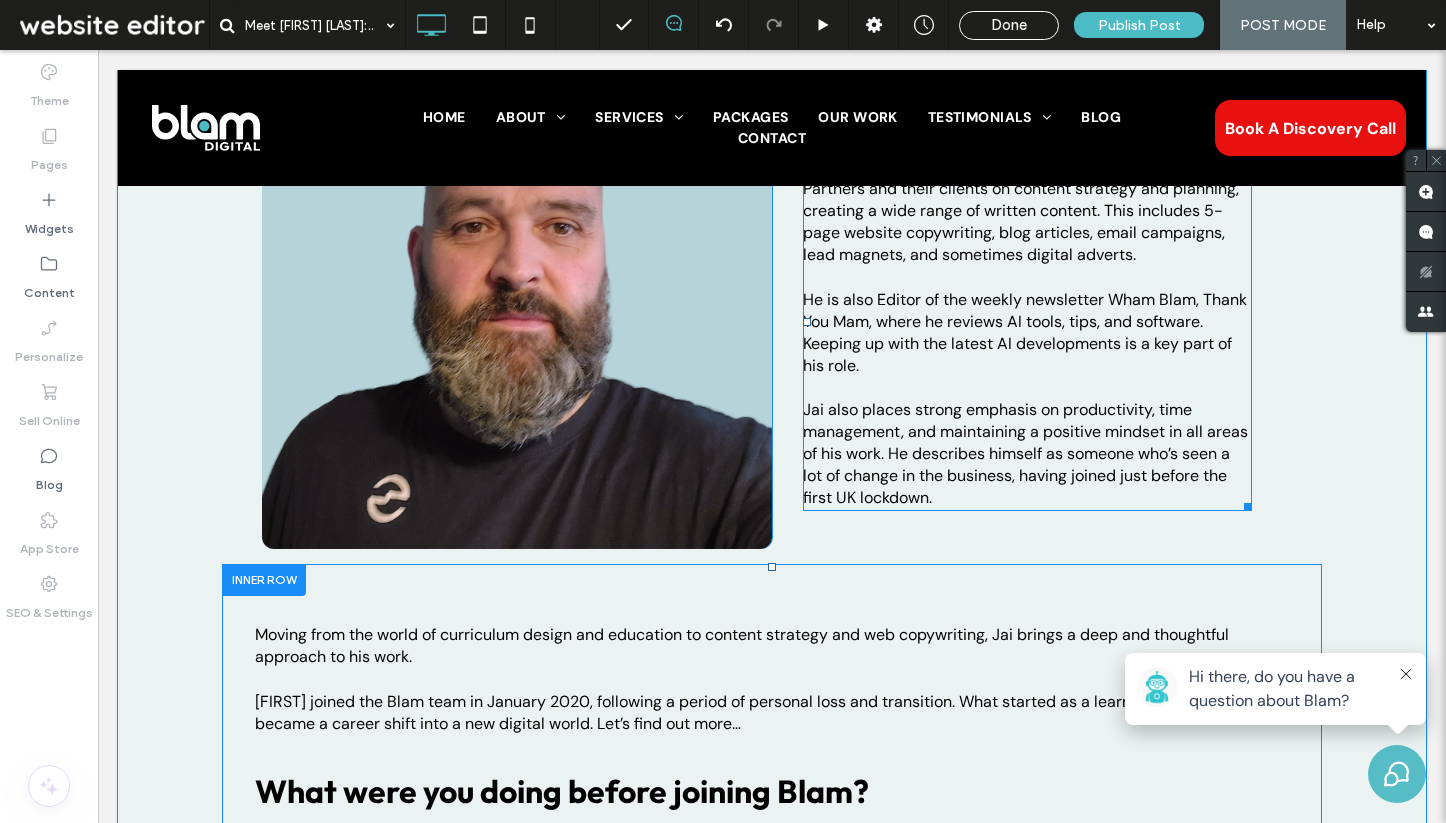 scroll, scrollTop: 774, scrollLeft: 0, axis: vertical 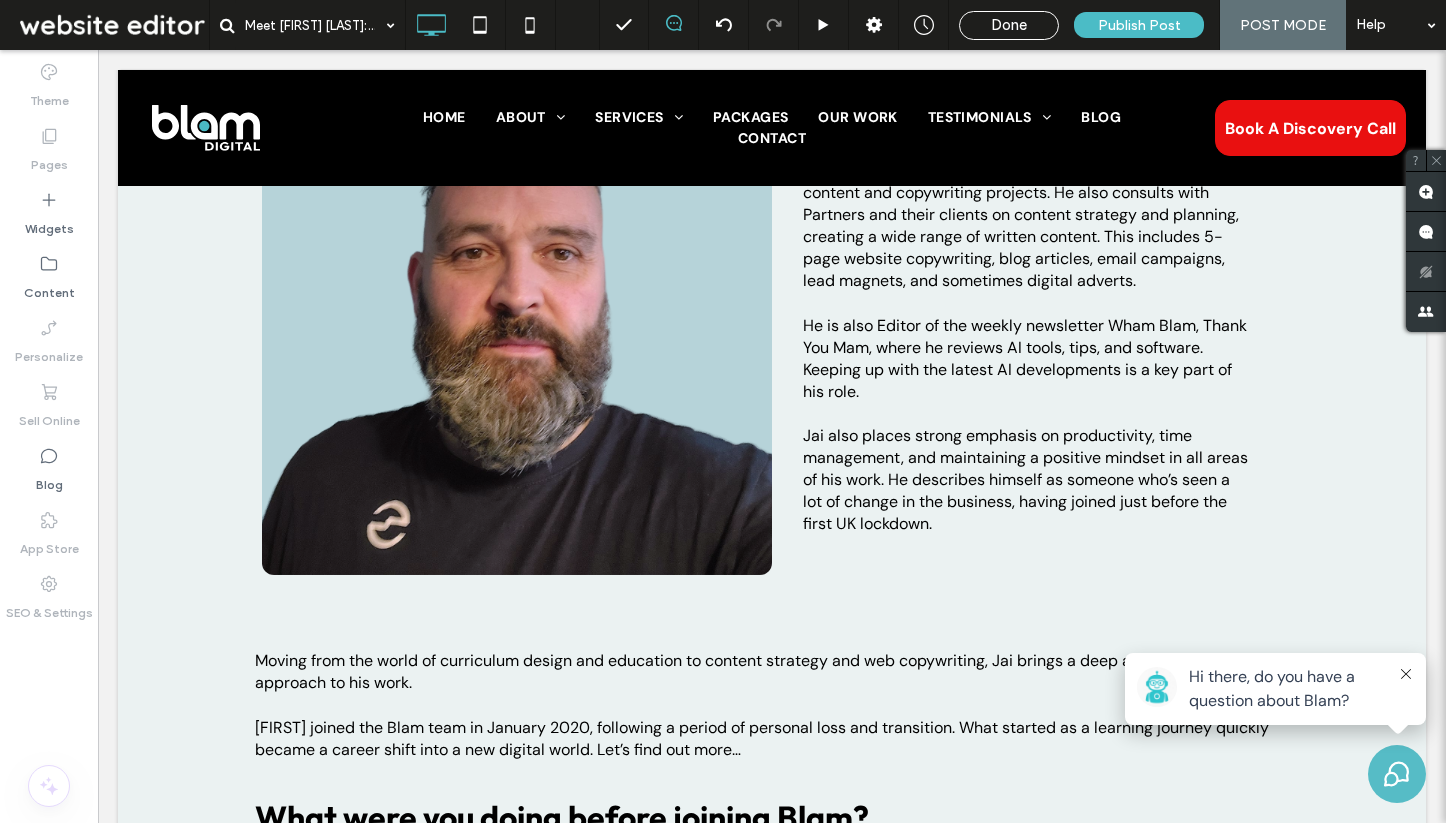 click 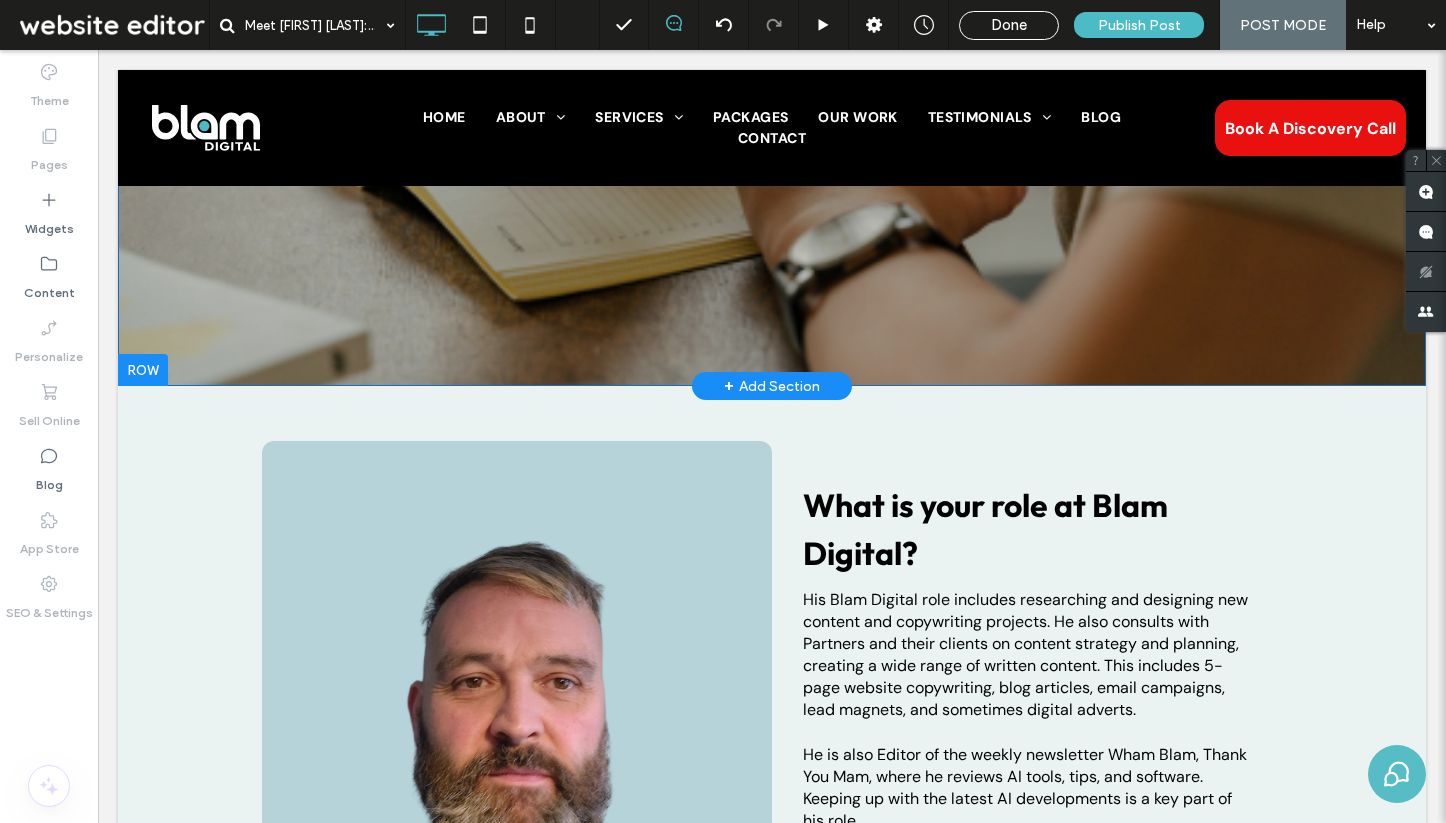 scroll, scrollTop: 337, scrollLeft: 0, axis: vertical 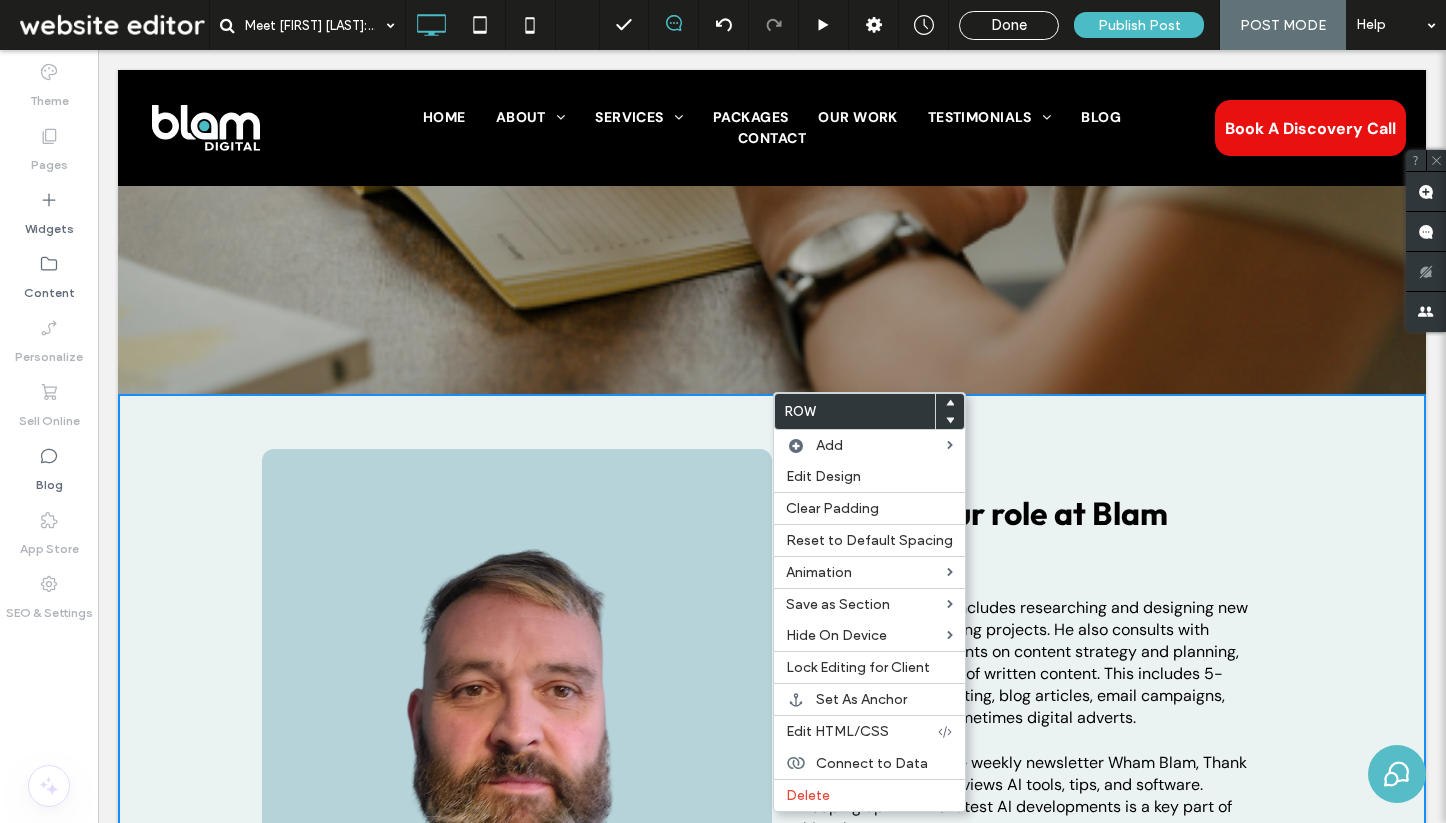 click on "What is your role at Blam Digital?
His Blam Digital role includes researching and designing new content and copywriting projects. He also consults with Partners and their clients on content strategy and planning,  creating a wide range of written content. This includes 5-page website copywriting, blog articles, email campaigns, lead magnets, and sometimes digital adverts.  He is also Editor of the weekly newsletter Wham Blam, Thank You Mam, where he reviews AI tools, tips, and software. Keeping up with the latest AI developments is a key part of his role. ﻿ [FIRST] also places strong emphasis on productivity, time management, and maintaining a positive mindset in all areas of his work. He describes himself as someone who’s seen a lot of change in the business, having joined just before the first UK lockdown.
Click To Paste" at bounding box center (1027, 730) 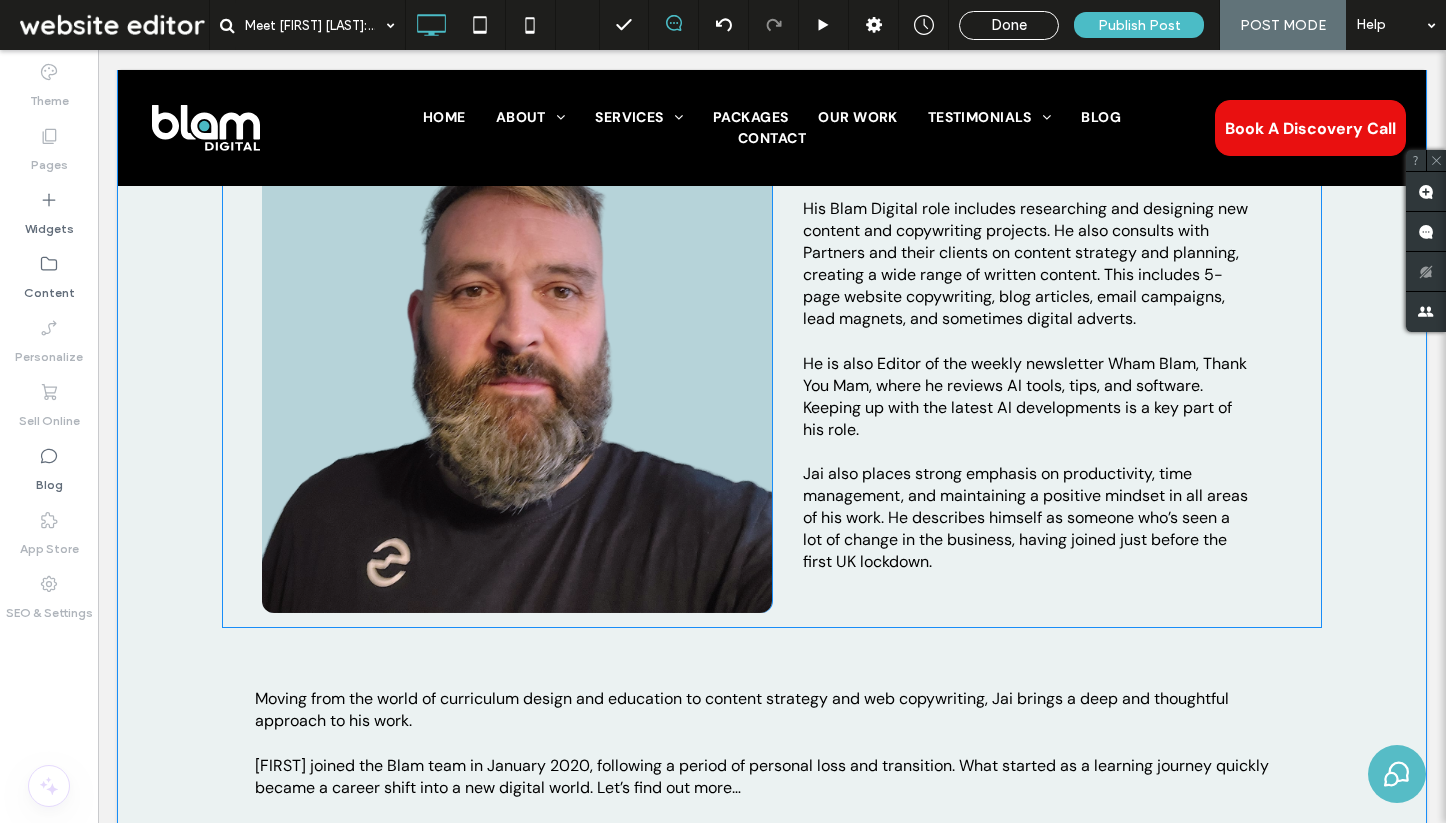 scroll, scrollTop: 1016, scrollLeft: 0, axis: vertical 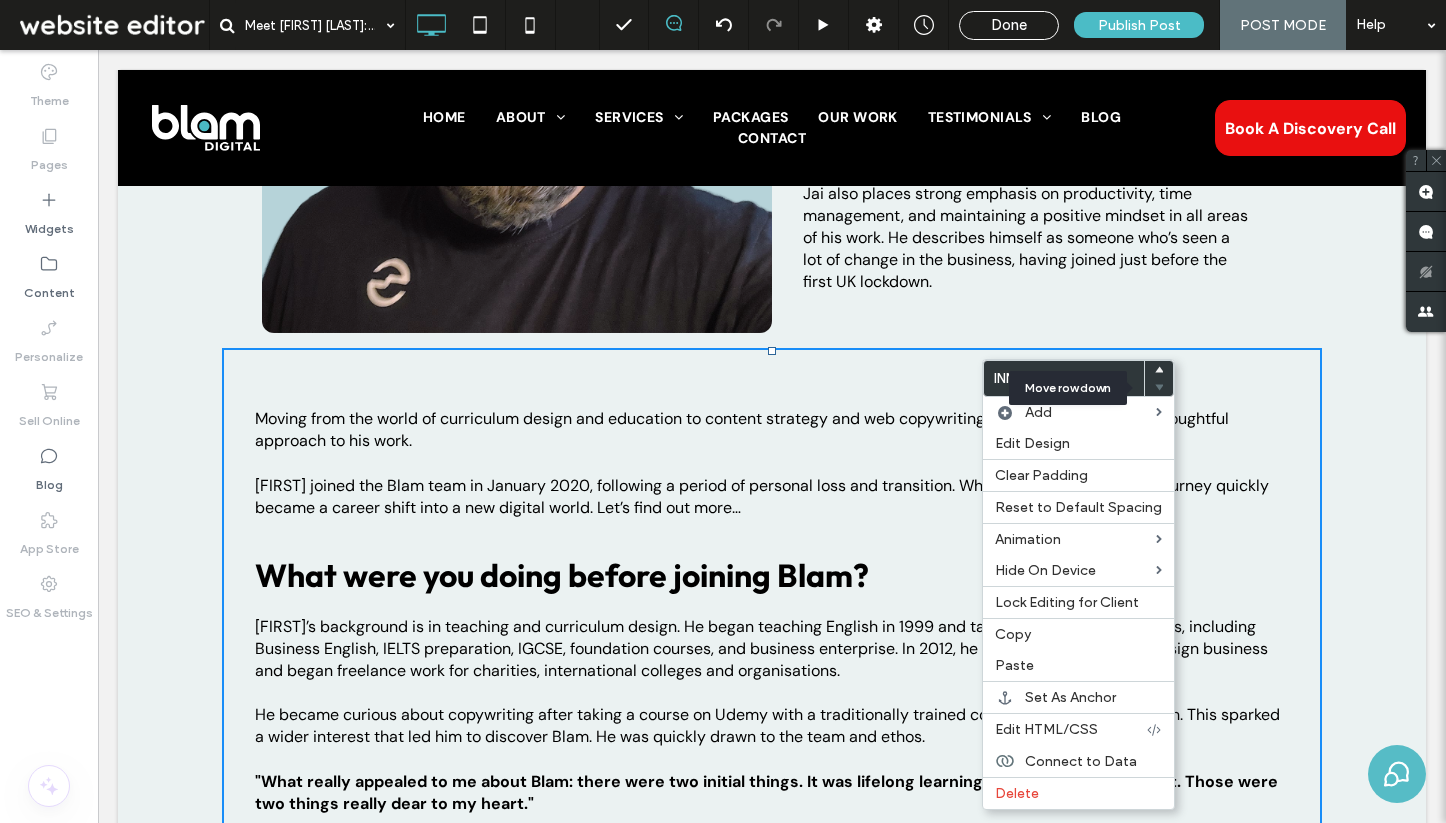 click at bounding box center (1159, 388) 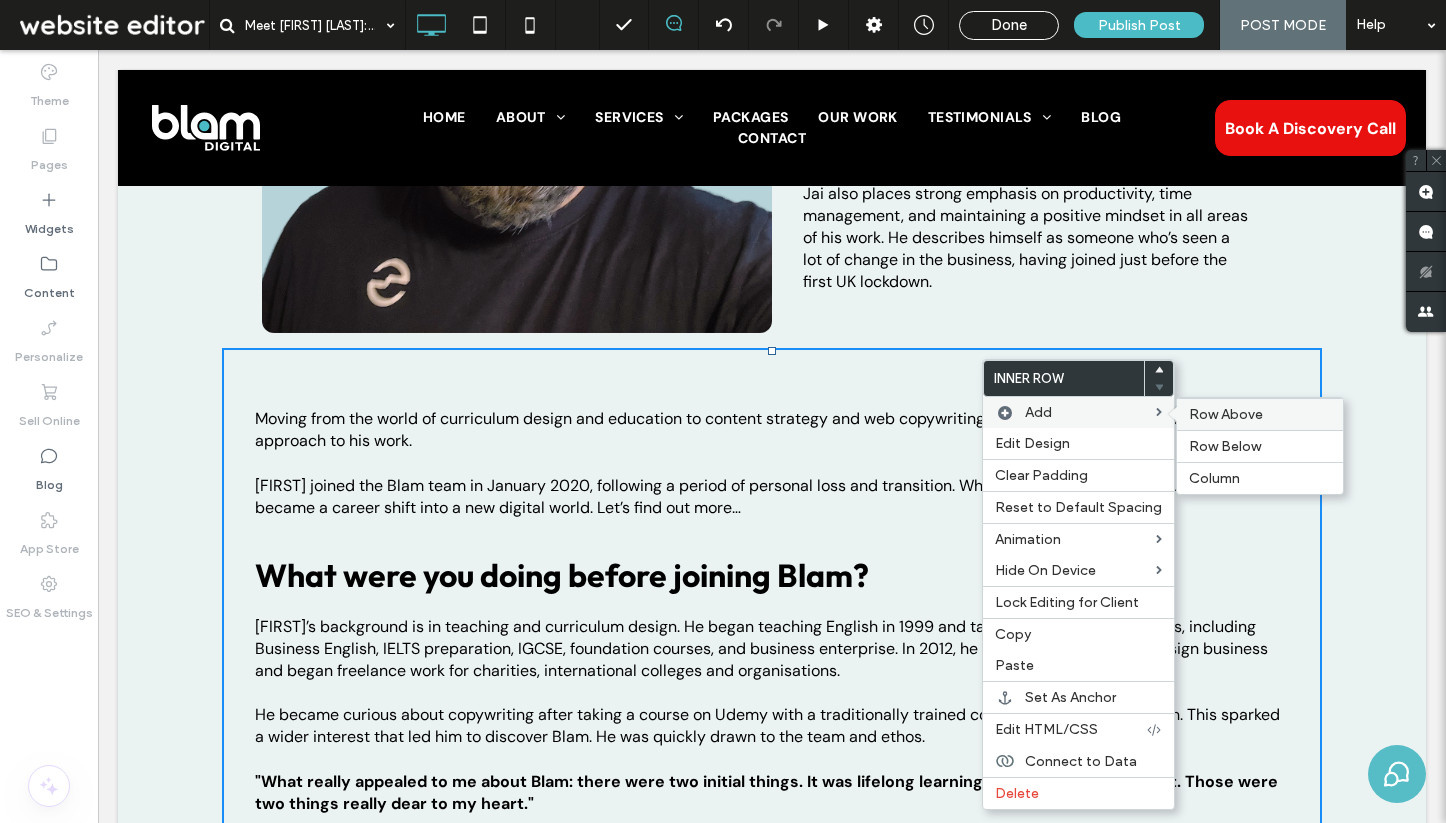 click on "Row Above" at bounding box center [1226, 414] 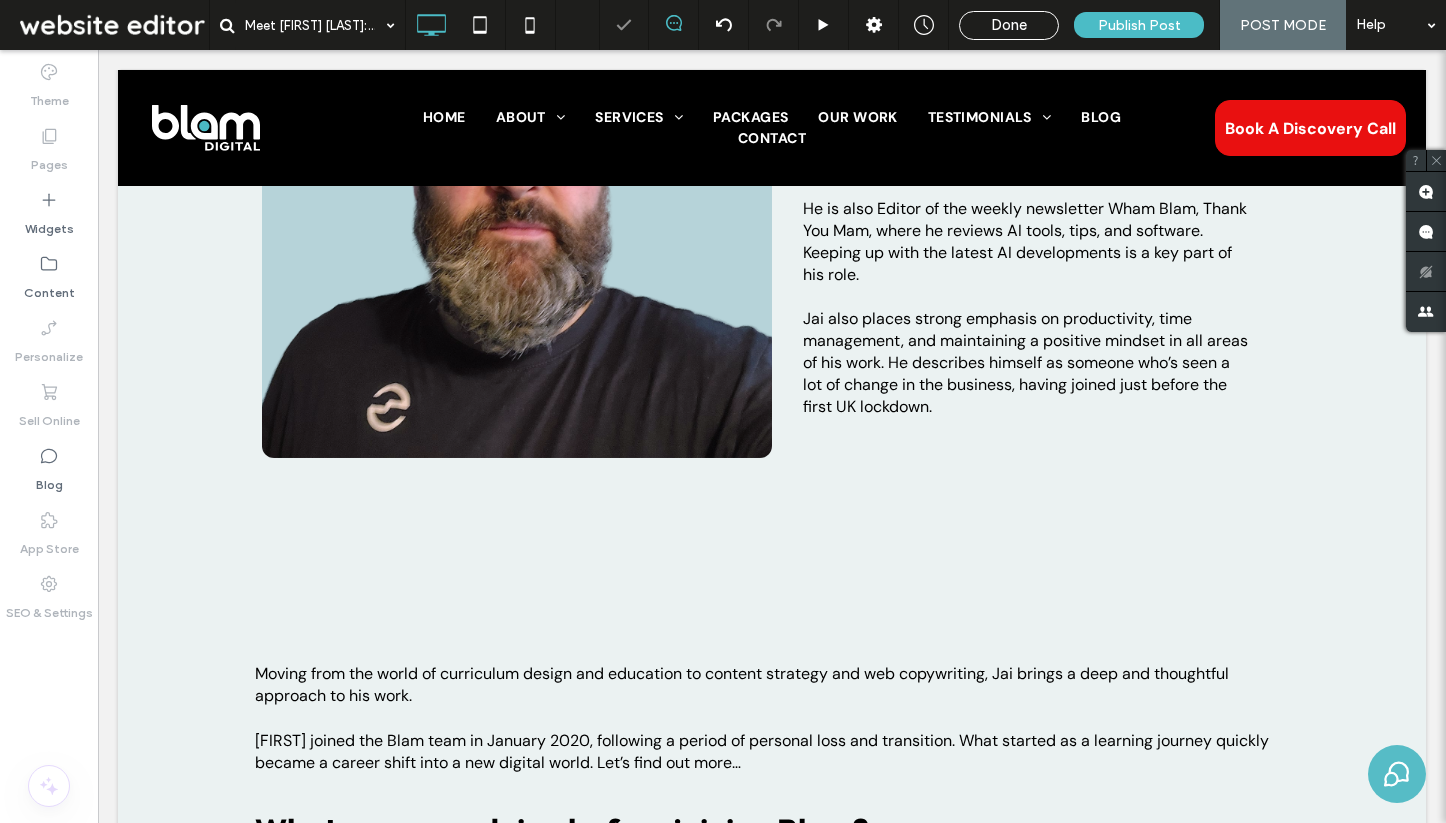 scroll, scrollTop: 881, scrollLeft: 0, axis: vertical 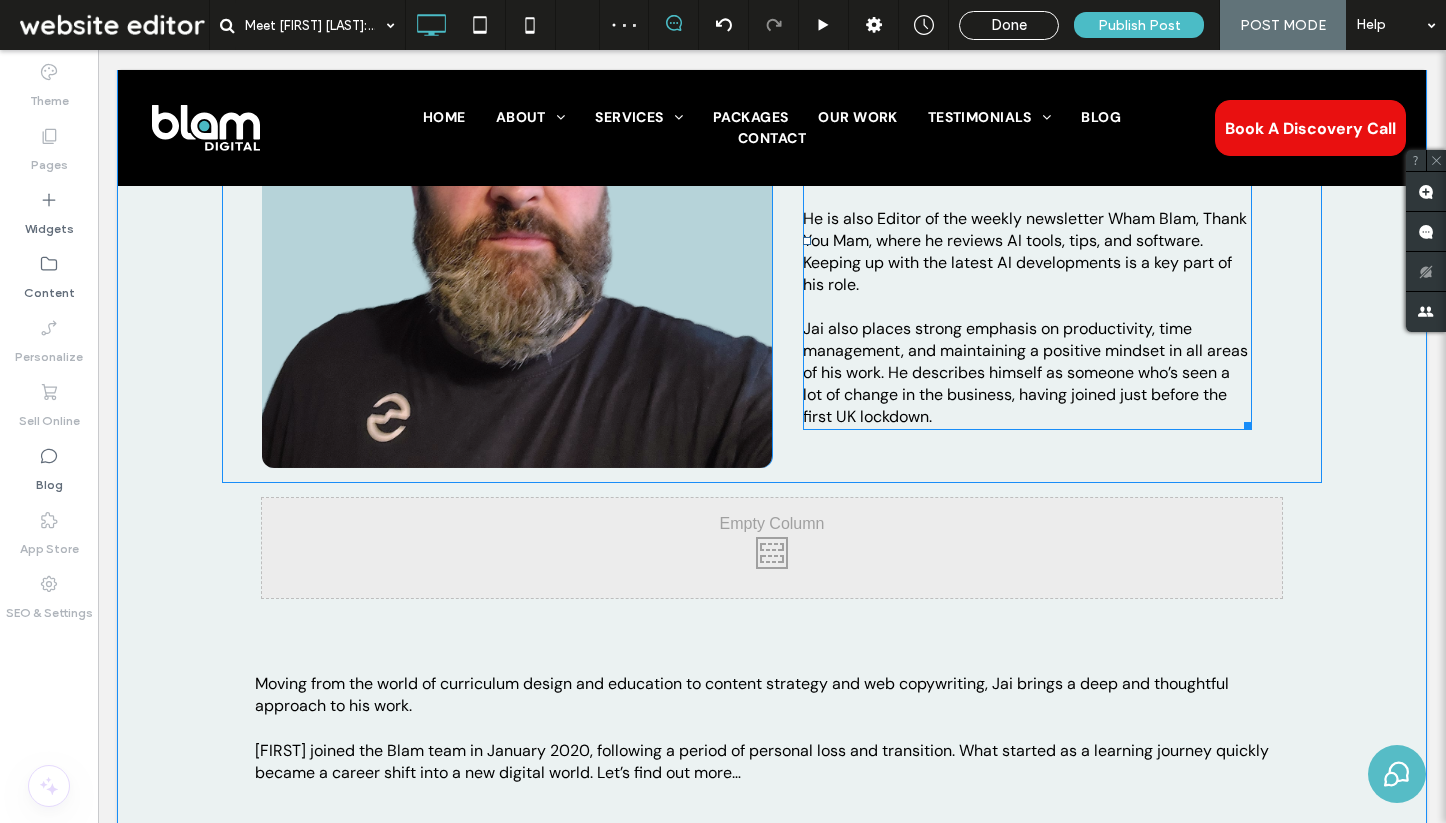drag, startPoint x: 951, startPoint y: 551, endPoint x: 952, endPoint y: 248, distance: 303.00165 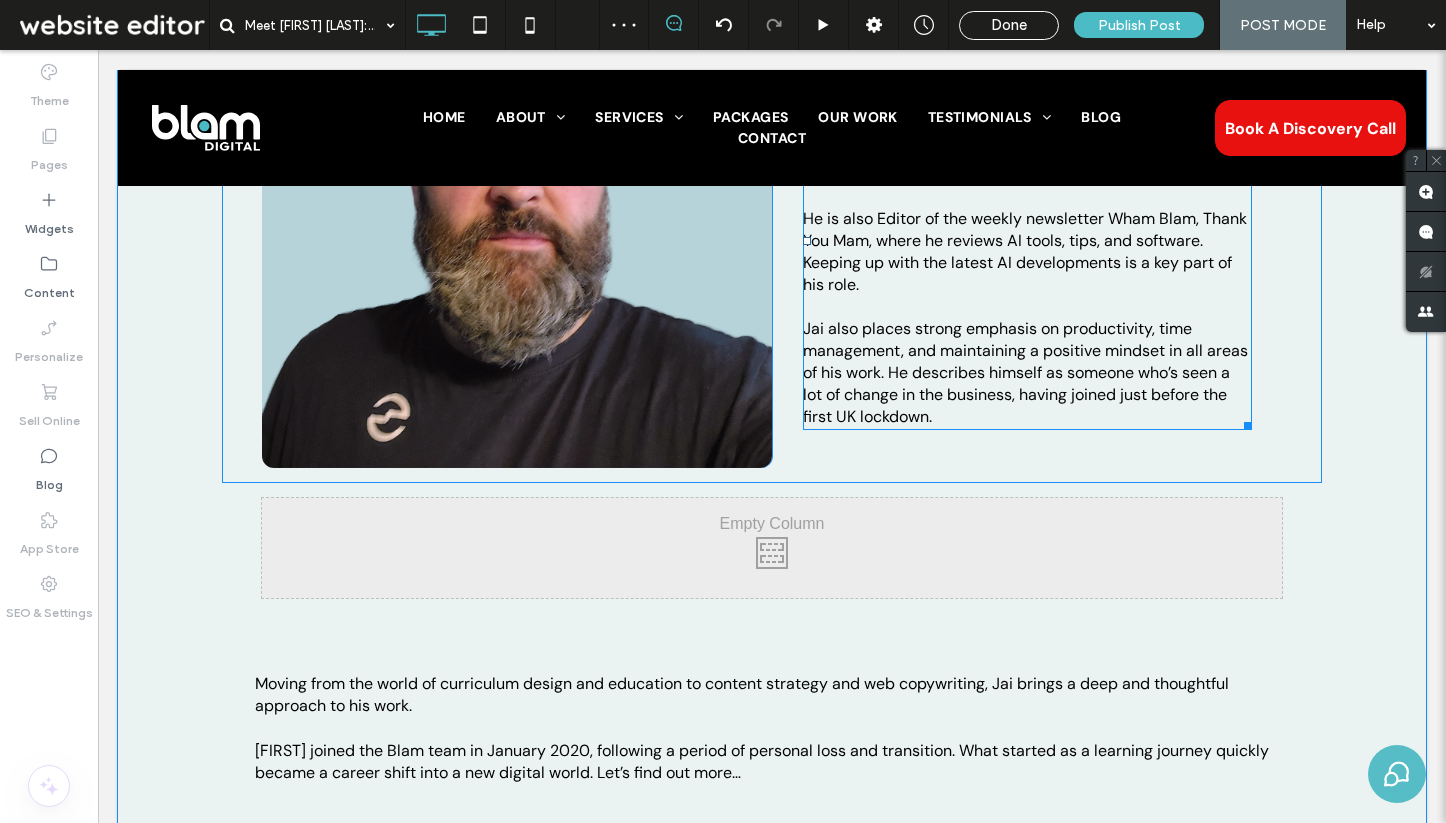 click on "Click To Paste
What is your role at Blam Digital?
His Blam Digital role includes researching and designing new content and copywriting projects. He also consults with Partners and their clients on content strategy and planning,  creating a wide range of written content. This includes 5-page website copywriting, blog articles, email campaigns, lead magnets, and sometimes digital adverts.  He is also Editor of the weekly newsletter Wham Blam, Thank You Mam, where he reviews AI tools, tips, and software. Keeping up with the latest AI developments is a key part of his role. ﻿ [FIRST] also places strong emphasis on productivity, time management, and maintaining a positive mindset in all areas of his work. He describes himself as someone who’s seen a lot of change in the business, having joined just before the first UK lockdown.
Click To Paste
Click To Paste     Click To Paste
﻿ What were you doing before joining Blam?   ﻿         “" at bounding box center (772, 2123) 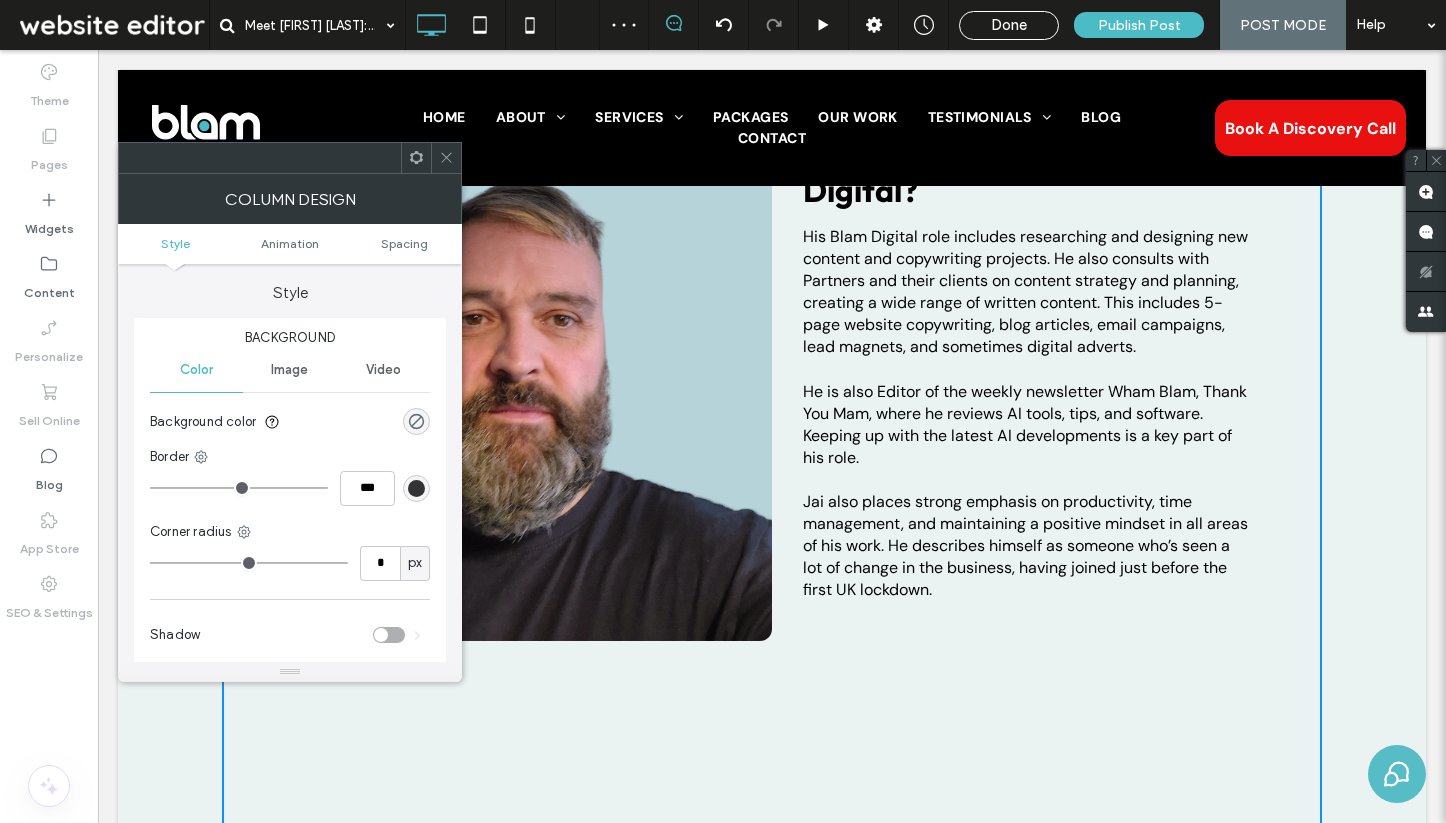 scroll, scrollTop: 710, scrollLeft: 0, axis: vertical 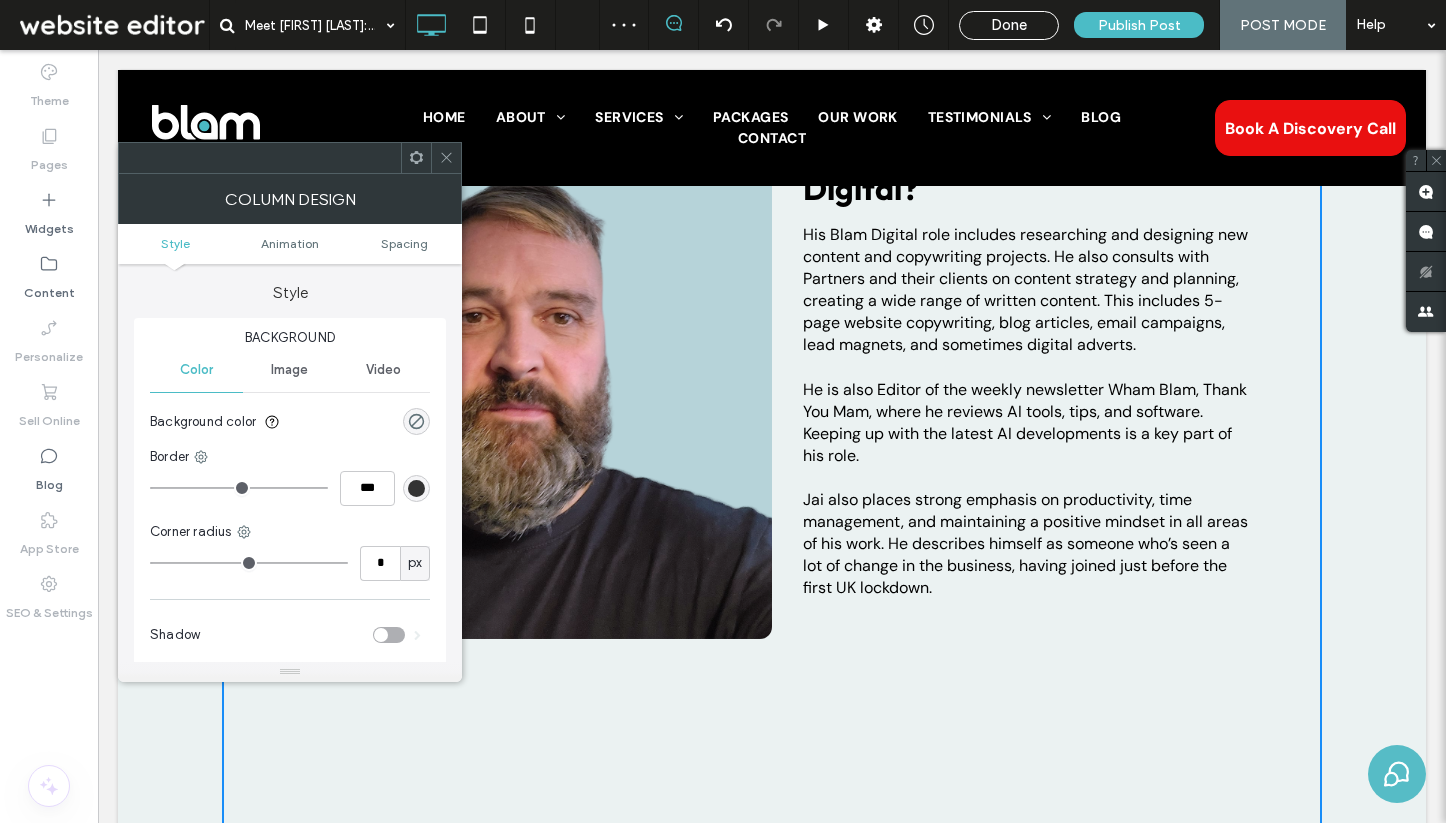 click on "Click To Paste     Click To Paste" at bounding box center (772, 719) 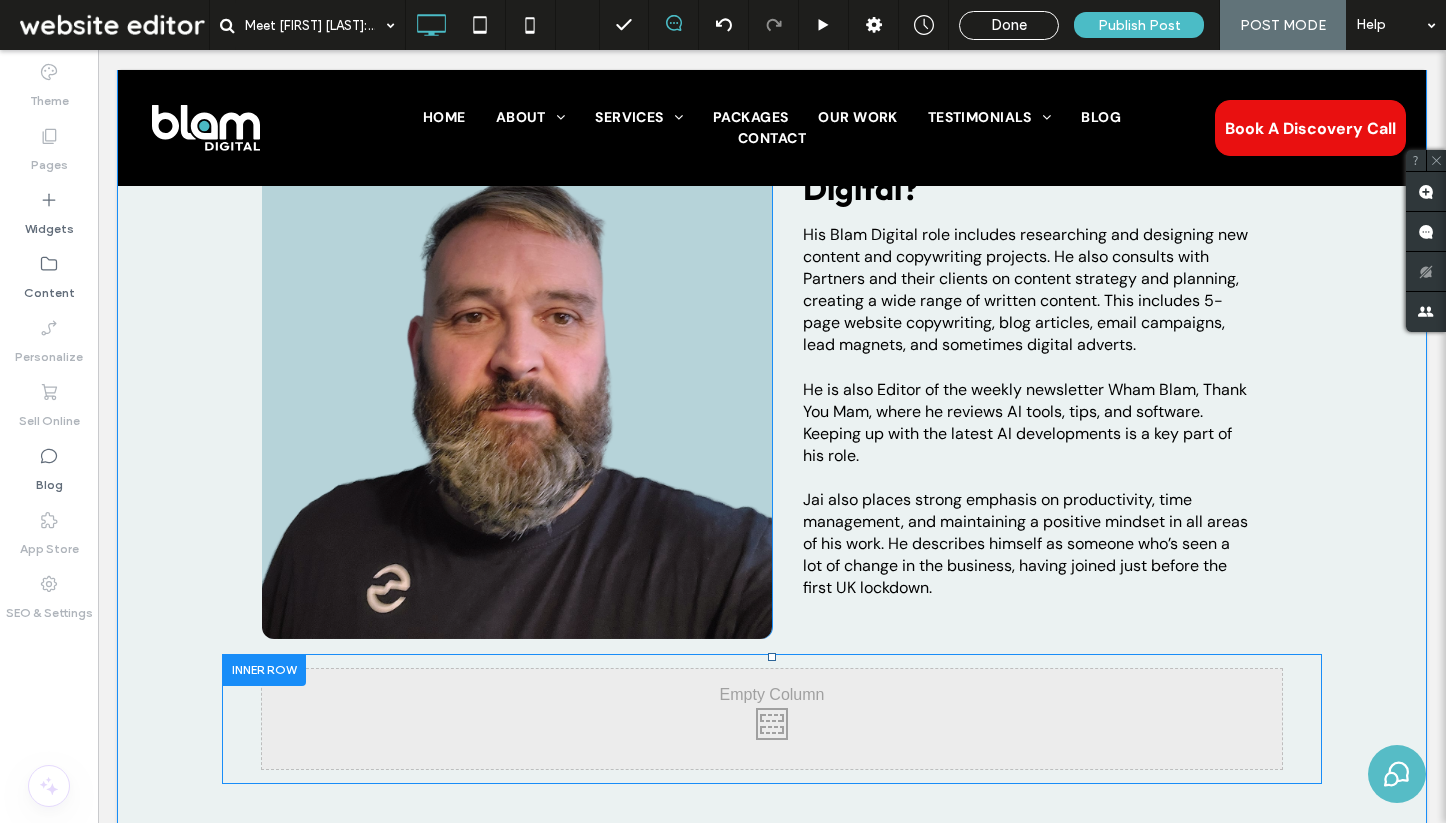 drag, startPoint x: 859, startPoint y: 712, endPoint x: 888, endPoint y: 692, distance: 35.22783 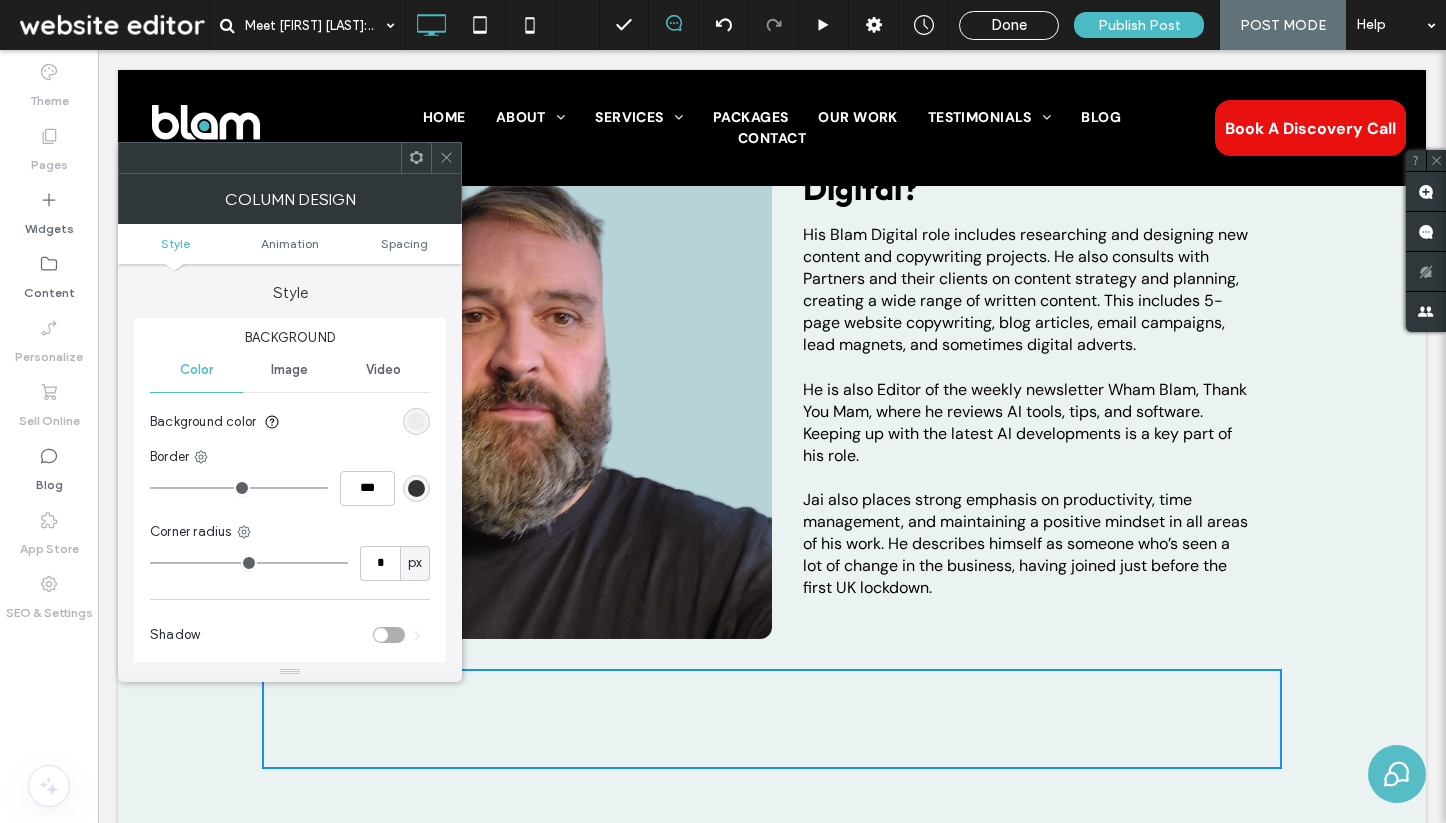 click on "Click To Paste     Click To Paste" at bounding box center (772, 719) 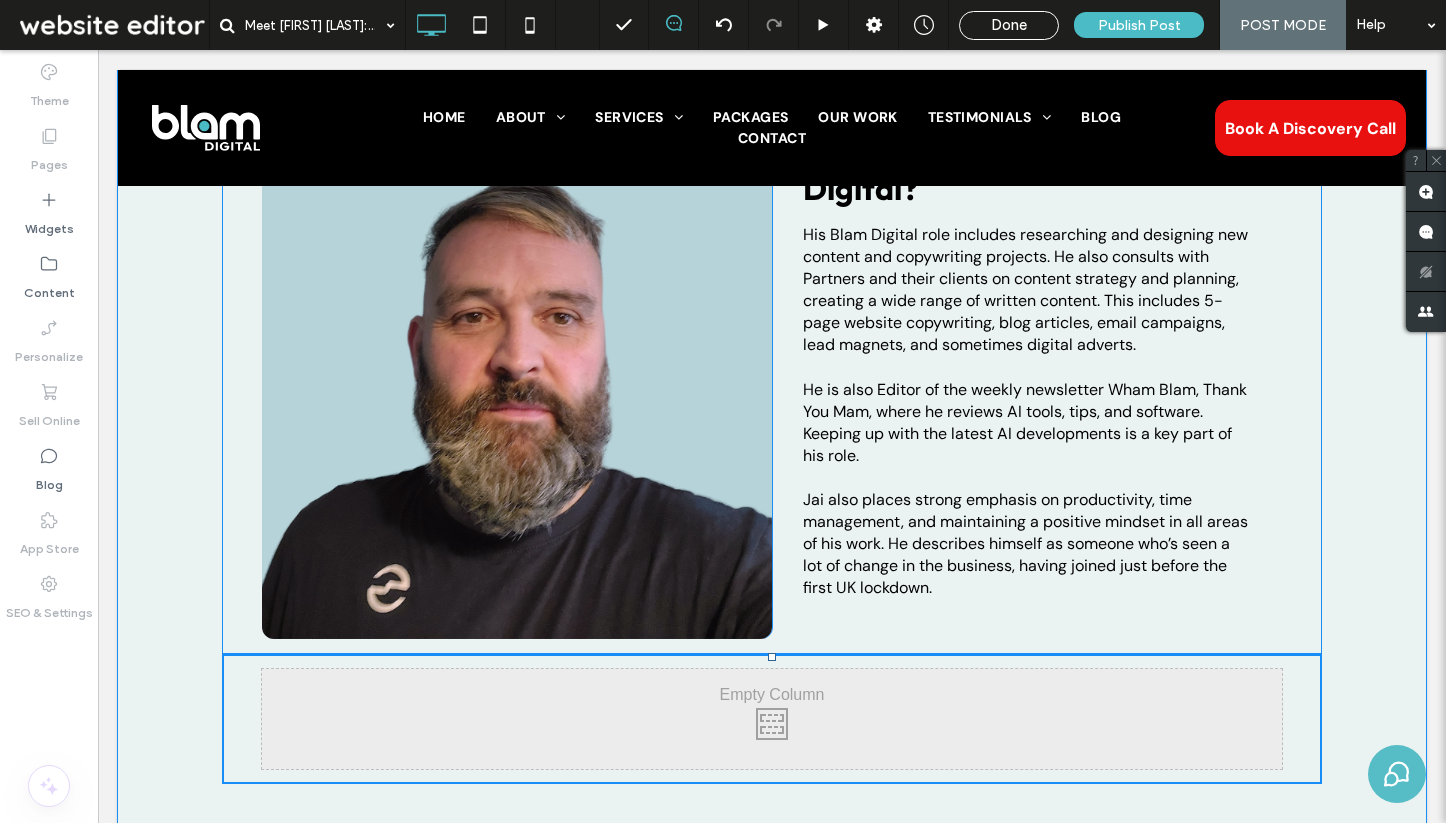 click on "Click To Paste
What is your role at Blam Digital?
His Blam Digital role includes researching and designing new content and copywriting projects. He also consults with Partners and their clients on content strategy and planning,  creating a wide range of written content. This includes 5-page website copywriting, blog articles, email campaigns, lead magnets, and sometimes digital adverts.  He is also Editor of the weekly newsletter Wham Blam, Thank You Mam, where he reviews AI tools, tips, and software. Keeping up with the latest AI developments is a key part of his role. ﻿ [FIRST] also places strong emphasis on productivity, time management, and maintaining a positive mindset in all areas of his work. He describes himself as someone who’s seen a lot of change in the business, having joined just before the first UK lockdown.
Click To Paste" at bounding box center [772, 357] 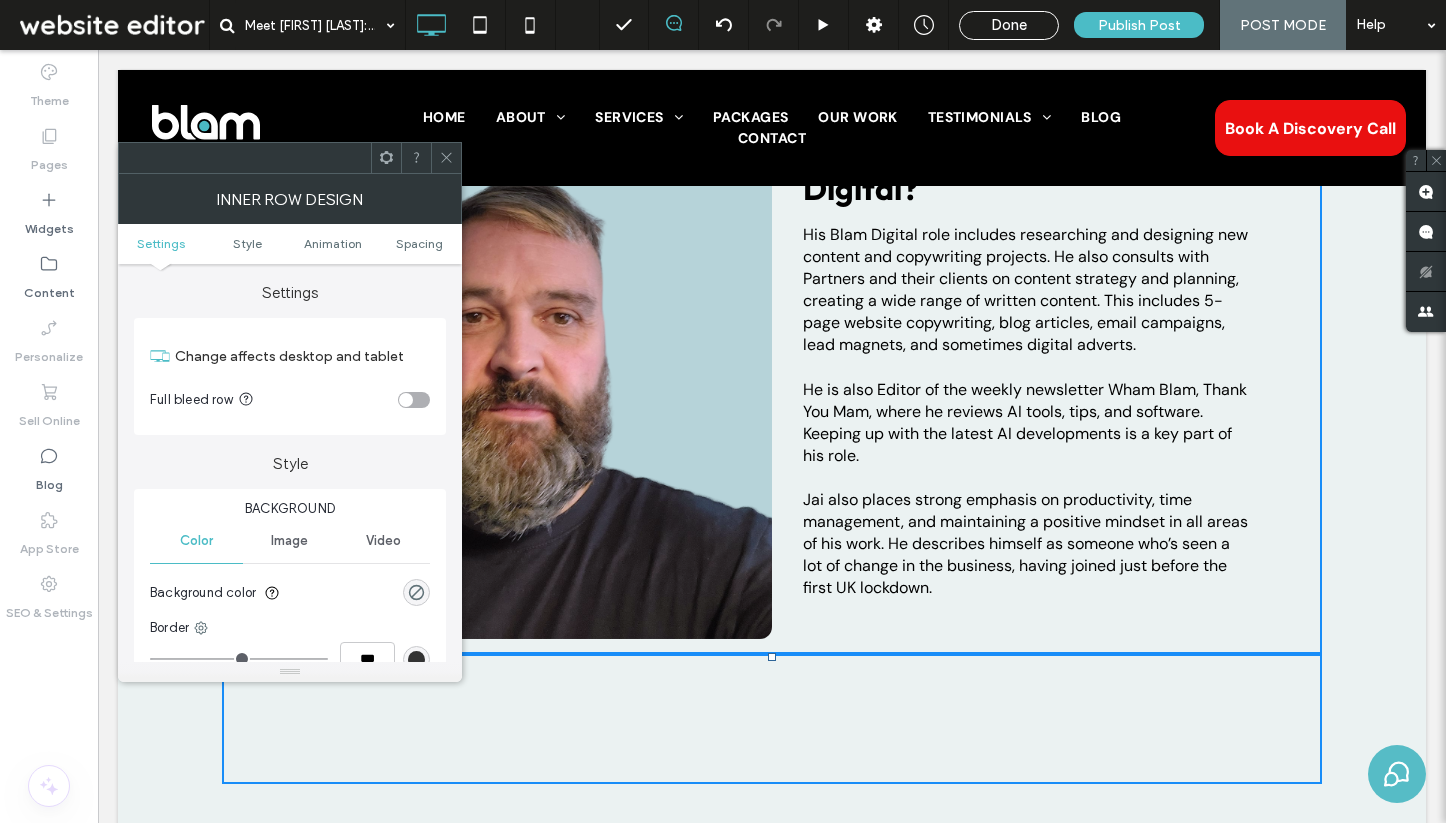 click on "Click To Paste
What is your role at Blam Digital?
His Blam Digital role includes researching and designing new content and copywriting projects. He also consults with Partners and their clients on content strategy and planning,  creating a wide range of written content. This includes 5-page website copywriting, blog articles, email campaigns, lead magnets, and sometimes digital adverts.  He is also Editor of the weekly newsletter Wham Blam, Thank You Mam, where he reviews AI tools, tips, and software. Keeping up with the latest AI developments is a key part of his role. ﻿ [FIRST] also places strong emphasis on productivity, time management, and maintaining a positive mindset in all areas of his work. He describes himself as someone who’s seen a lot of change in the business, having joined just before the first UK lockdown.
Click To Paste
Click To Paste     Click To Paste
﻿ What were you doing before joining Blam?   ﻿         “" at bounding box center (772, 2281) 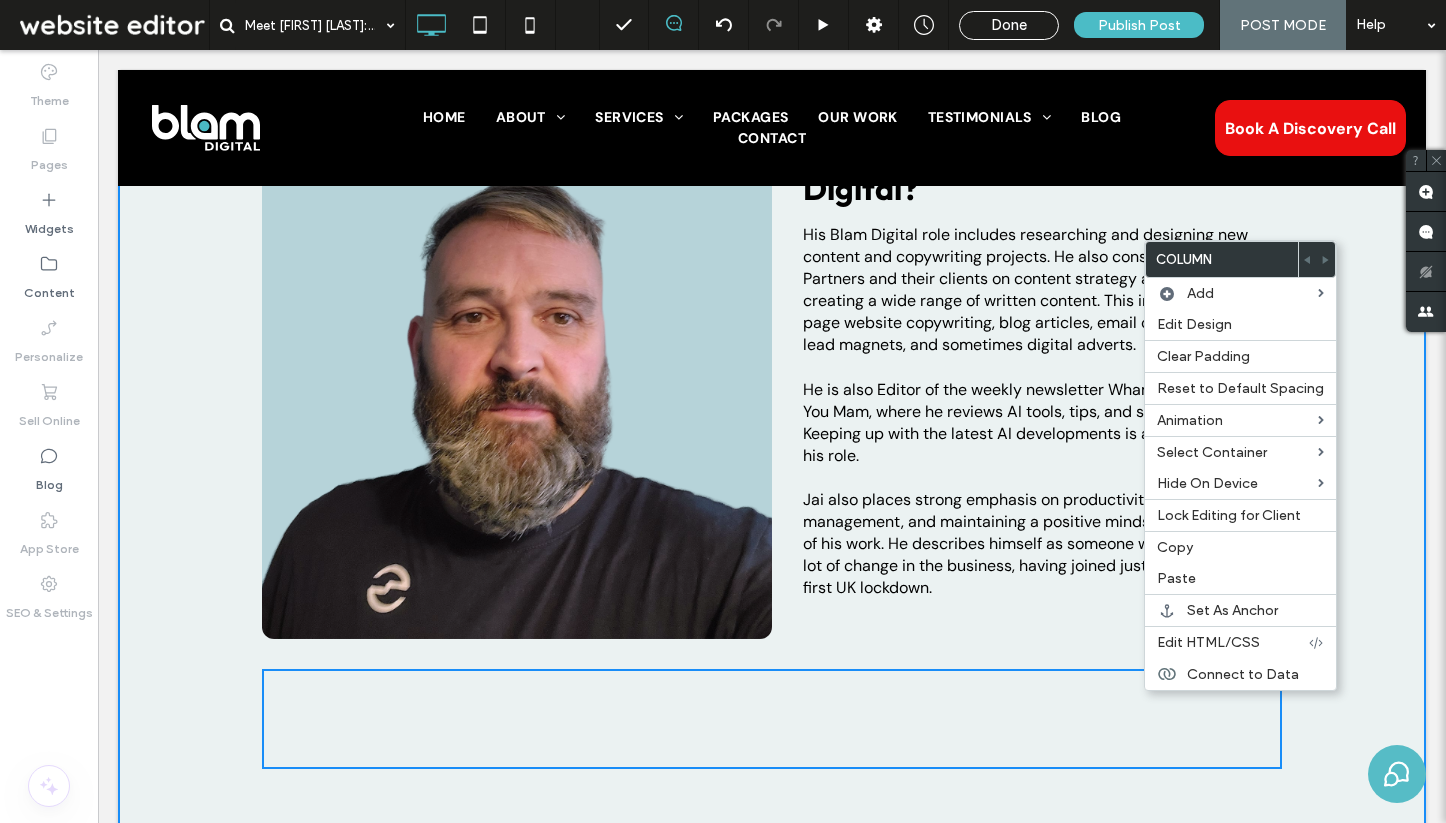 click on "Click To Paste
What is your role at Blam Digital?
His Blam Digital role includes researching and designing new content and copywriting projects. He also consults with Partners and their clients on content strategy and planning,  creating a wide range of written content. This includes 5-page website copywriting, blog articles, email campaigns, lead magnets, and sometimes digital adverts.  He is also Editor of the weekly newsletter Wham Blam, Thank You Mam, where he reviews AI tools, tips, and software. Keeping up with the latest AI developments is a key part of his role. ﻿ [FIRST] also places strong emphasis on productivity, time management, and maintaining a positive mindset in all areas of his work. He describes himself as someone who’s seen a lot of change in the business, having joined just before the first UK lockdown.
Click To Paste
Click To Paste     Click To Paste
﻿ What were you doing before joining Blam?   ﻿         “" at bounding box center [772, 2294] 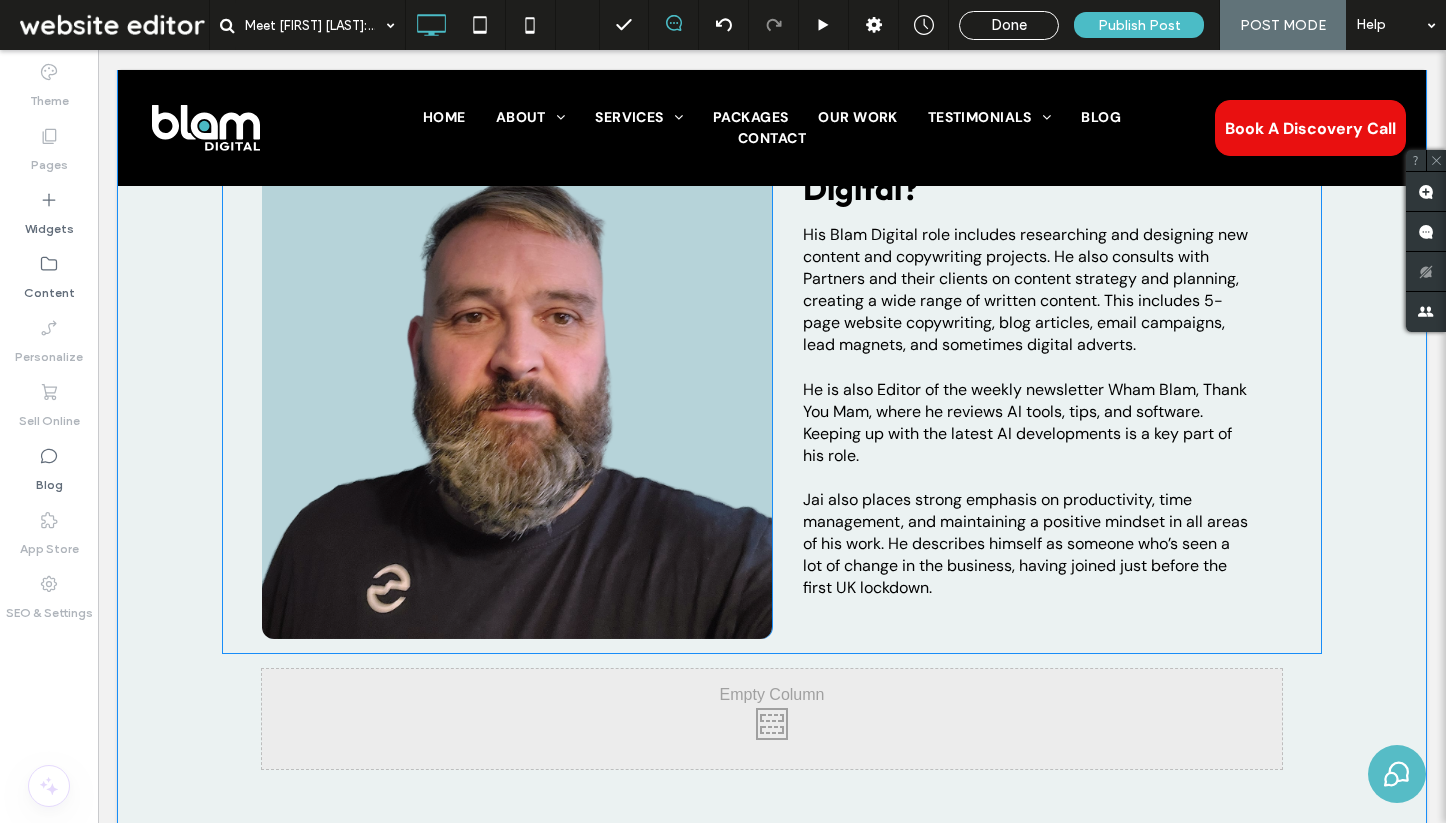 drag, startPoint x: 962, startPoint y: 701, endPoint x: 965, endPoint y: 616, distance: 85.052925 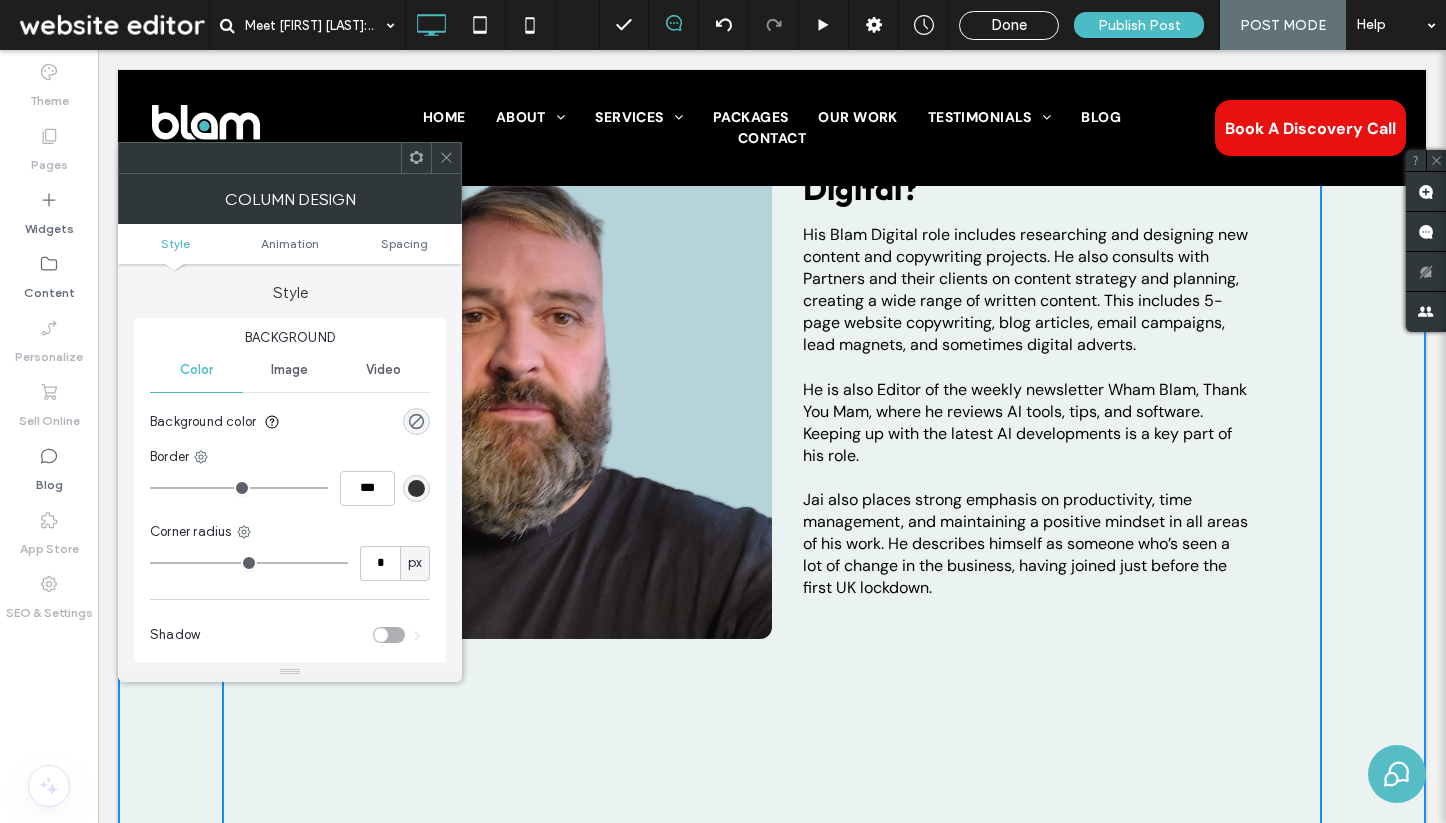click on "Click To Paste     Click To Paste" at bounding box center (772, 719) 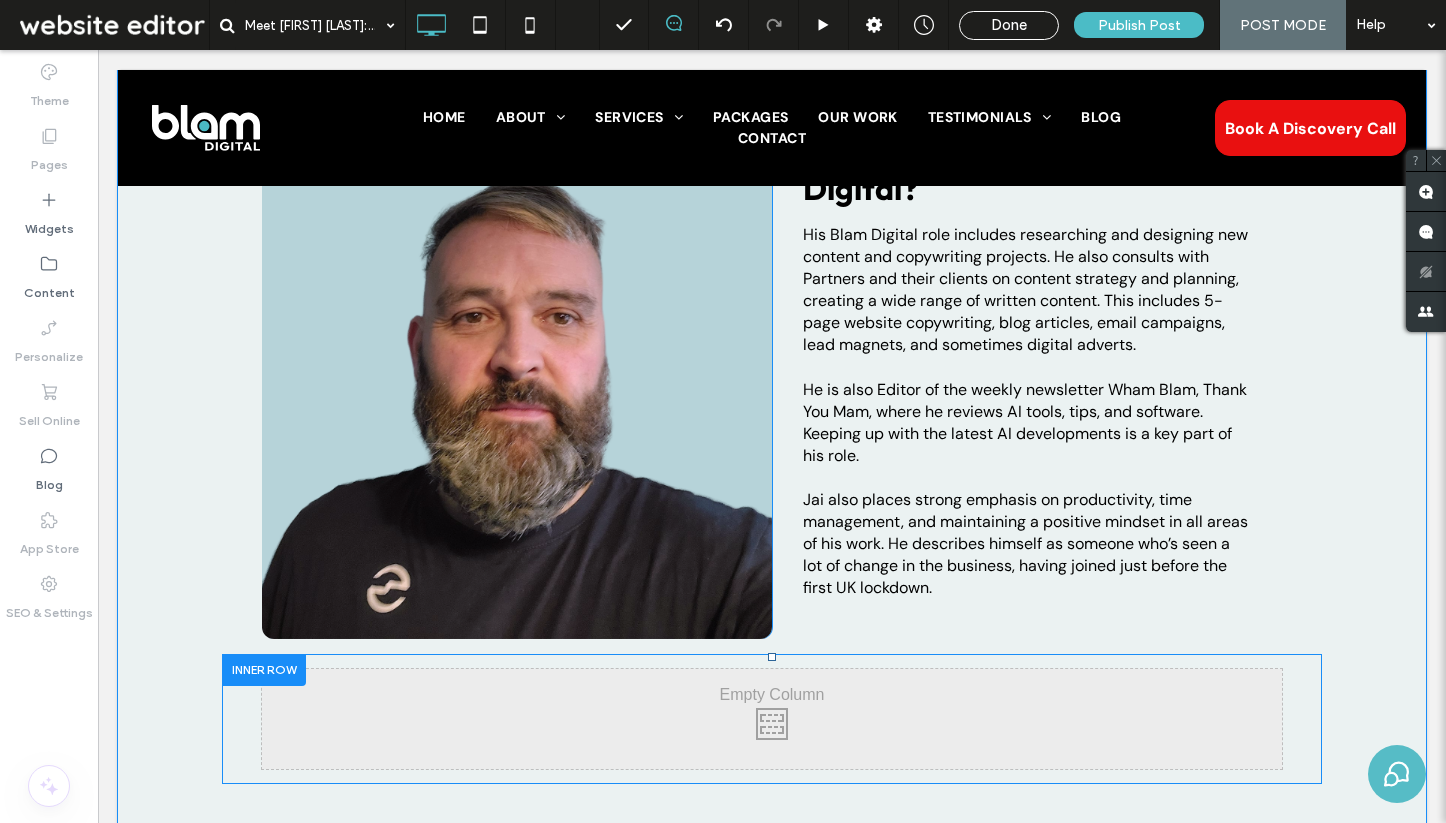 click on "Click To Paste     Click To Paste" at bounding box center [772, 719] 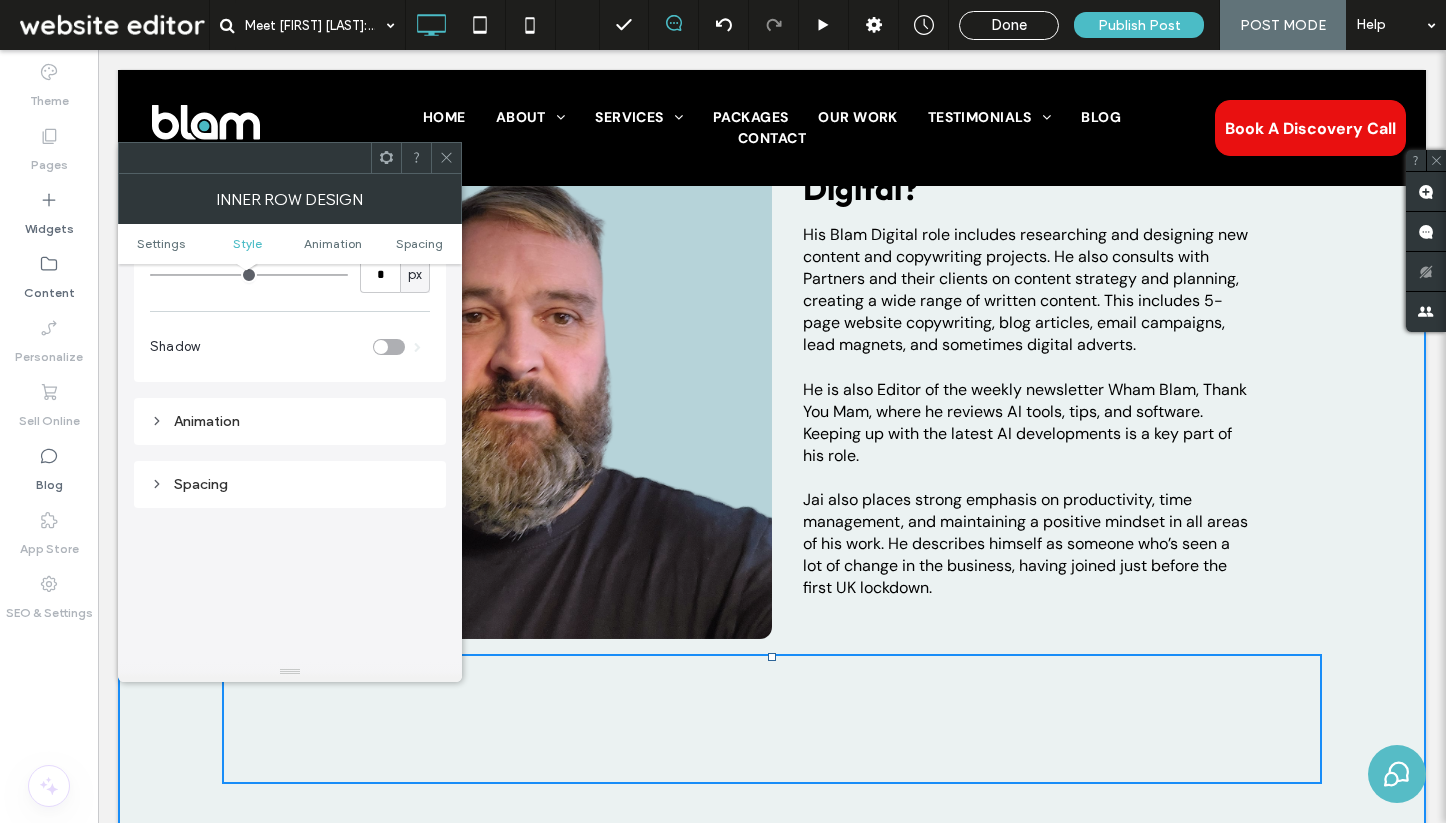 scroll, scrollTop: 0, scrollLeft: 0, axis: both 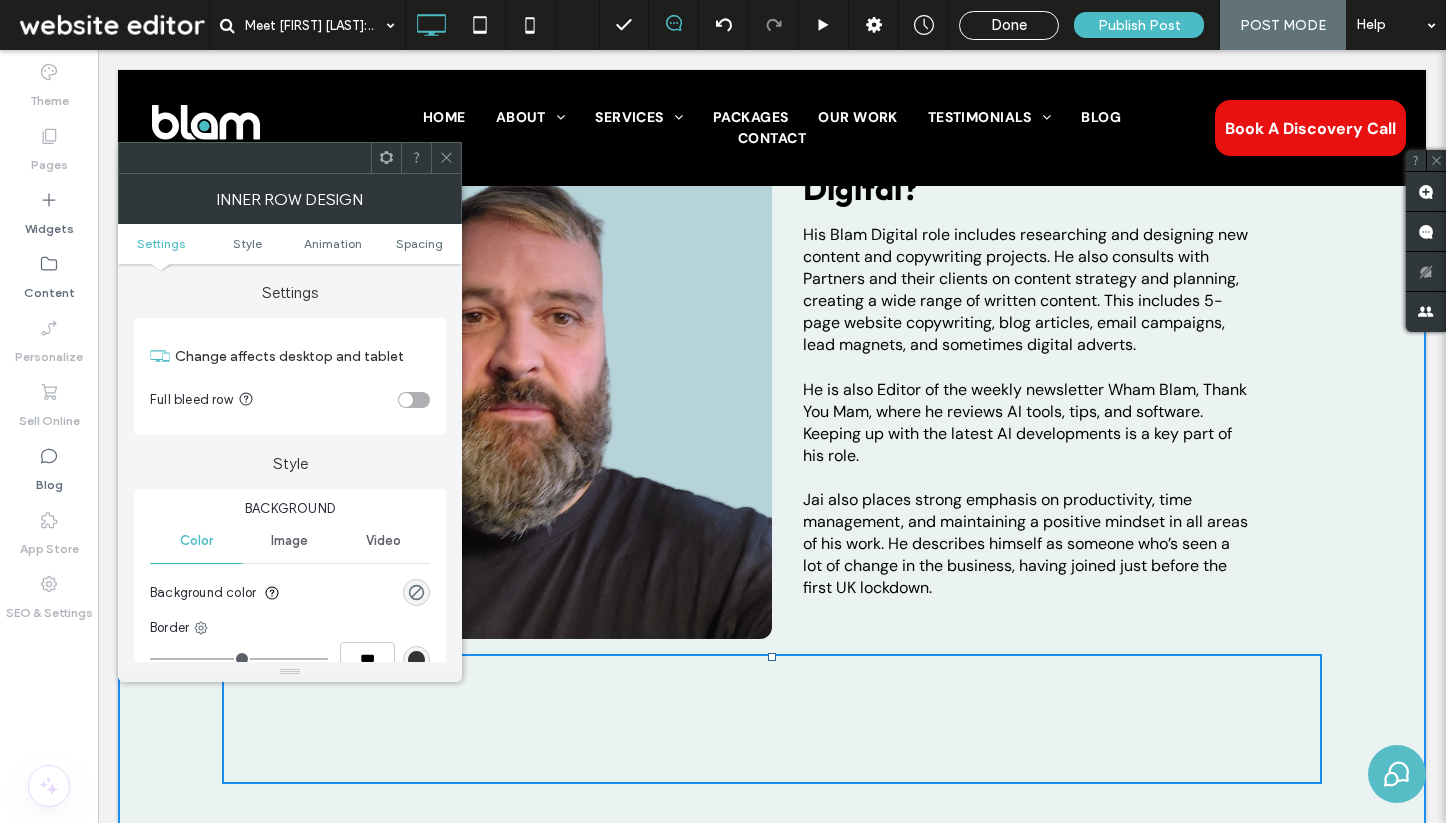 click 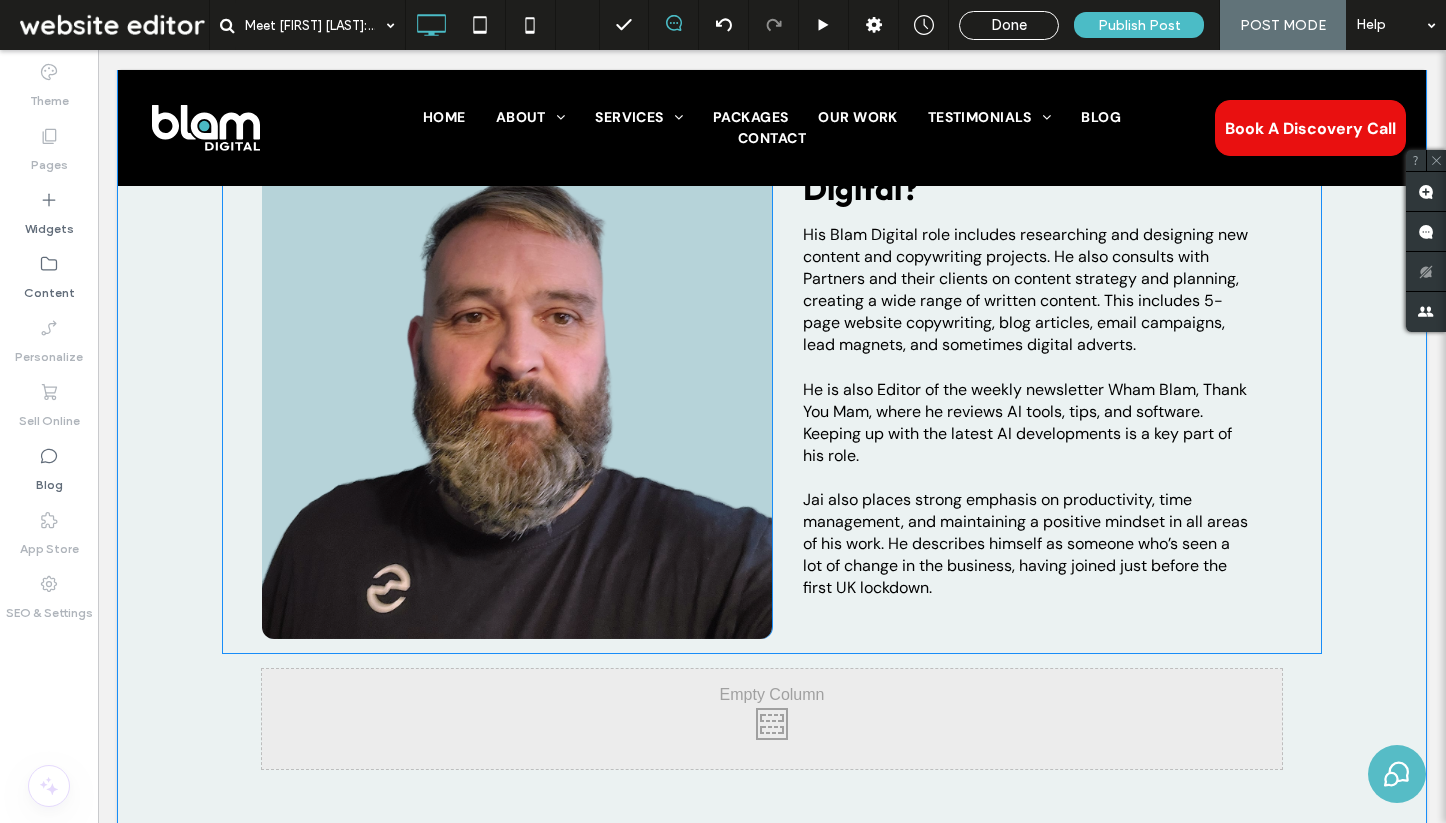 drag, startPoint x: 232, startPoint y: 710, endPoint x: 243, endPoint y: 637, distance: 73.82411 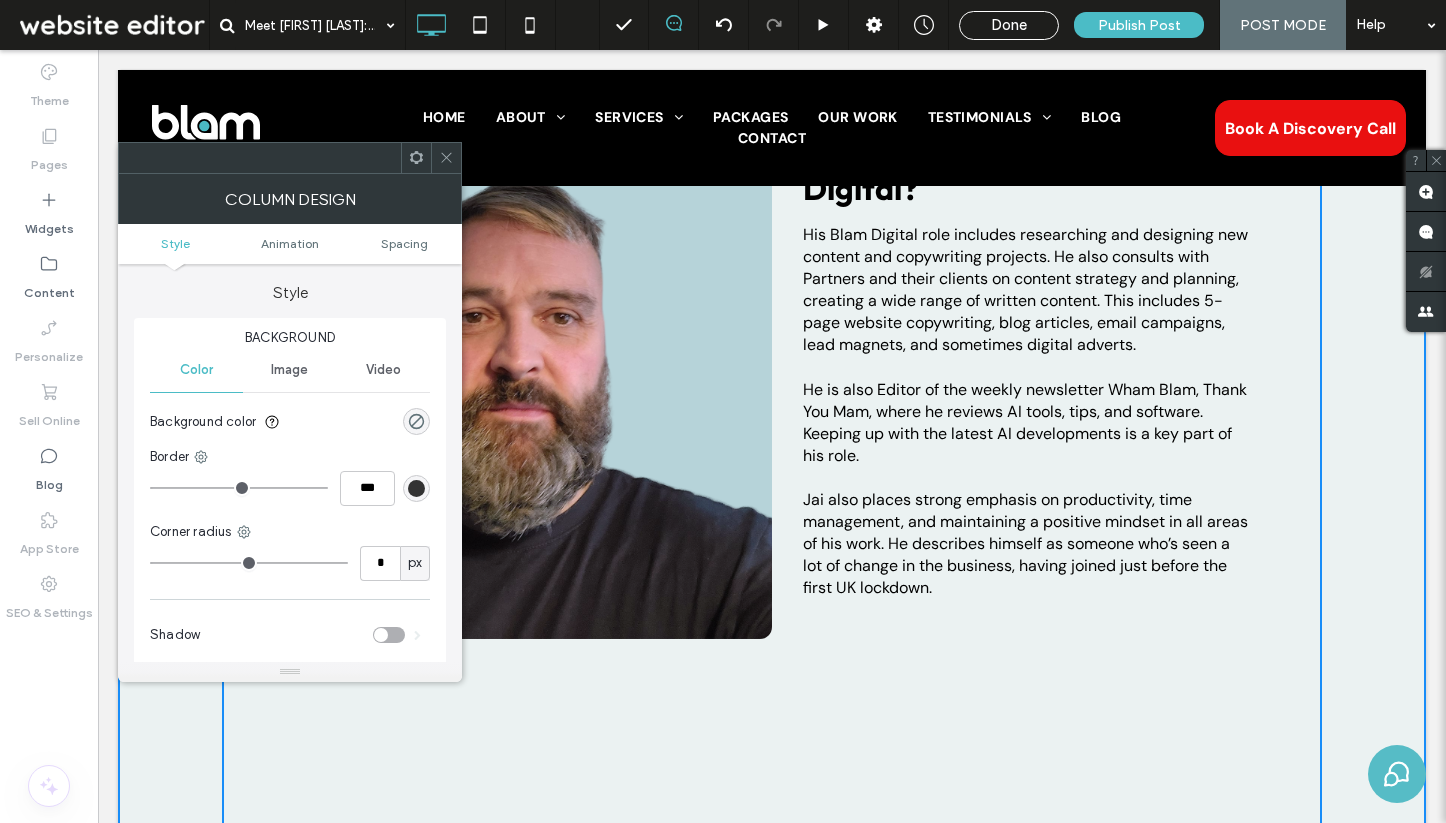 click on "Click To Paste
What is your role at Blam Digital?
His Blam Digital role includes researching and designing new content and copywriting projects. He also consults with Partners and their clients on content strategy and planning,  creating a wide range of written content. This includes 5-page website copywriting, blog articles, email campaigns, lead magnets, and sometimes digital adverts.  He is also Editor of the weekly newsletter Wham Blam, Thank You Mam, where he reviews AI tools, tips, and software. Keeping up with the latest AI developments is a key part of his role. ﻿ [FIRST] also places strong emphasis on productivity, time management, and maintaining a positive mindset in all areas of his work. He describes himself as someone who’s seen a lot of change in the business, having joined just before the first UK lockdown.
Click To Paste
Click To Paste     Click To Paste
﻿ What were you doing before joining Blam?   ﻿         “" at bounding box center (772, 2294) 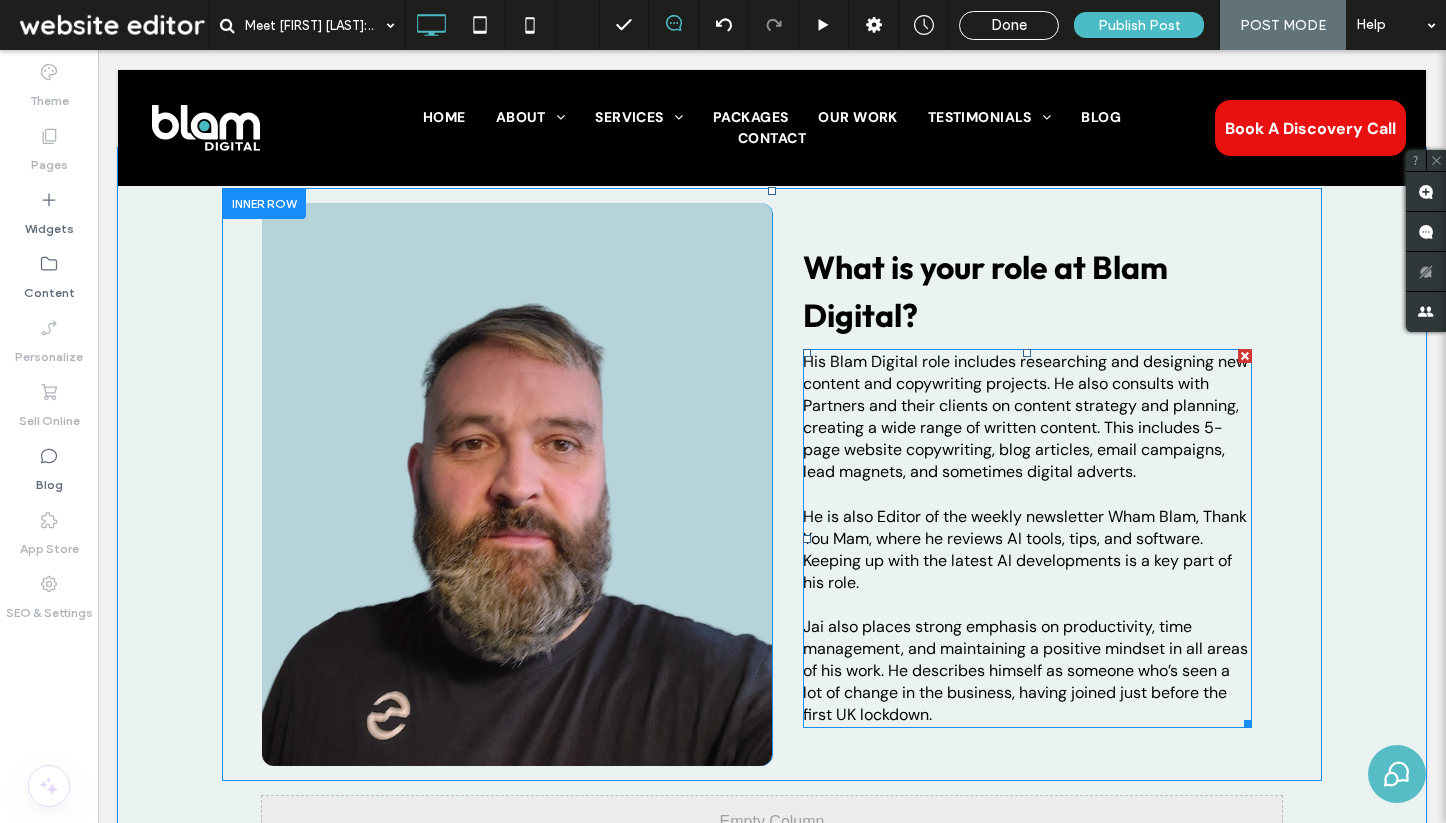 scroll, scrollTop: 404, scrollLeft: 0, axis: vertical 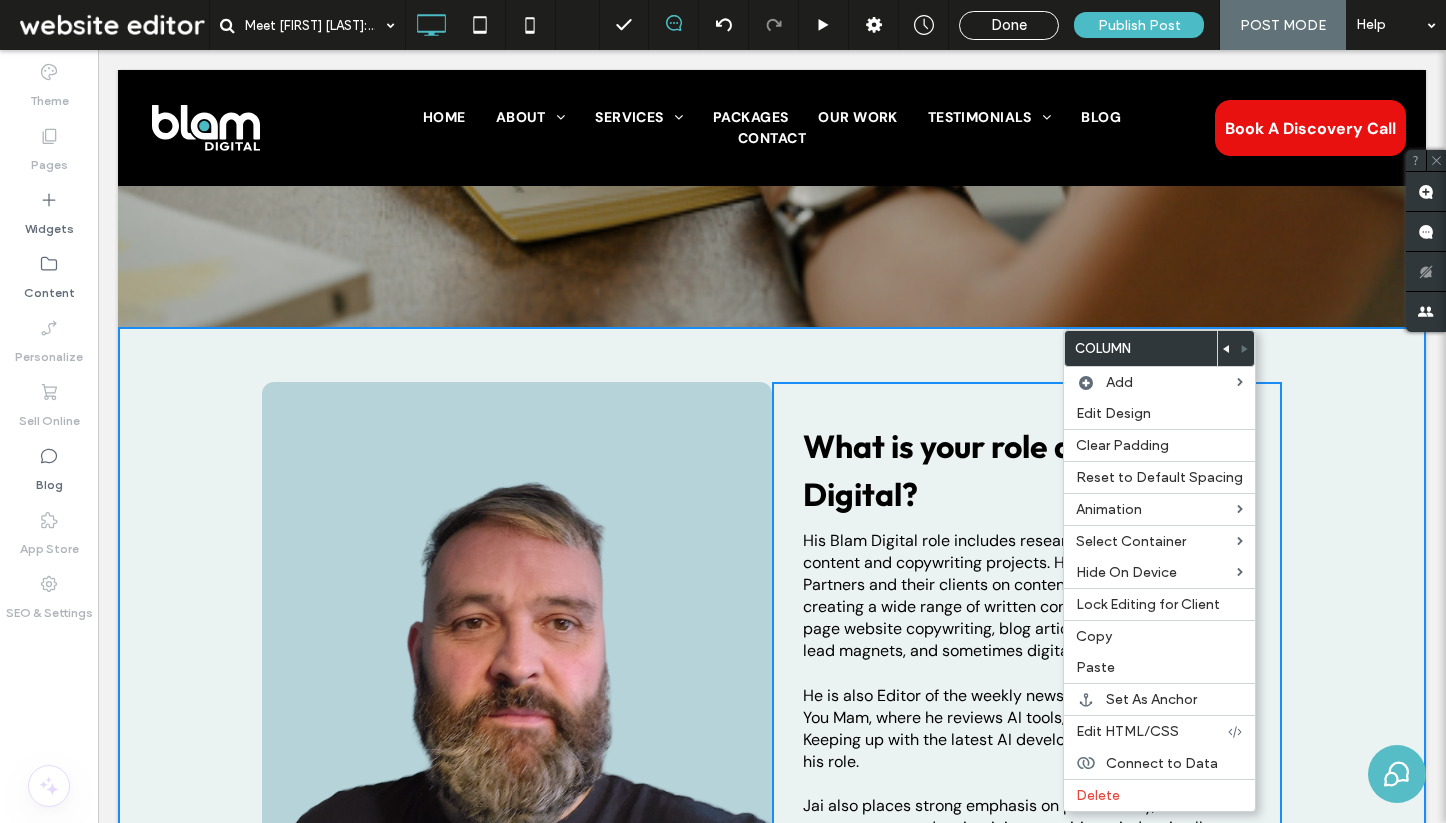 click on "What is your role at Blam Digital?" at bounding box center [1027, 470] 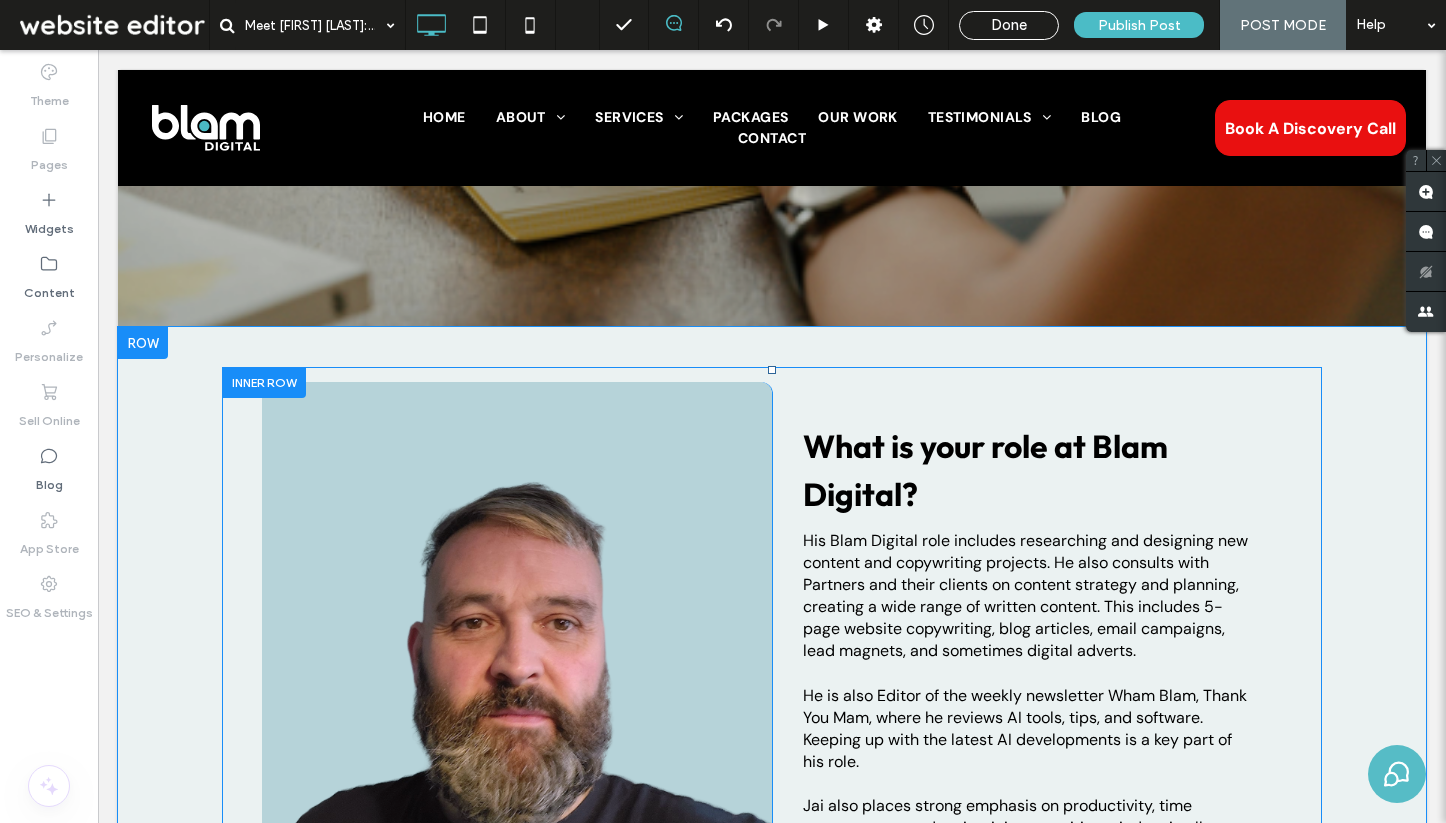 click on "Click To Paste
What is your role at Blam Digital?
His Blam Digital role includes researching and designing new content and copywriting projects. He also consults with Partners and their clients on content strategy and planning,  creating a wide range of written content. This includes 5-page website copywriting, blog articles, email campaigns, lead magnets, and sometimes digital adverts.  He is also Editor of the weekly newsletter Wham Blam, Thank You Mam, where he reviews AI tools, tips, and software. Keeping up with the latest AI developments is a key part of his role. ﻿ [FIRST] also places strong emphasis on productivity, time management, and maintaining a positive mindset in all areas of his work. He describes himself as someone who’s seen a lot of change in the business, having joined just before the first UK lockdown.
Click To Paste" at bounding box center [772, 663] 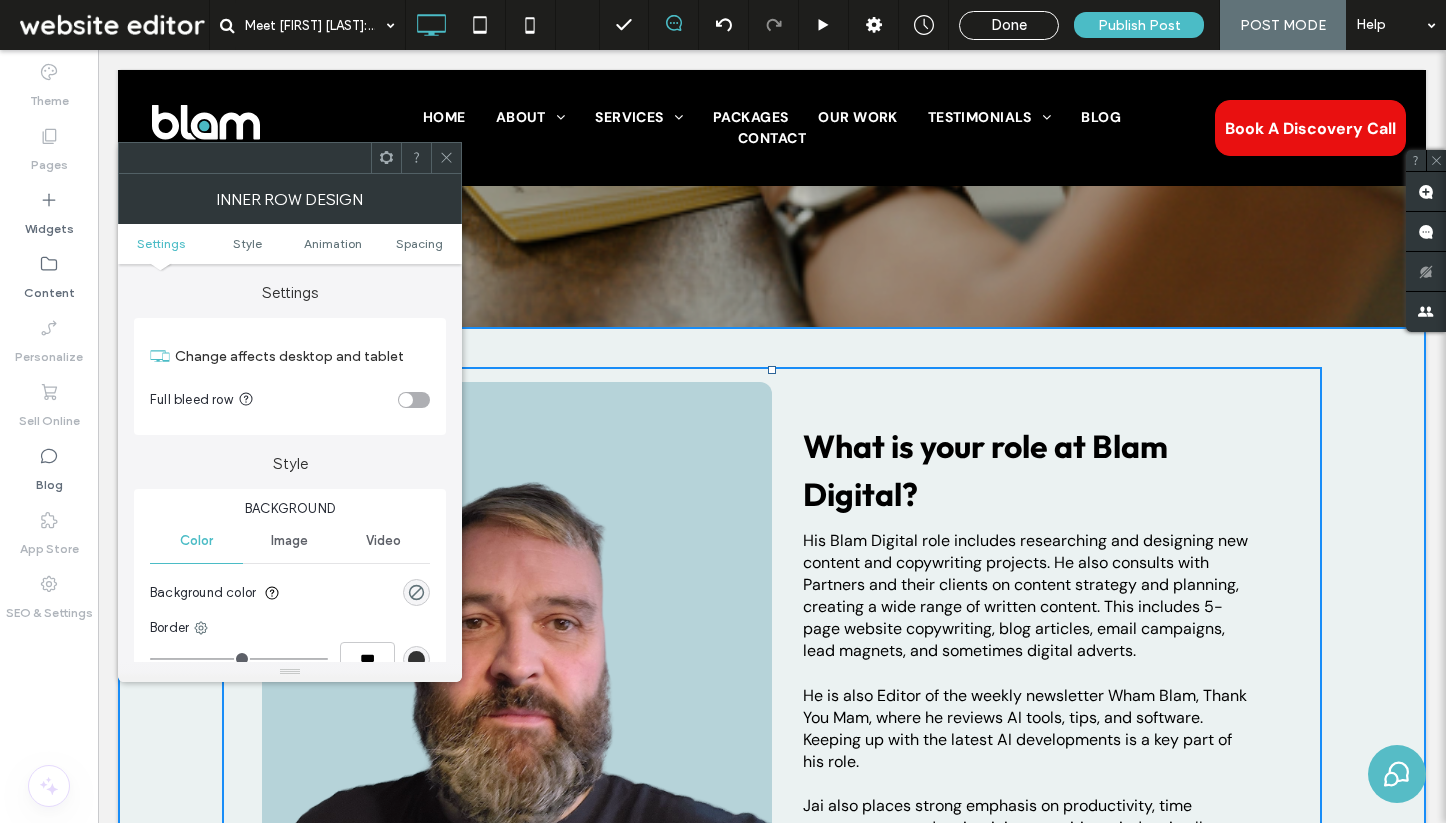 click at bounding box center (386, 158) 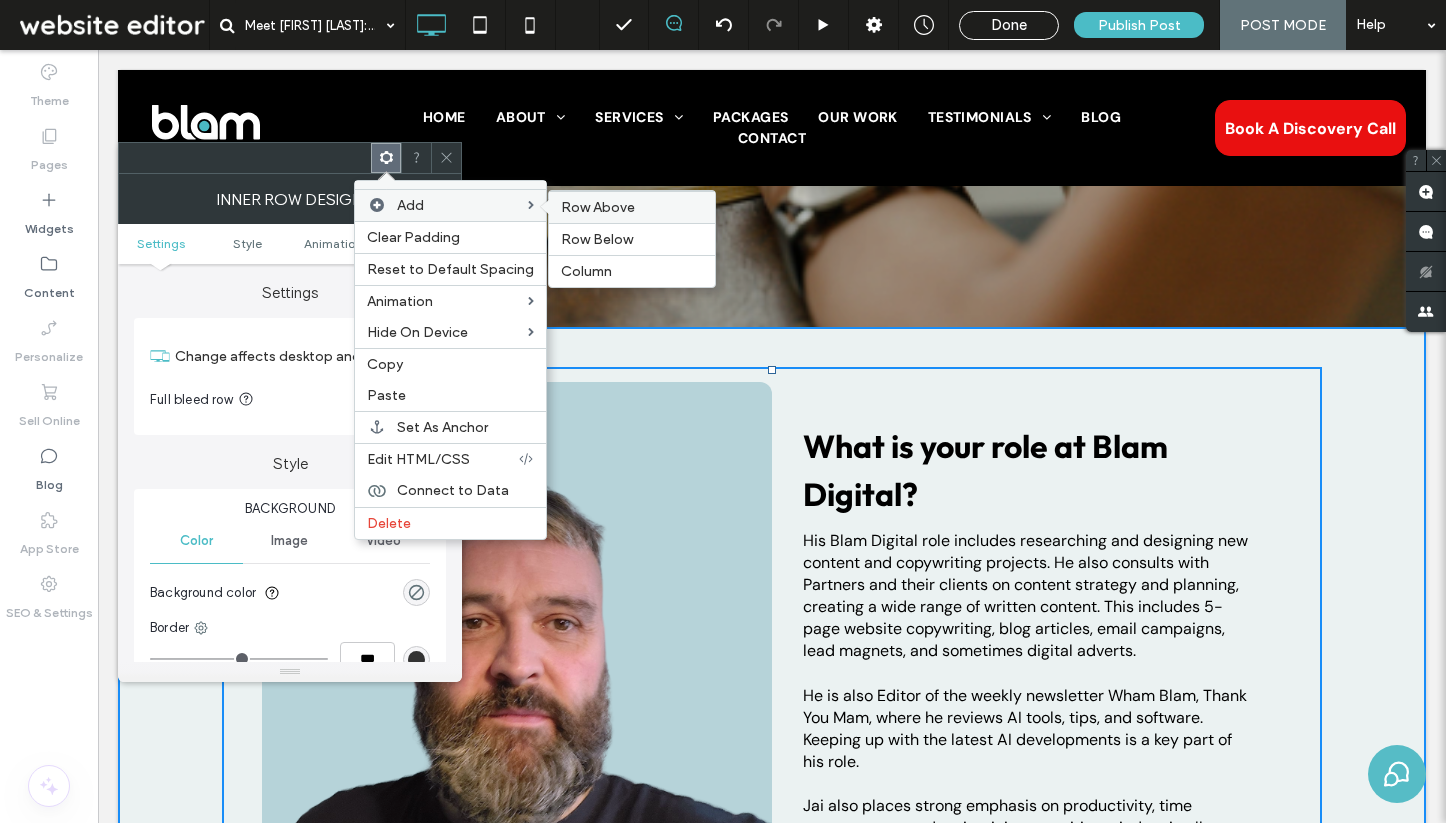click on "Row Above" at bounding box center [598, 207] 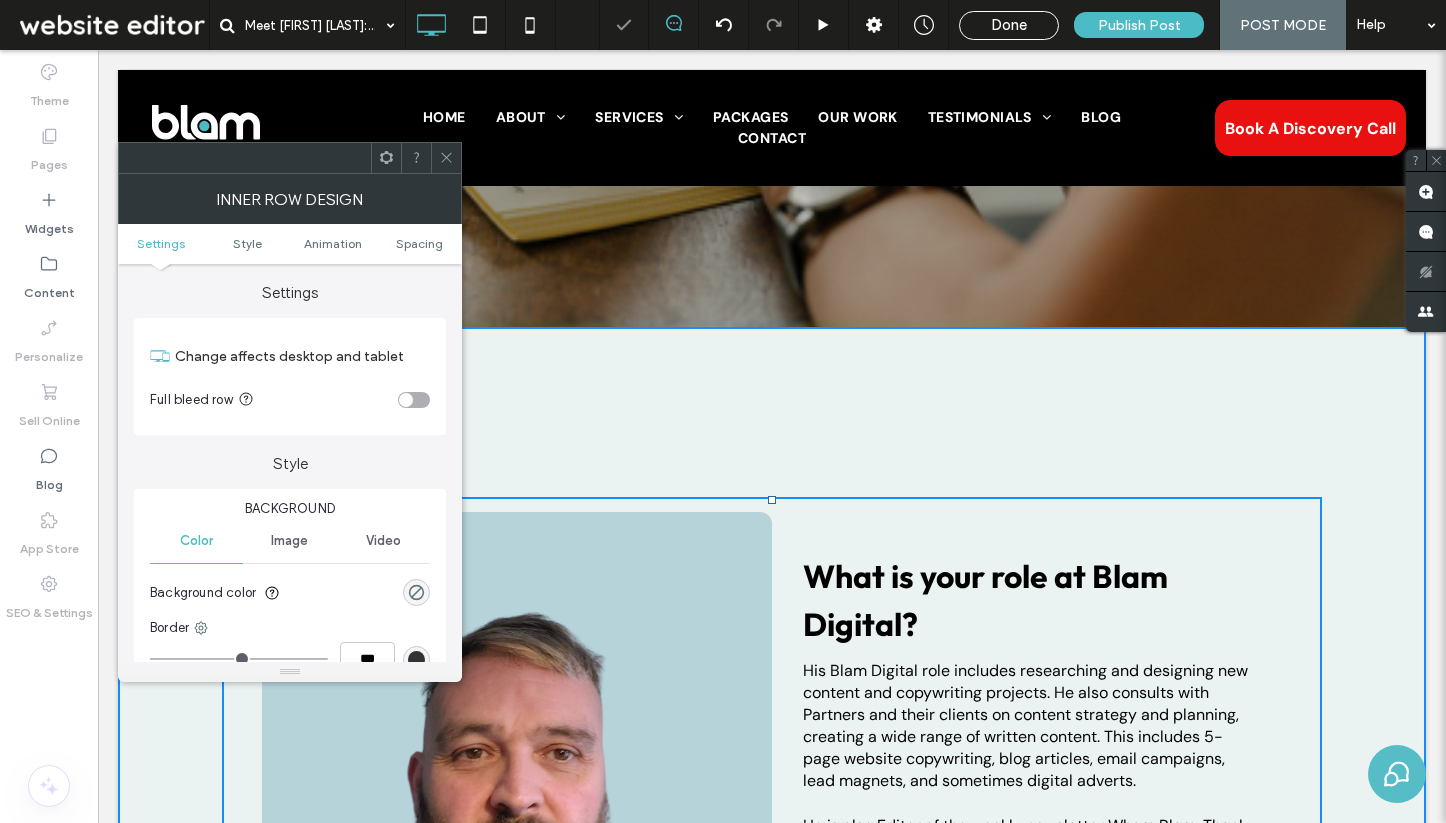 click on "Click To Paste     Click To Paste" at bounding box center [772, 432] 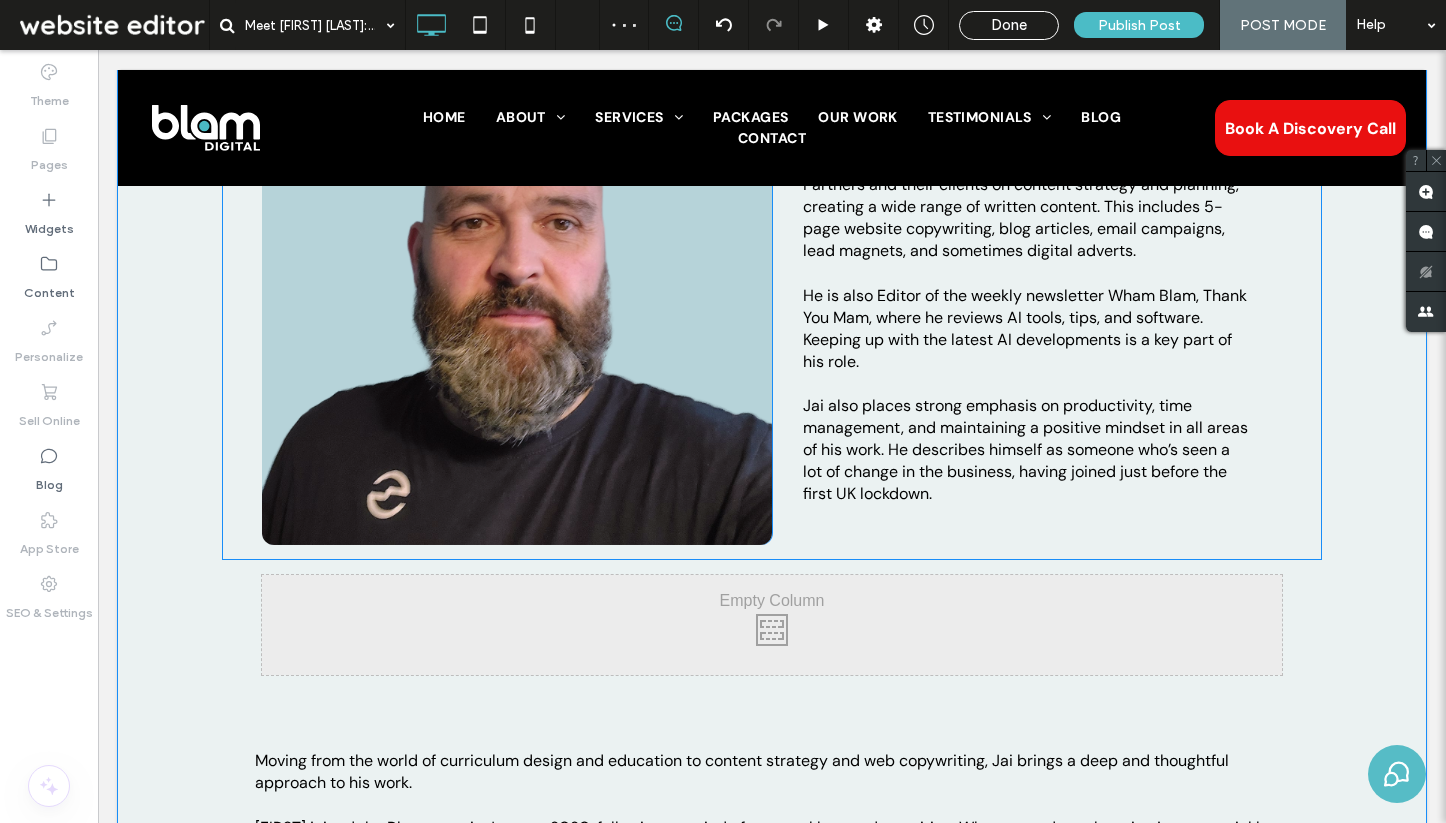 scroll, scrollTop: 977, scrollLeft: 0, axis: vertical 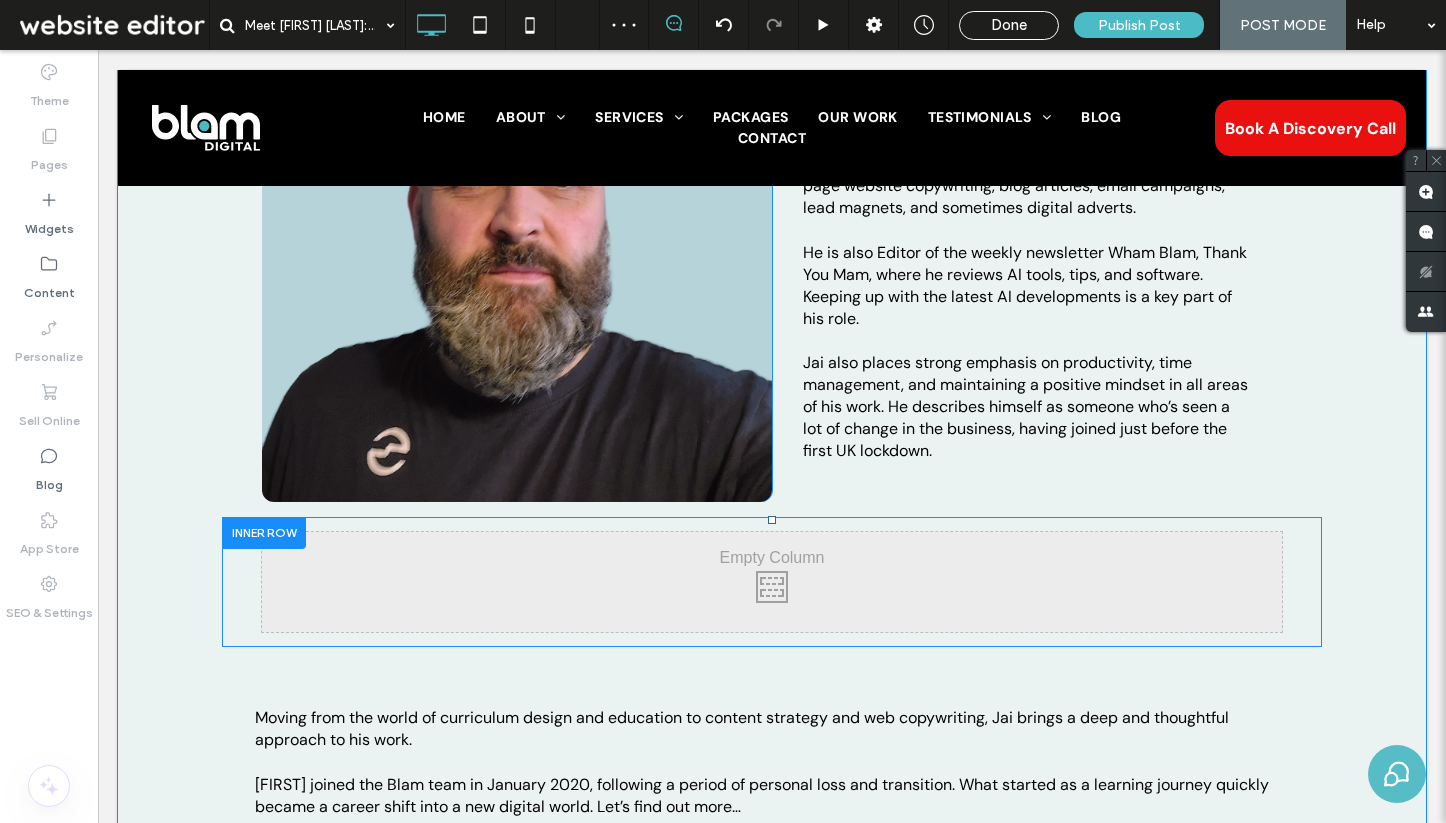 click on "Click To Paste     Click To Paste" at bounding box center (772, 582) 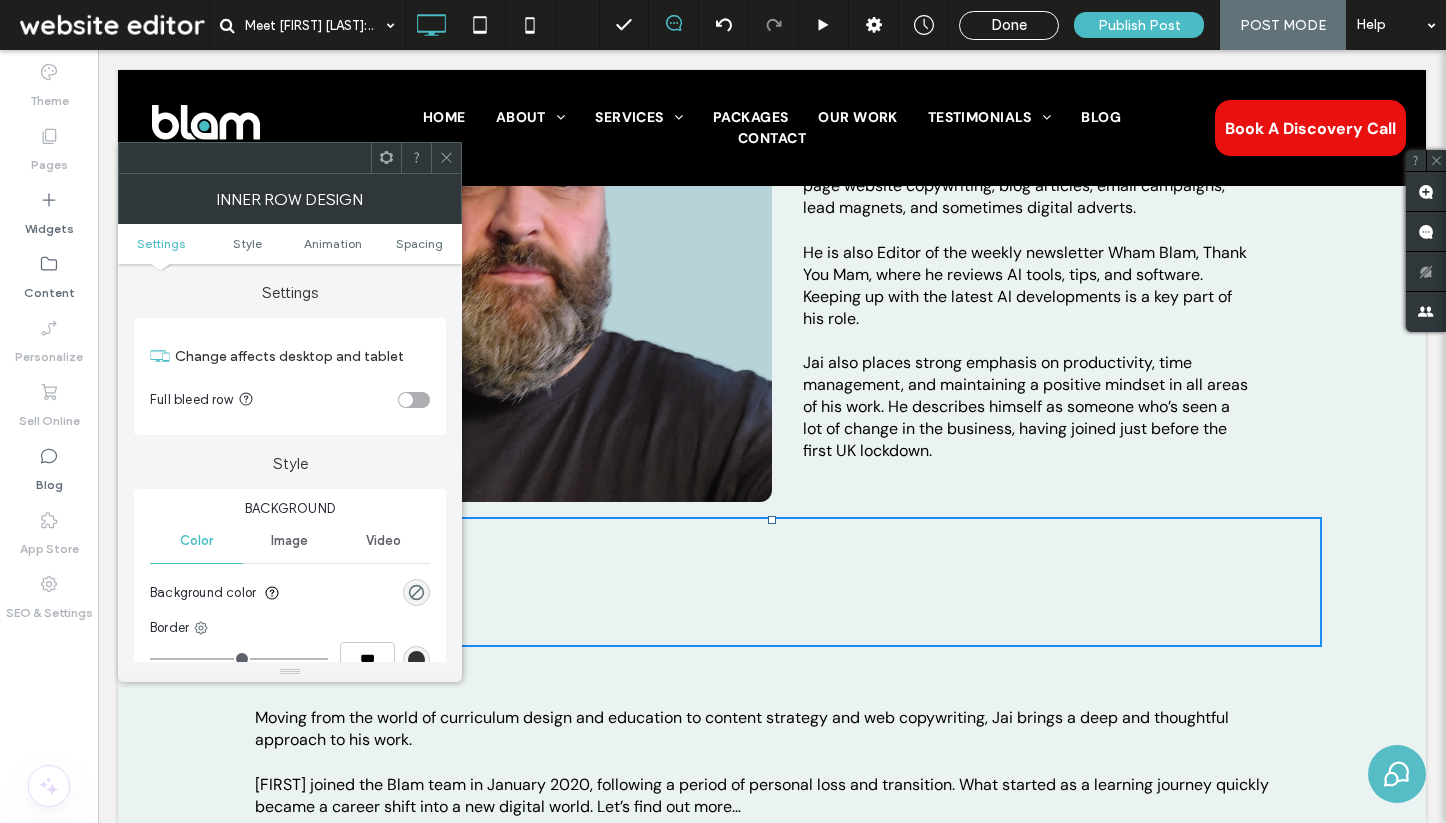 click at bounding box center [446, 158] 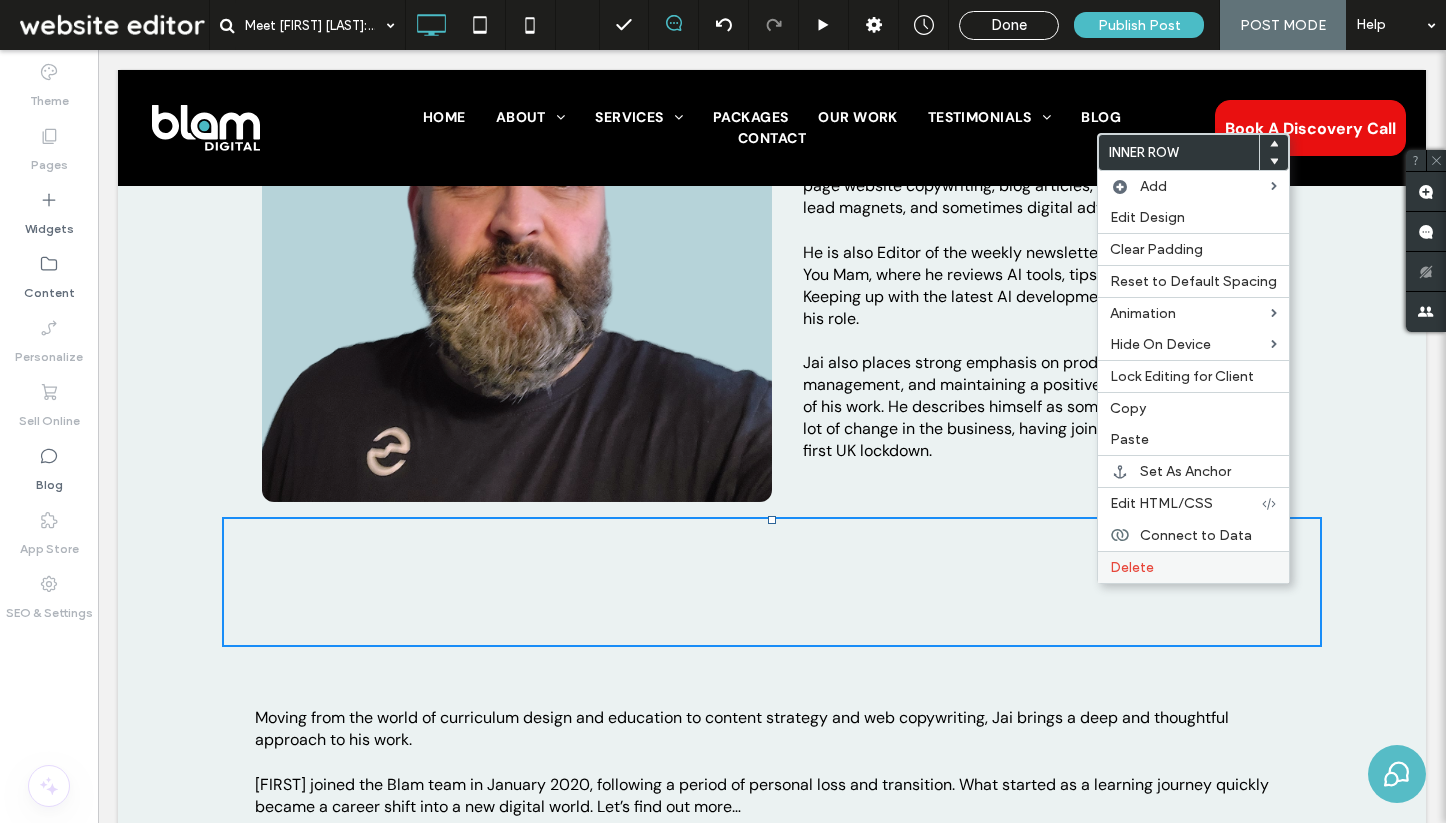 click on "Delete" at bounding box center [1193, 567] 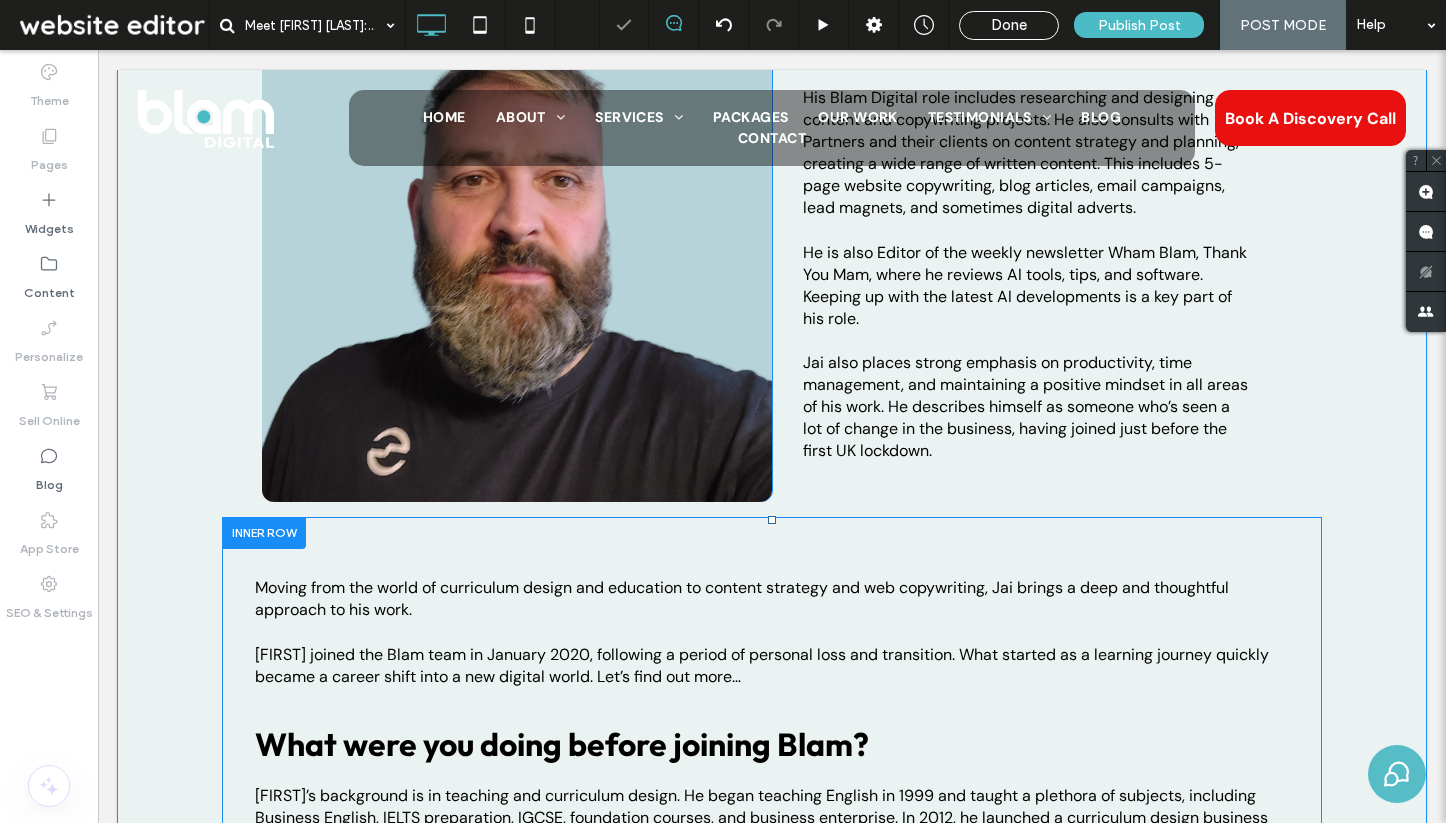click on "Moving from the world of curriculum design and education to content strategy and web copywriting, Jai brings a deep and thoughtful approach to his work." at bounding box center [742, 598] 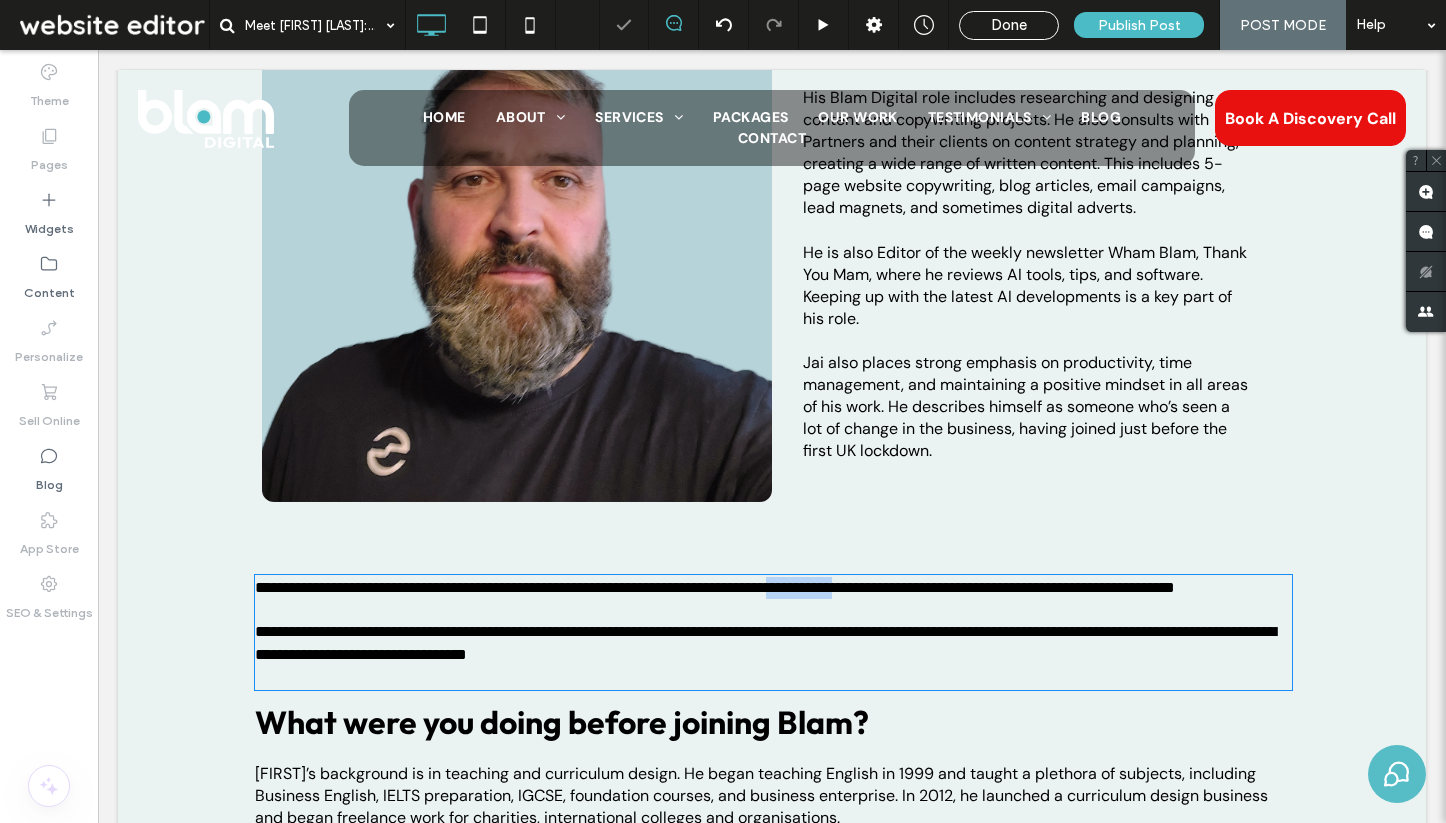 click on "**********" at bounding box center [715, 587] 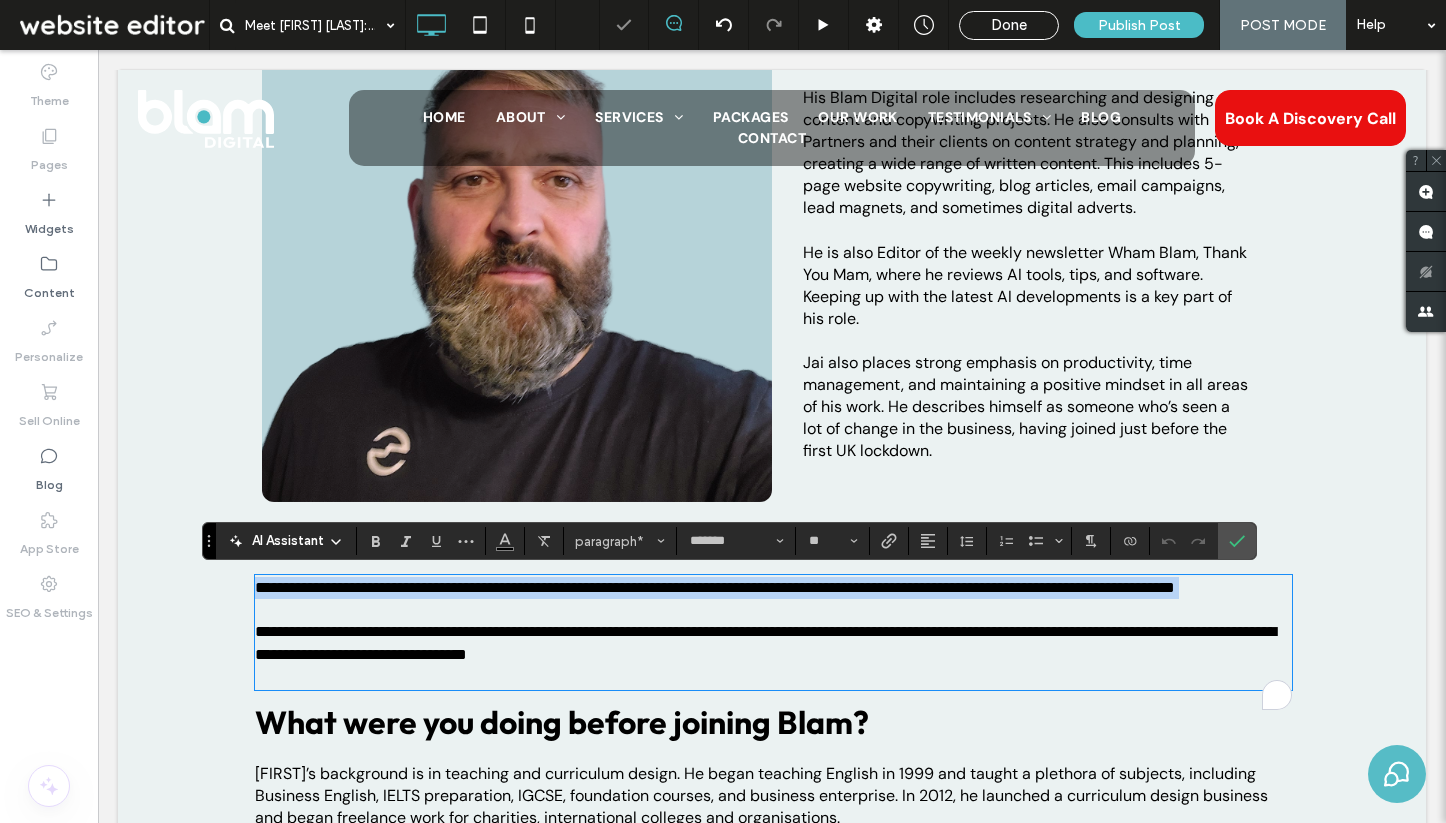 click on "**********" at bounding box center (715, 587) 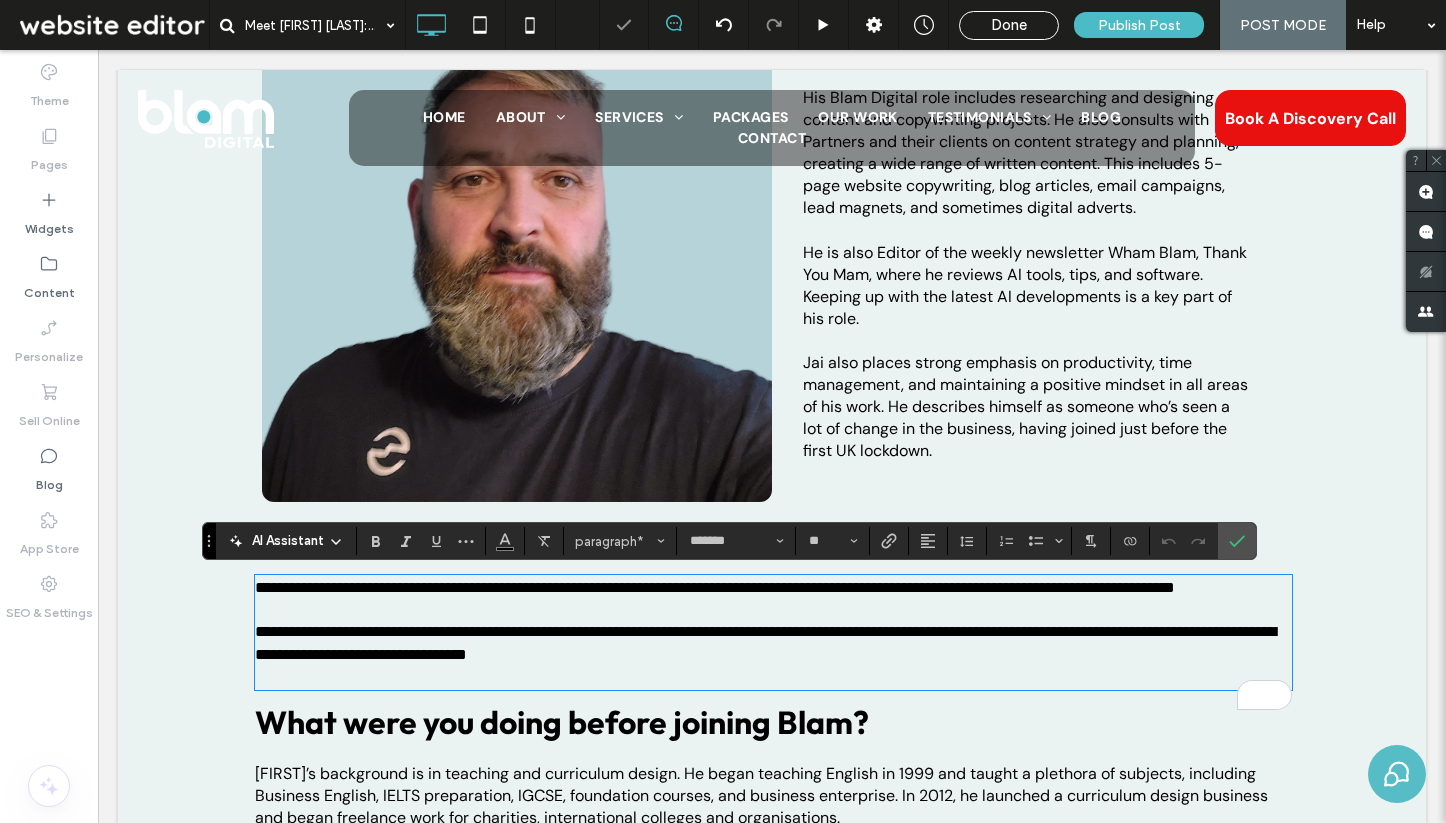 click on "**********" at bounding box center [765, 642] 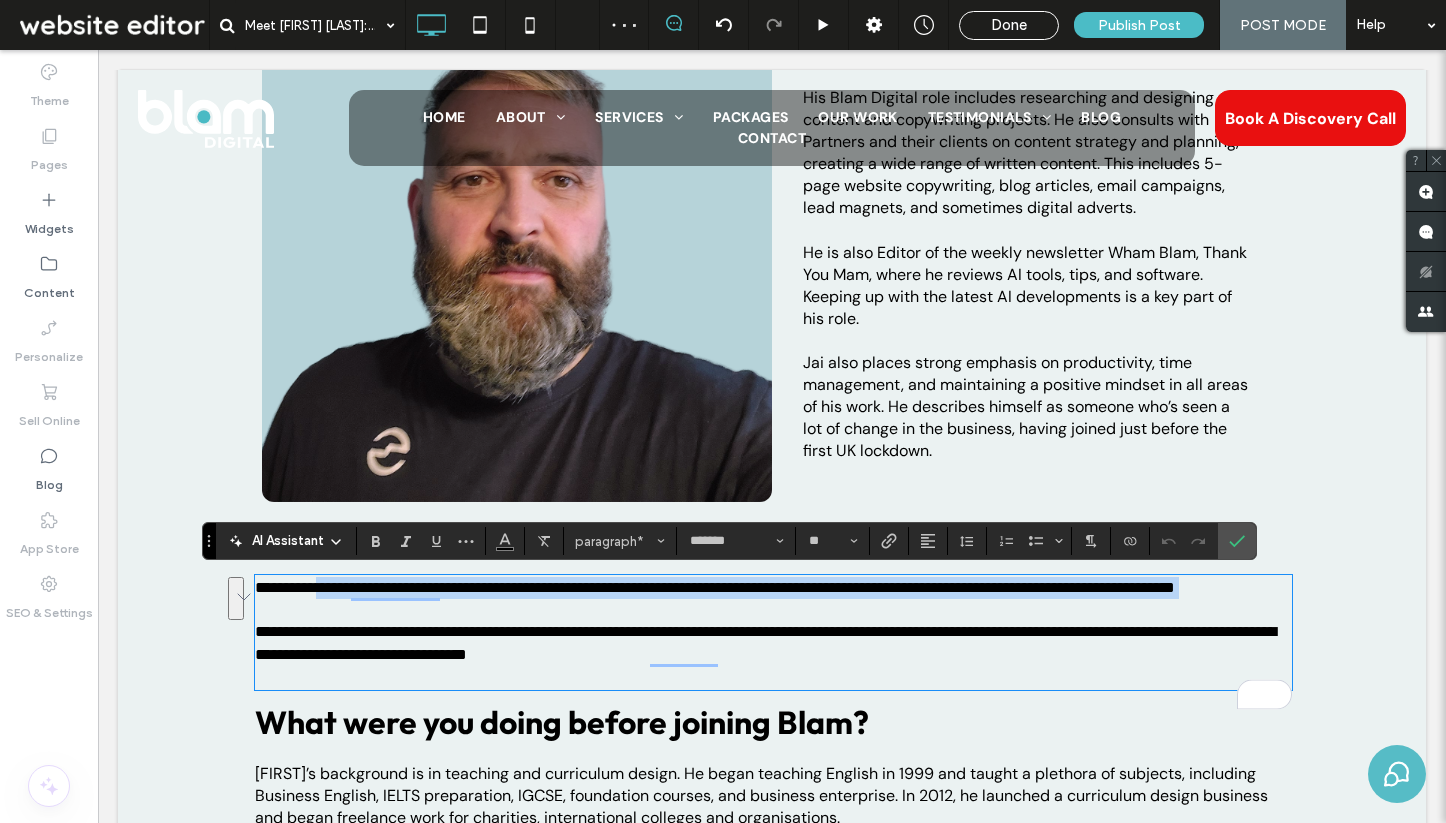 drag, startPoint x: 789, startPoint y: 692, endPoint x: 337, endPoint y: 591, distance: 463.14685 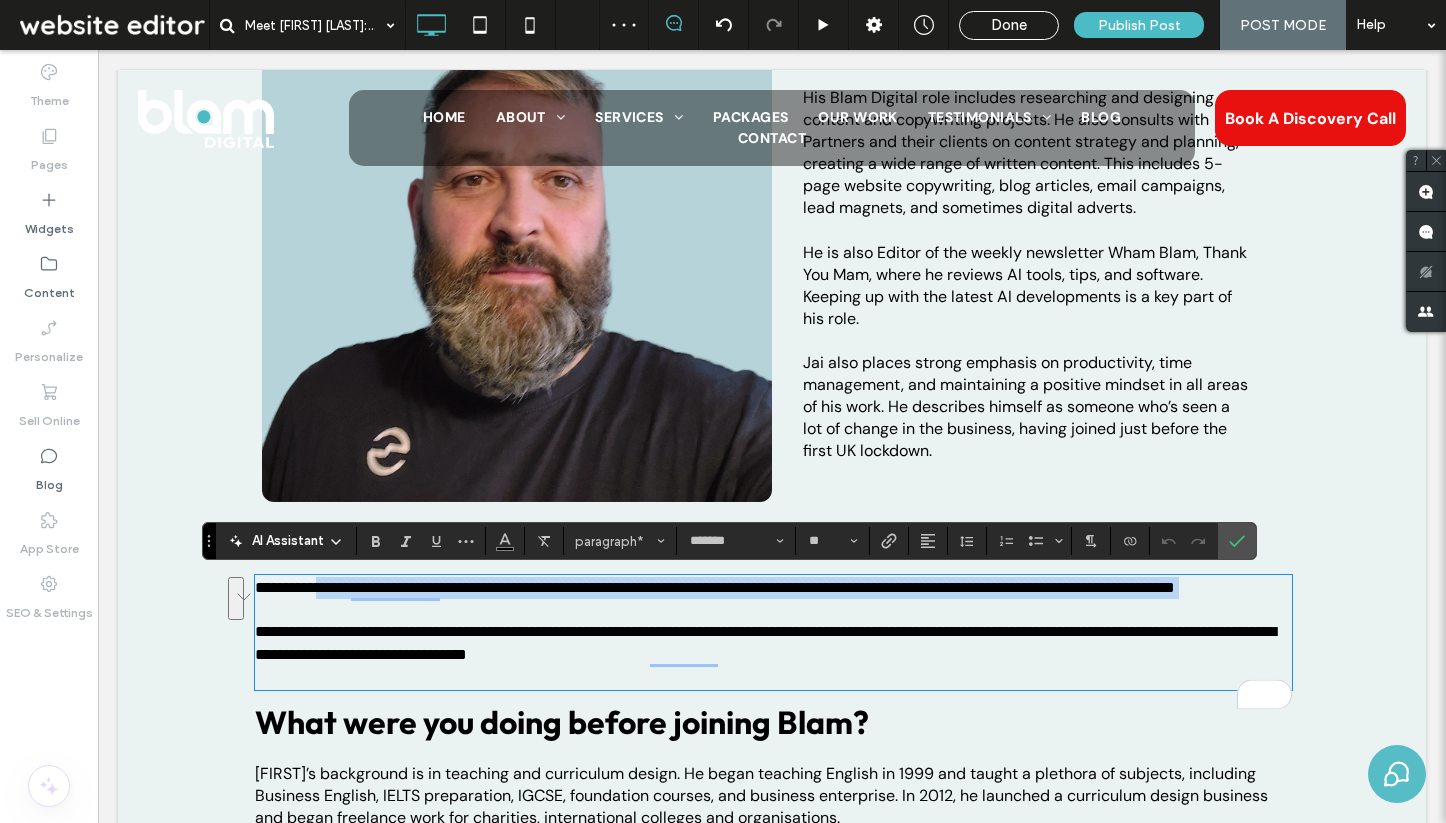 click on "**********" at bounding box center [773, 632] 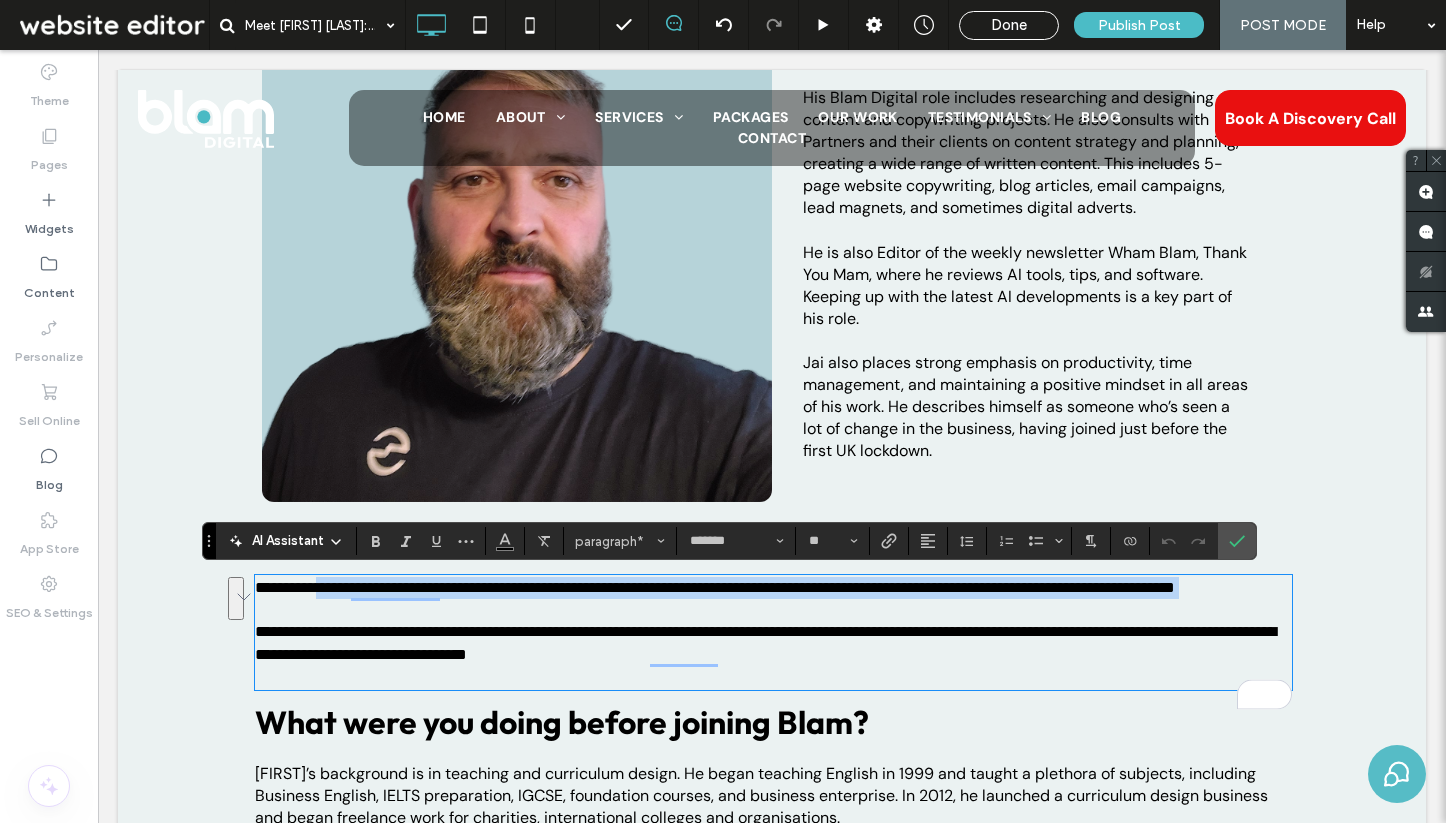 click on "**********" at bounding box center [715, 587] 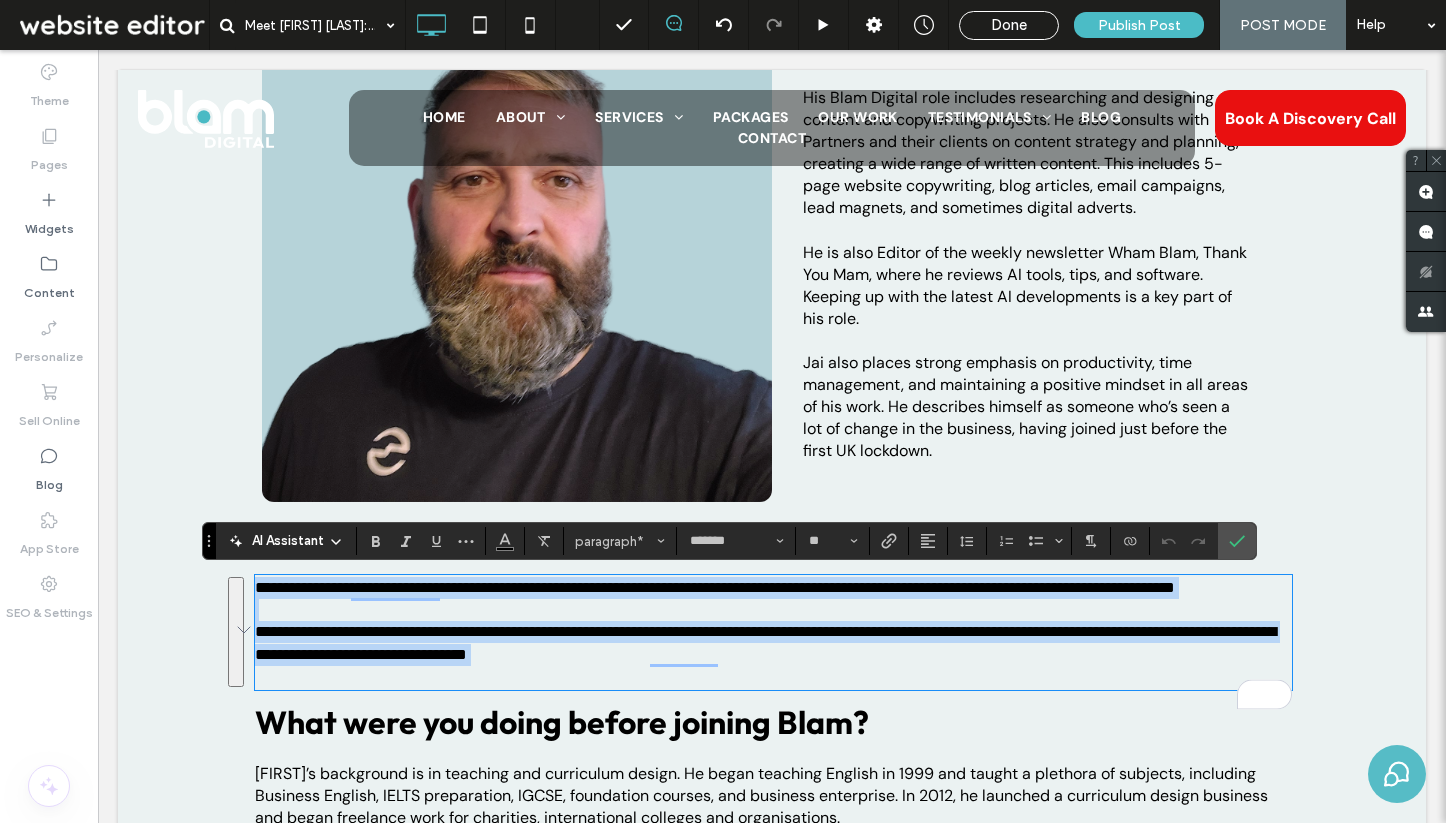 type 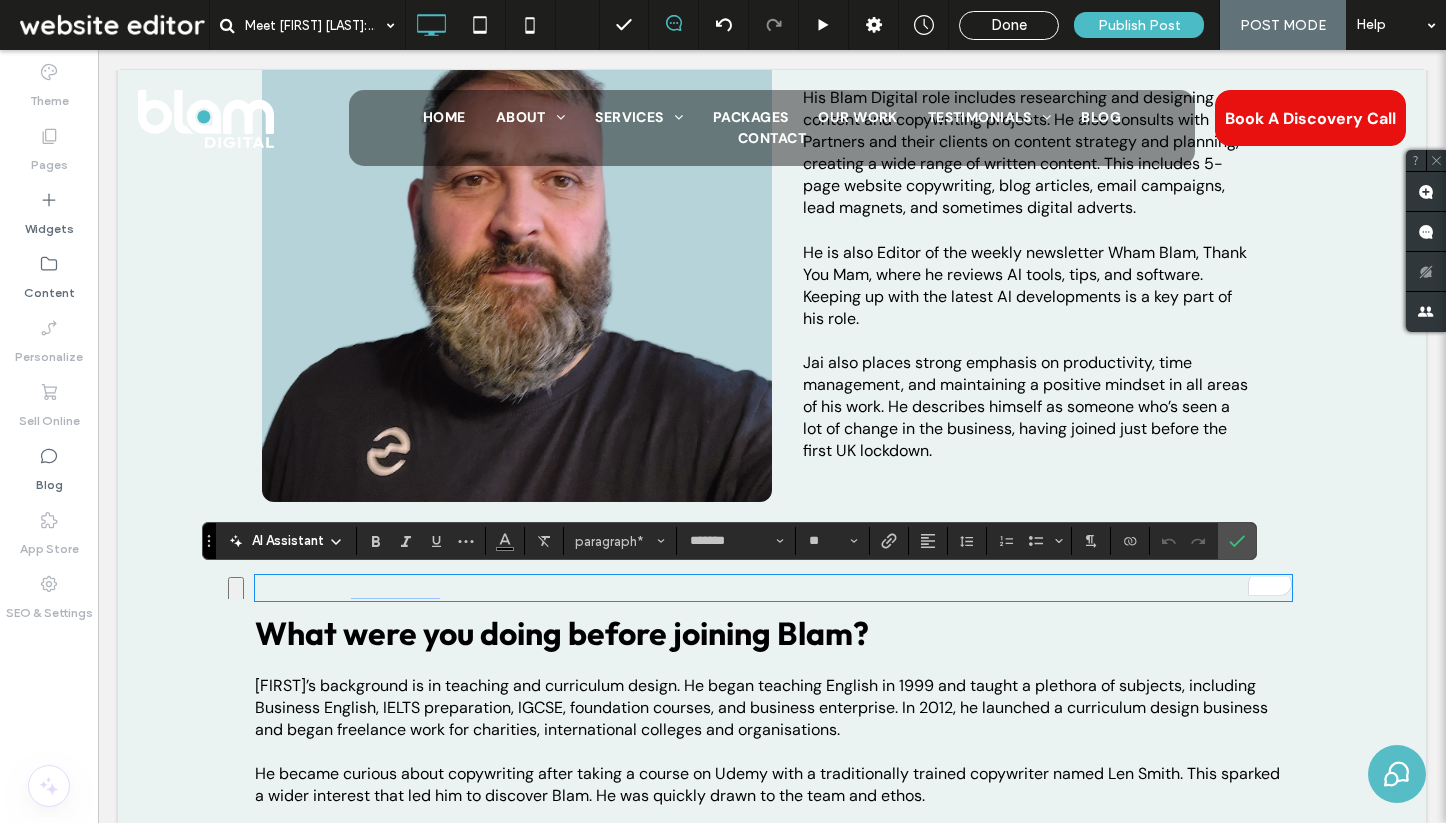 drag, startPoint x: 256, startPoint y: 588, endPoint x: 837, endPoint y: 697, distance: 591.13617 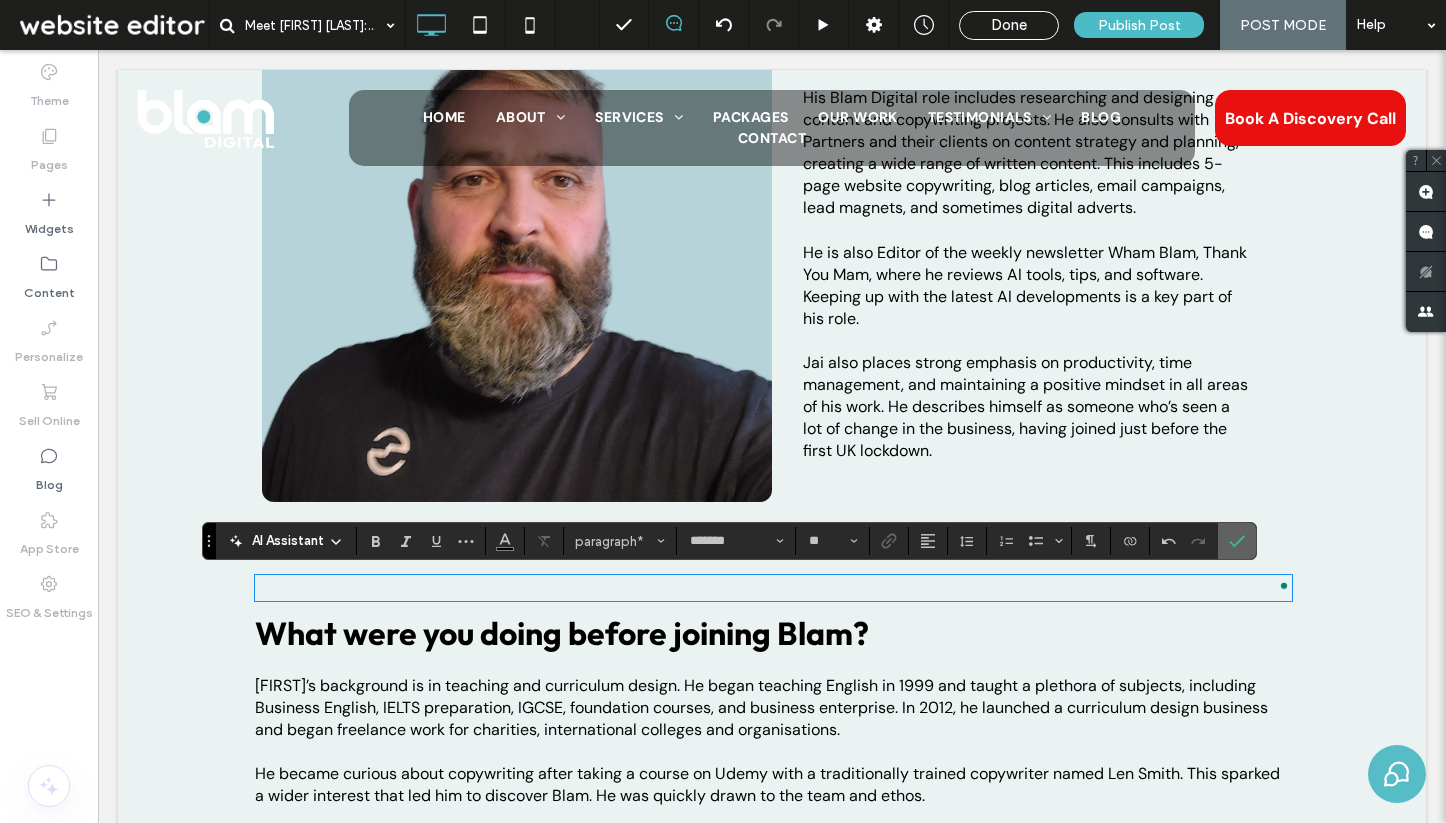 click 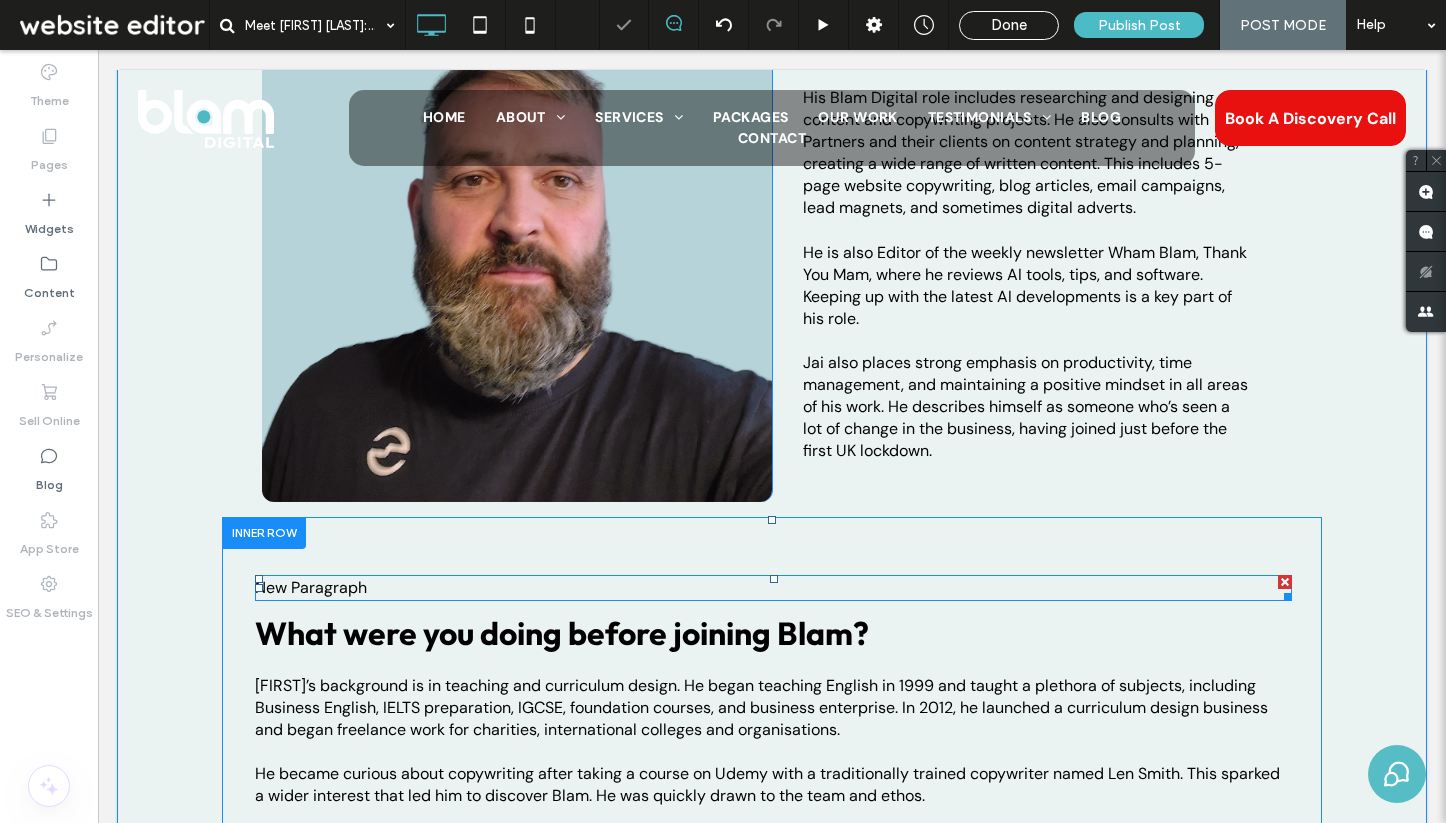 click on "New Paragraph" at bounding box center (773, 588) 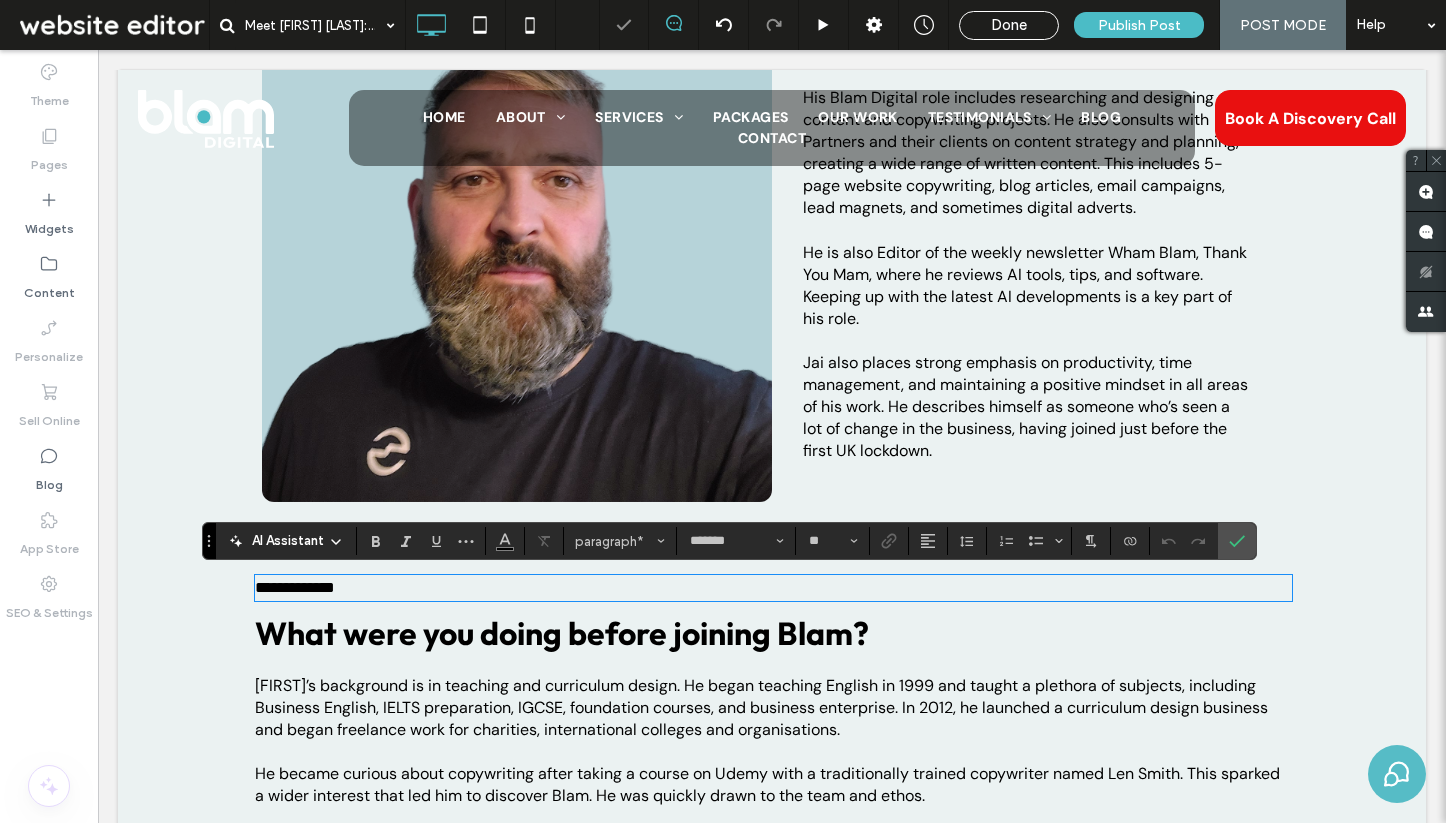 click on "**********" at bounding box center (772, 2293) 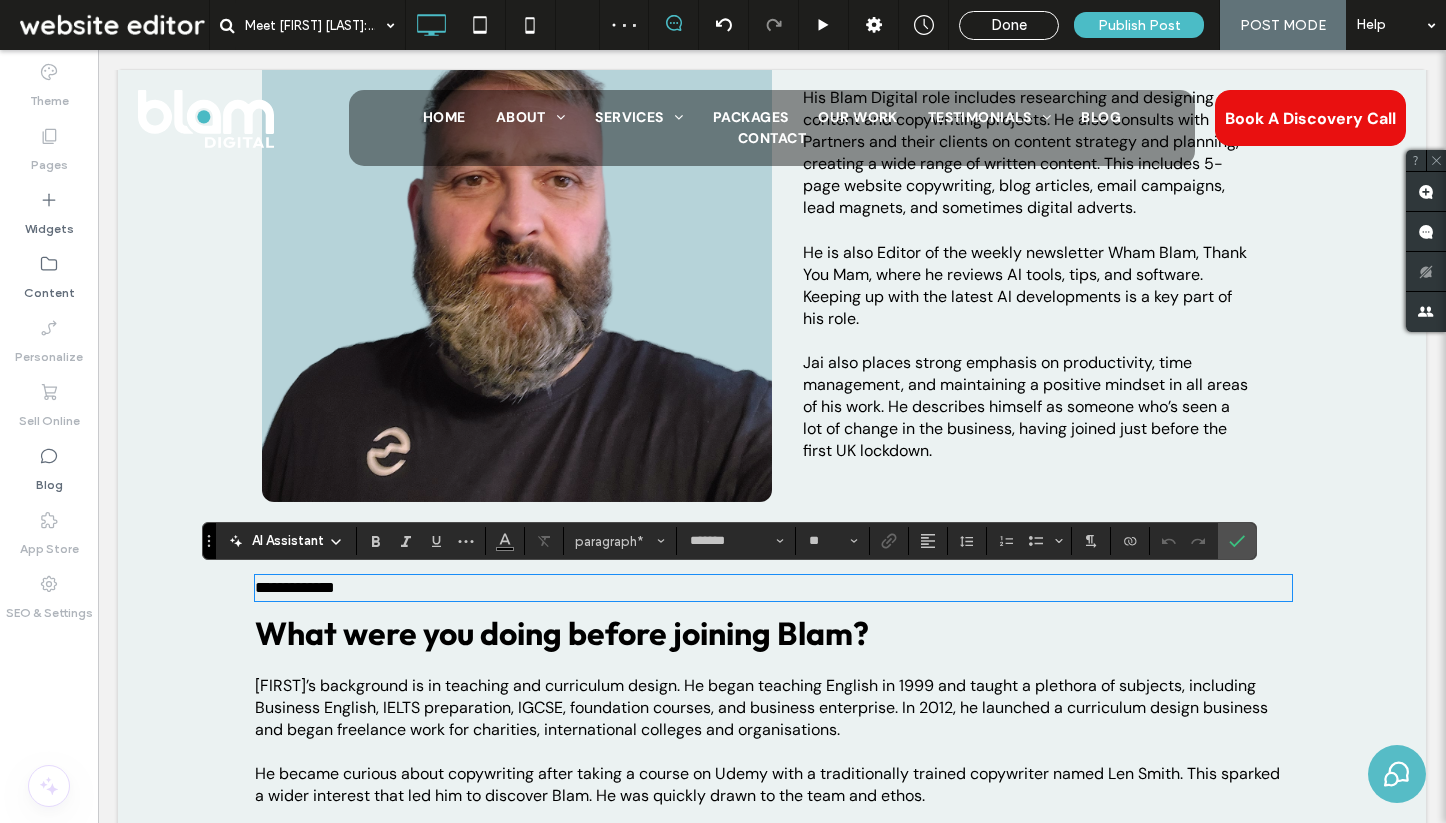 click on "**********" at bounding box center [772, 2318] 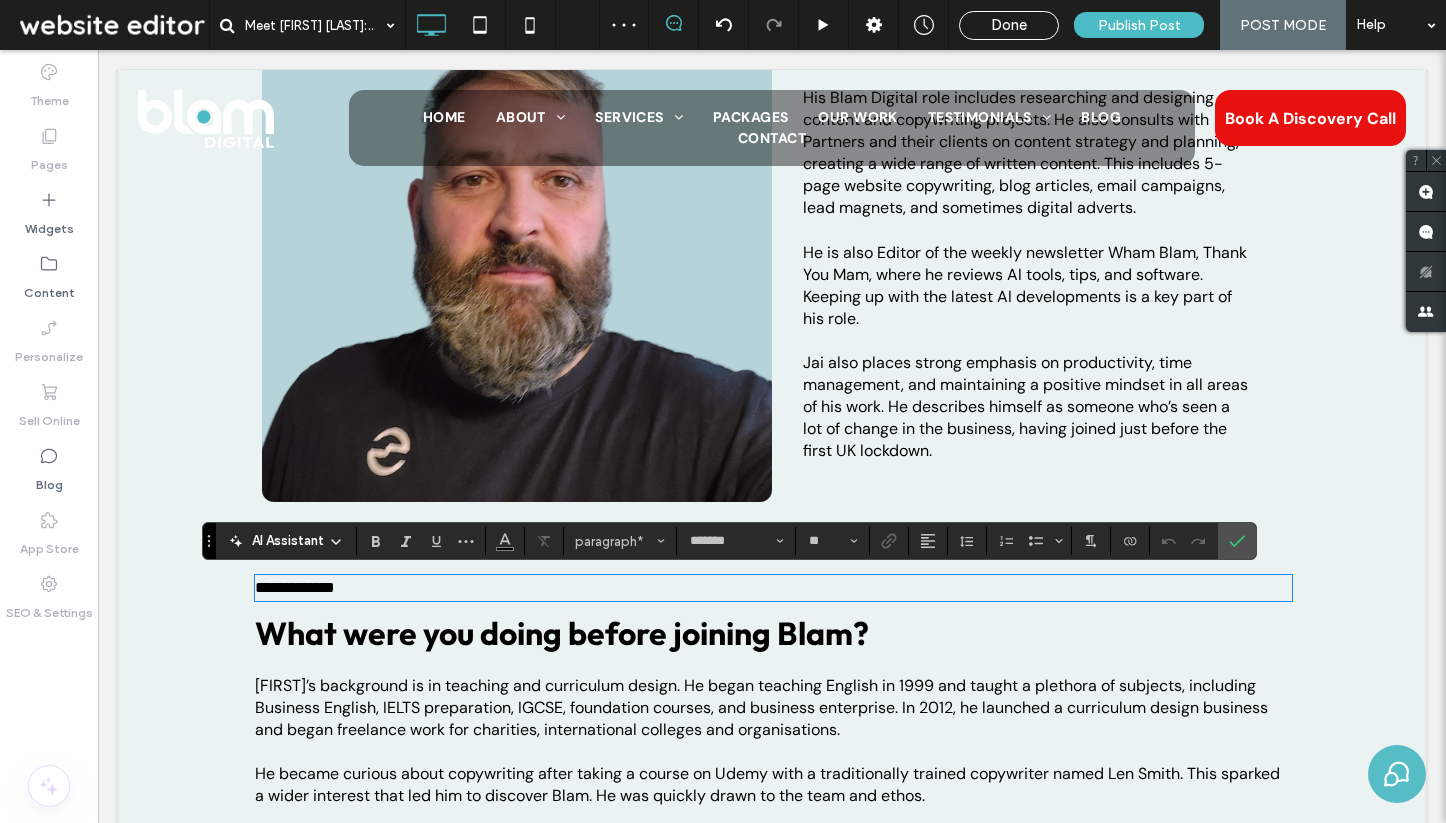 click on "**********" at bounding box center (772, 1971) 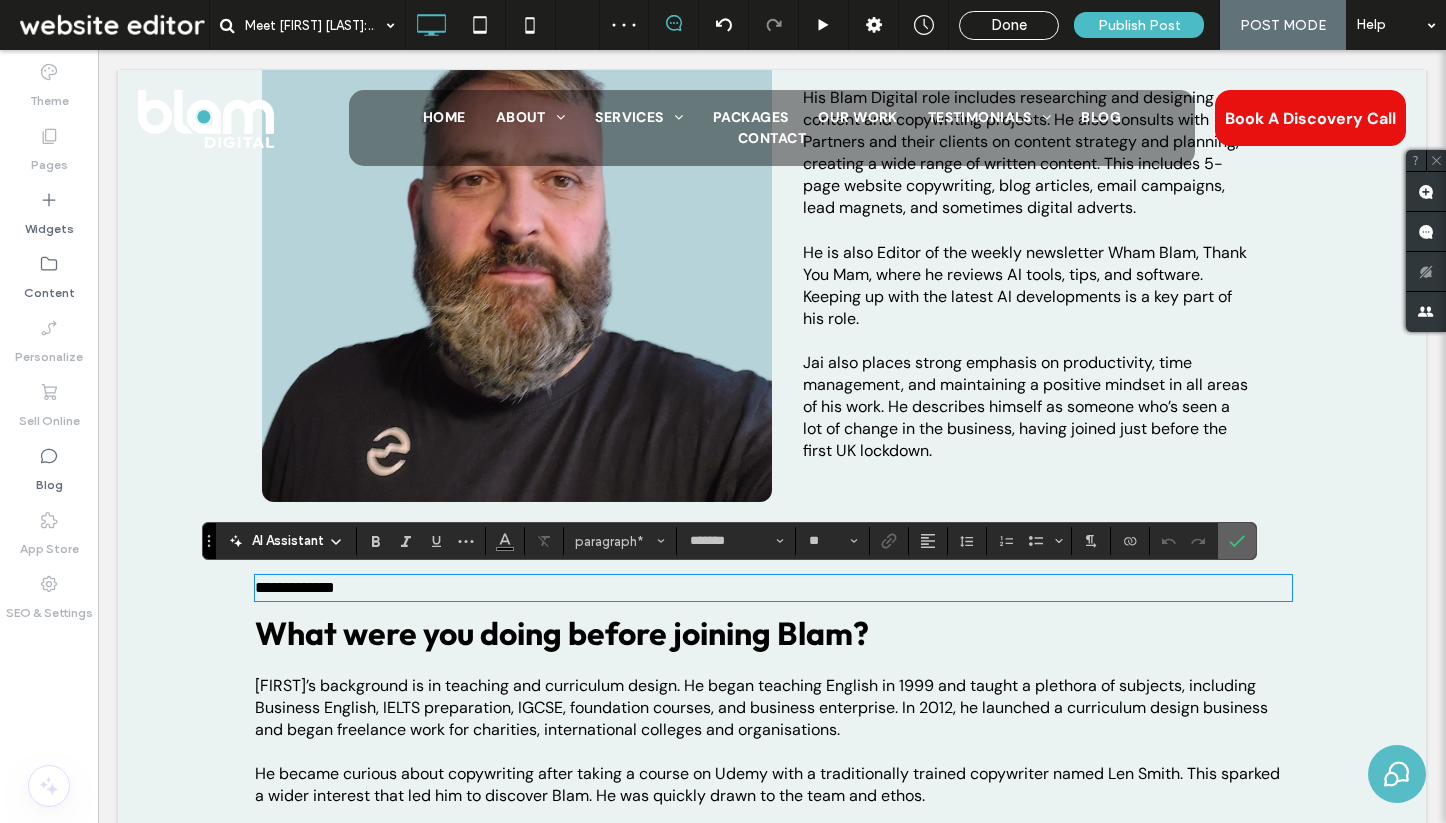 click at bounding box center (1237, 541) 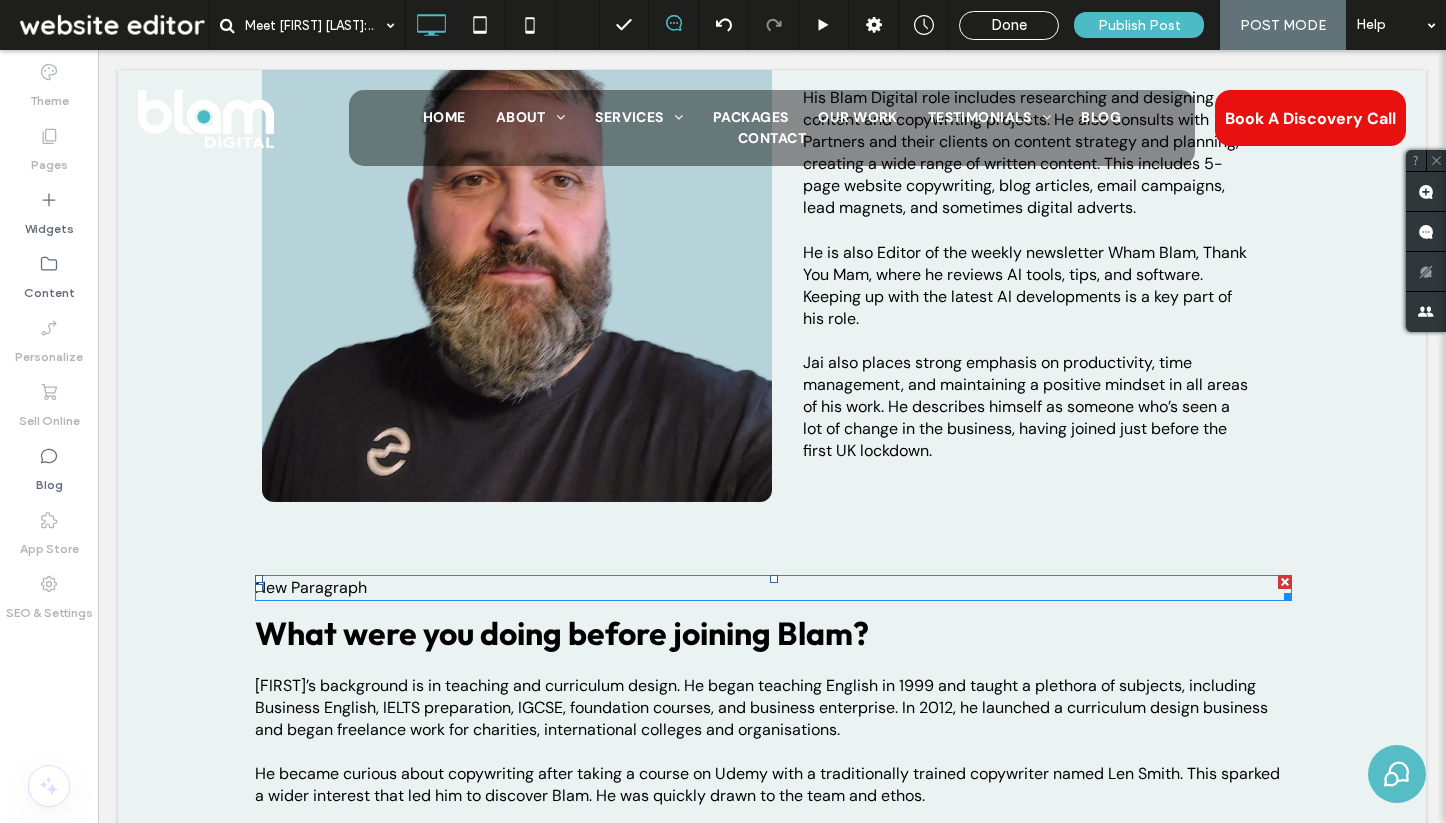 click at bounding box center (1285, 582) 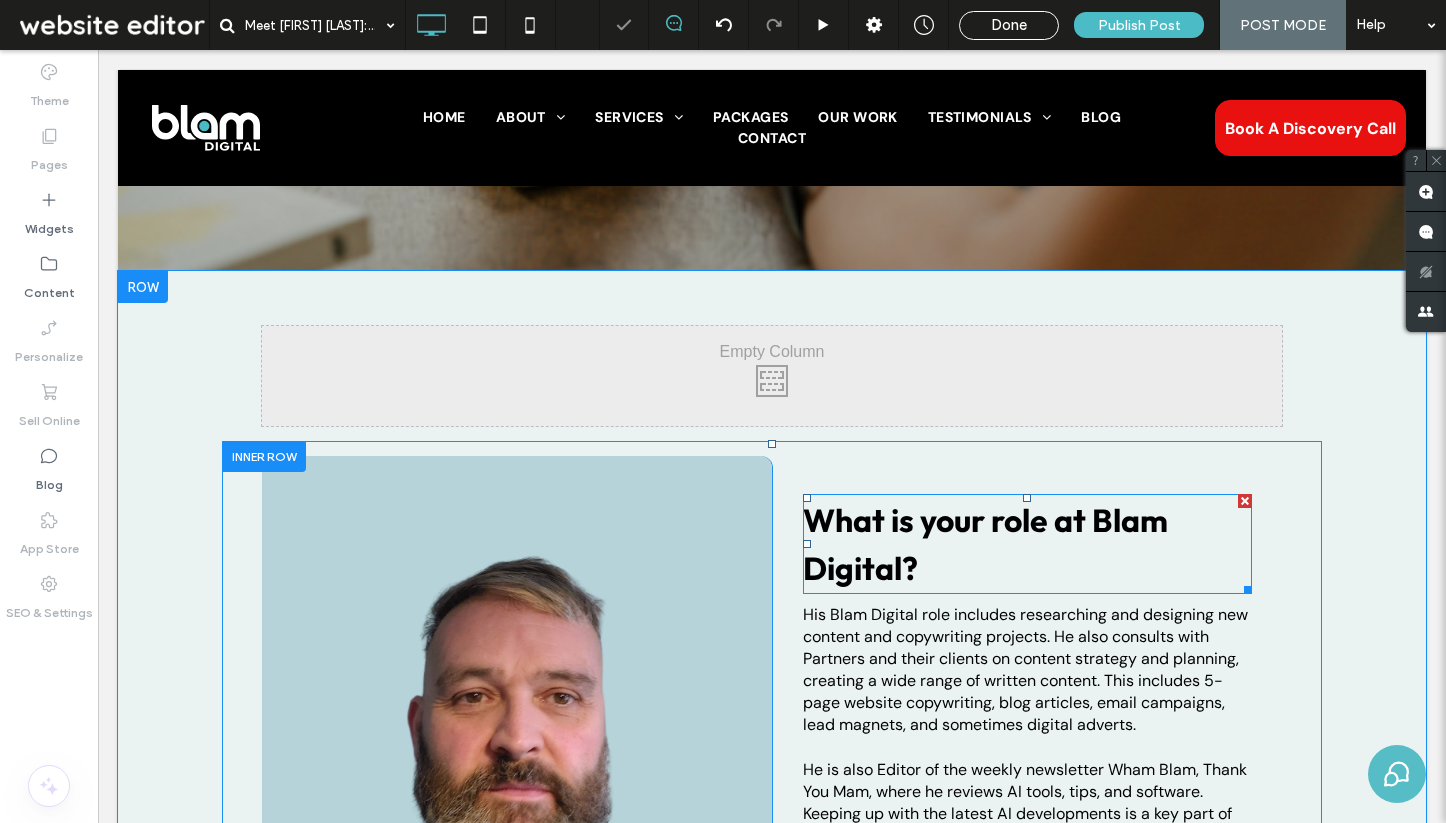 scroll, scrollTop: 438, scrollLeft: 0, axis: vertical 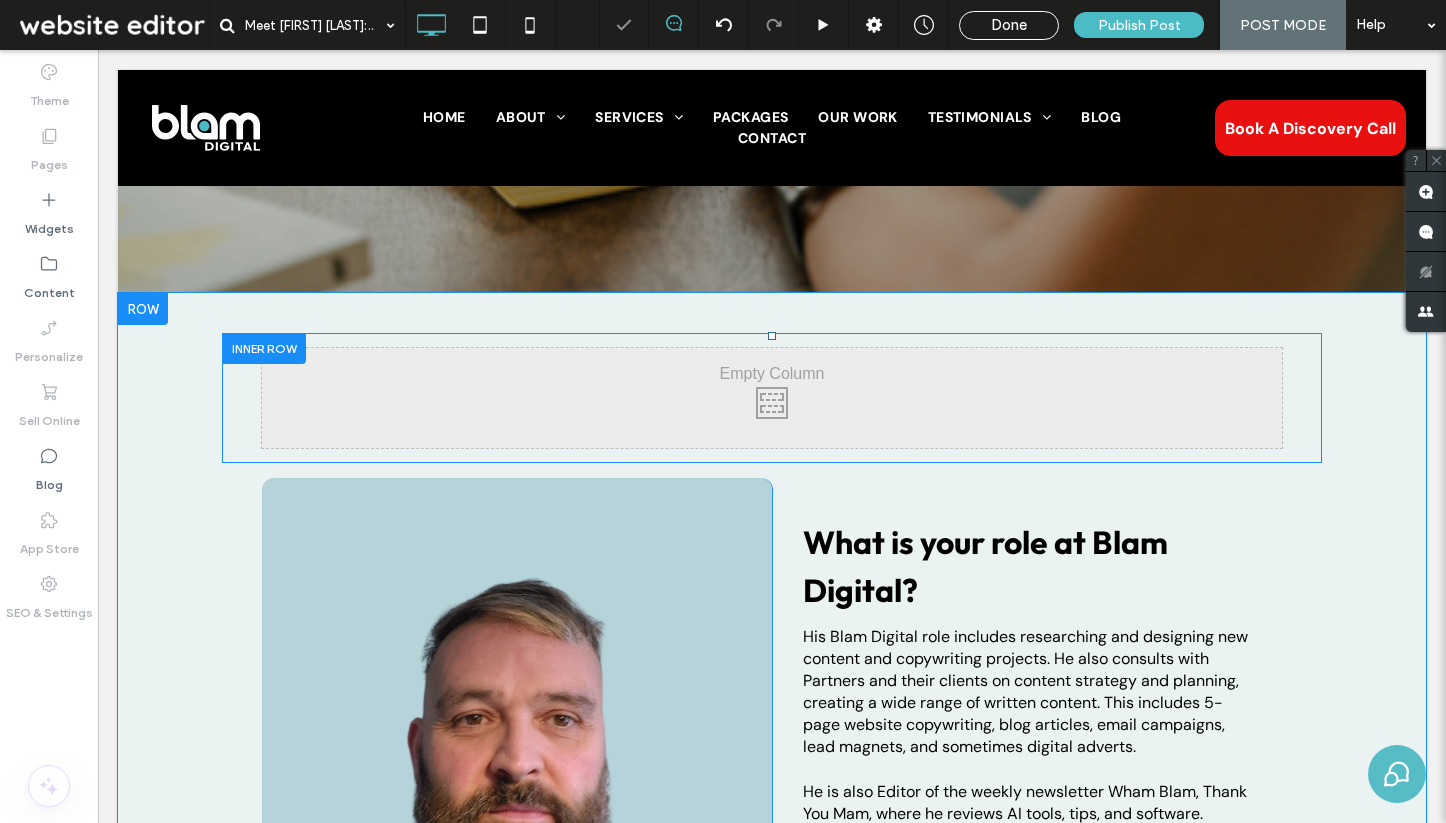 click on "Click To Paste     Click To Paste" at bounding box center [772, 398] 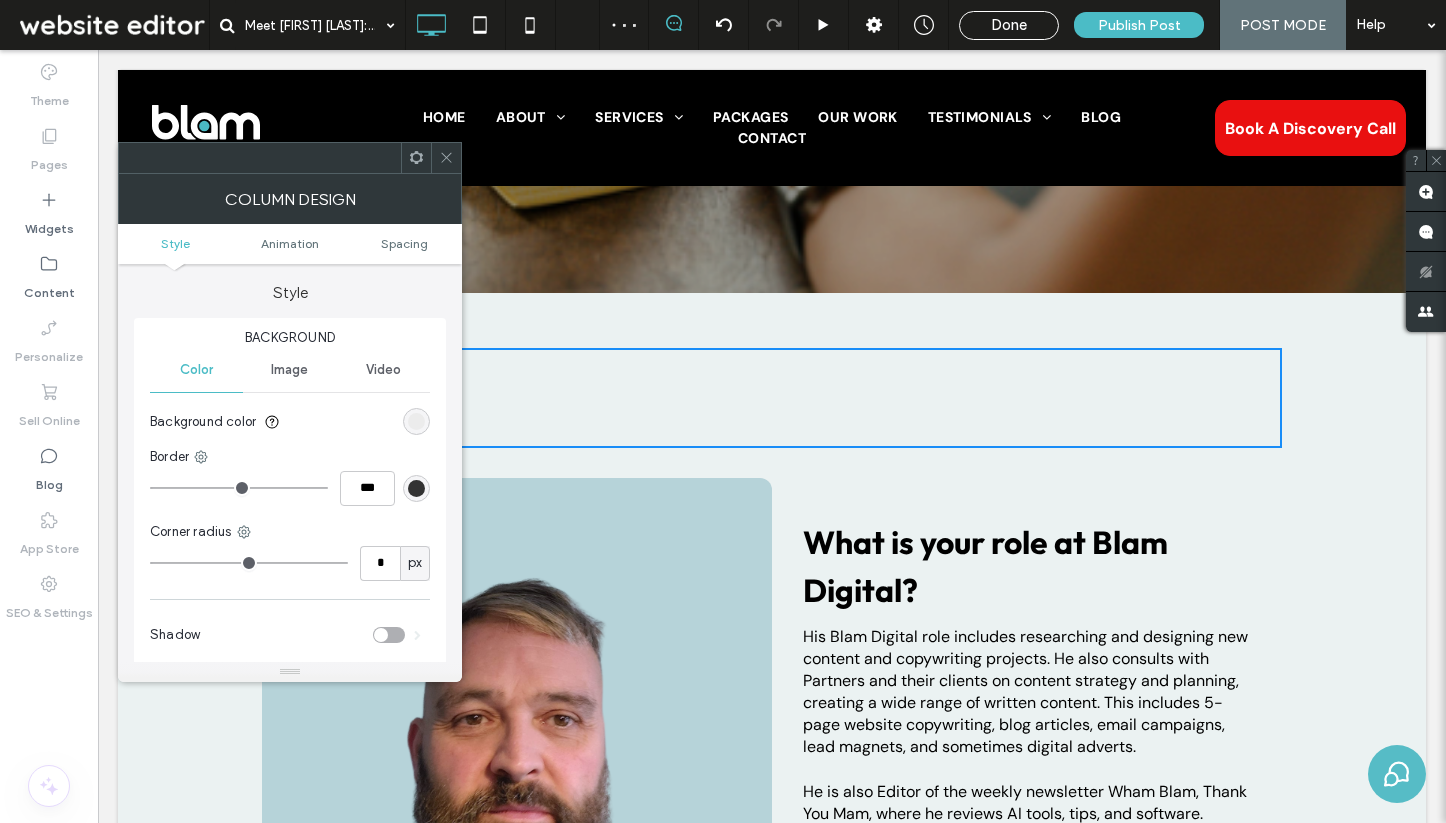 click on "Click To Paste     Click To Paste" at bounding box center [772, 398] 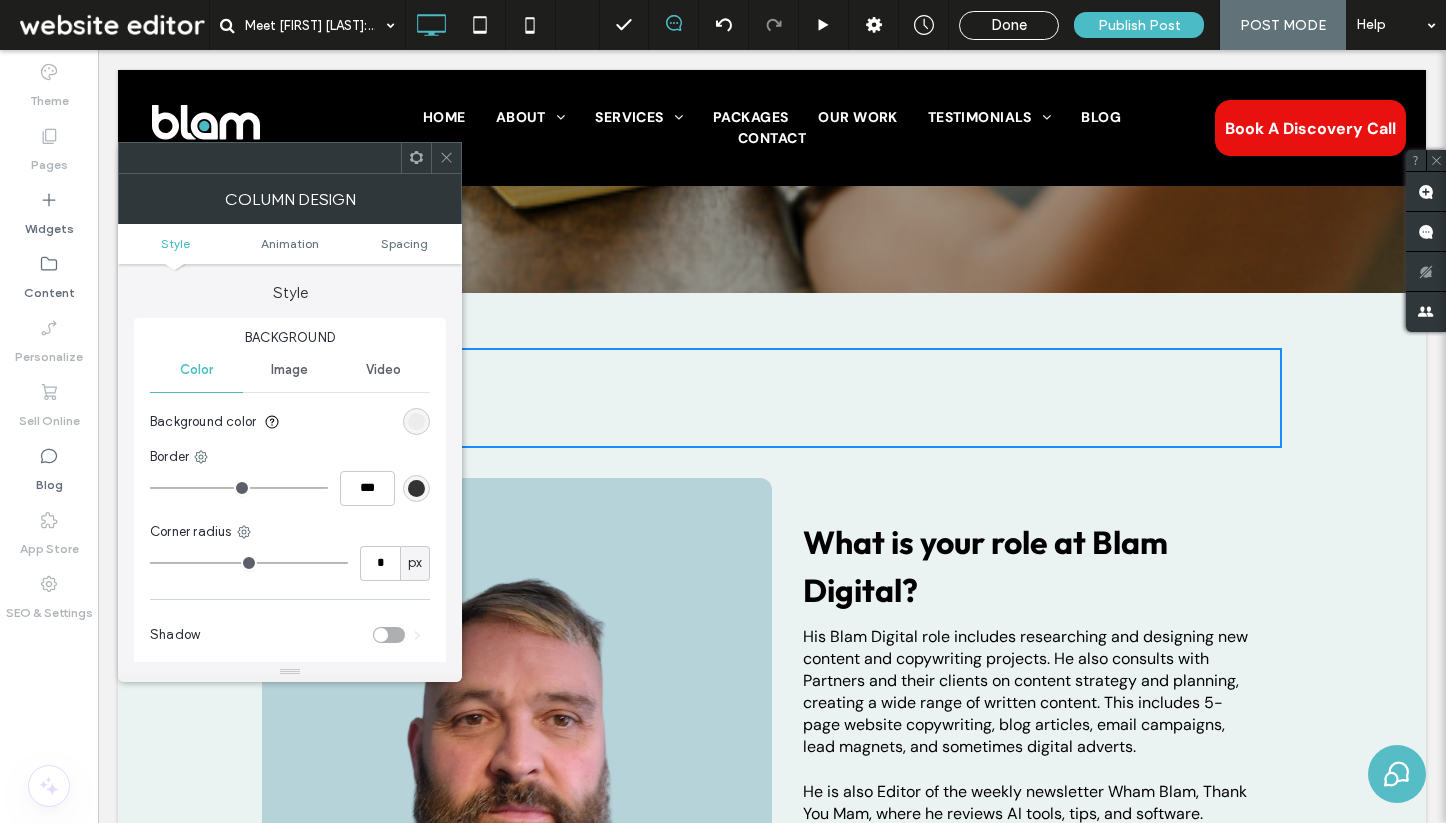 click on "What is your role at Blam Digital?" at bounding box center [985, 566] 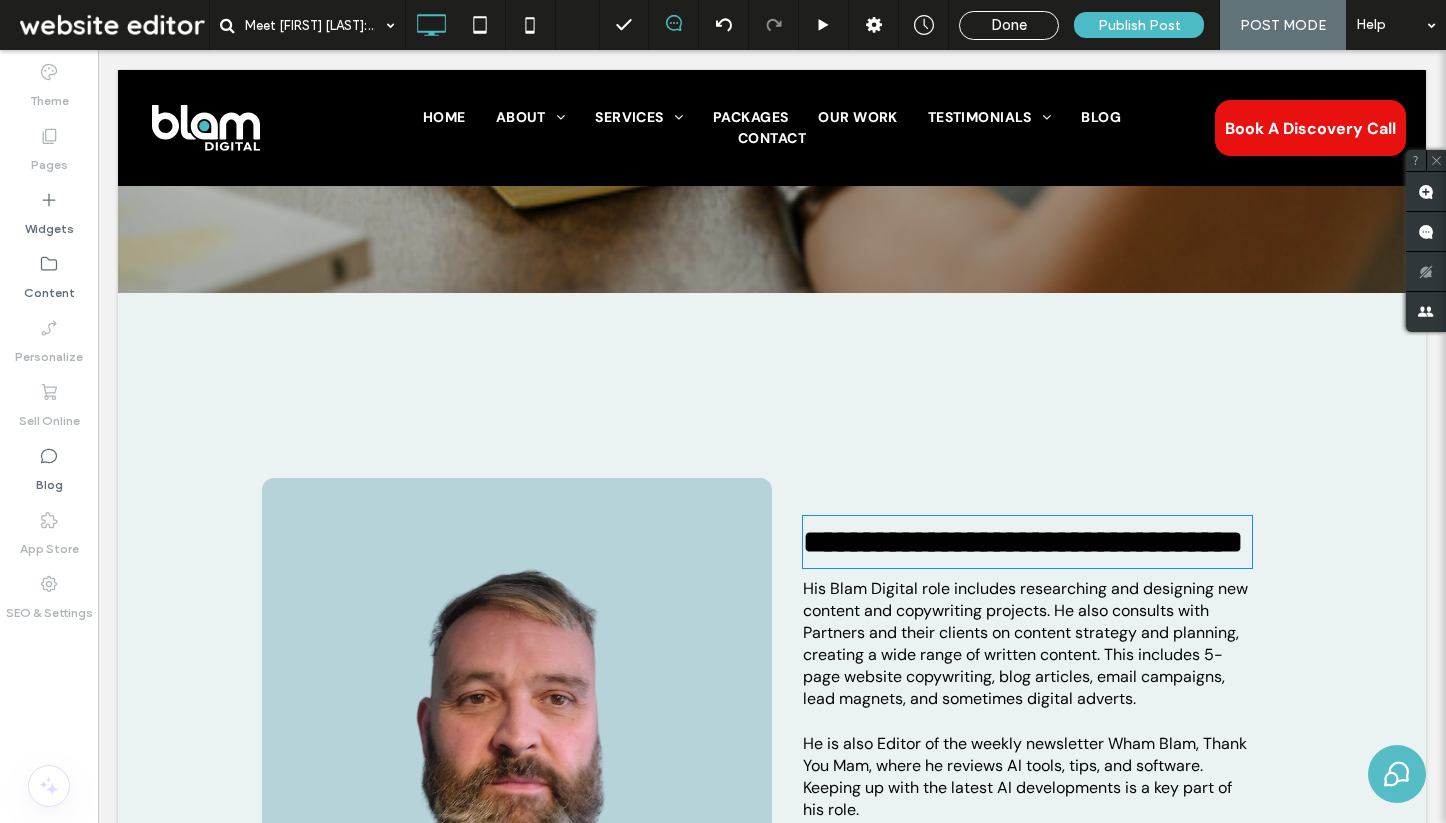 type on "******" 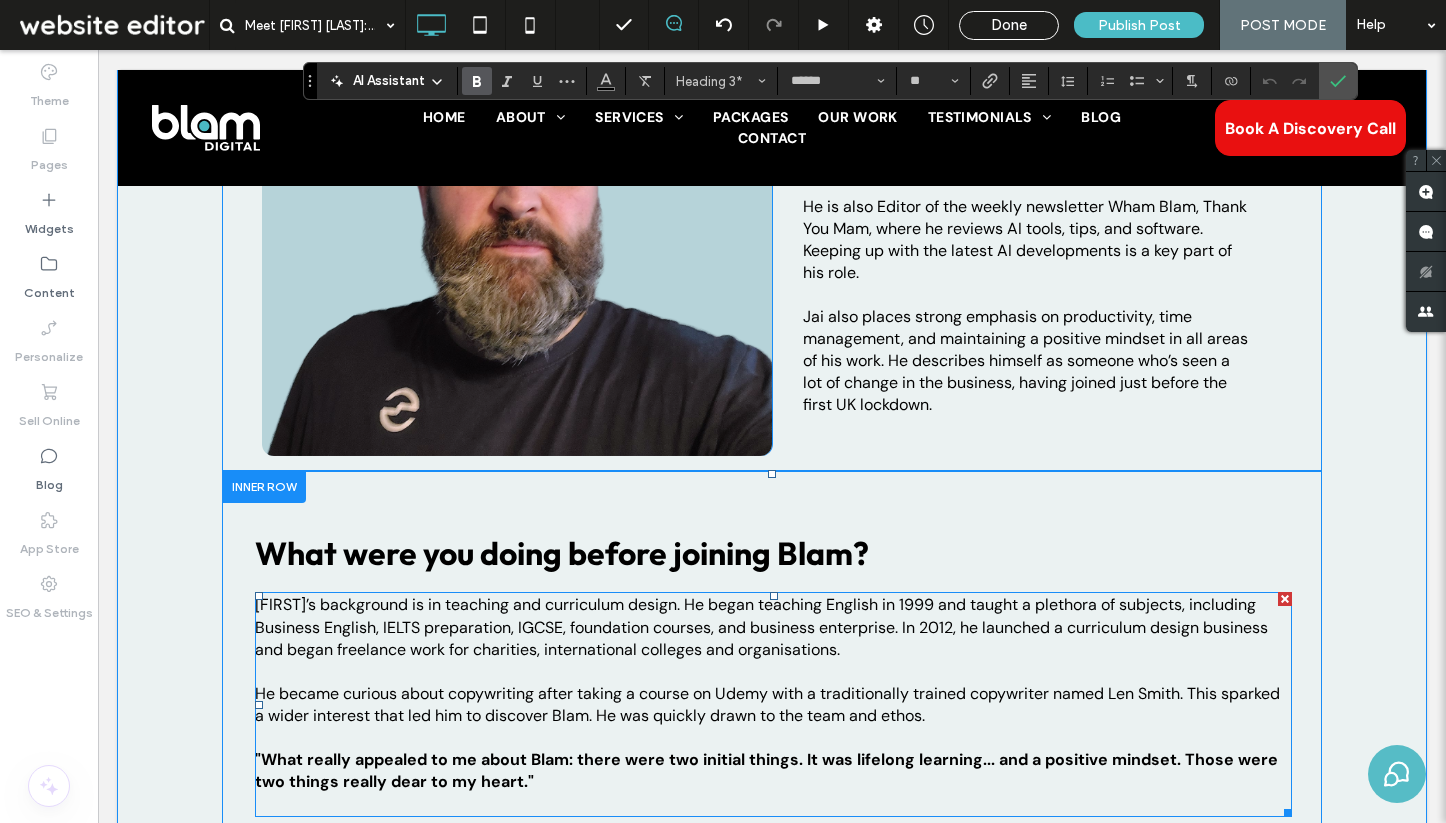 click on "[FIRST]’s background is in teaching and curriculum design. He began teaching English in 1999 and taught a plethora of subjects, including Business English, IELTS preparation, IGCSE, foundation courses, and business enterprise. In 2012, he launched a curriculum design business and began freelance work for charities, international colleges and organisations." at bounding box center [761, 626] 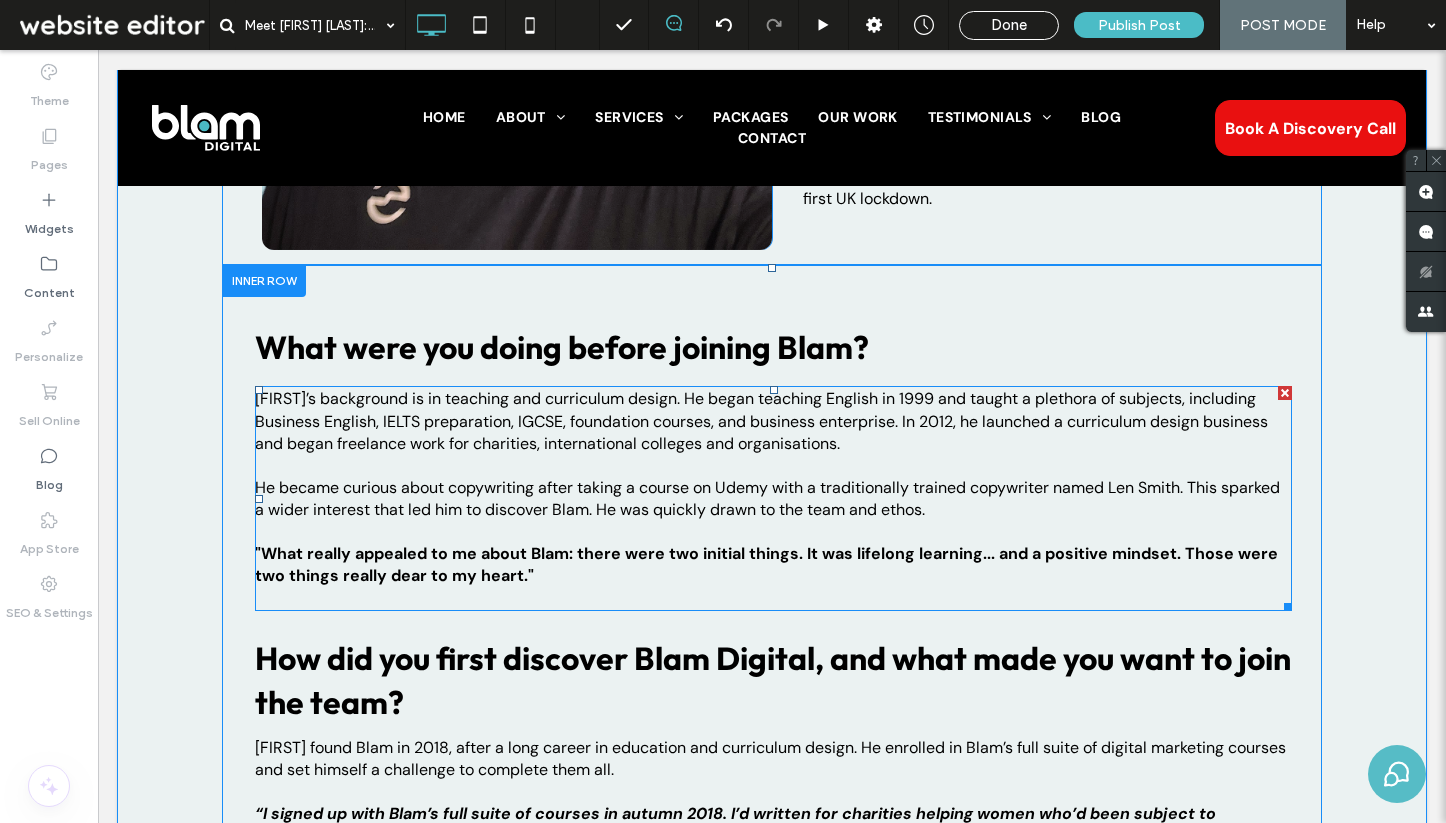 scroll, scrollTop: 1238, scrollLeft: 0, axis: vertical 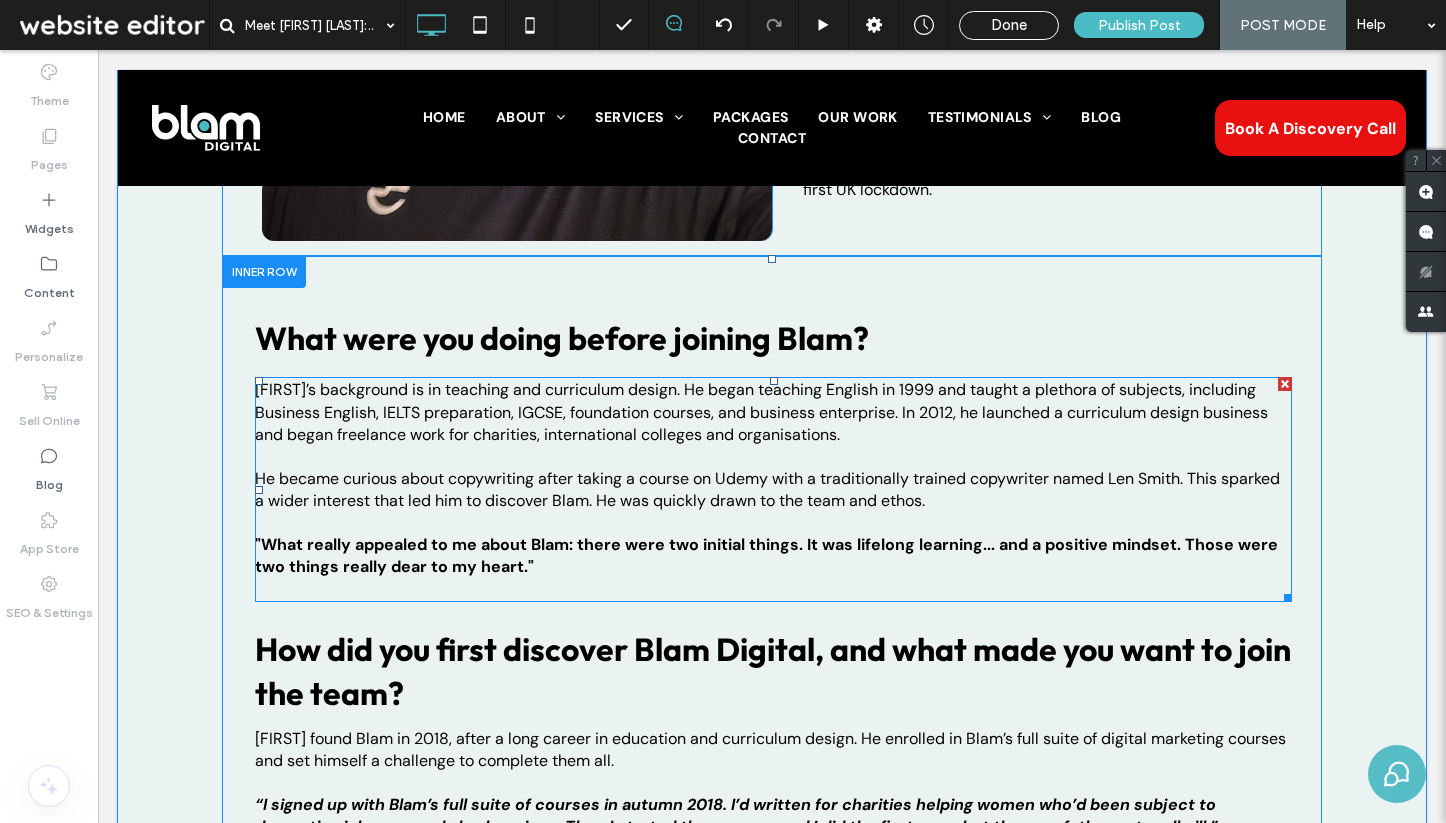 click on "He became curious about copywriting after taking a course on Udemy with a traditionally trained copywriter named Len Smith. This sparked a wider interest that led him to discover Blam. He was quickly drawn to the team and ethos." at bounding box center (767, 489) 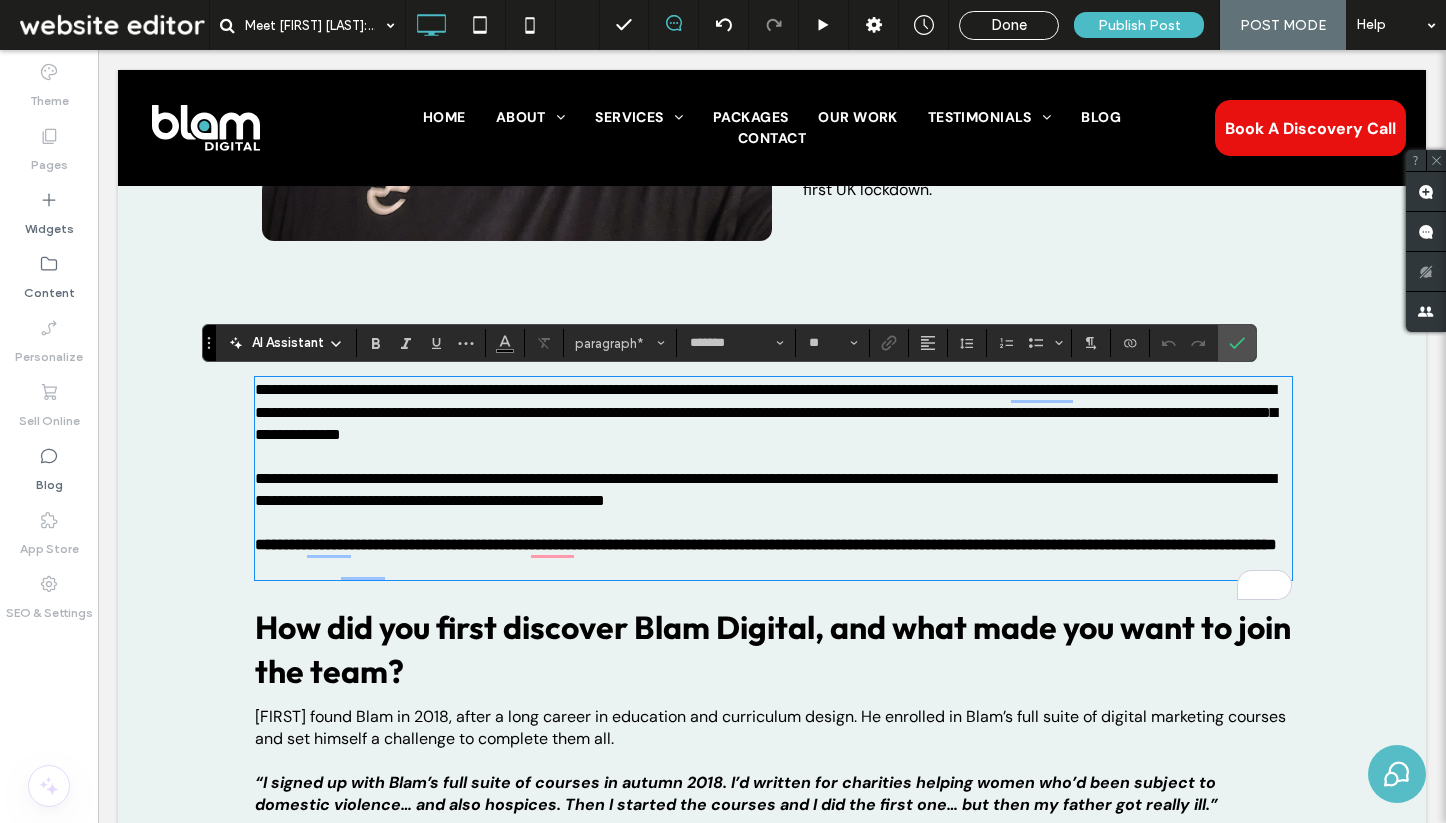 click on "**********" at bounding box center (765, 489) 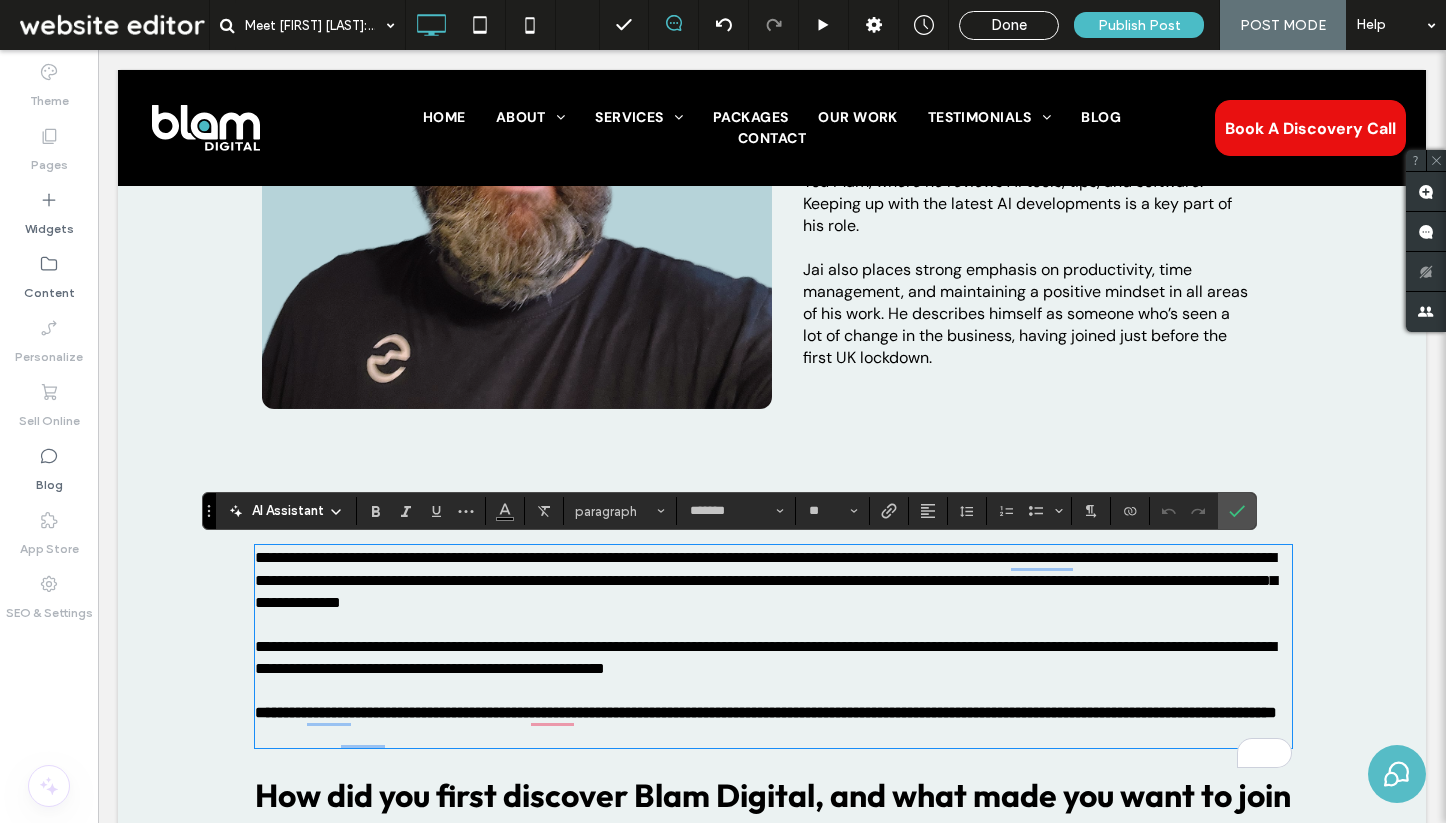 click on "Click To Paste     Click To Paste
Click To Paste
What is your role at Blam Digital?     His Blam Digital role includes researching and designing new content and copywriting projects. He also consults with Partners and their clients on content strategy and planning,  creating a wide range of written content. This includes 5-page website copywriting, blog articles, email campaigns, lead magnets, and sometimes digital adverts.  He is also Editor of the weekly newsletter Wham Blam, Thank You Mam, where he reviews AI tools, tips, and software. Keeping up with the latest AI developments is a key part of his role. ﻿ [FIRST] also places strong emphasis on productivity, time management, and maintaining a positive mindset in all areas of his work. He describes himself as someone who’s seen a lot of change in the business, having joined just before the first UK lockdown.
Click To Paste
What were you doing before joining Blam?           “" at bounding box center (772, 1850) 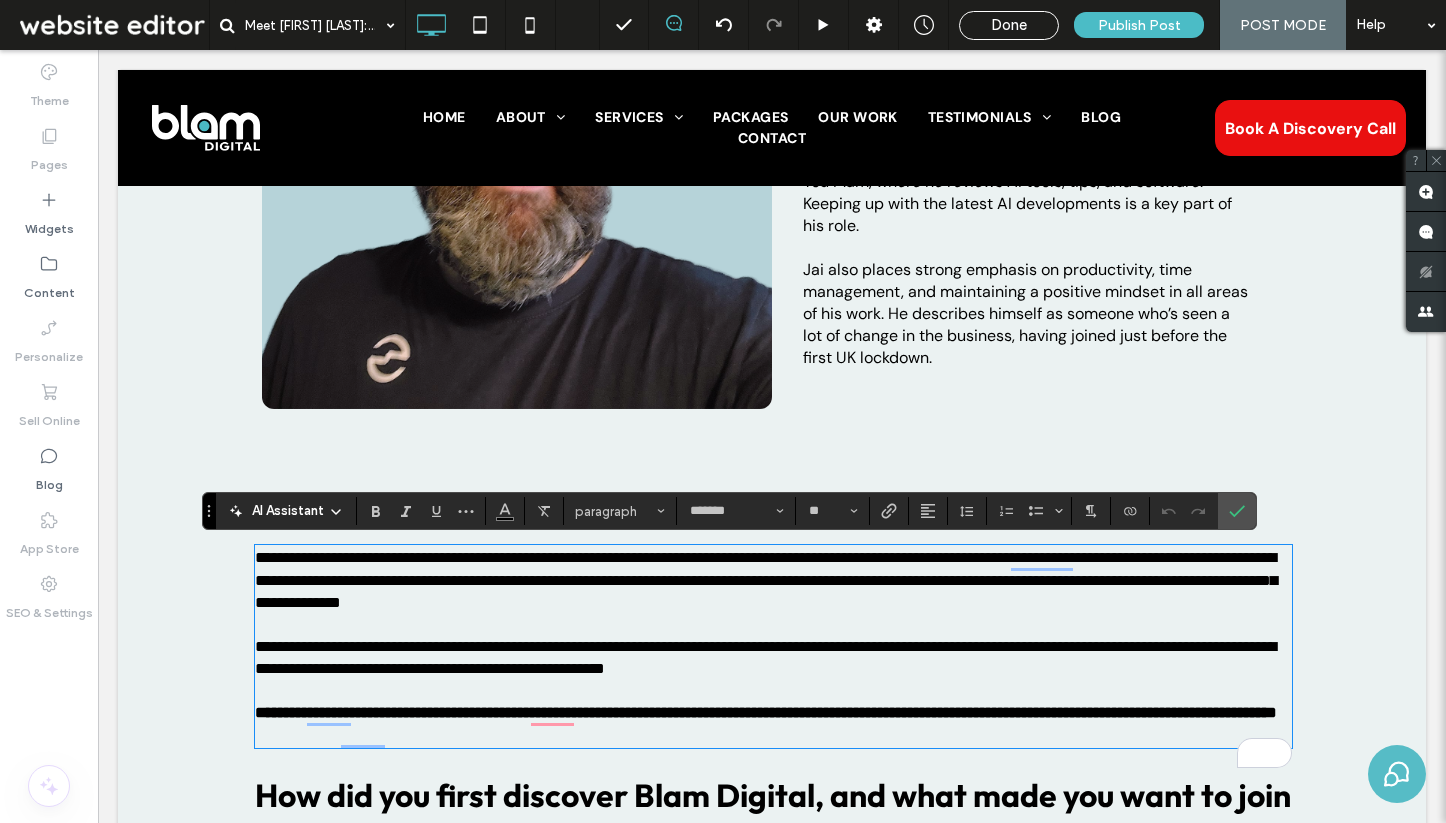 click on "**********" at bounding box center [773, 646] 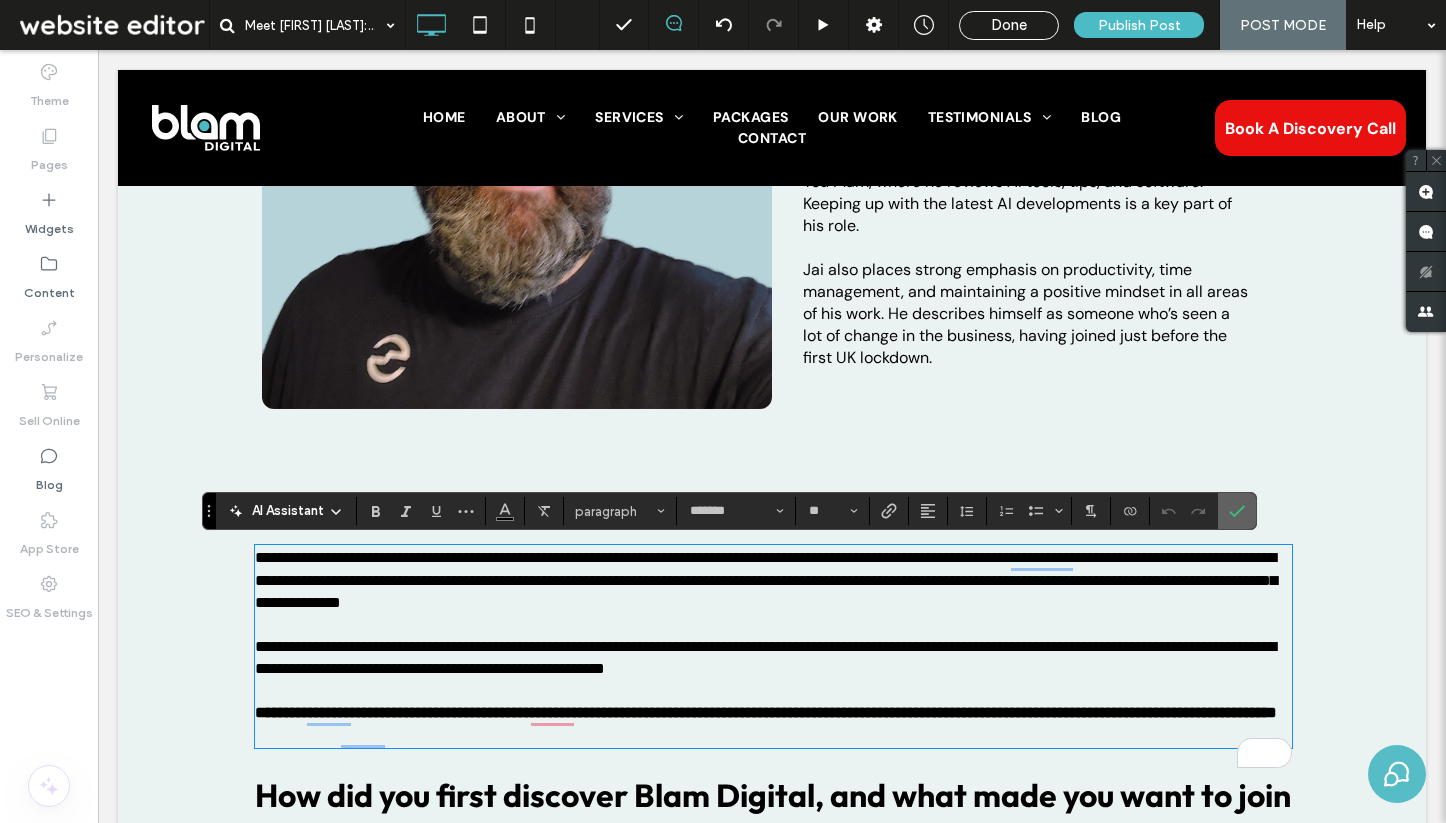 click 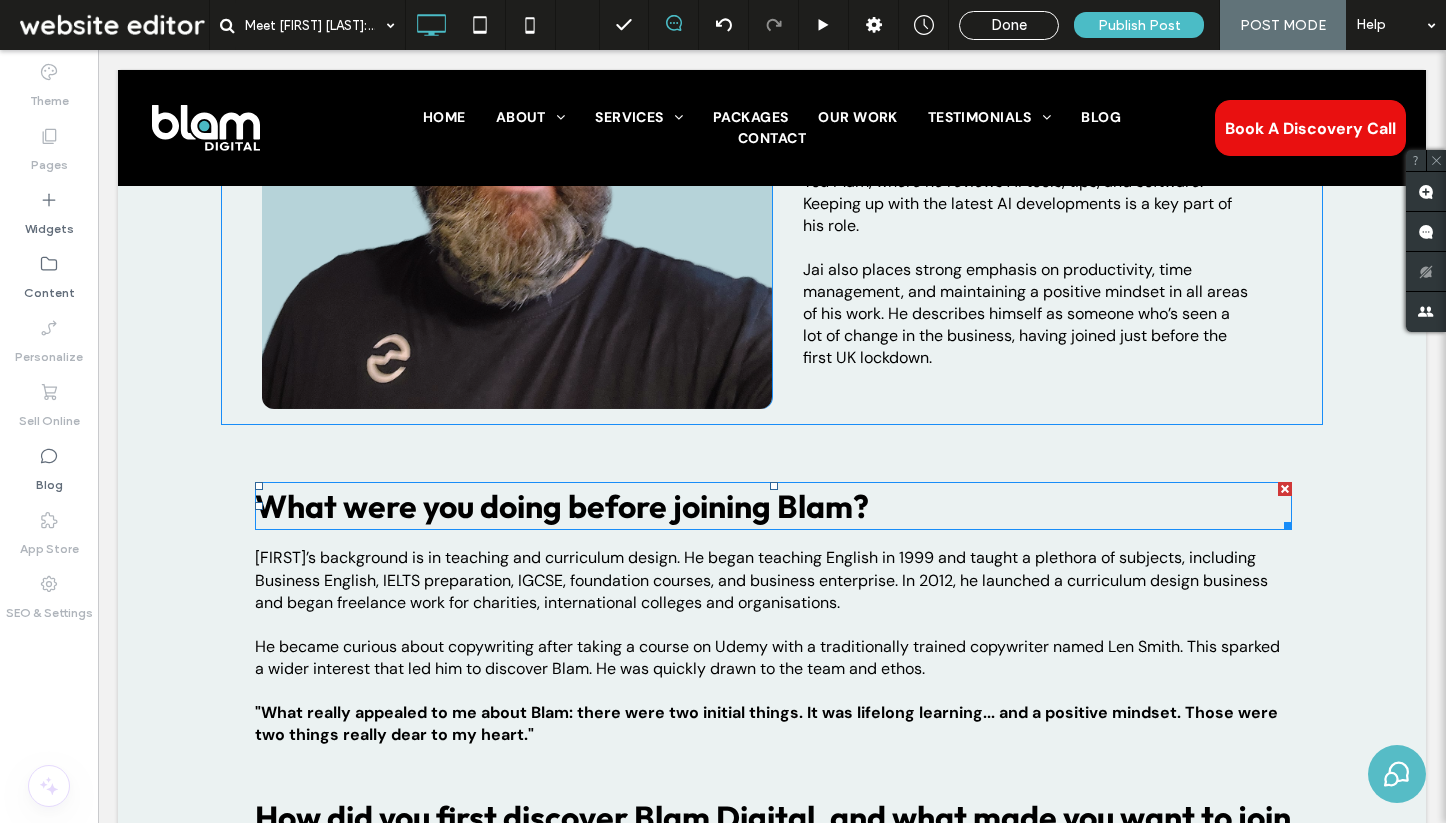 scroll, scrollTop: 1228, scrollLeft: 0, axis: vertical 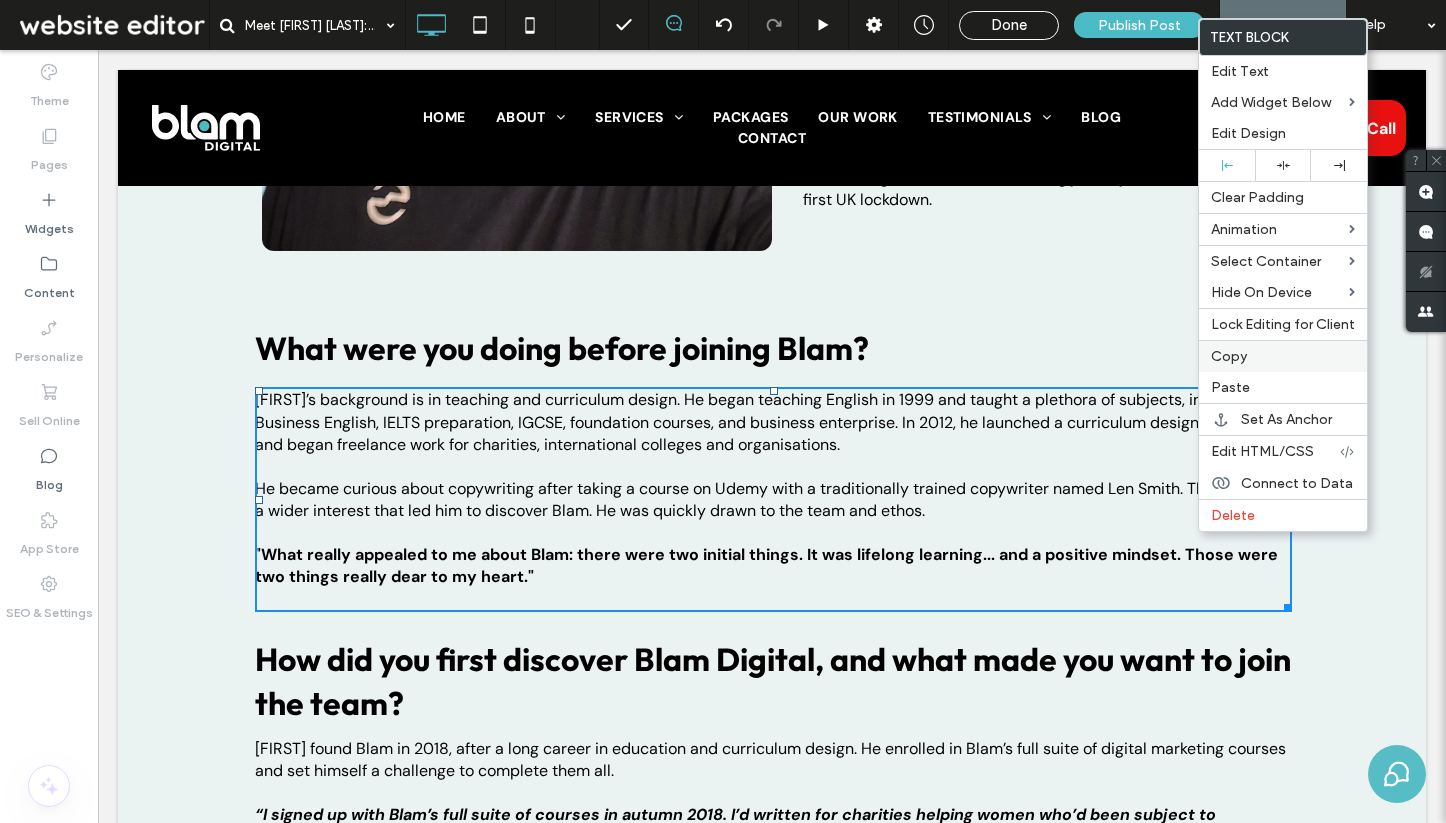 click on "Copy" at bounding box center (1283, 356) 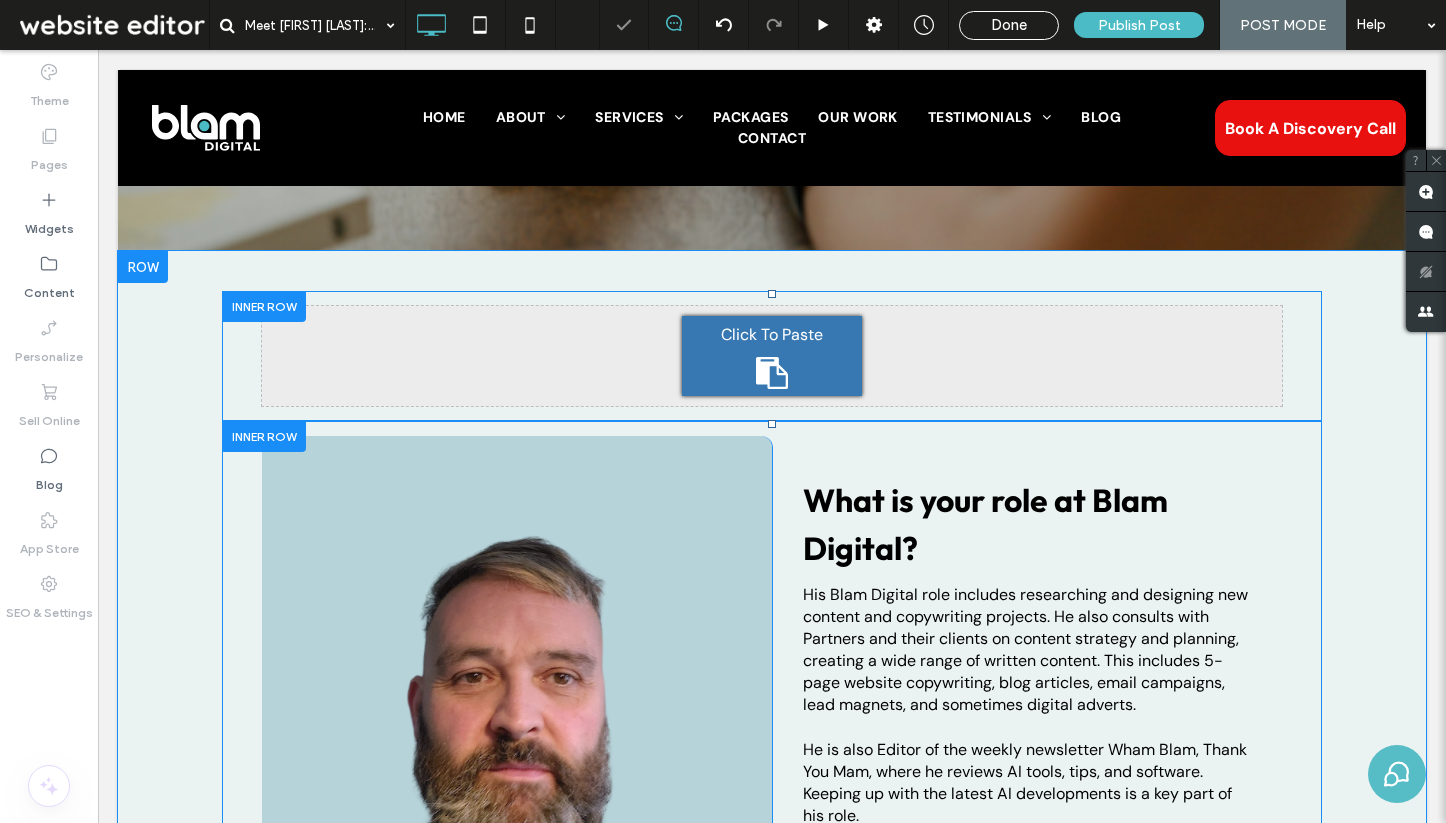 scroll, scrollTop: 478, scrollLeft: 0, axis: vertical 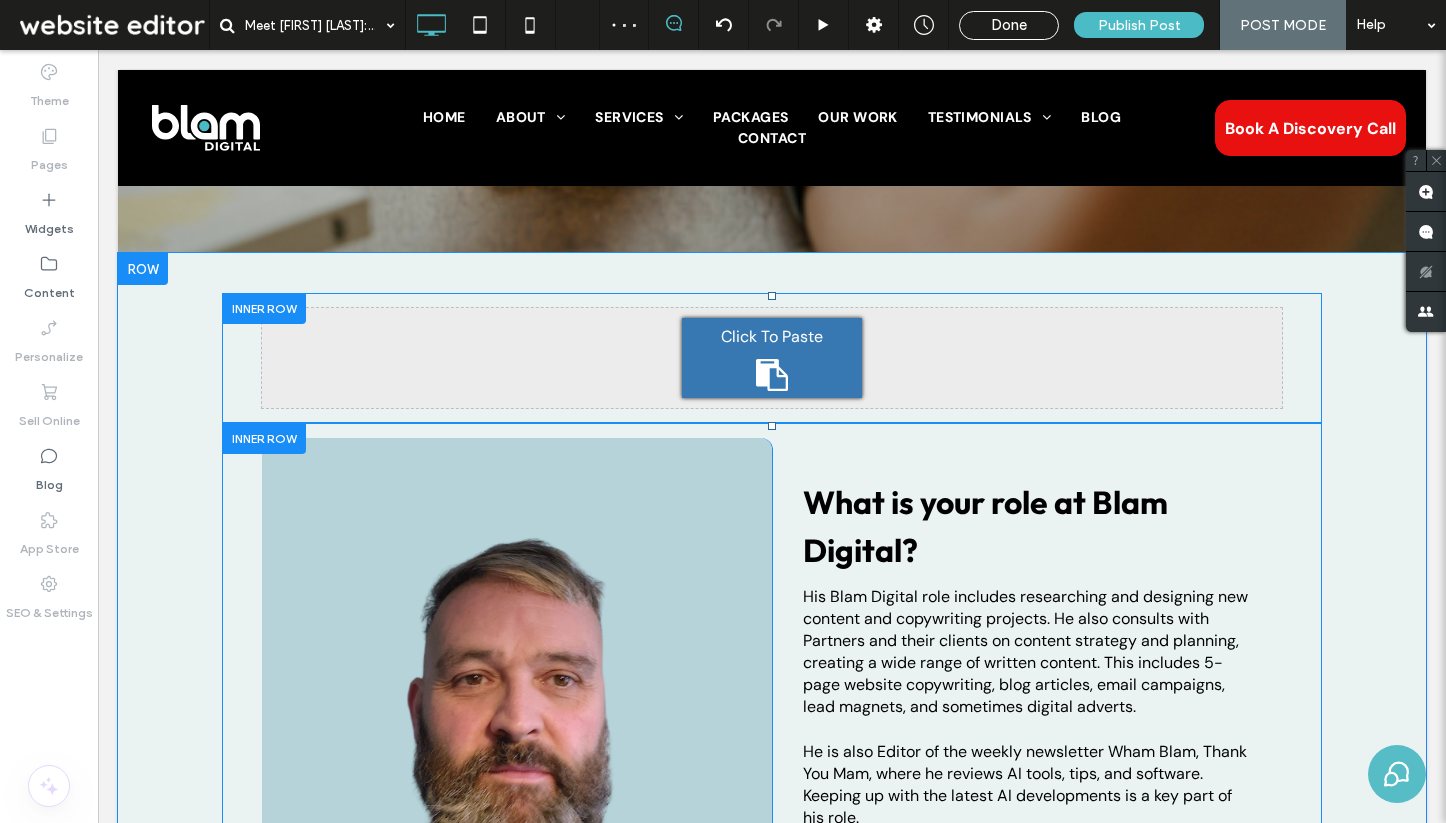 click on "Click To Paste" at bounding box center [772, 337] 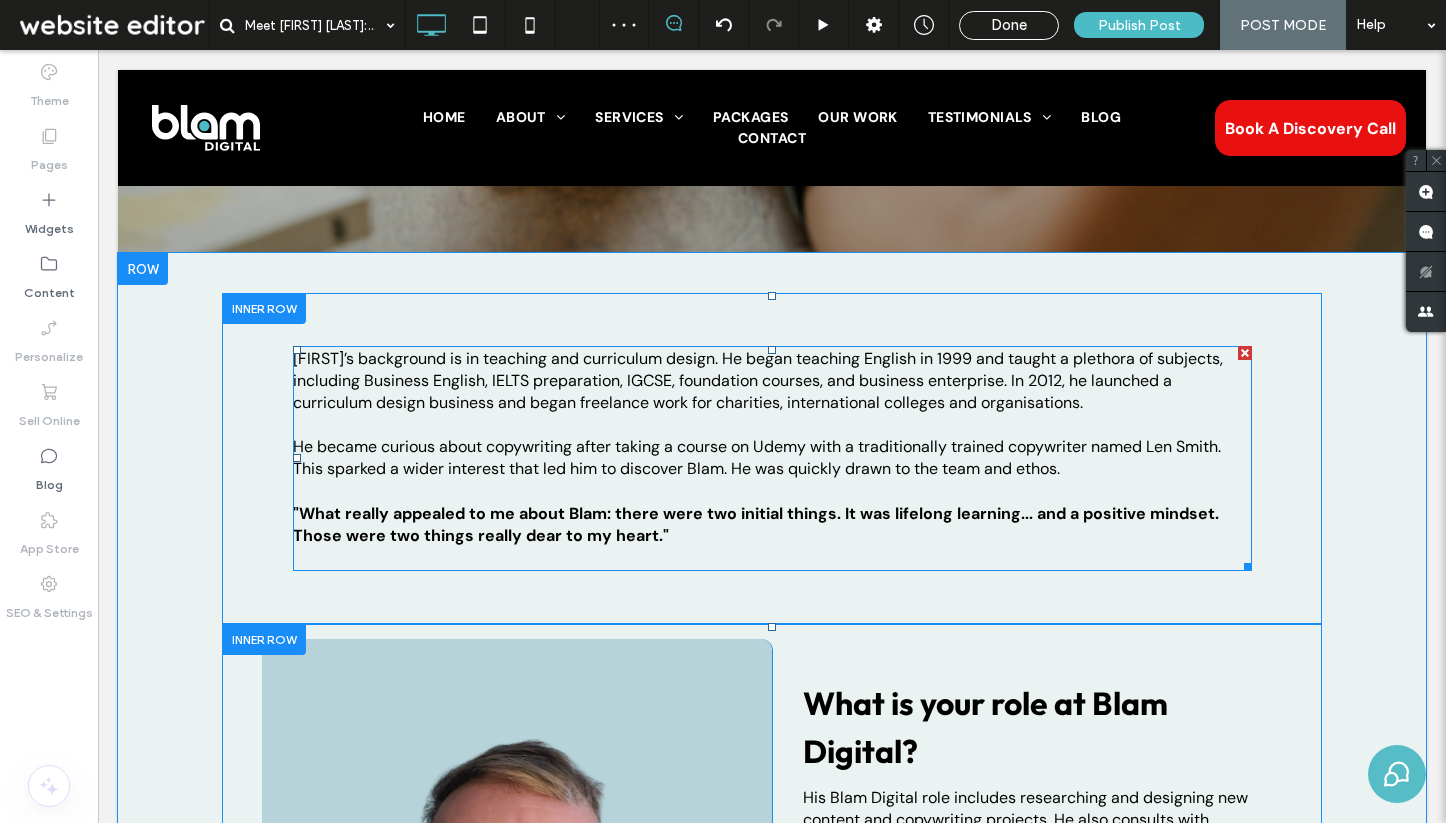 click on "He became curious about copywriting after taking a course on Udemy with a traditionally trained copywriter named Len Smith. This sparked a wider interest that led him to discover Blam. He was quickly drawn to the team and ethos." at bounding box center [757, 457] 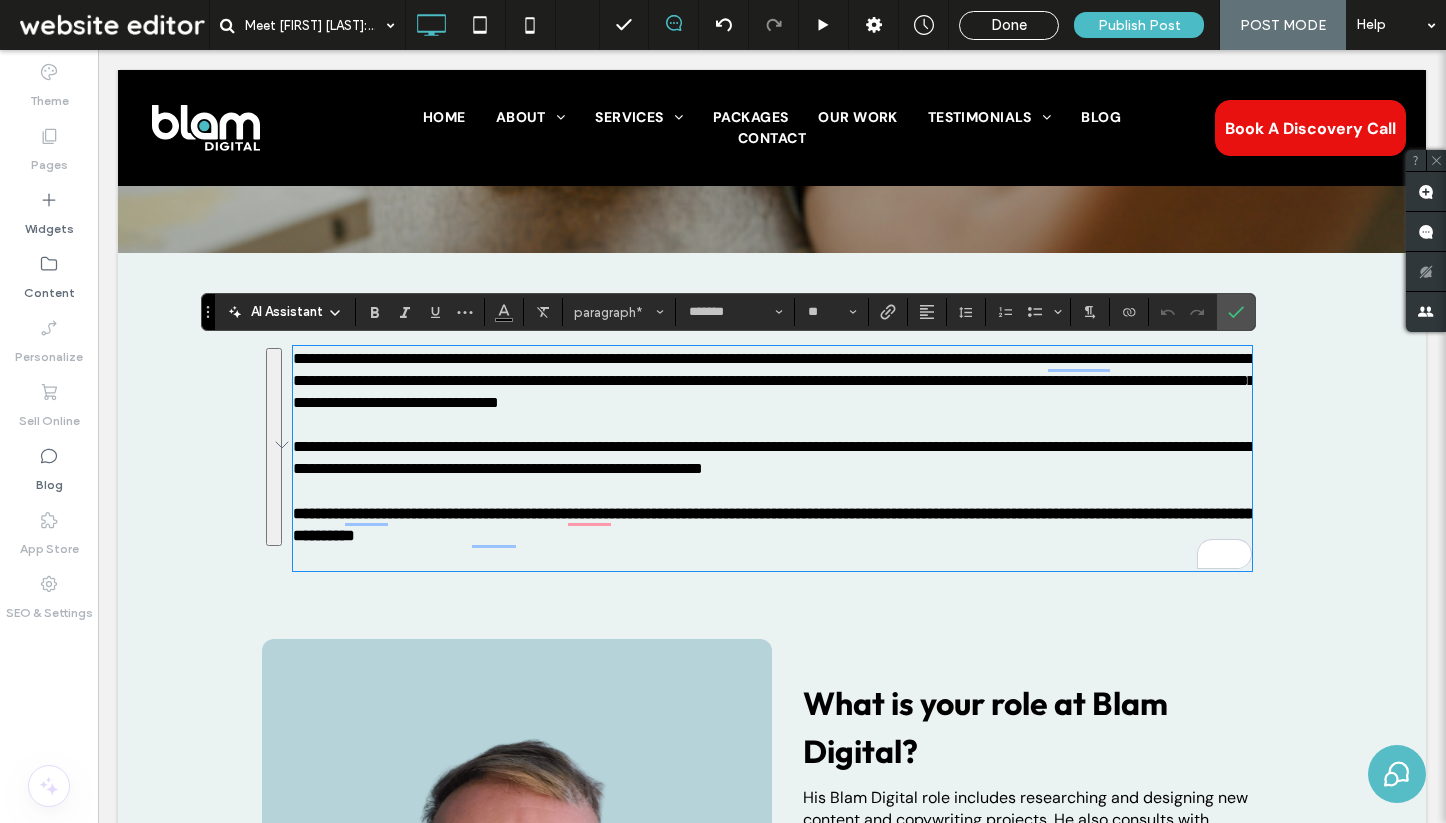 scroll, scrollTop: 0, scrollLeft: 0, axis: both 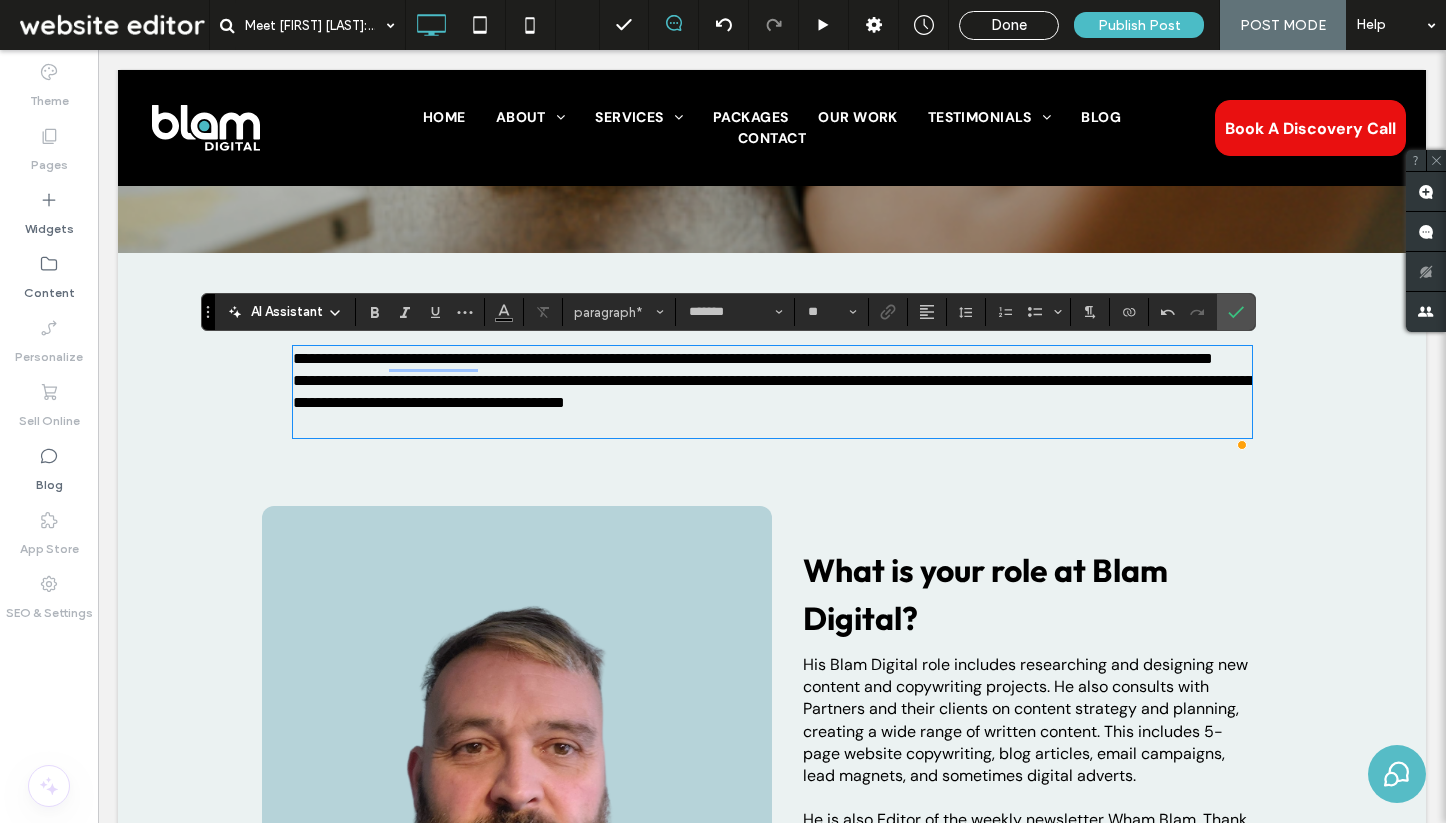 click on "**********" at bounding box center [772, 403] 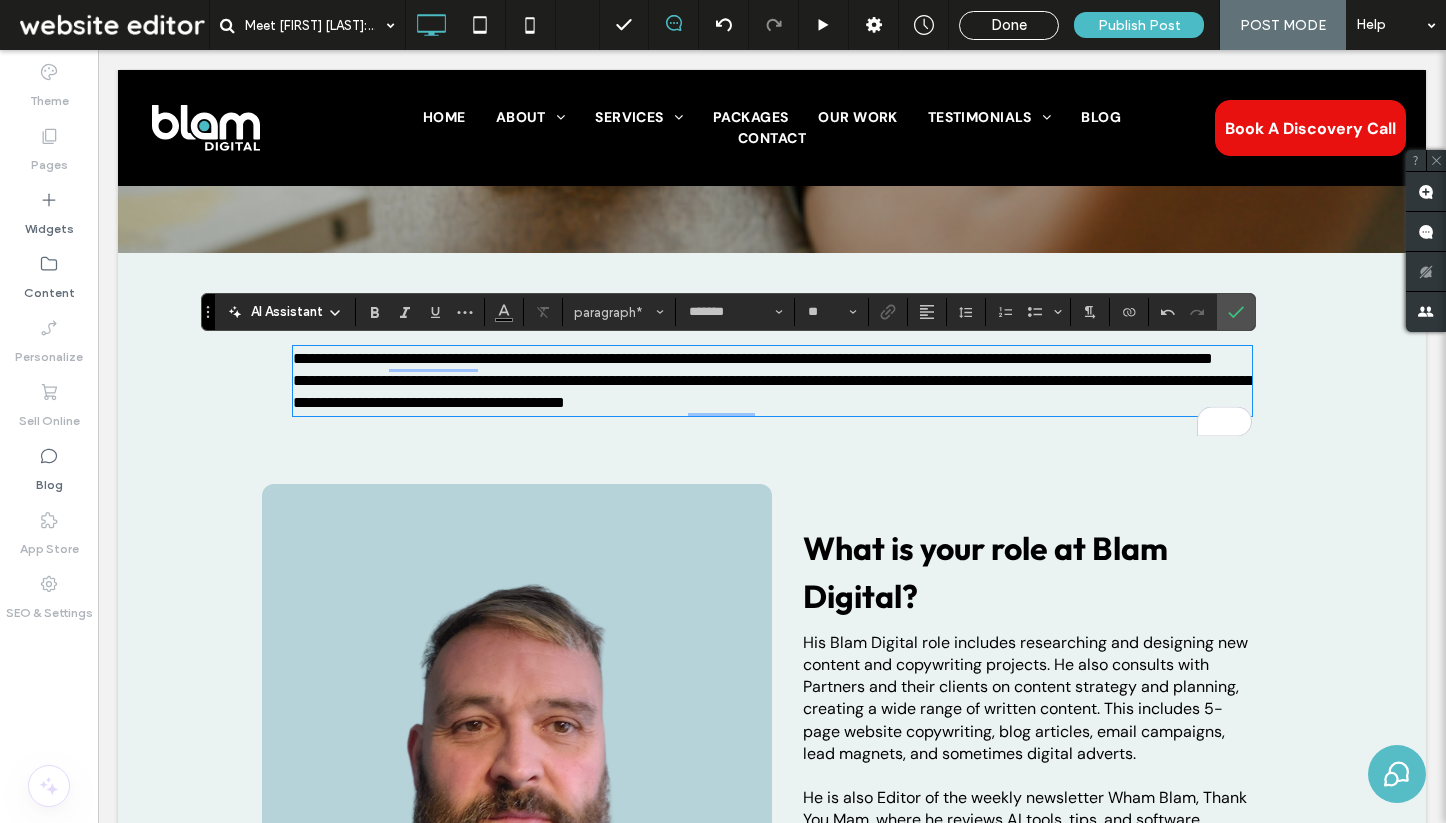 click on "**********" at bounding box center [772, 381] 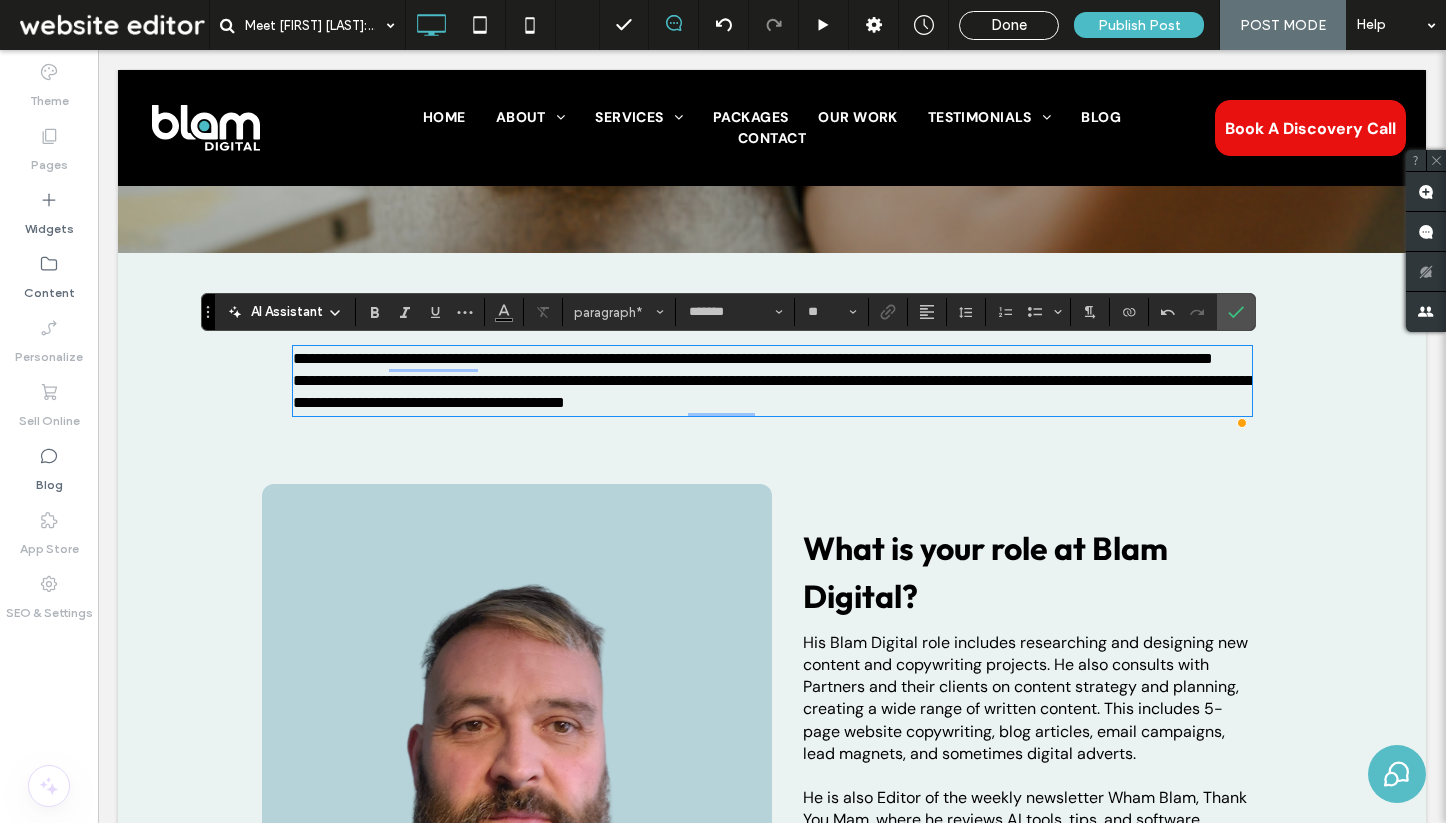 click on "**********" at bounding box center (772, 381) 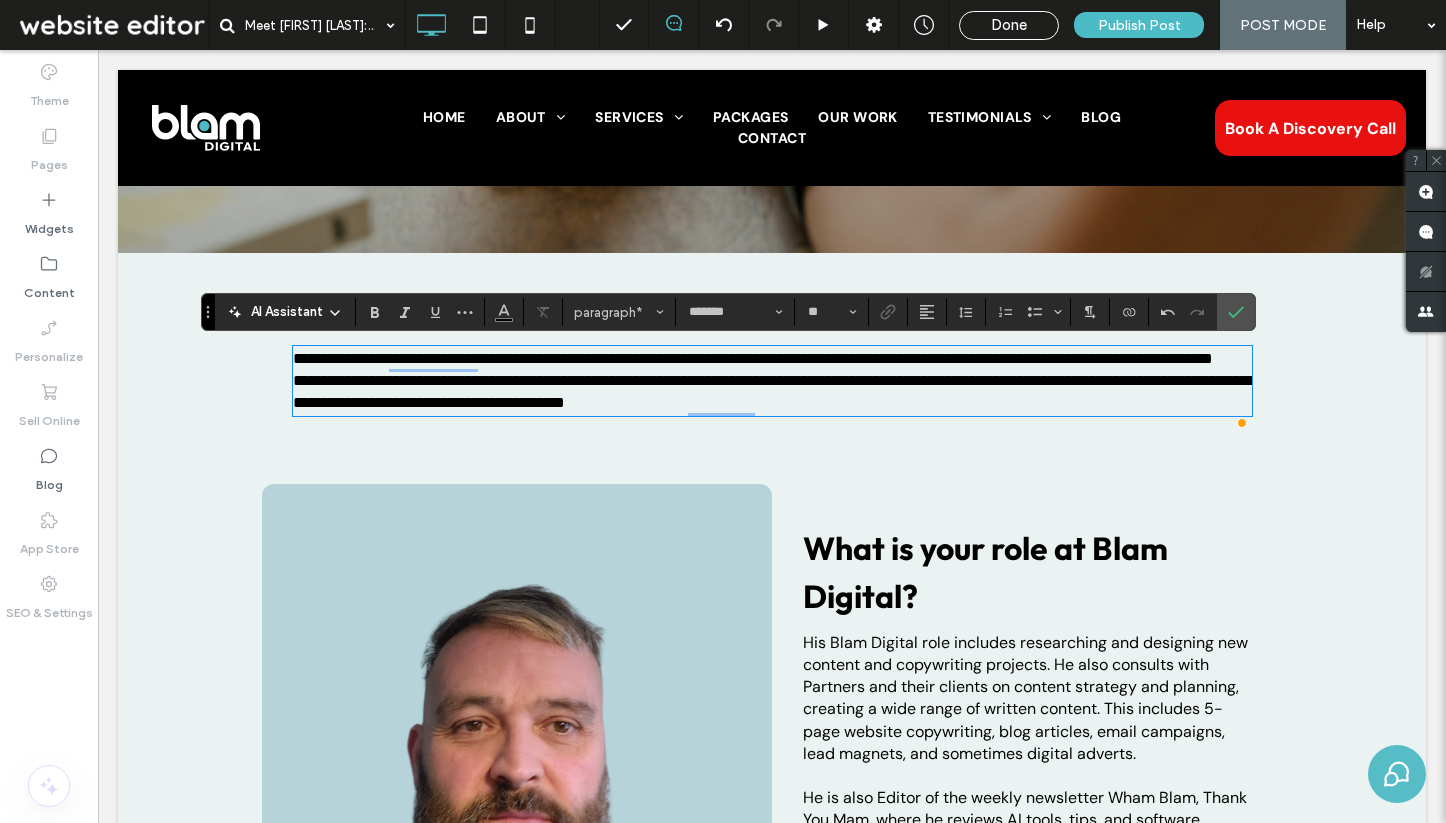 click on "Click To Paste
What is your role at Blam Digital?     His Blam Digital role includes researching and designing new content and copywriting projects. He also consults with Partners and their clients on content strategy and planning,  creating a wide range of written content. This includes 5-page website copywriting, blog articles, email campaigns, lead magnets, and sometimes digital adverts.  He is also Editor of the weekly newsletter Wham Blam, Thank You Mam, where he reviews AI tools, tips, and software. Keeping up with the latest AI developments is a key part of his role. ﻿ Jai also places strong emphasis on productivity, time management, and maintaining a positive mindset in all areas of his work. He describes himself as someone who’s seen a lot of change in the business, having joined just before the first UK lockdown.
Click To Paste" at bounding box center [772, 765] 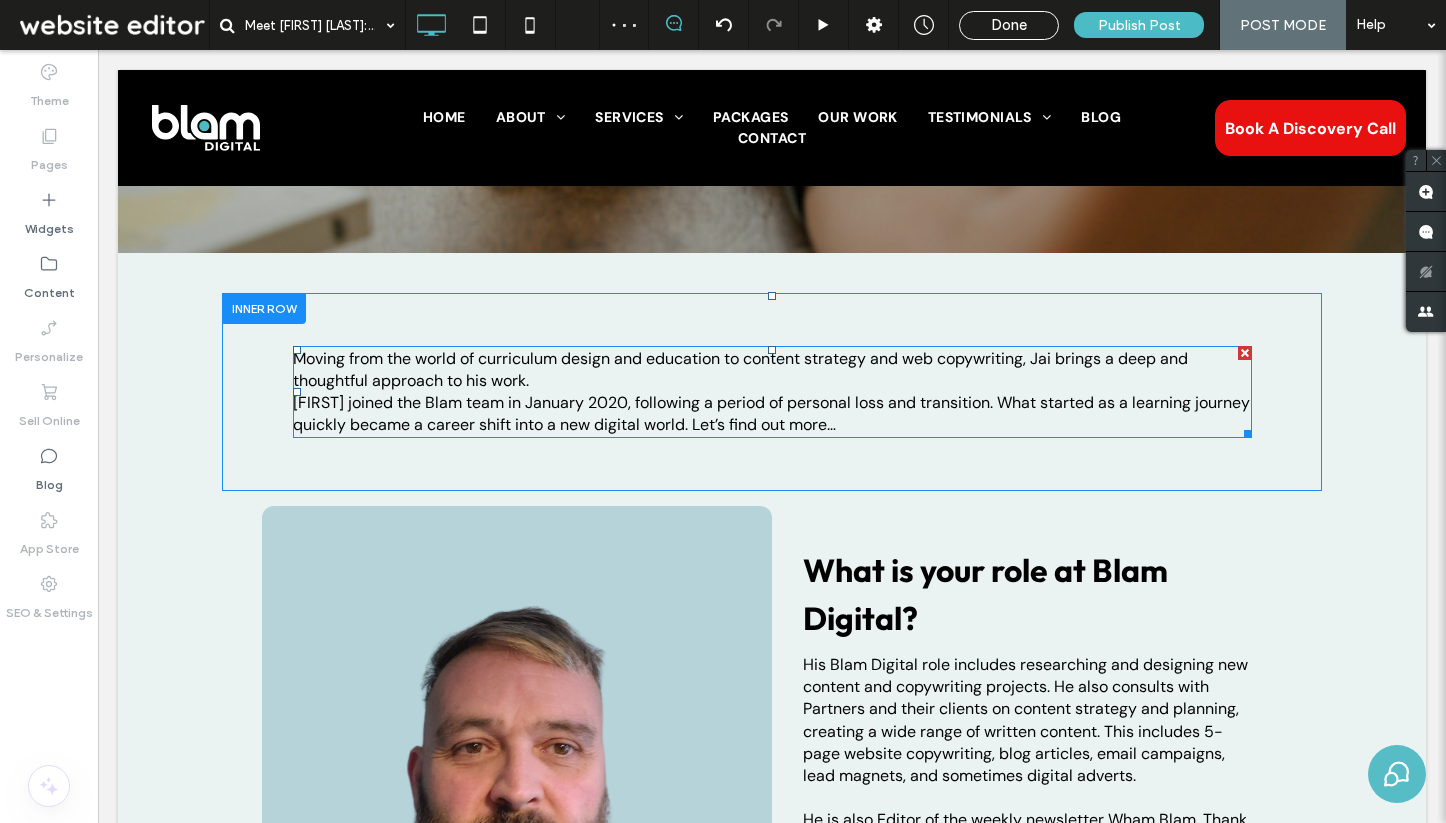 click on "Moving from the world of curriculum design and education to content strategy and web copywriting, Jai brings a deep and thoughtful approach to his work." at bounding box center (772, 370) 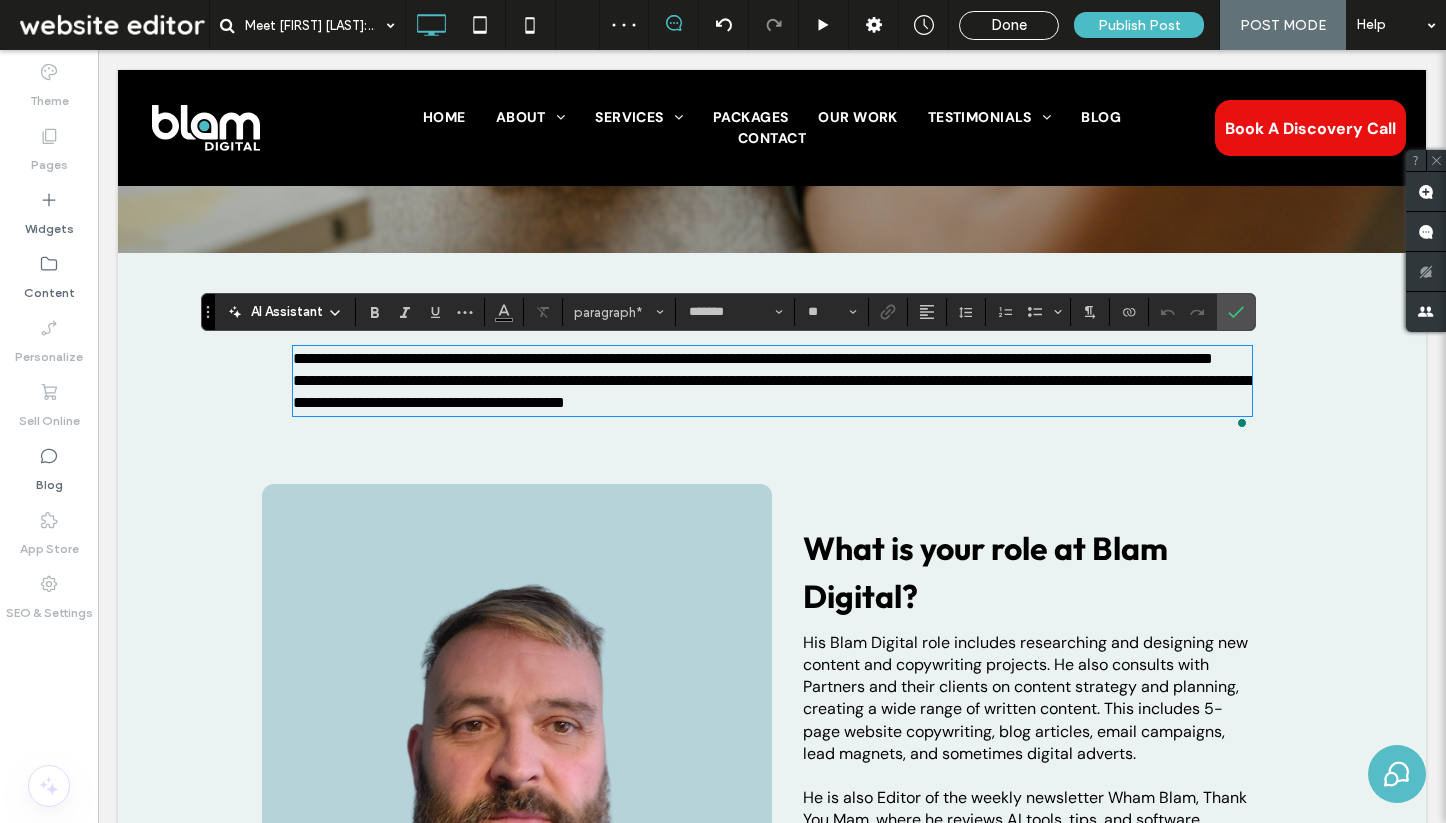 click on "**********" at bounding box center (772, 359) 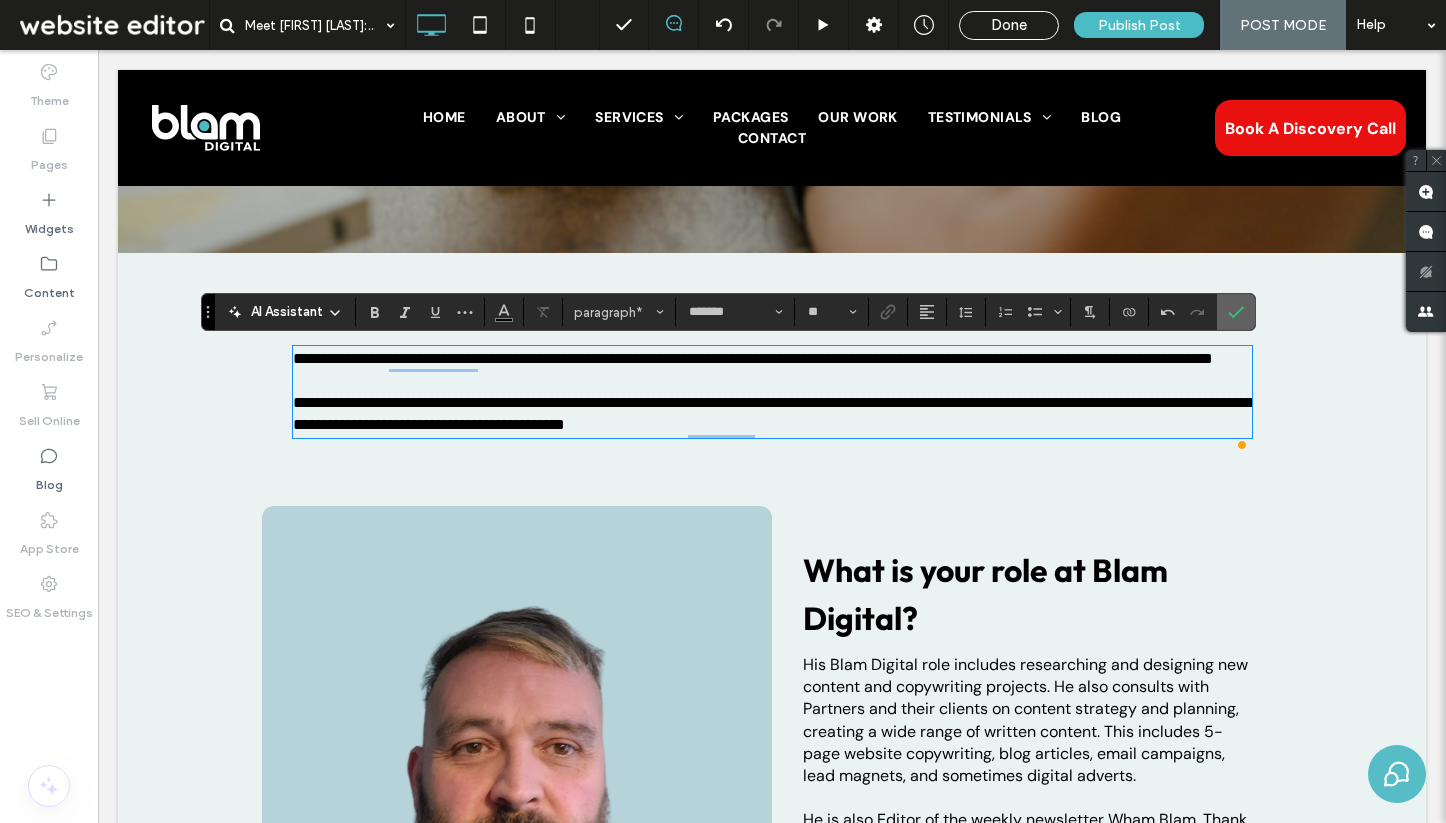 click at bounding box center [1236, 312] 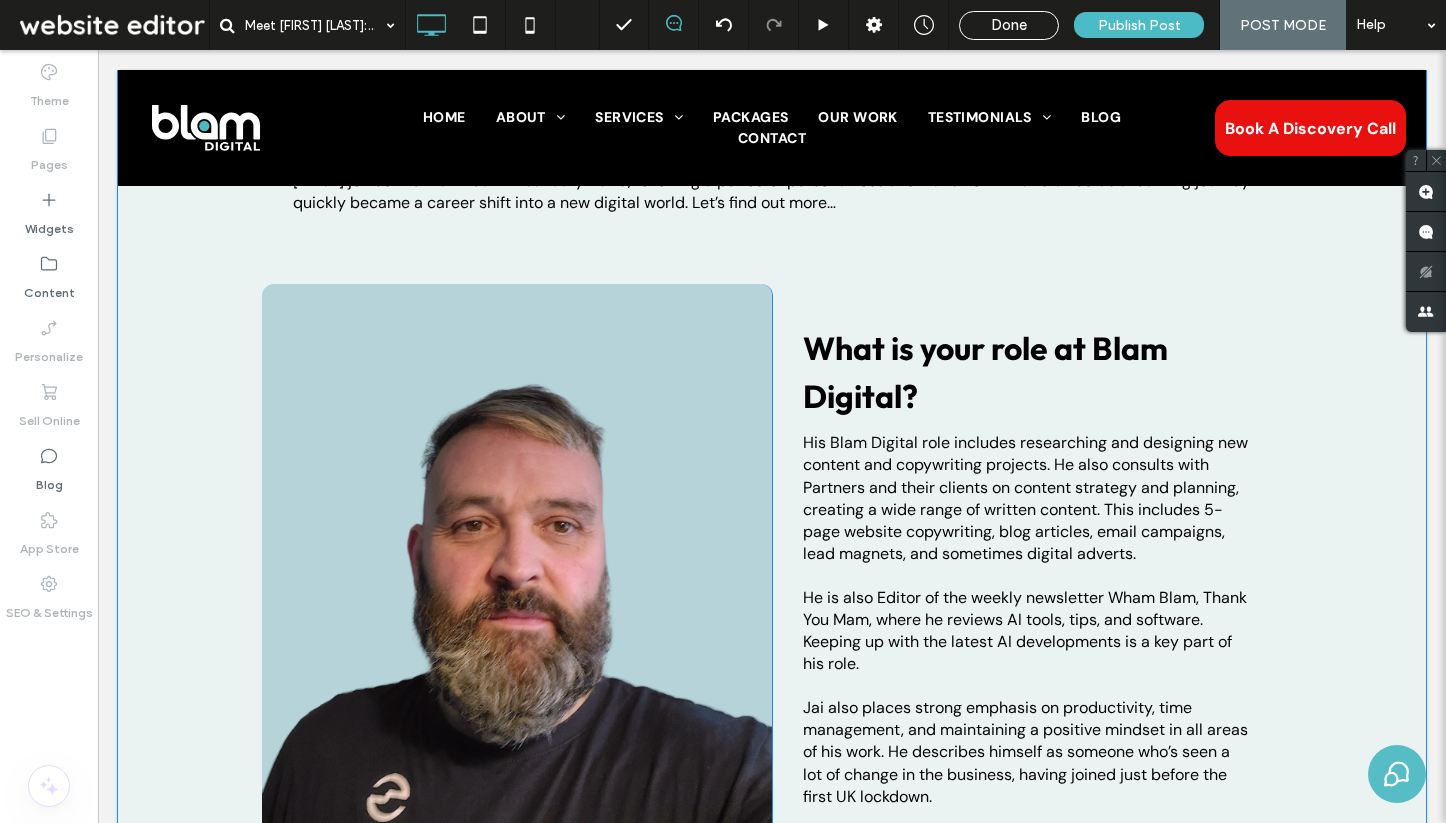 scroll, scrollTop: 730, scrollLeft: 0, axis: vertical 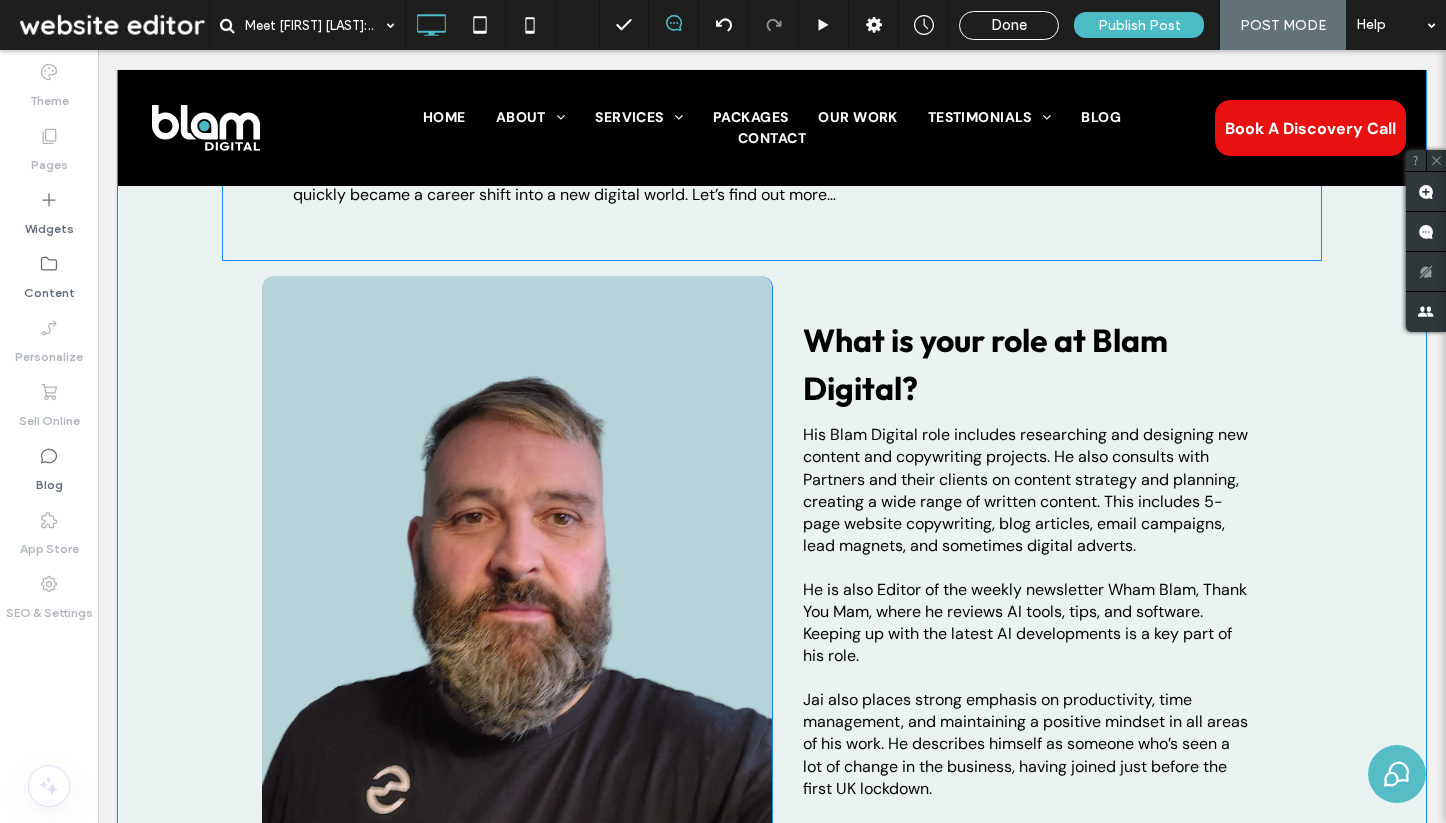 click on "Click To Paste     Click To Paste     Moving from the world of curriculum design and education to content strategy and web copywriting, Jai brings a deep and thoughtful approach to his work.  ﻿ Jai joined the Blam team in January 2020, following a period of personal loss and transition. What started as a learning journey quickly became a career shift into a new digital world. Let’s find out more…" at bounding box center [772, 151] 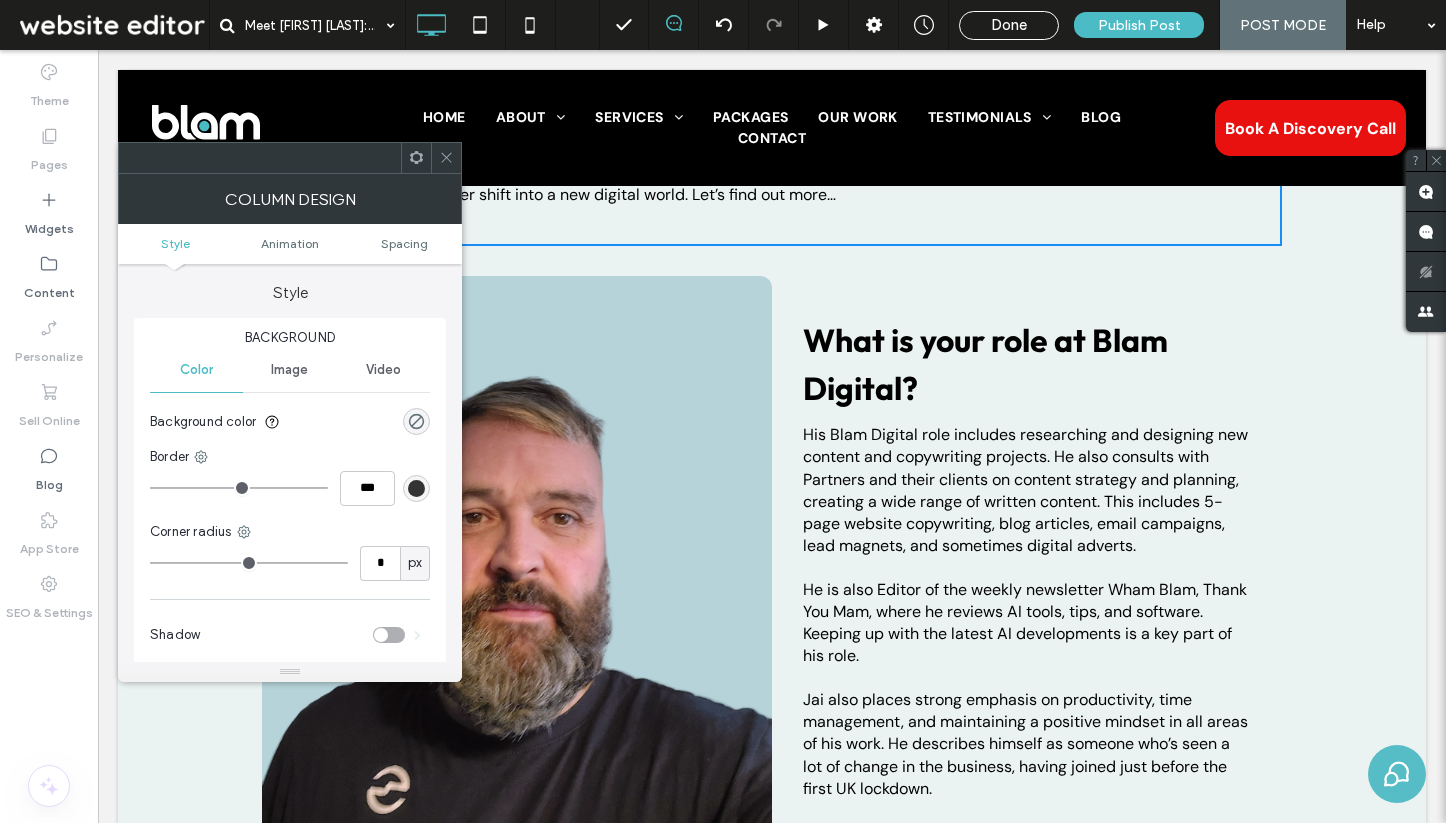 click 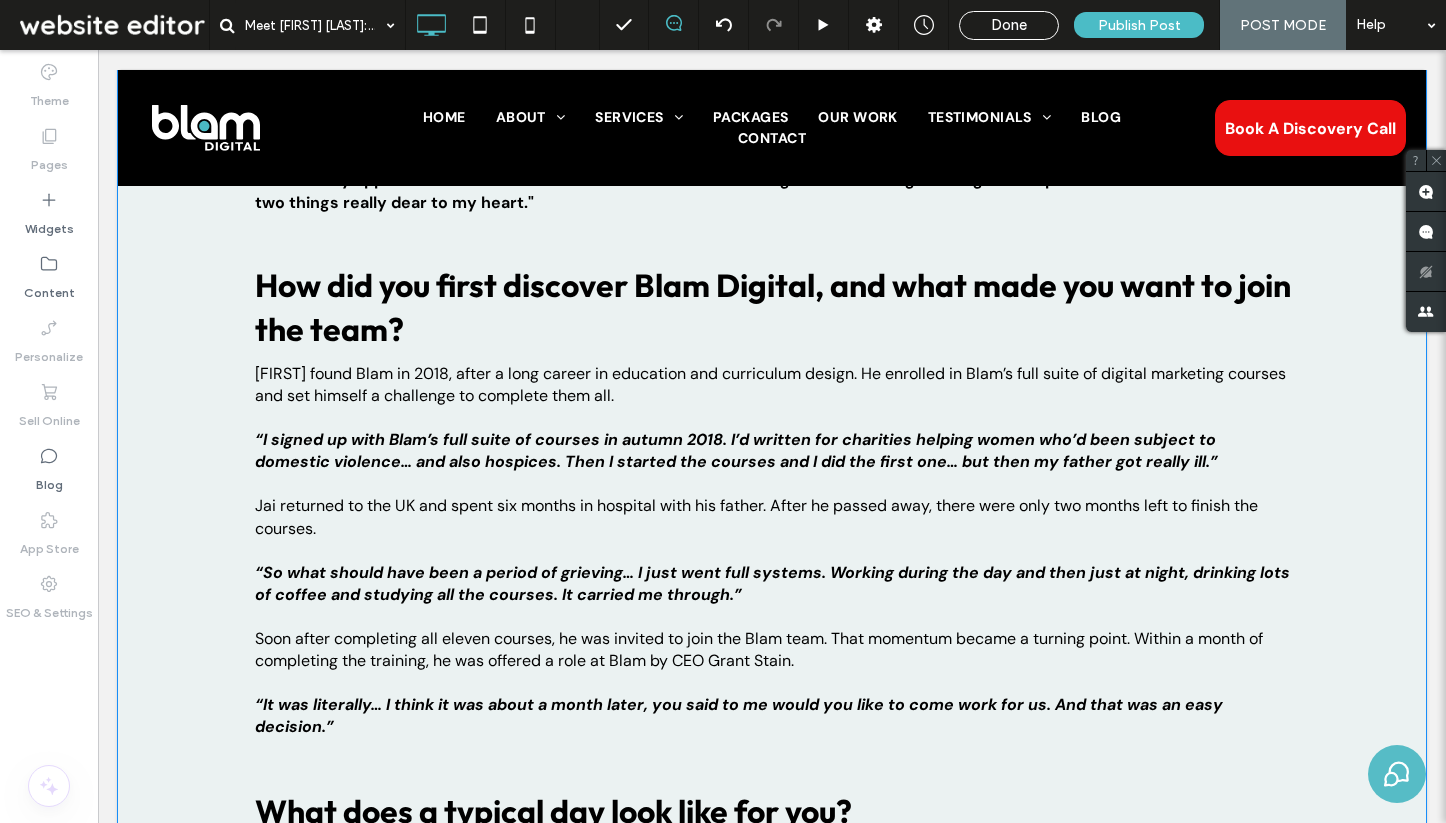 scroll, scrollTop: 1840, scrollLeft: 0, axis: vertical 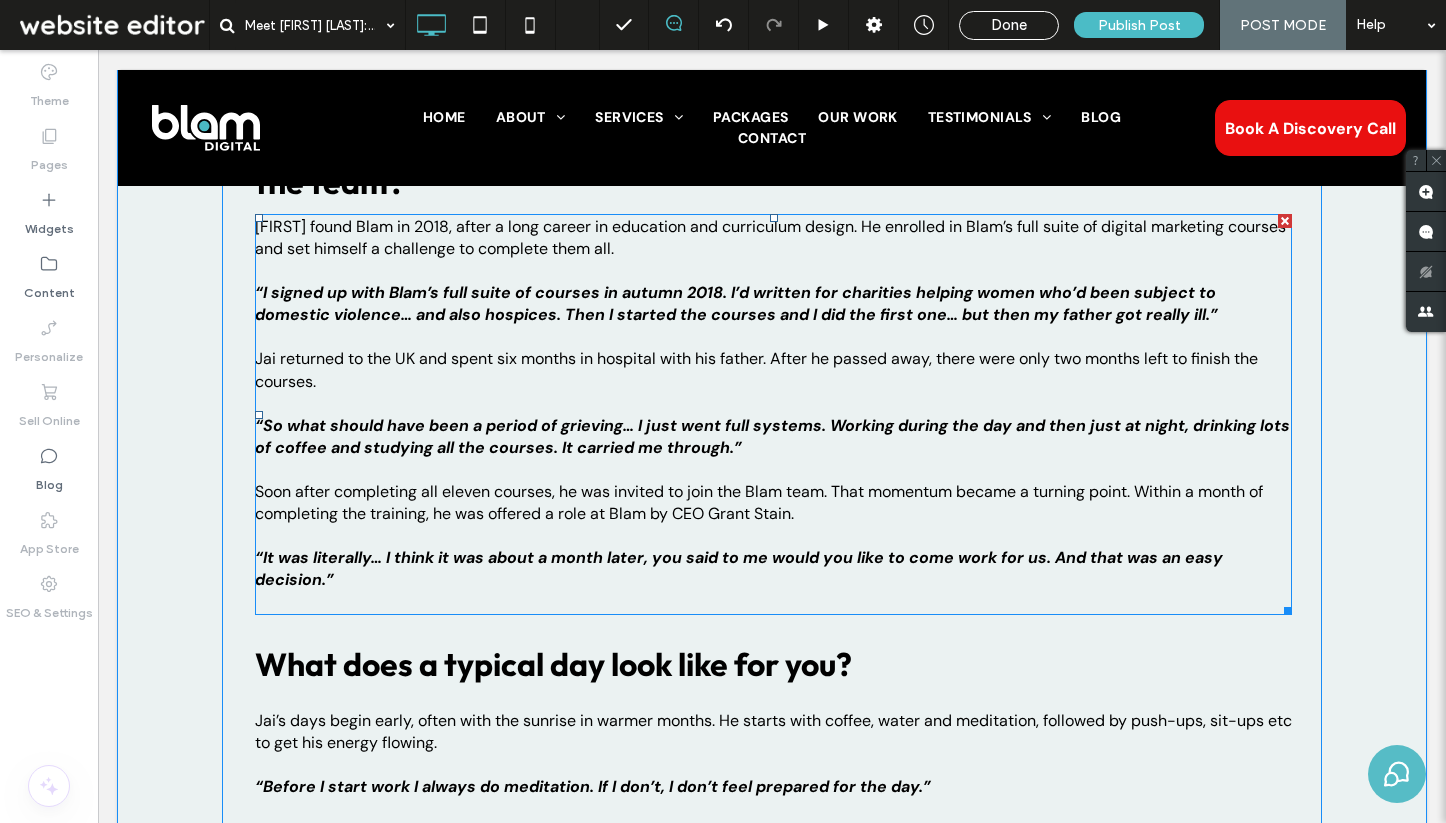 click on "“I signed up with Blam’s full suite of courses in autumn 2018. I’d written for charities helping women who’d been subject to domestic violence… and also hospices. Then I started the courses and I did the first one… but then my father got really ill.”" at bounding box center [736, 303] 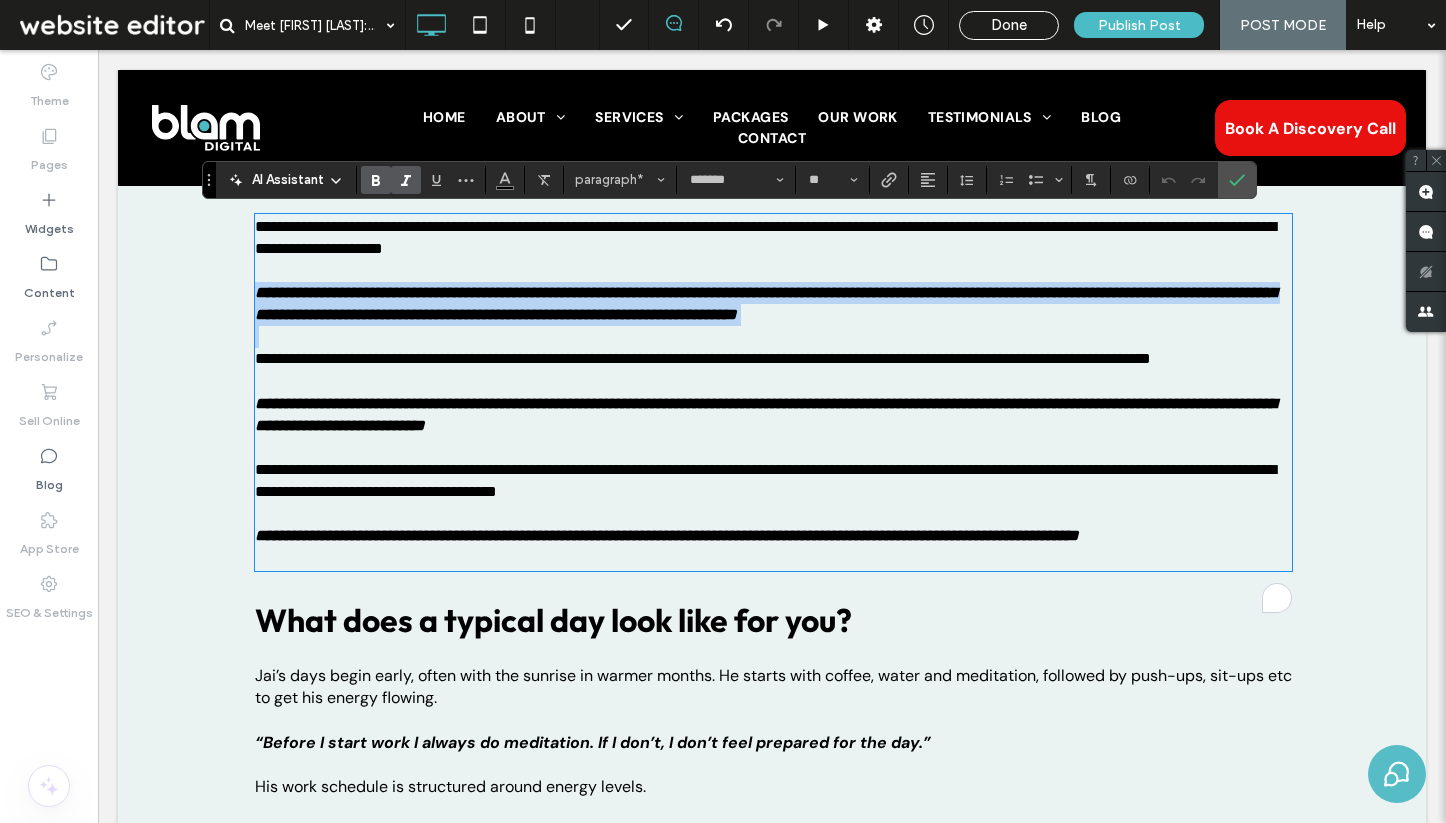 click on "**********" at bounding box center [765, 303] 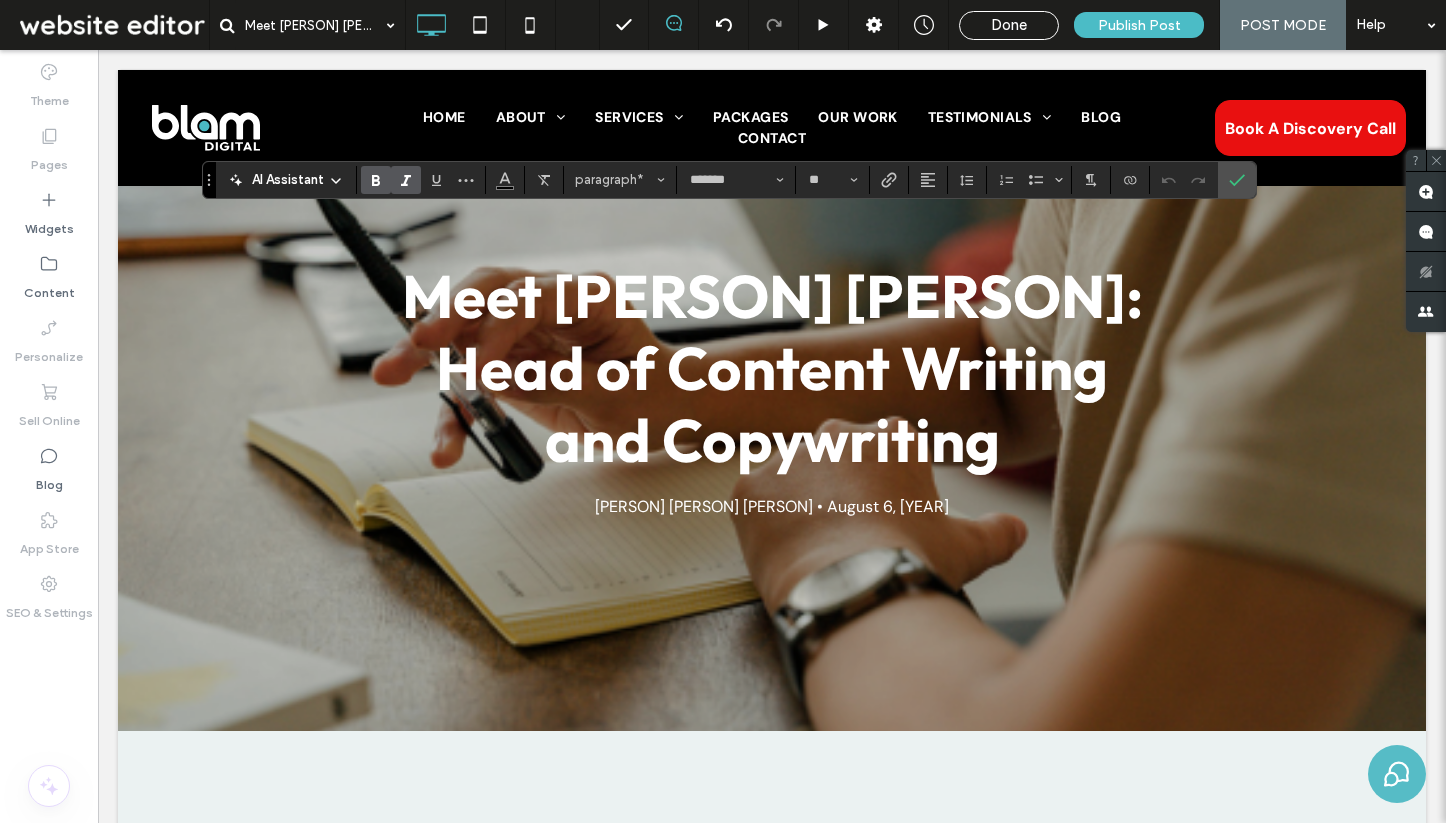 scroll, scrollTop: 1840, scrollLeft: 0, axis: vertical 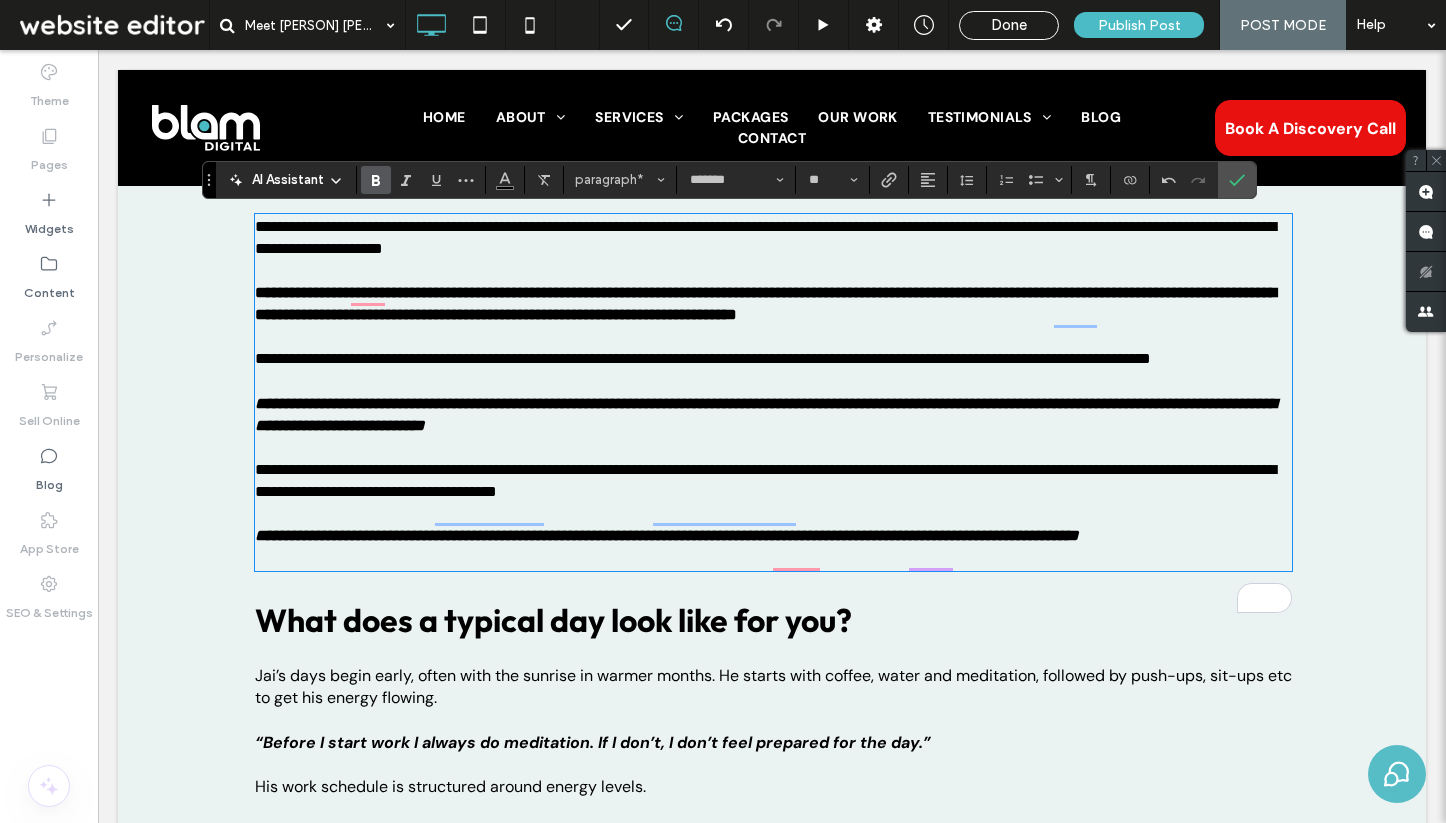 click on "**********" at bounding box center [765, 414] 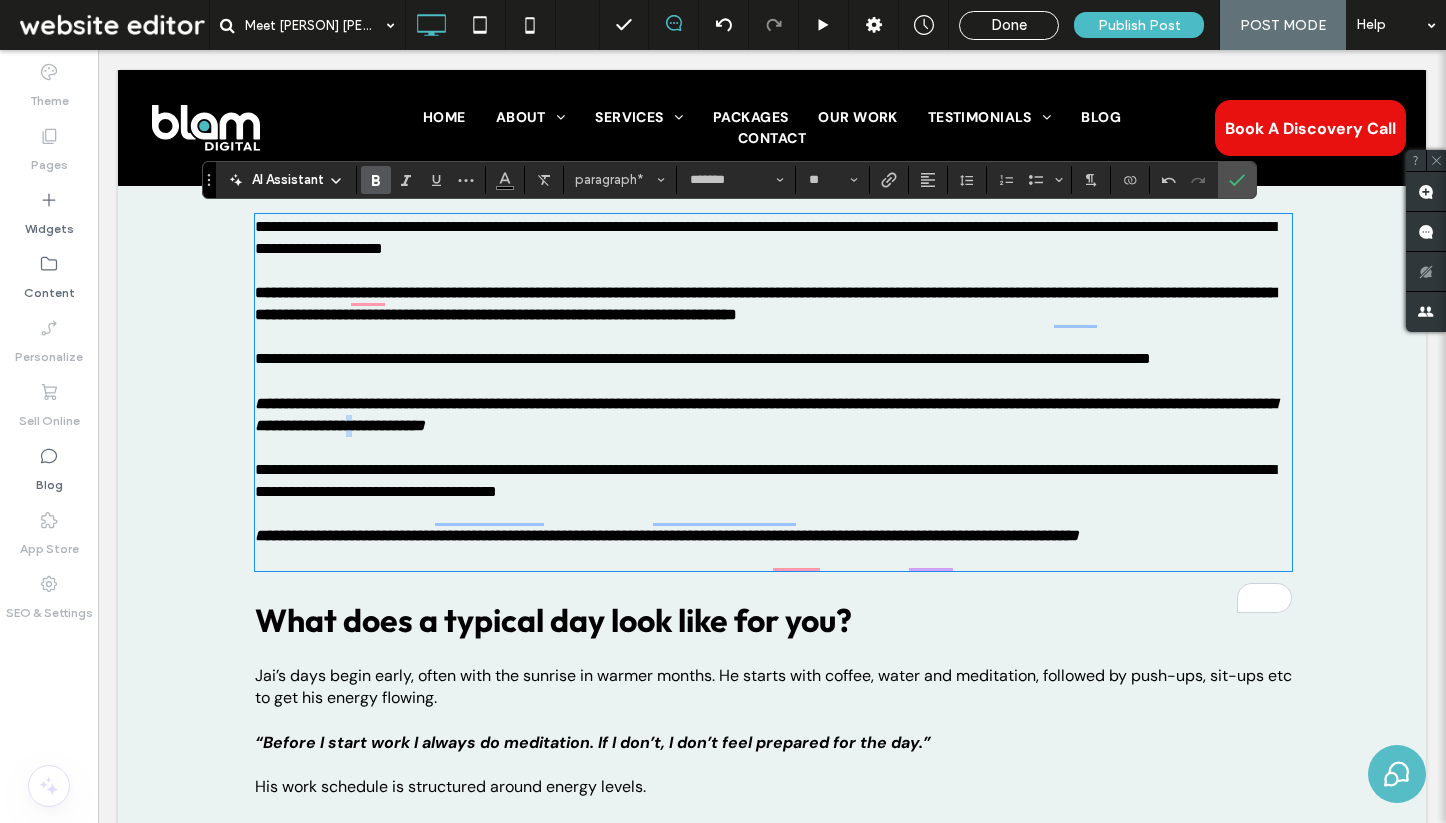 click on "**********" at bounding box center [765, 414] 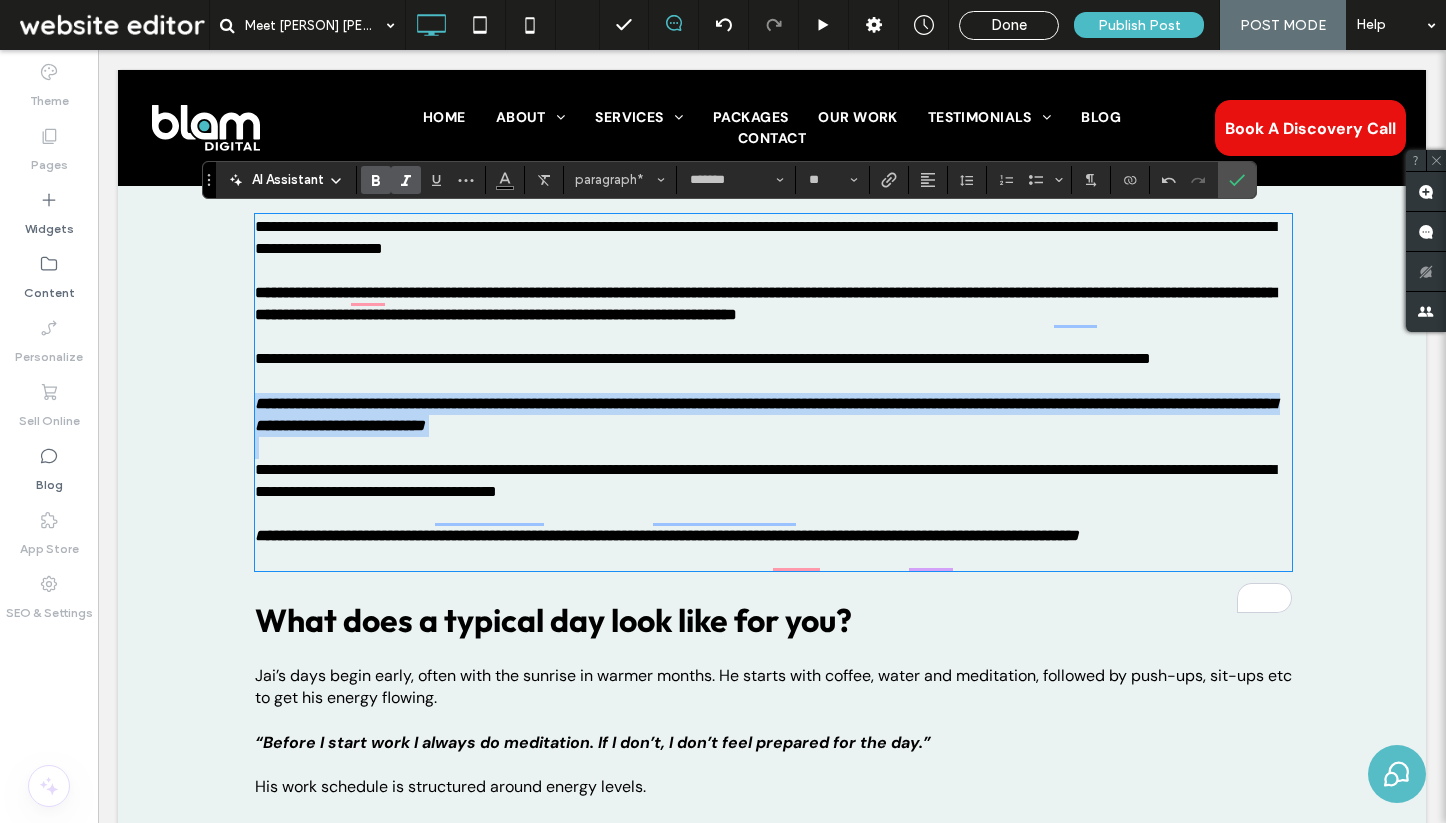 click on "**********" at bounding box center (765, 414) 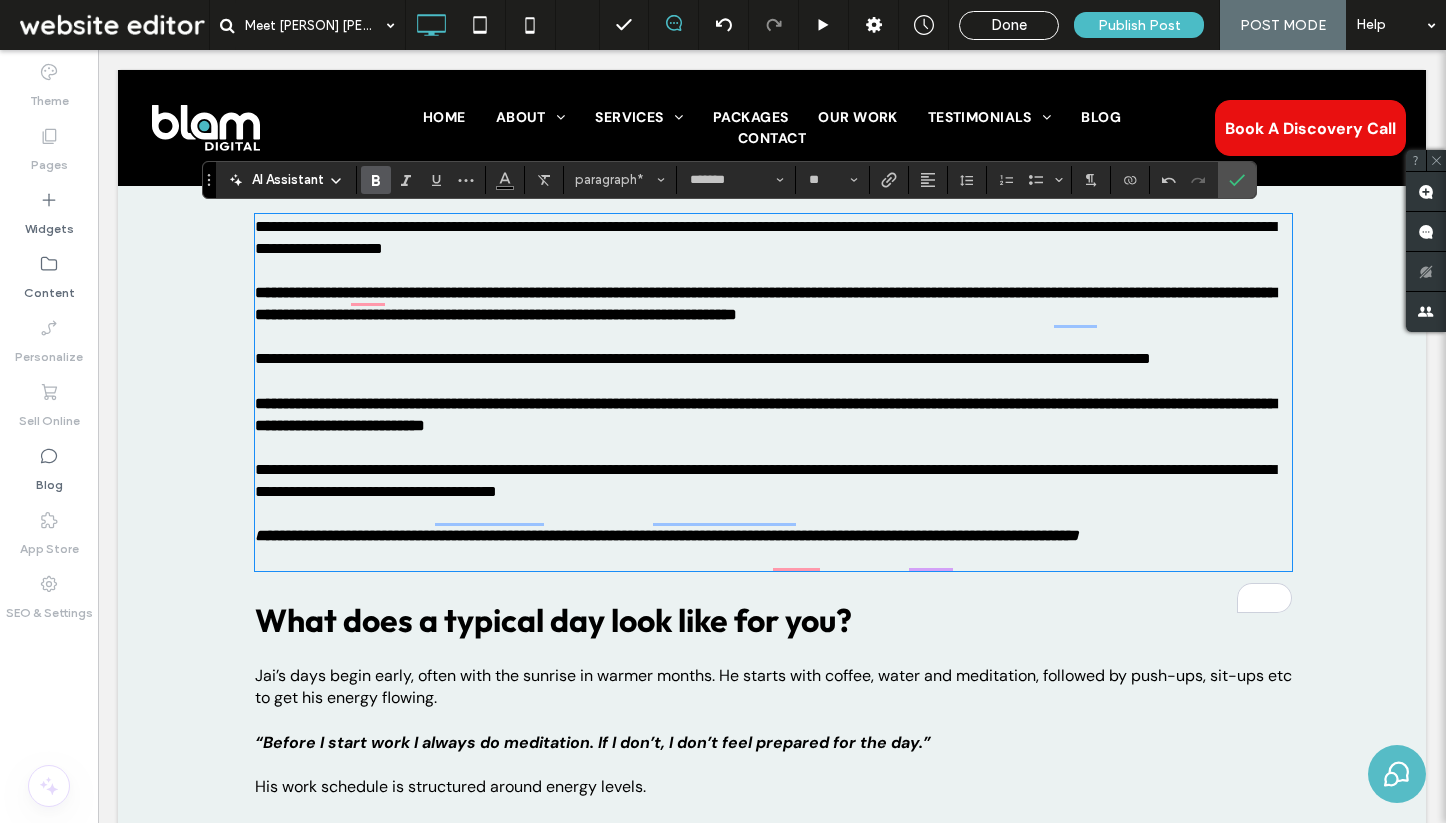 click on "**********" at bounding box center [773, 547] 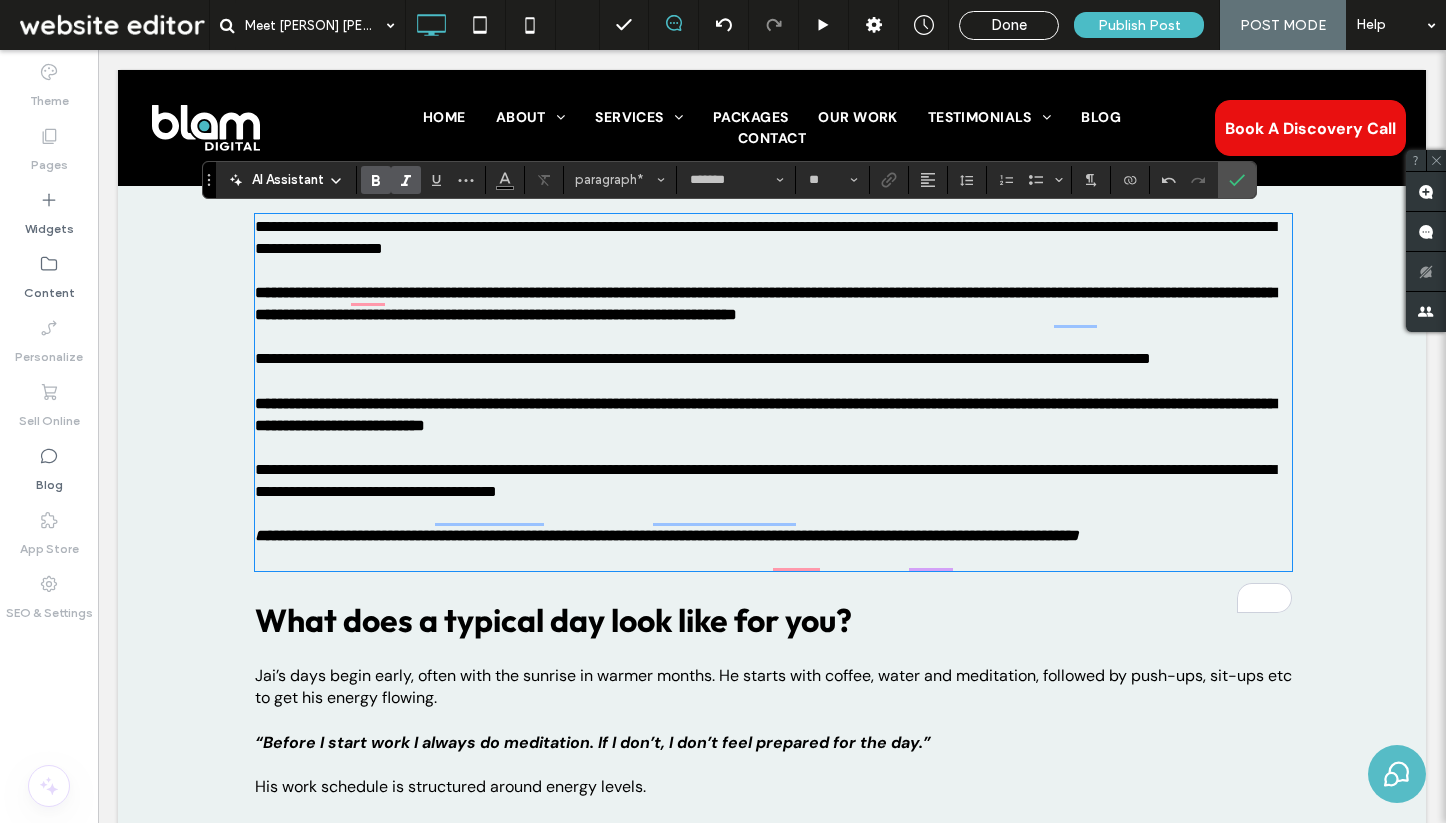 click on "**********" at bounding box center [773, 547] 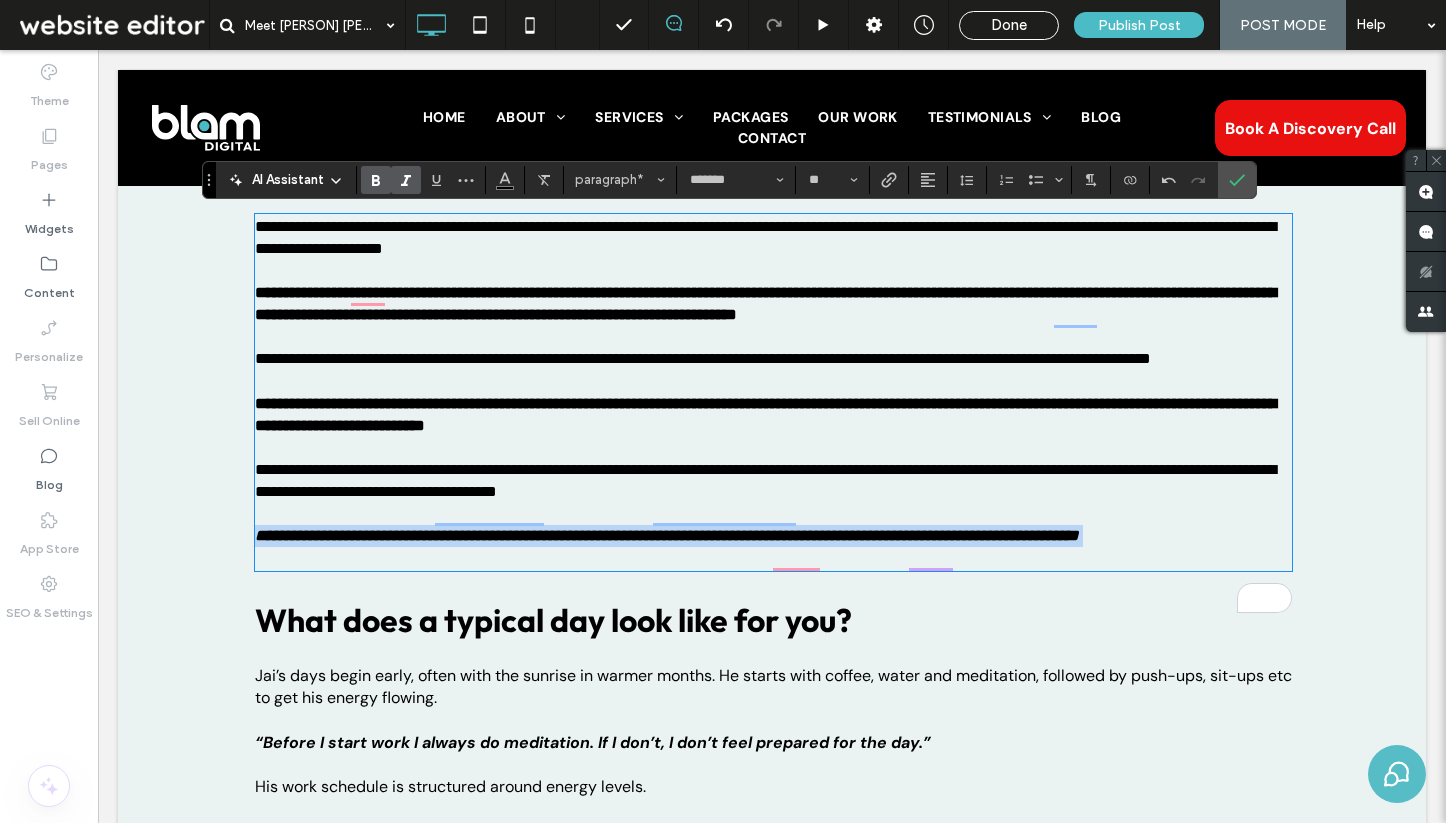 click on "**********" at bounding box center (773, 547) 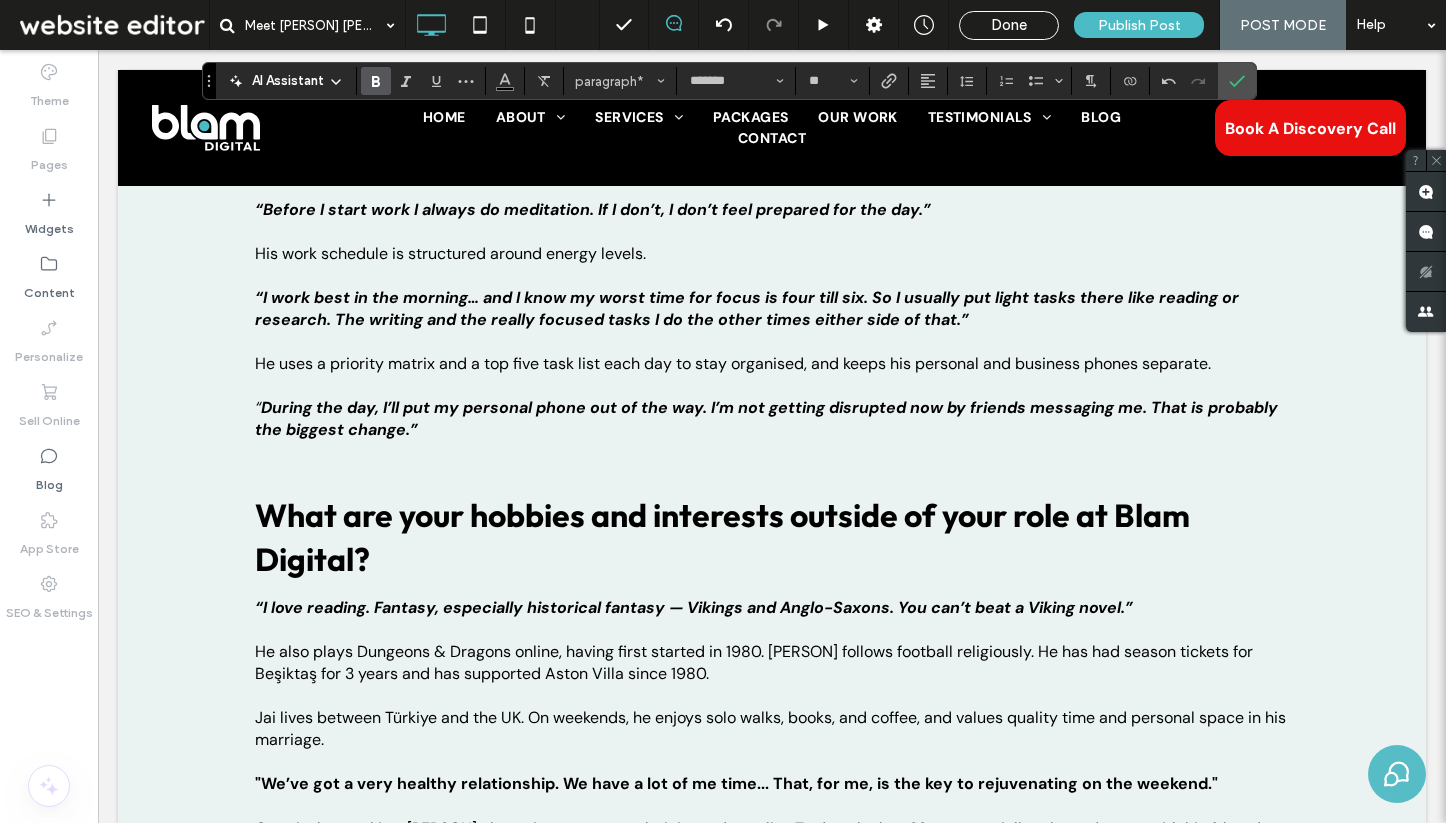scroll, scrollTop: 2375, scrollLeft: 0, axis: vertical 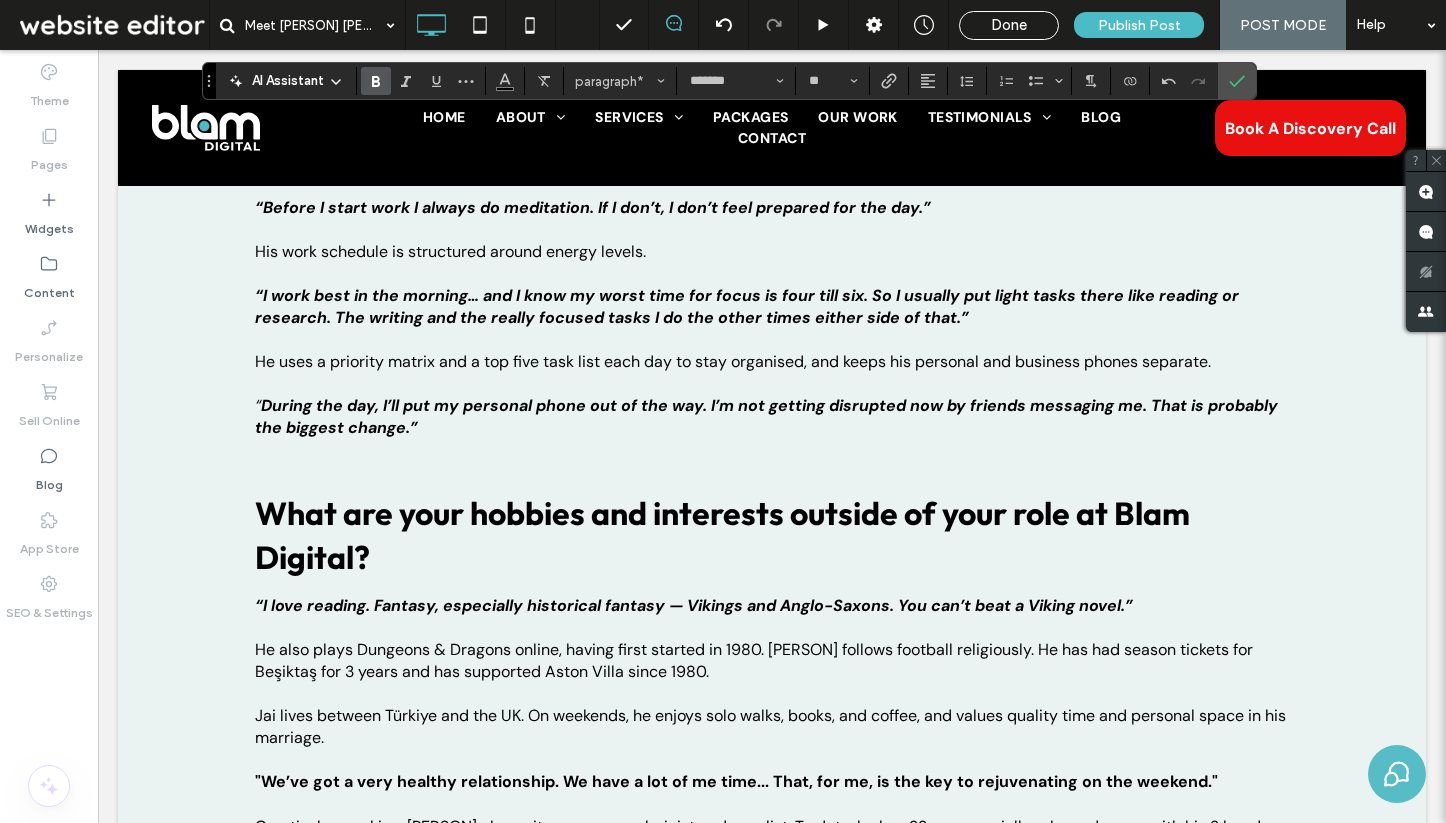 click on "“Before I start work I always do meditation. If I don’t, I don’t feel prepared for the day.”" at bounding box center (593, 207) 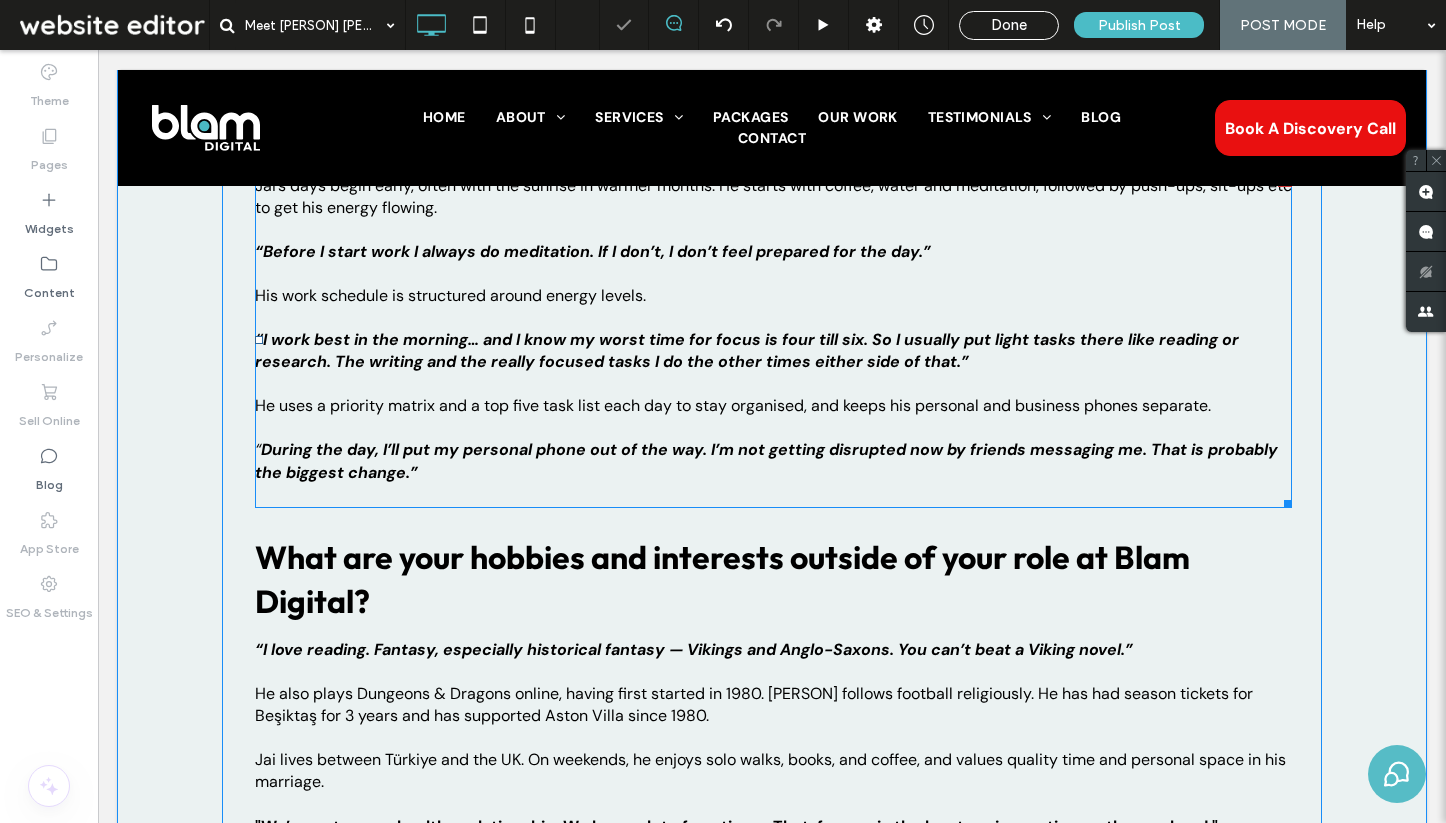 click on "“Before I start work I always do meditation. If I don’t, I don’t feel prepared for the day.”" at bounding box center [593, 251] 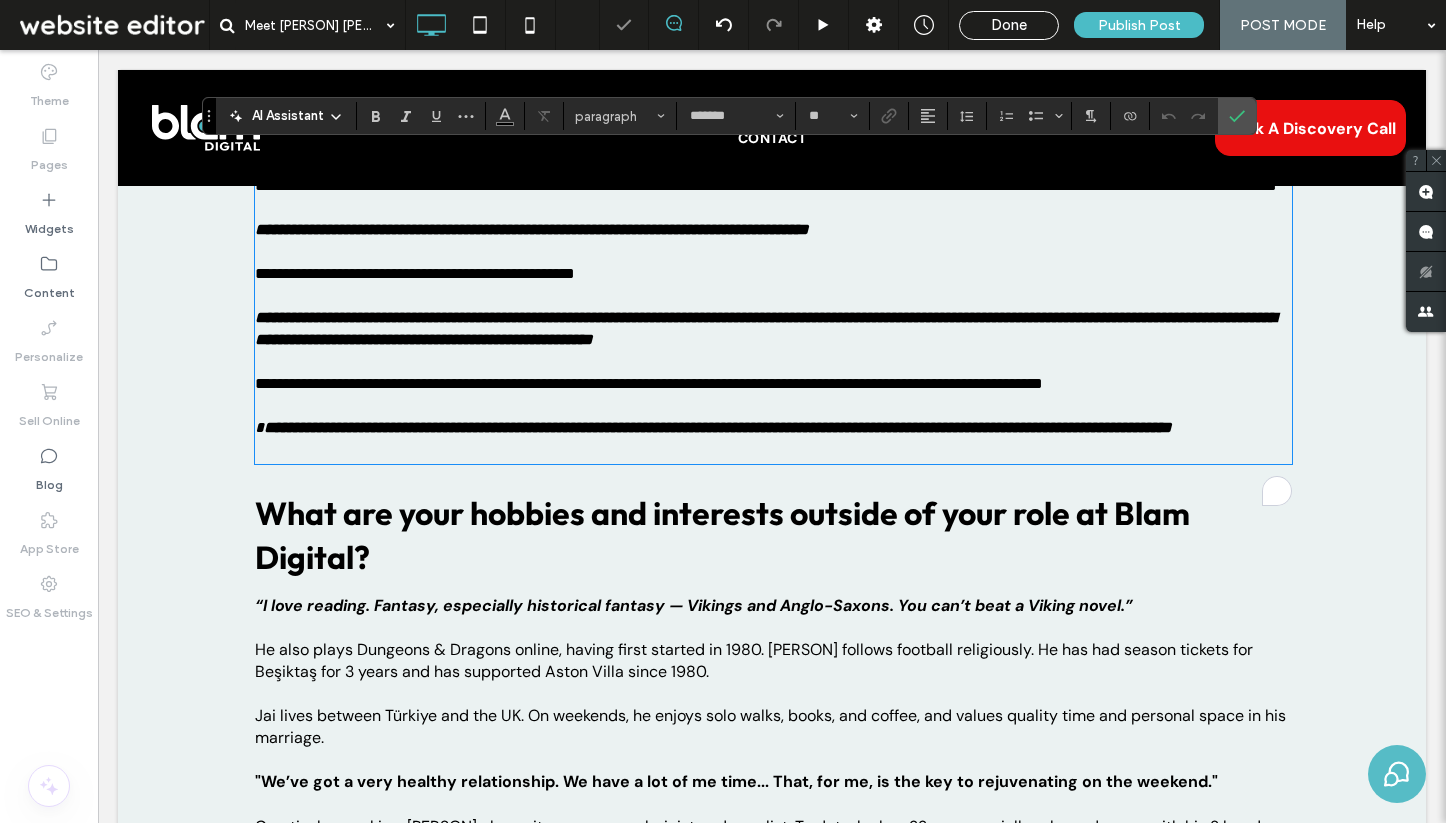 click at bounding box center (773, 208) 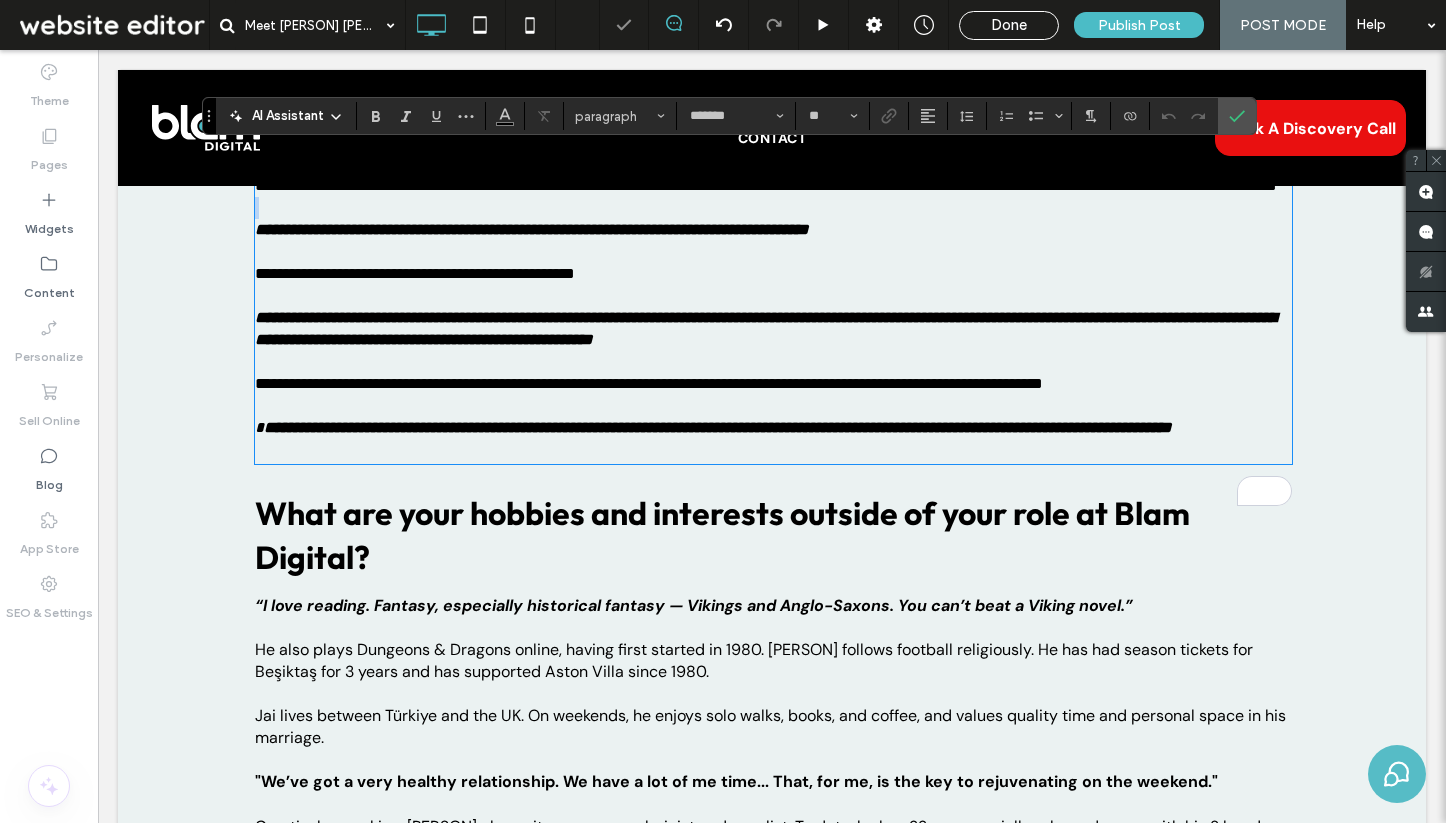 click at bounding box center (773, 208) 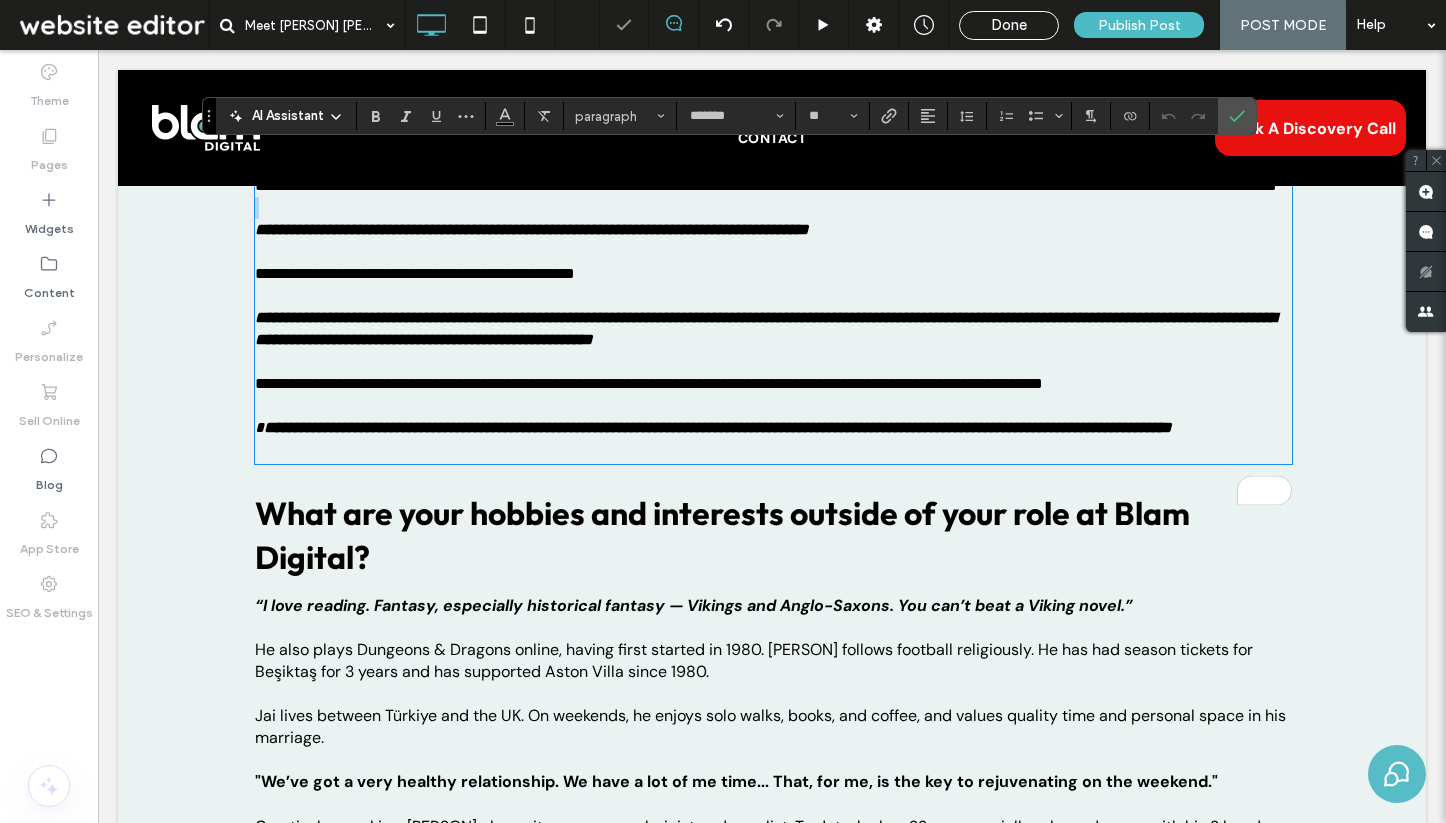 click at bounding box center (773, 208) 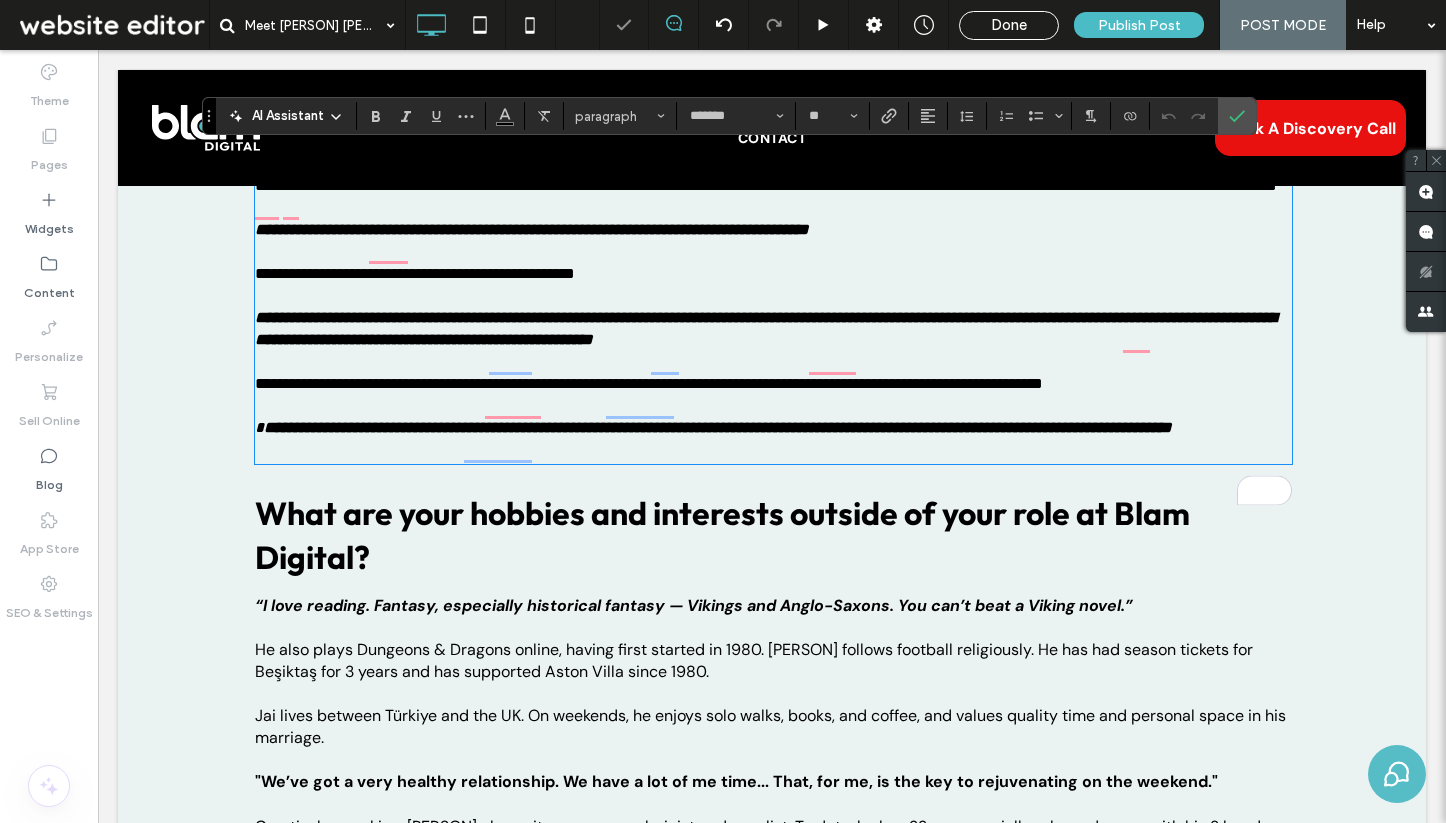 click on "**********" at bounding box center [532, 229] 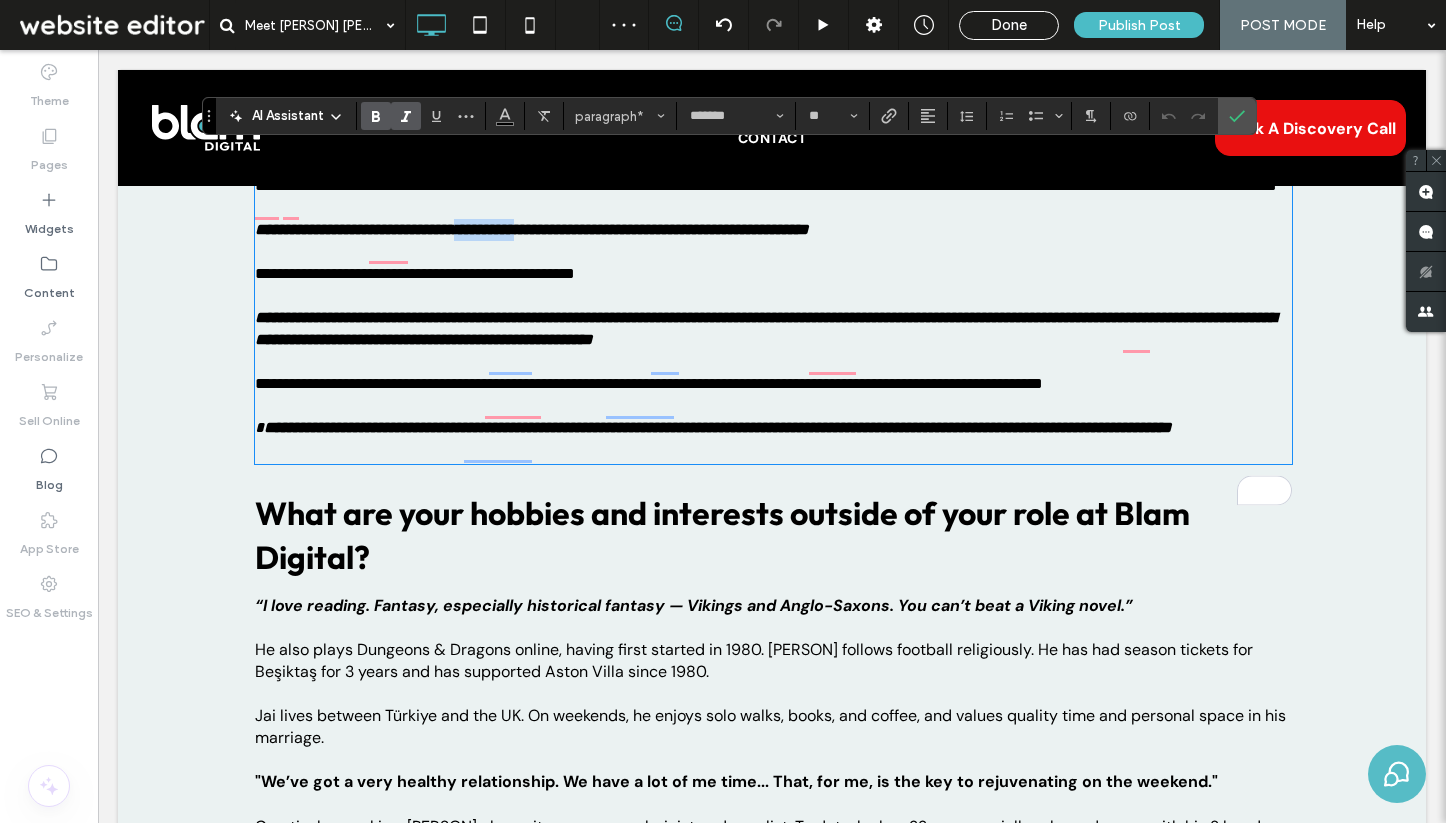 click on "**********" at bounding box center (532, 229) 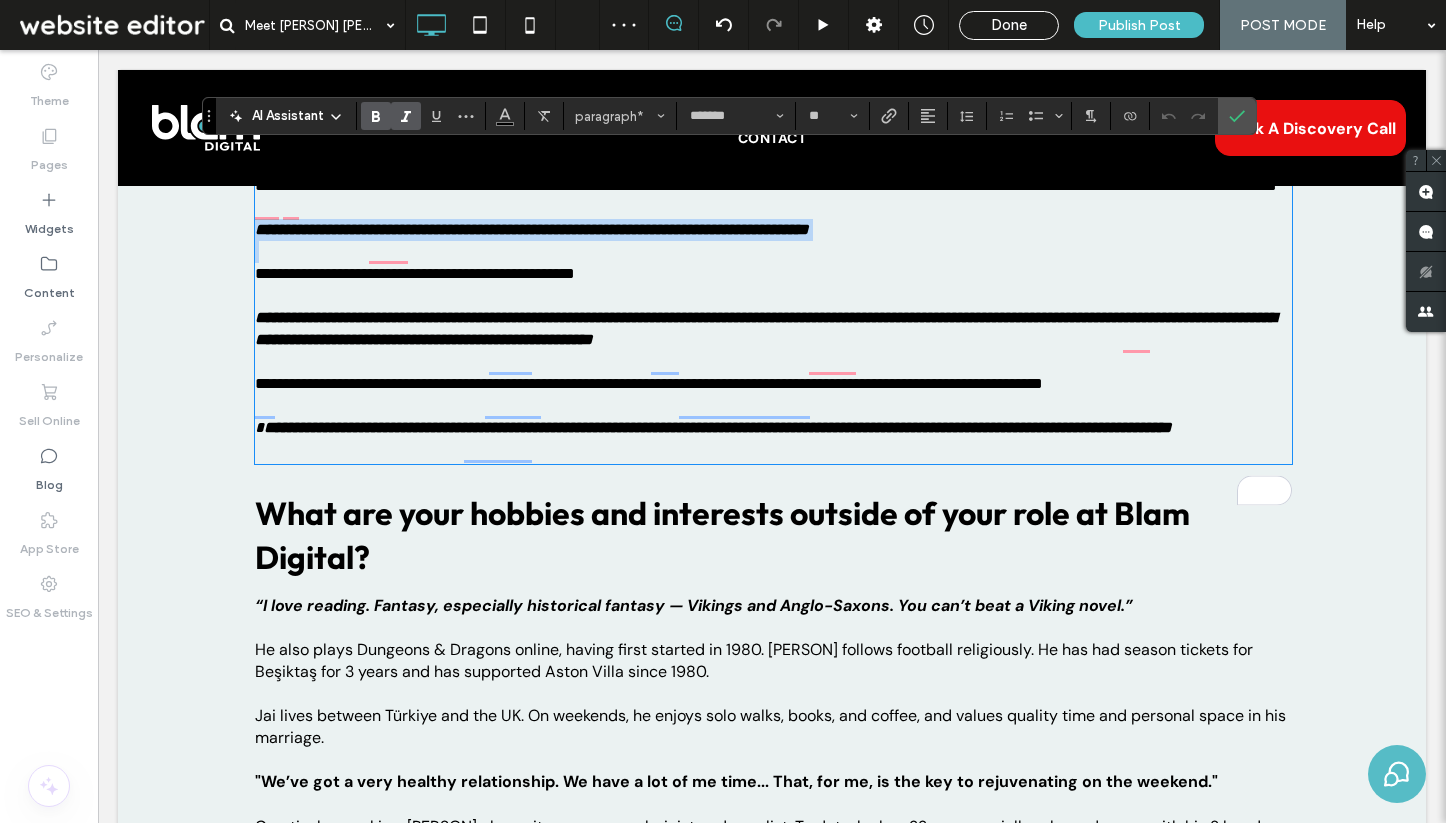 click on "**********" at bounding box center [532, 229] 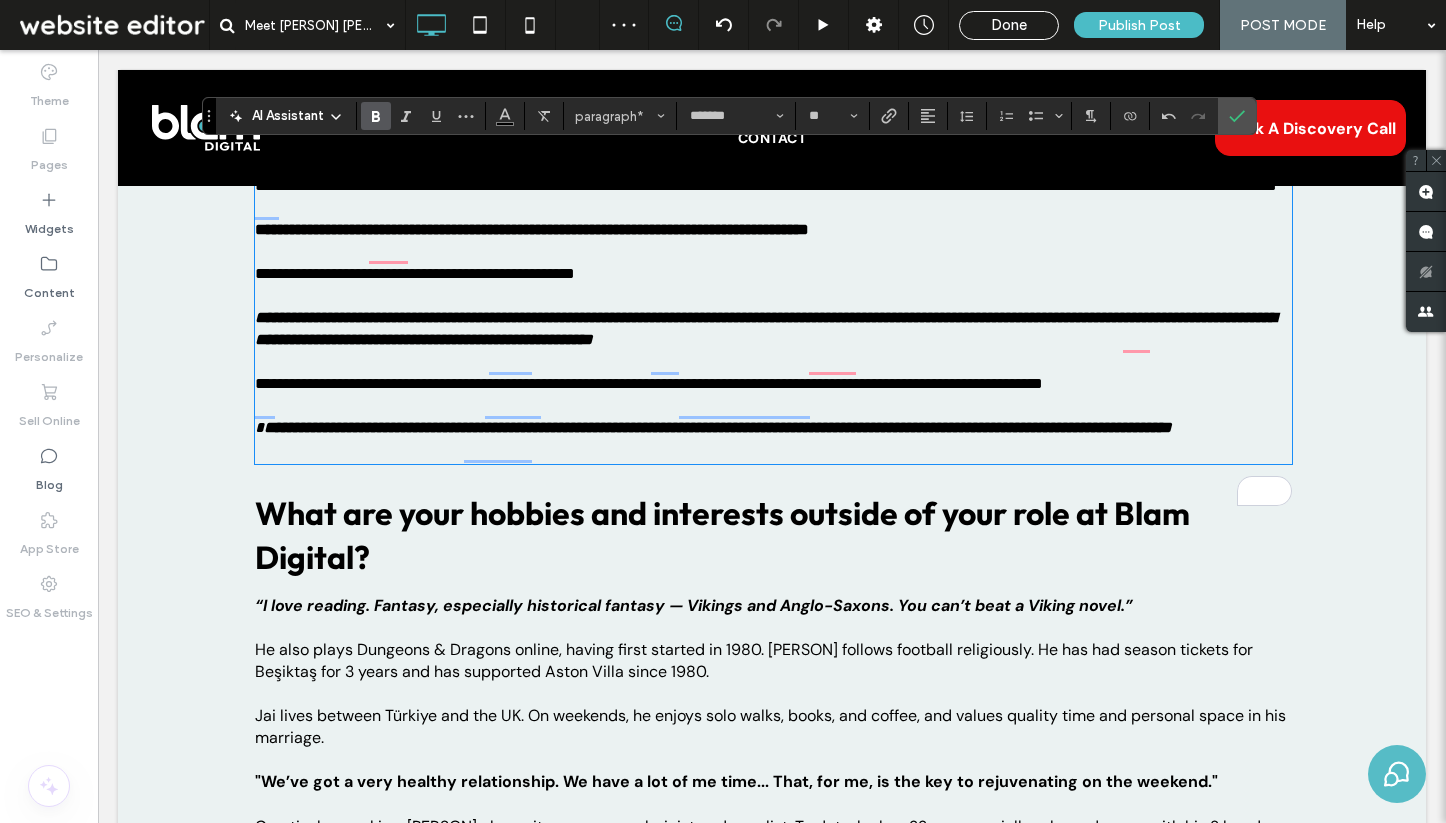 click on "**********" at bounding box center [765, 328] 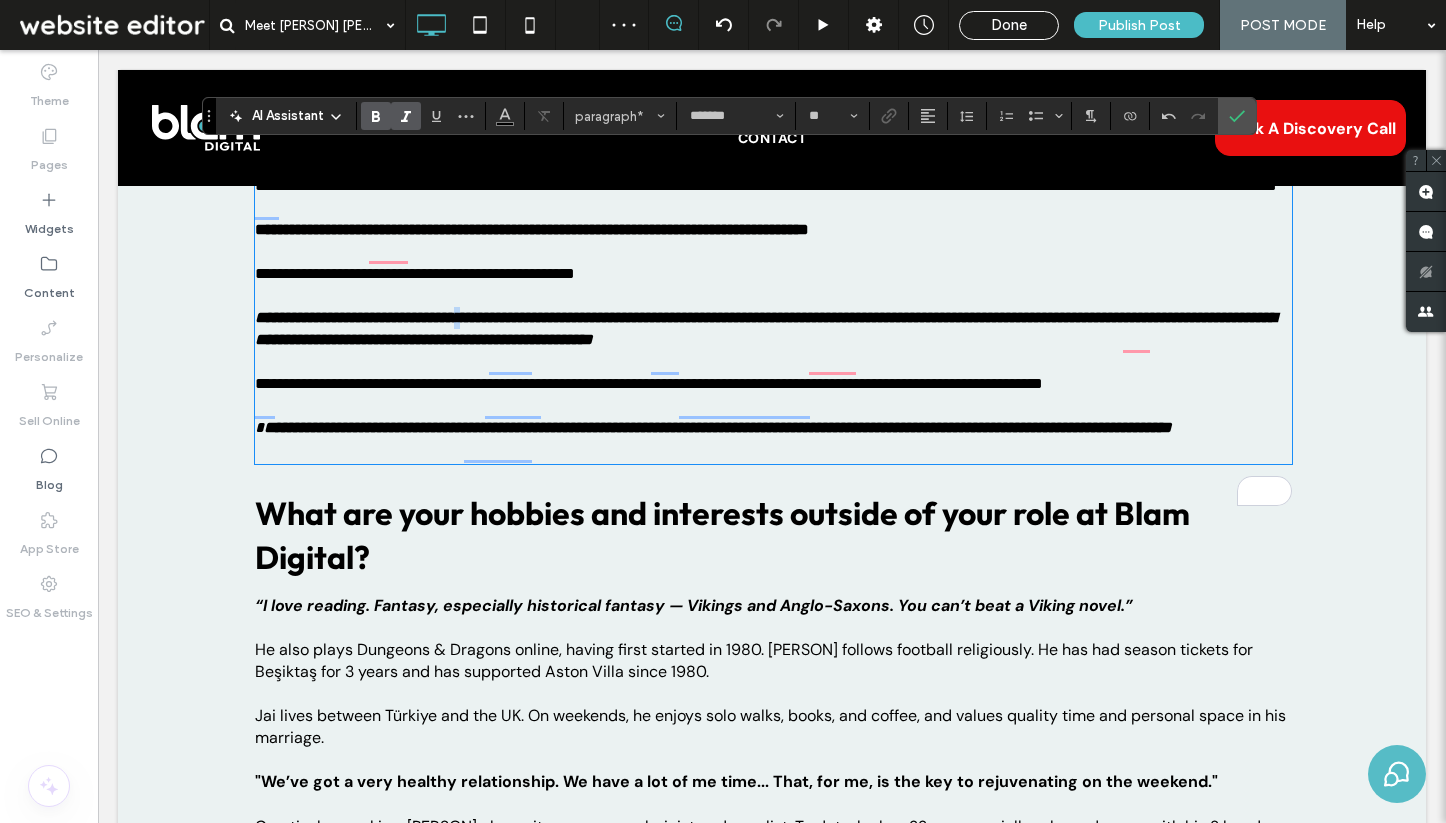 click on "**********" at bounding box center [765, 328] 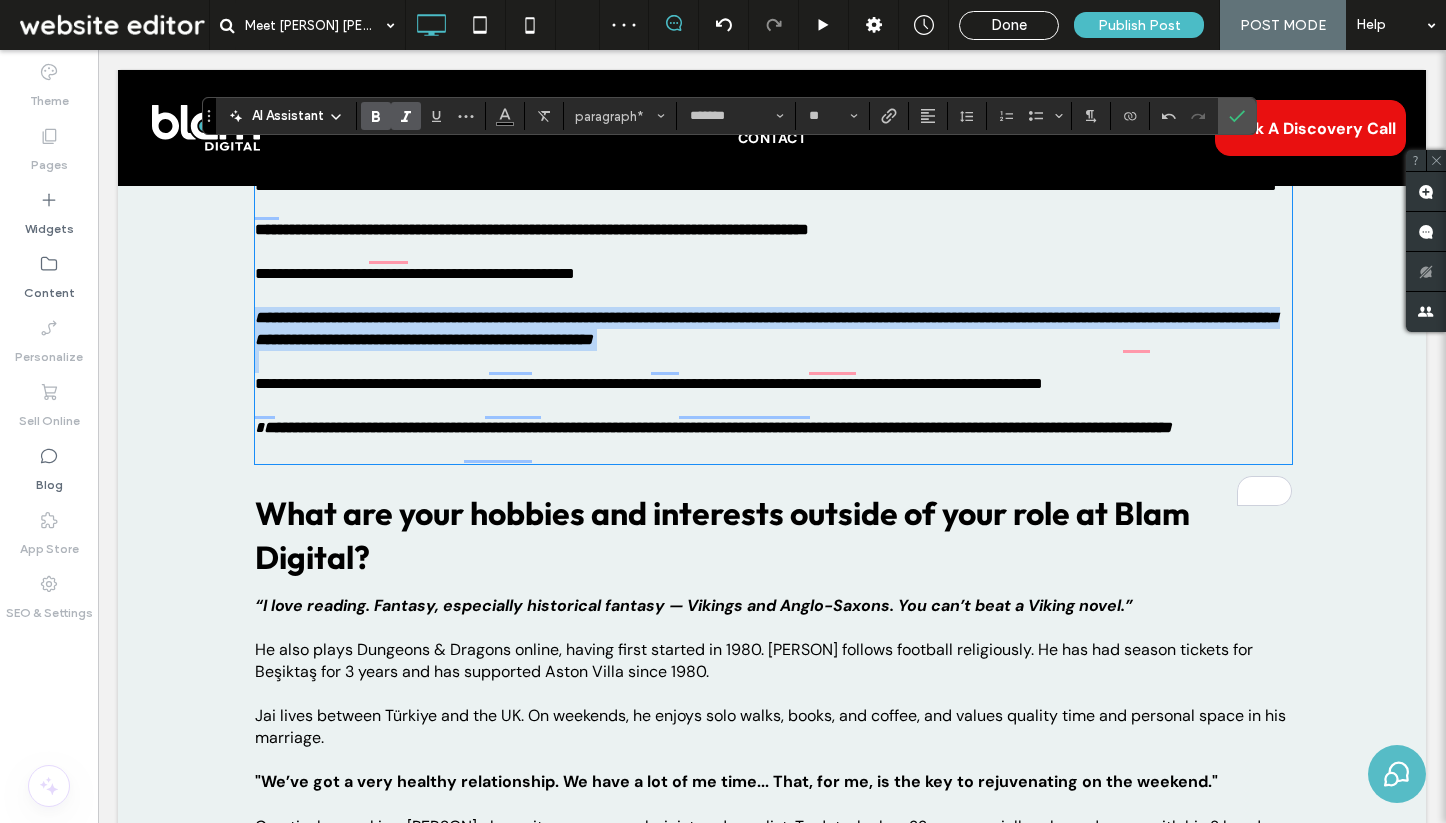 click on "**********" at bounding box center (765, 328) 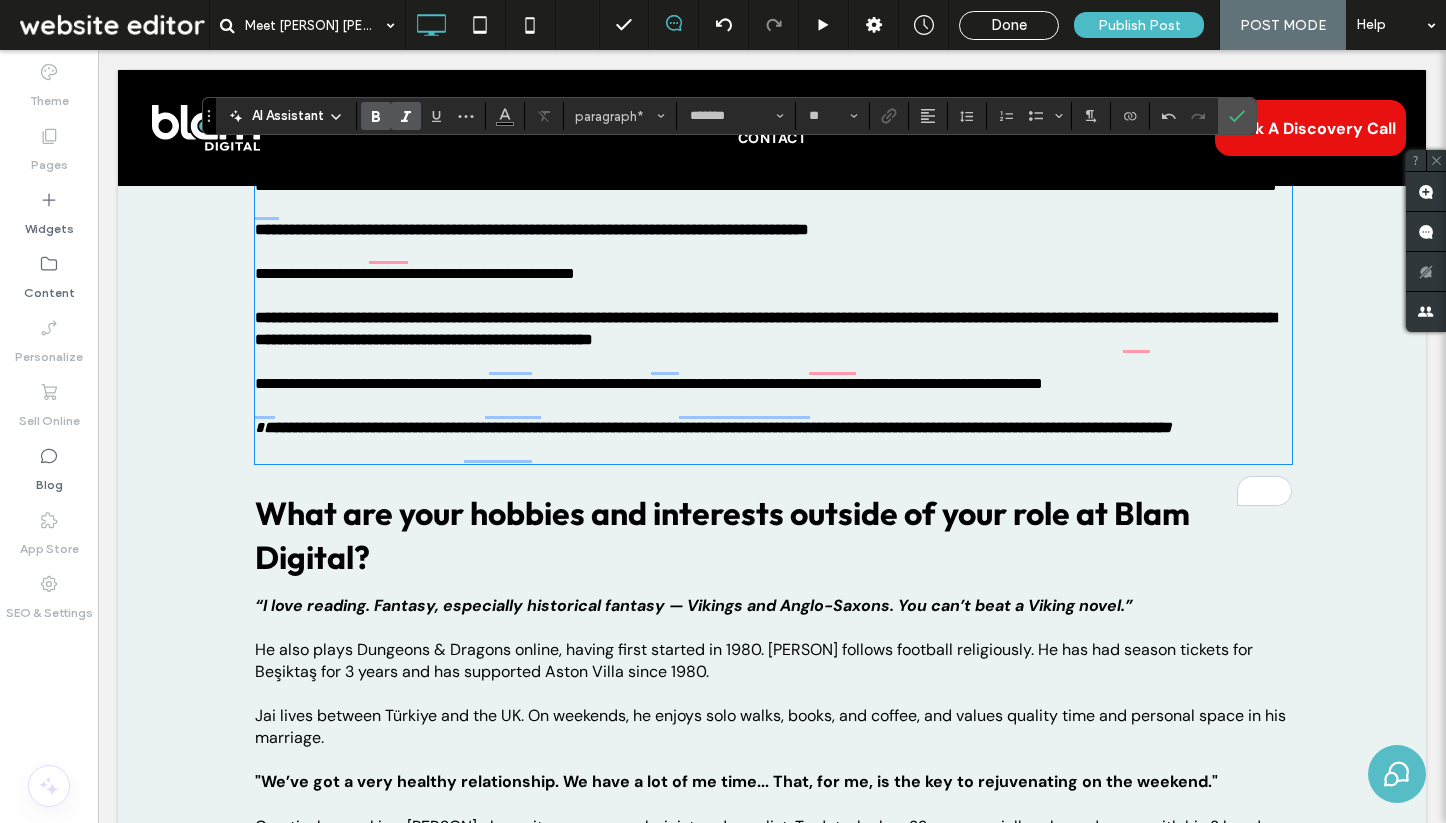 click on "**********" at bounding box center [773, 428] 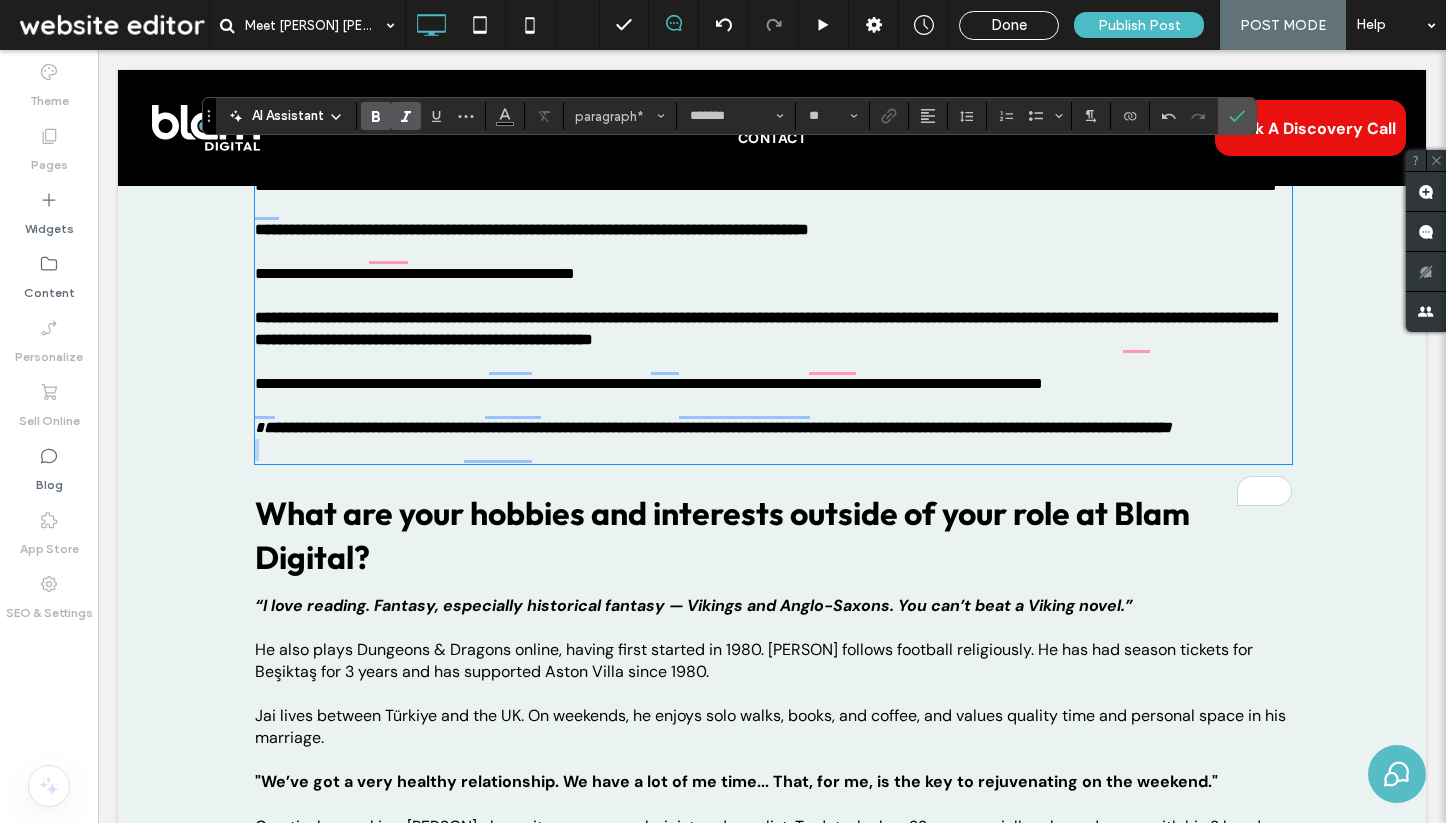 click on "**********" at bounding box center (773, 428) 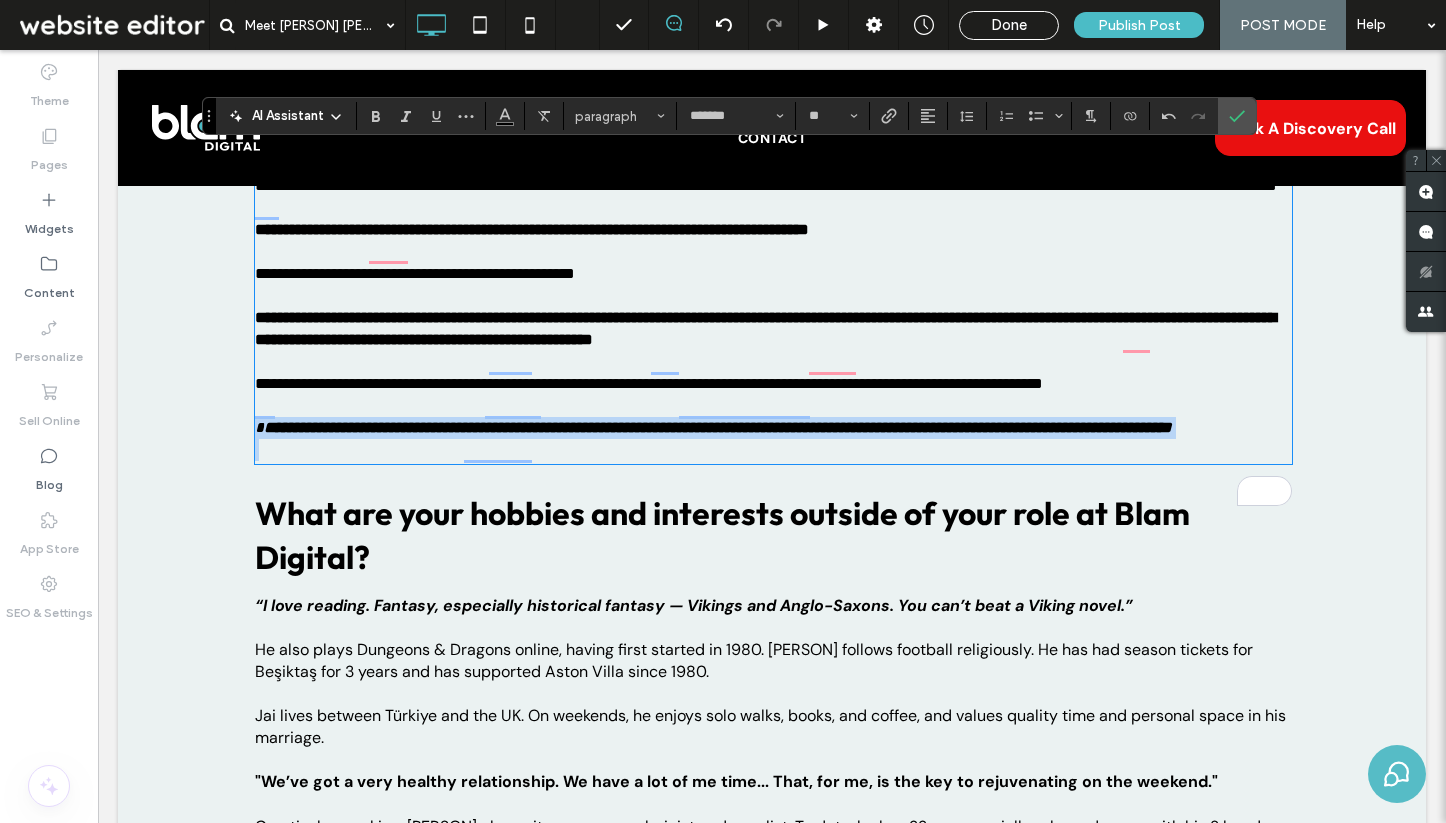 click on "**********" at bounding box center (773, 428) 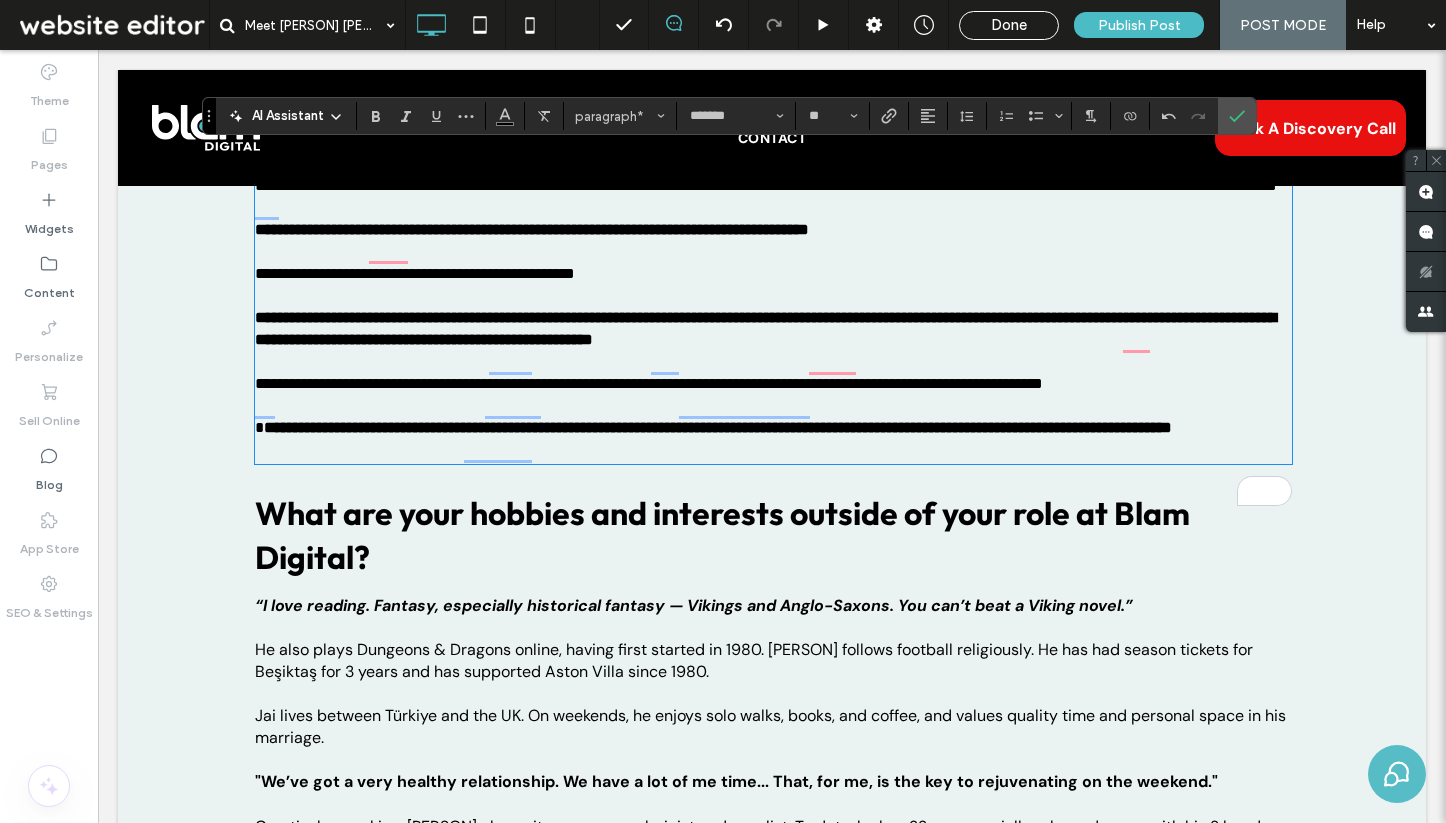 click on "**********" at bounding box center (772, 947) 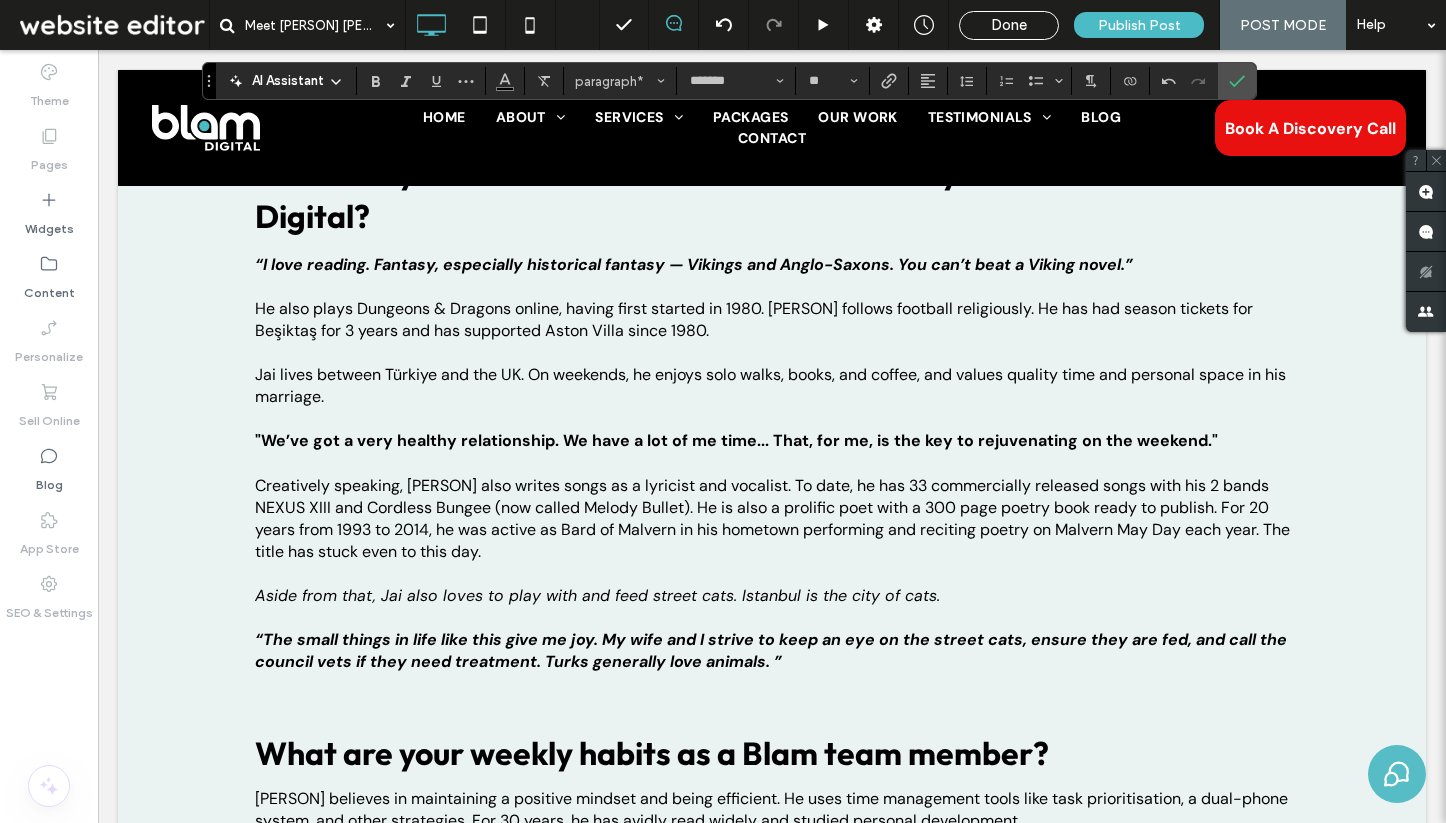 scroll, scrollTop: 2740, scrollLeft: 0, axis: vertical 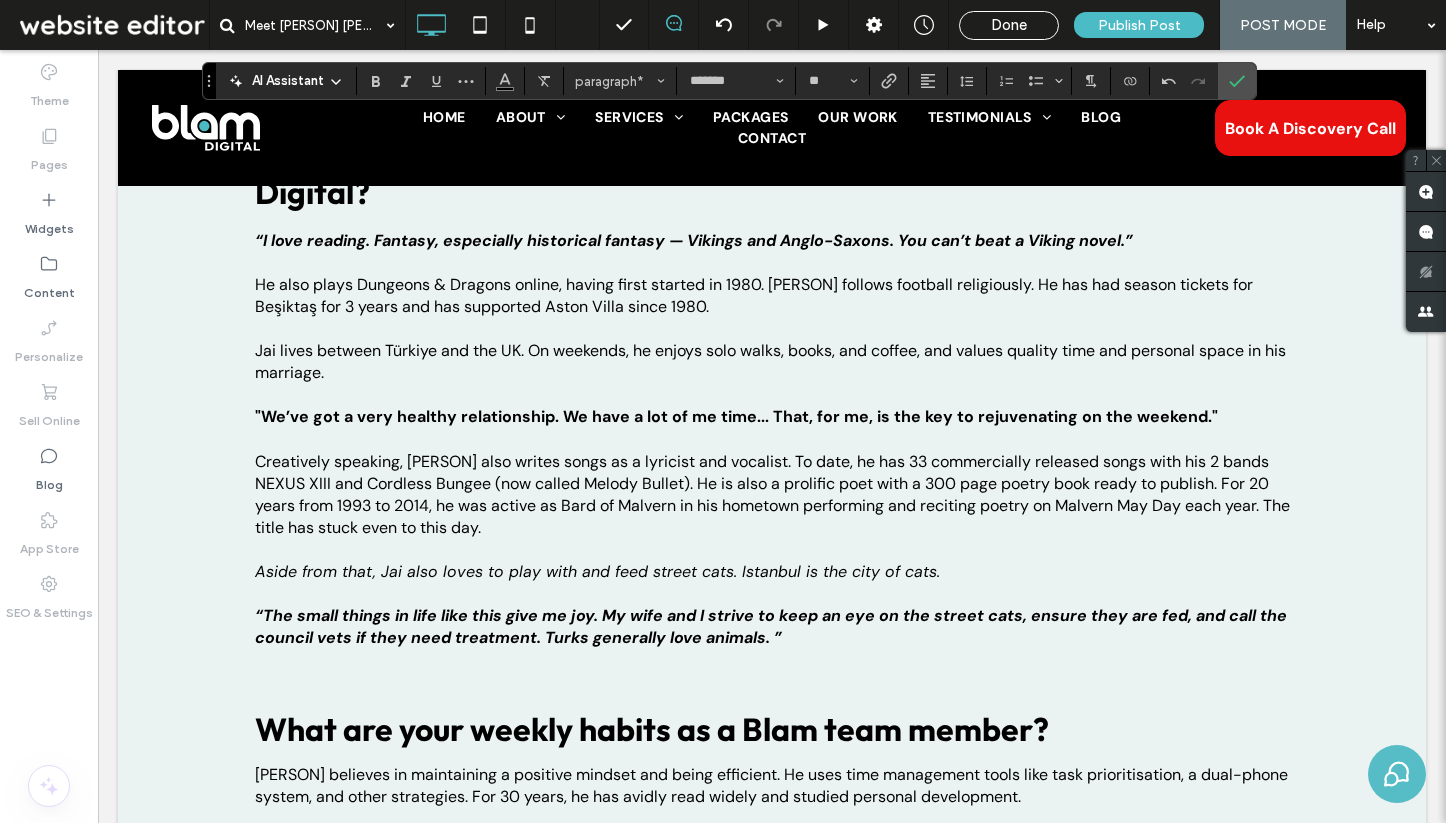 click on "“I love reading. Fantasy, especially historical fantasy — Vikings and Anglo-Saxons. You can’t beat a Viking novel.”" at bounding box center [694, 240] 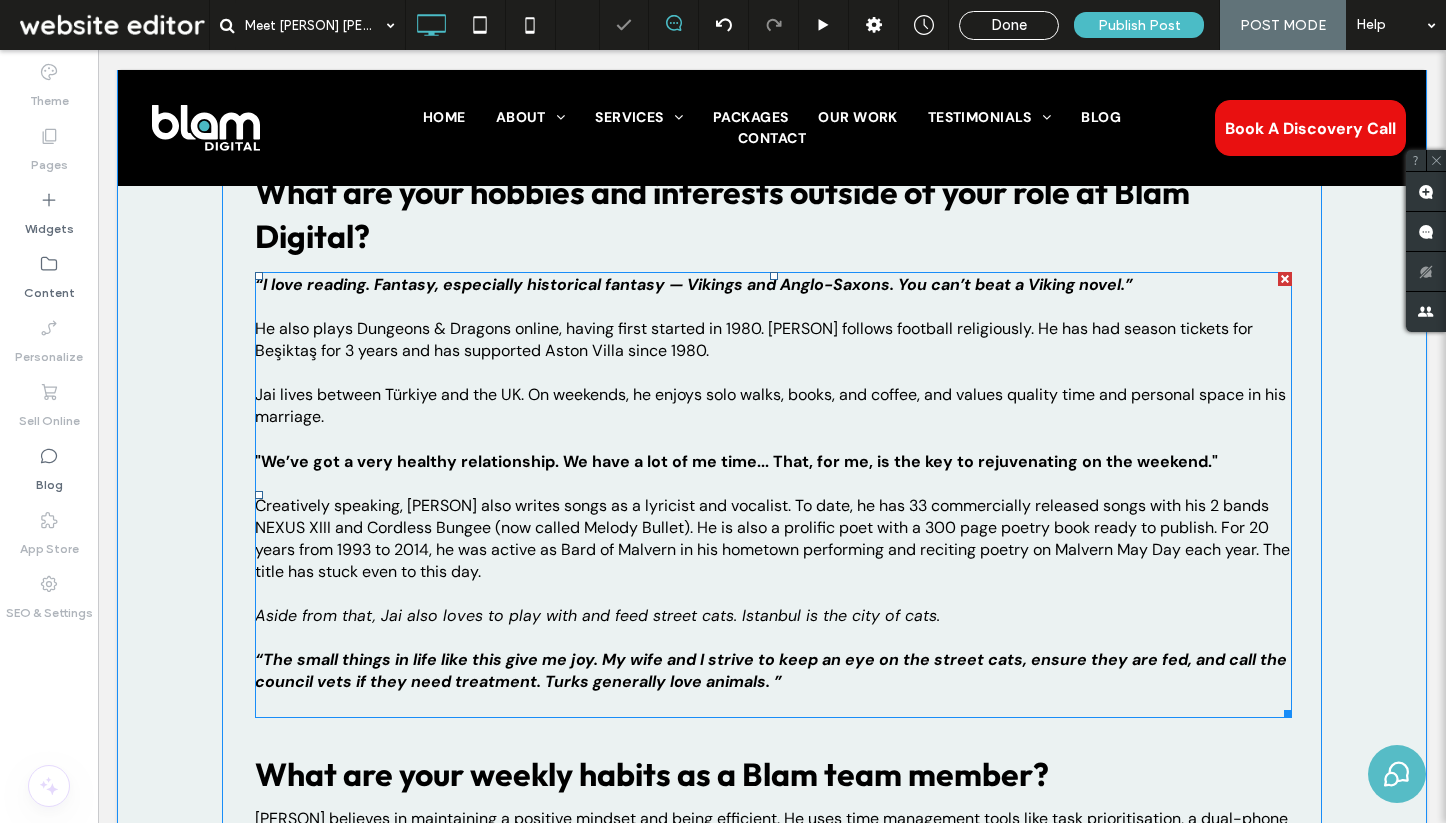 click on "“I love reading. Fantasy, especially historical fantasy — Vikings and Anglo-Saxons. You can’t beat a Viking novel.”" at bounding box center [694, 284] 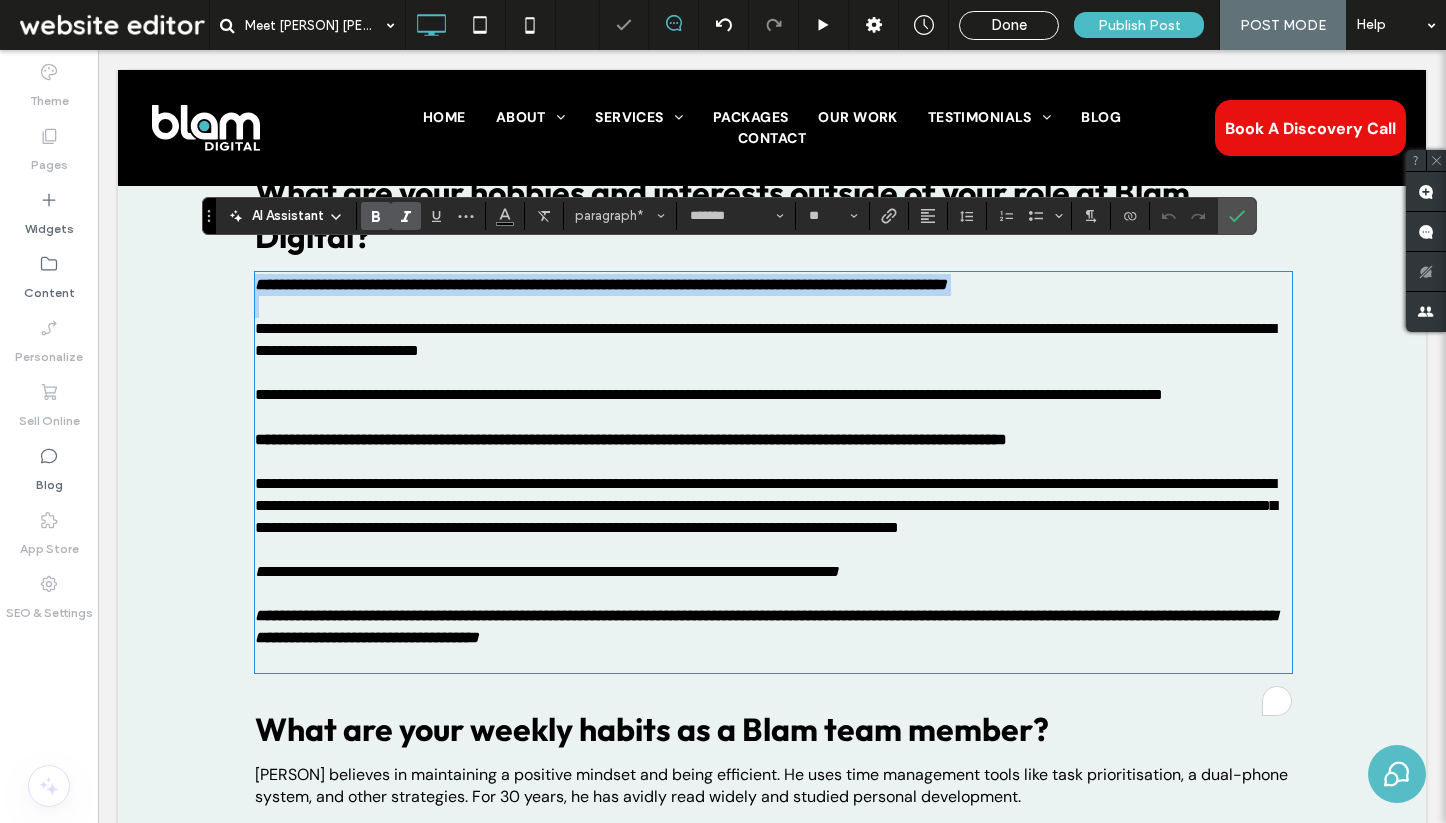 click on "**********" at bounding box center [601, 284] 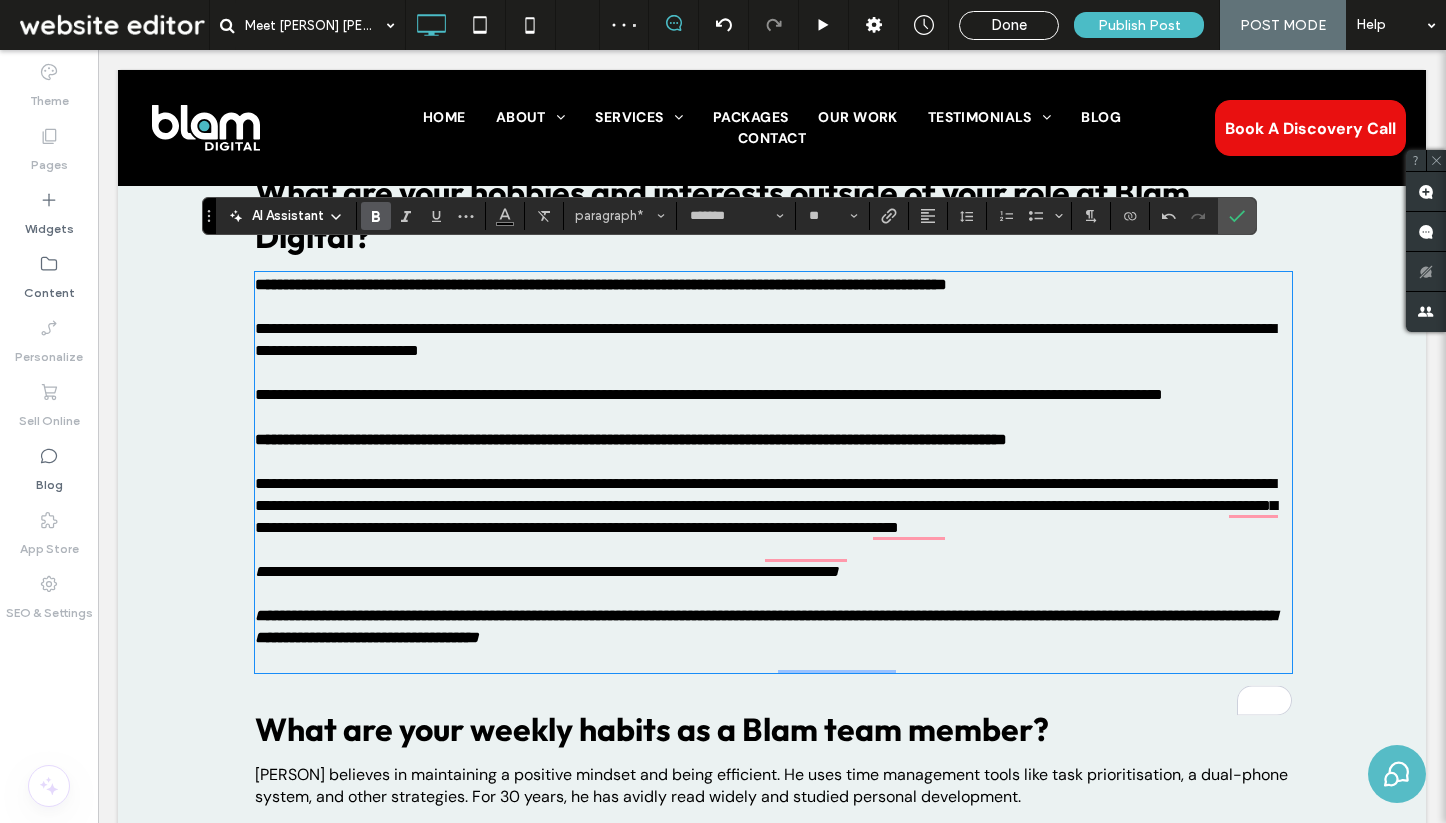 click on "**********" at bounding box center [631, 439] 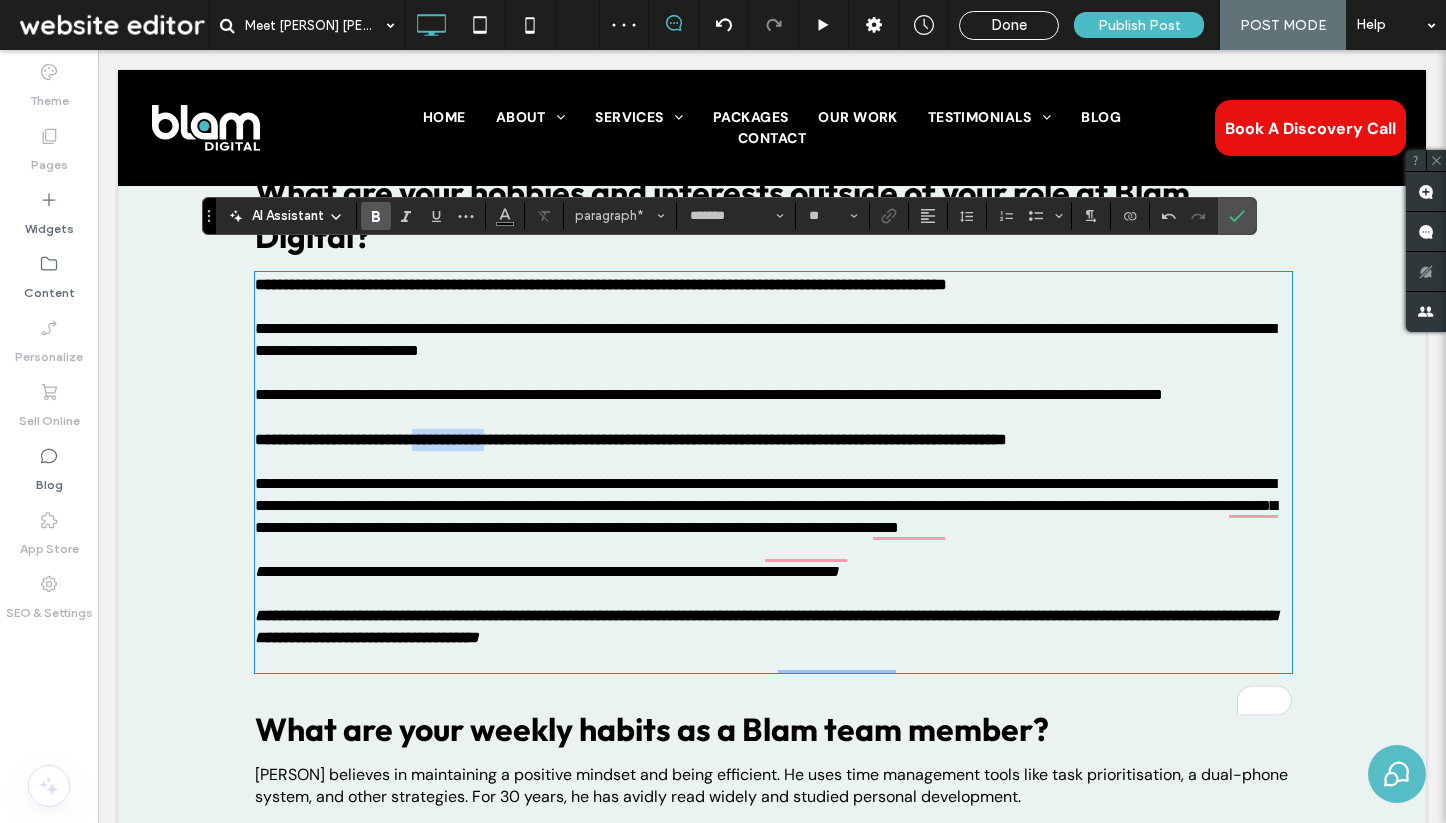 click on "**********" at bounding box center [631, 439] 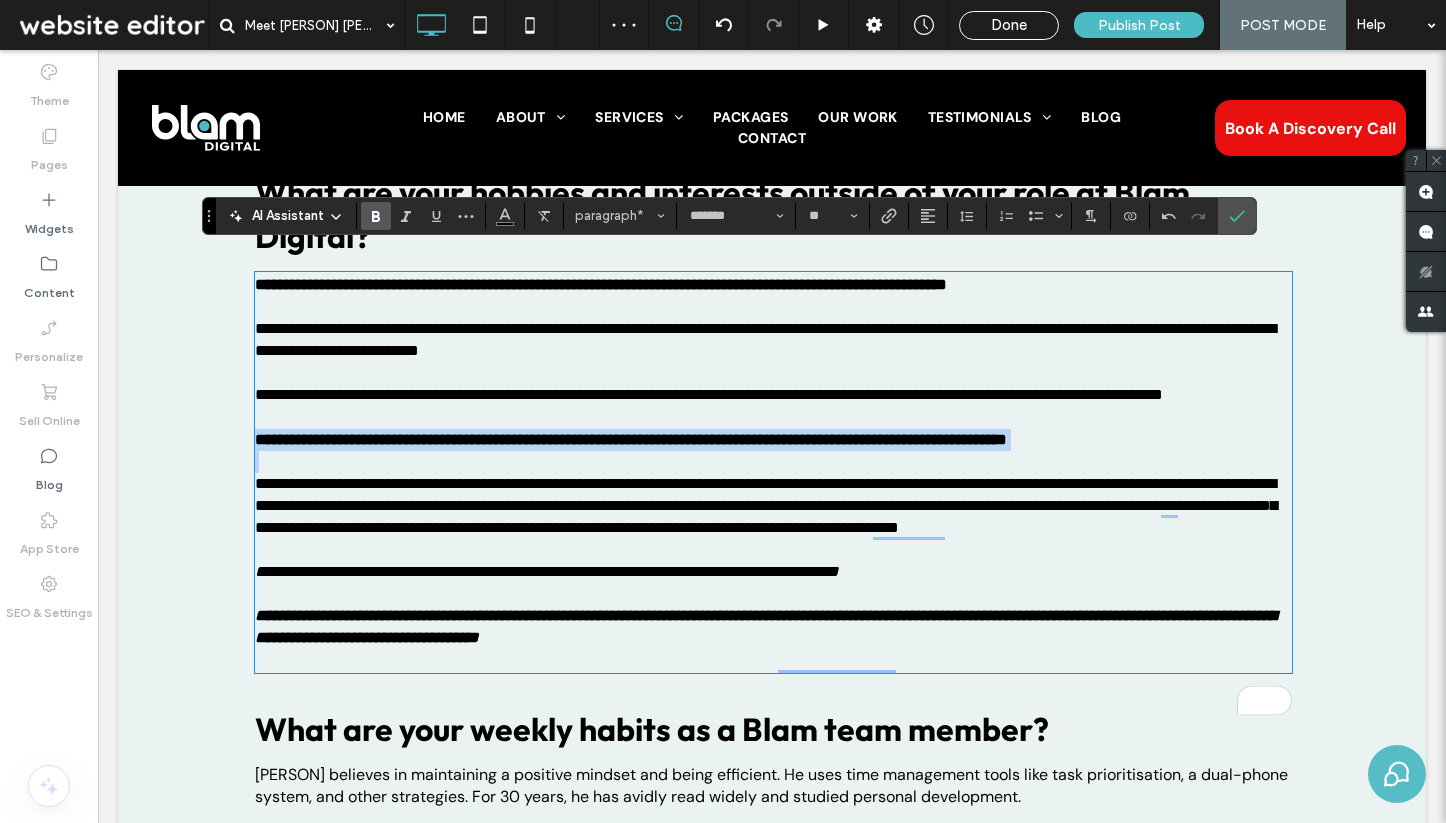 click on "**********" at bounding box center (631, 439) 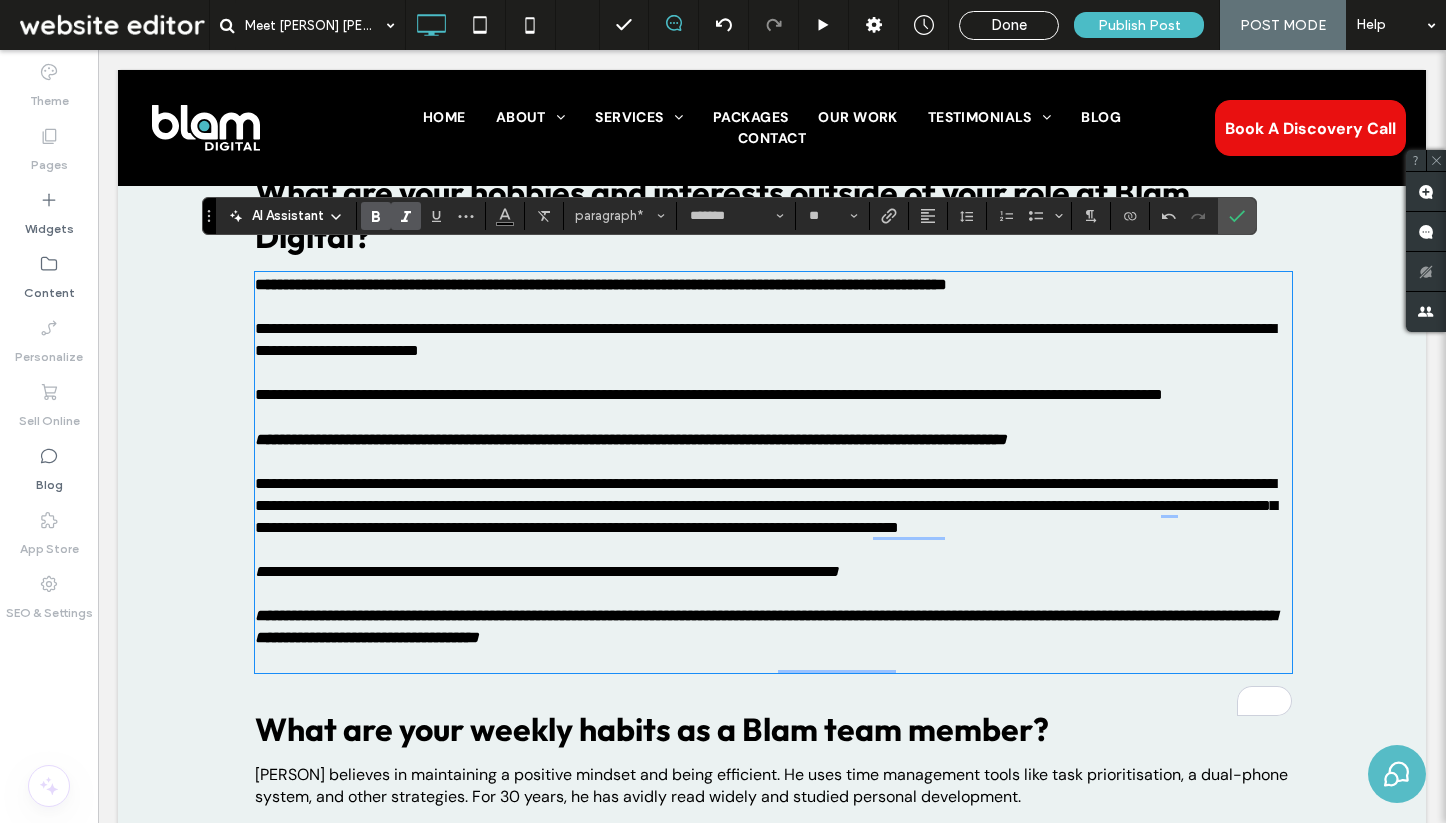 click on "**********" at bounding box center [765, 626] 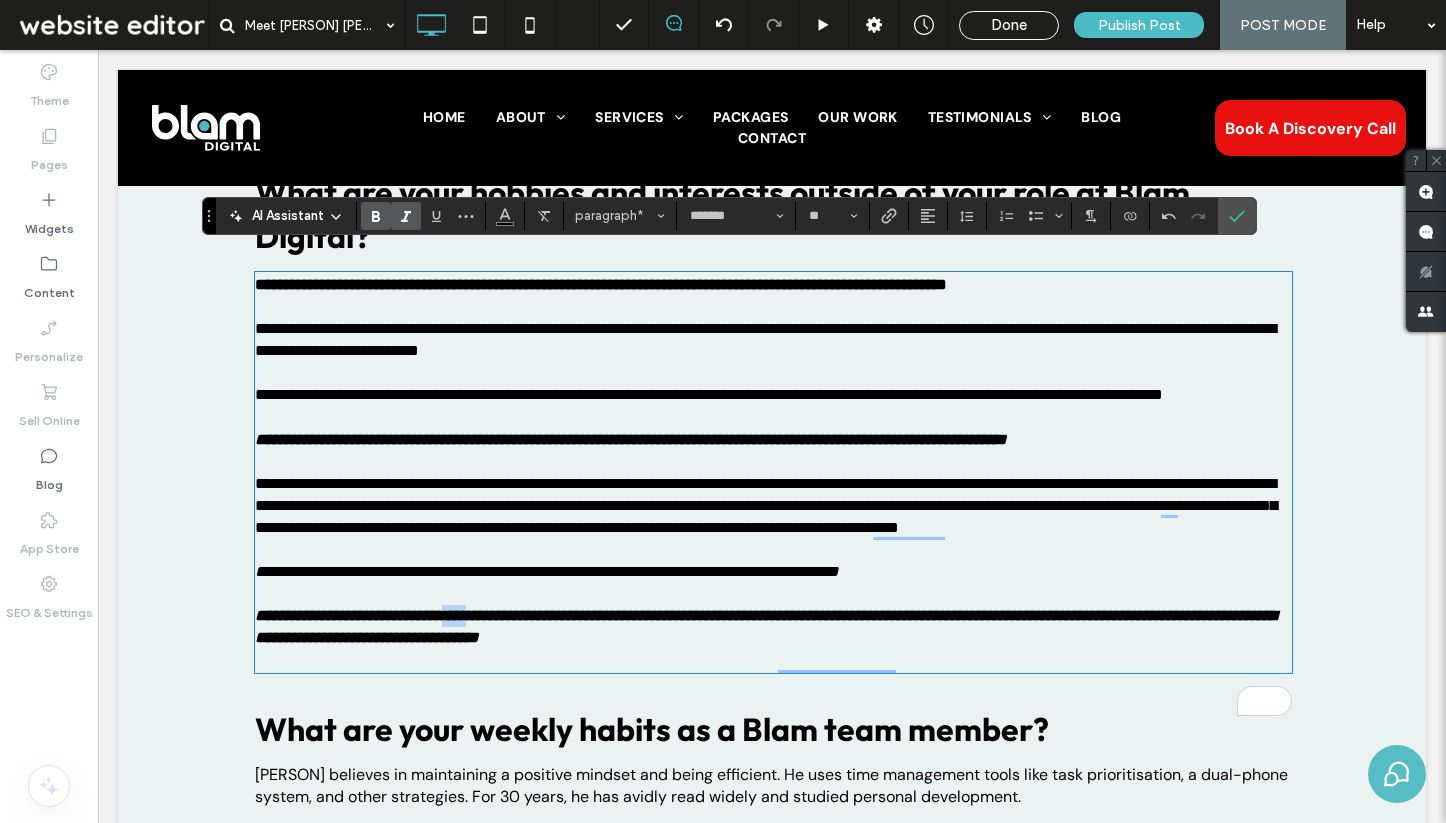 click on "**********" at bounding box center (765, 626) 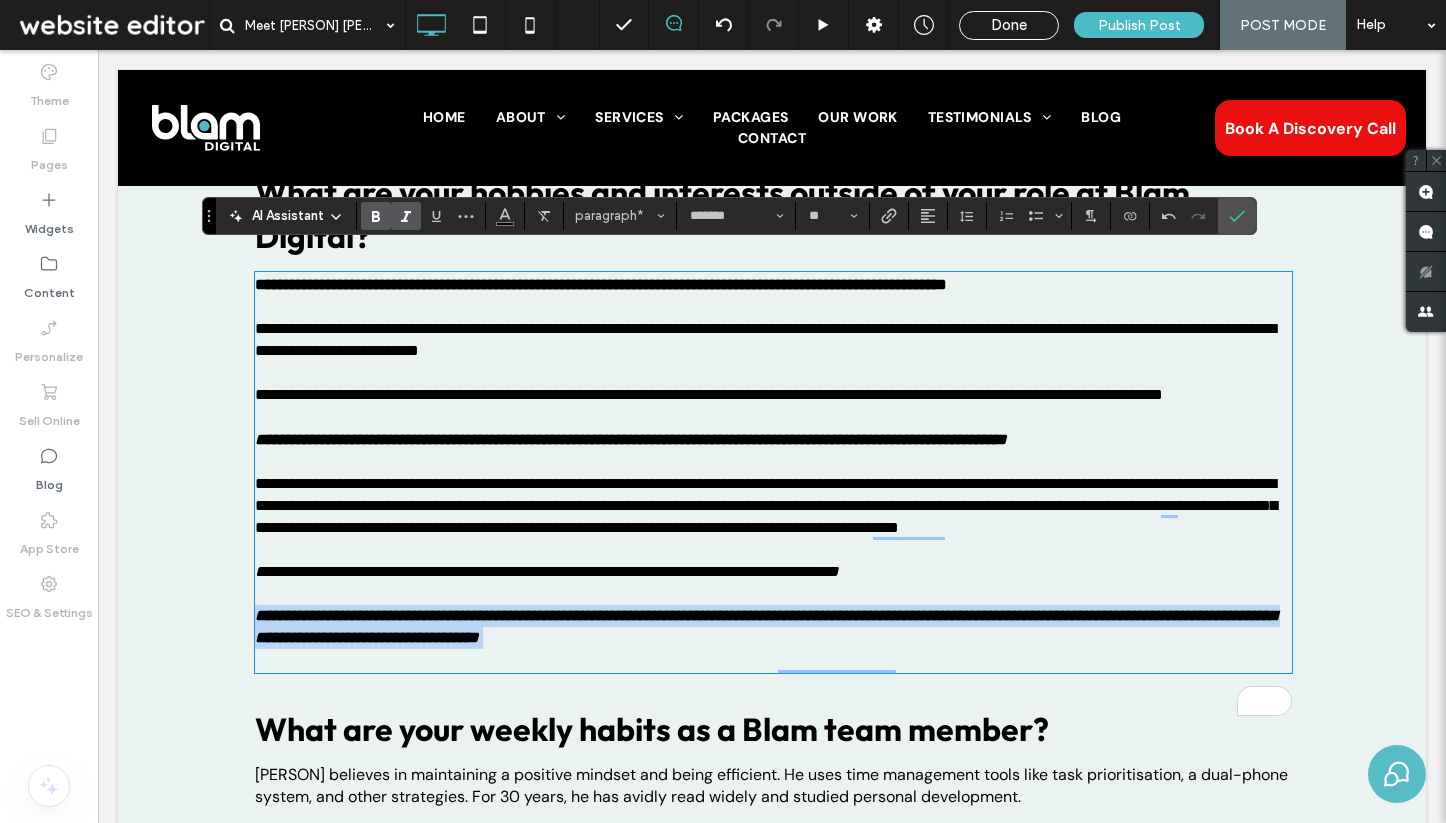 click on "**********" at bounding box center [765, 626] 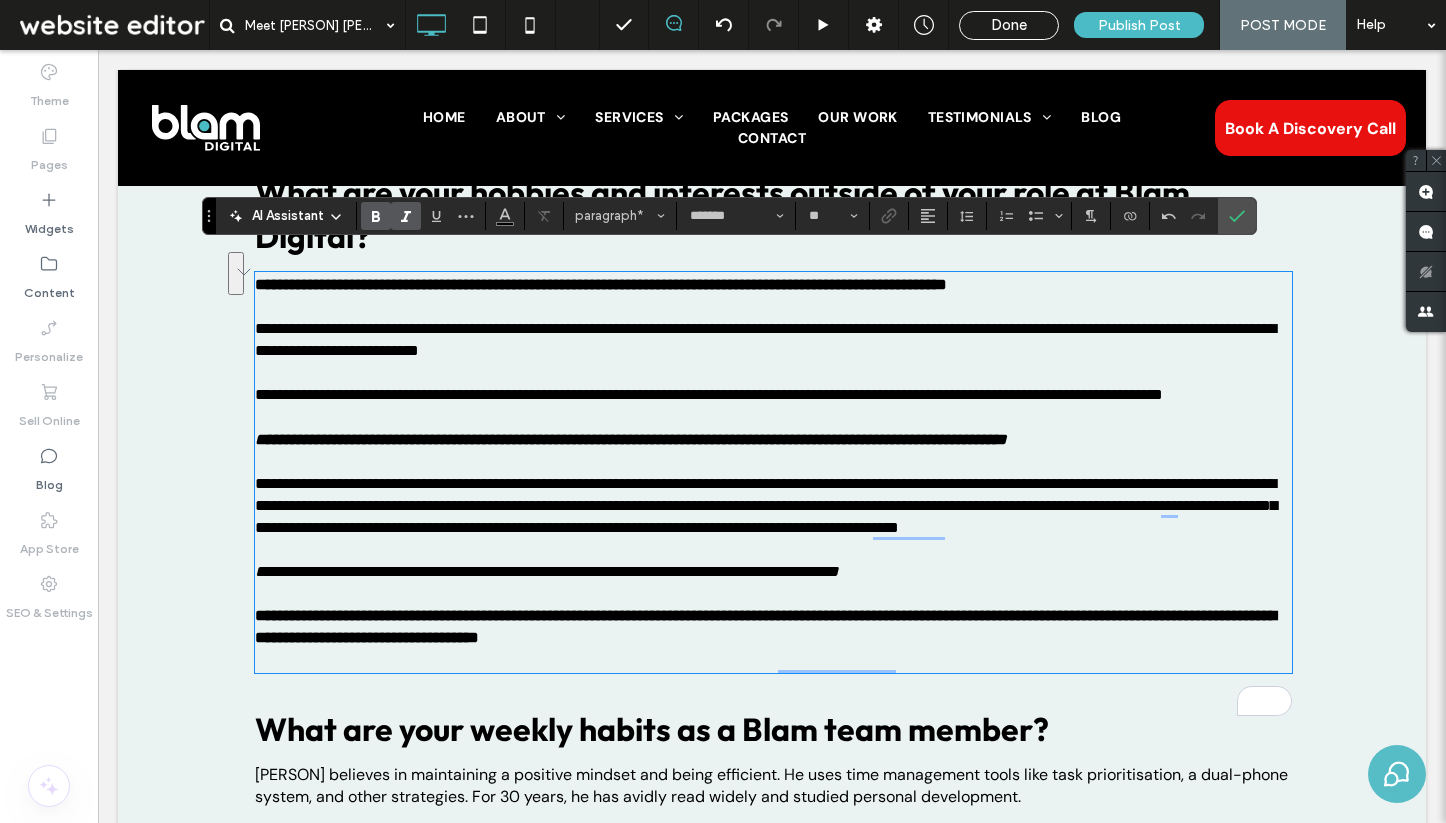 click on "**********" at bounding box center (631, 439) 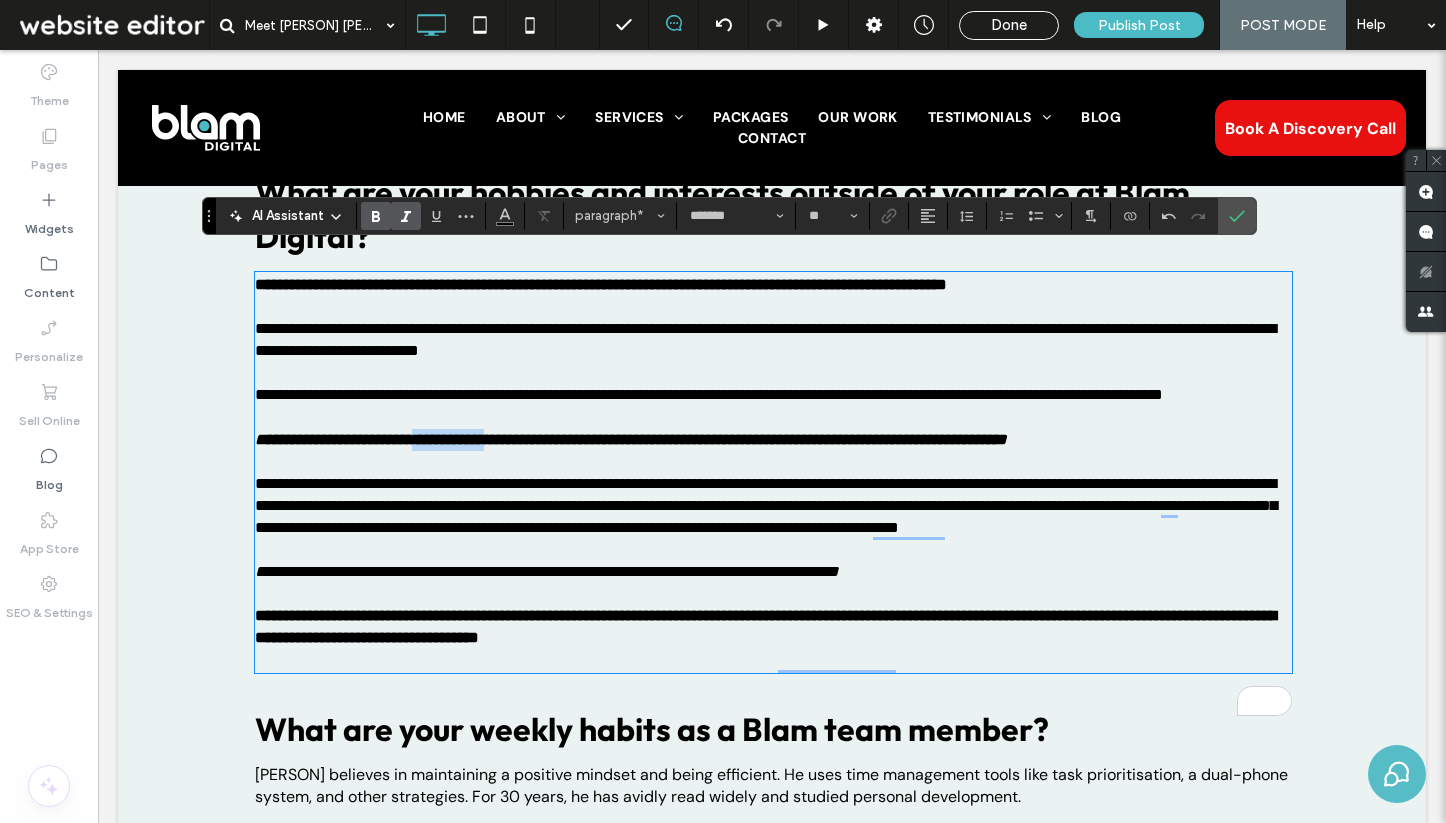 click on "**********" at bounding box center (631, 439) 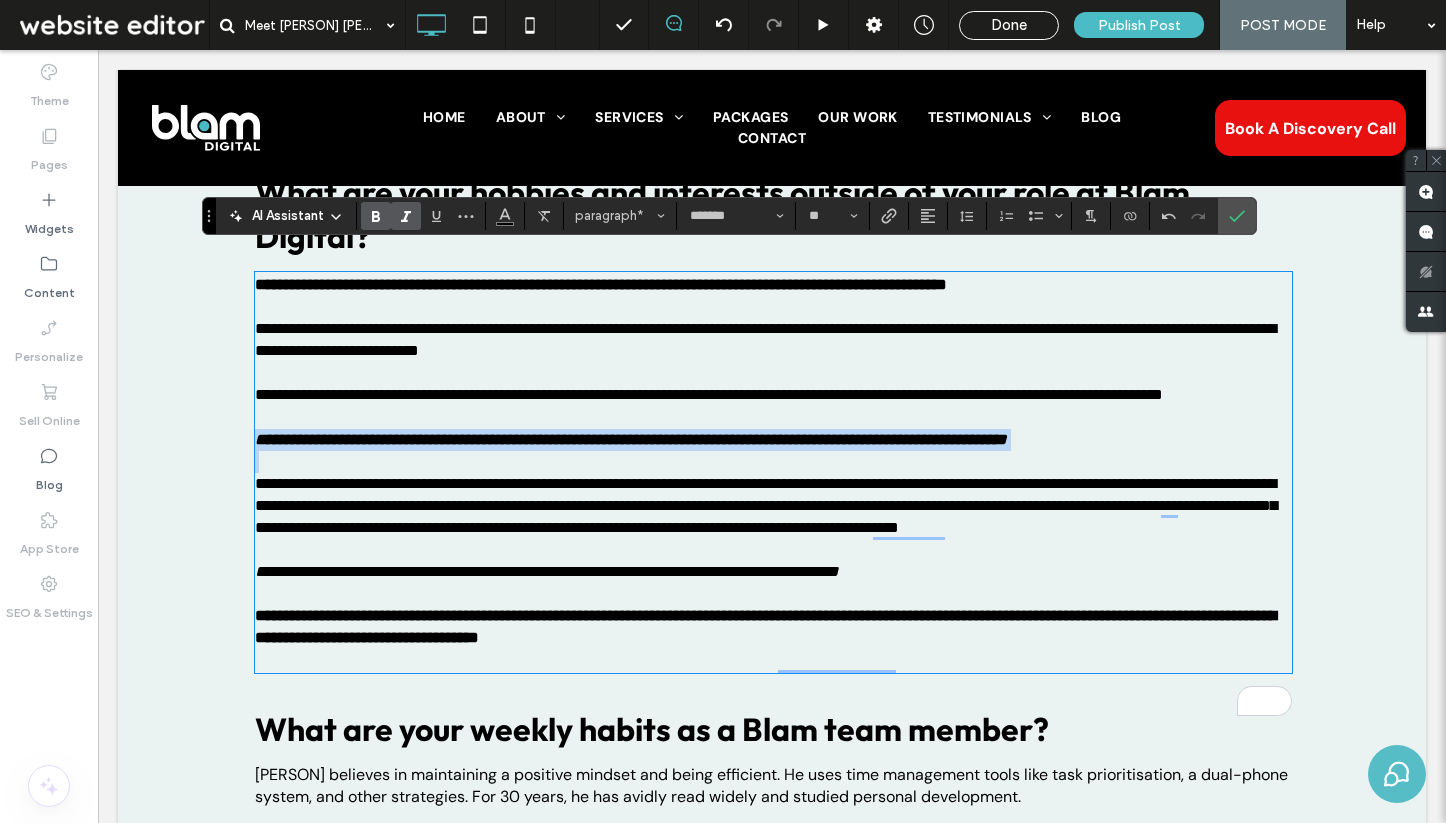 click on "**********" at bounding box center (631, 439) 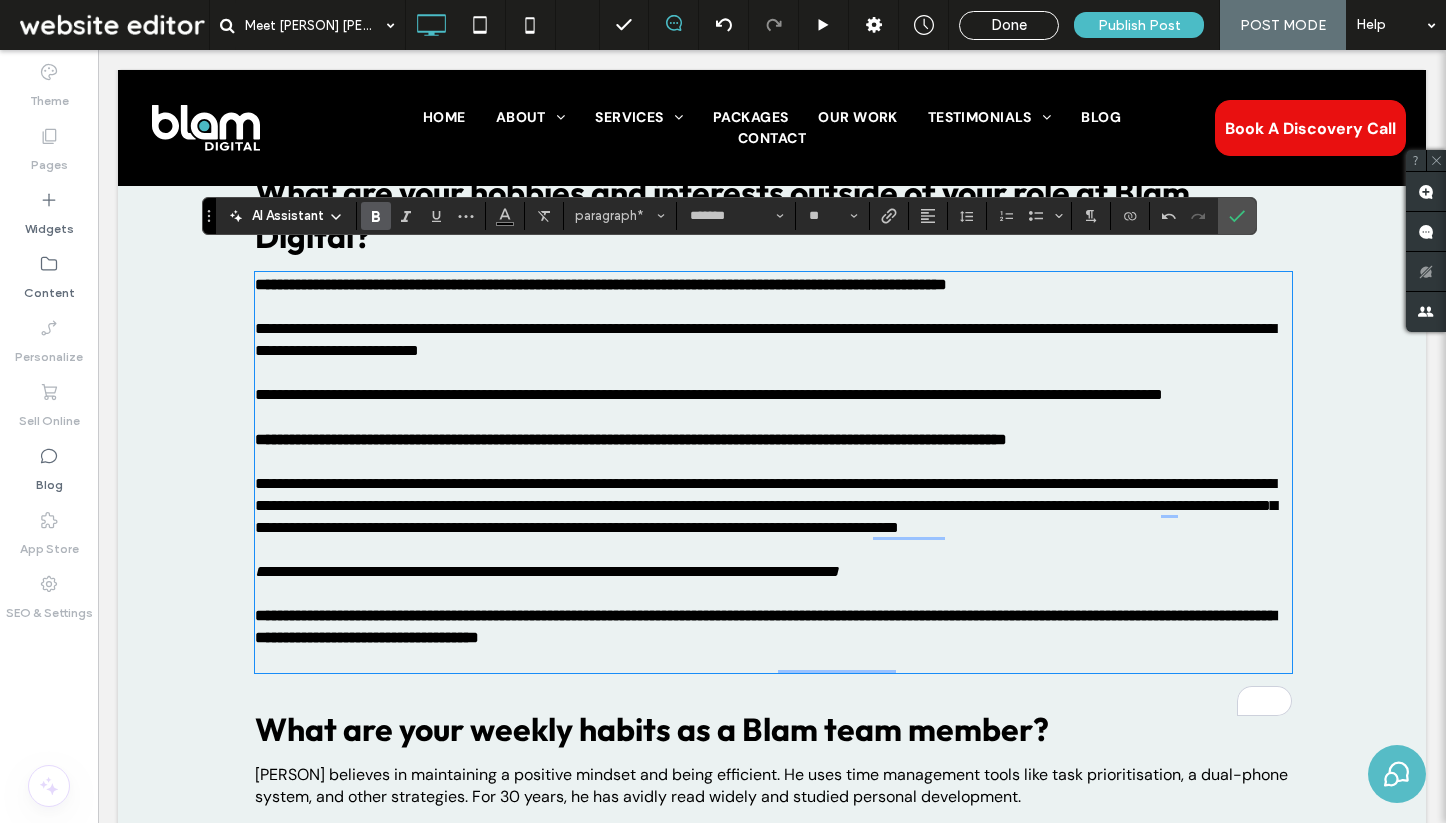 click on "**********" at bounding box center [766, 505] 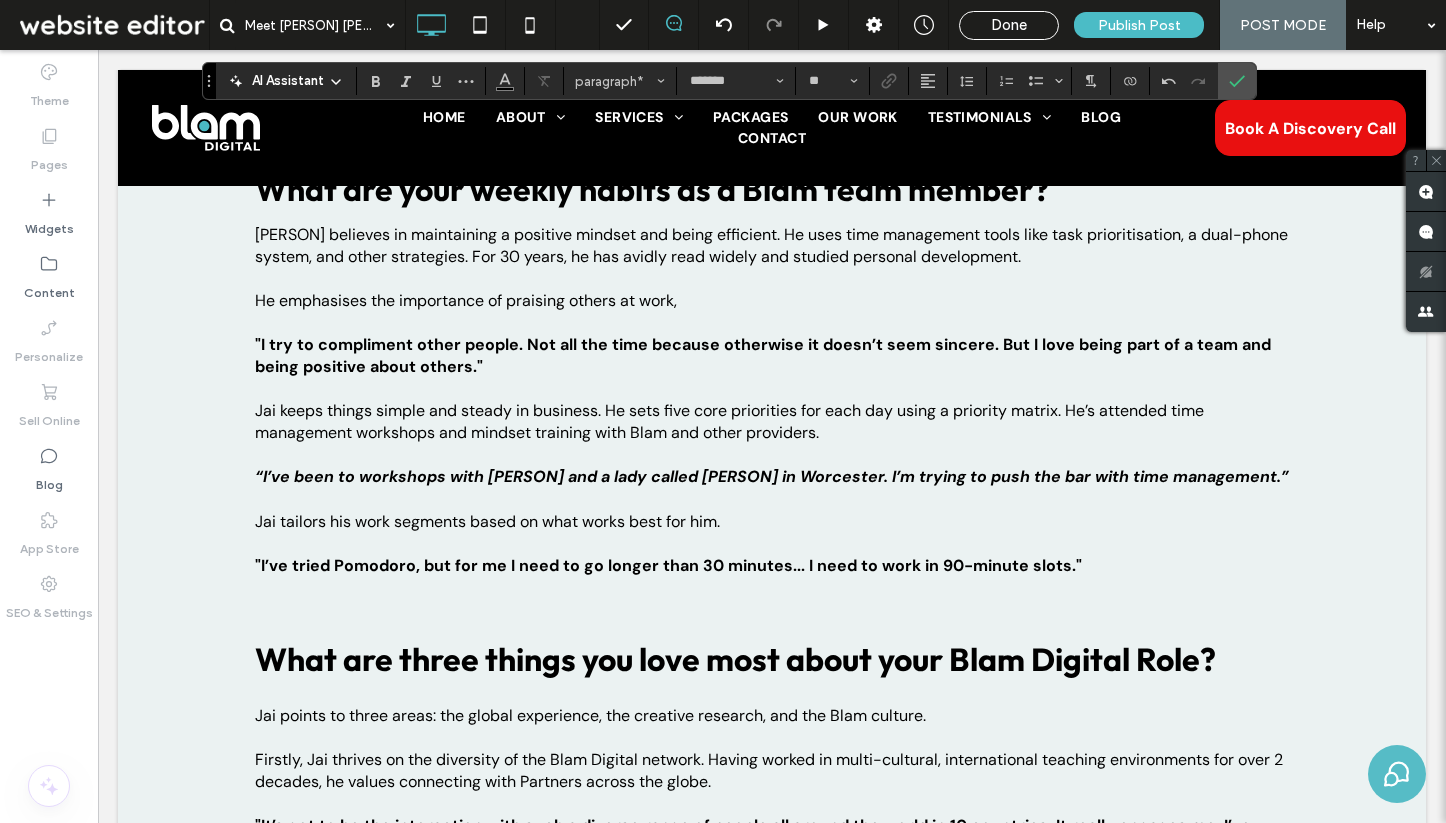 scroll, scrollTop: 3281, scrollLeft: 0, axis: vertical 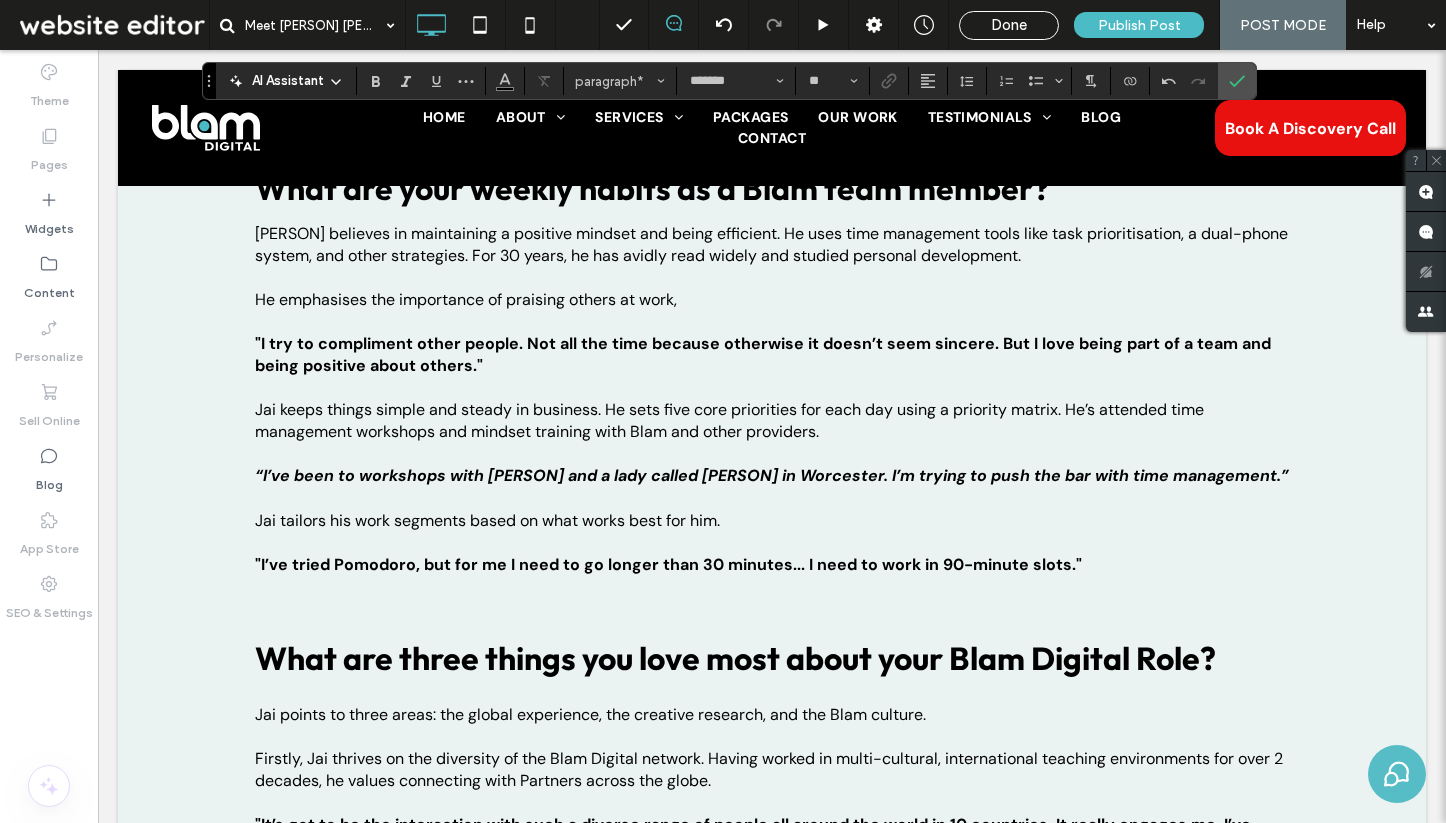 click on "“I’ve been to workshops with [PERSON] and a lady called [PERSON] in Worcester. I’m trying to push the bar with time management.”" at bounding box center (773, 476) 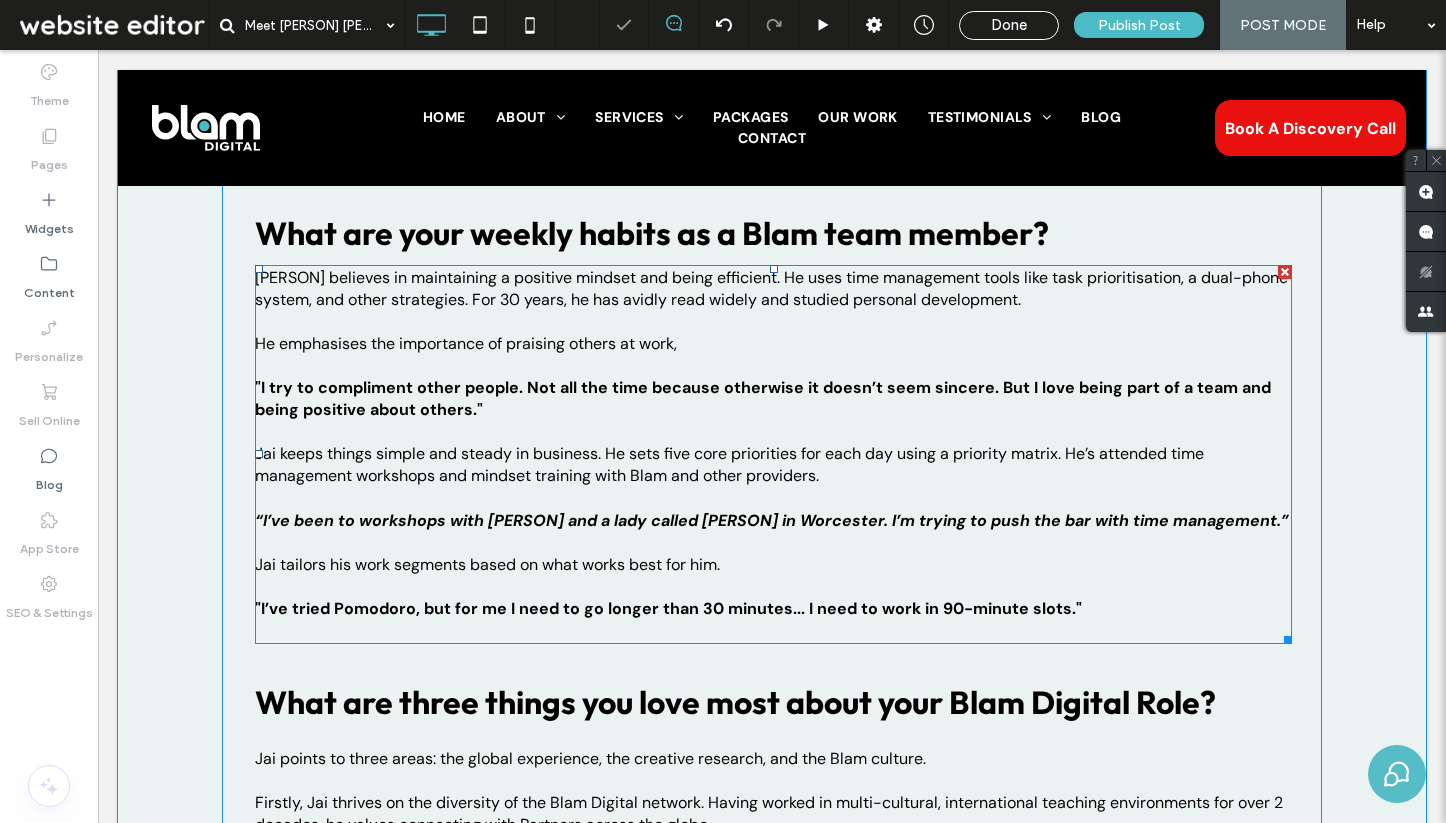 click on "“I’ve been to workshops with [PERSON] and a lady called [PERSON] in Worcester. I’m trying to push the bar with time management.”" at bounding box center (772, 520) 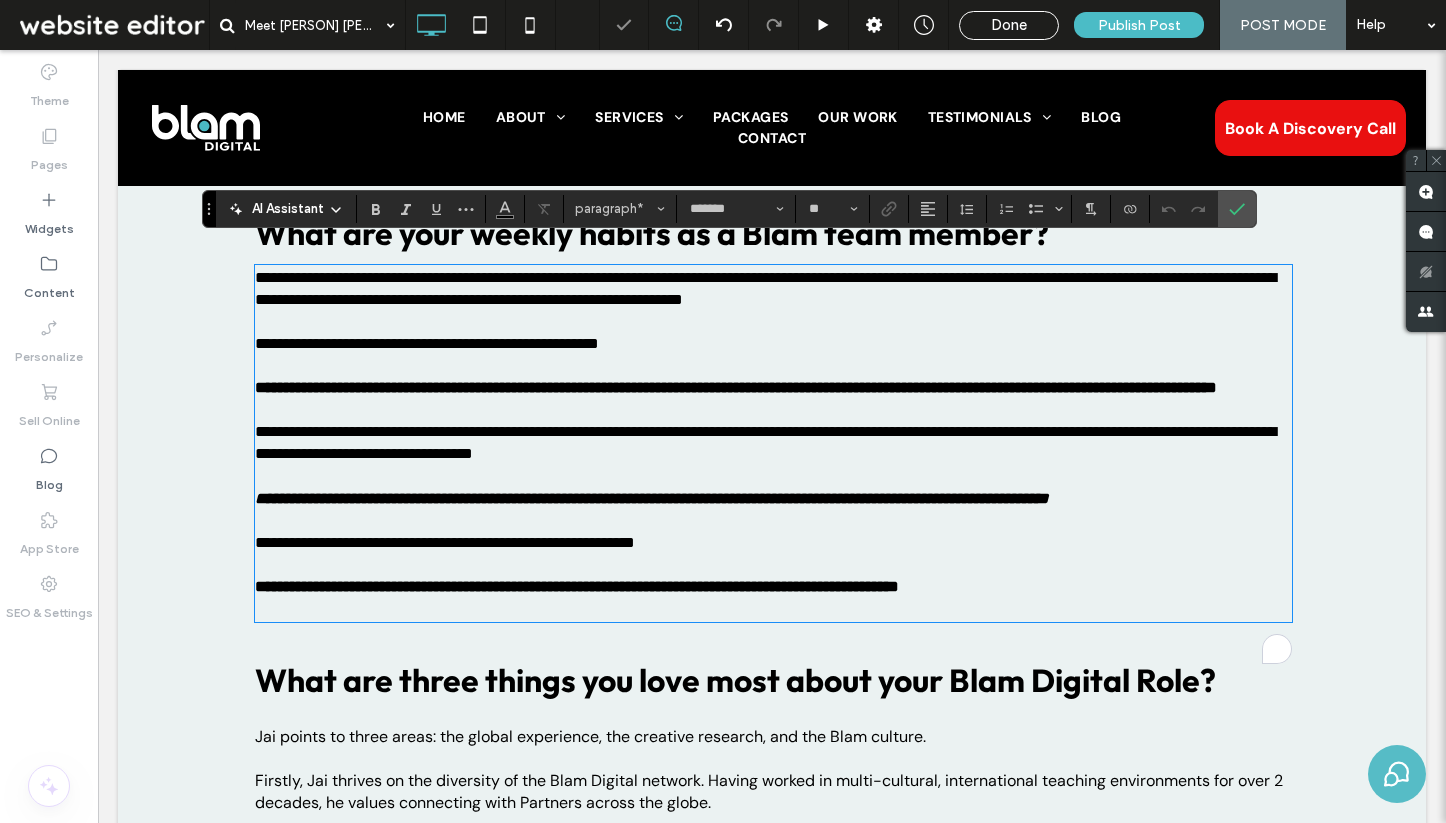 click on "**********" at bounding box center [652, 498] 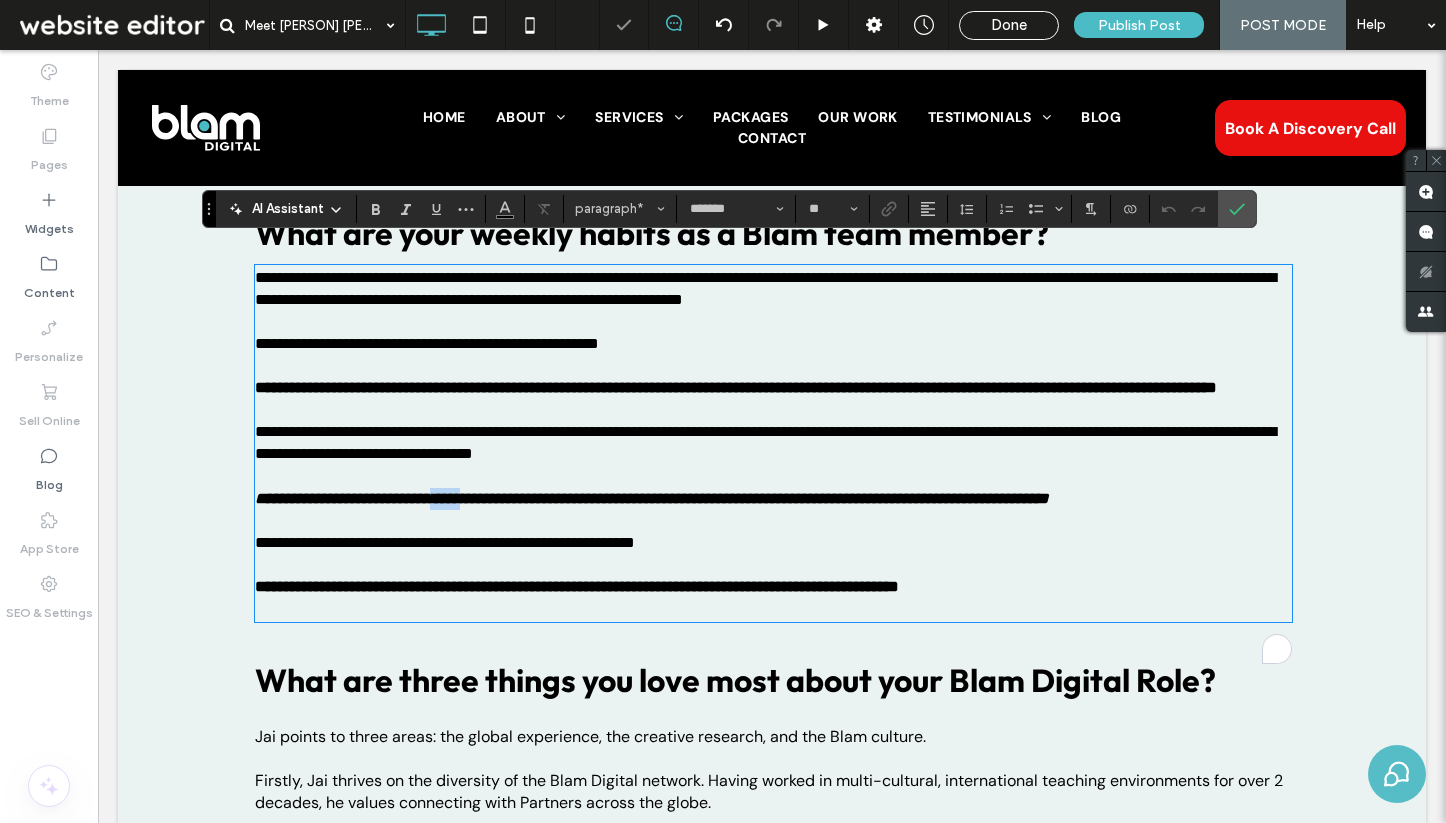 click on "**********" at bounding box center [652, 498] 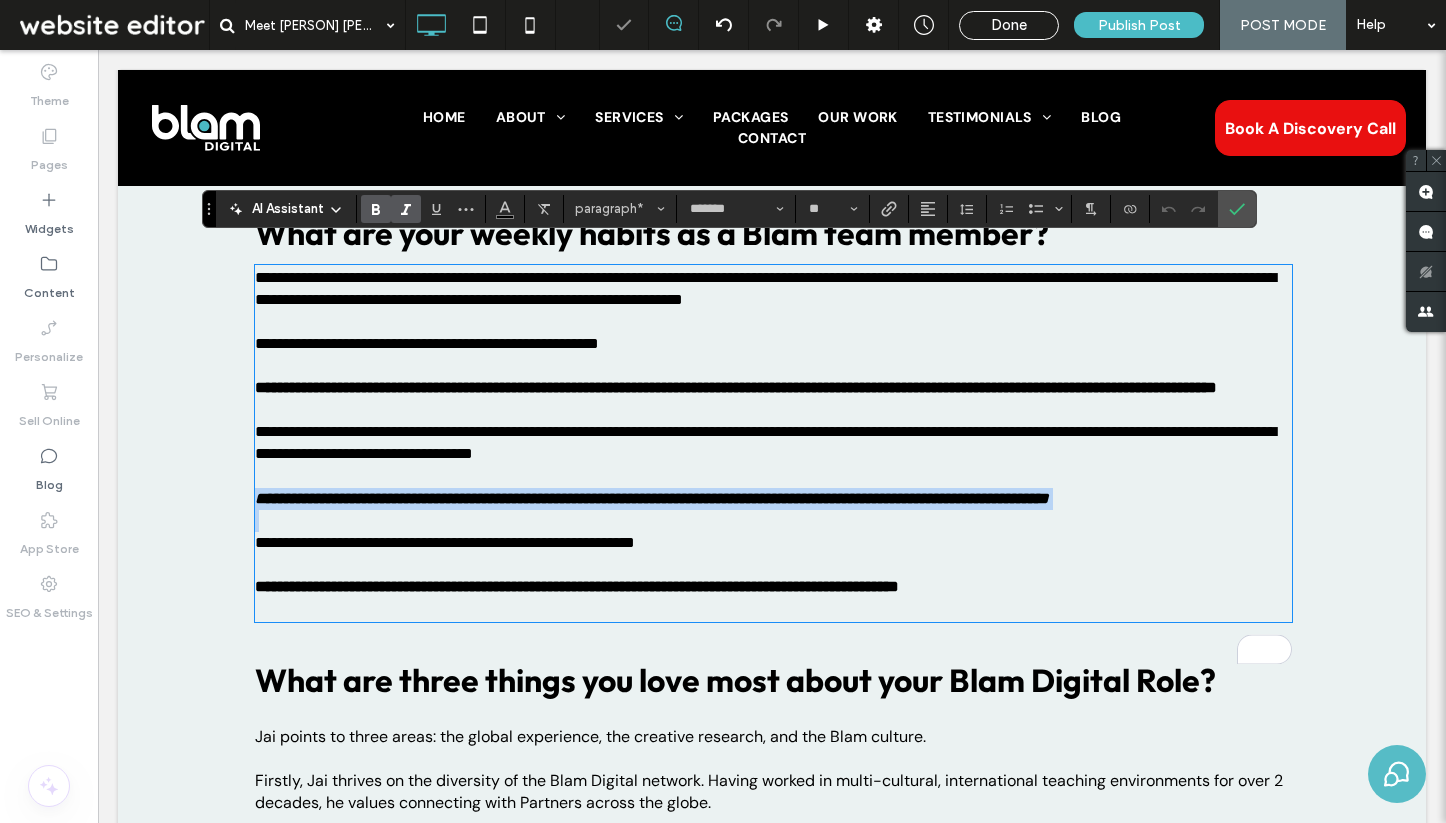 click on "**********" at bounding box center (652, 498) 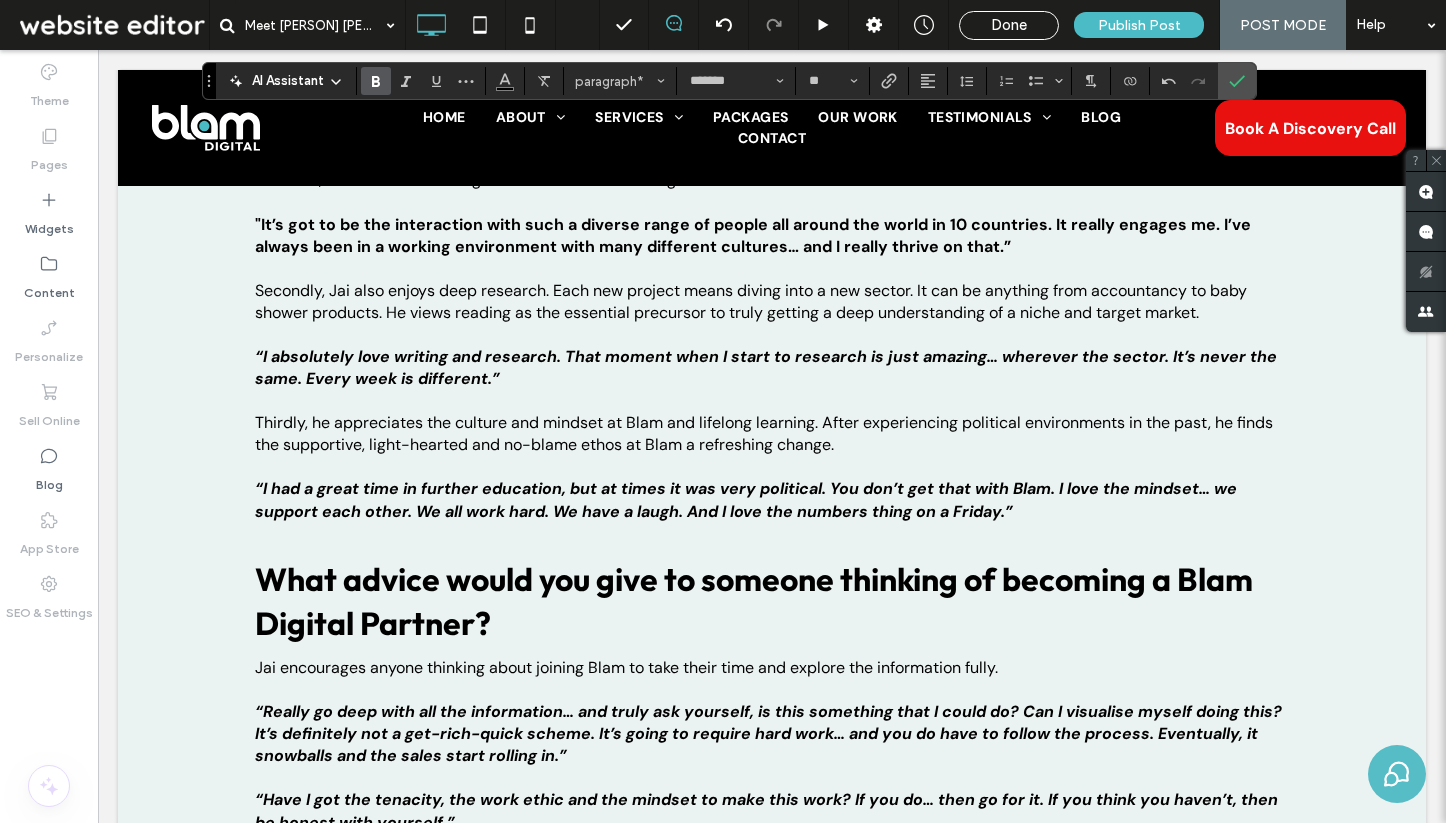 scroll, scrollTop: 3933, scrollLeft: 0, axis: vertical 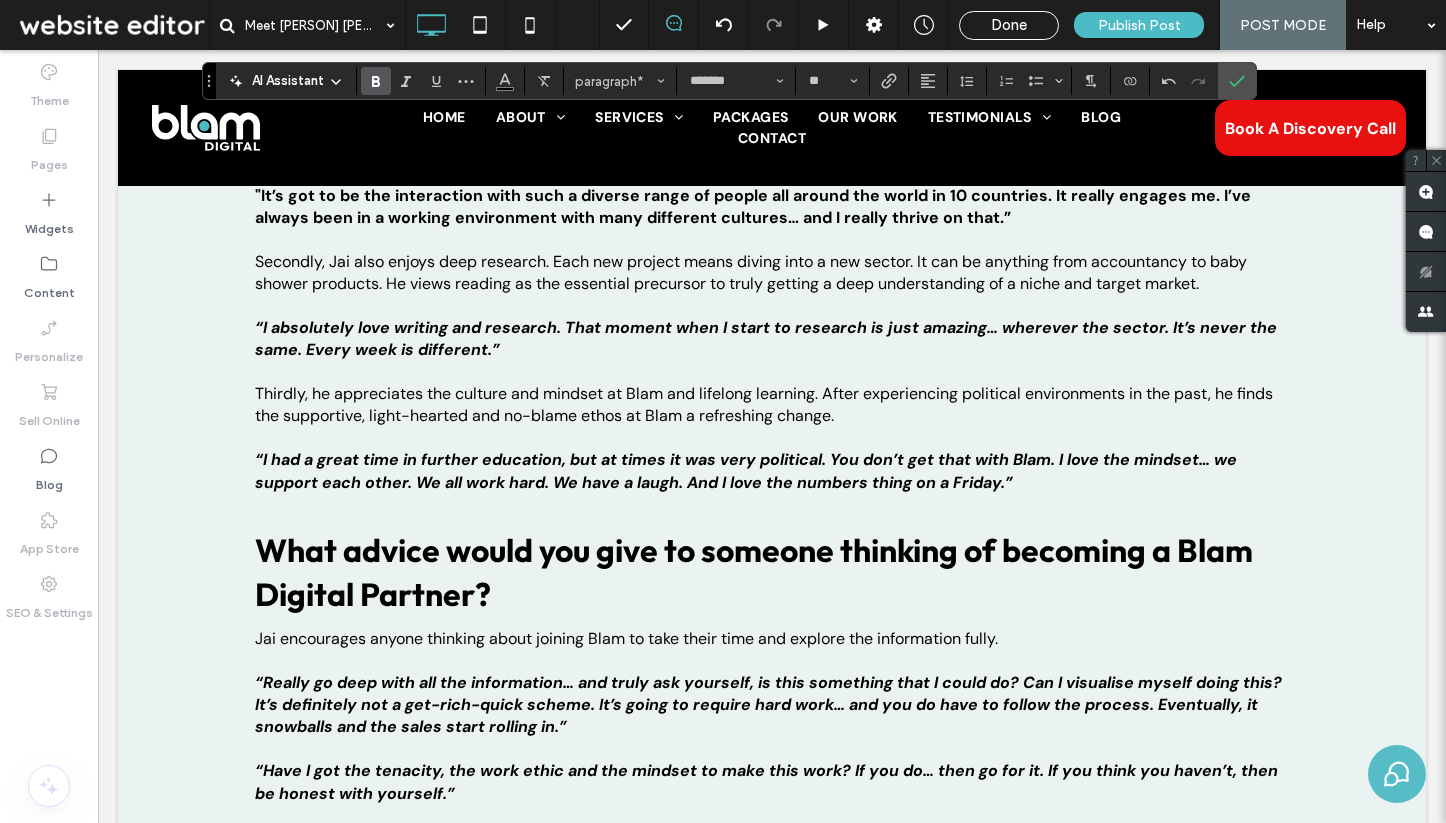 click on "“I absolutely love writing and research. That moment when I start to research is just amazing… wherever the sector. It’s never the same. Every week is different.”" at bounding box center (766, 338) 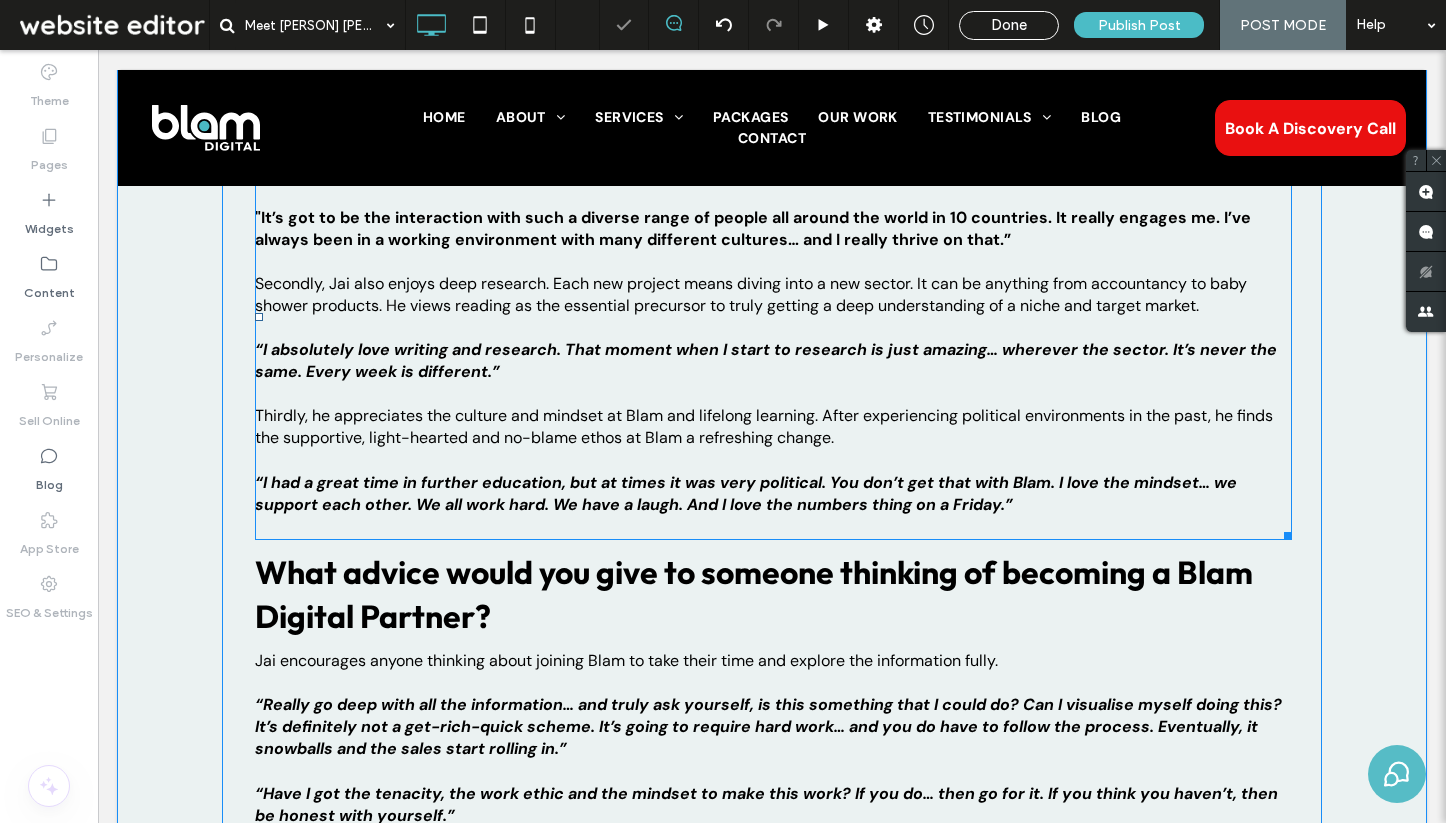 click on "“I absolutely love writing and research. That moment when I start to research is just amazing… wherever the sector. It’s never the same. Every week is different.”" at bounding box center (766, 360) 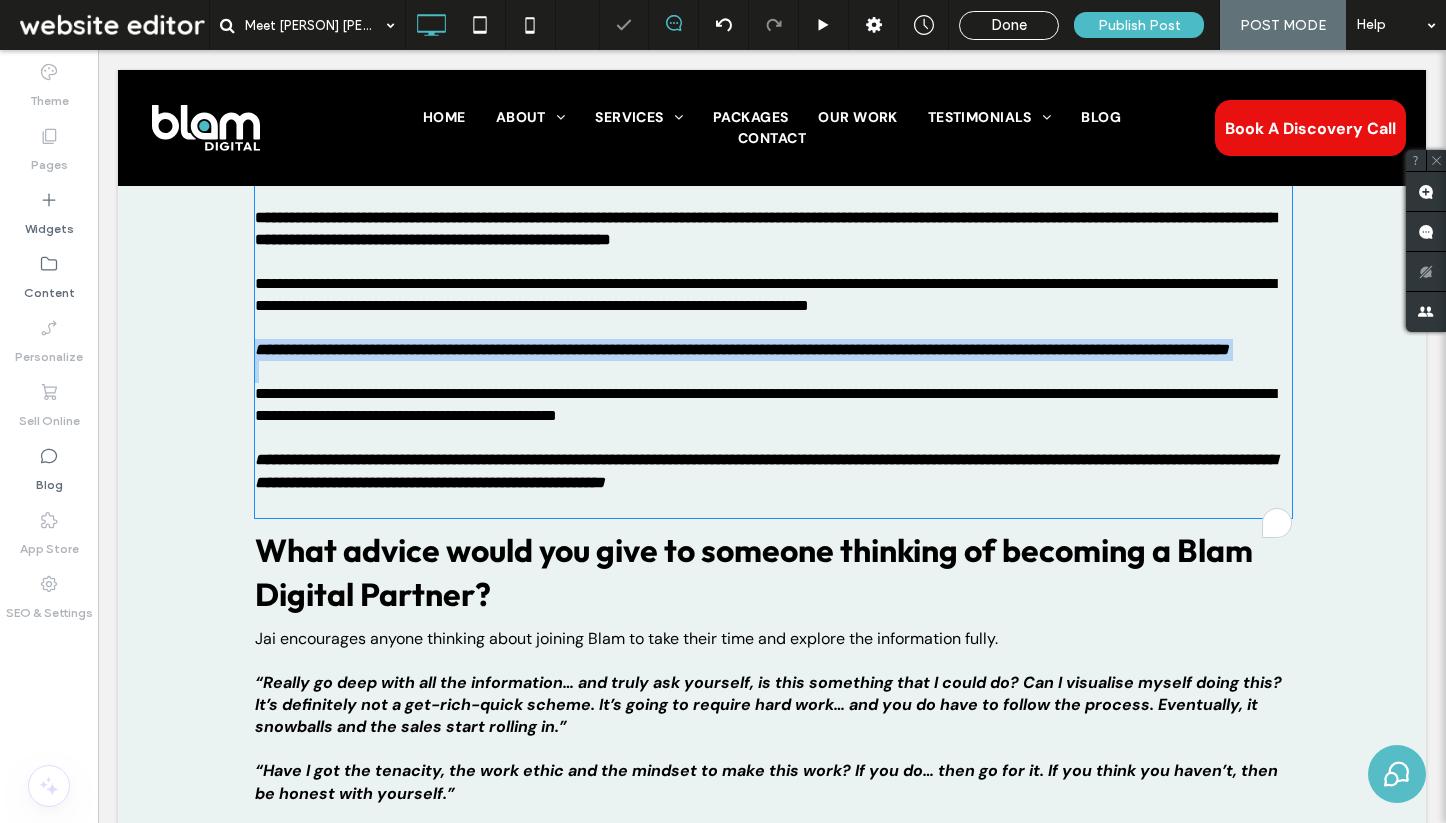 click on "**********" at bounding box center (742, 349) 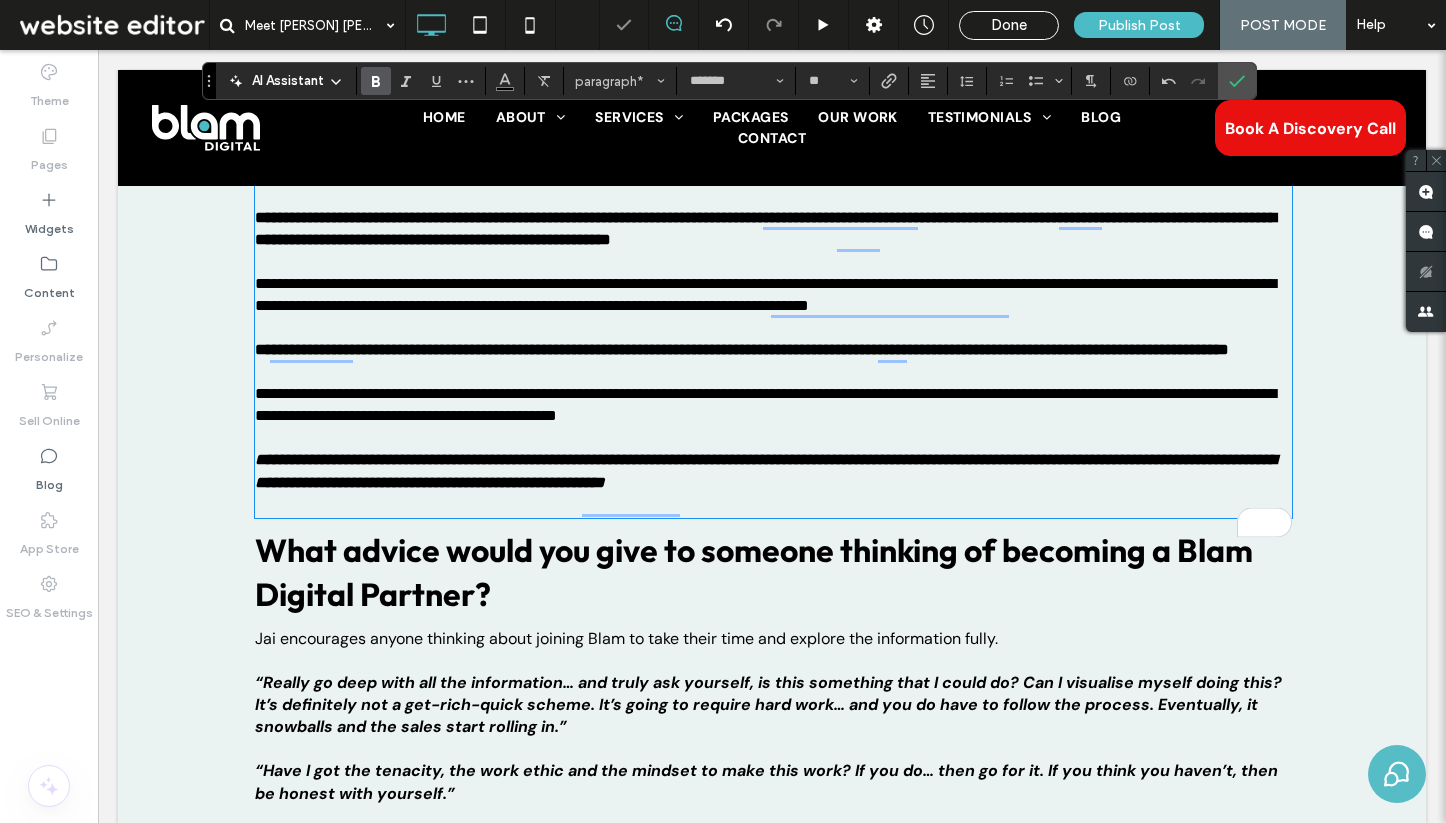 click on "**********" at bounding box center [765, 470] 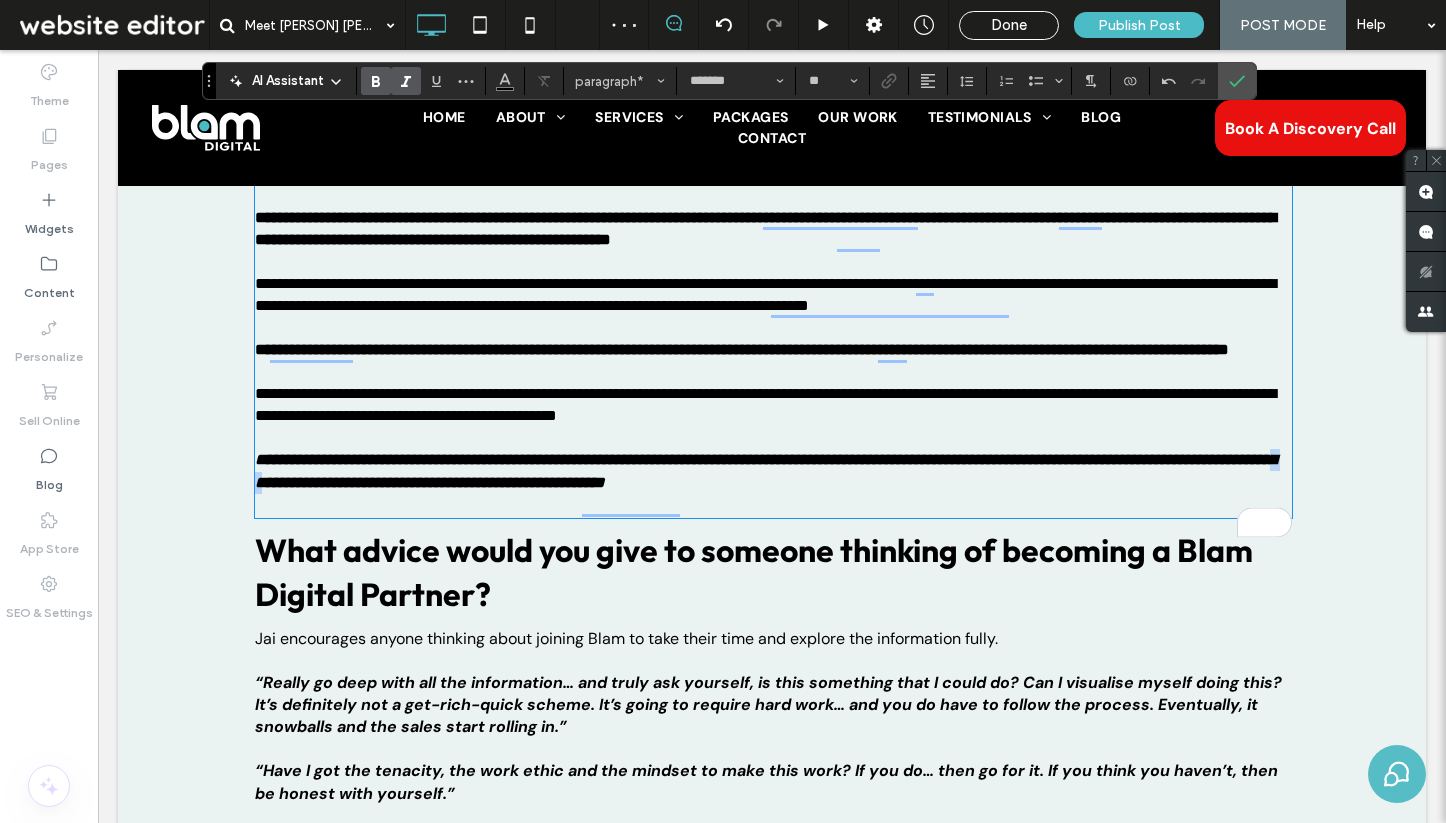 click on "**********" at bounding box center [765, 470] 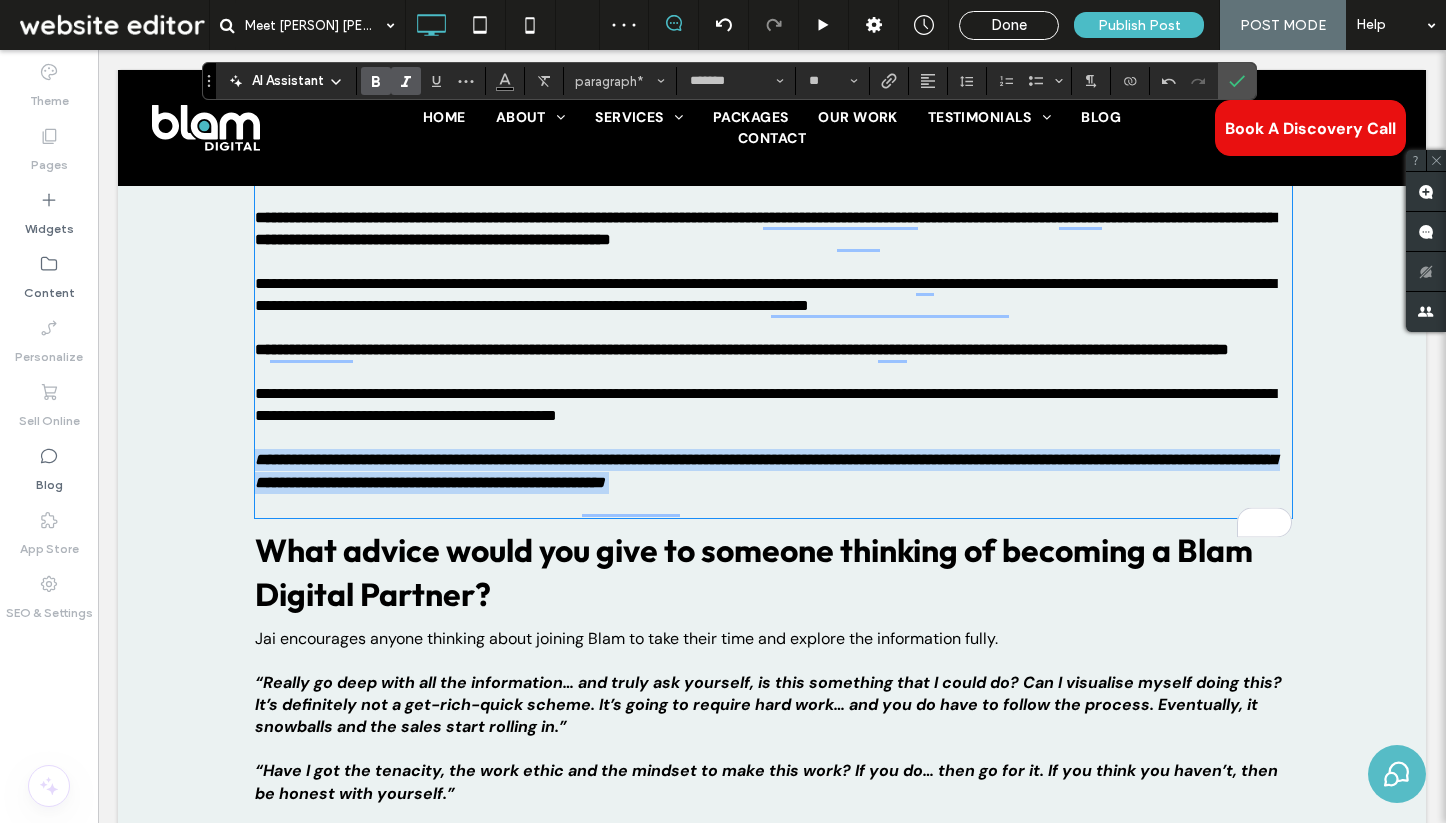 click on "**********" at bounding box center (765, 470) 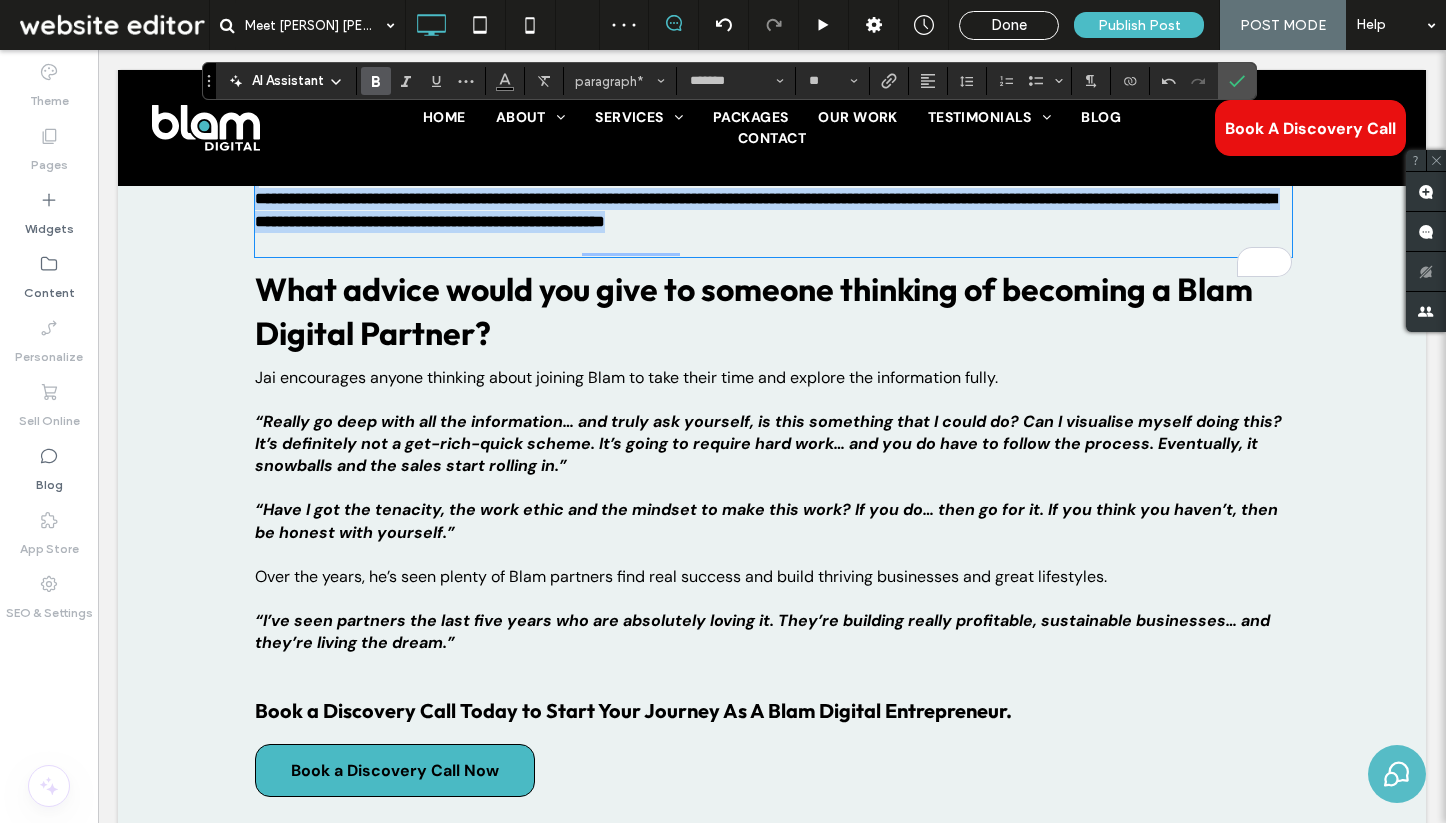 scroll, scrollTop: 4224, scrollLeft: 0, axis: vertical 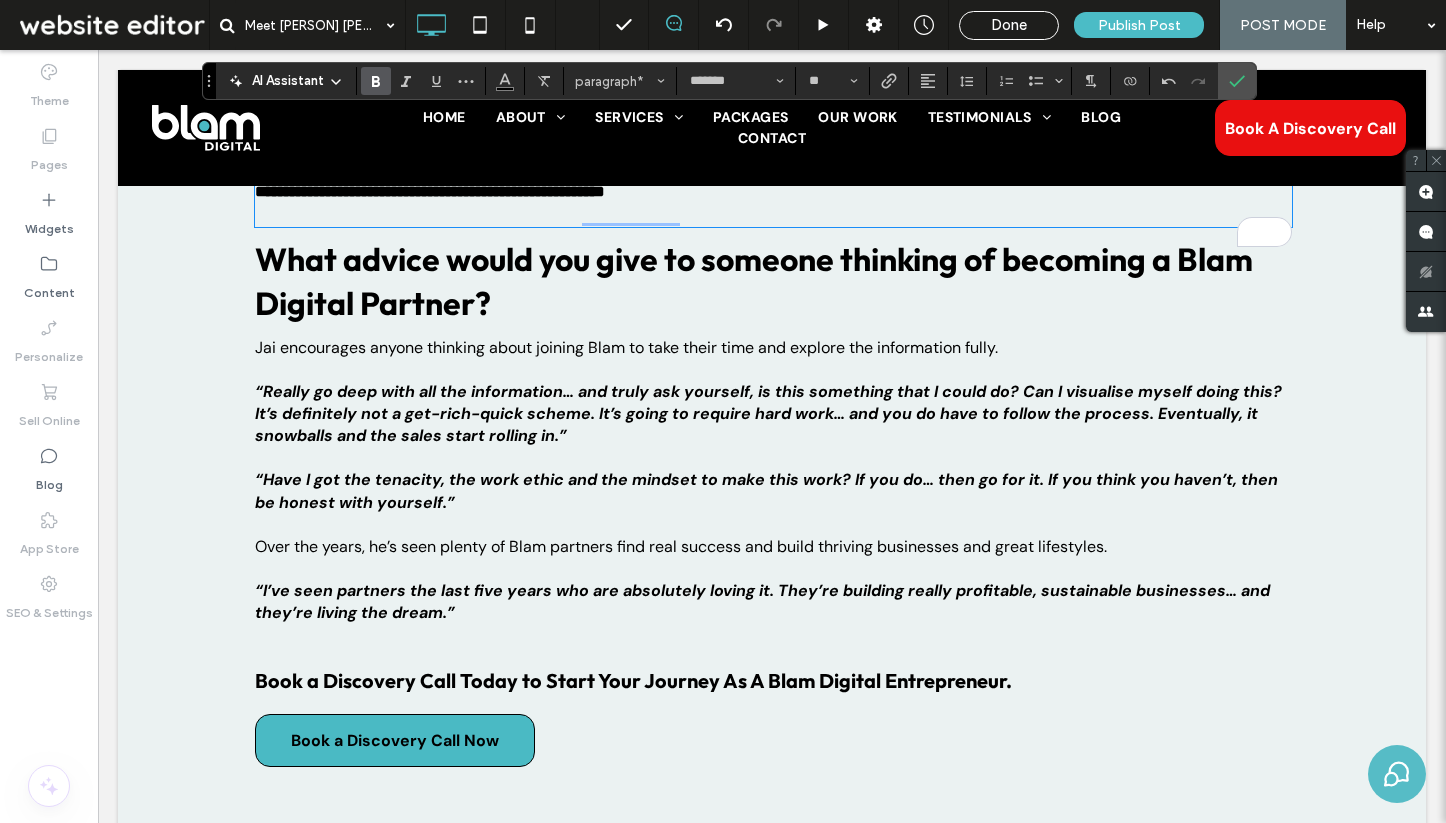 click on "“Really go deep with all the information… and truly ask yourself, is this something that I could do? Can I visualise myself doing this? It’s definitely not a get-rich-quick scheme. It’s going to require hard work… and you do have to follow the process. Eventually, it snowballs and the sales start rolling in.”" at bounding box center (768, 413) 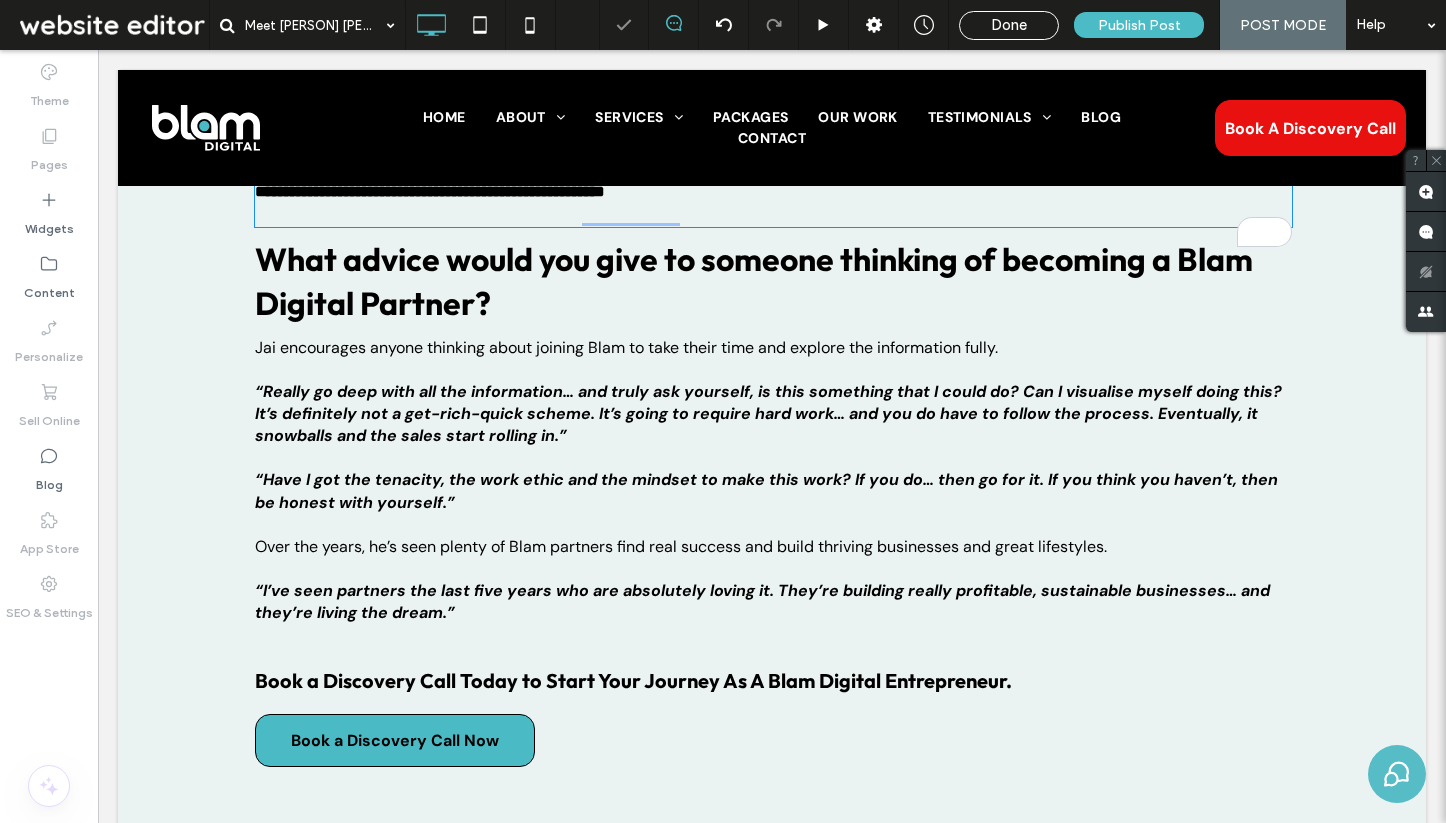 type on "*******" 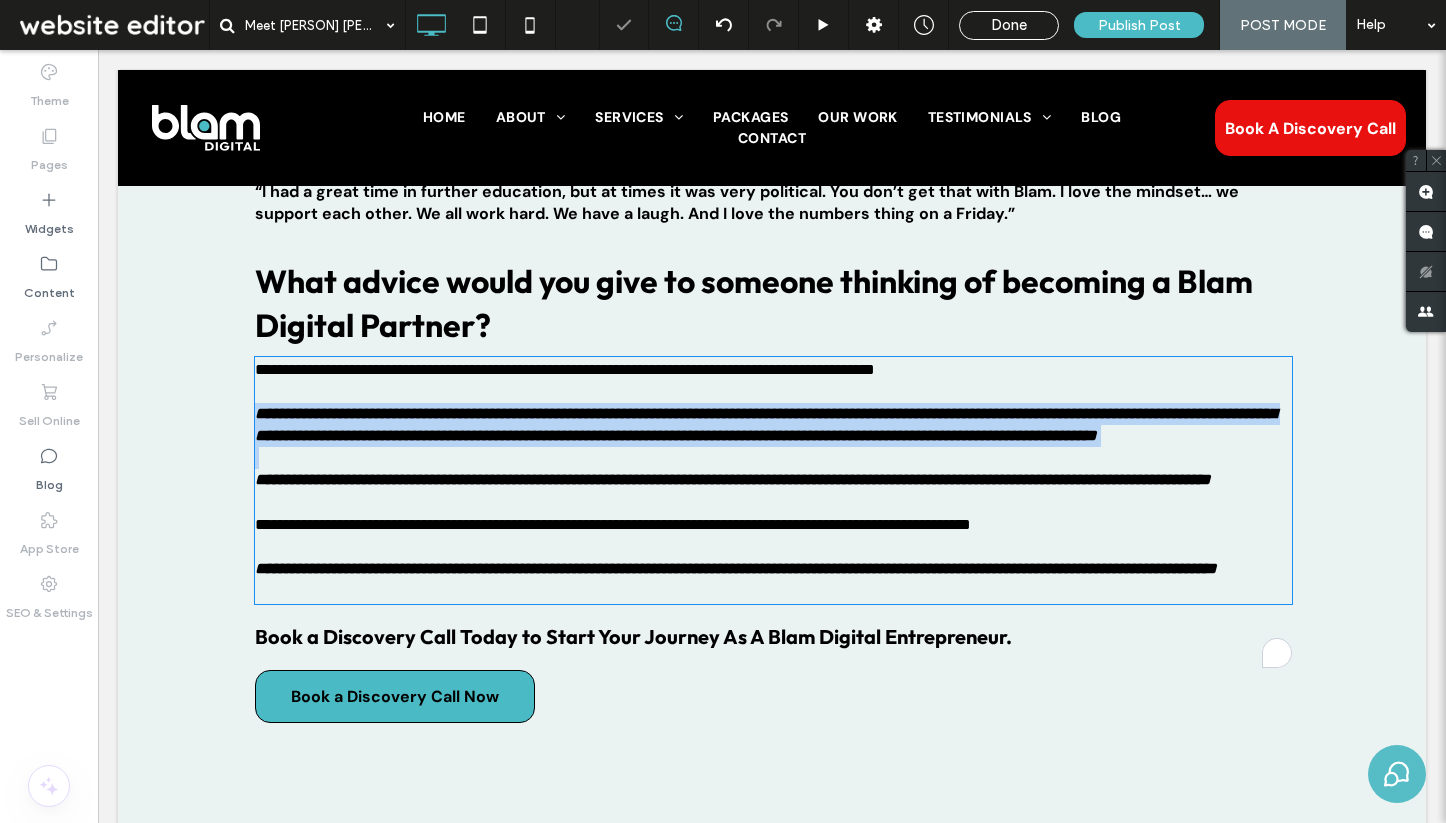 click on "**********" at bounding box center (765, 424) 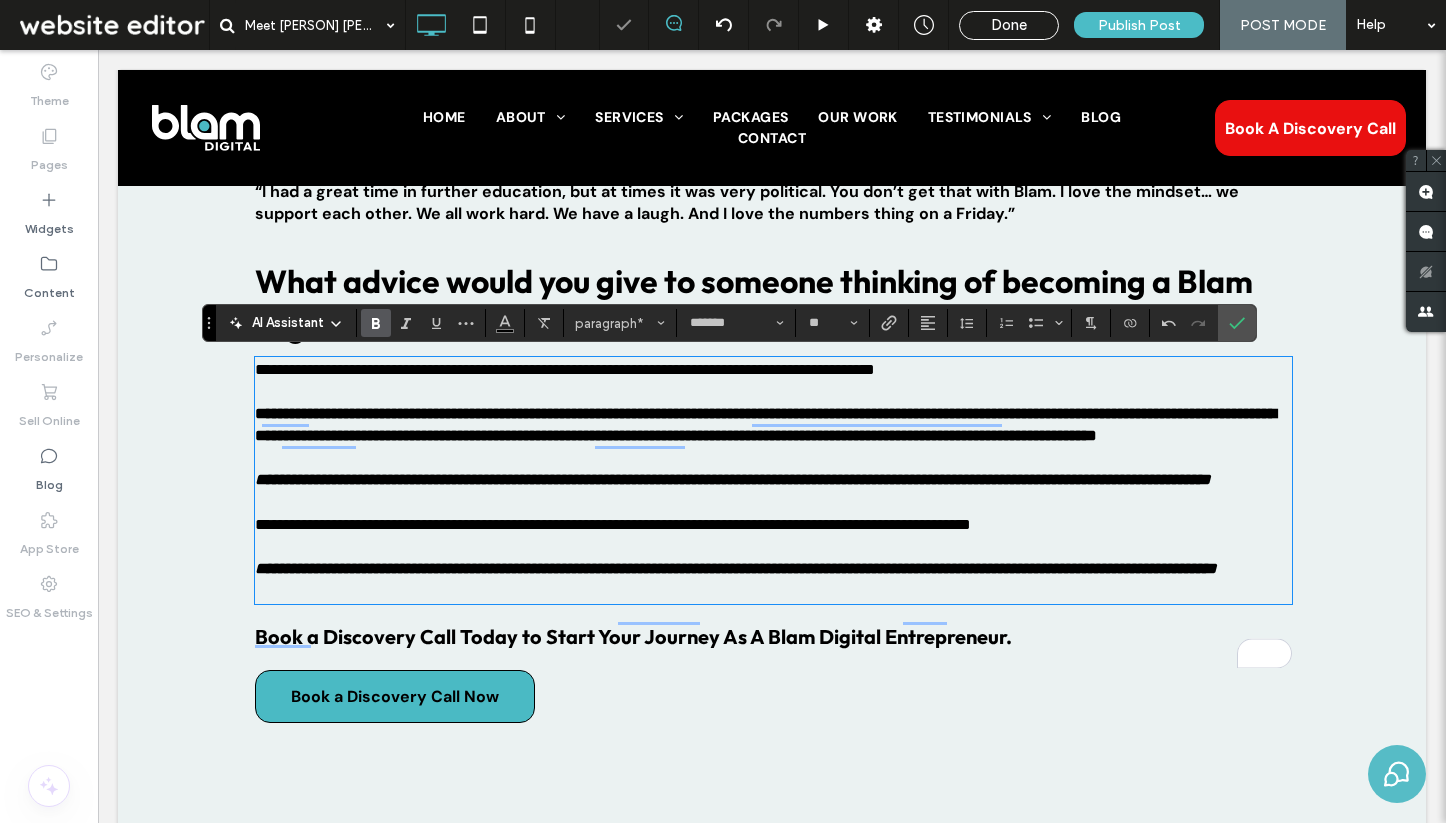 click on "**********" at bounding box center (733, 479) 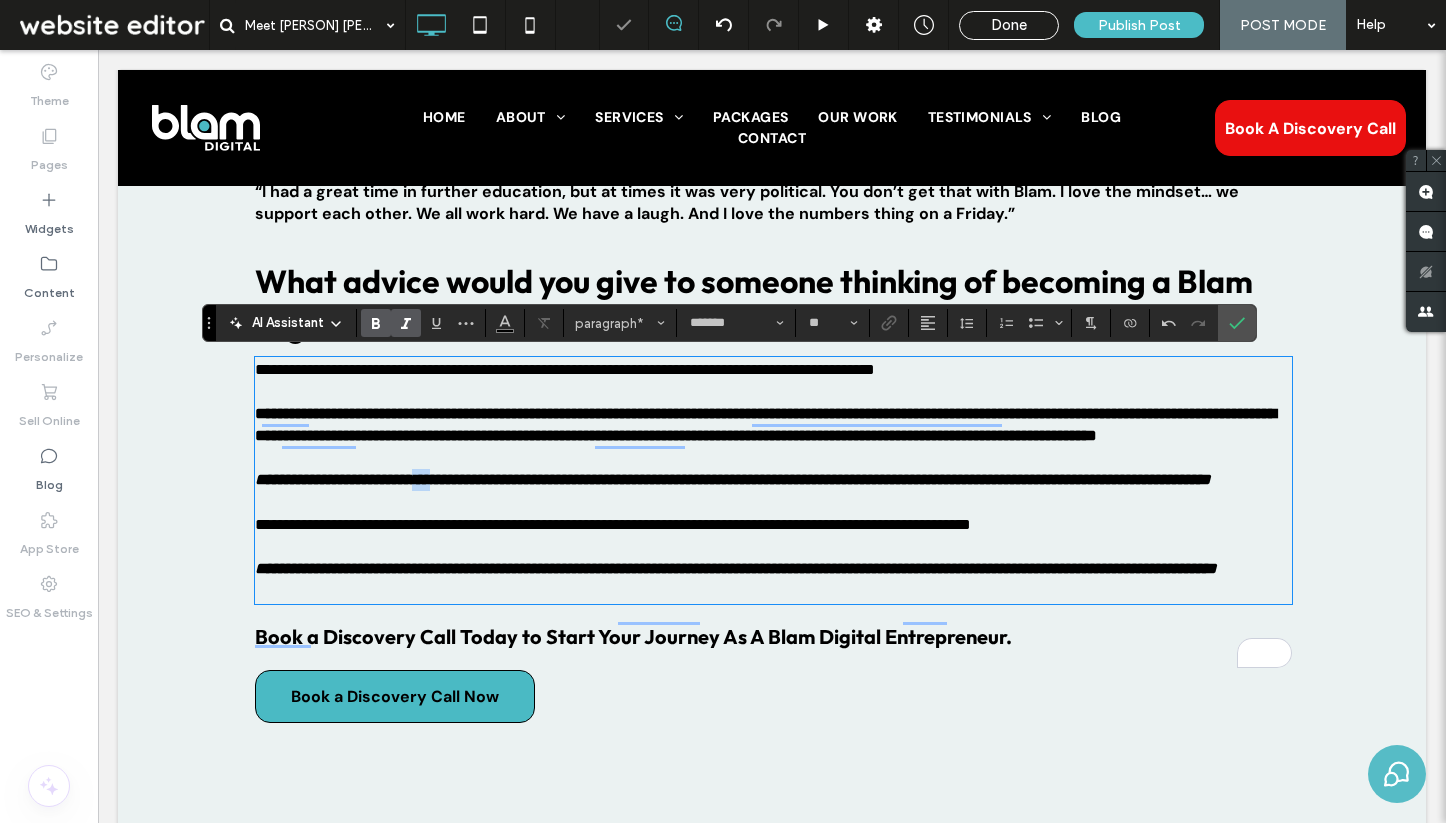 click on "**********" at bounding box center [733, 479] 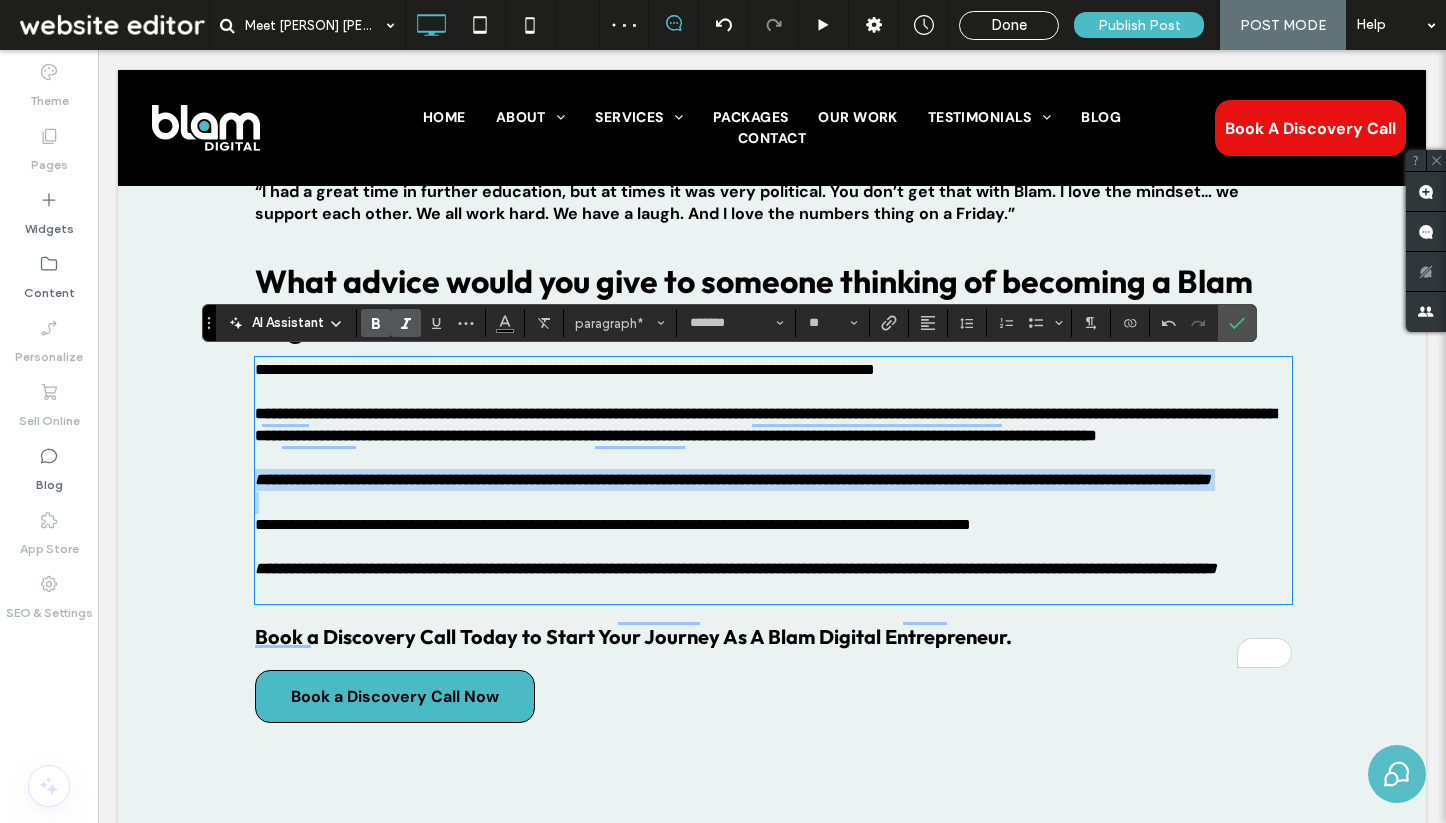 click on "**********" at bounding box center [733, 479] 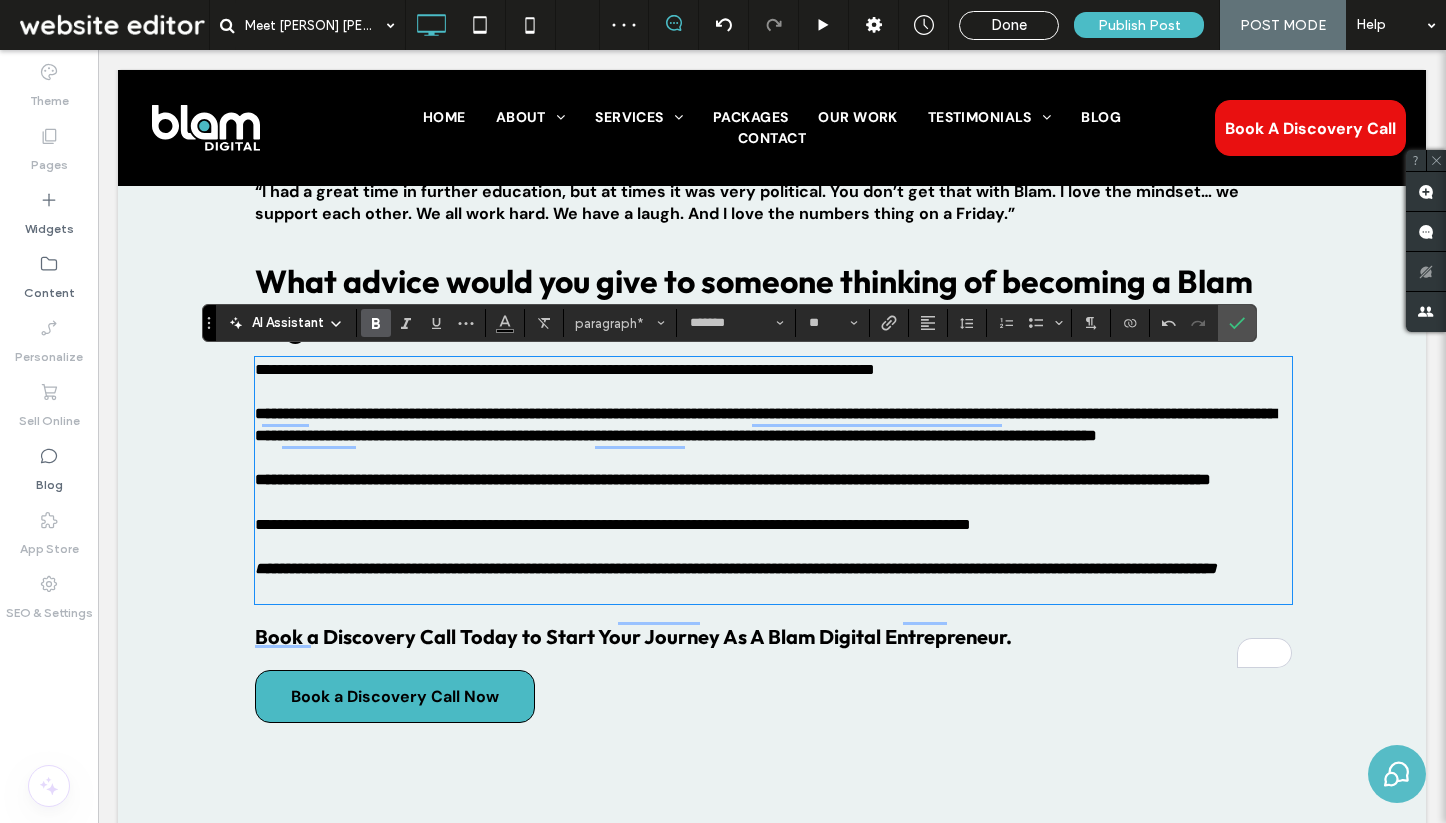 click on "**********" at bounding box center (773, 580) 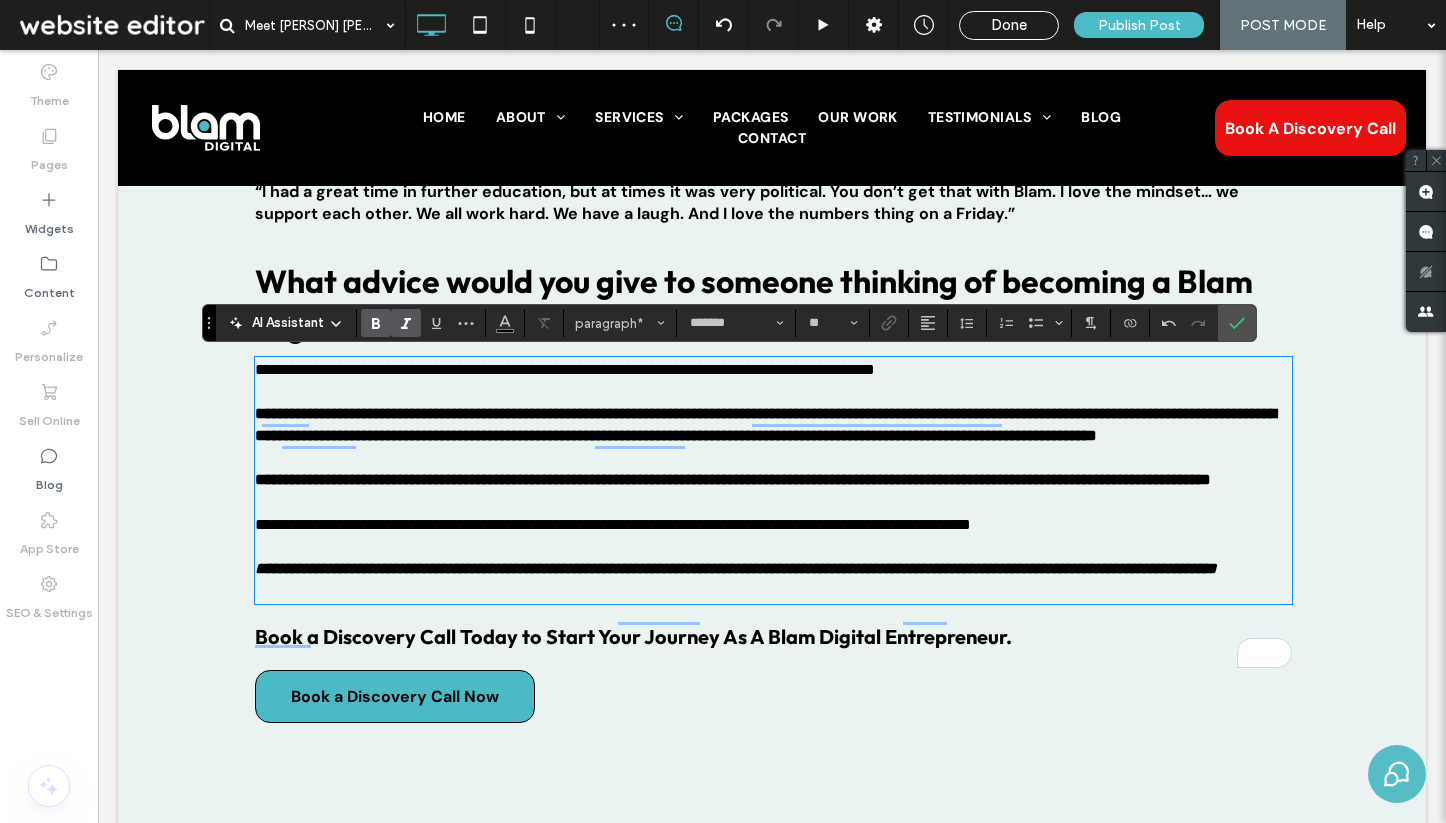 click on "**********" at bounding box center [773, 580] 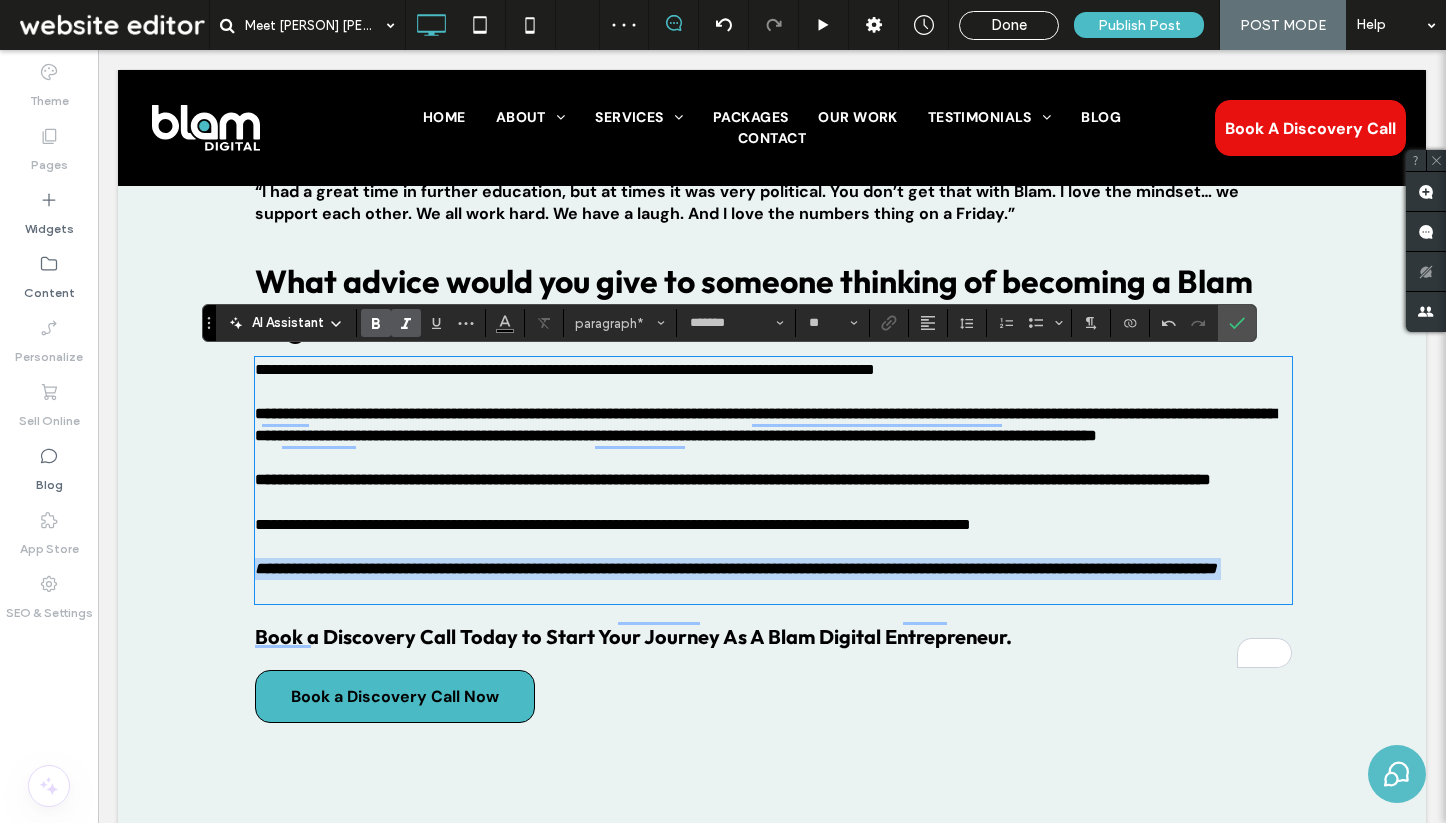 click on "**********" at bounding box center (773, 580) 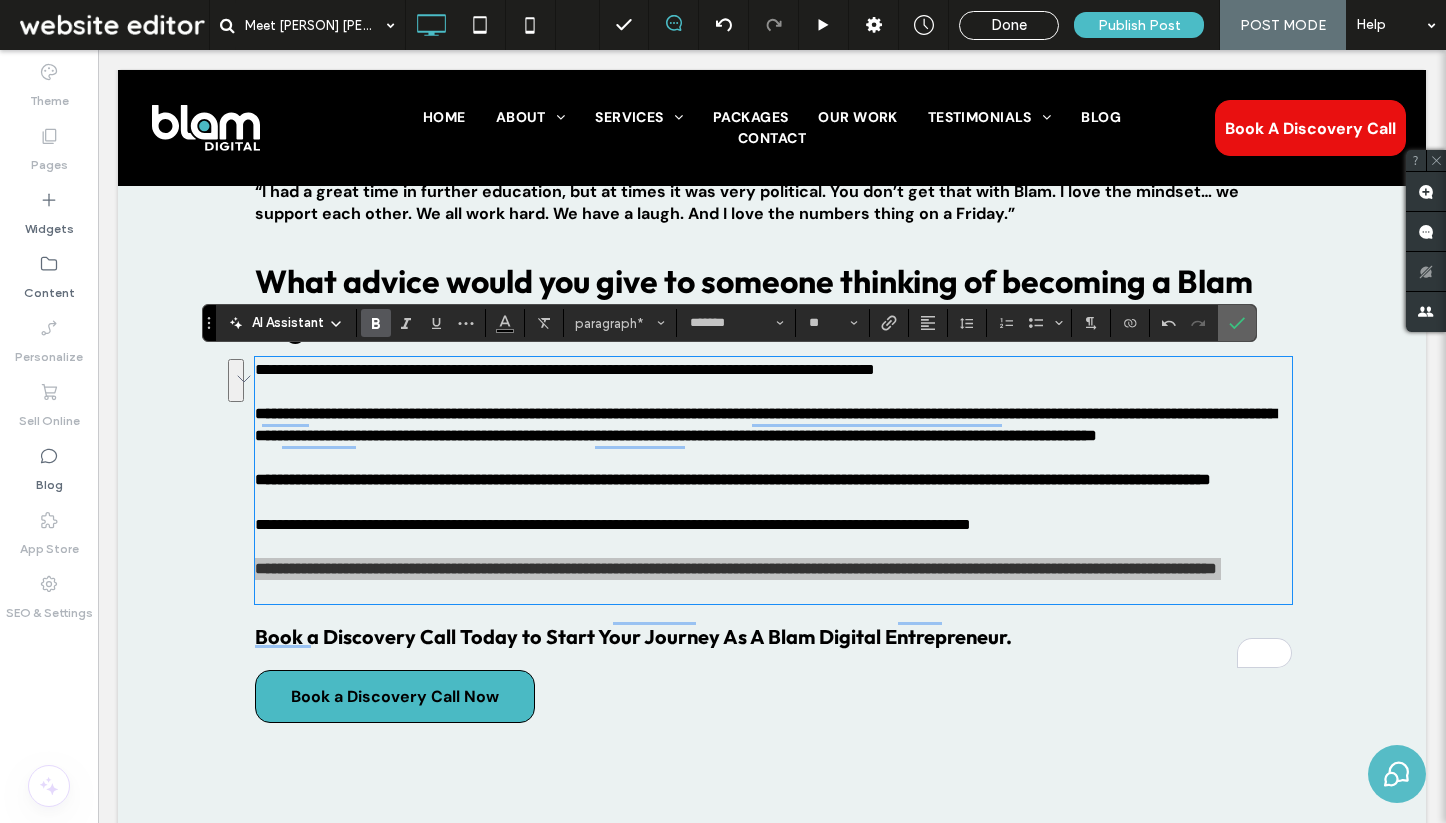 click at bounding box center [1233, 323] 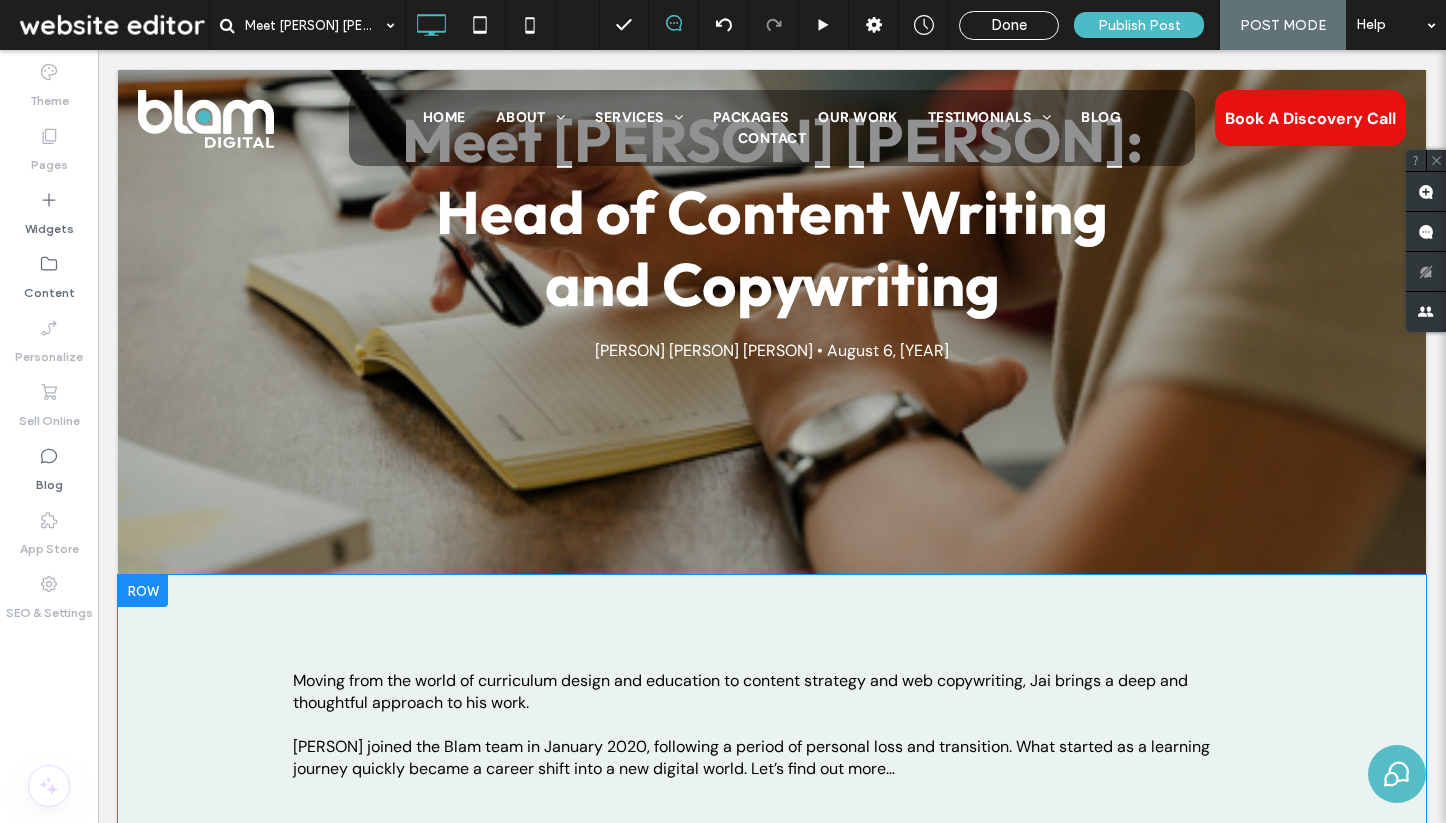 scroll, scrollTop: 0, scrollLeft: 0, axis: both 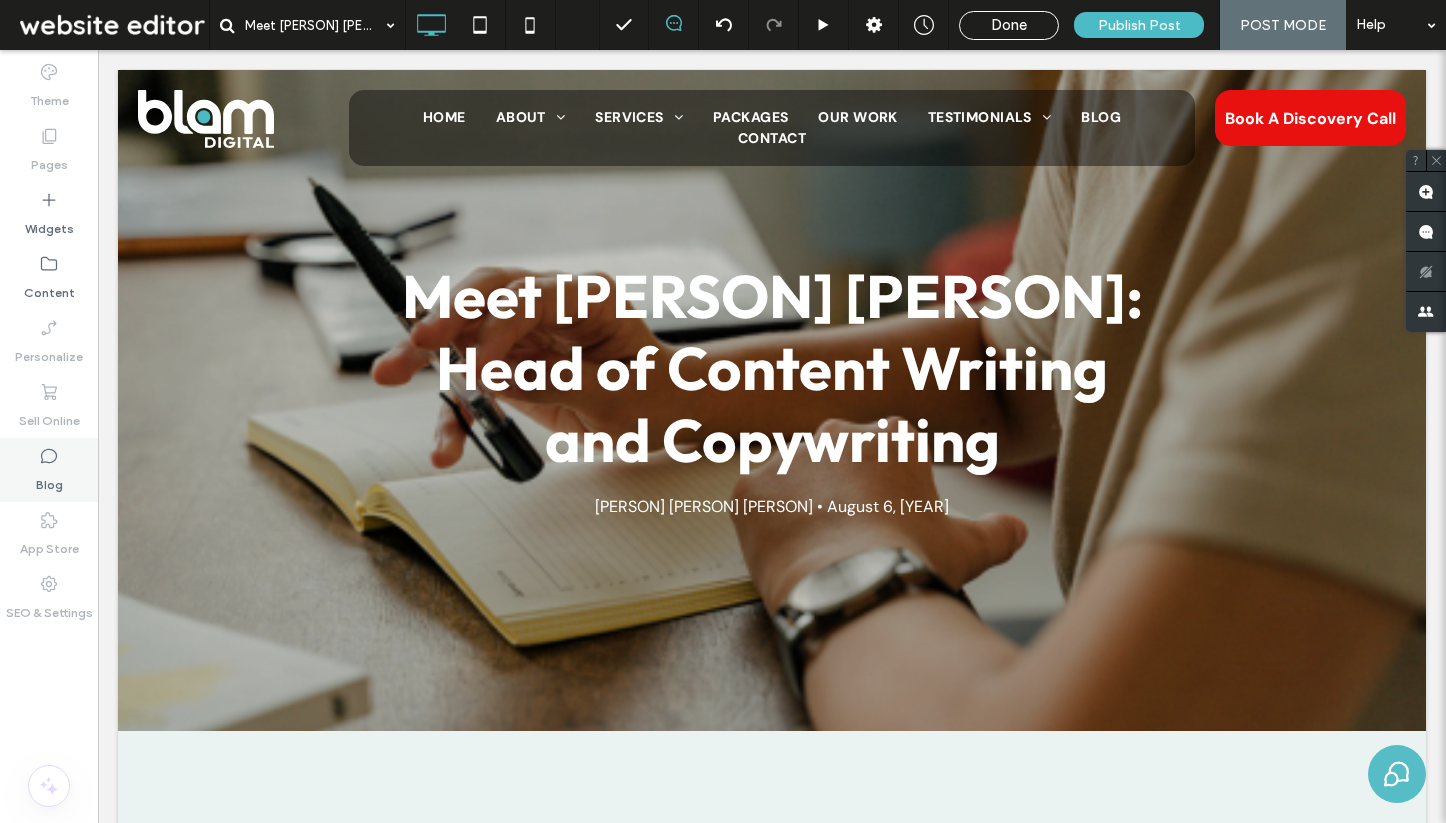 click on "Blog" at bounding box center (49, 480) 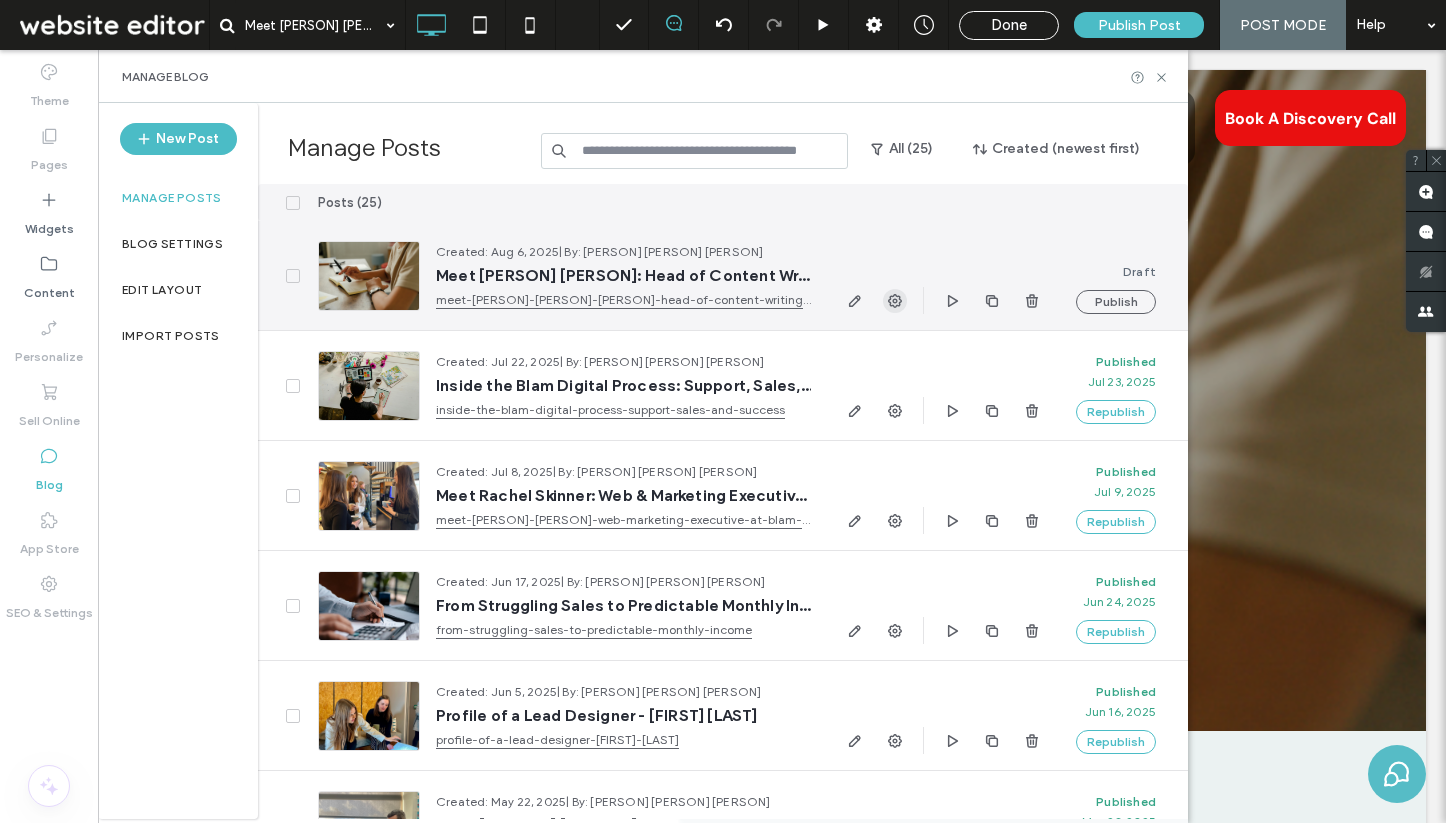 click 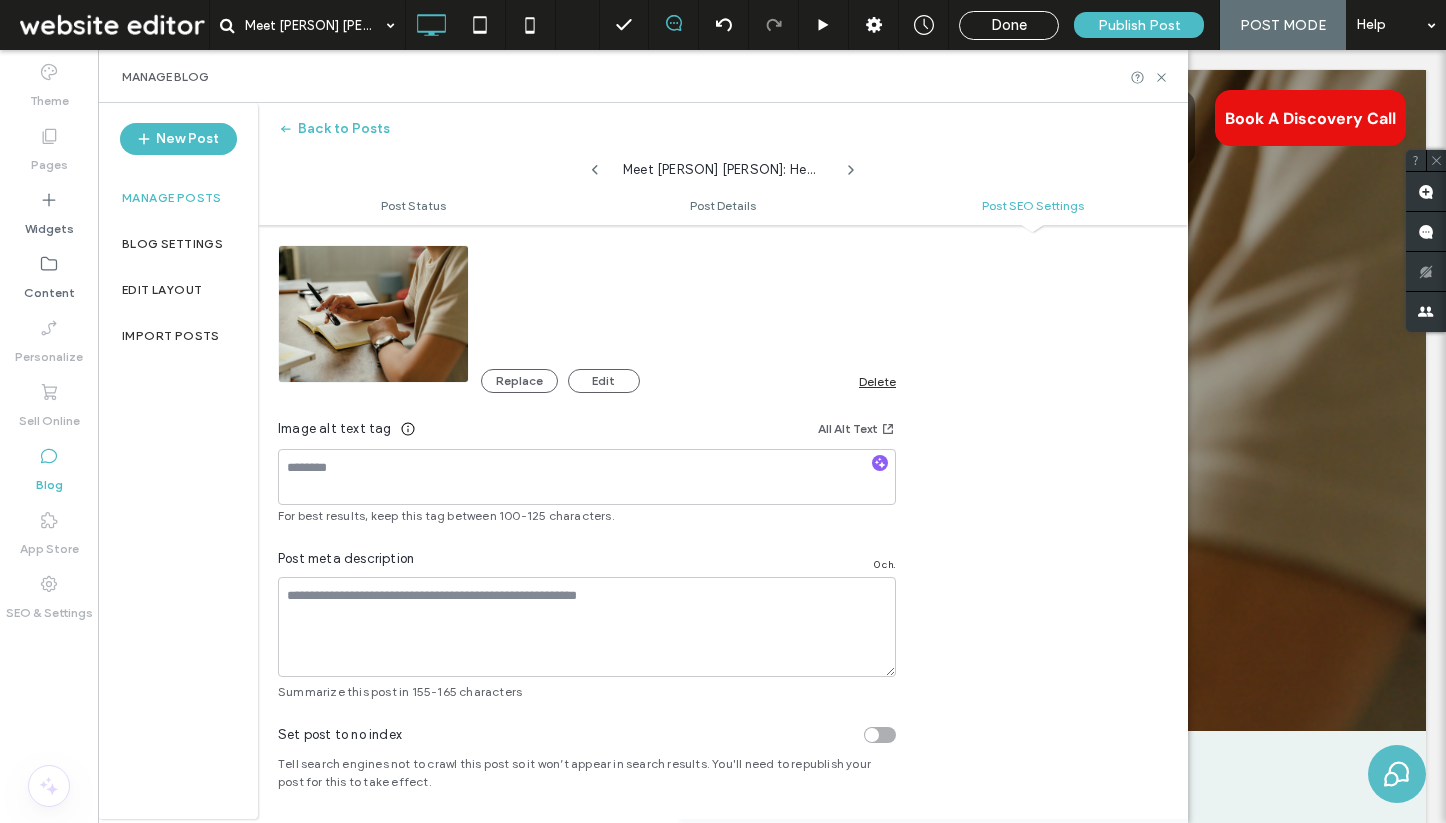scroll, scrollTop: 1160, scrollLeft: 0, axis: vertical 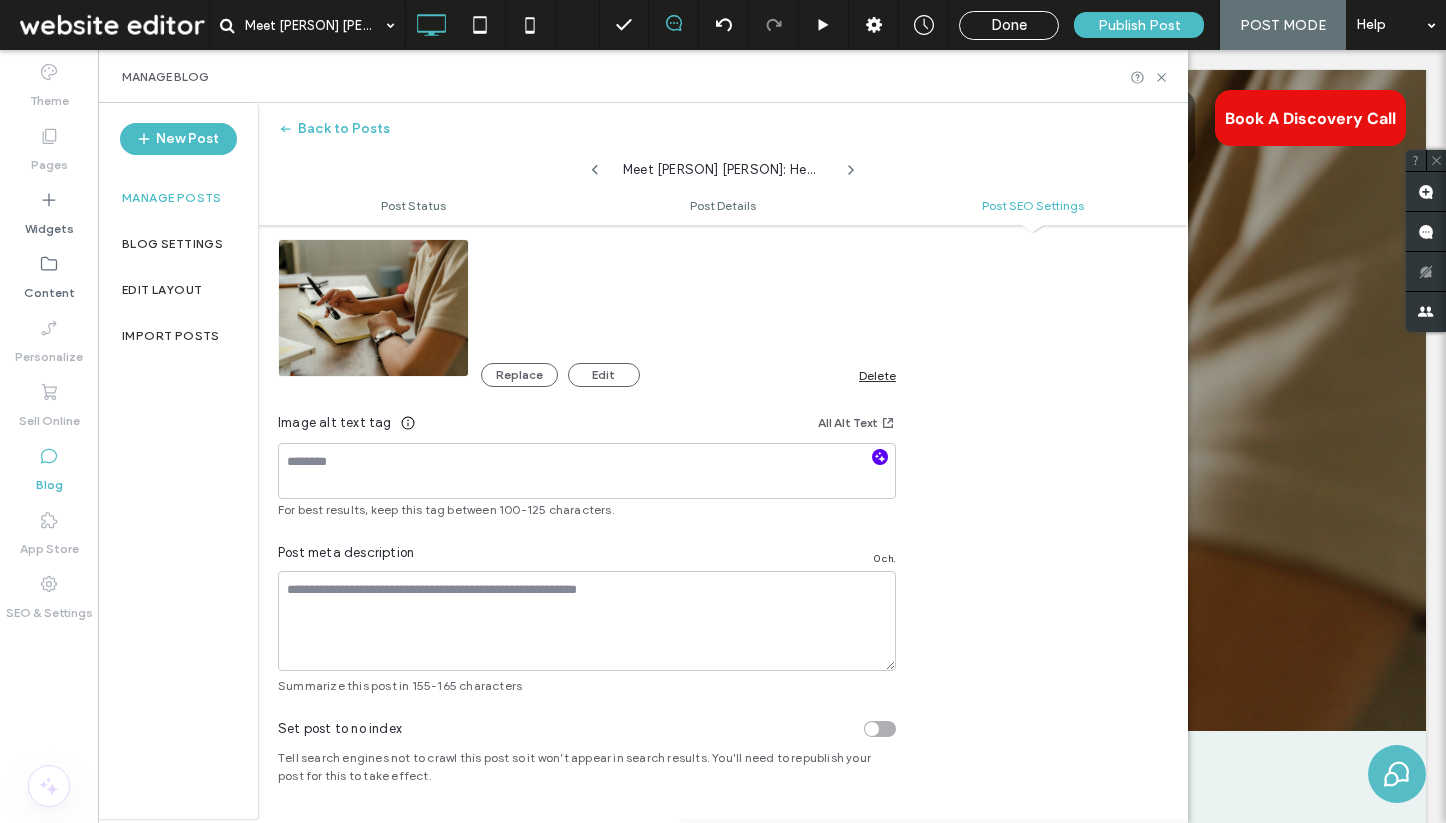 click 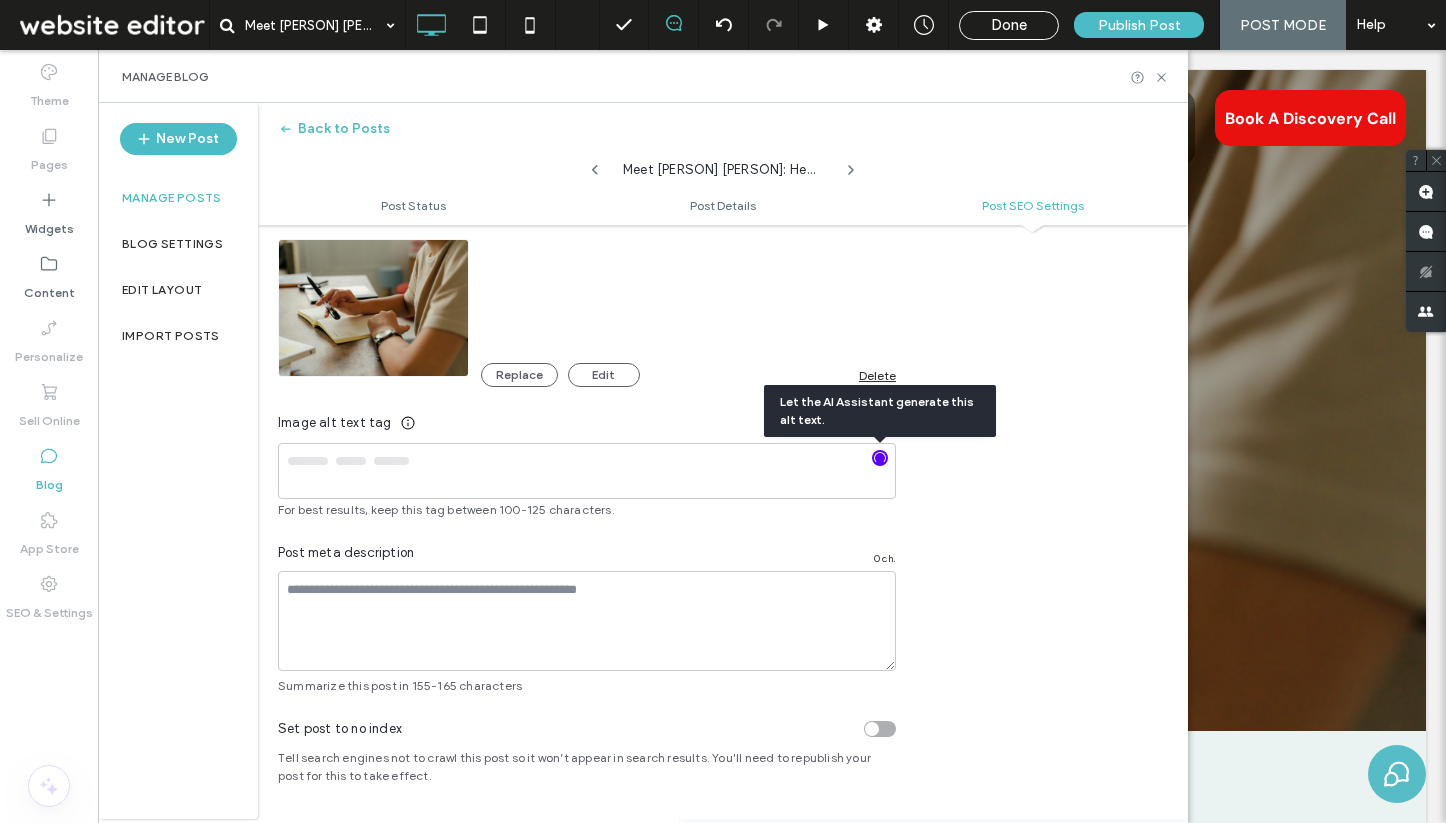 type on "**********" 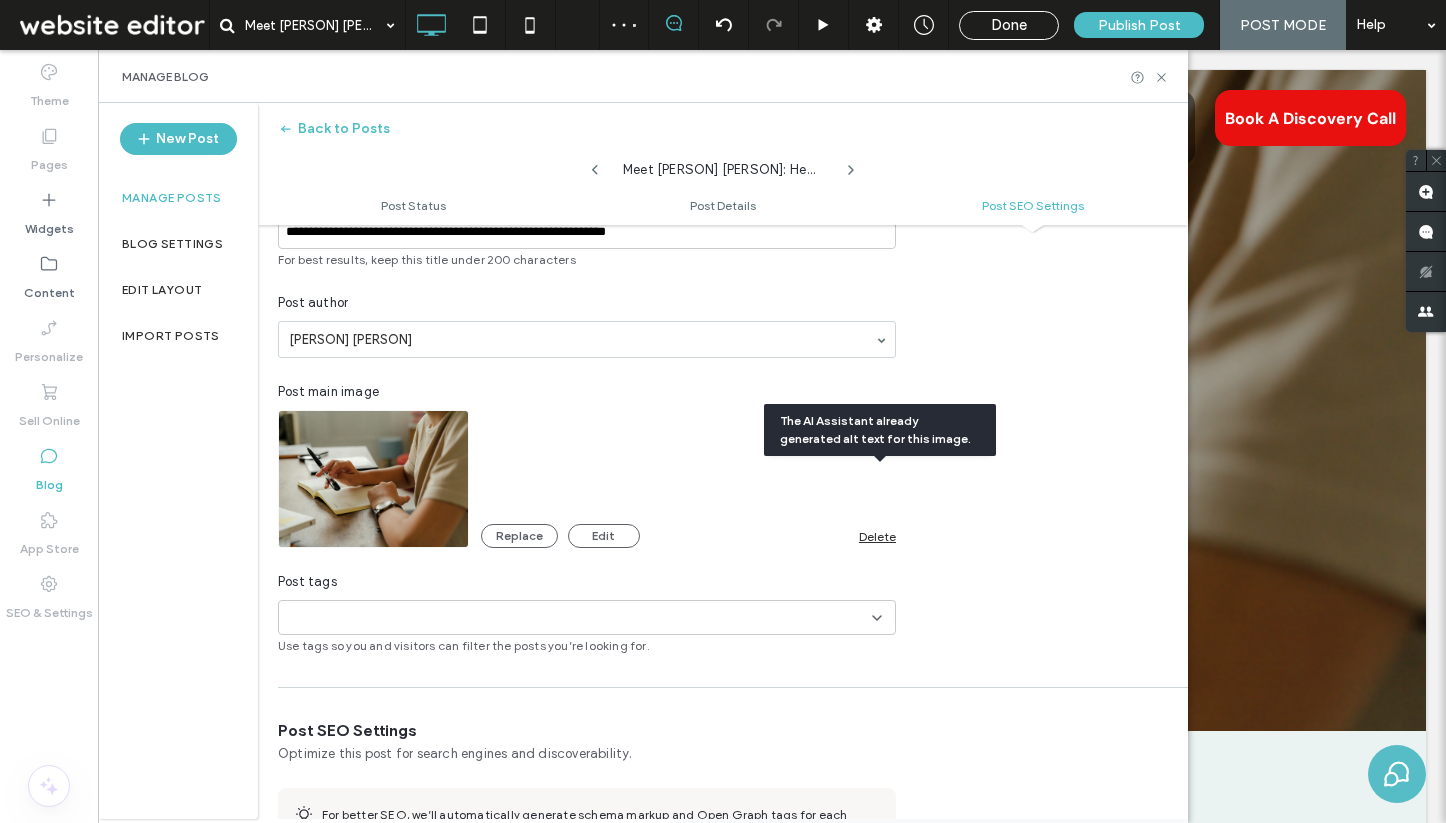 scroll, scrollTop: 0, scrollLeft: 0, axis: both 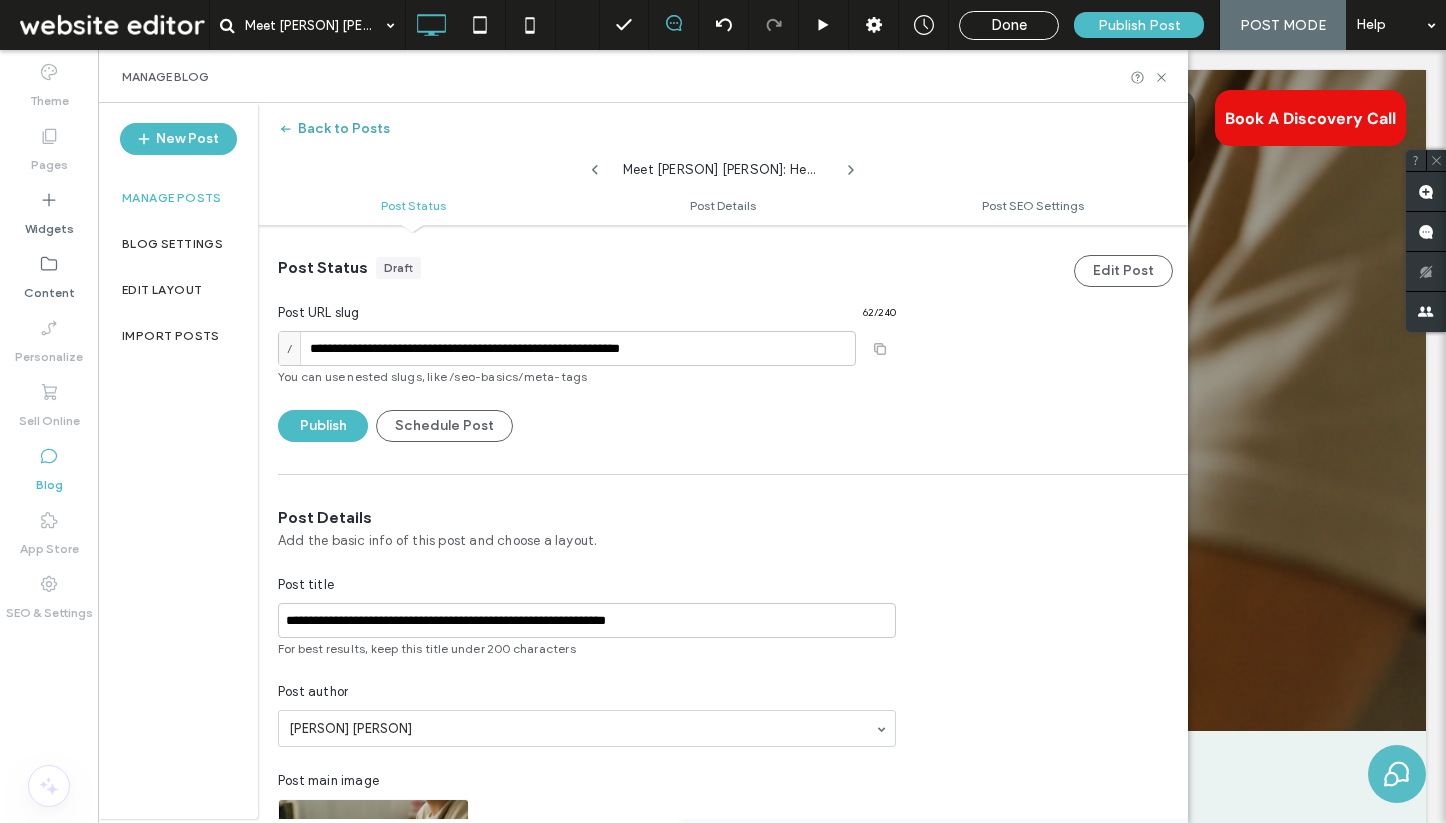 click on "Back to Posts" at bounding box center [334, 129] 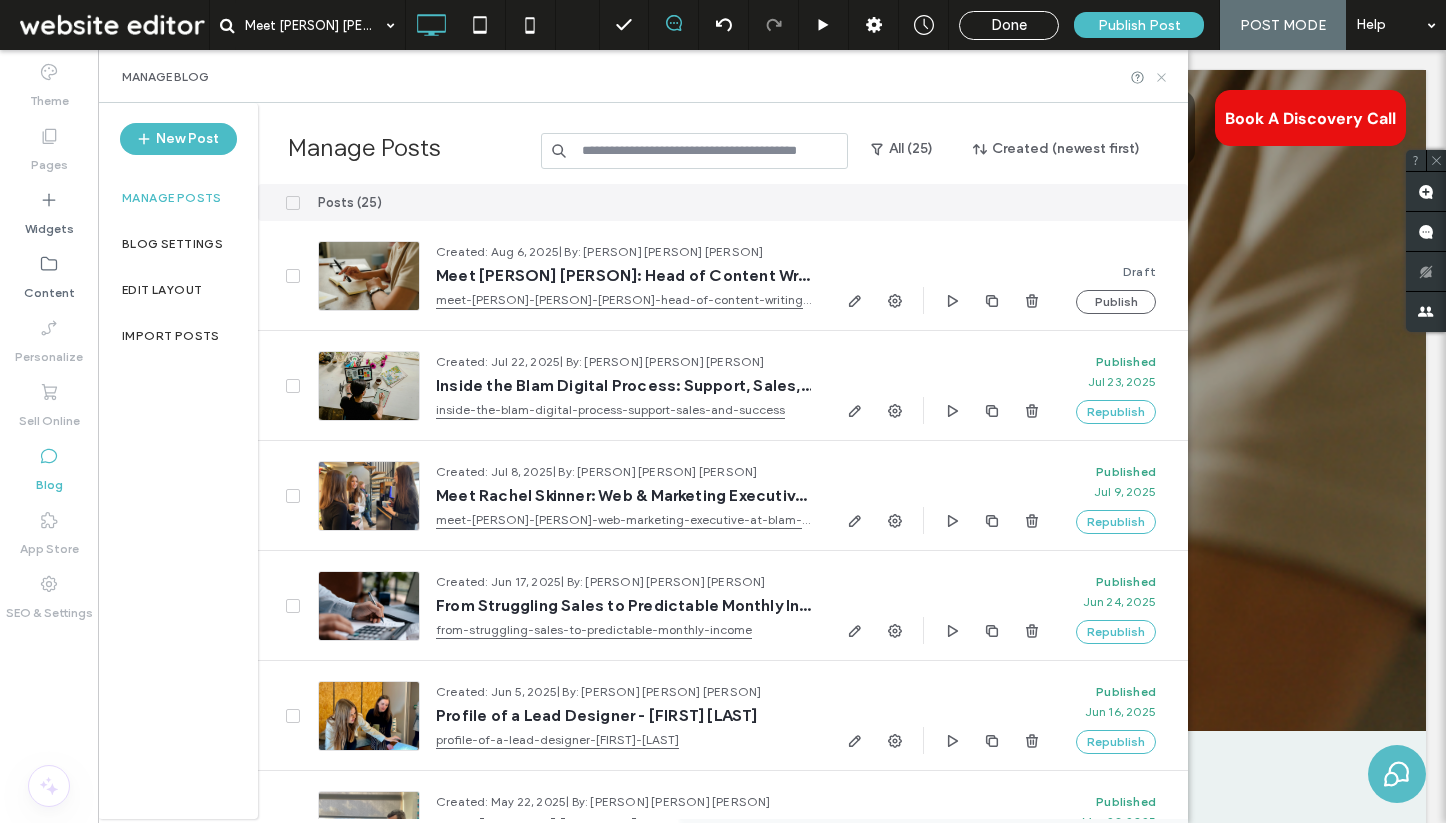 click 